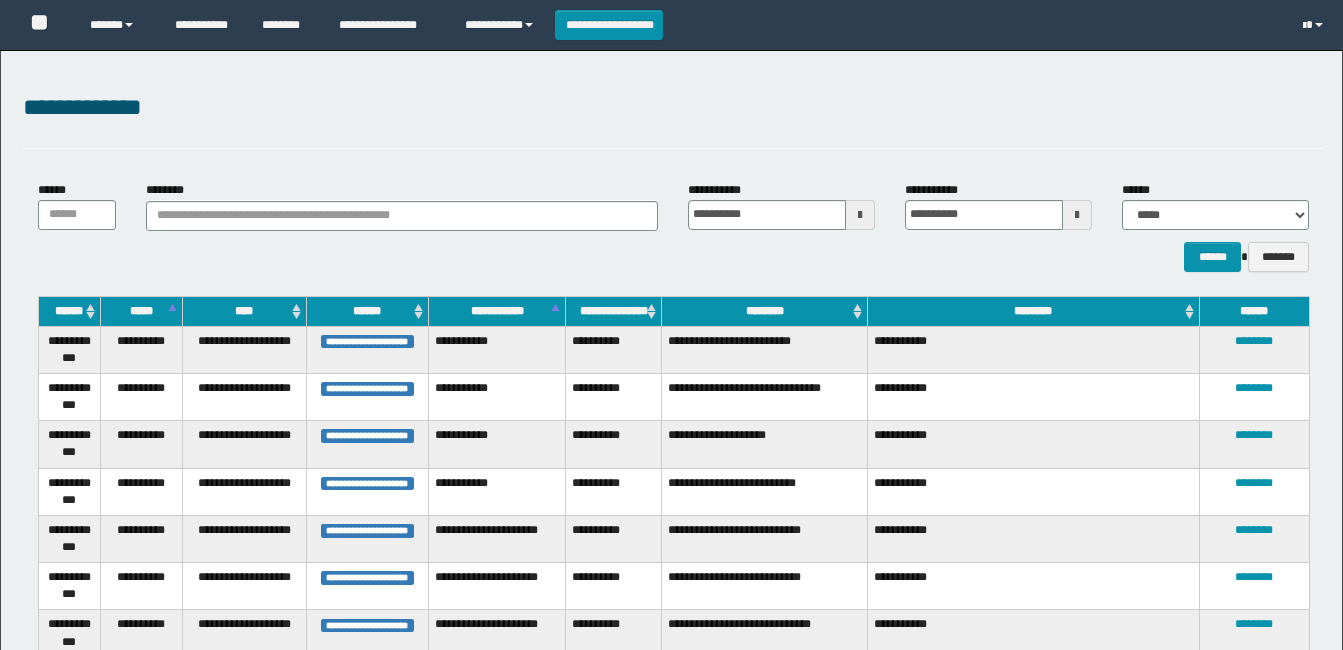scroll, scrollTop: 300, scrollLeft: 0, axis: vertical 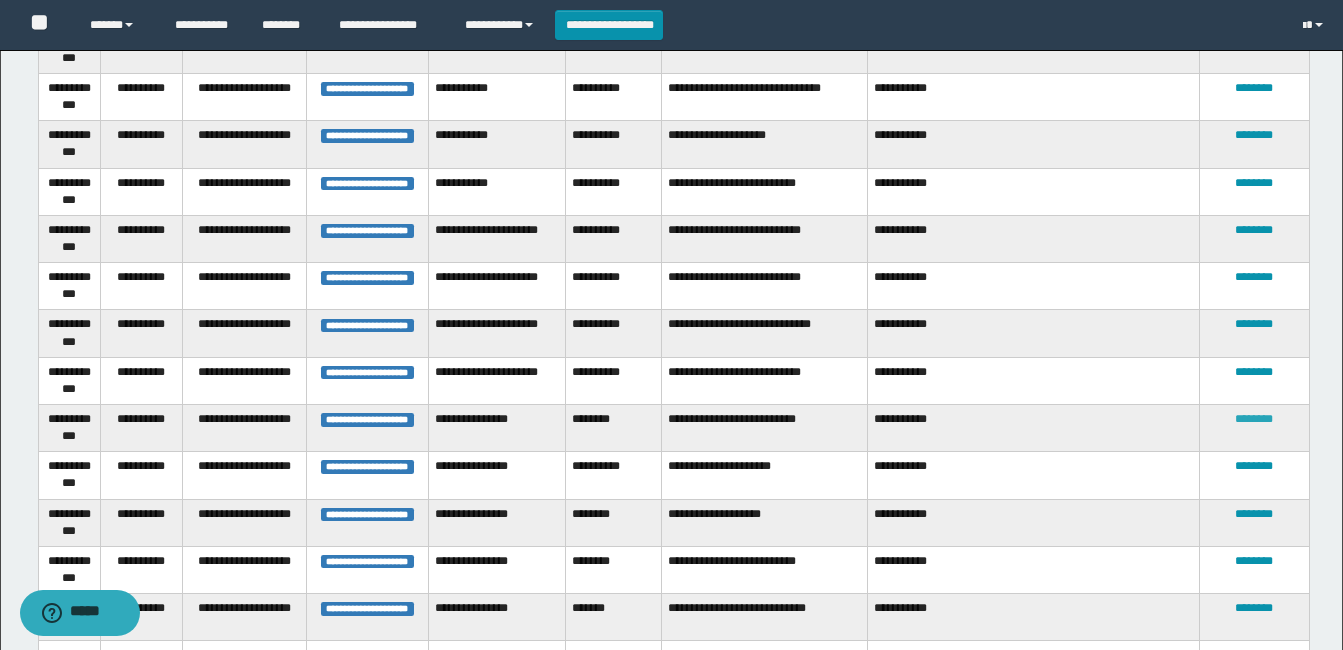 click on "********" at bounding box center (1254, 419) 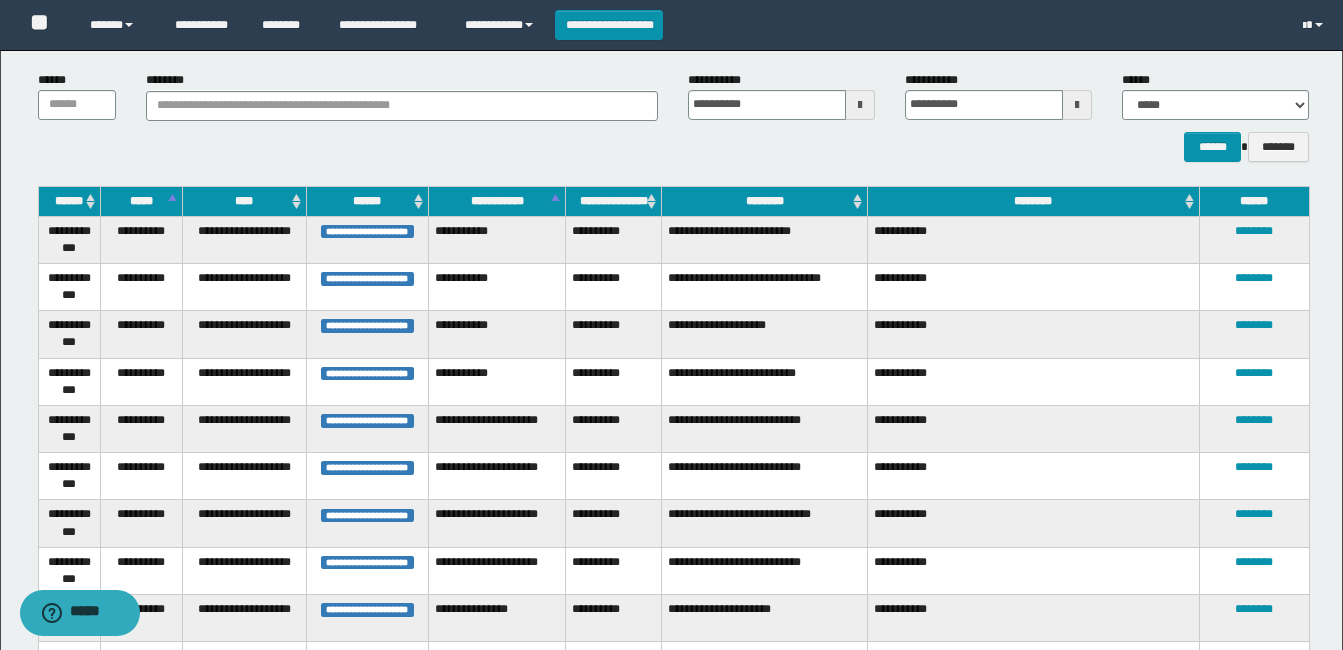 scroll, scrollTop: 410, scrollLeft: 0, axis: vertical 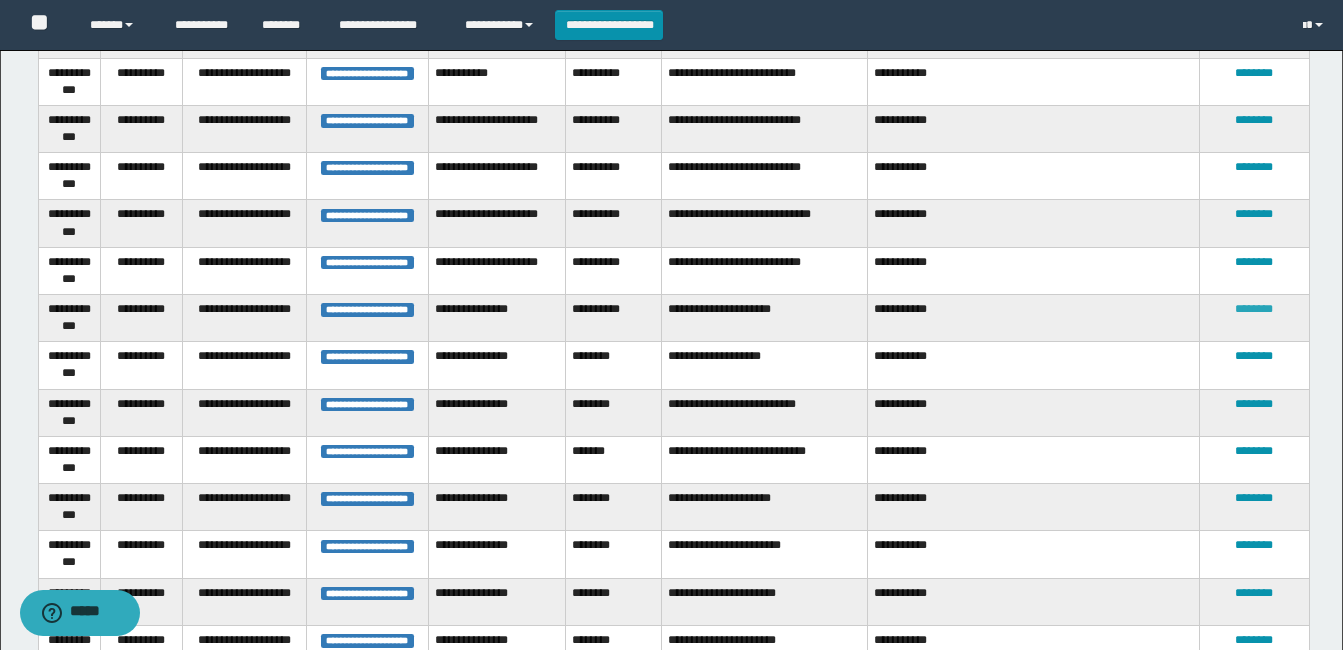click on "********" at bounding box center [1254, 309] 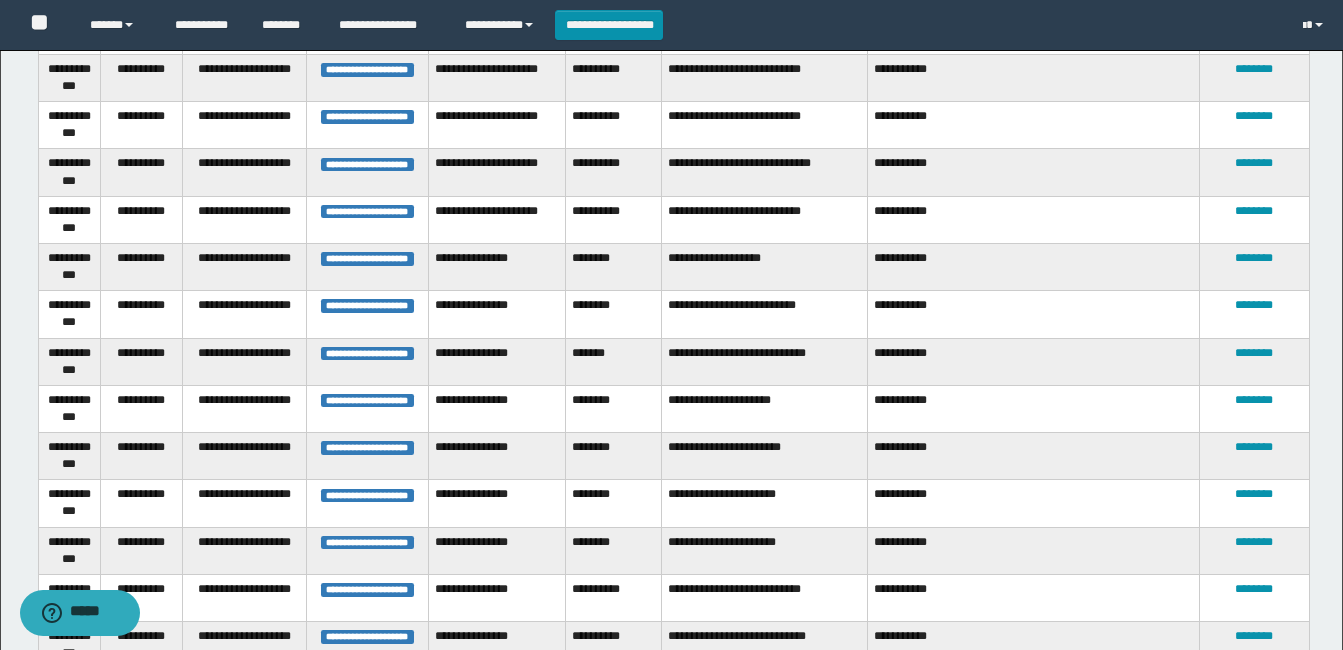scroll, scrollTop: 521, scrollLeft: 0, axis: vertical 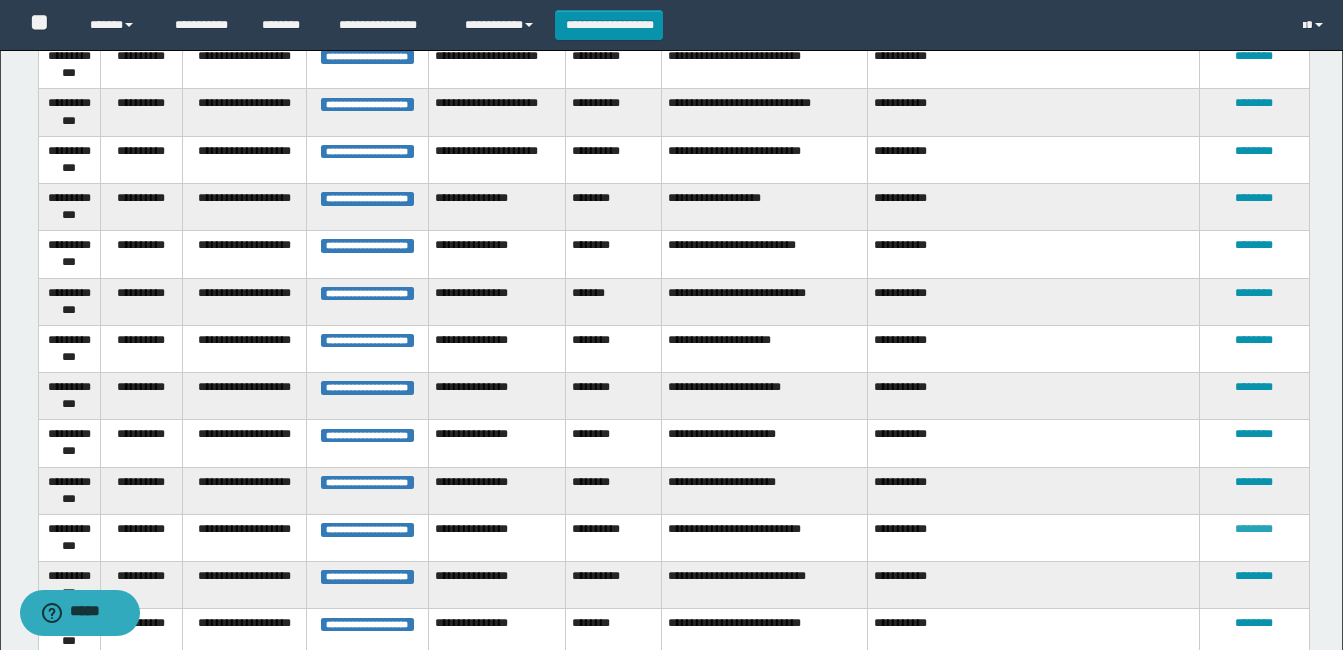 click on "********" at bounding box center (1254, 529) 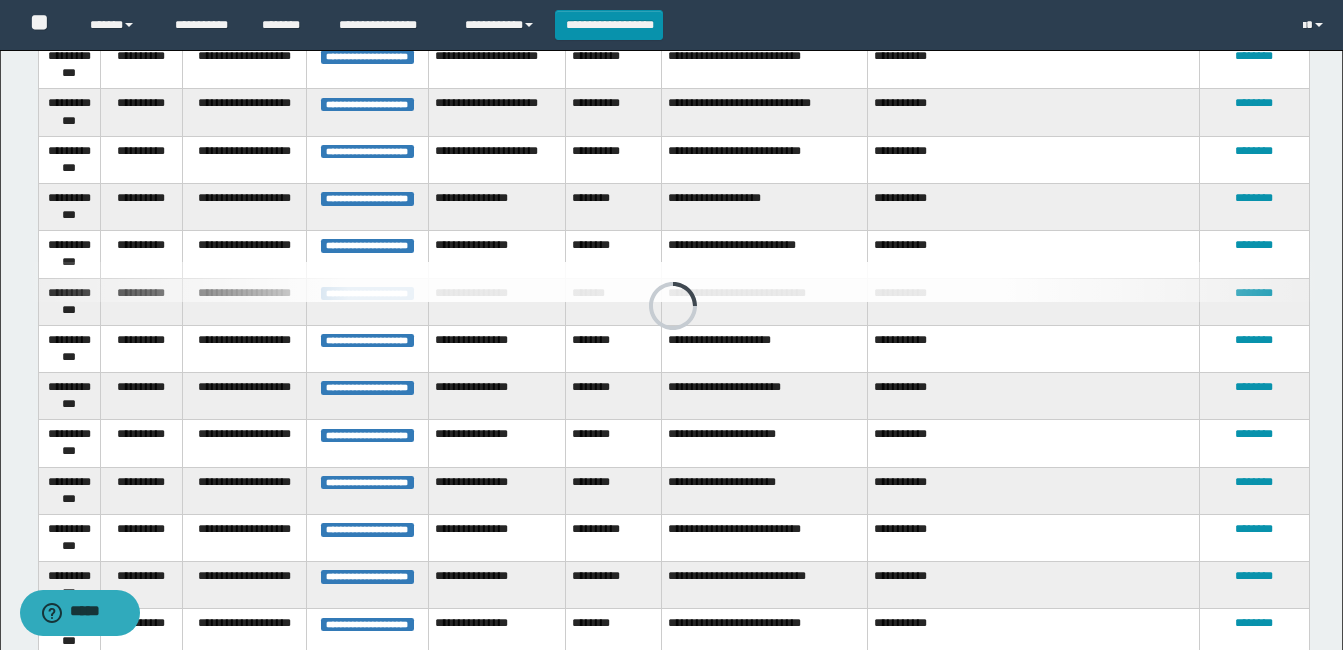scroll, scrollTop: 117, scrollLeft: 0, axis: vertical 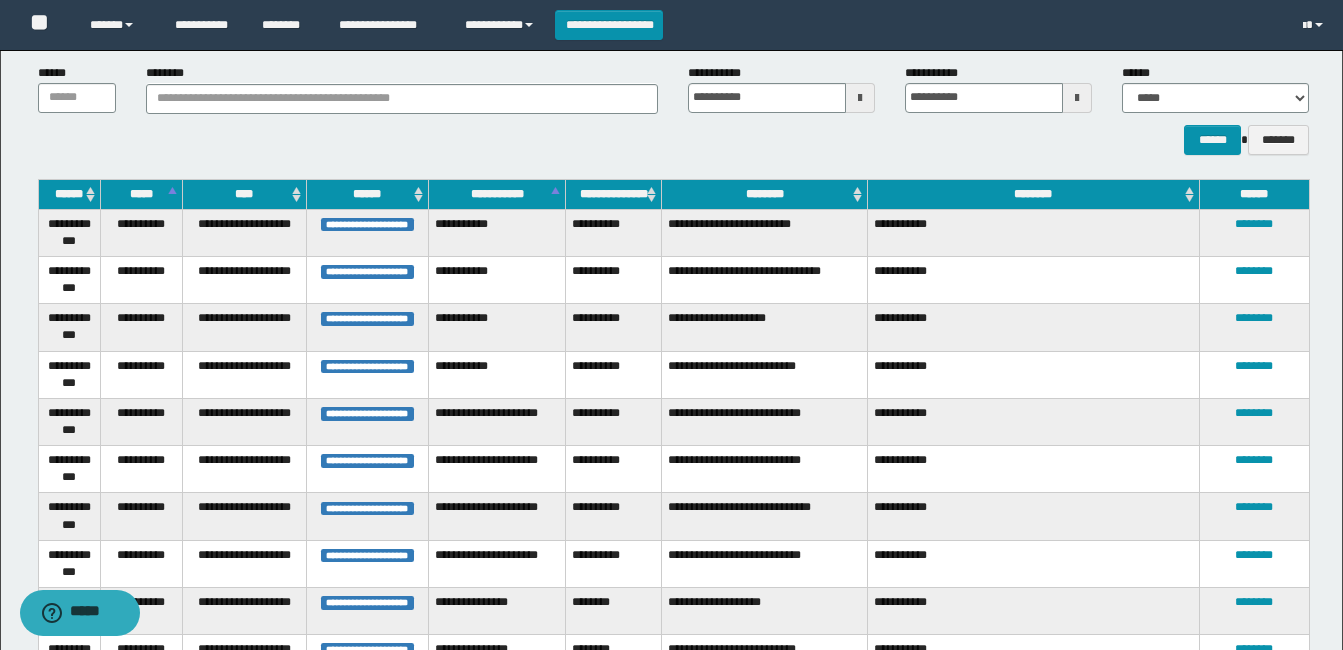 click on "**********" at bounding box center (764, 374) 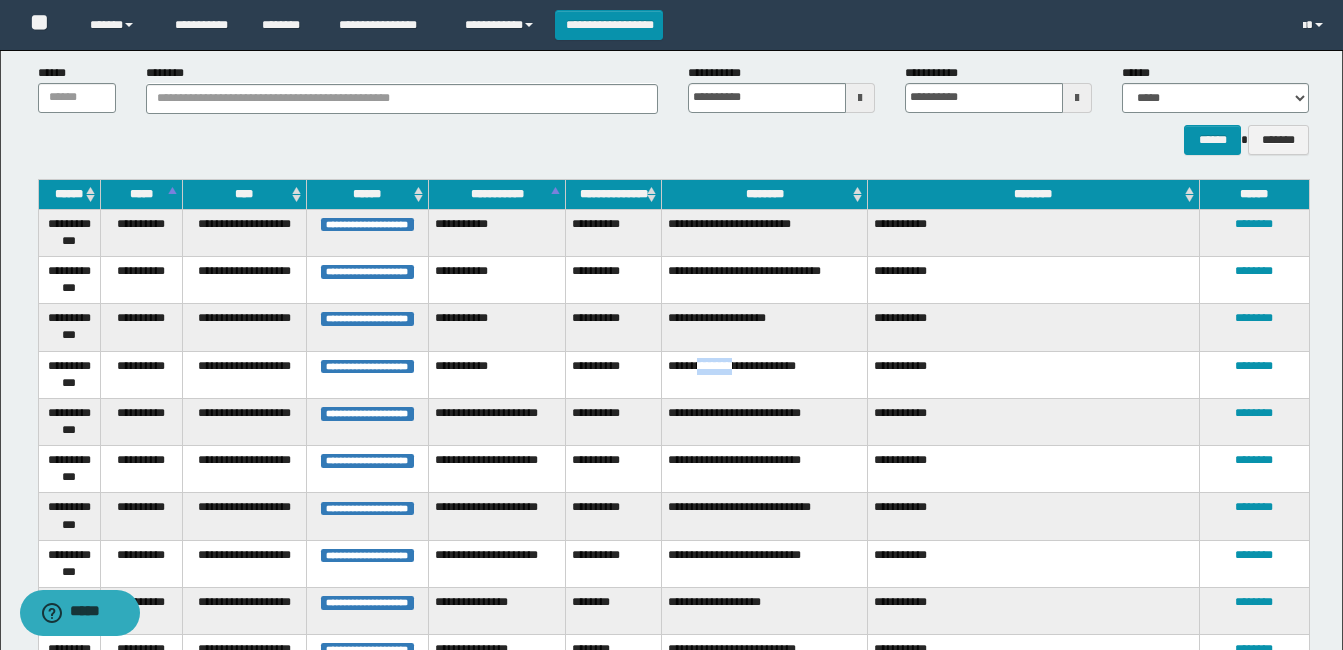 click on "**********" at bounding box center (764, 374) 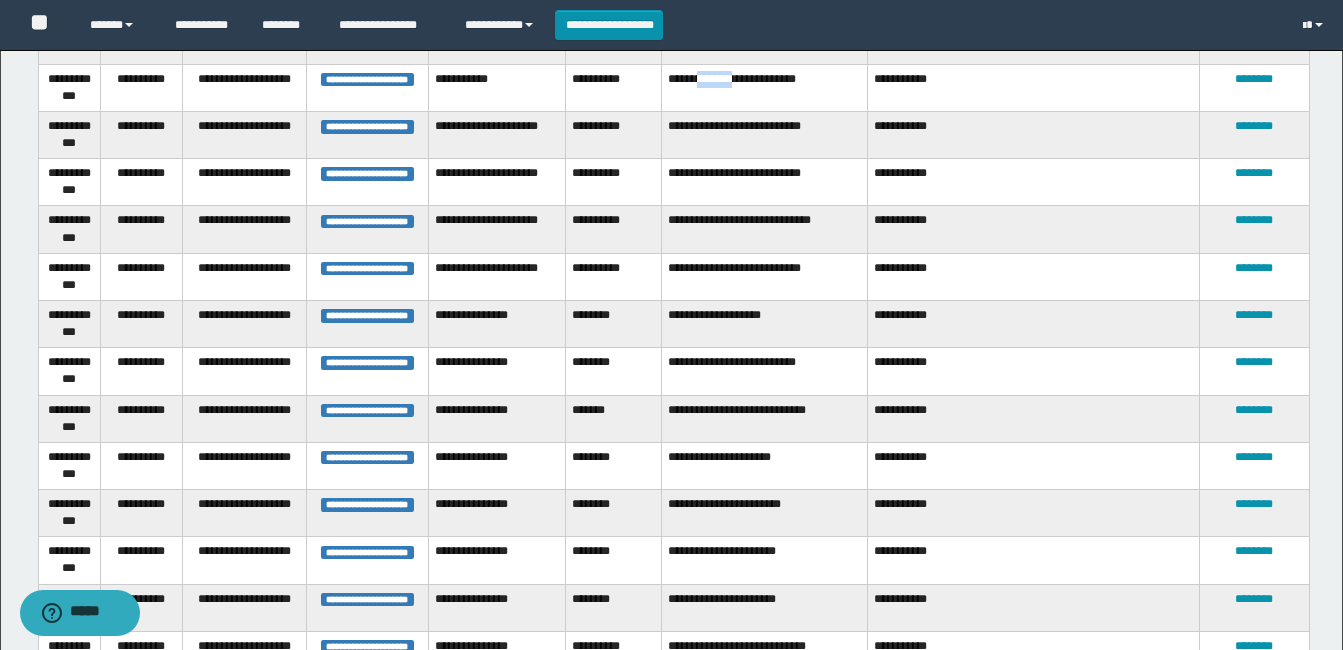 scroll, scrollTop: 417, scrollLeft: 0, axis: vertical 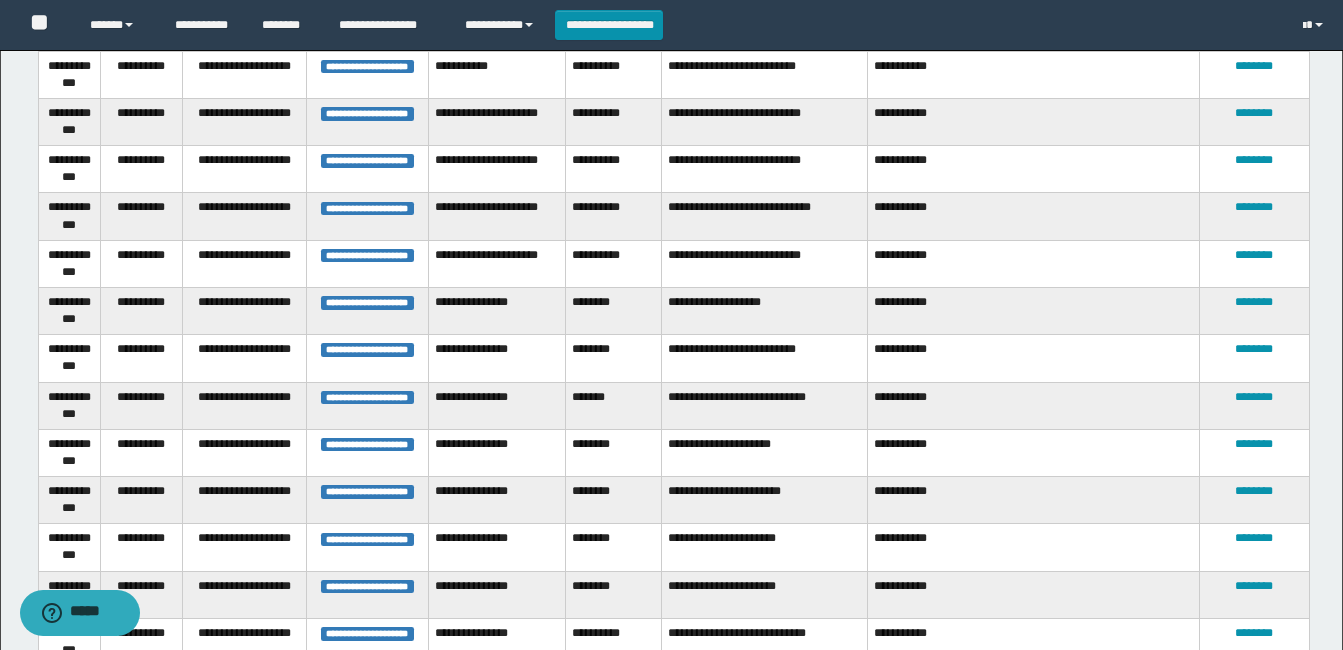 drag, startPoint x: 735, startPoint y: 317, endPoint x: 659, endPoint y: 298, distance: 78.339005 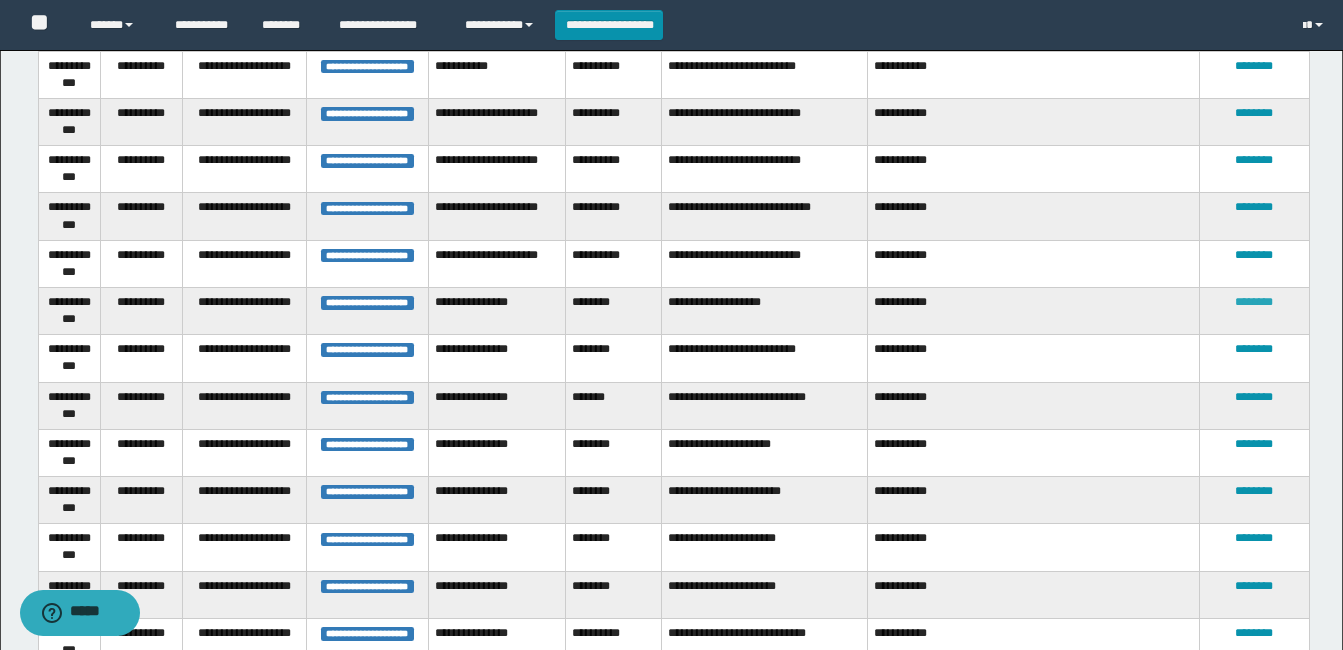 click on "********" at bounding box center (1254, 302) 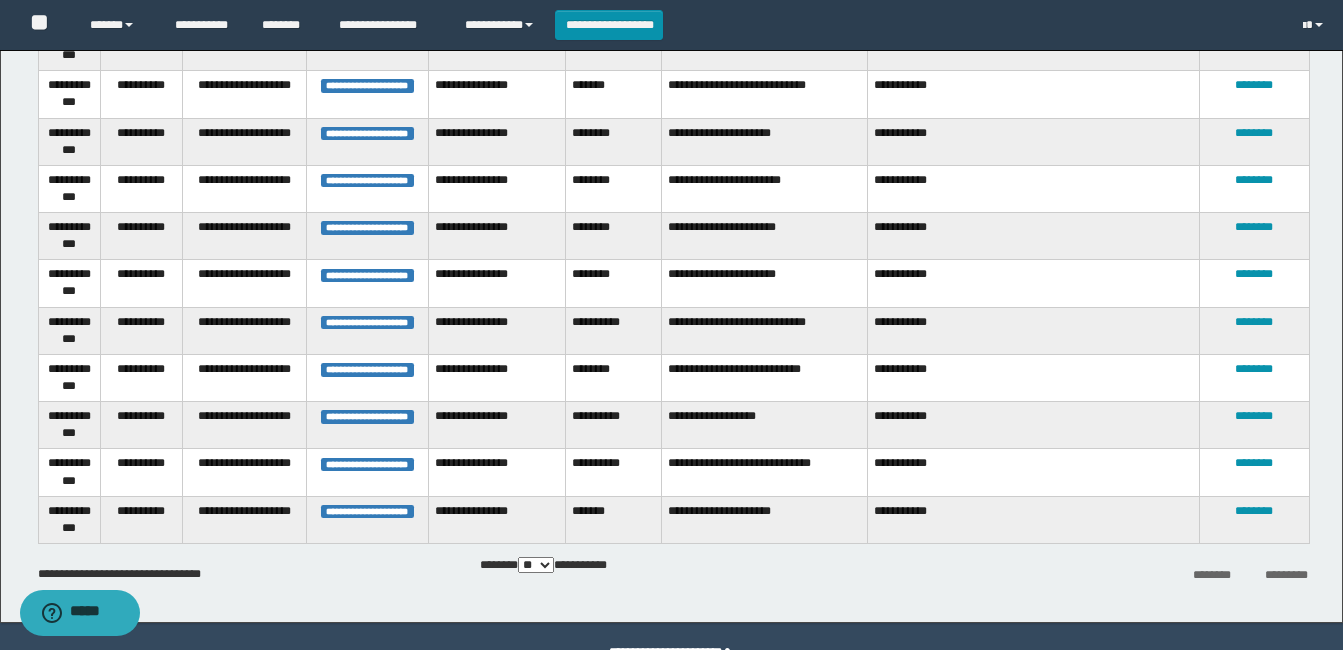 scroll, scrollTop: 732, scrollLeft: 0, axis: vertical 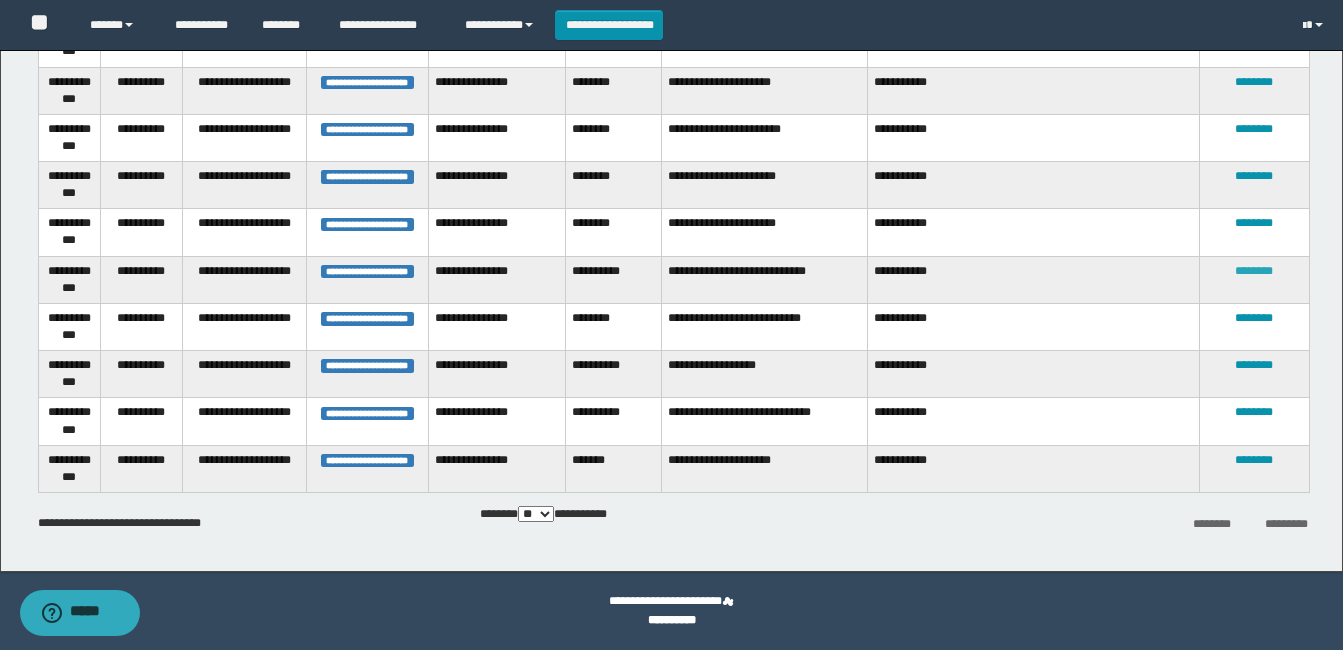 click on "********" at bounding box center [1254, 271] 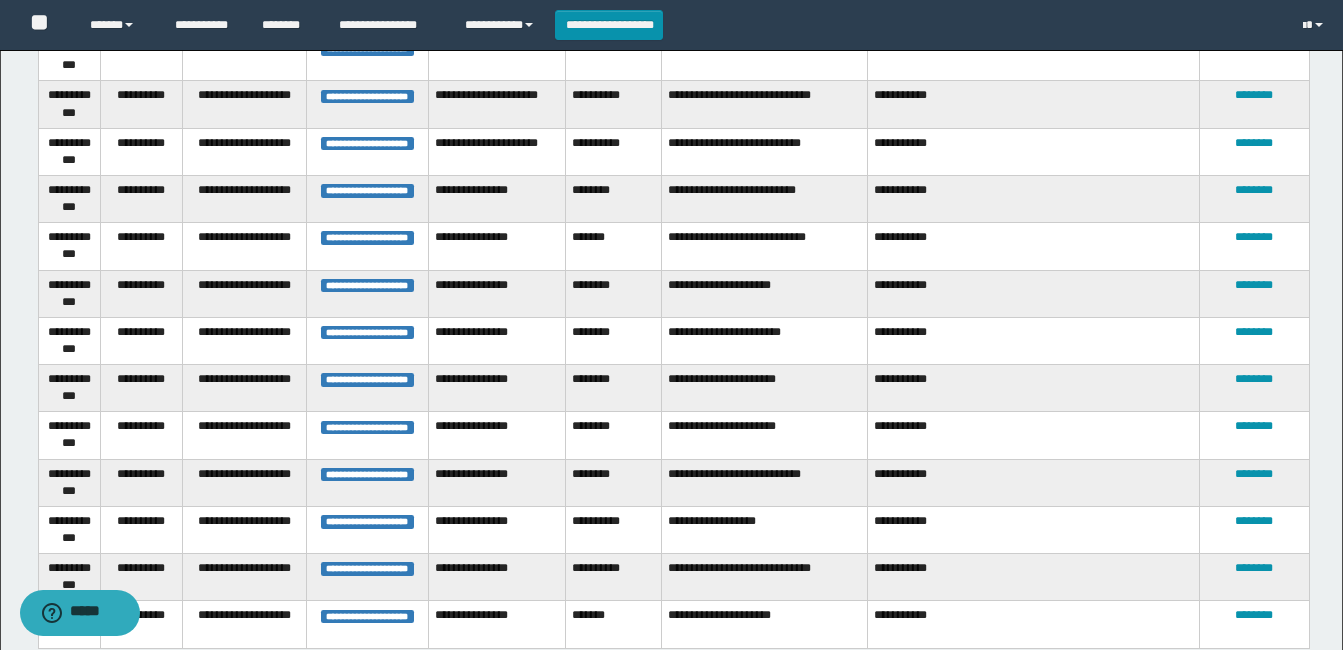 scroll, scrollTop: 670, scrollLeft: 0, axis: vertical 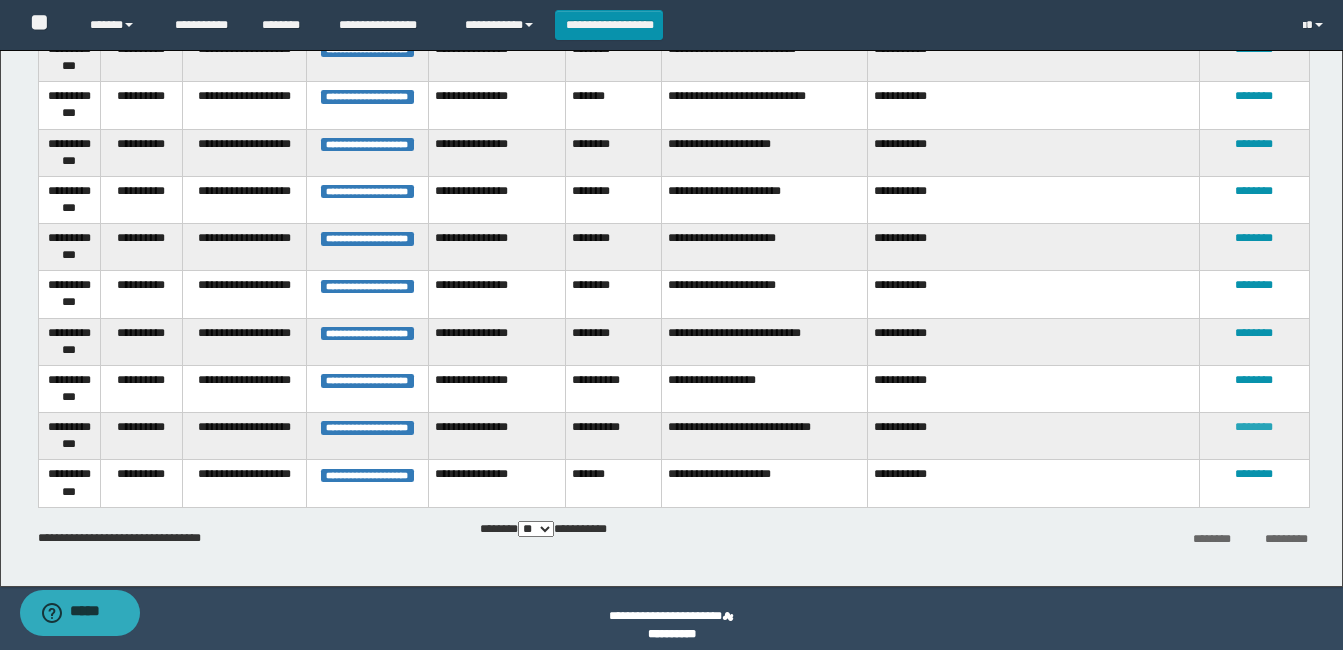 click on "********" at bounding box center [1254, 427] 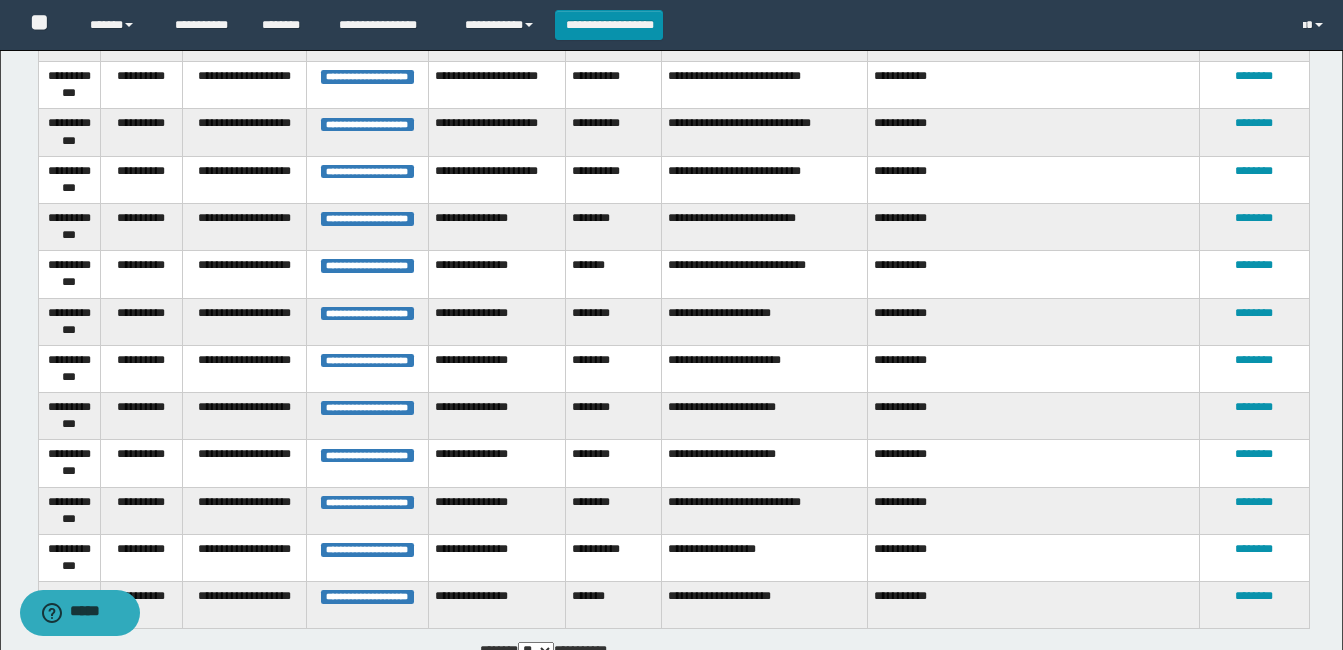 scroll, scrollTop: 568, scrollLeft: 0, axis: vertical 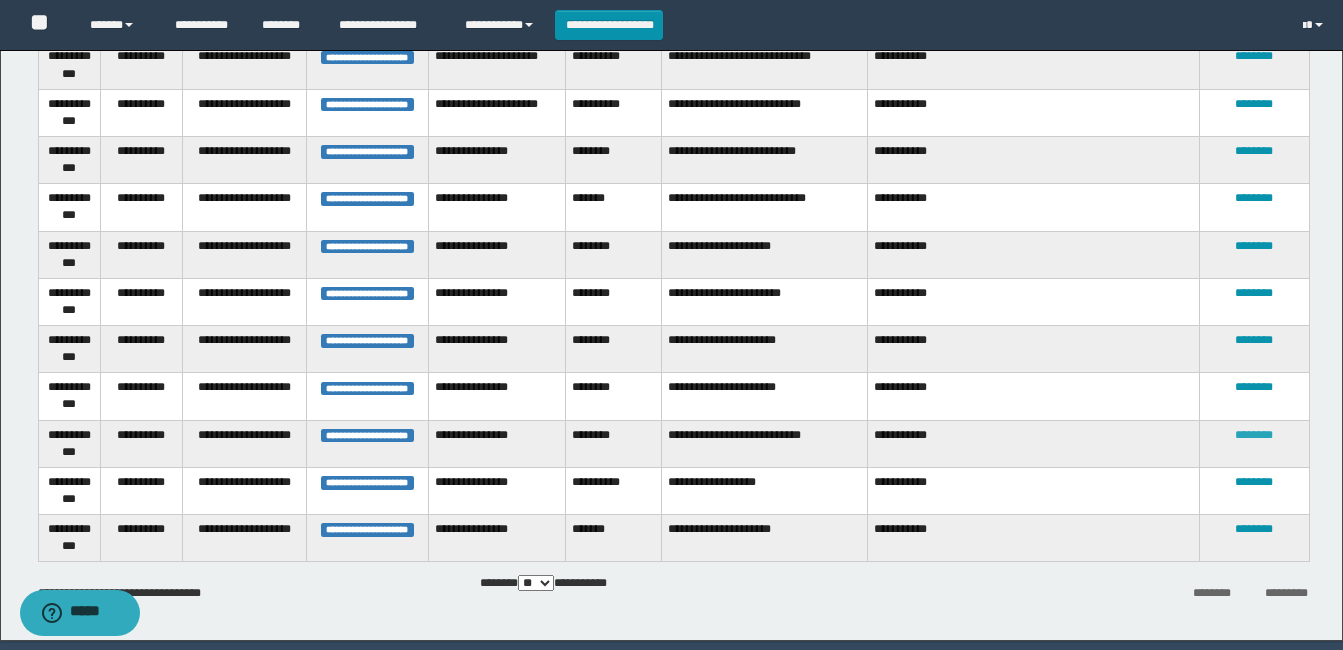 click on "********" at bounding box center (1254, 435) 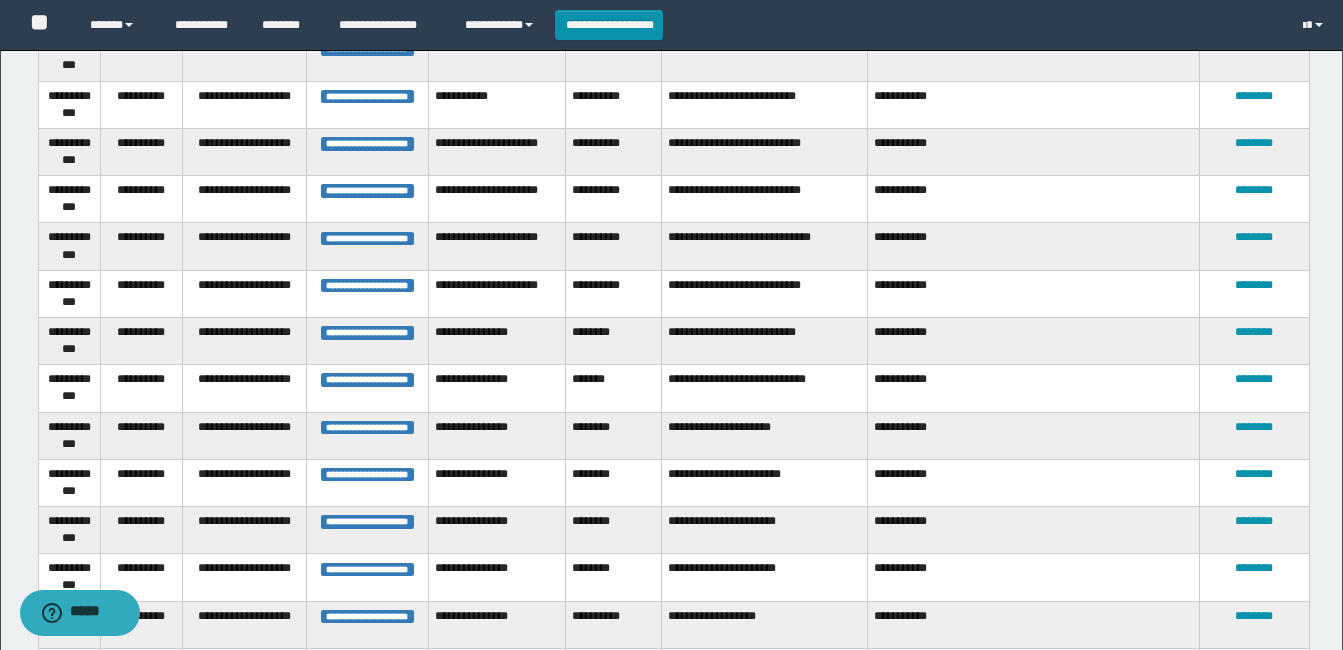 scroll, scrollTop: 590, scrollLeft: 0, axis: vertical 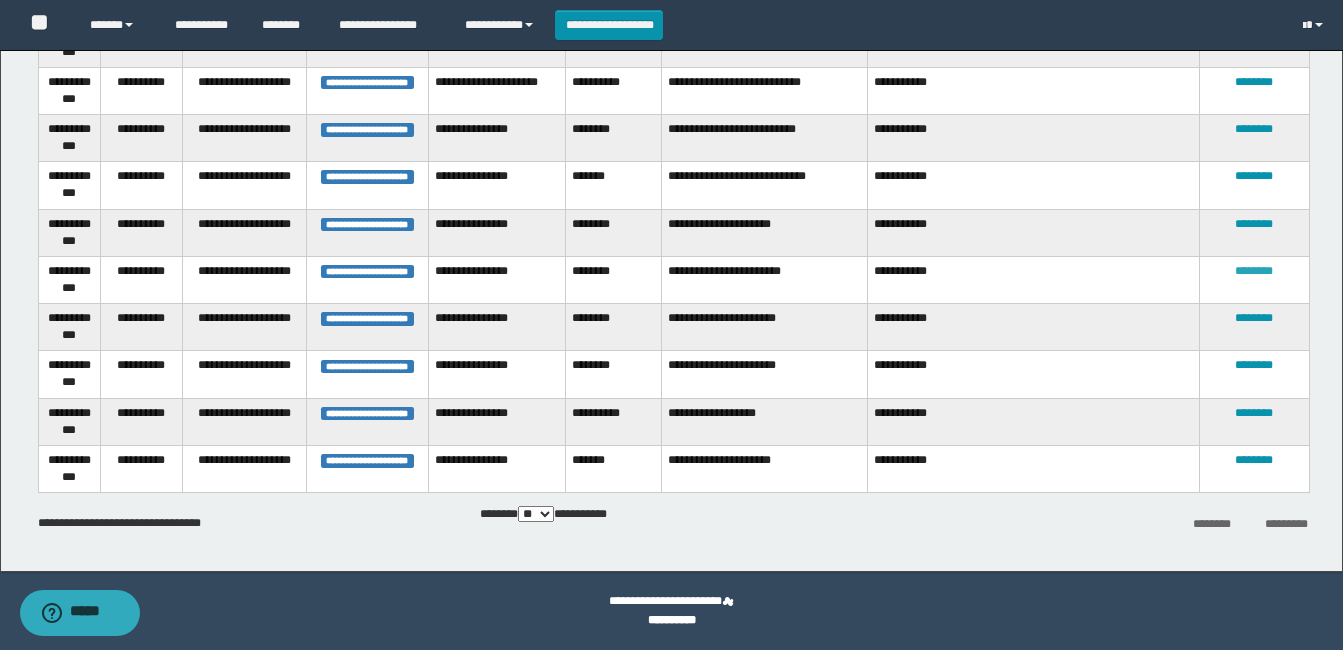 click on "********" at bounding box center [1254, 271] 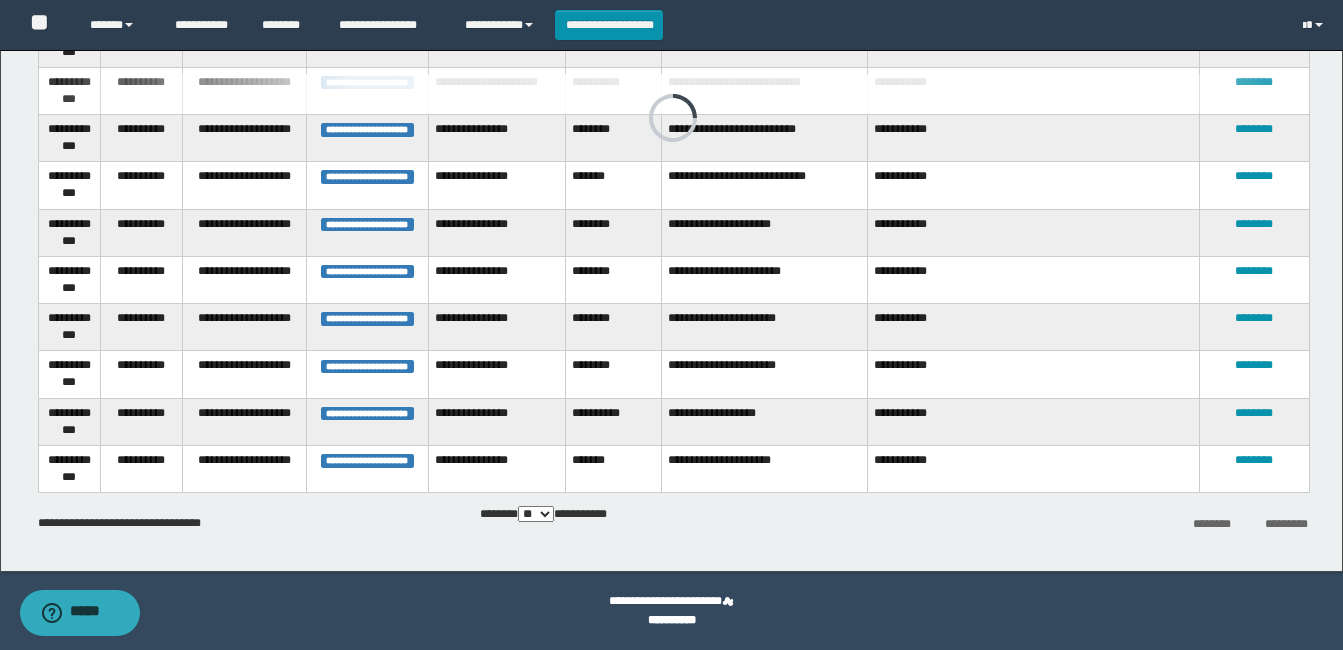 scroll, scrollTop: 70, scrollLeft: 0, axis: vertical 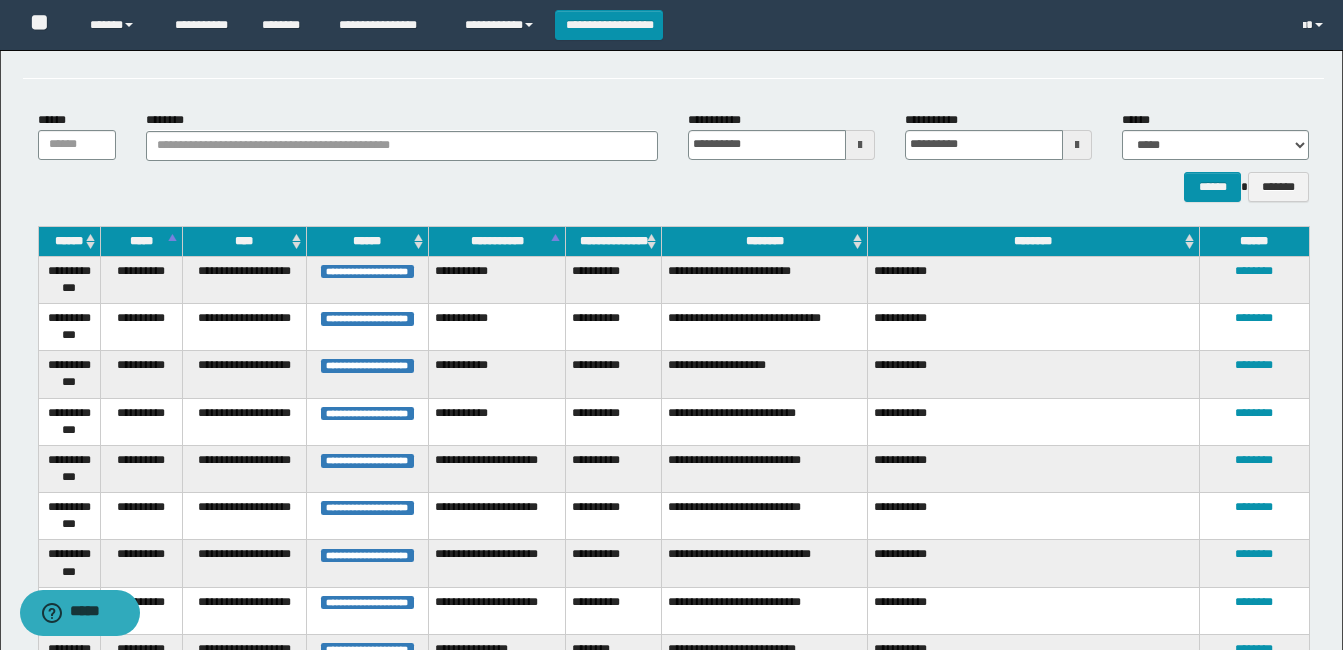 click on "**********" at bounding box center (1033, 468) 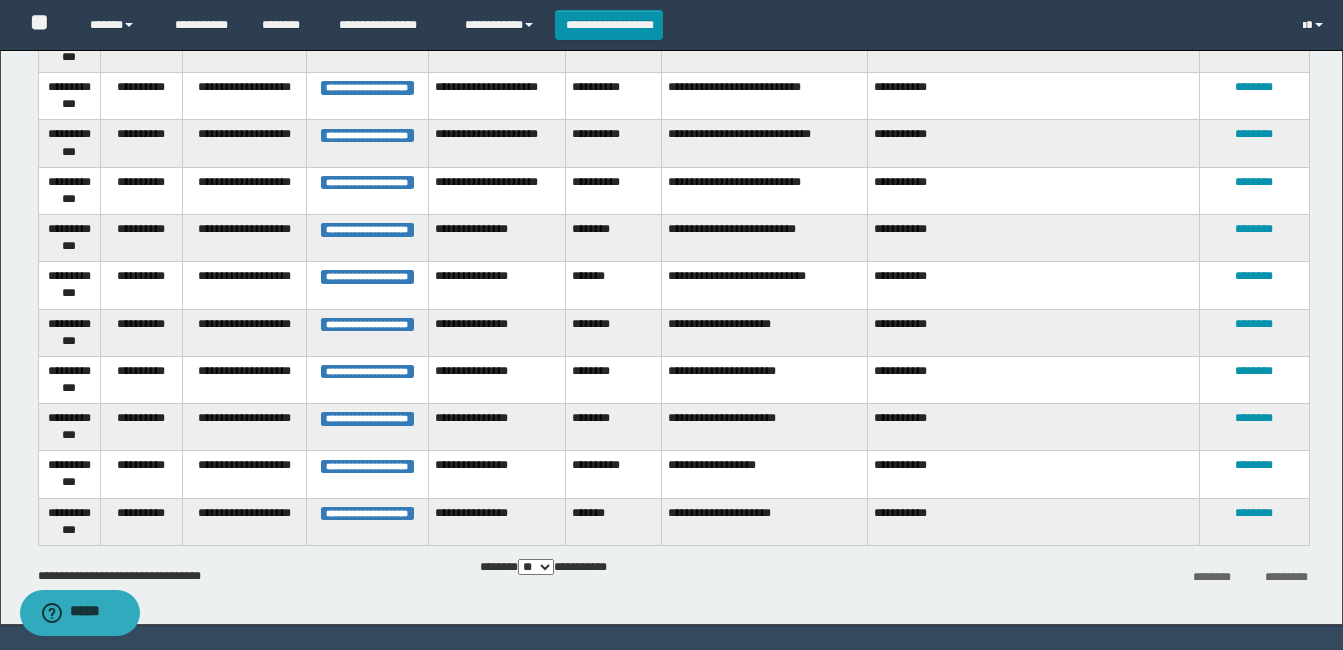 scroll, scrollTop: 542, scrollLeft: 0, axis: vertical 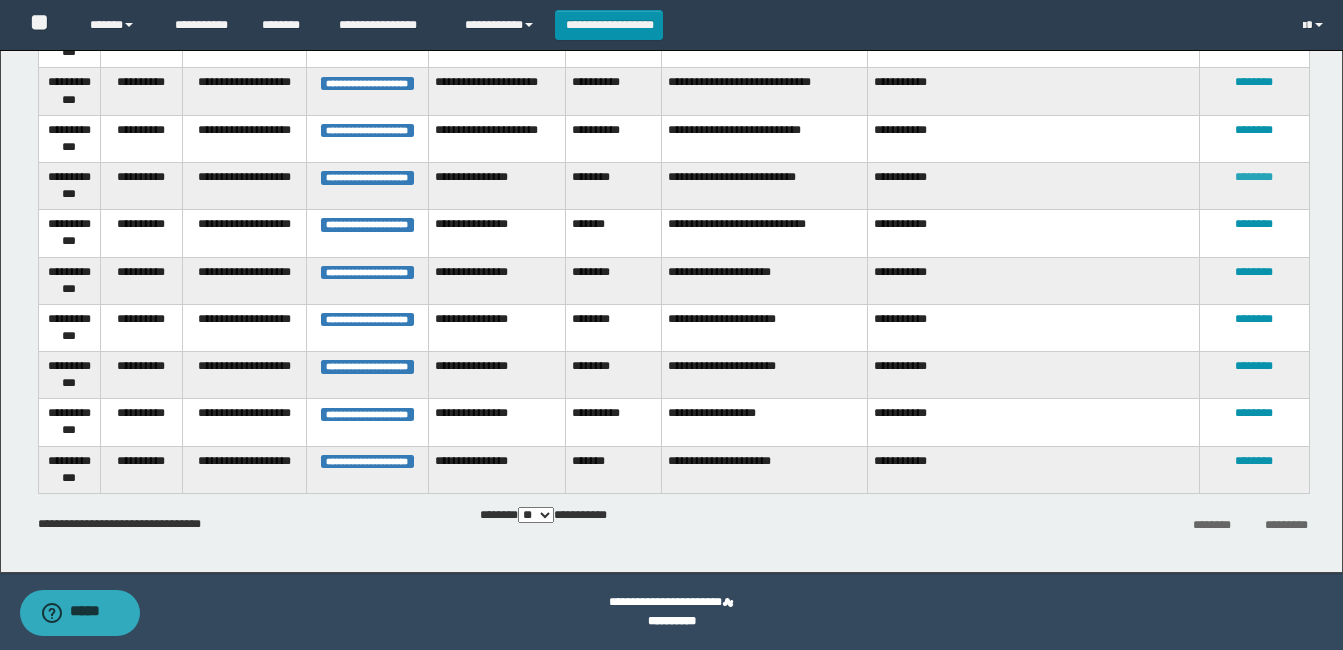 click on "********" at bounding box center [1254, 177] 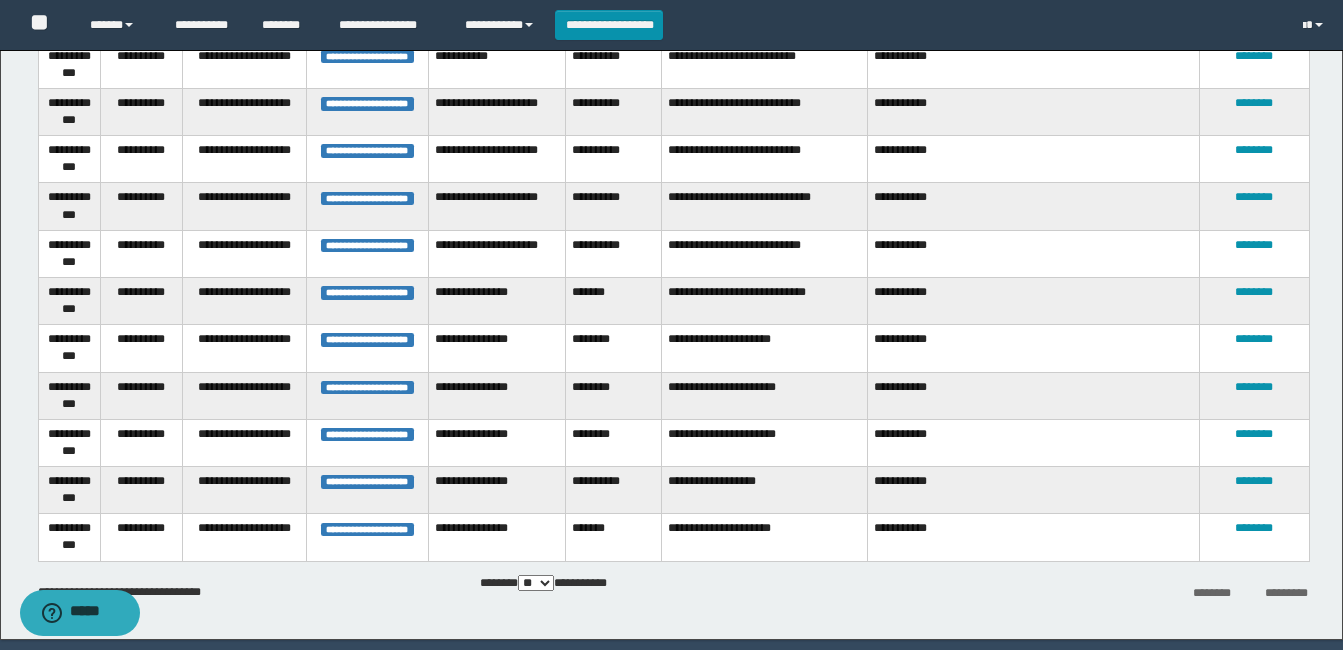 scroll, scrollTop: 495, scrollLeft: 0, axis: vertical 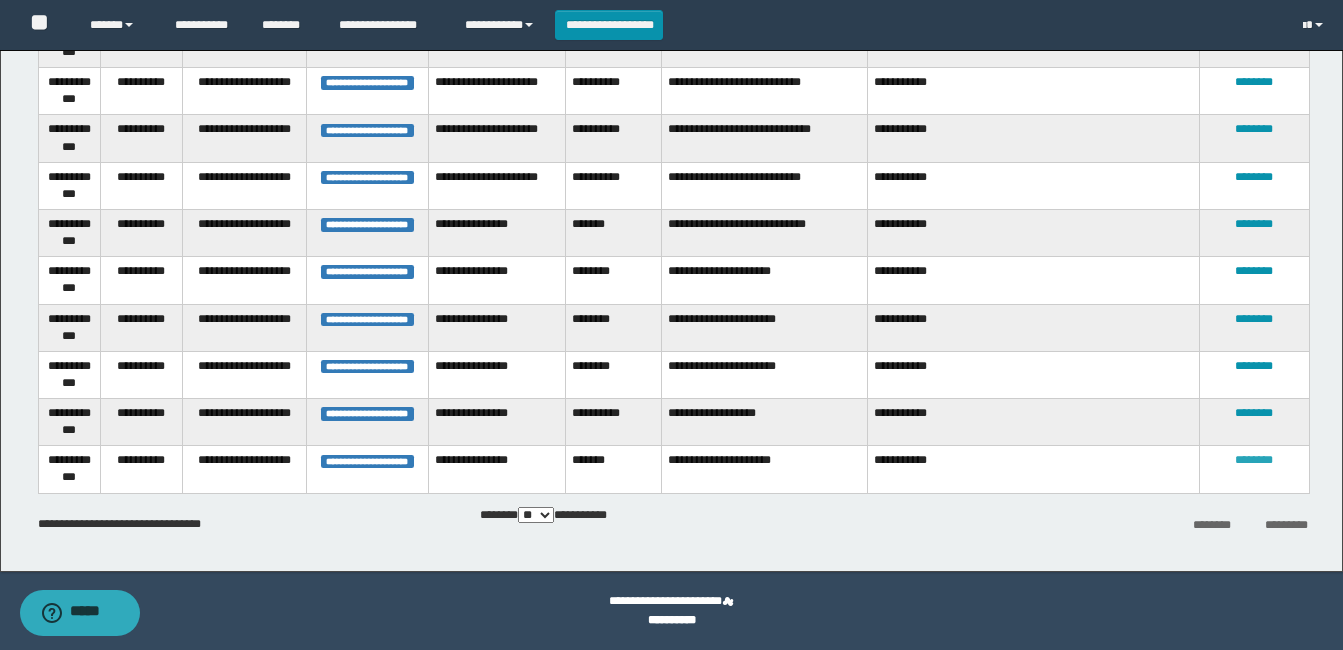 click on "********" at bounding box center [1254, 460] 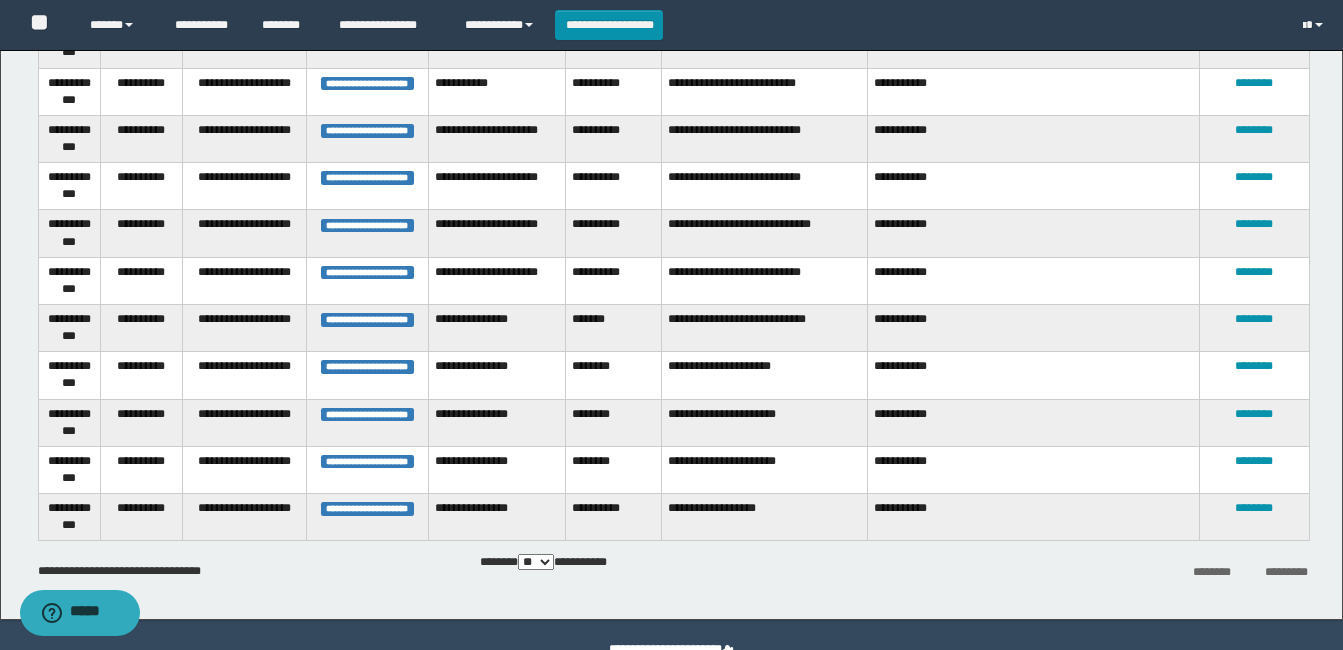 scroll, scrollTop: 448, scrollLeft: 0, axis: vertical 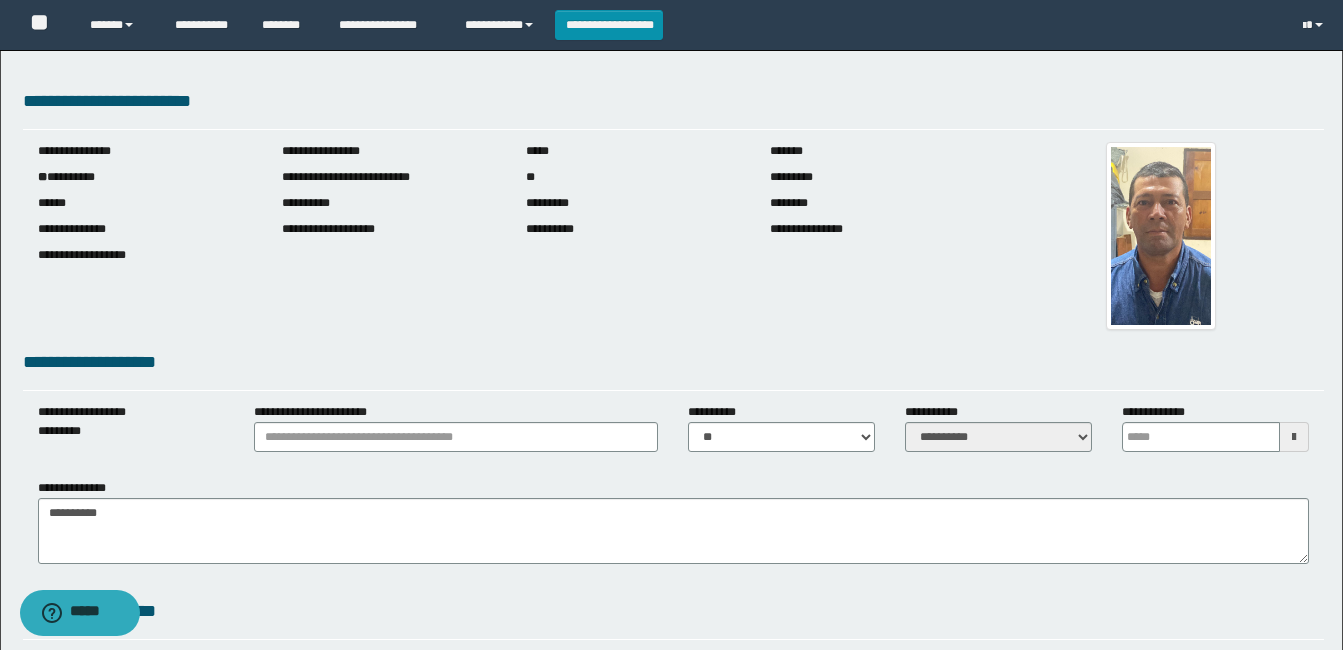 click at bounding box center [1294, 437] 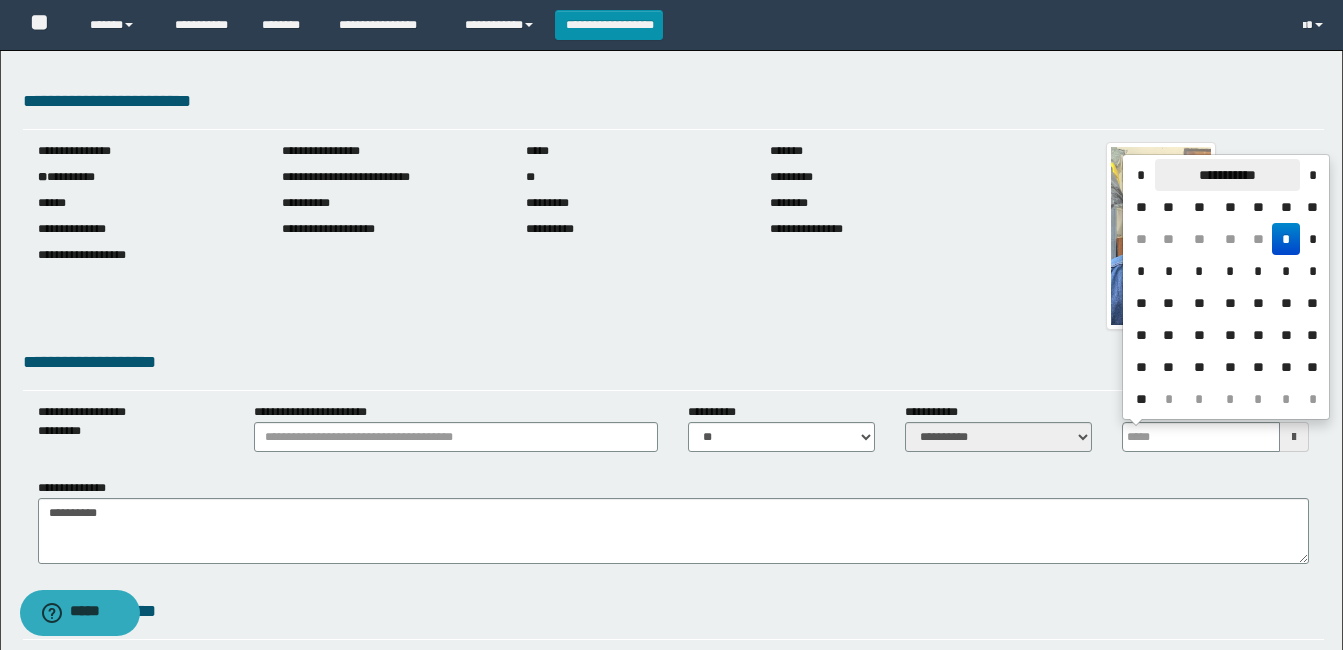 click on "**********" at bounding box center [1227, 175] 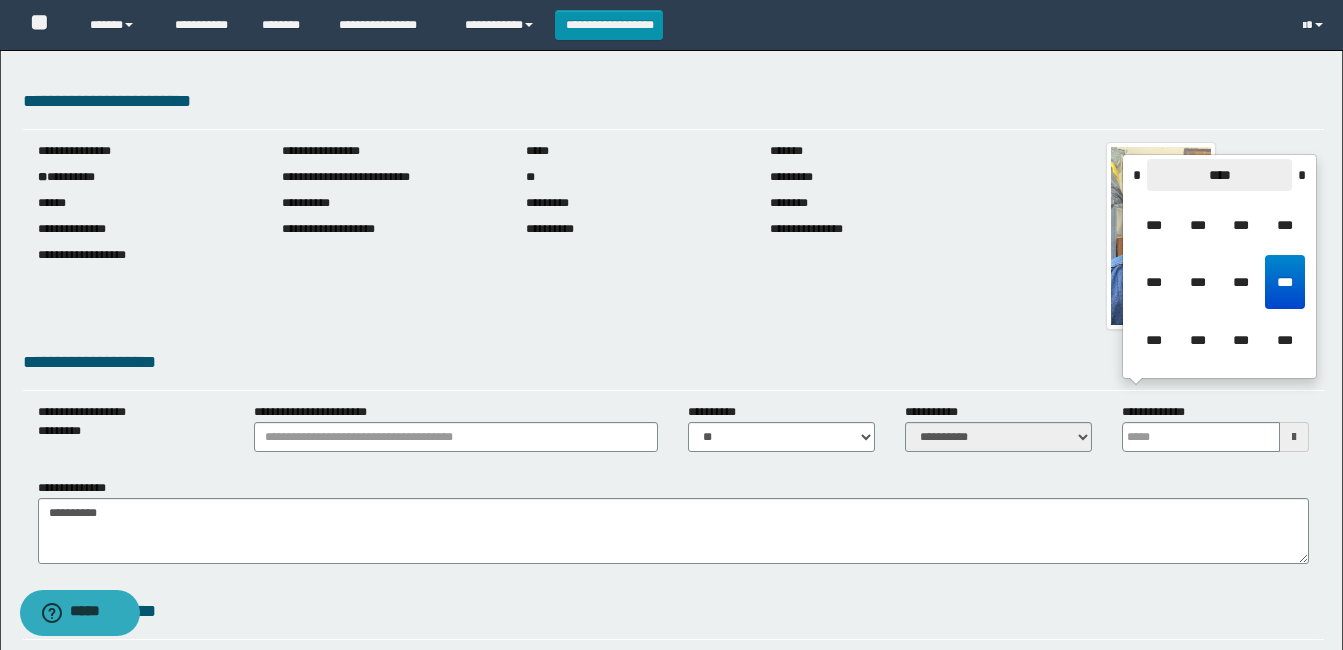 click on "****" at bounding box center (1219, 175) 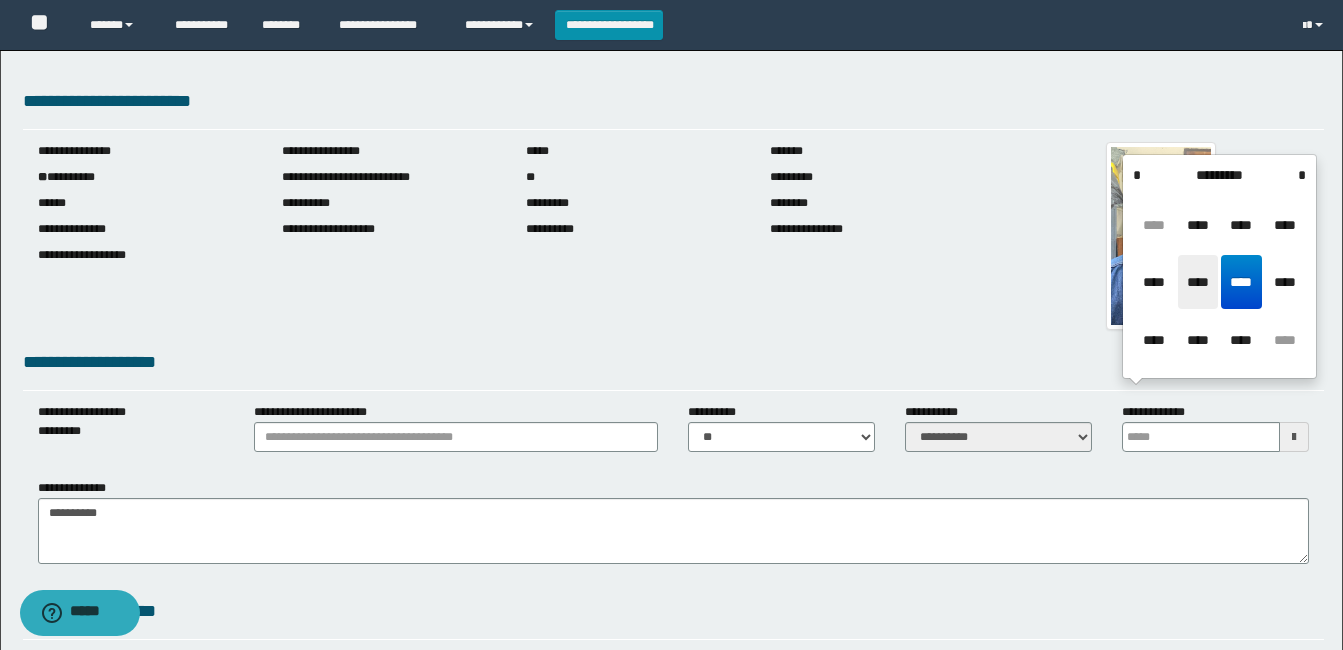 click on "****" at bounding box center [1198, 282] 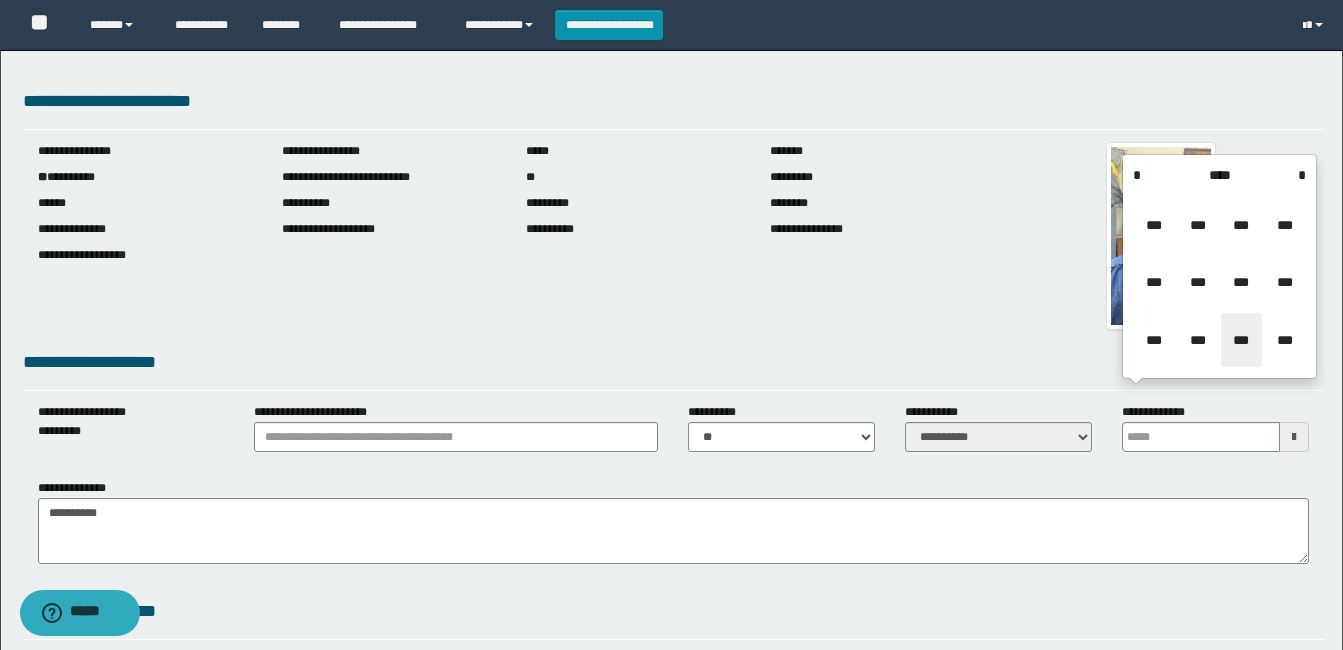 click on "***" at bounding box center [1241, 340] 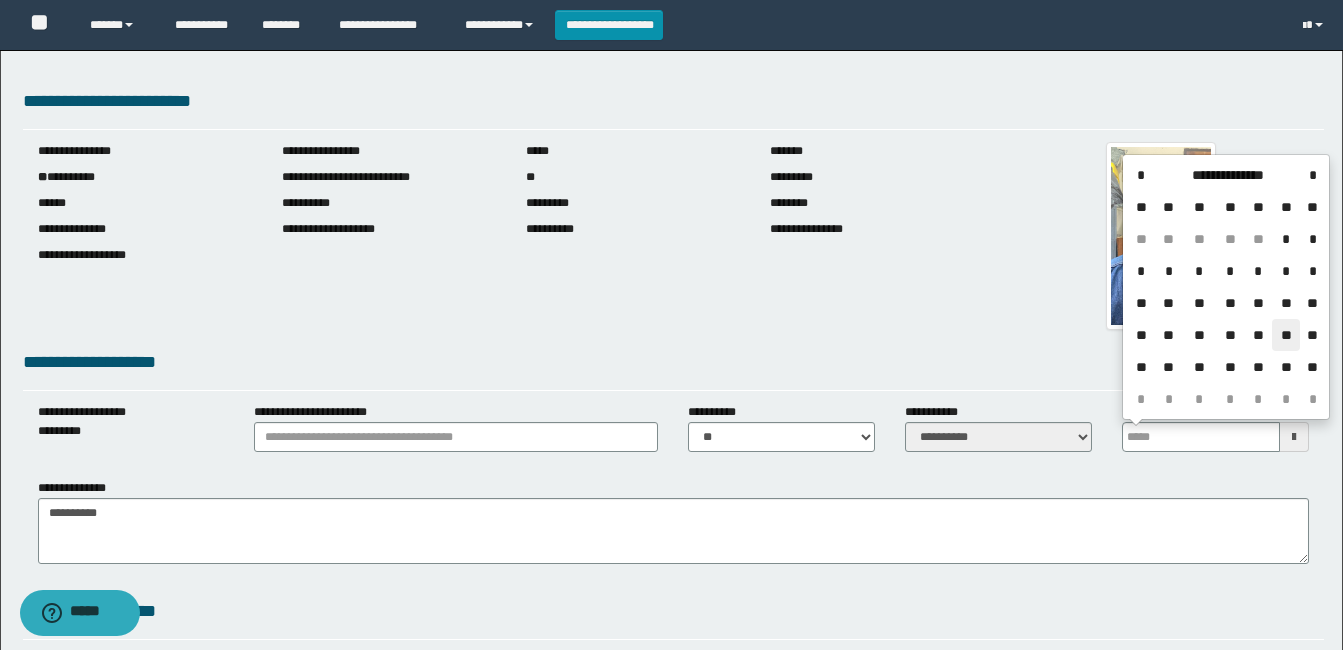 click on "**" at bounding box center [1286, 335] 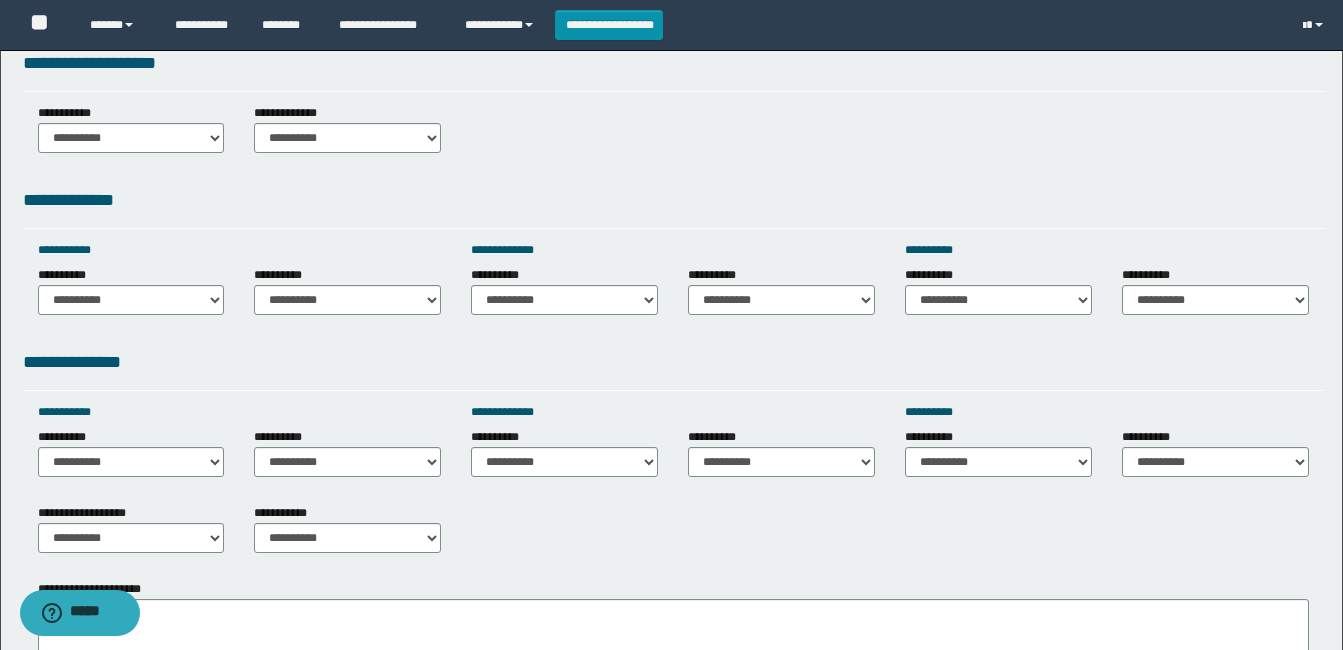 scroll, scrollTop: 600, scrollLeft: 0, axis: vertical 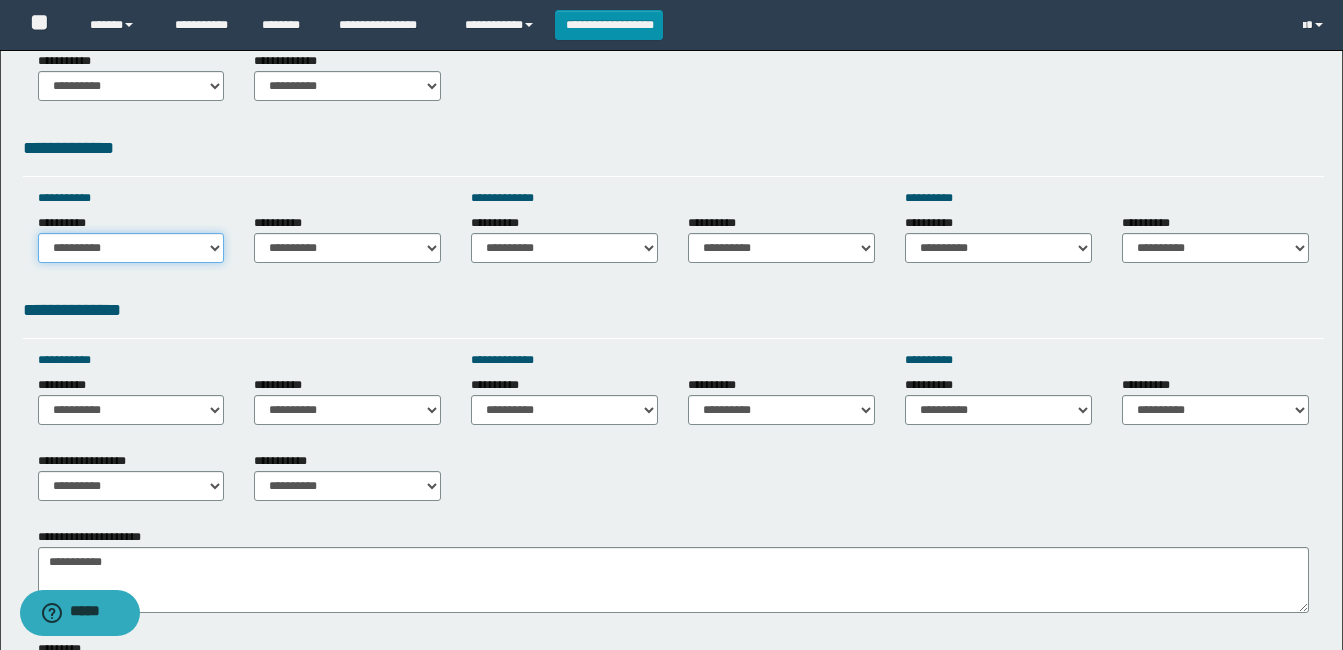 click on "**********" at bounding box center [131, 248] 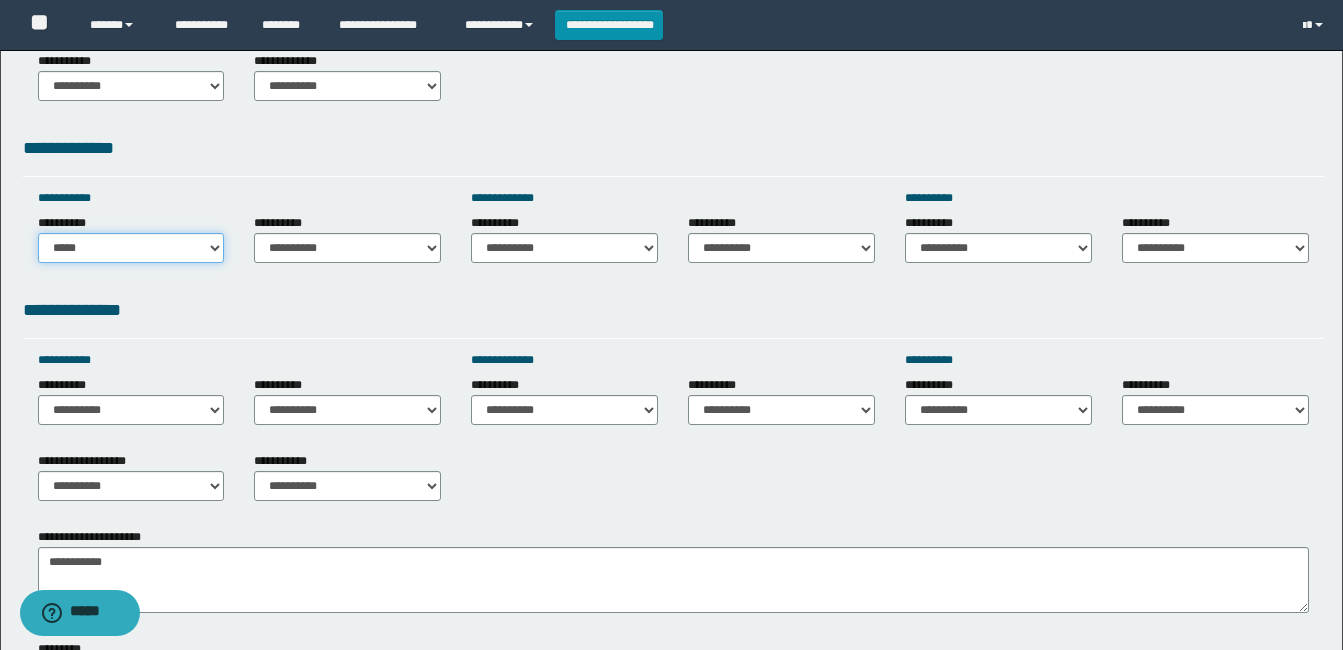 click on "**********" at bounding box center [131, 248] 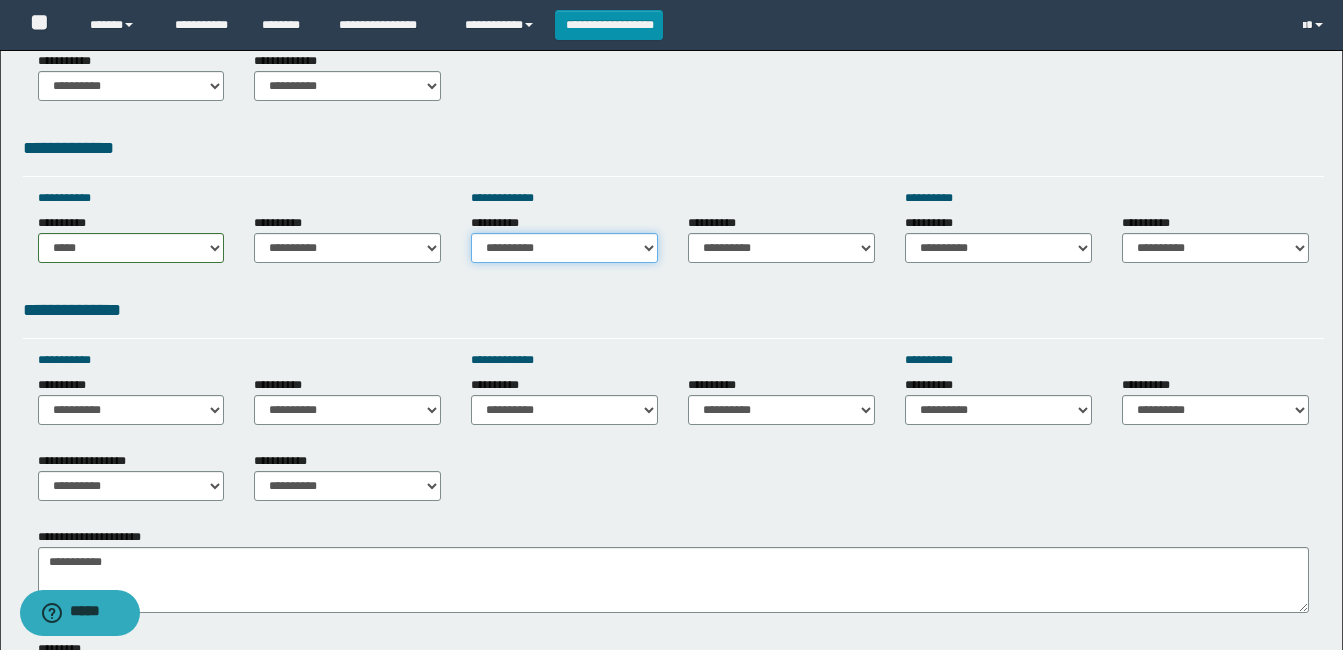 click on "**********" at bounding box center (564, 248) 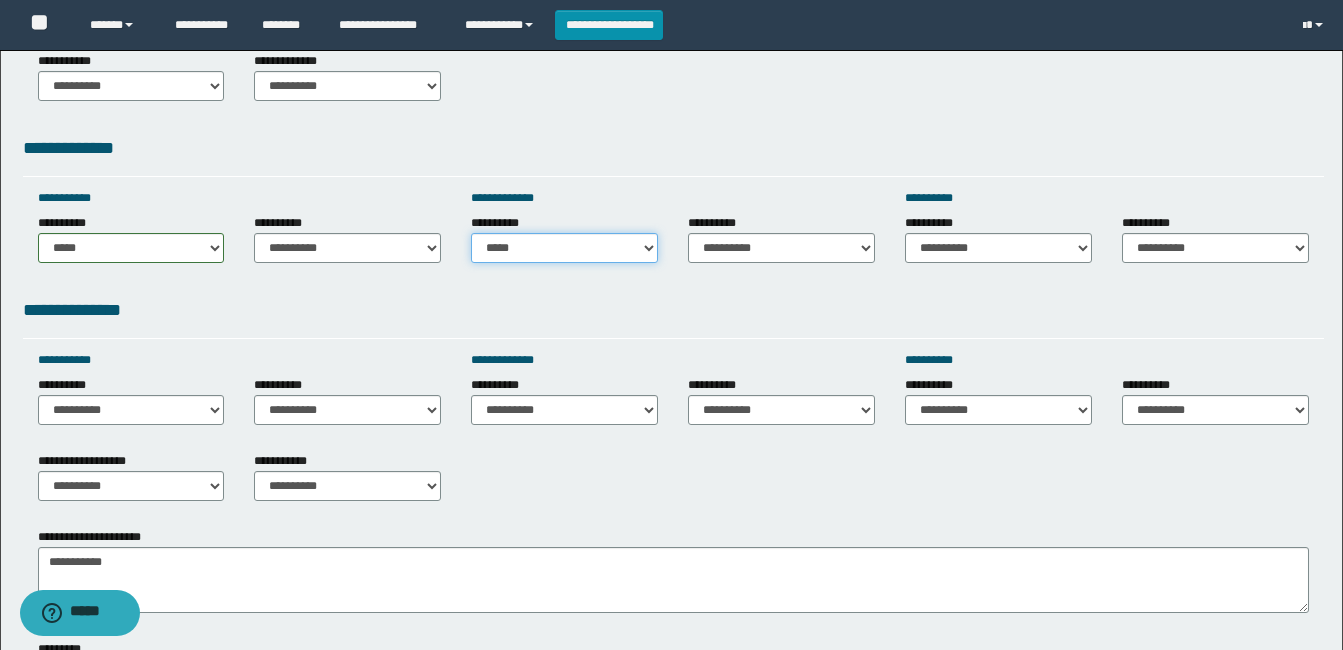 click on "**********" at bounding box center (564, 248) 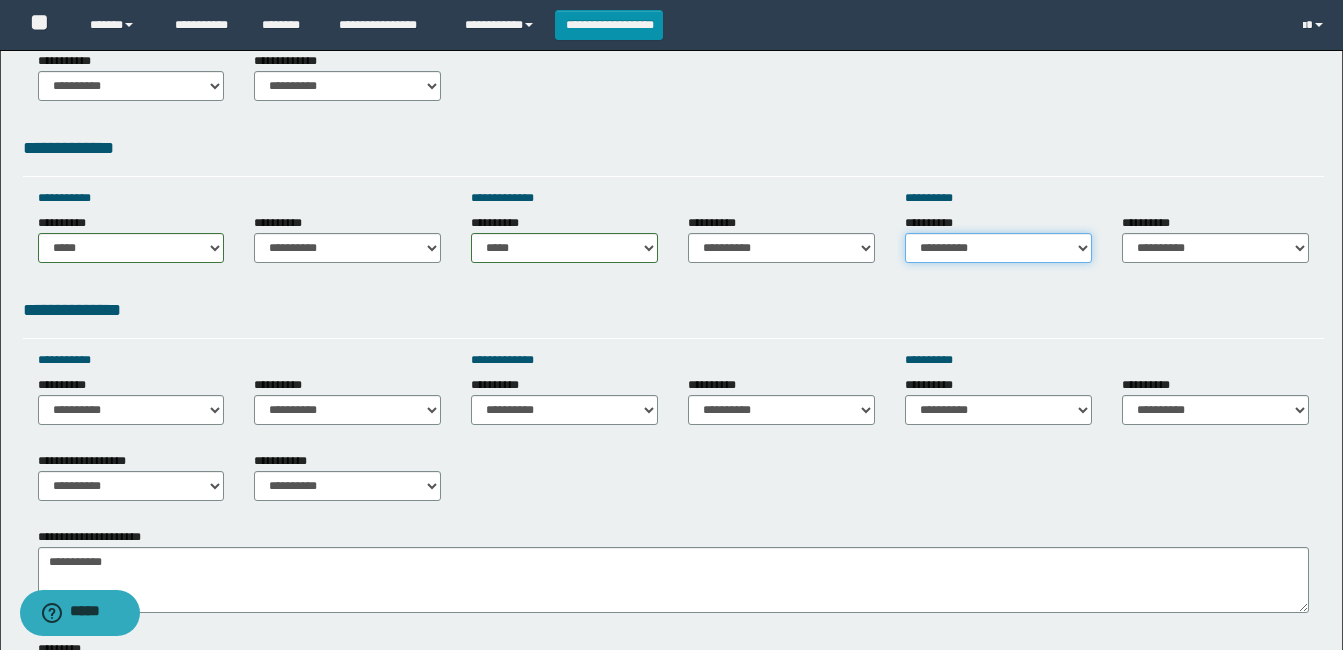 click on "**********" at bounding box center (998, 248) 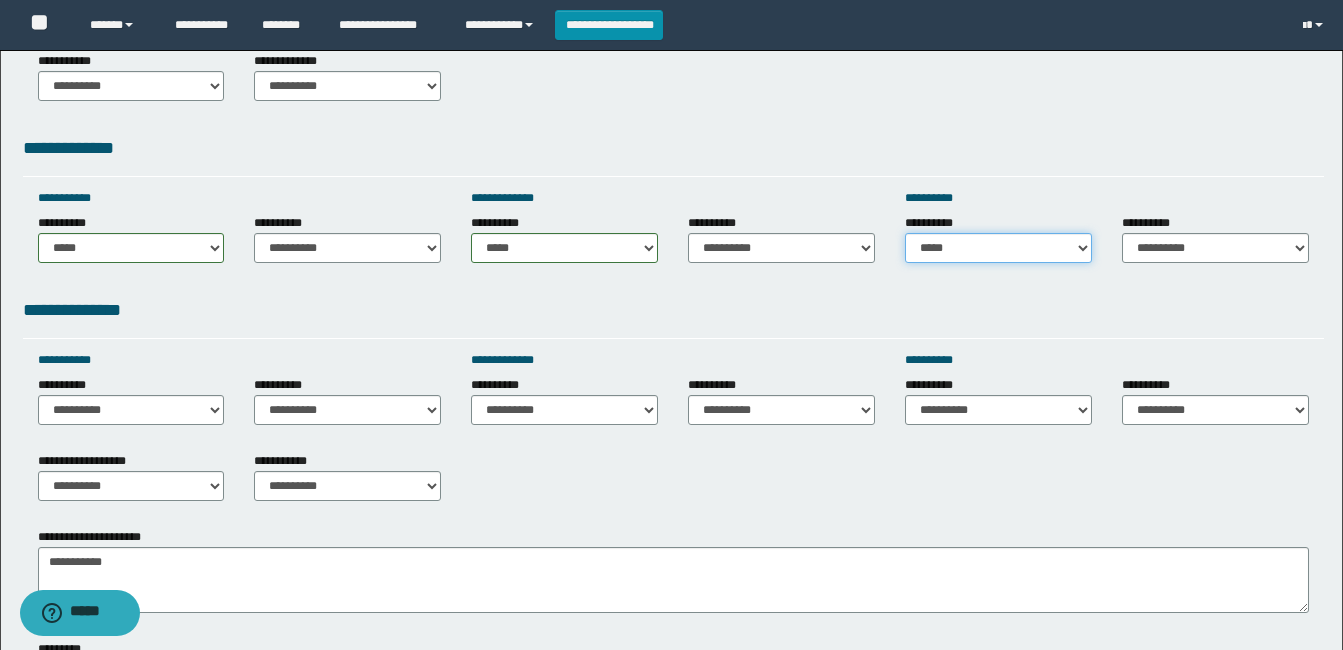 click on "**********" at bounding box center (998, 248) 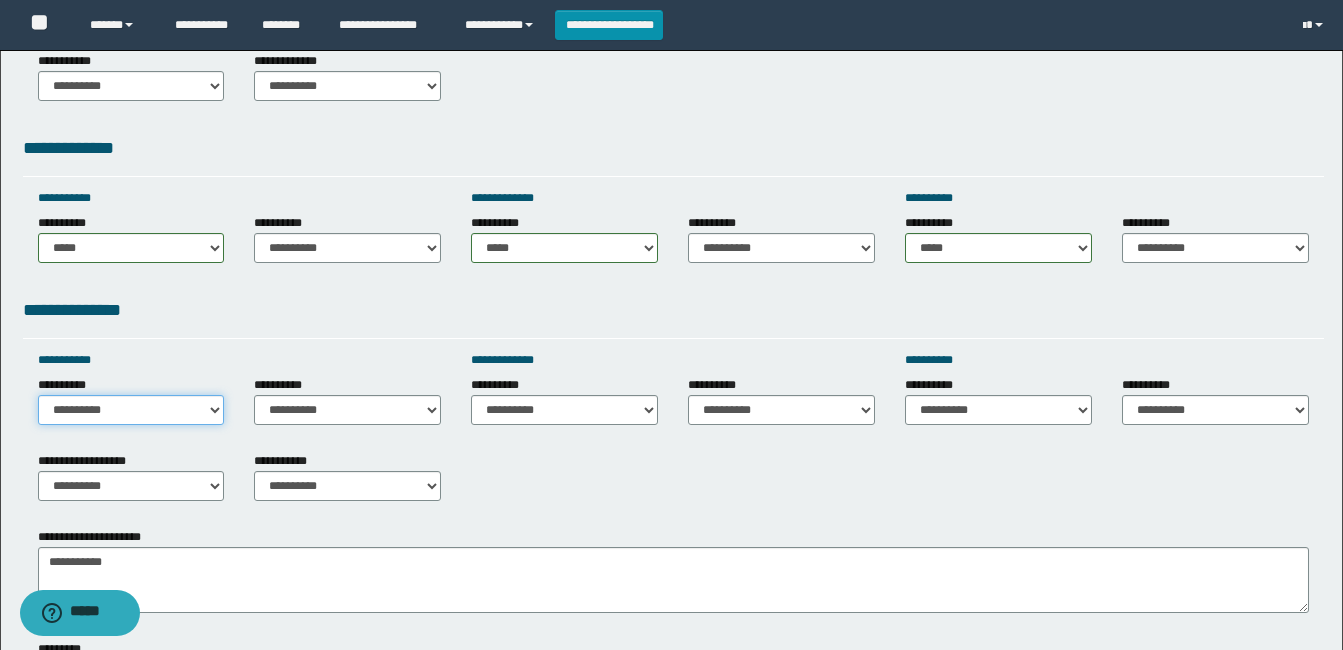 click on "**********" at bounding box center (131, 410) 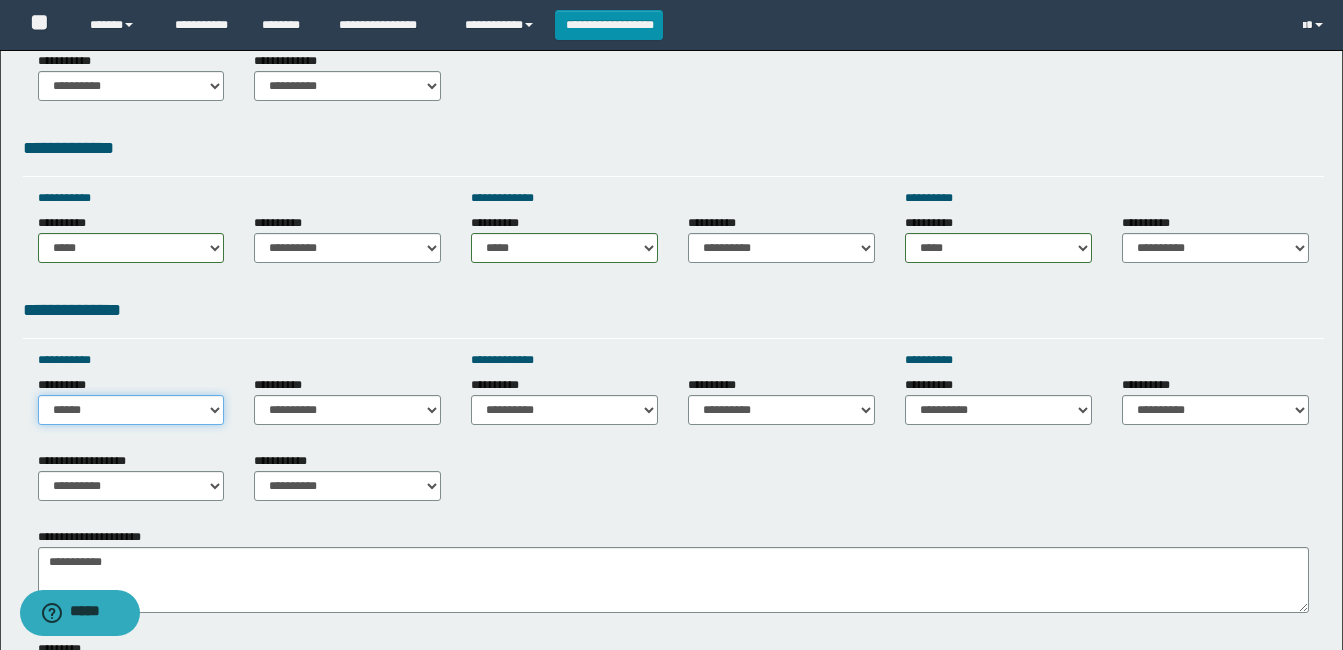 click on "**********" at bounding box center [131, 410] 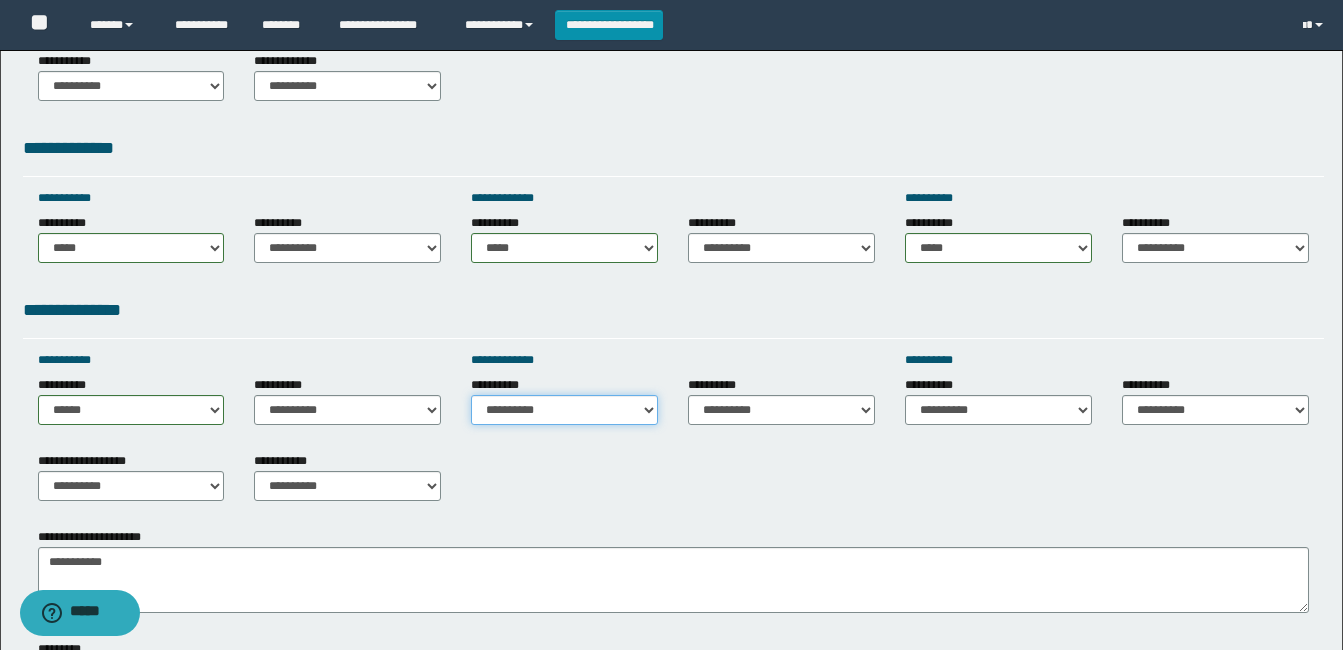 click on "**********" at bounding box center [564, 410] 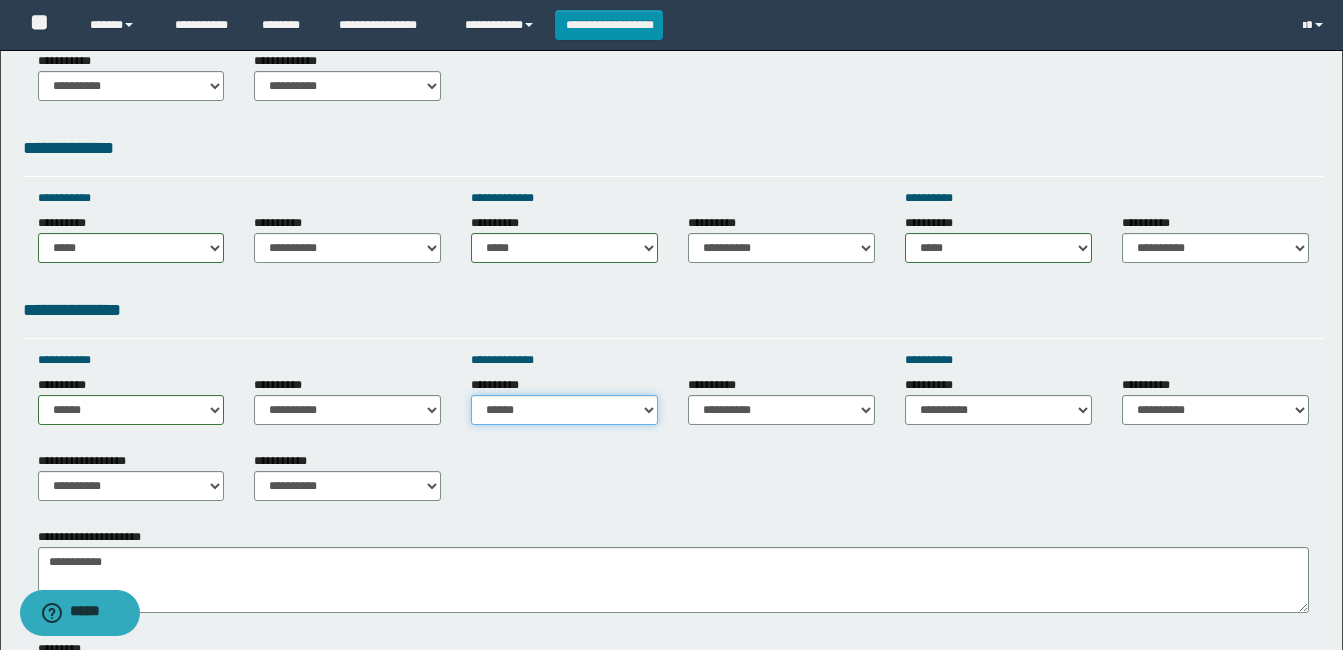 click on "**********" at bounding box center [564, 410] 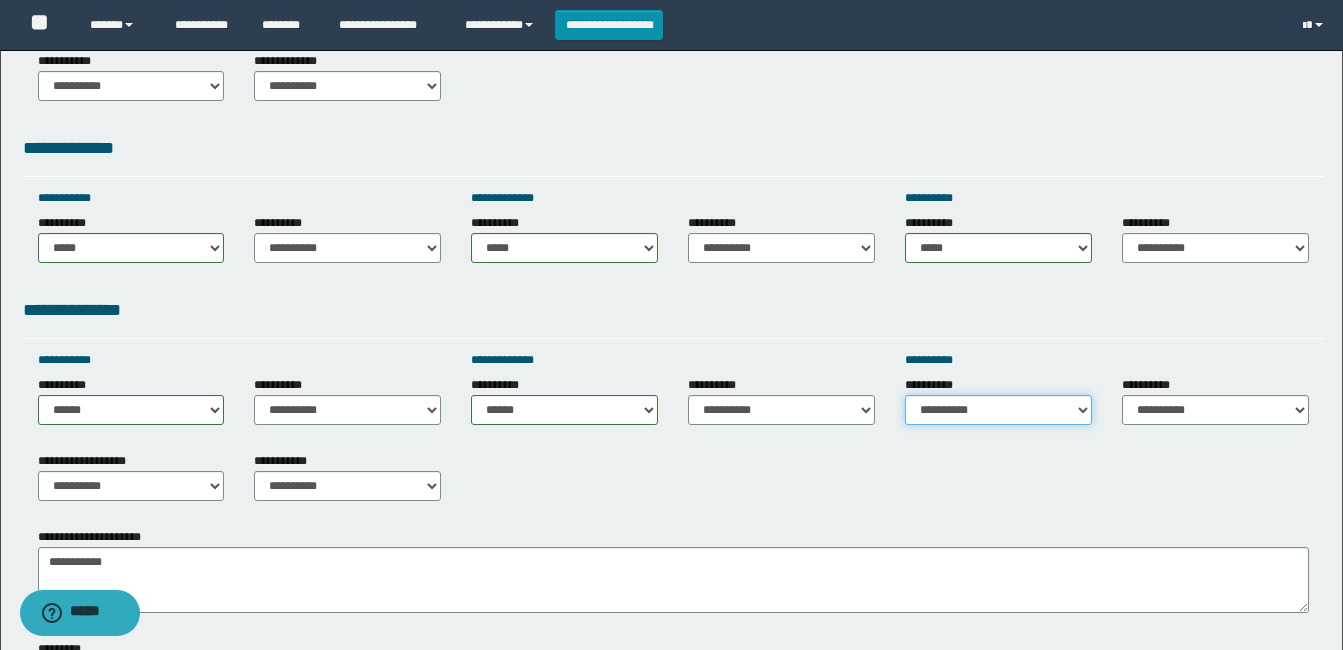 click on "**********" at bounding box center [998, 410] 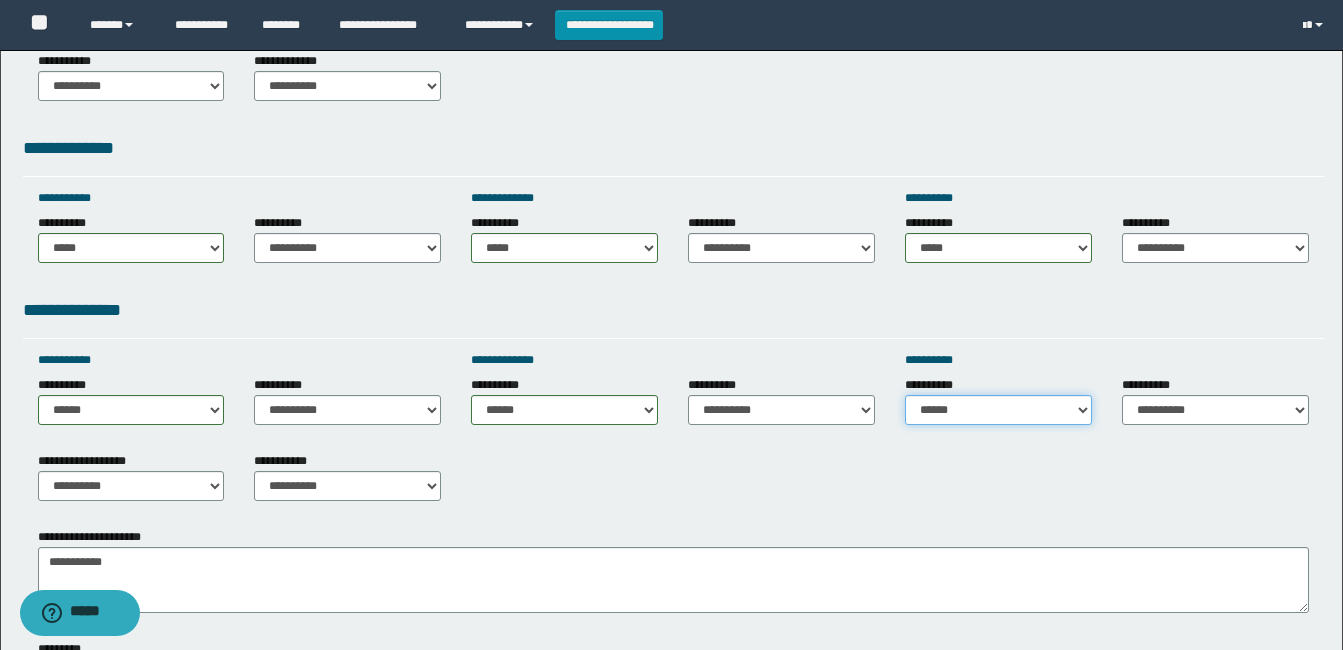click on "**********" at bounding box center [998, 410] 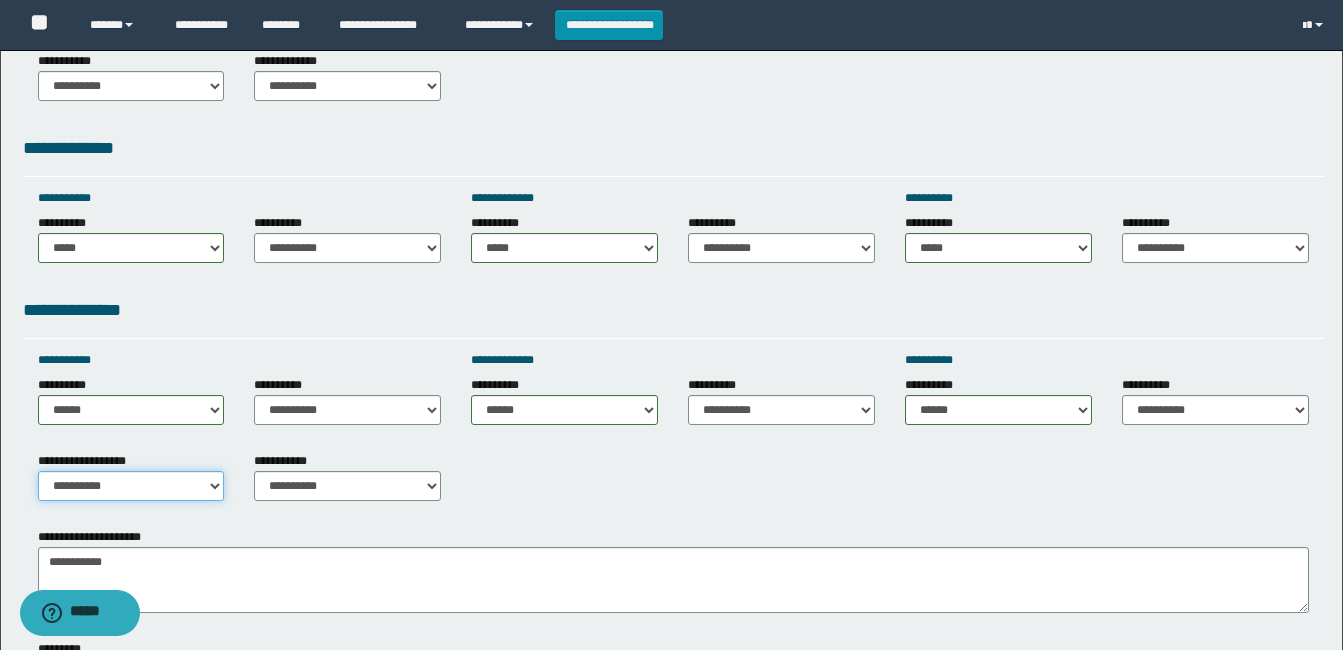click on "**********" at bounding box center (131, 486) 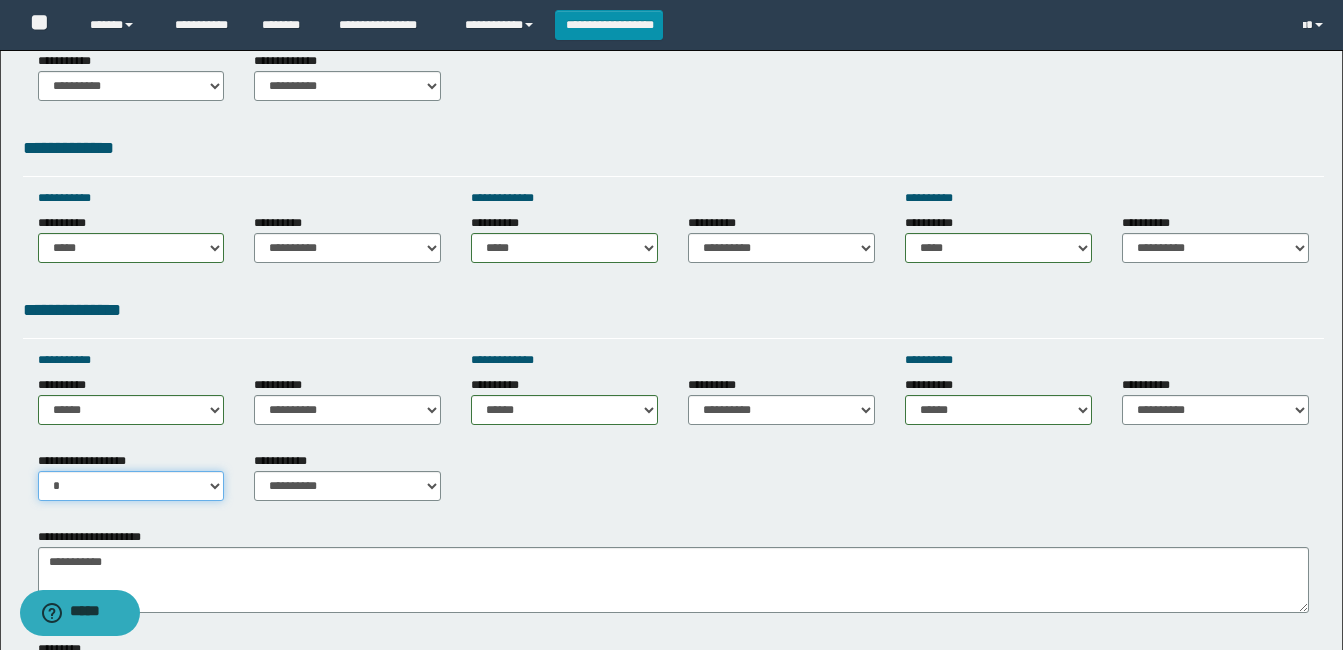 click on "**********" at bounding box center [131, 486] 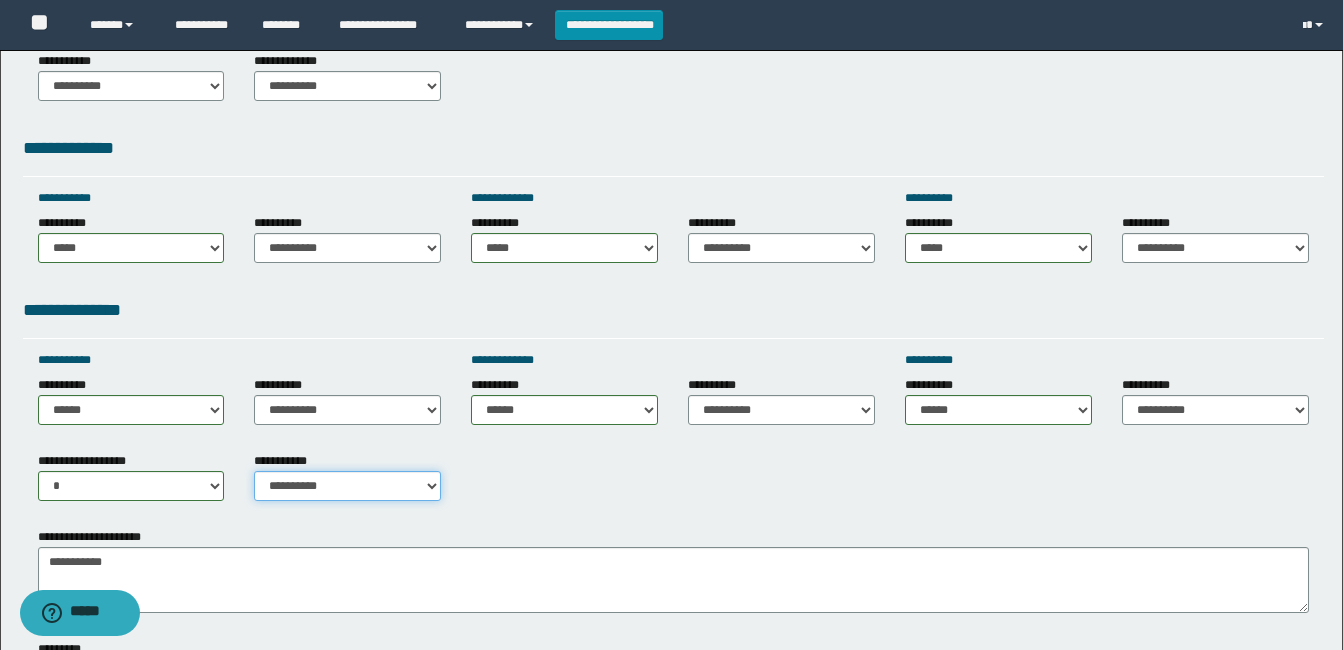 click on "**********" at bounding box center [347, 486] 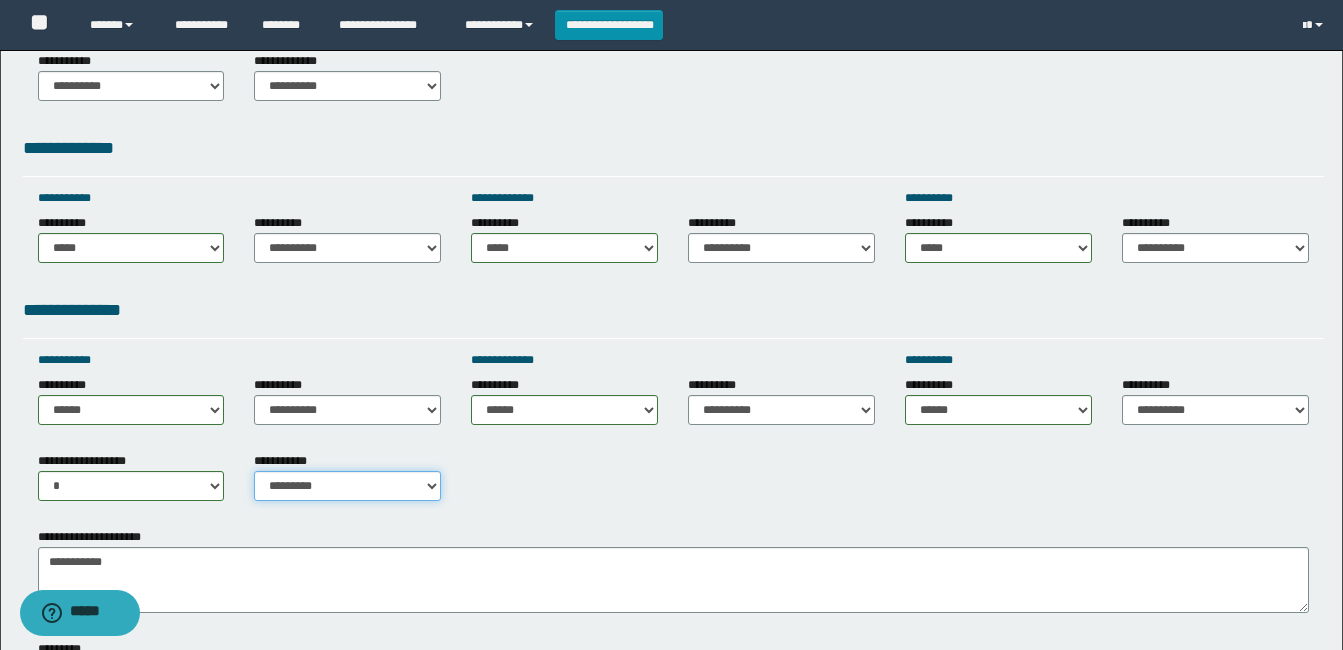 click on "**********" at bounding box center (347, 486) 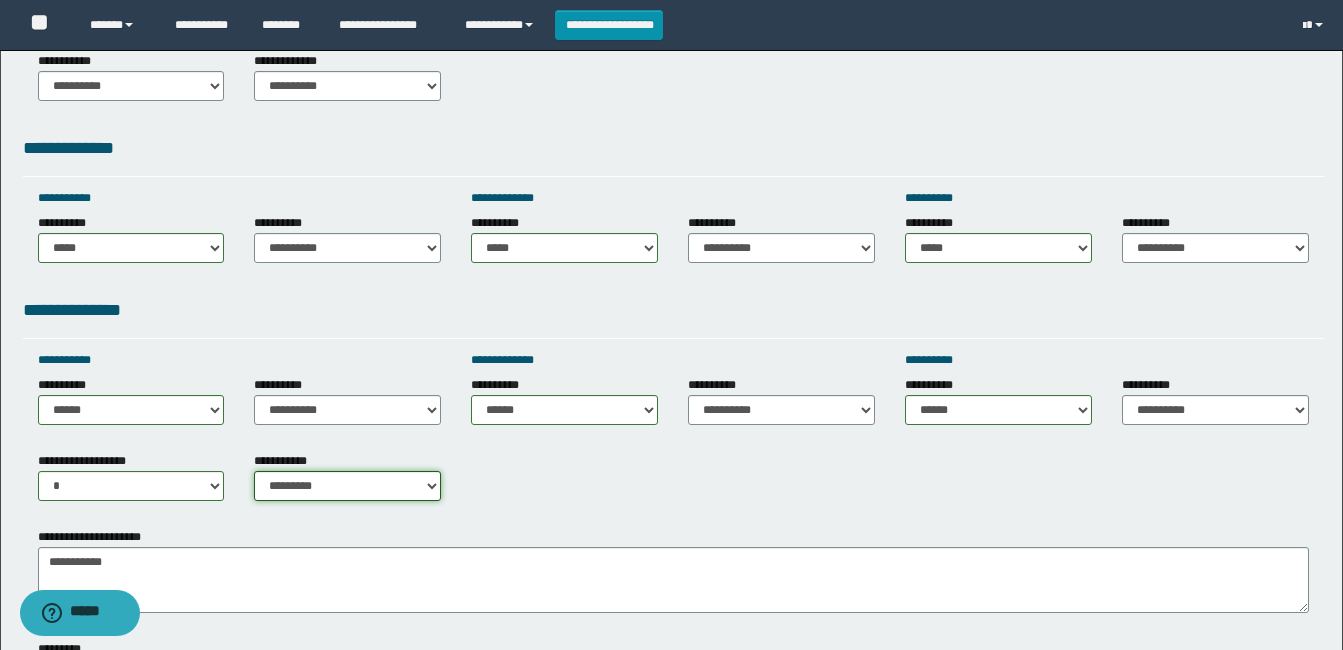 scroll, scrollTop: 900, scrollLeft: 0, axis: vertical 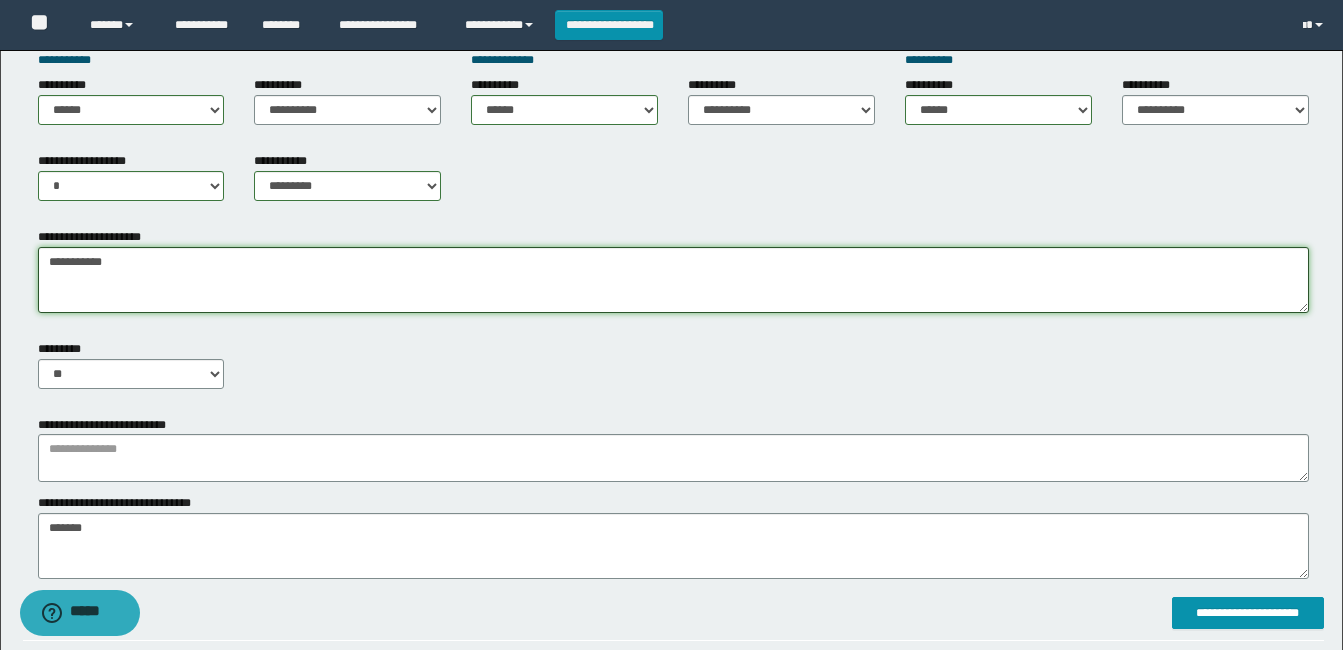 drag, startPoint x: 48, startPoint y: 264, endPoint x: 170, endPoint y: 275, distance: 122.494896 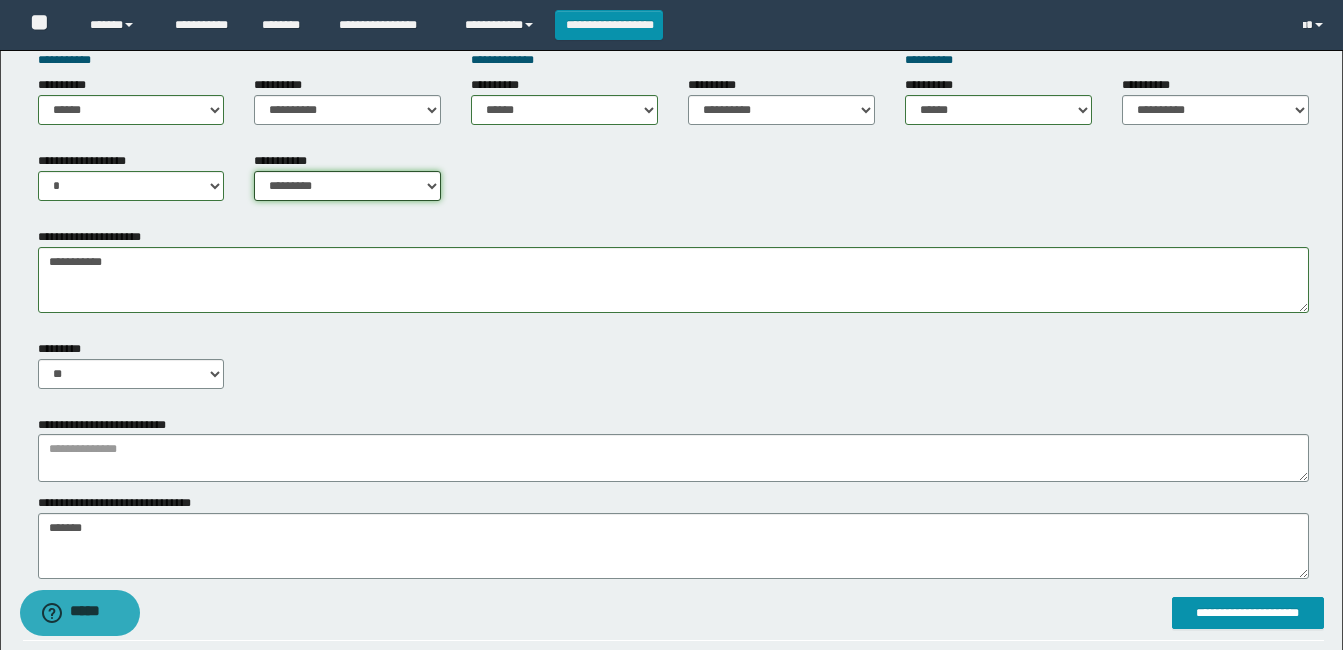 click on "**********" at bounding box center [347, 186] 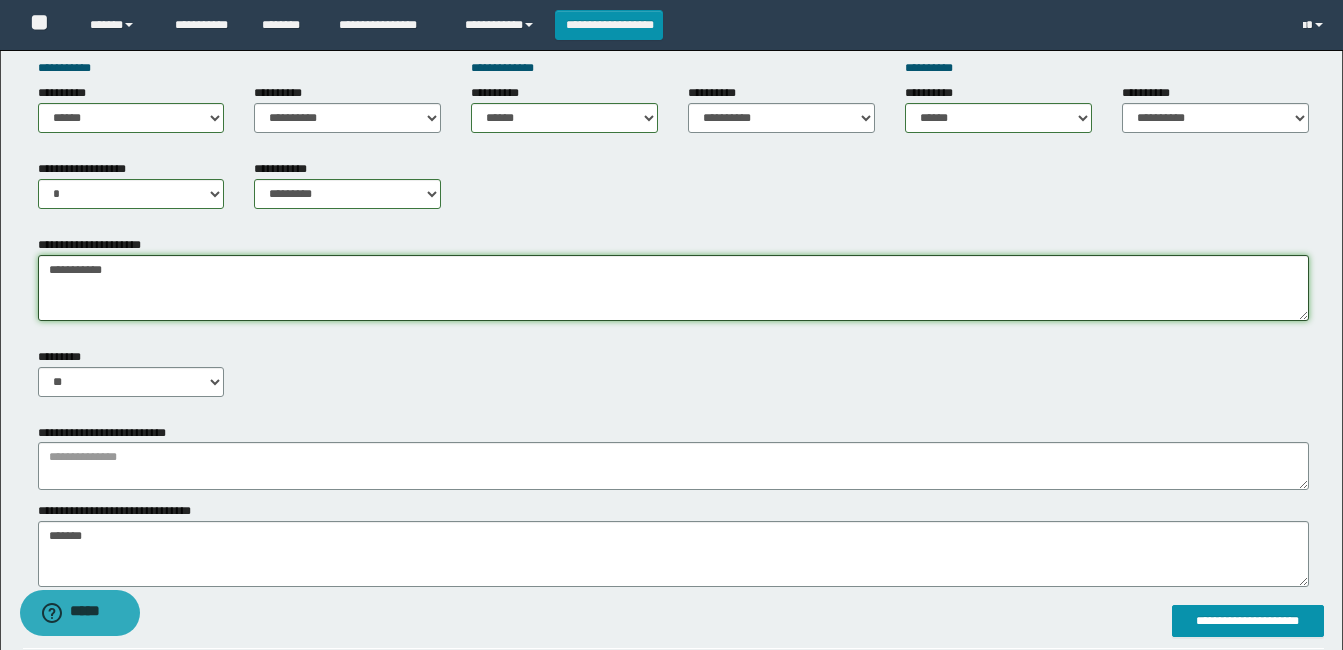 scroll, scrollTop: 600, scrollLeft: 0, axis: vertical 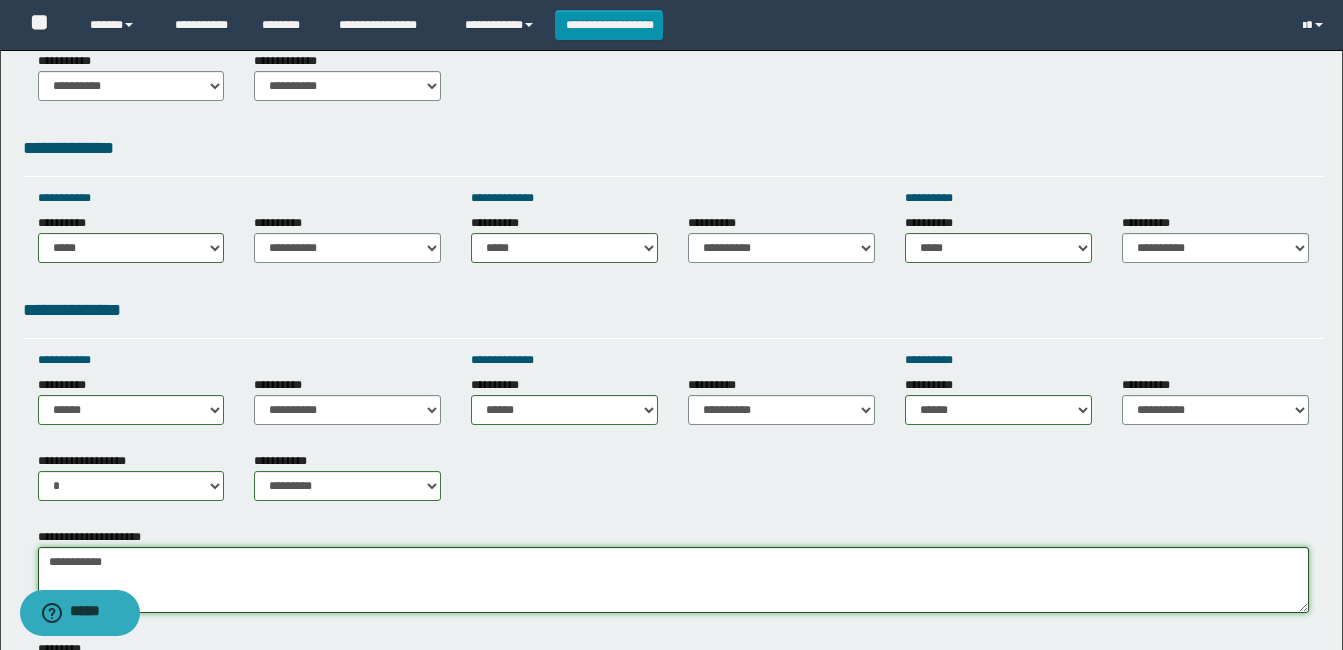 type on "**********" 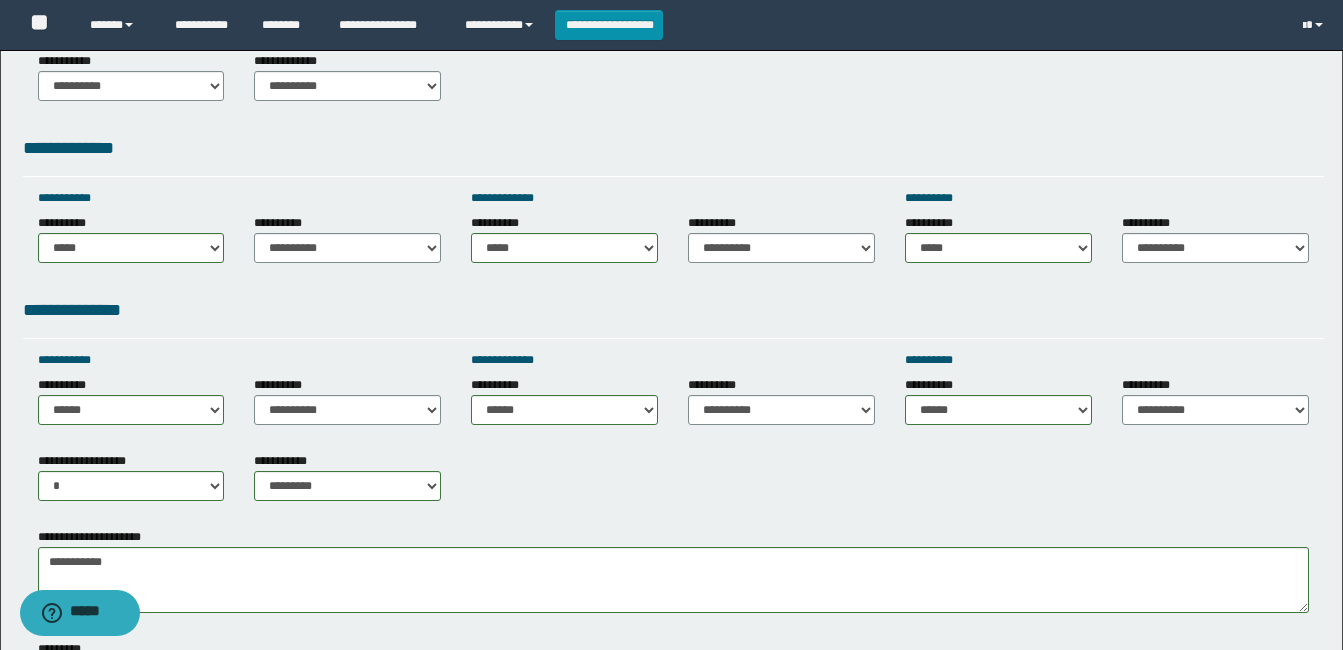 click on "**********" at bounding box center (131, 238) 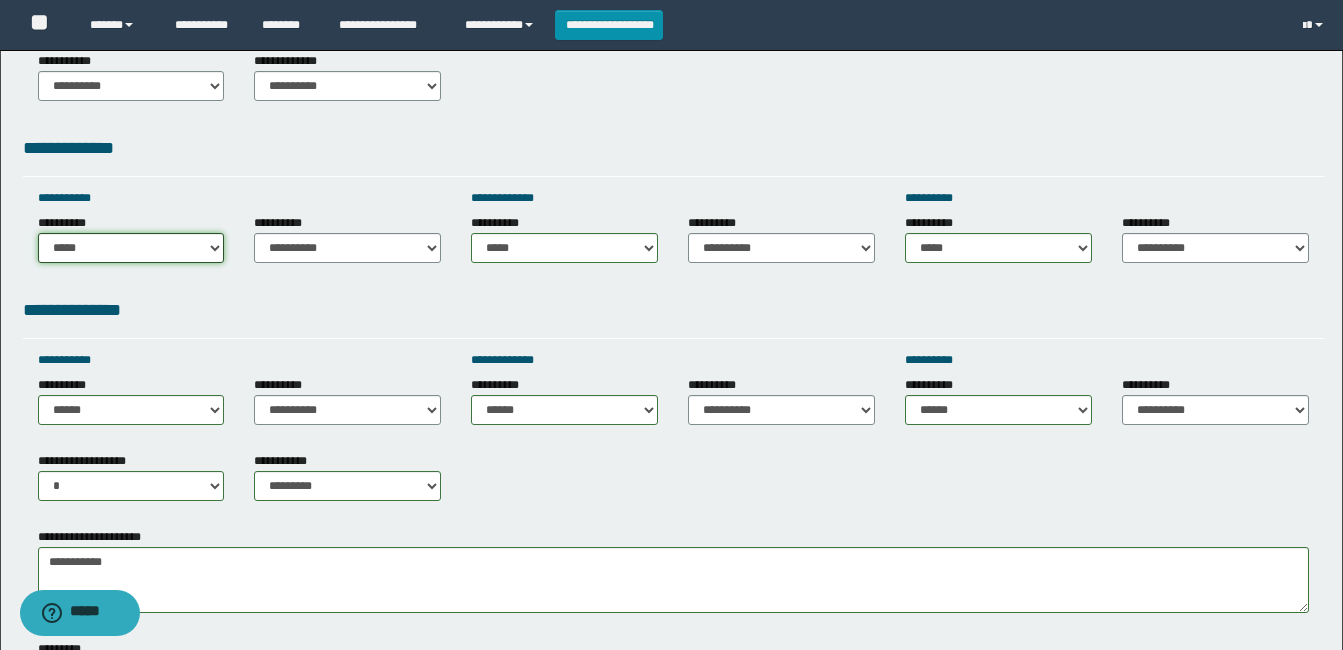click on "**********" at bounding box center [131, 248] 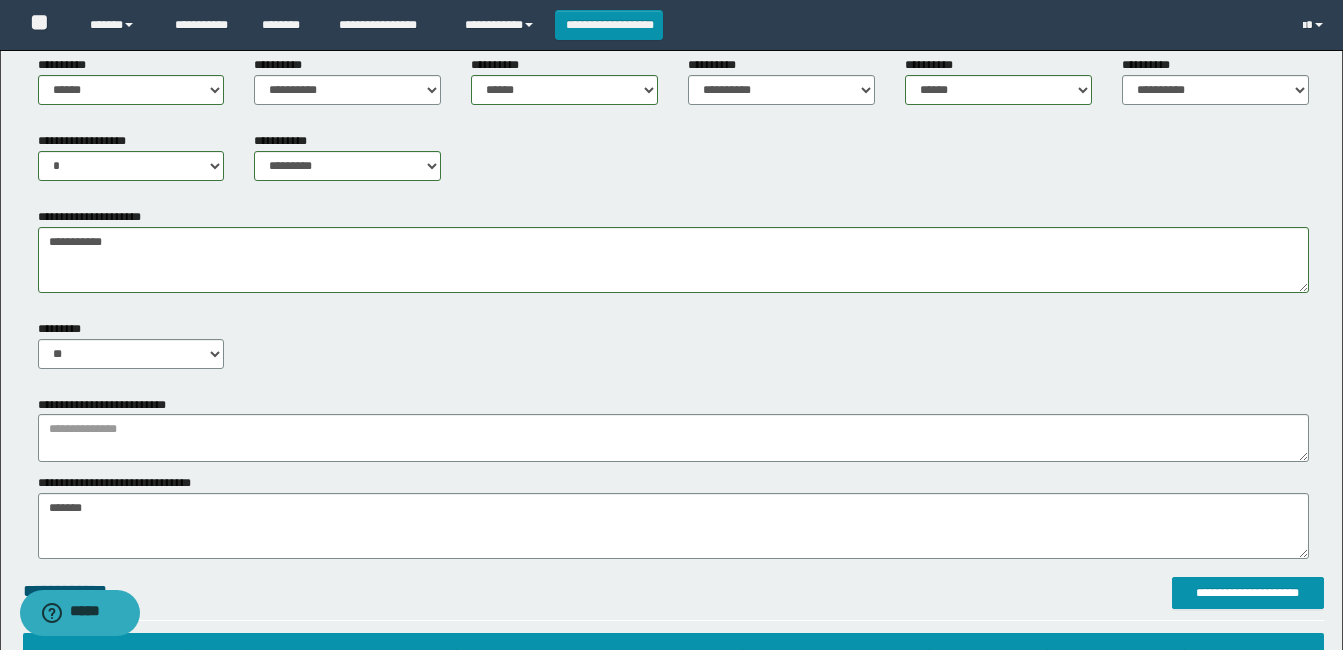 scroll, scrollTop: 969, scrollLeft: 0, axis: vertical 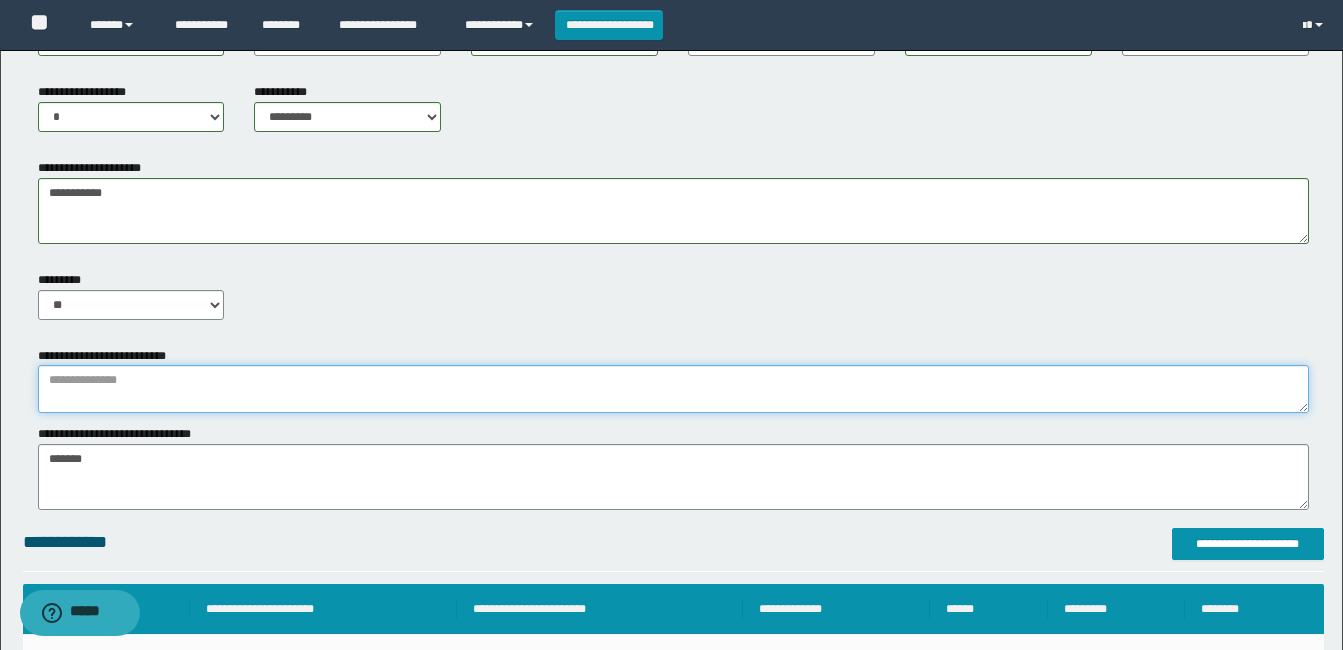 click at bounding box center (673, 389) 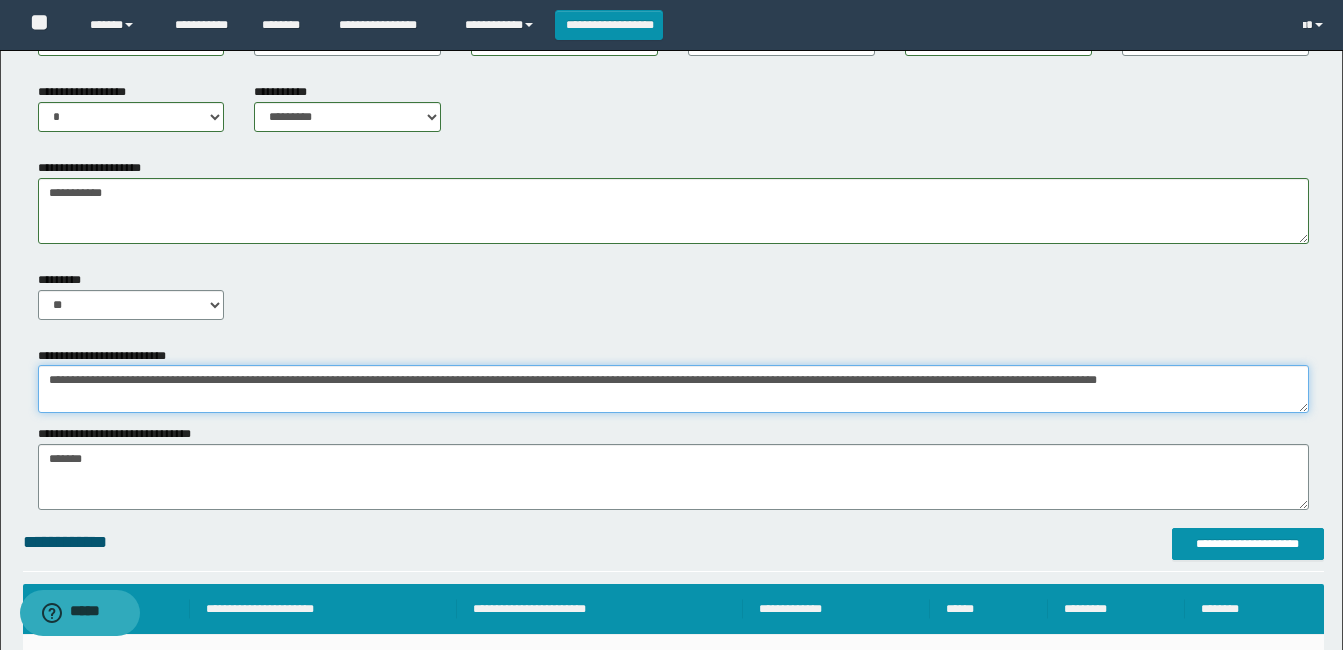 click on "**********" at bounding box center (673, 389) 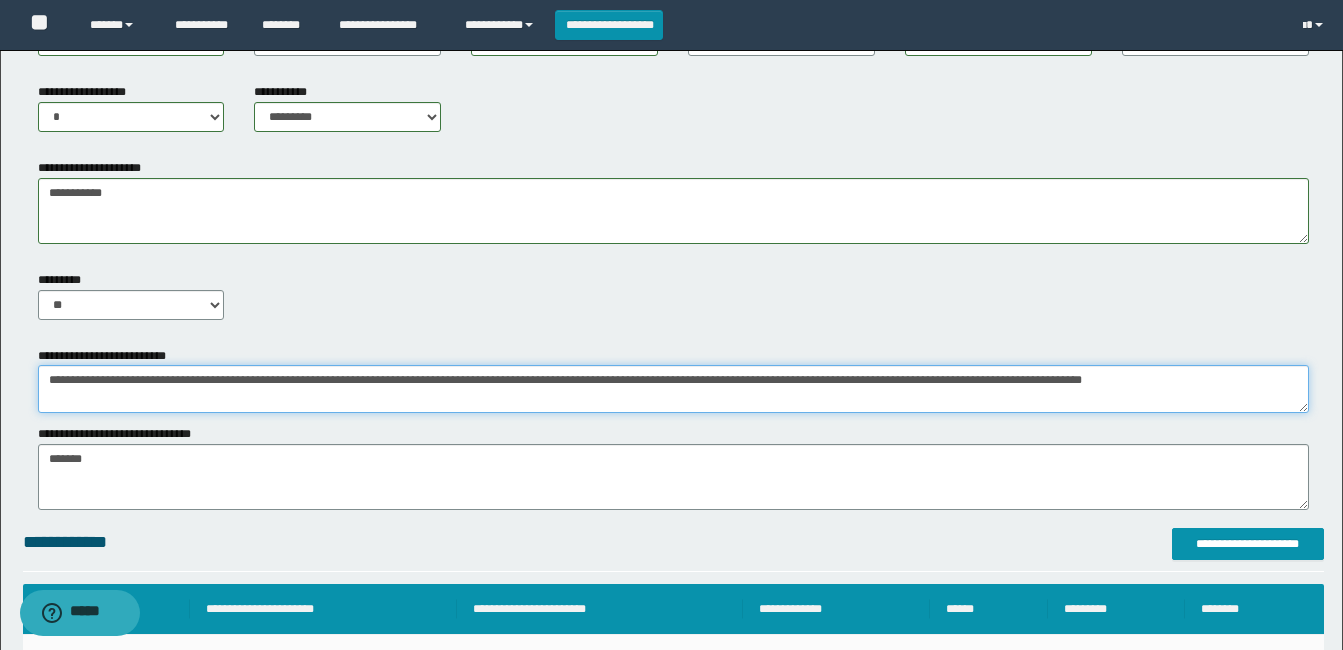 click on "**********" at bounding box center (673, 389) 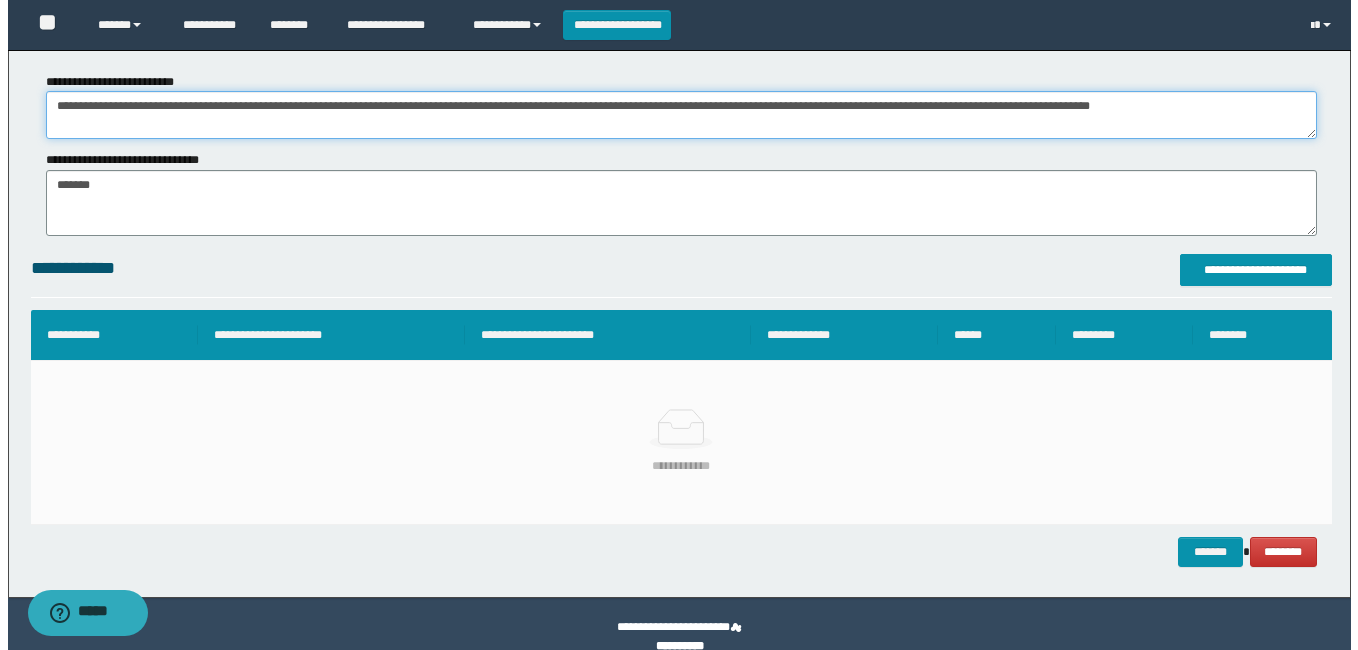 scroll, scrollTop: 1269, scrollLeft: 0, axis: vertical 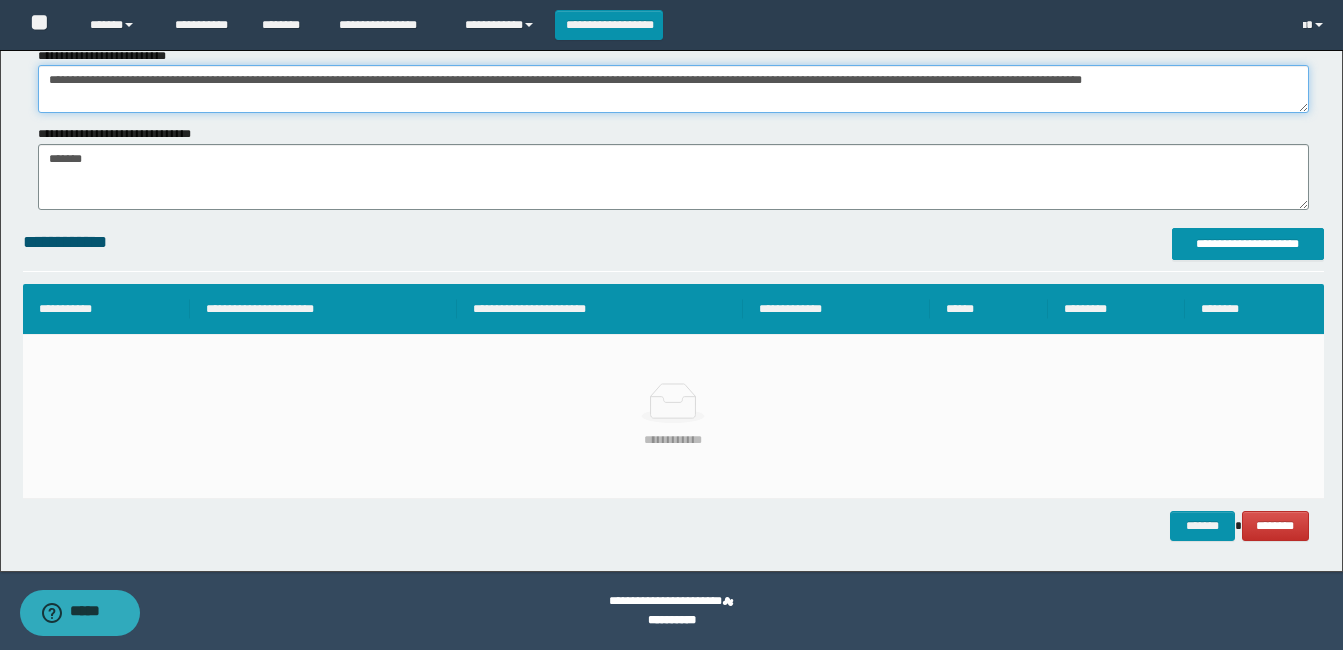 type on "**********" 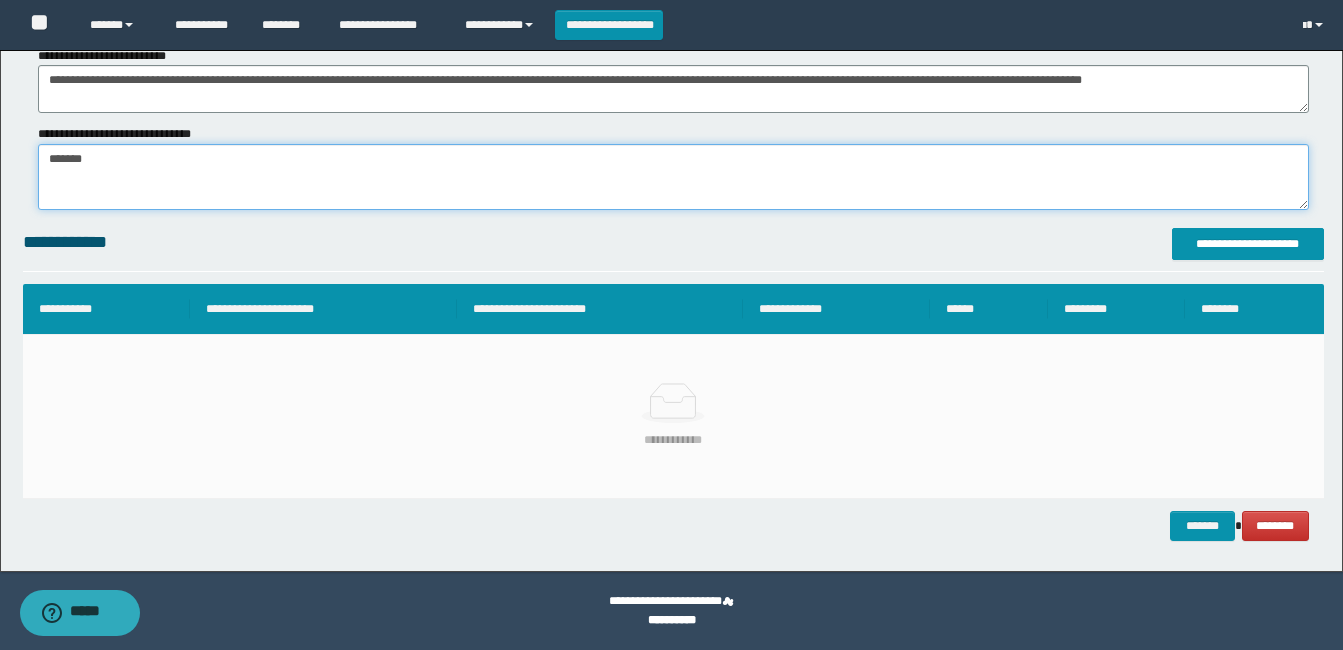 drag, startPoint x: 53, startPoint y: 158, endPoint x: 40, endPoint y: 154, distance: 13.601471 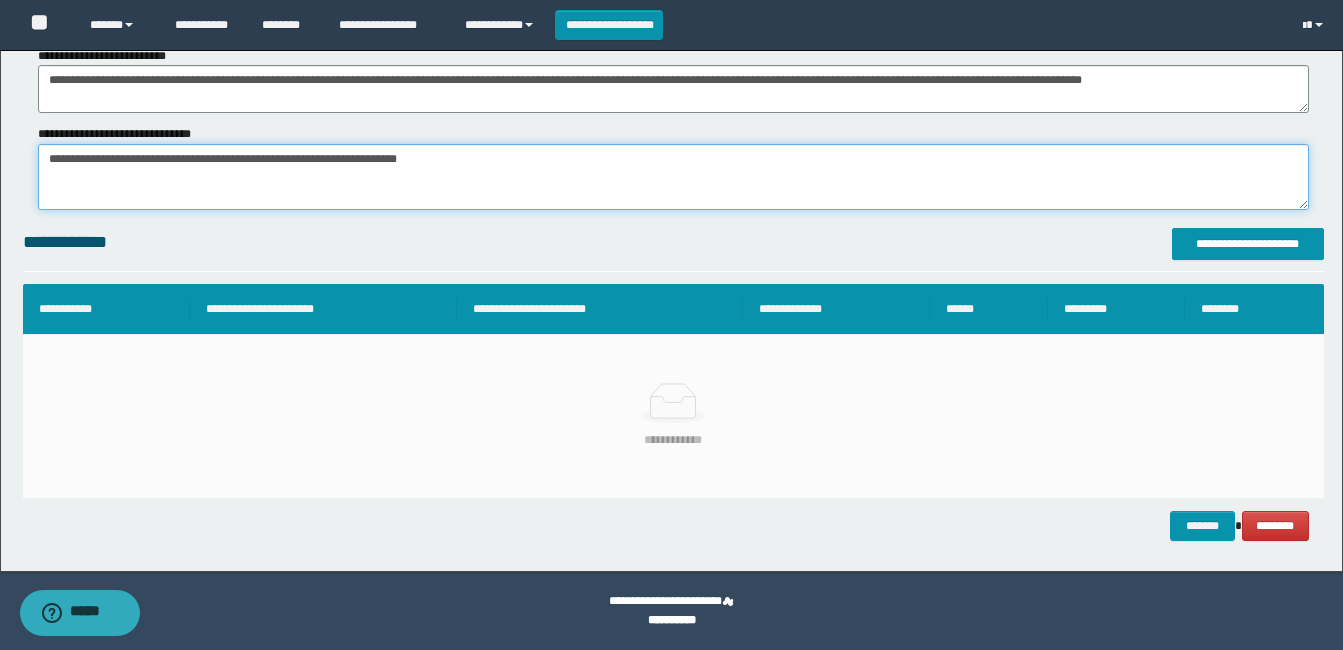 click on "*******" at bounding box center (673, 177) 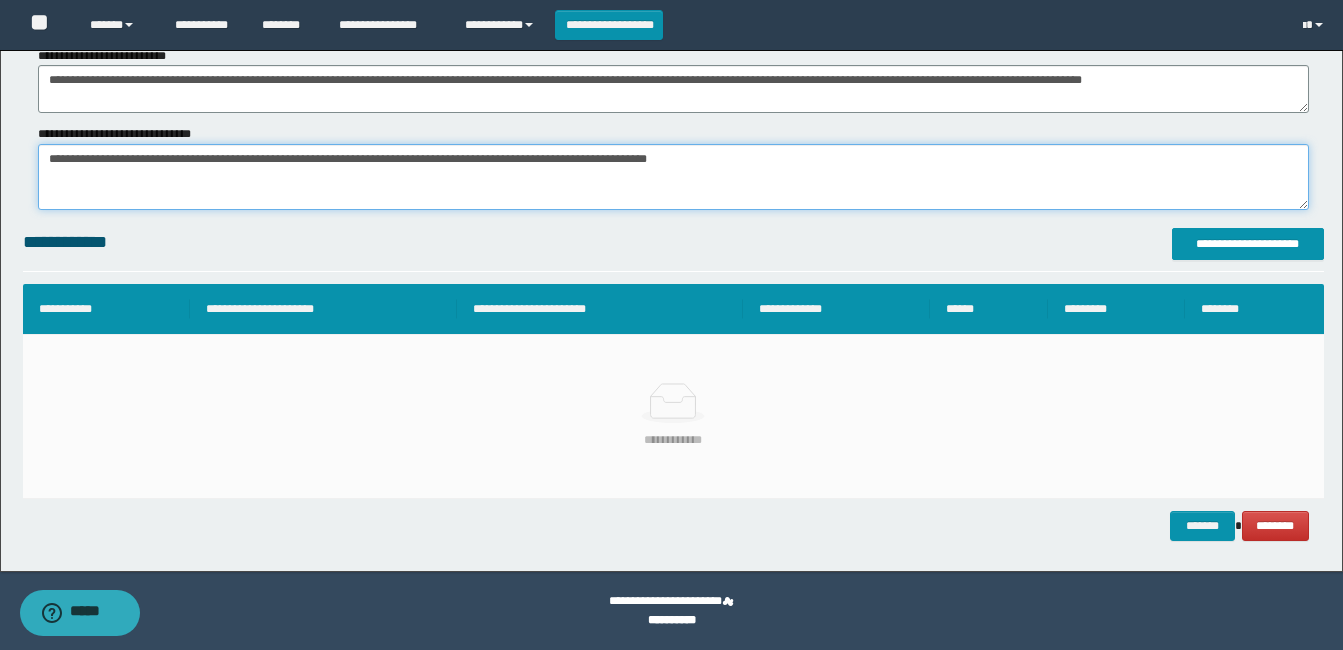 click on "*******" at bounding box center [673, 177] 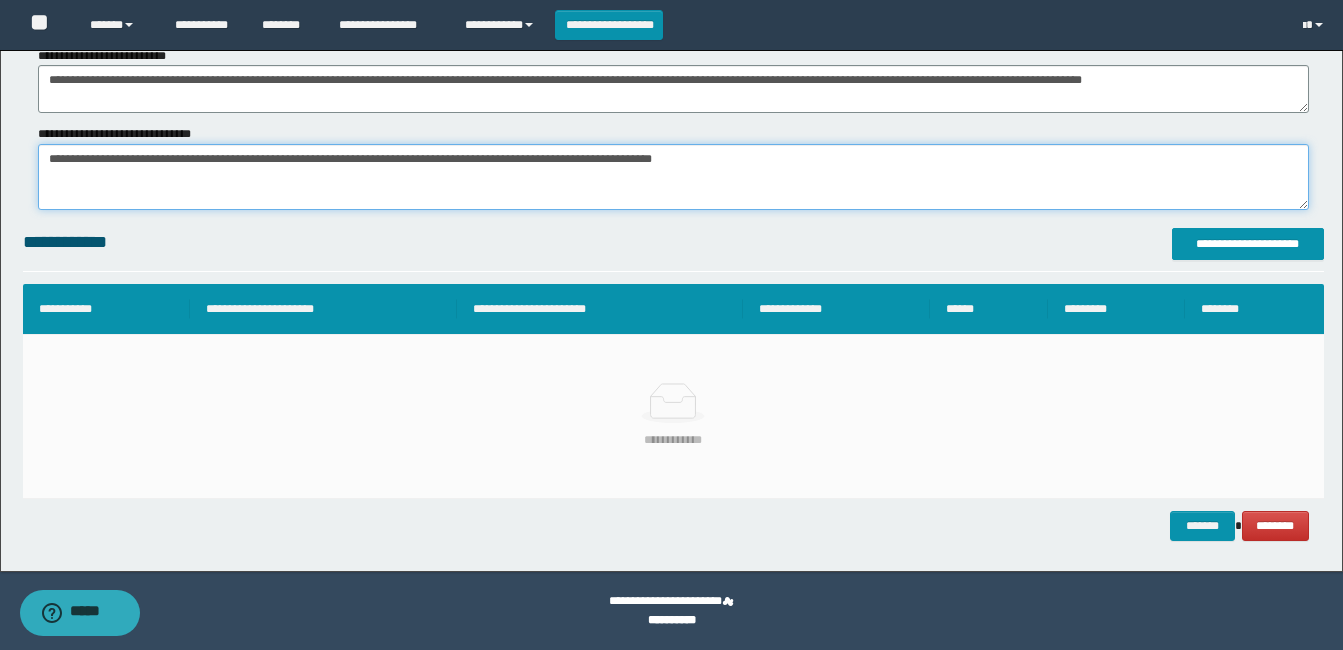 drag, startPoint x: 686, startPoint y: 166, endPoint x: 723, endPoint y: 174, distance: 37.85499 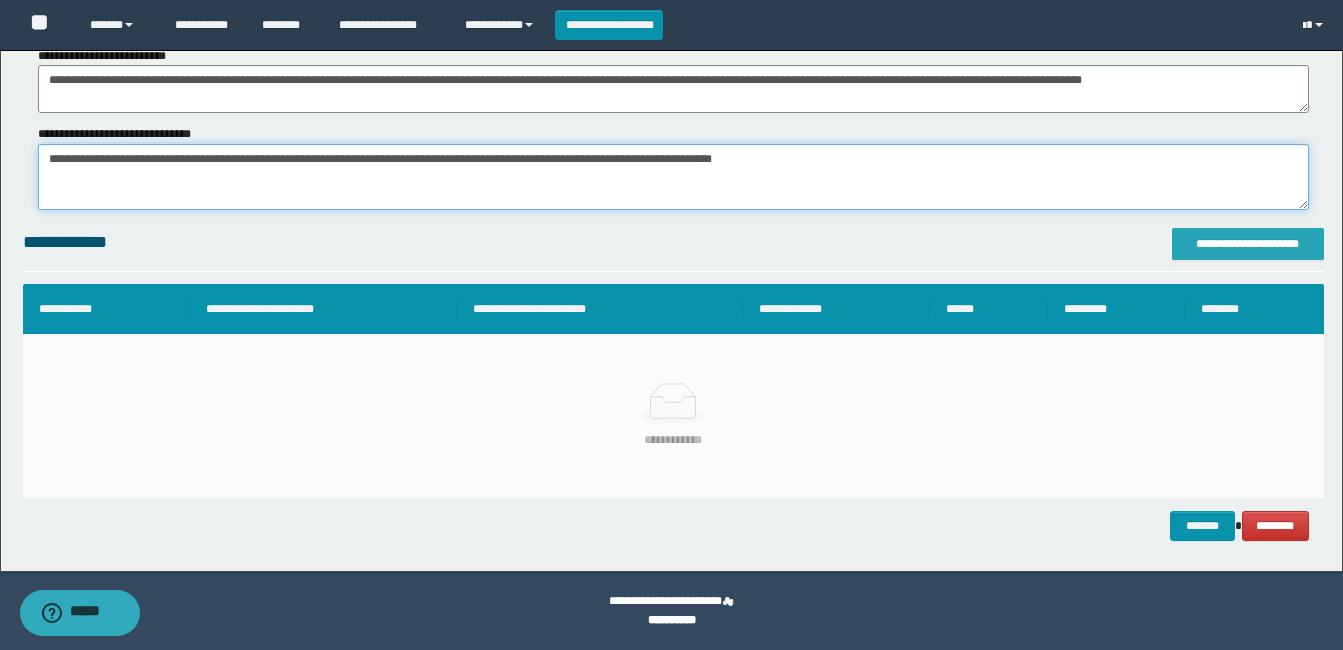 type on "**********" 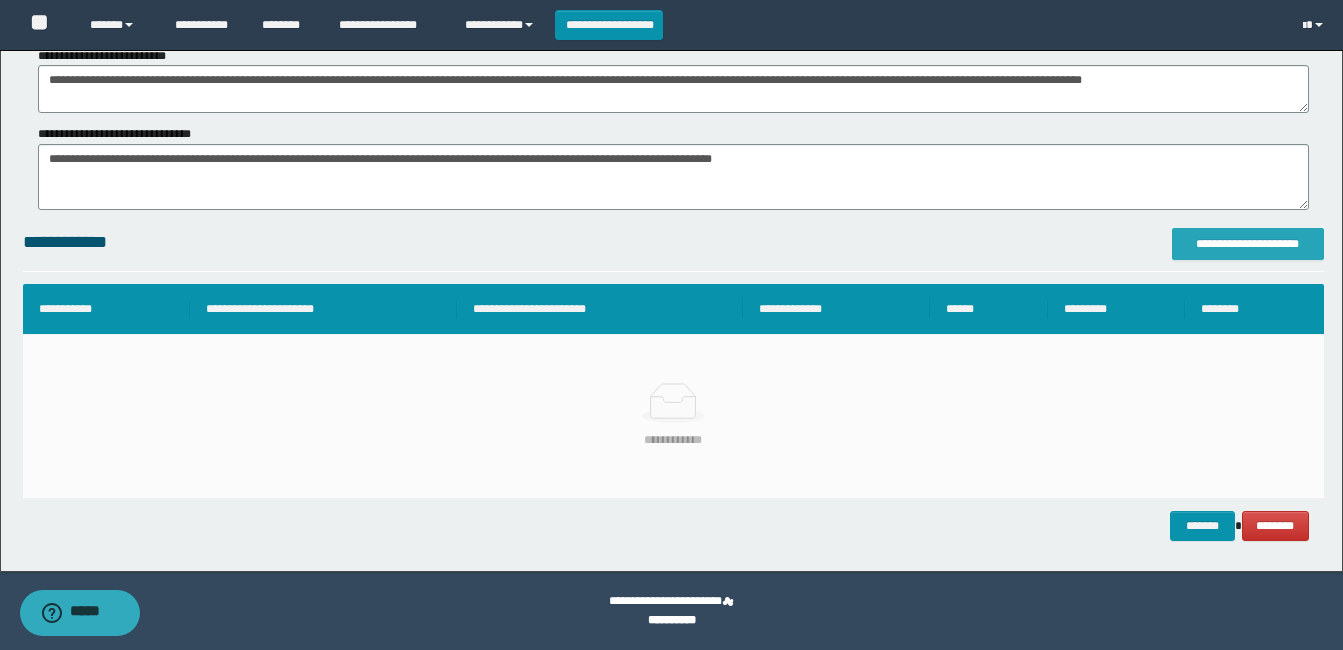 click on "**********" at bounding box center (1248, 244) 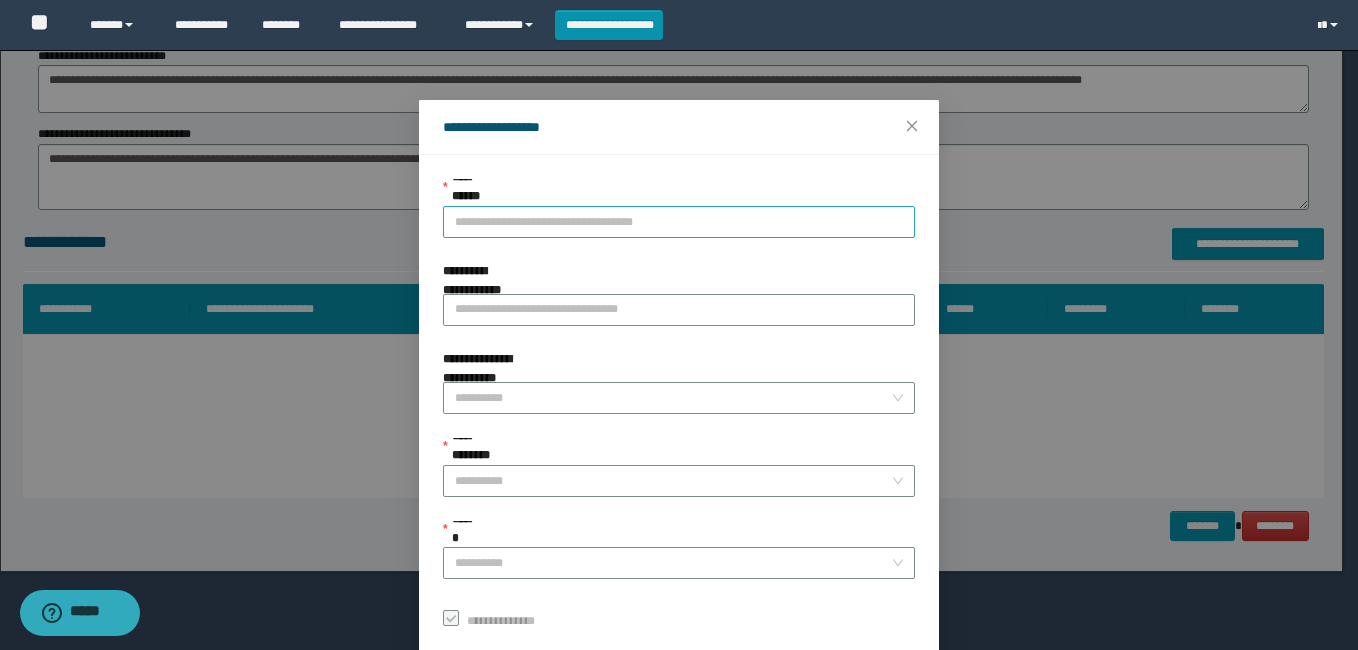click on "**********" at bounding box center [679, 222] 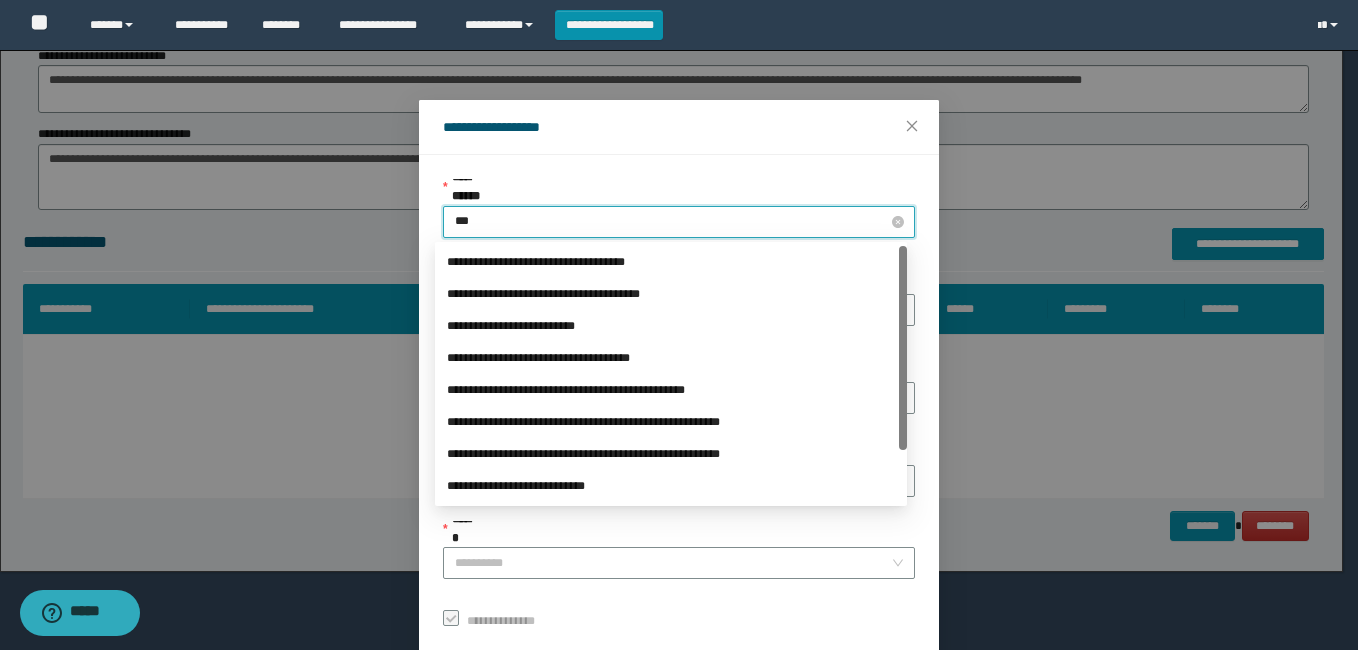 type on "****" 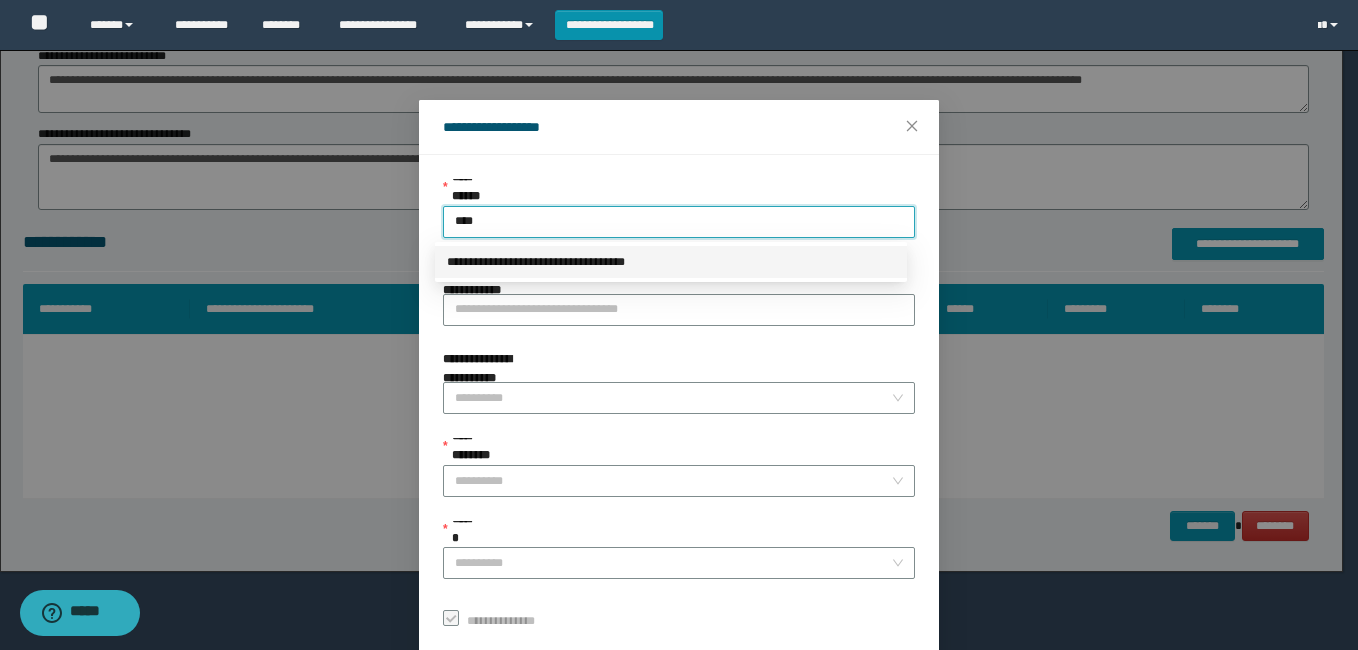 click on "**********" at bounding box center [671, 262] 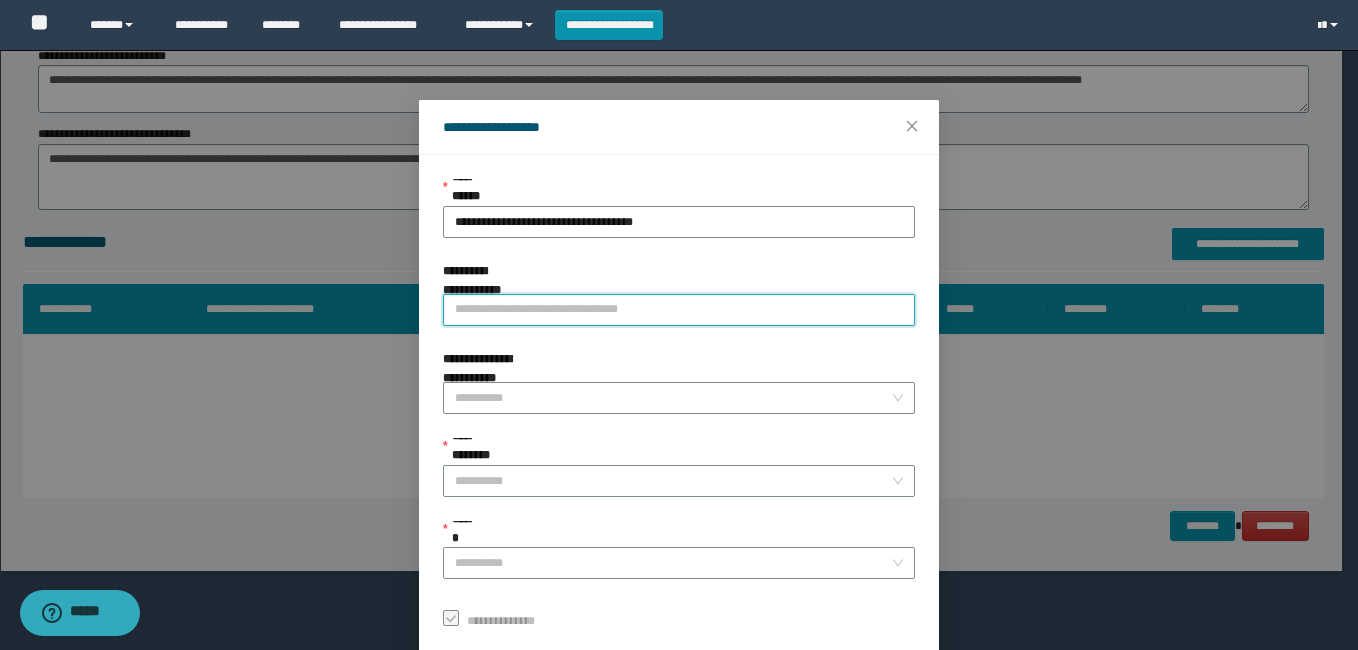 click on "**********" at bounding box center [679, 310] 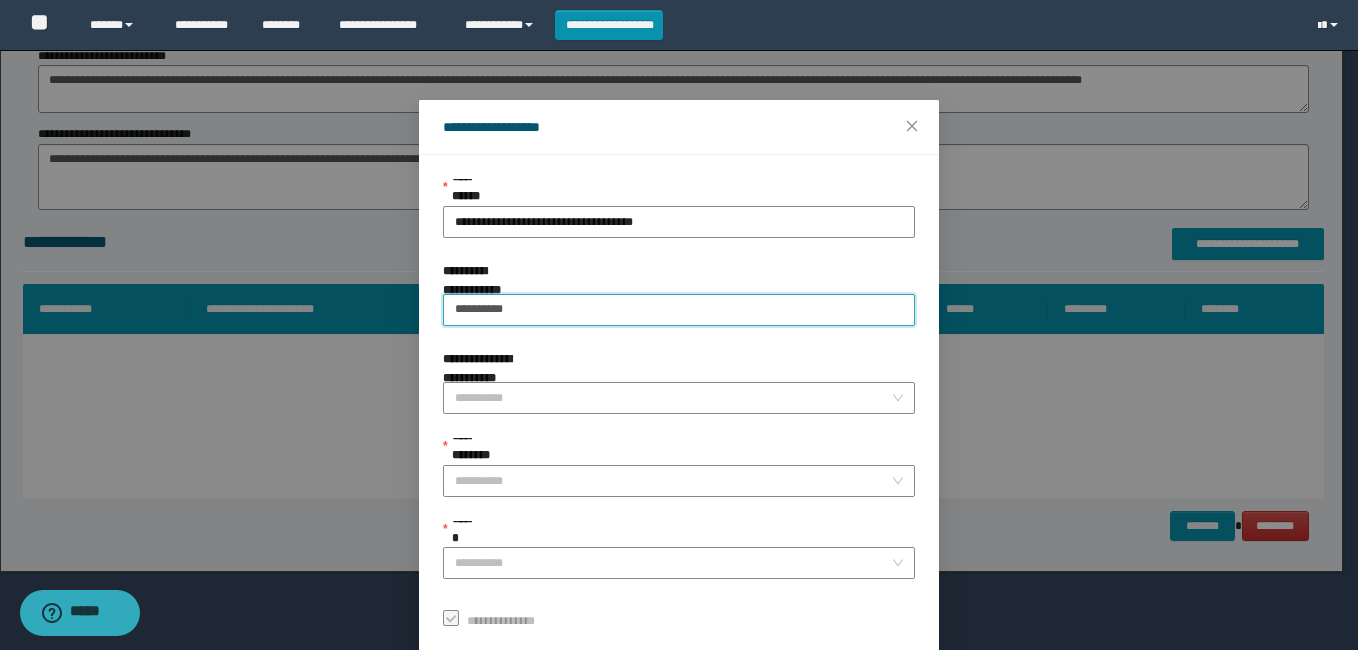 click on "*********" at bounding box center [679, 310] 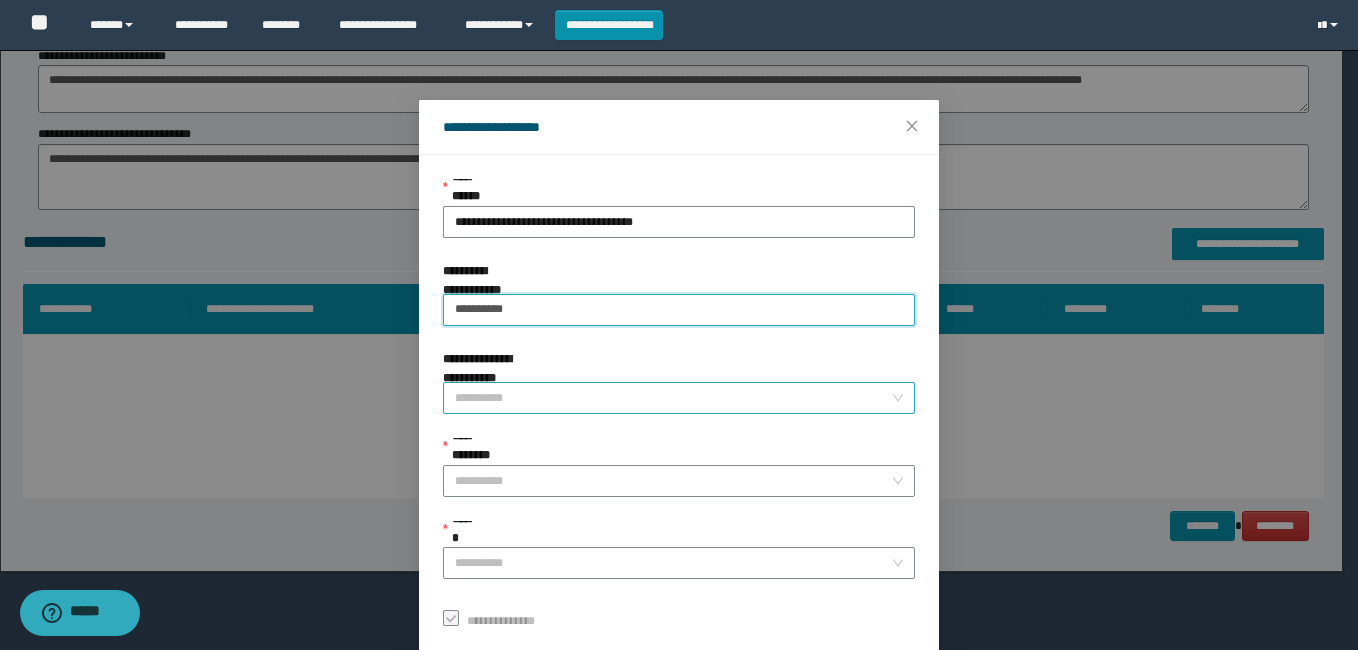 type on "*********" 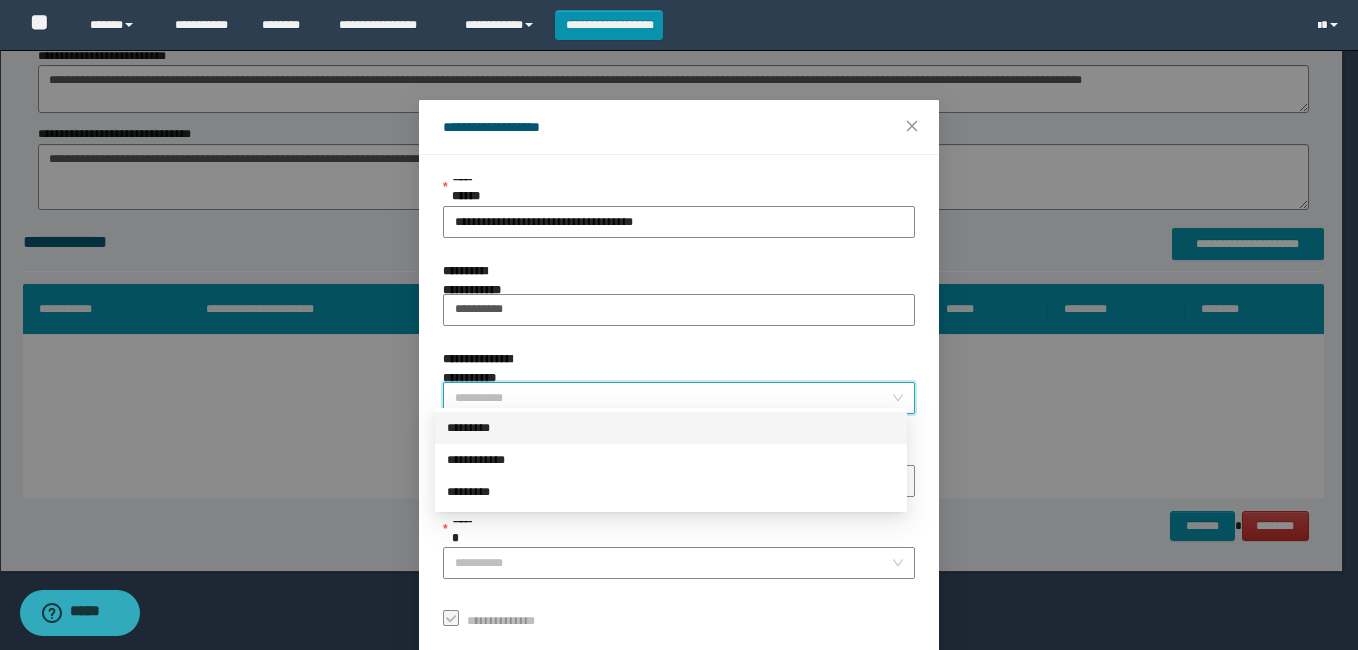 click on "**********" at bounding box center [673, 398] 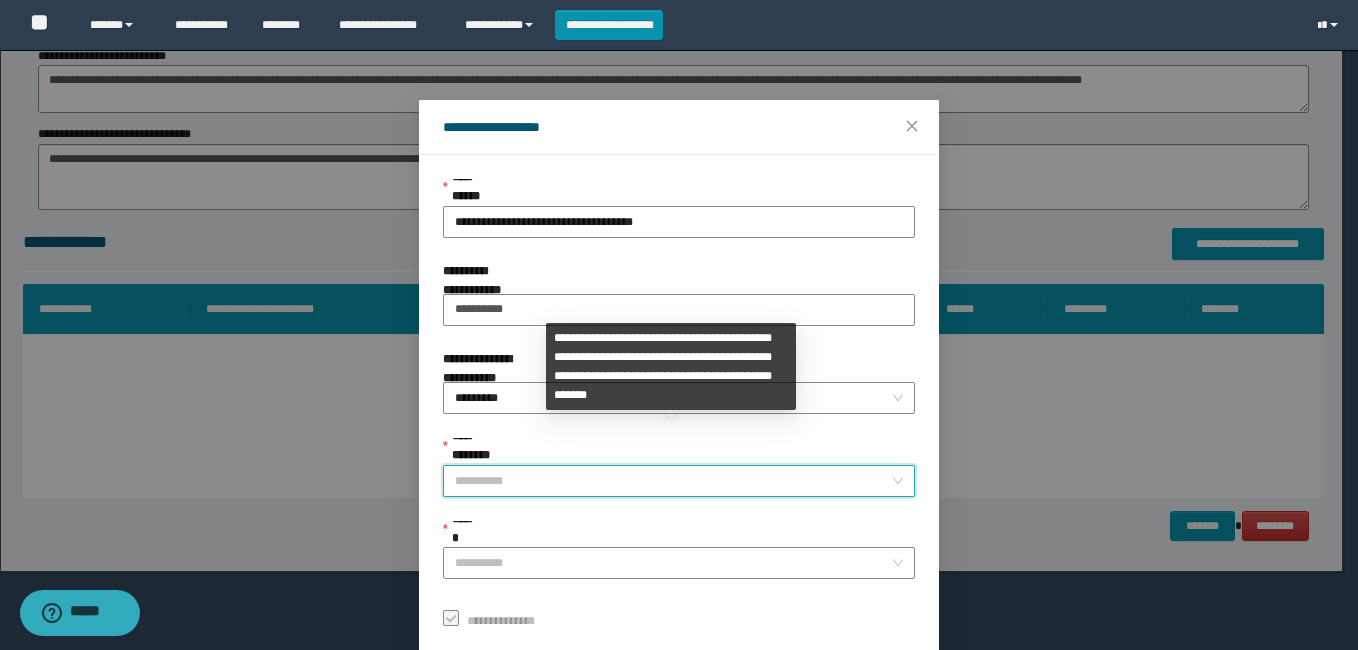 click on "**********" at bounding box center [673, 481] 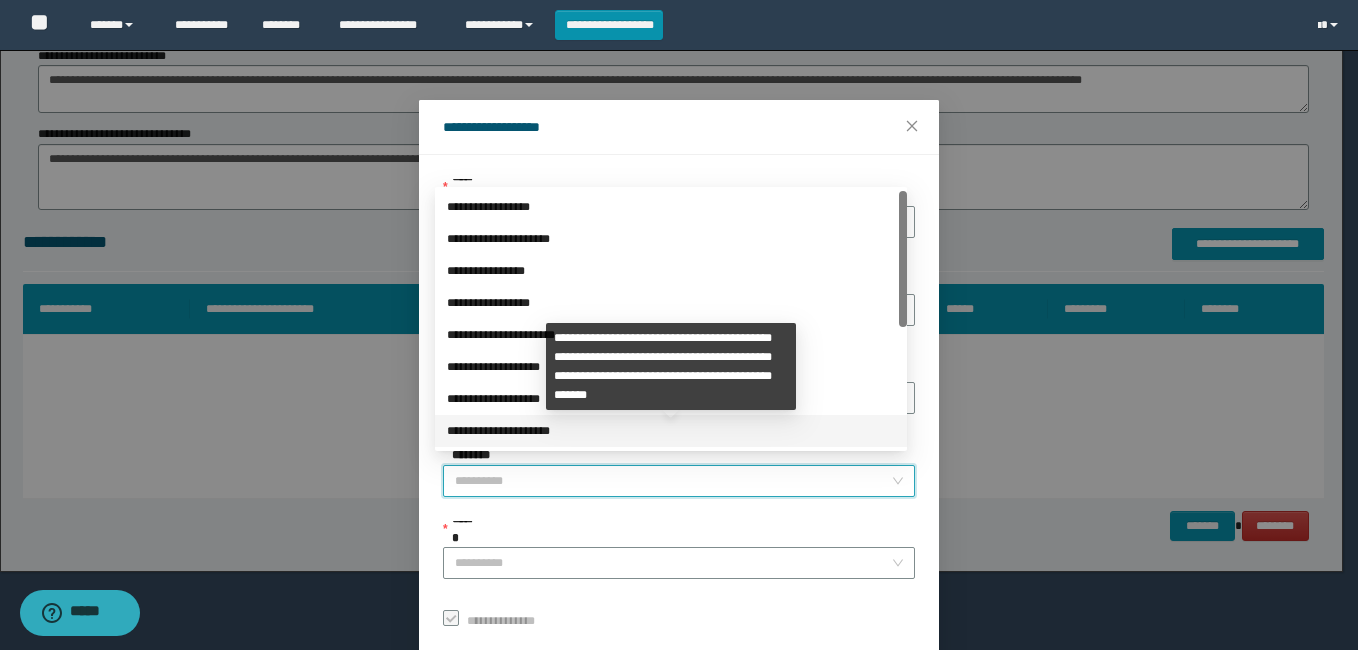 scroll, scrollTop: 224, scrollLeft: 0, axis: vertical 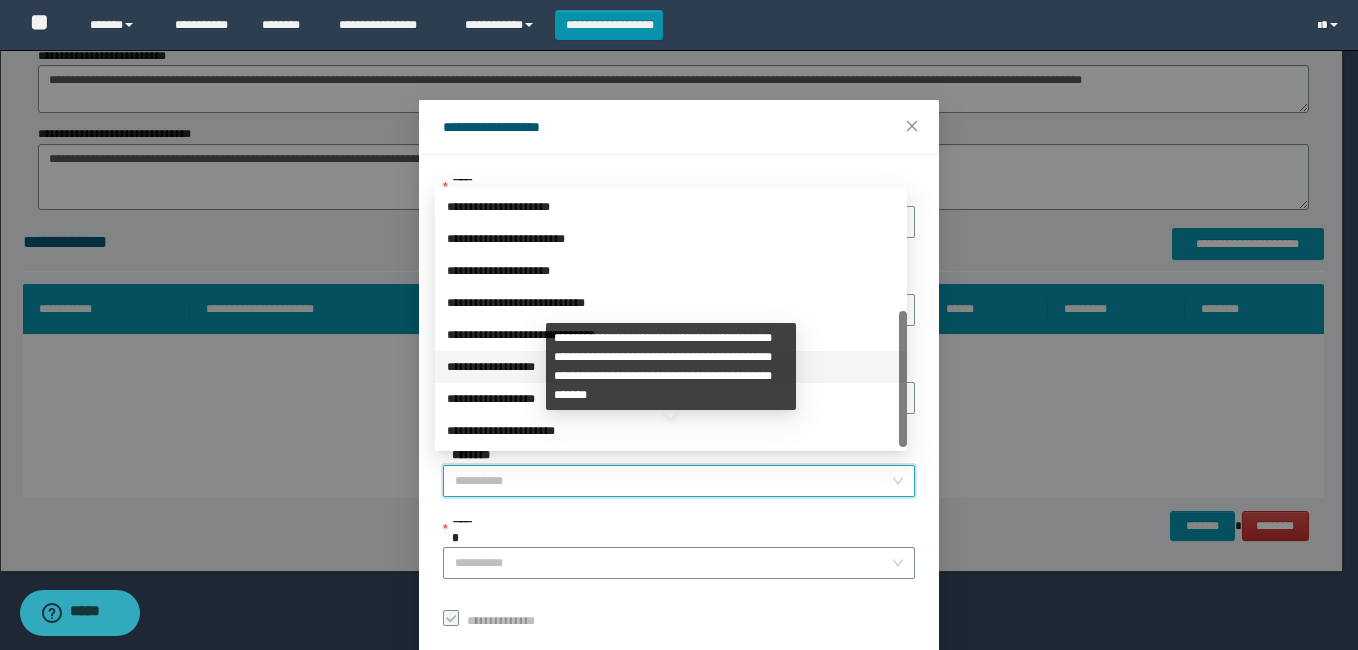 click on "**********" at bounding box center [671, 367] 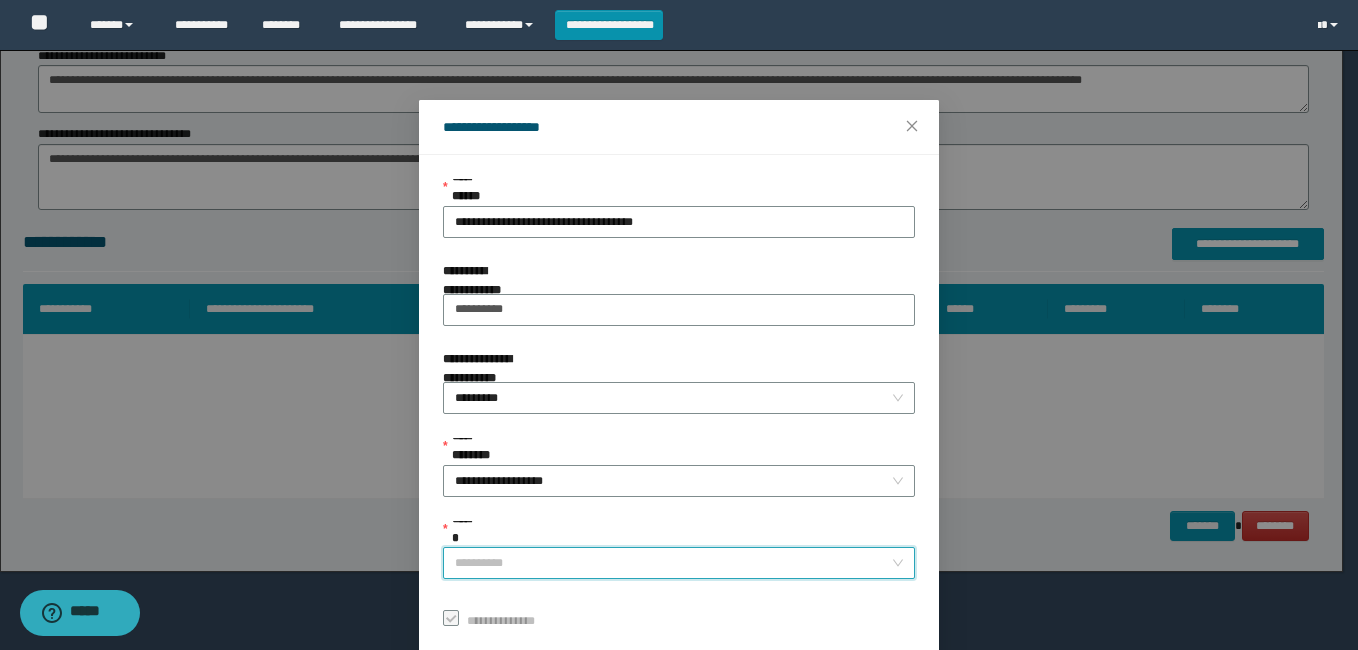 click on "******" at bounding box center [673, 563] 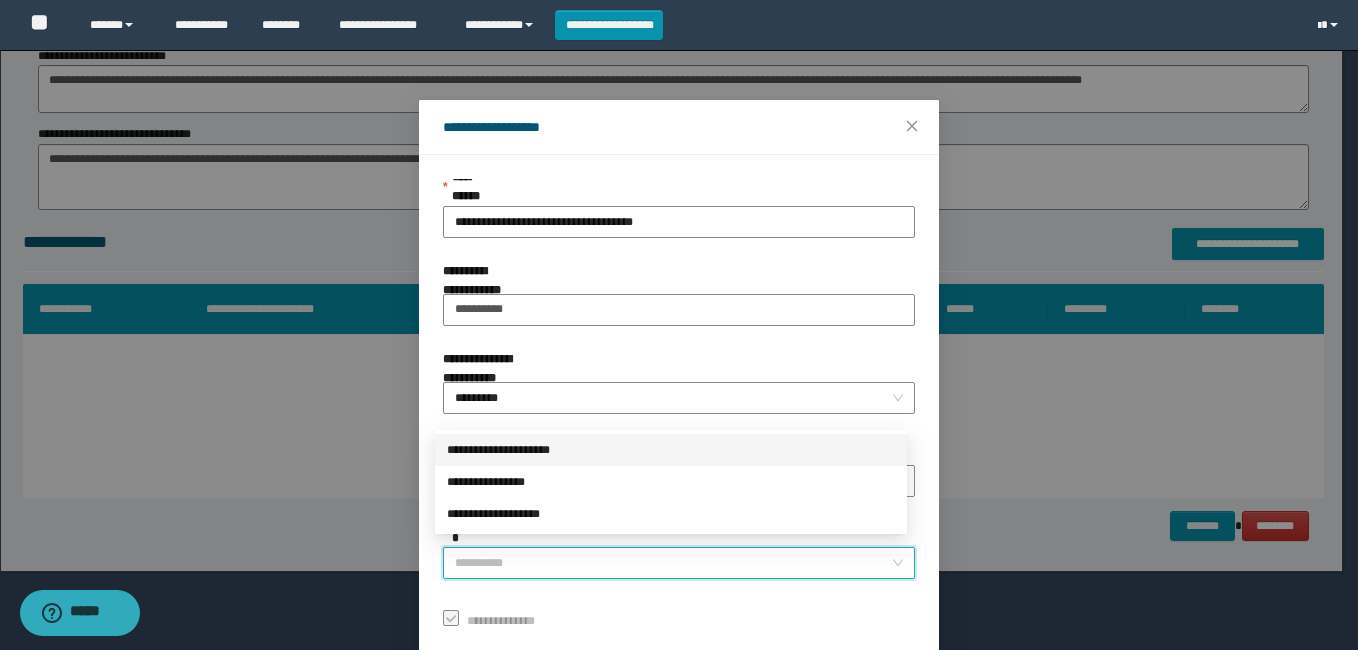 click on "**********" at bounding box center (671, 450) 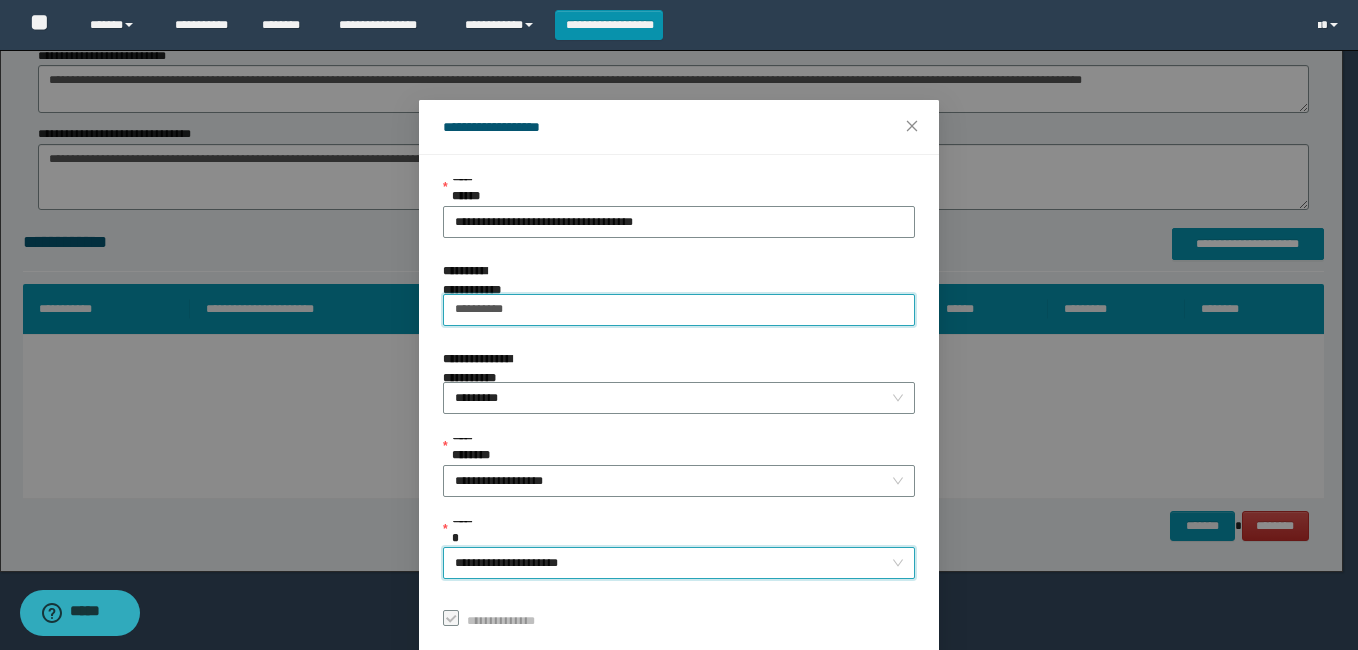 click on "*********" at bounding box center (679, 310) 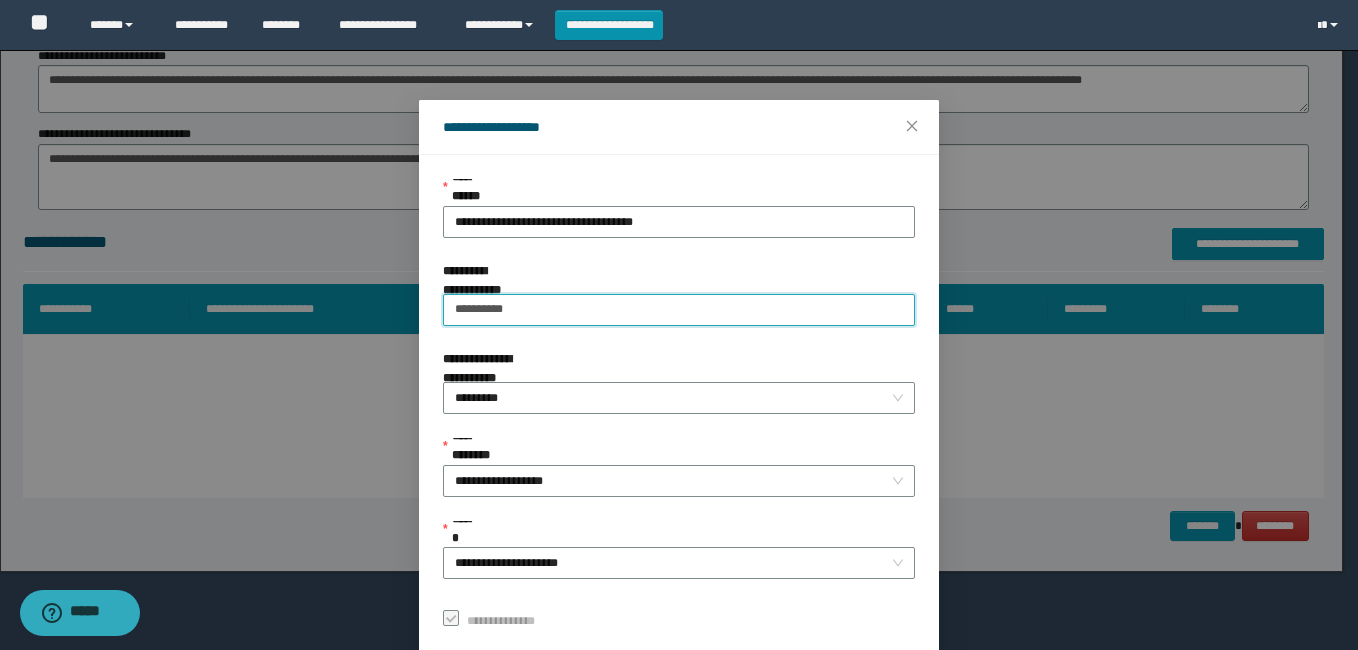 click on "*********" at bounding box center (679, 310) 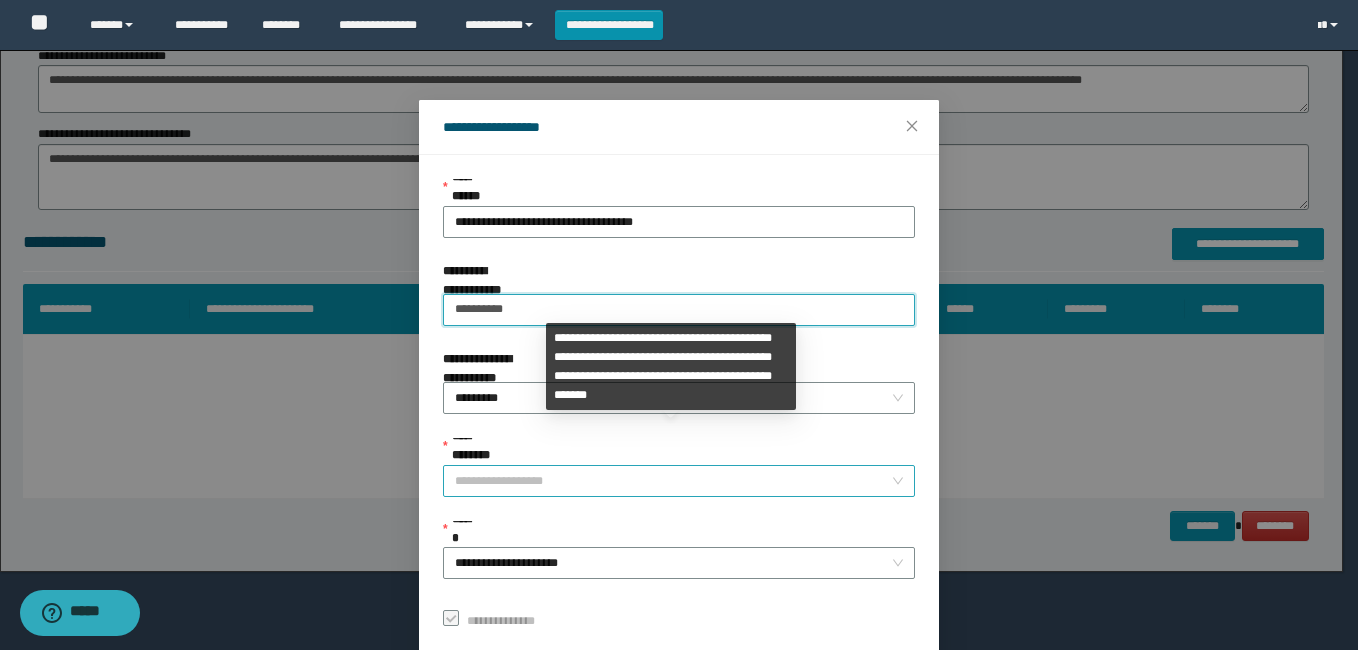 click on "**********" at bounding box center (679, 481) 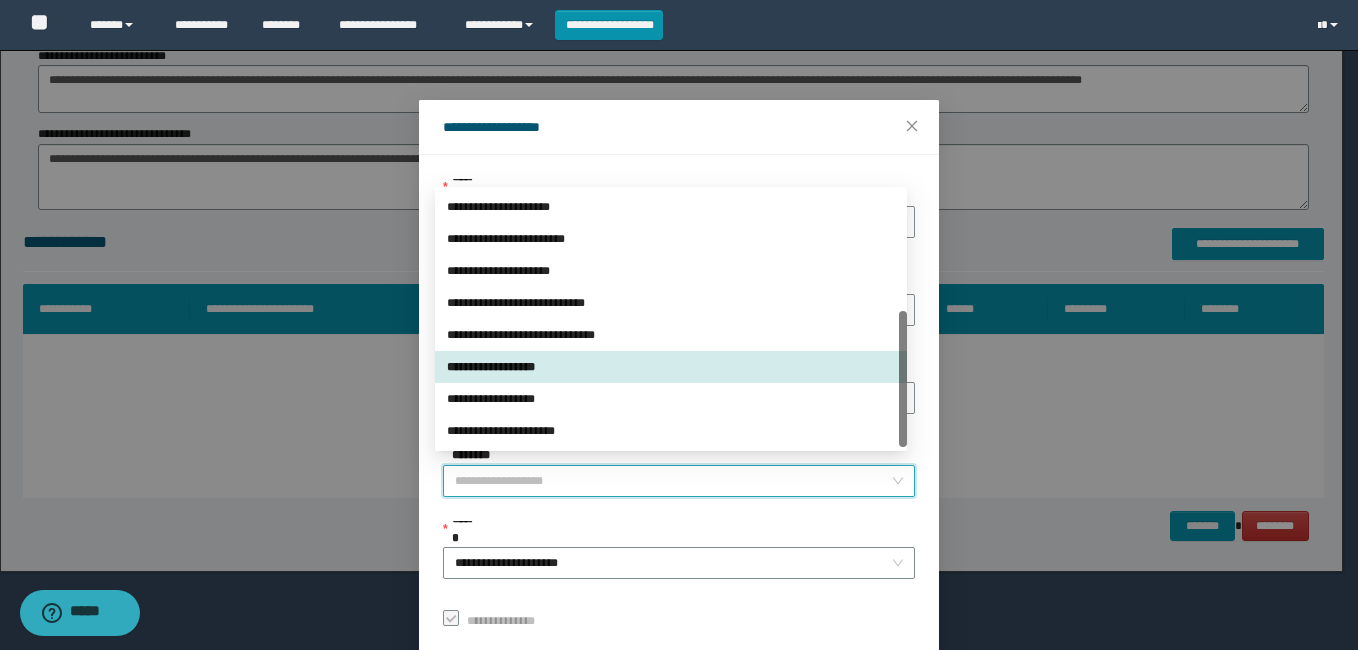 click on "**********" at bounding box center [679, 619] 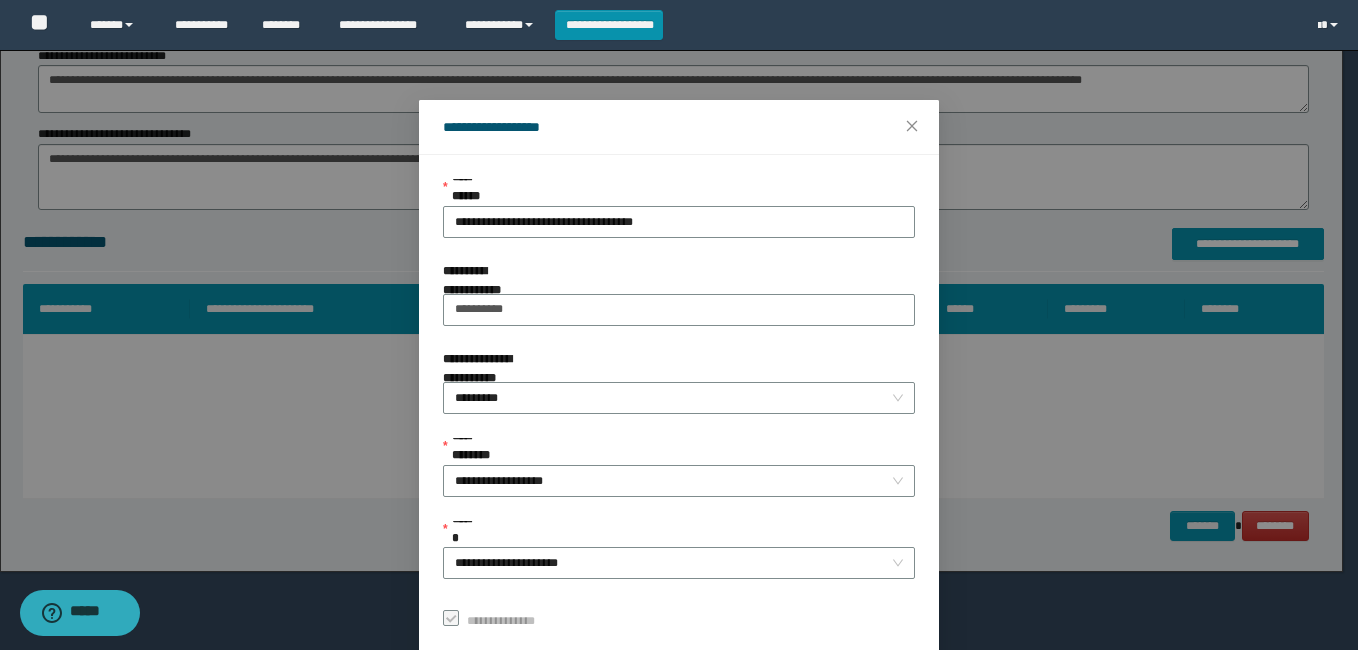 scroll, scrollTop: 102, scrollLeft: 0, axis: vertical 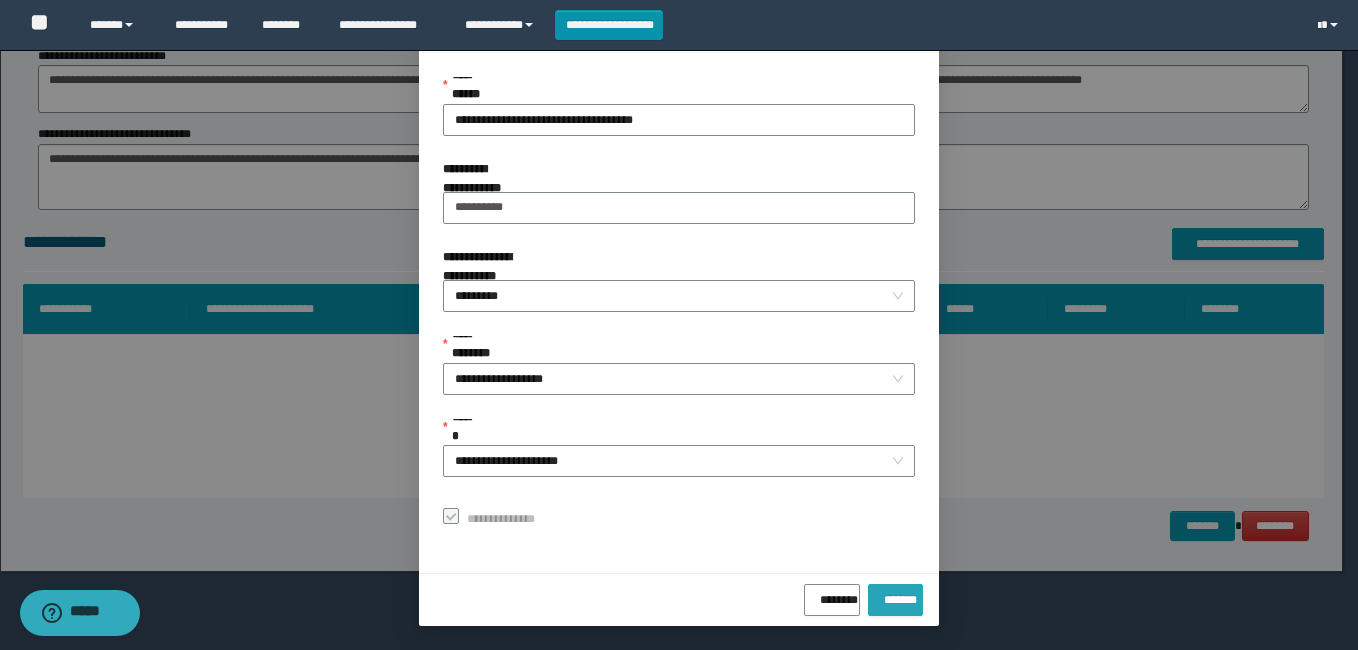 click on "*******" at bounding box center (895, 596) 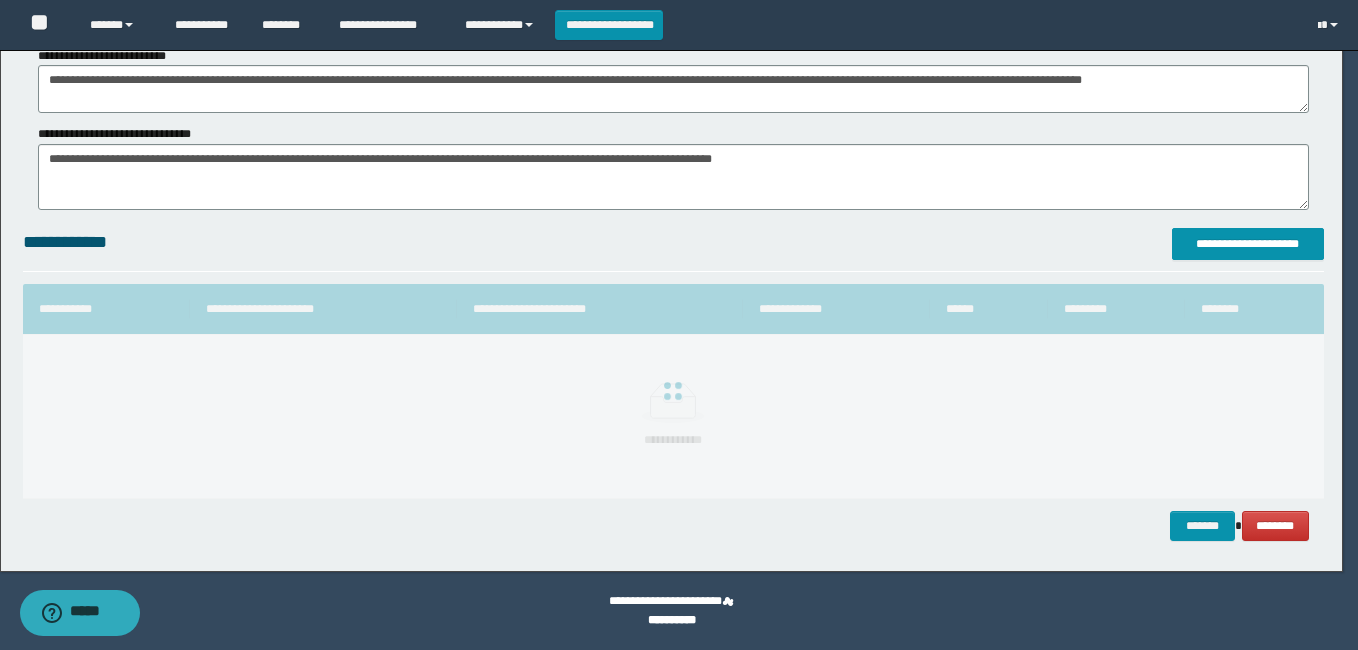 scroll, scrollTop: 55, scrollLeft: 0, axis: vertical 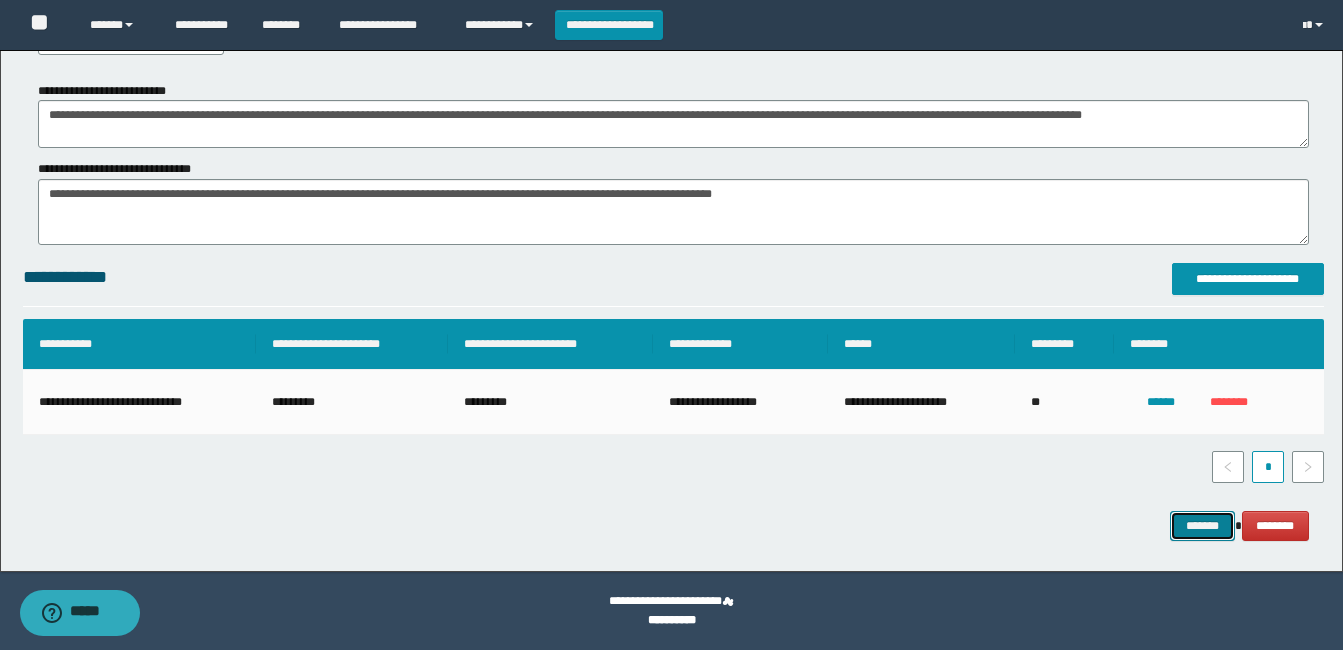 click on "*******" at bounding box center (1202, 526) 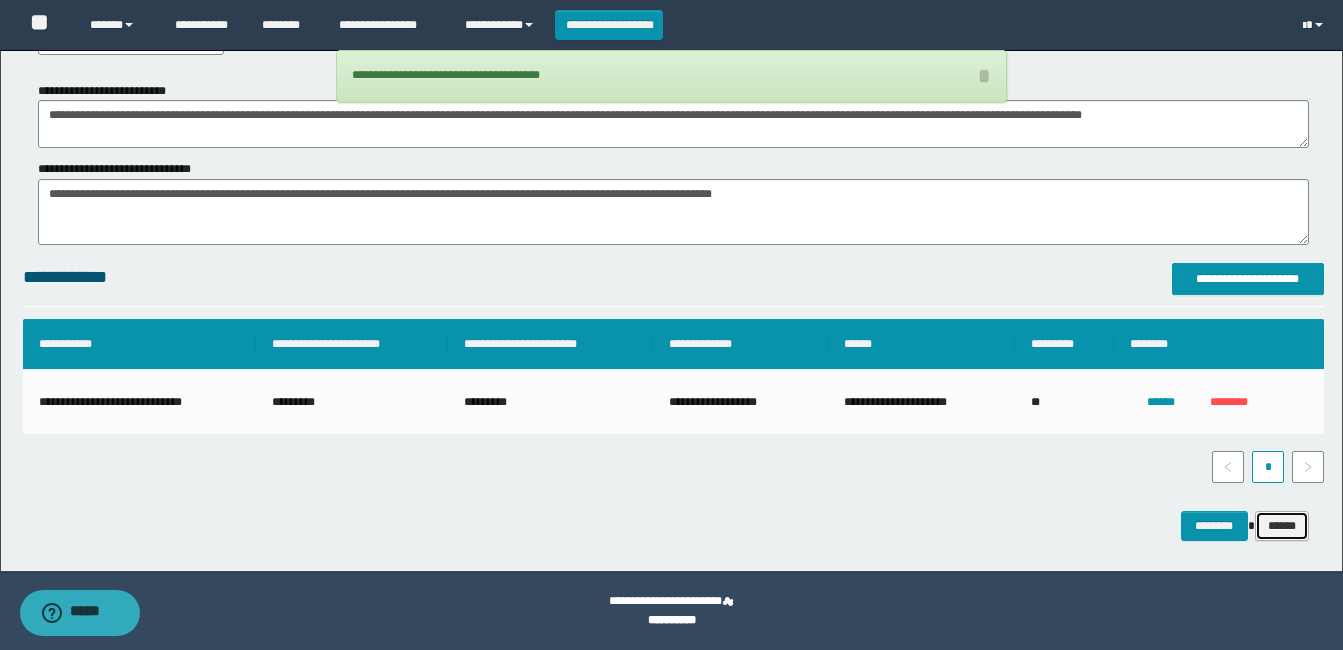 click on "******" at bounding box center (1282, 526) 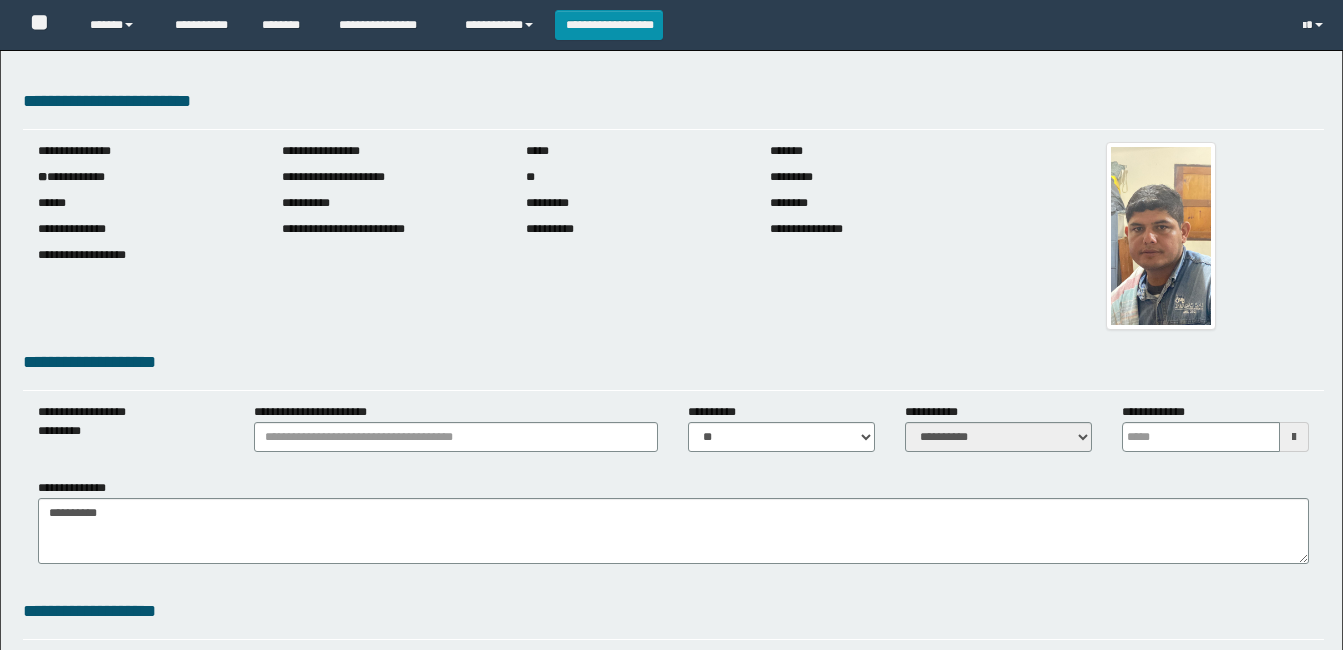scroll, scrollTop: 0, scrollLeft: 0, axis: both 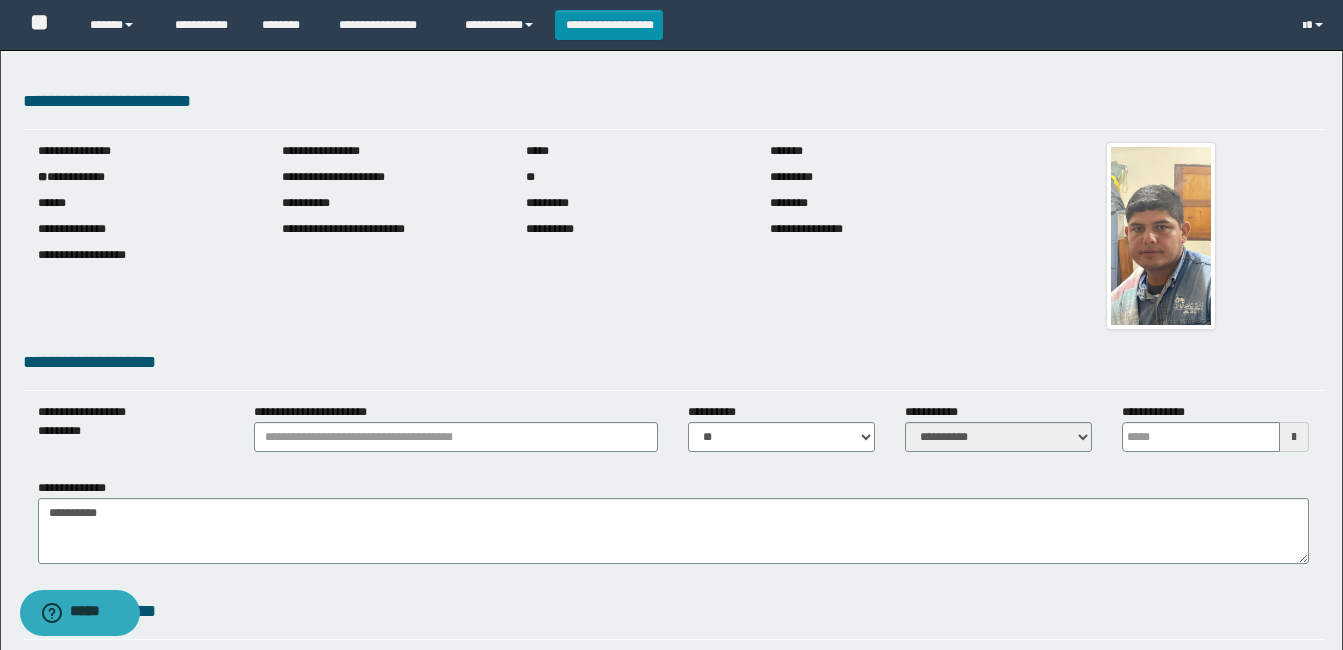 click at bounding box center [1294, 437] 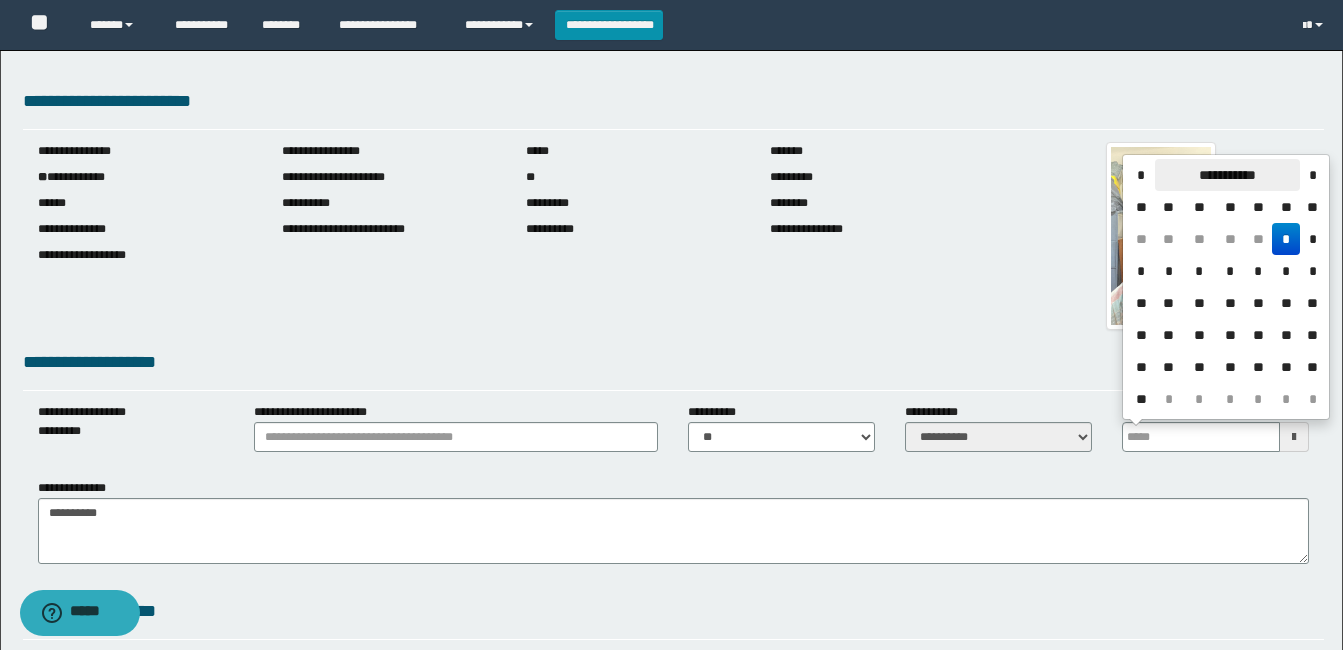 click on "**********" at bounding box center (1227, 175) 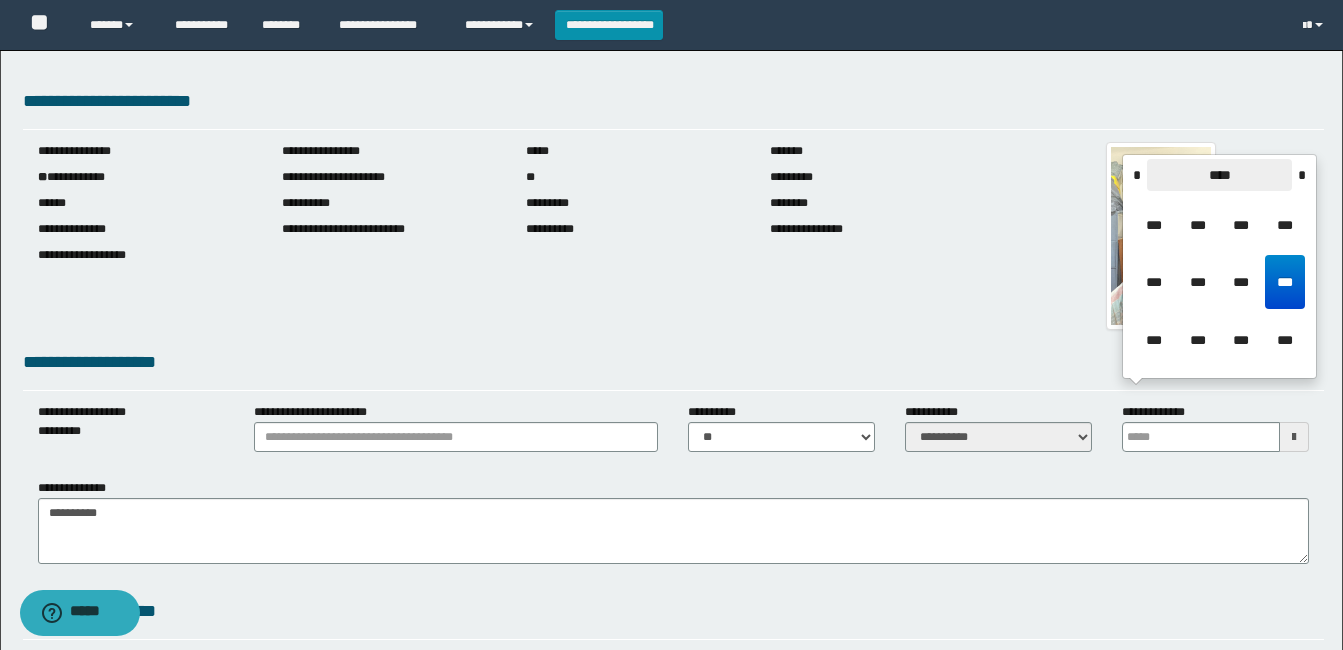 click on "****" at bounding box center (1219, 175) 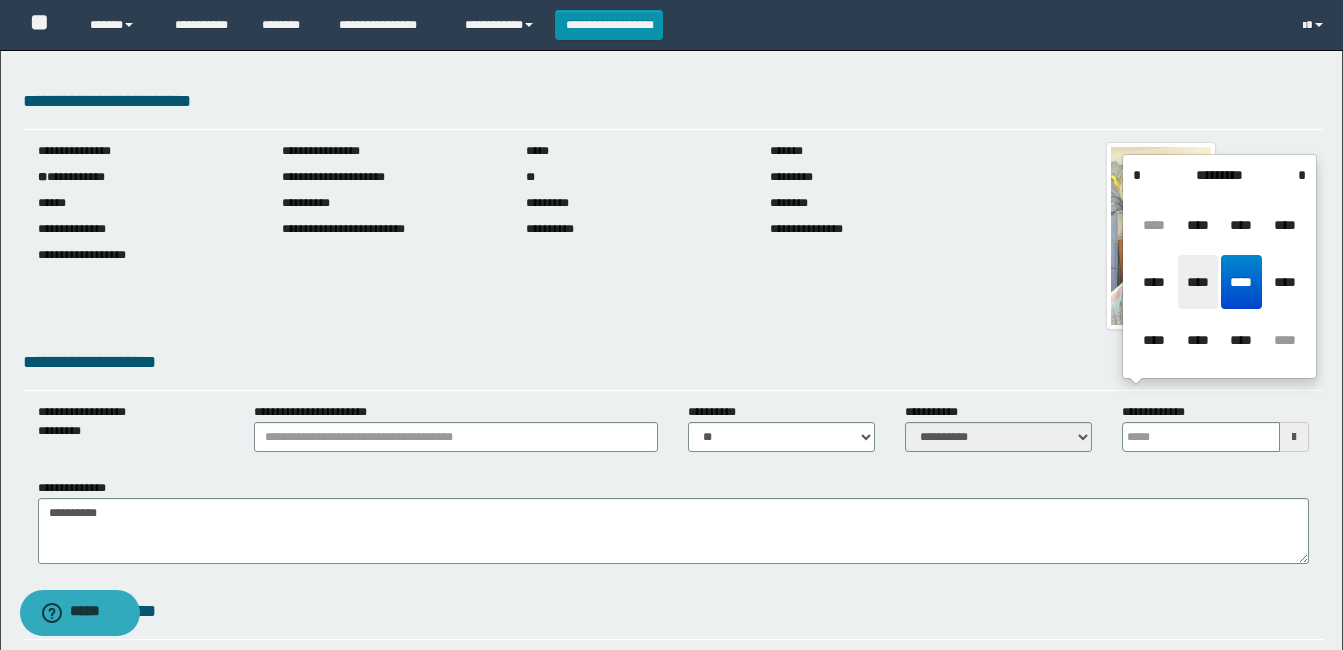 click on "****" at bounding box center (1198, 282) 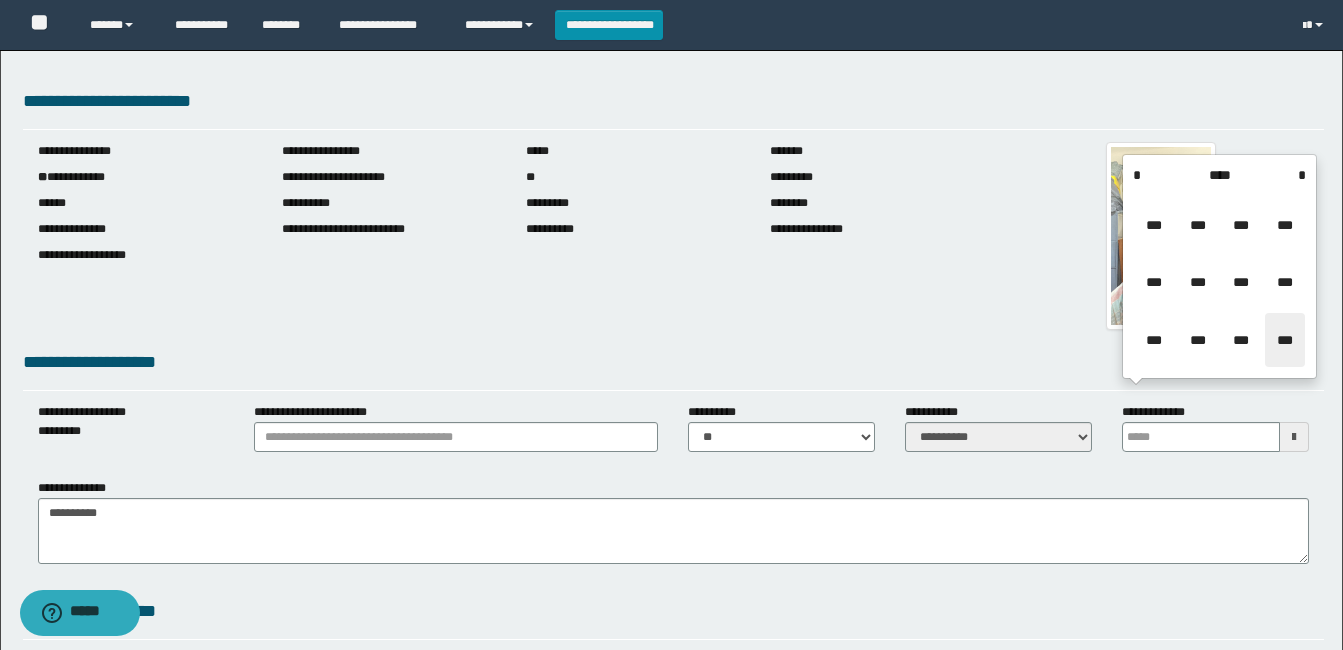 click on "***" at bounding box center (1285, 340) 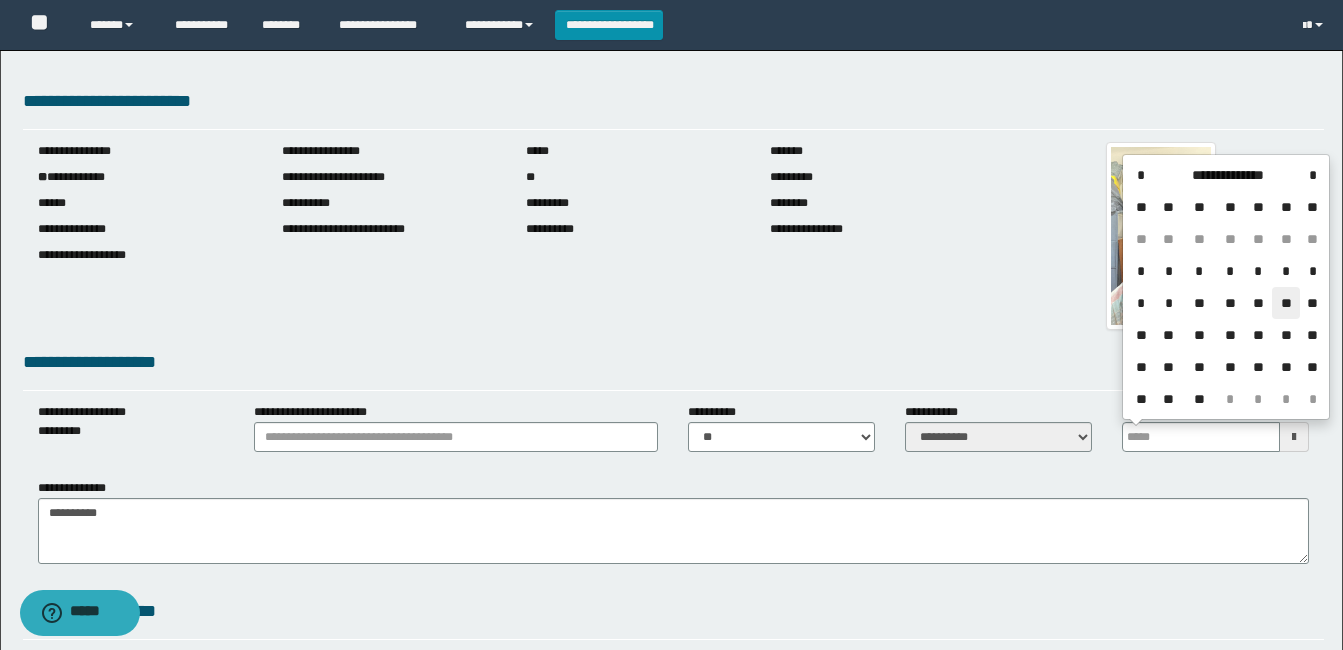 click on "**" at bounding box center (1286, 303) 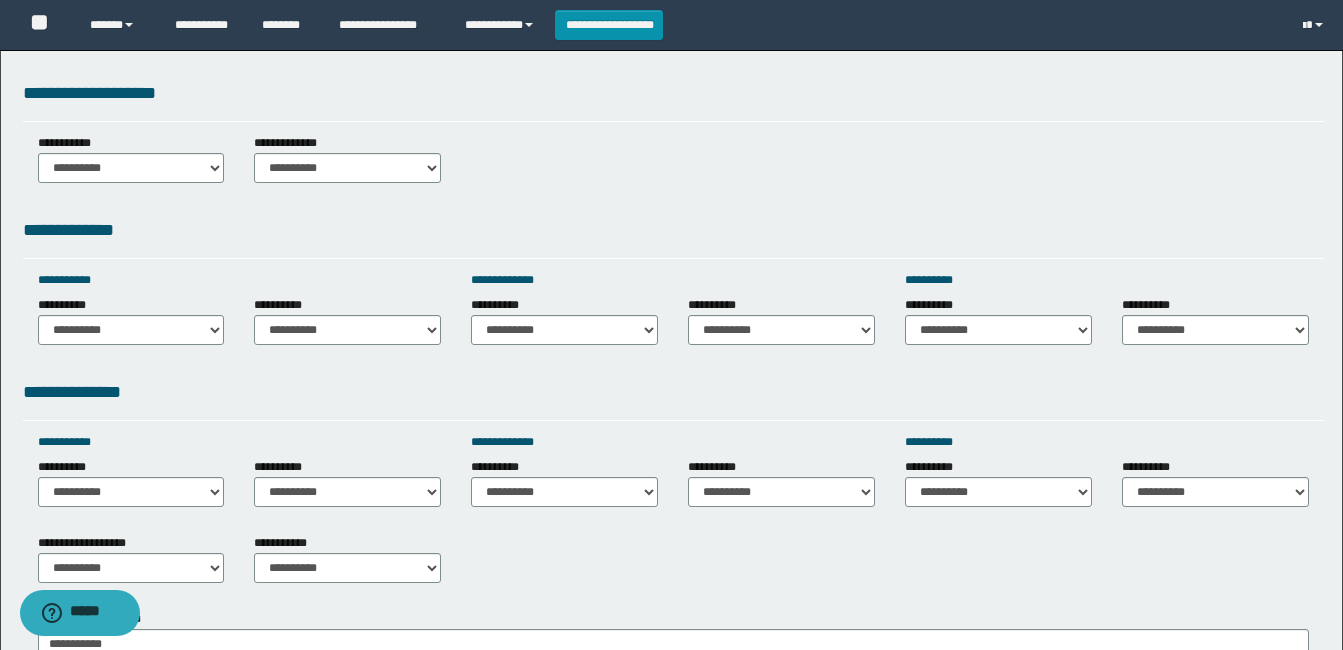 scroll, scrollTop: 537, scrollLeft: 0, axis: vertical 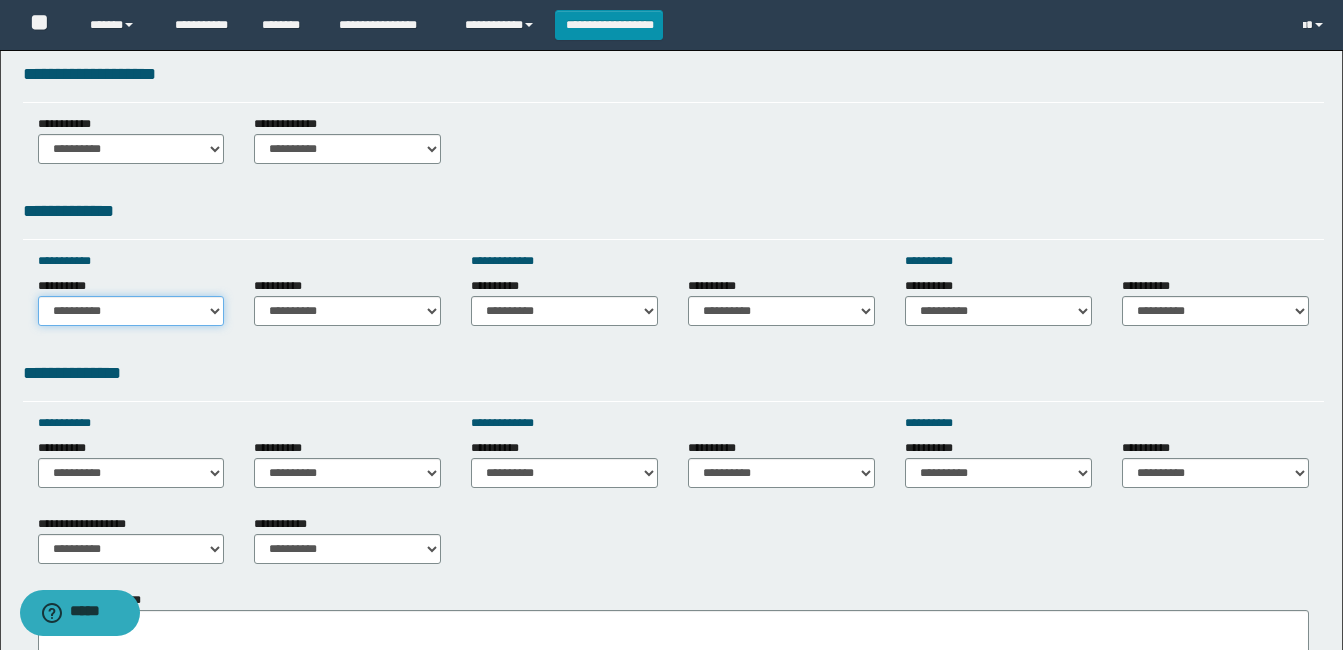 click on "**********" at bounding box center [131, 311] 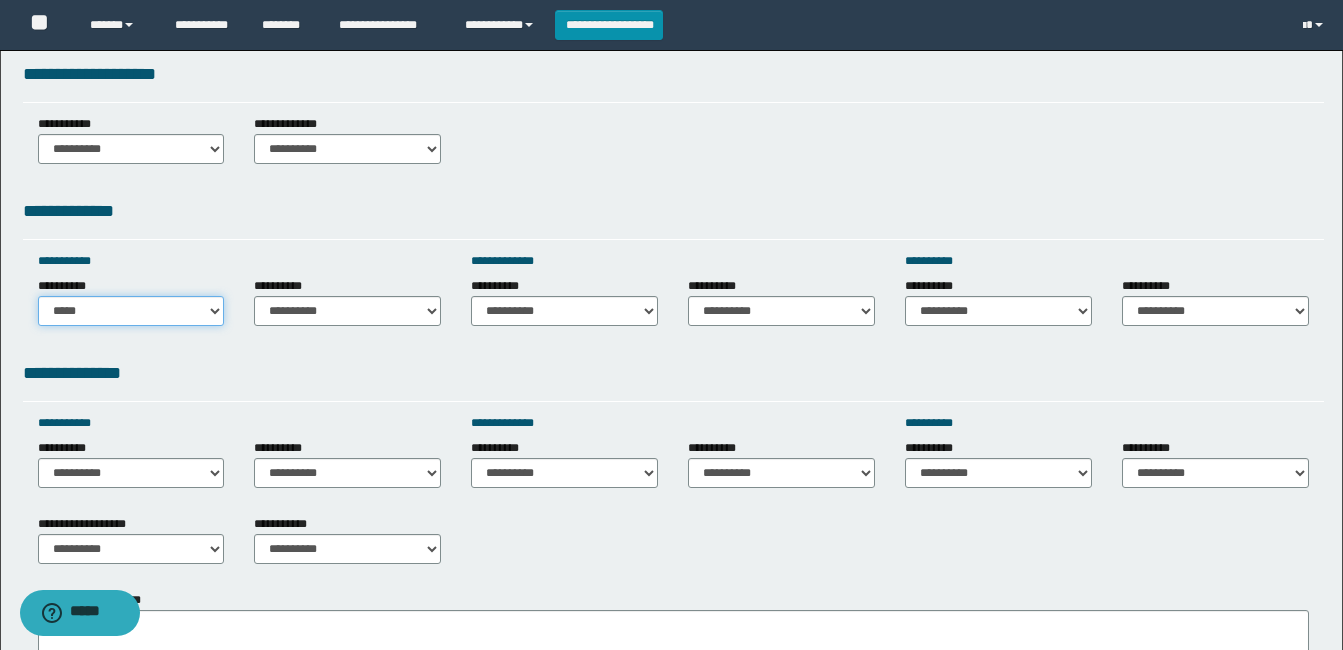click on "**********" at bounding box center (131, 311) 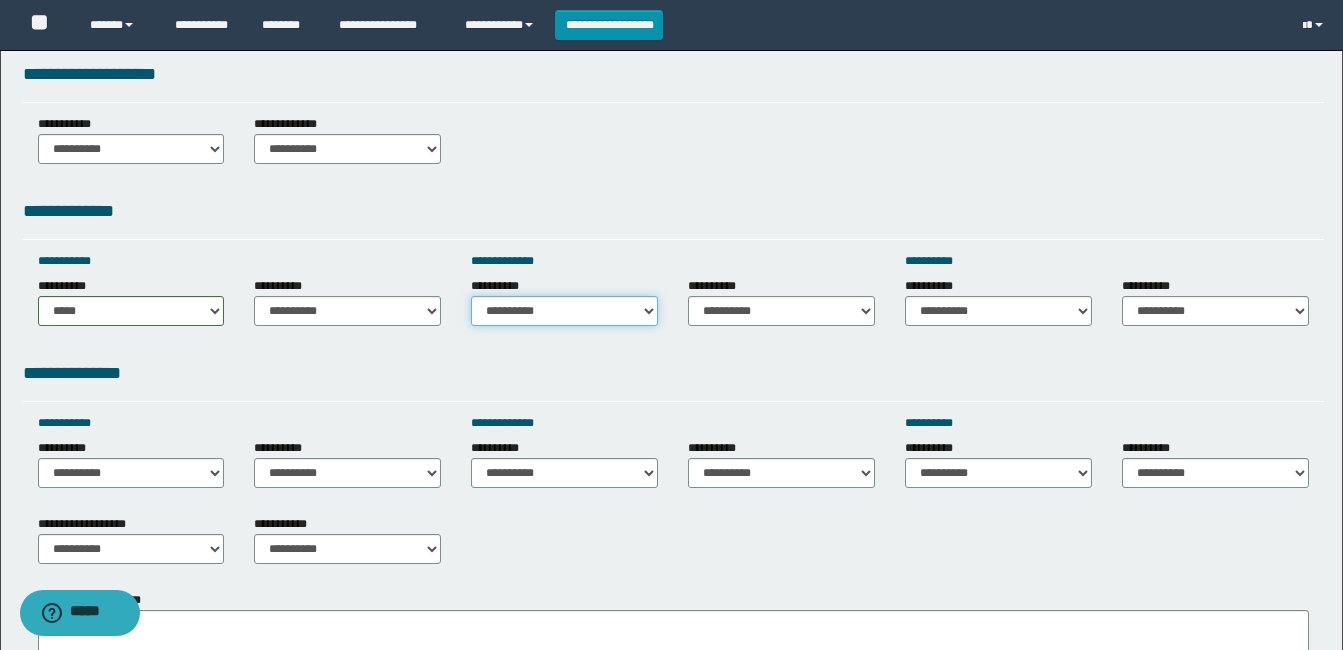 click on "**********" at bounding box center (564, 311) 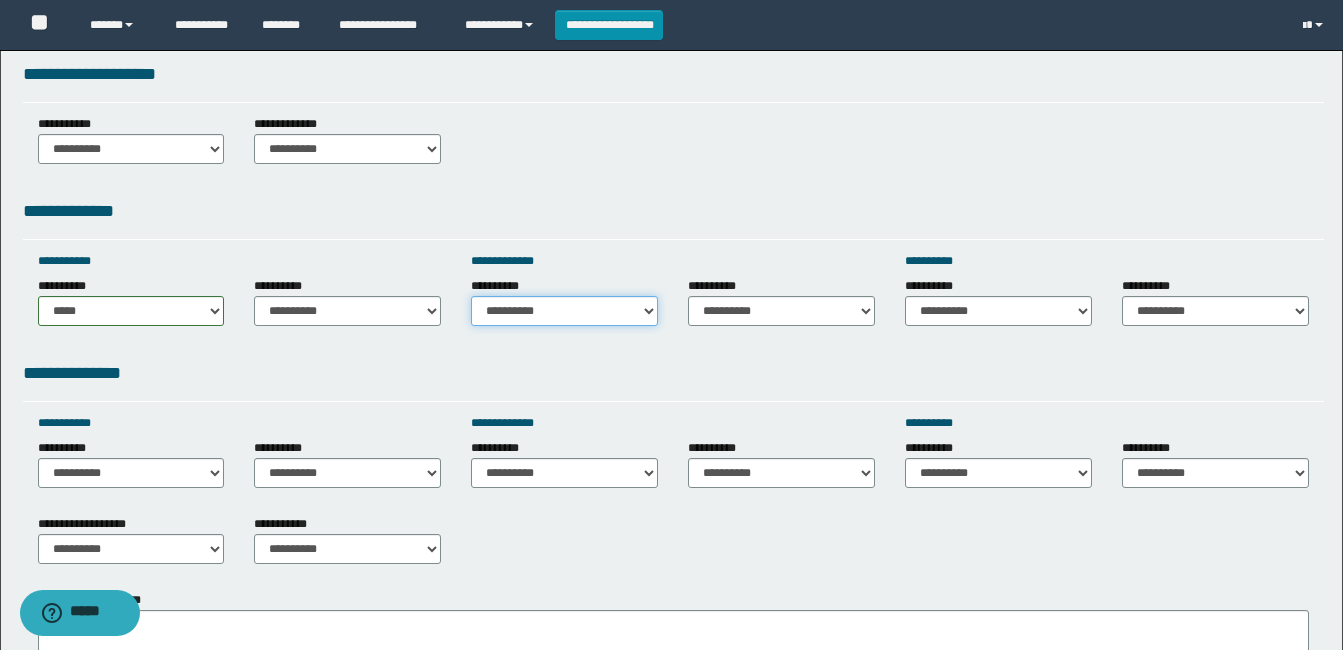 select on "*****" 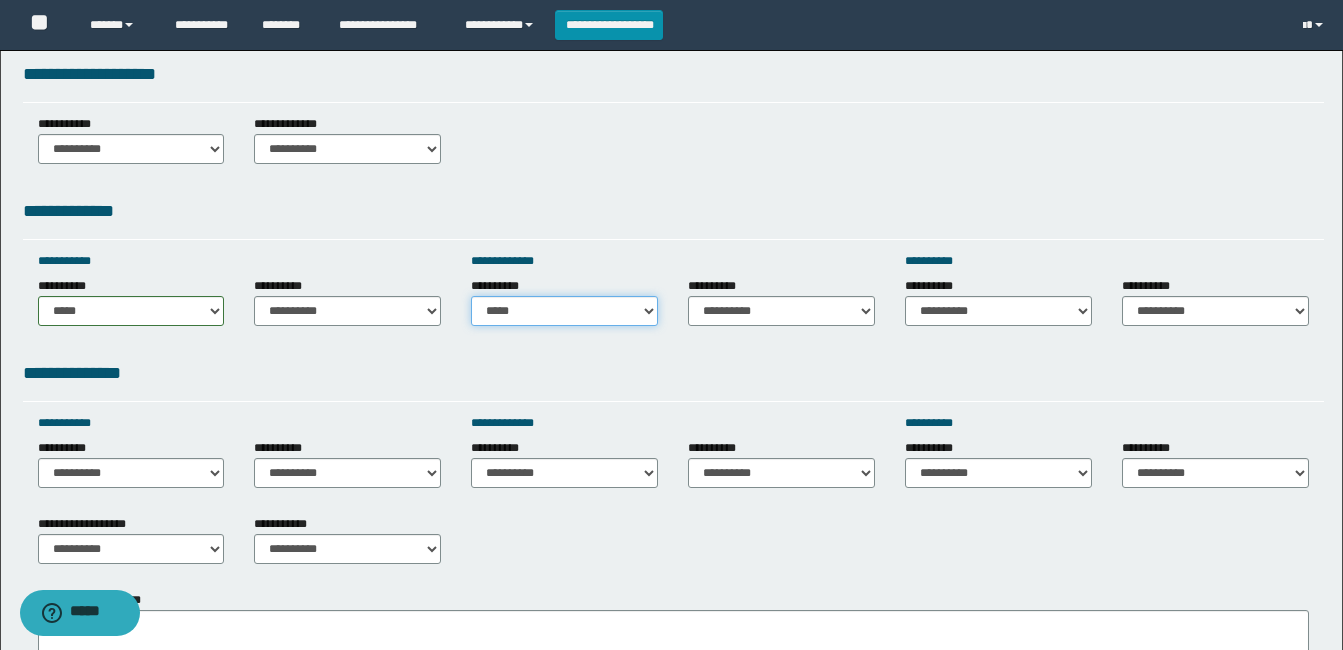 click on "**********" at bounding box center (564, 311) 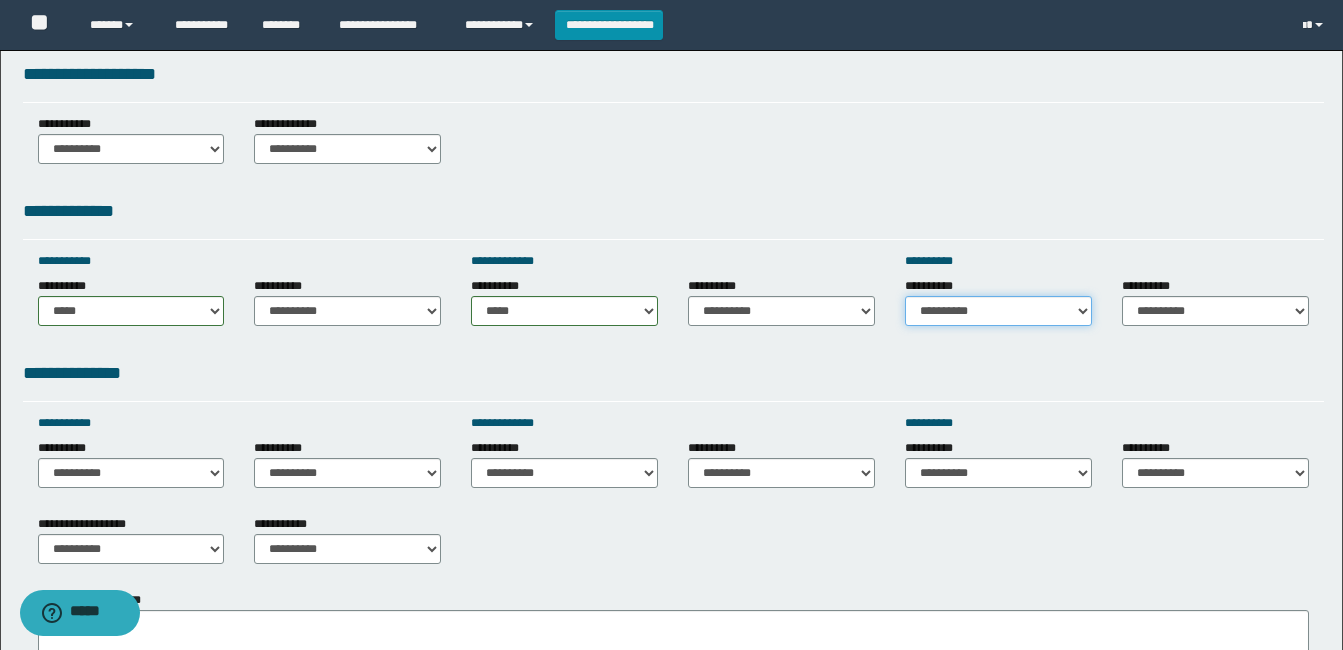 click on "**********" at bounding box center (998, 311) 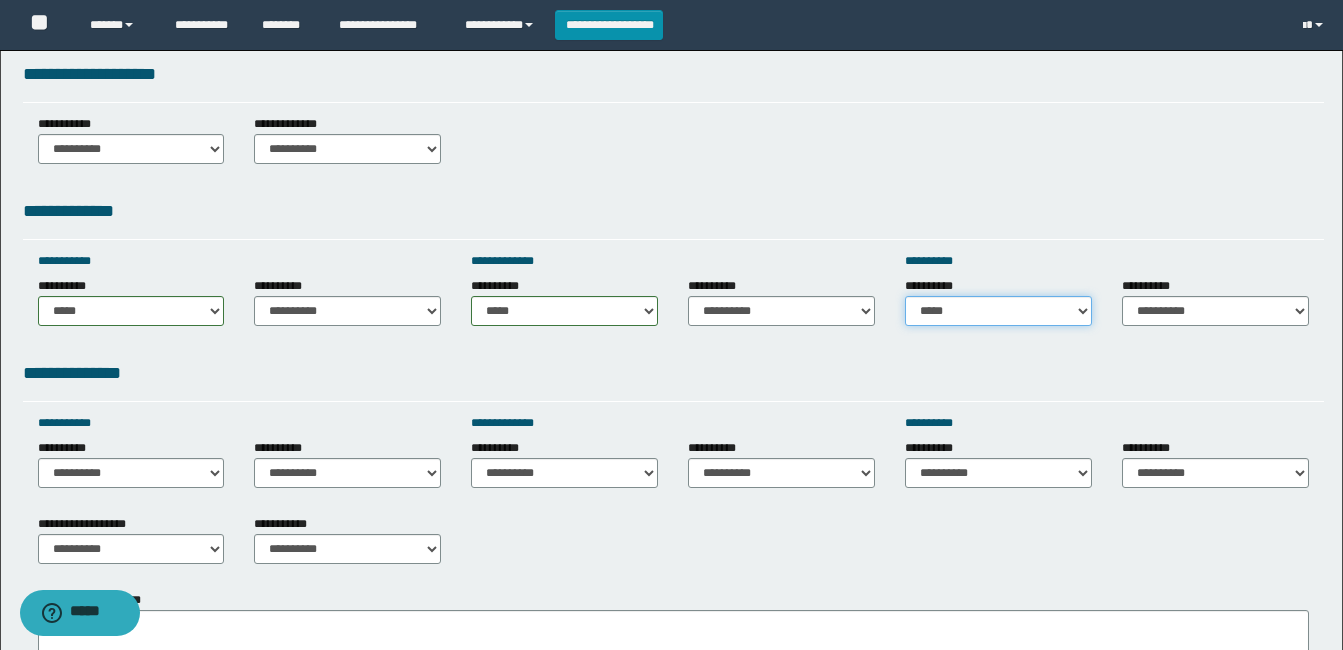 click on "**********" at bounding box center (998, 311) 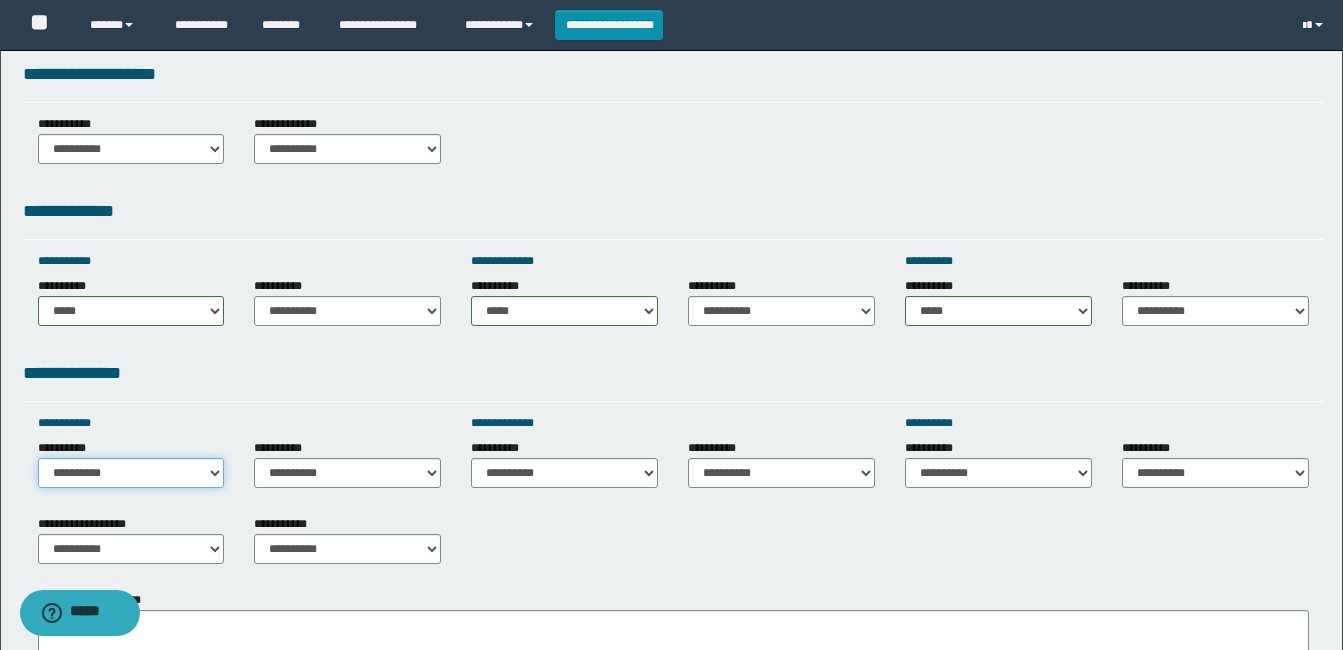 click on "**********" at bounding box center (131, 473) 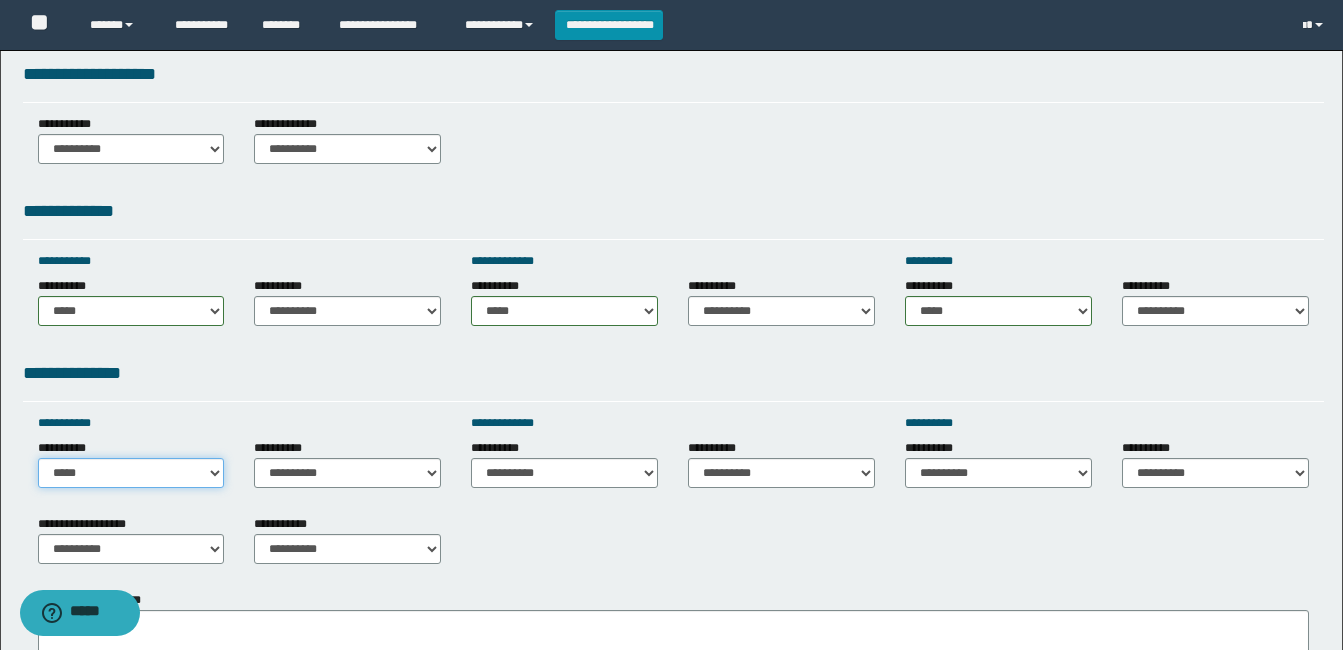 click on "**********" at bounding box center (131, 473) 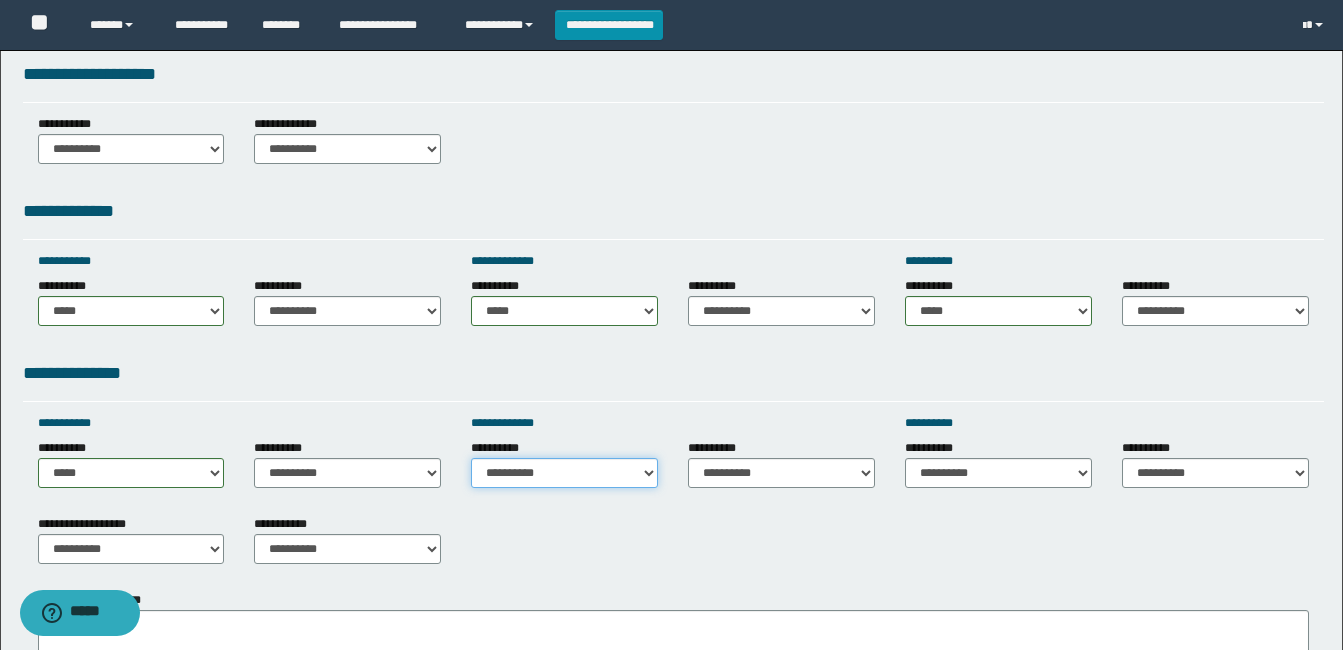 click on "**********" at bounding box center (564, 473) 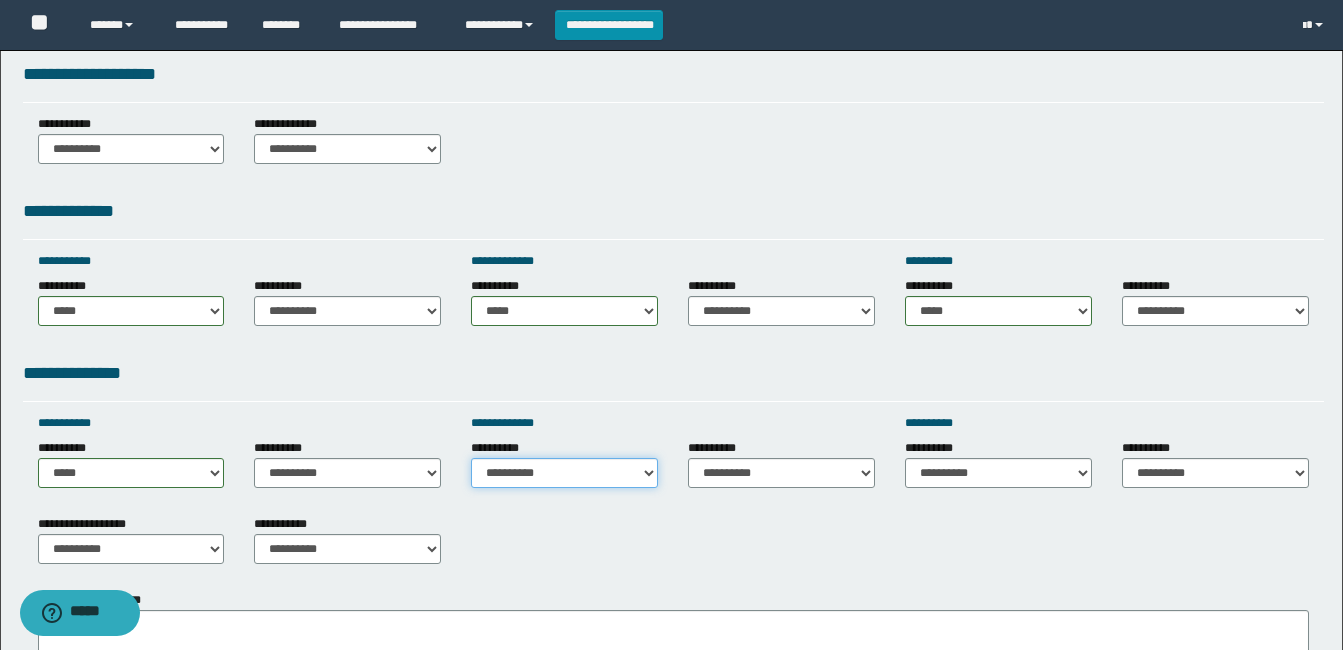 select on "*****" 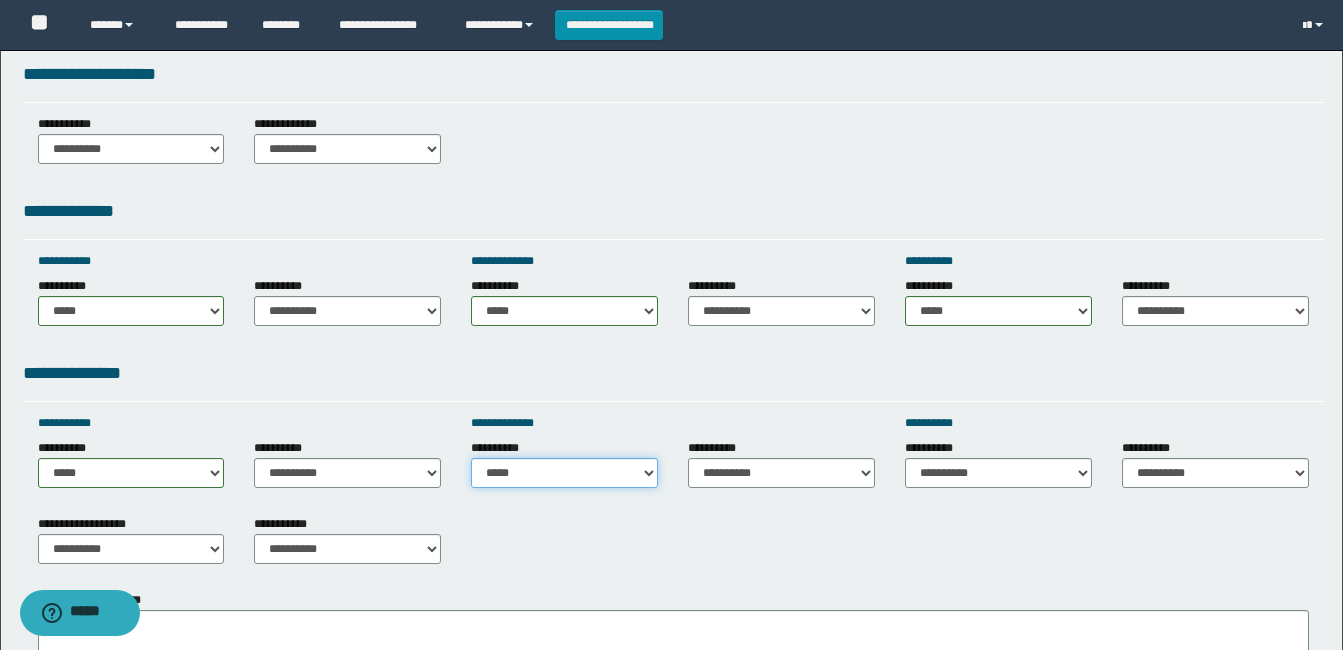 click on "**********" at bounding box center [564, 473] 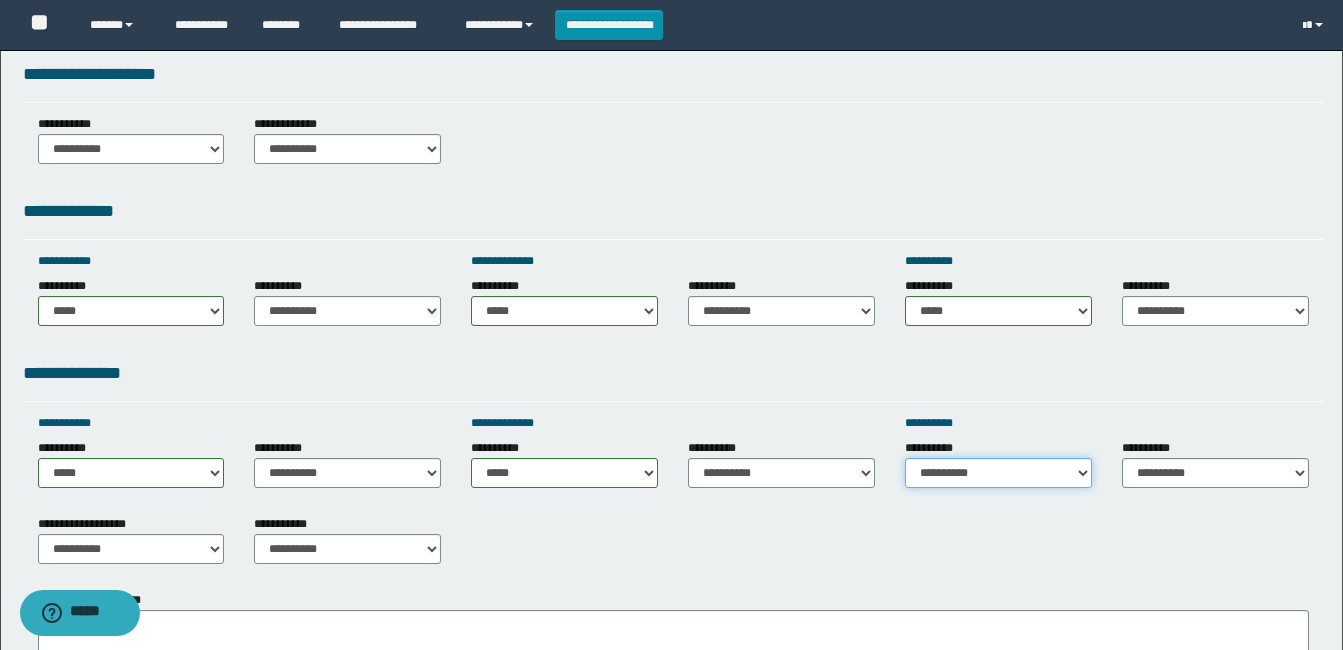 click on "**********" at bounding box center [998, 473] 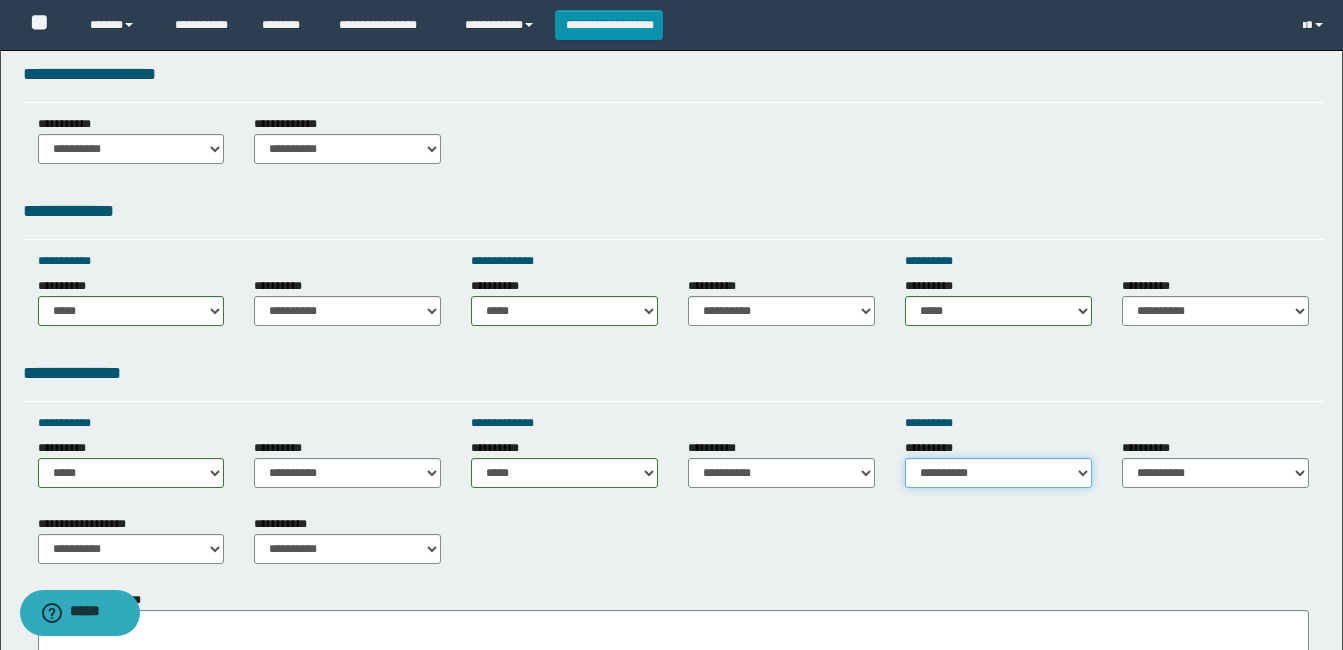 select on "*****" 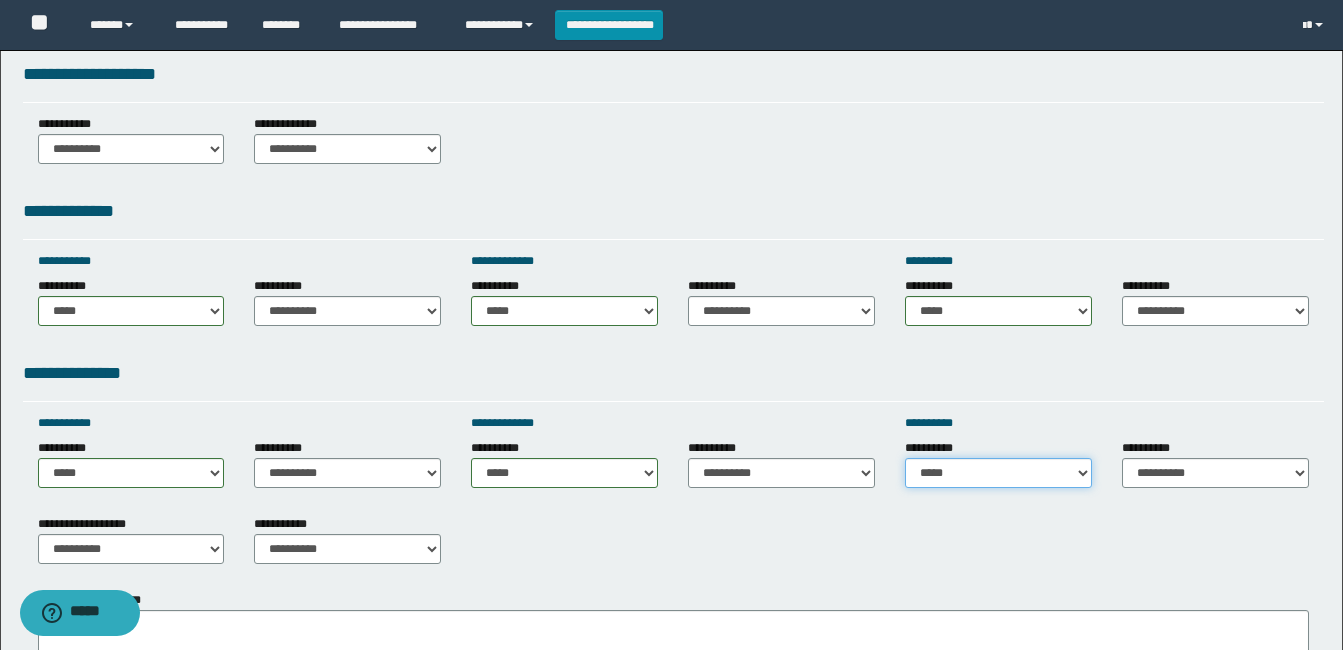 click on "**********" at bounding box center [998, 473] 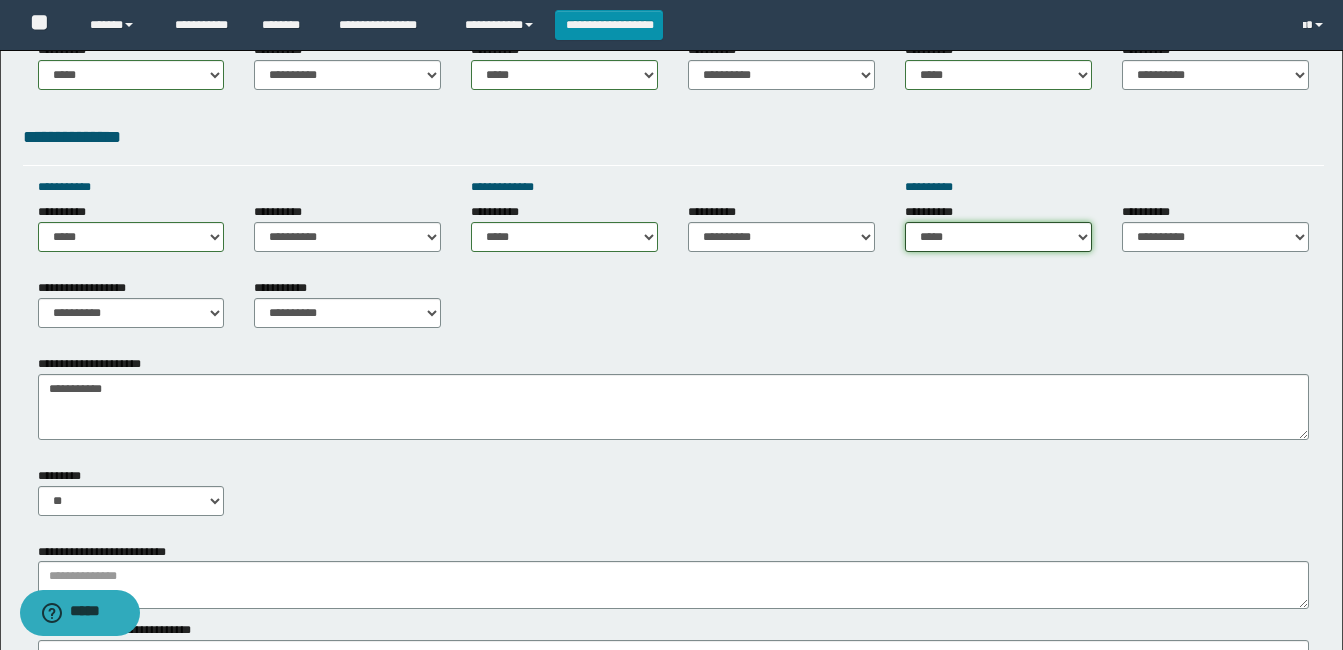scroll, scrollTop: 837, scrollLeft: 0, axis: vertical 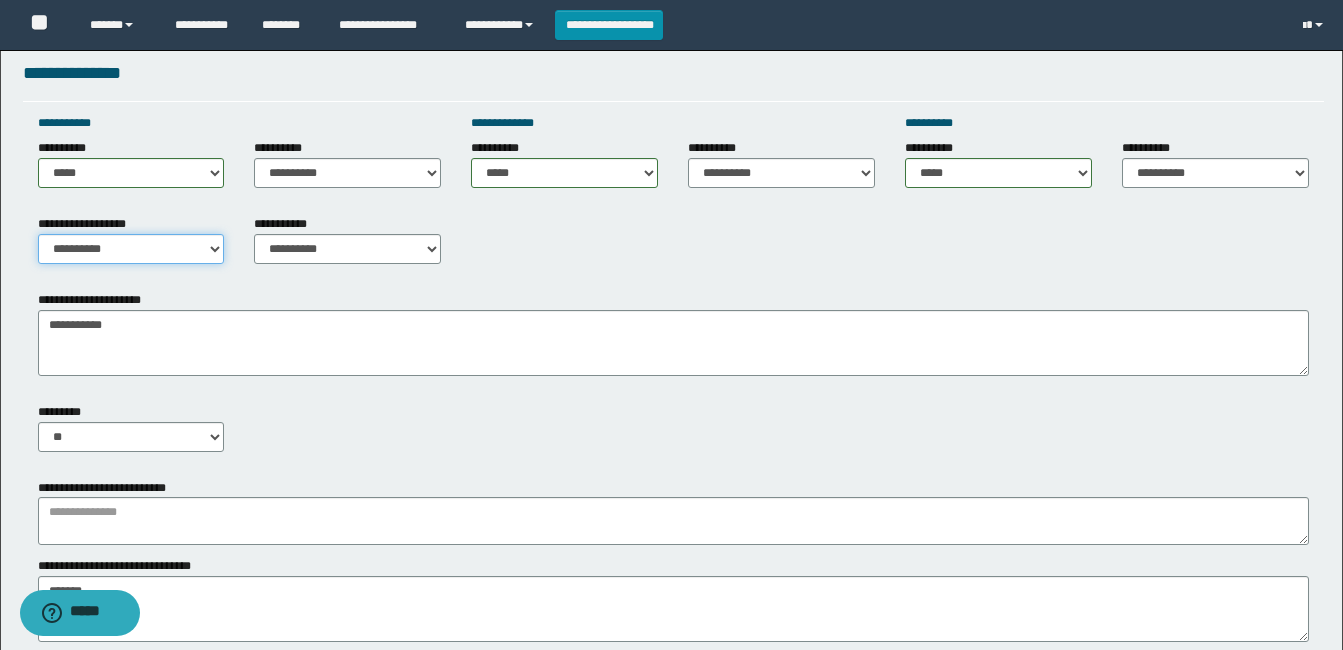 click on "**********" at bounding box center [131, 249] 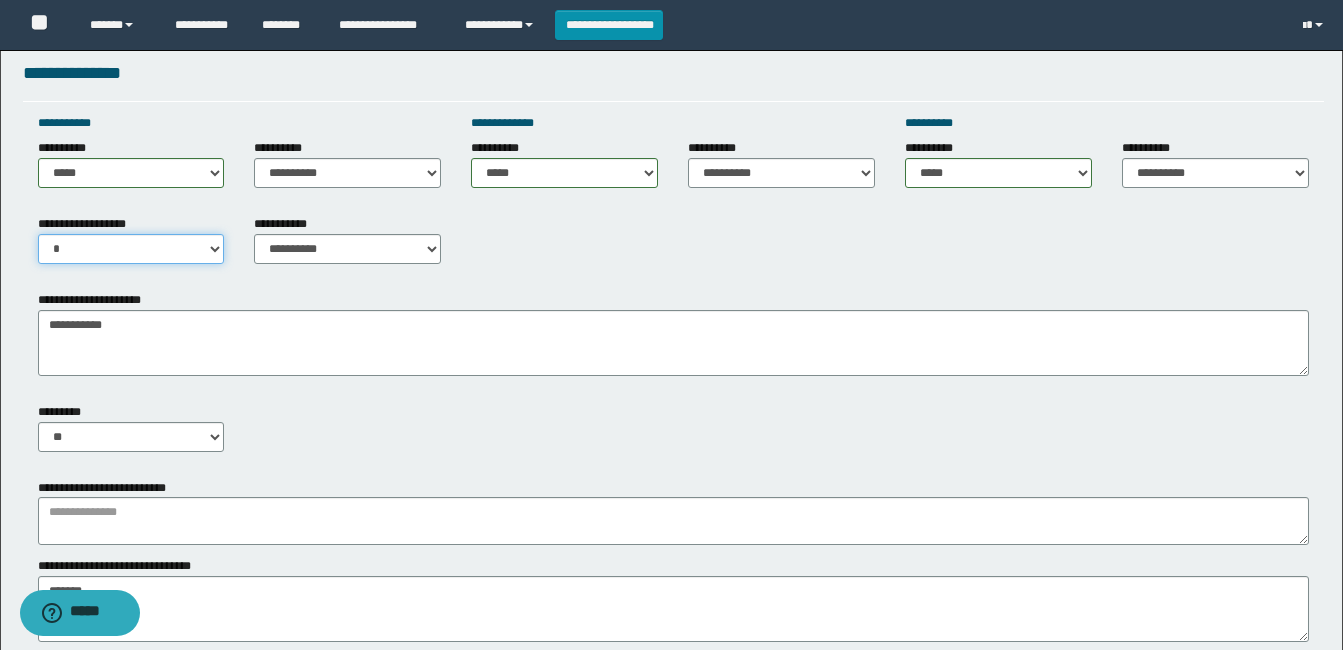 click on "**********" at bounding box center (131, 249) 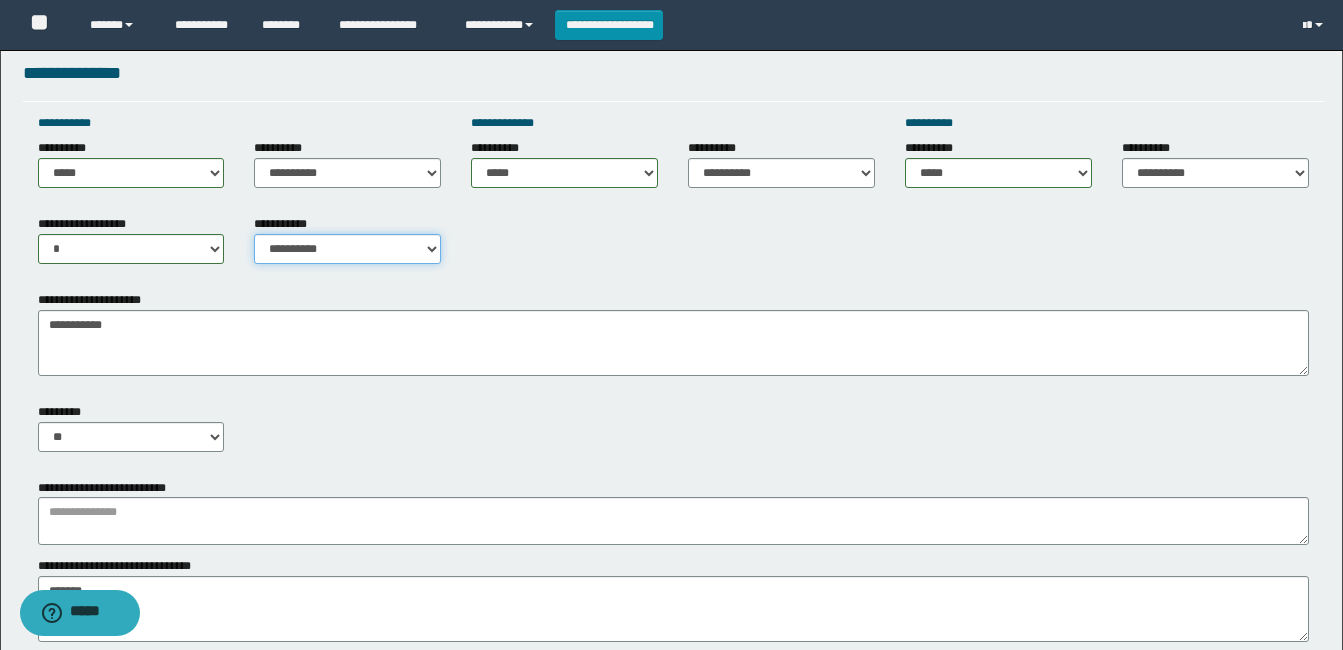 click on "**********" at bounding box center (347, 249) 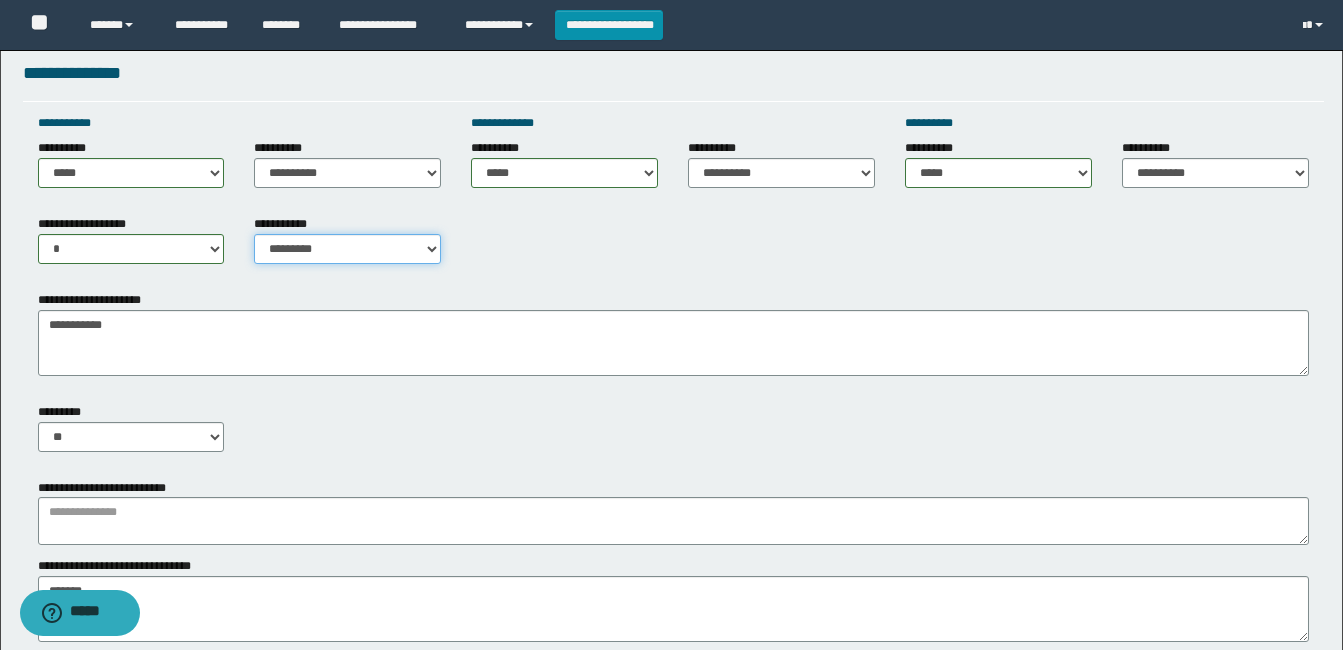 click on "**********" at bounding box center (347, 249) 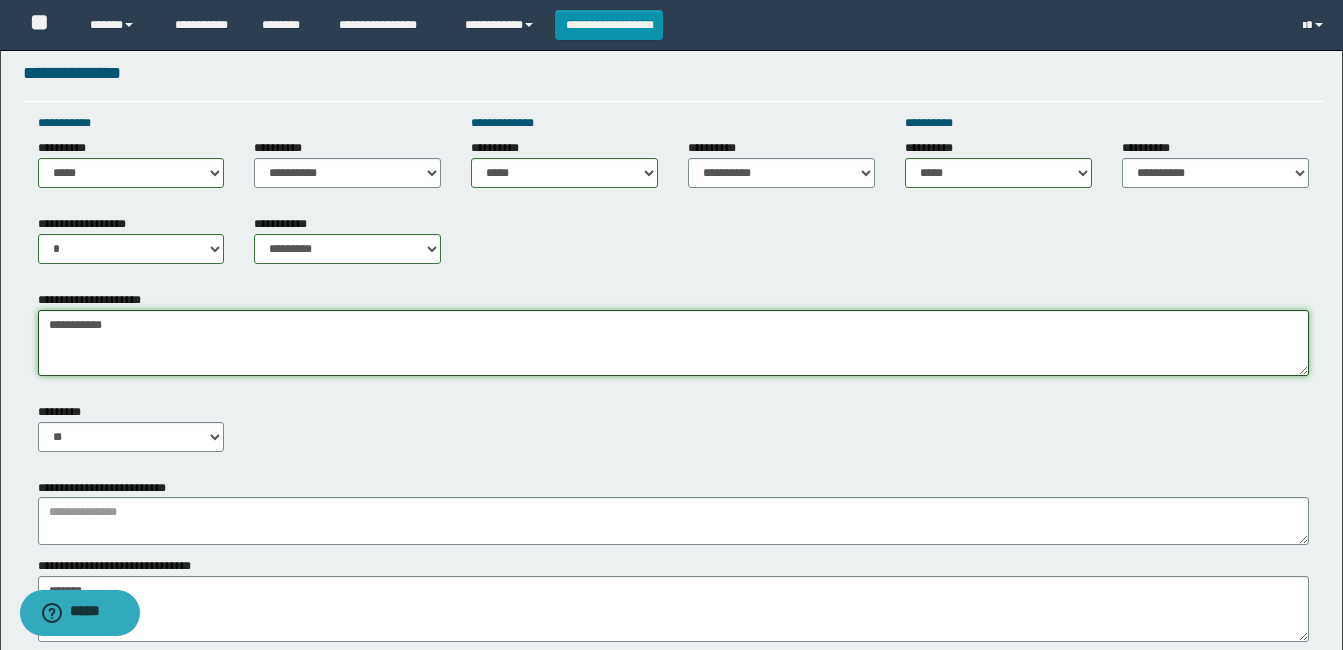 drag, startPoint x: 49, startPoint y: 321, endPoint x: 213, endPoint y: 337, distance: 164.77864 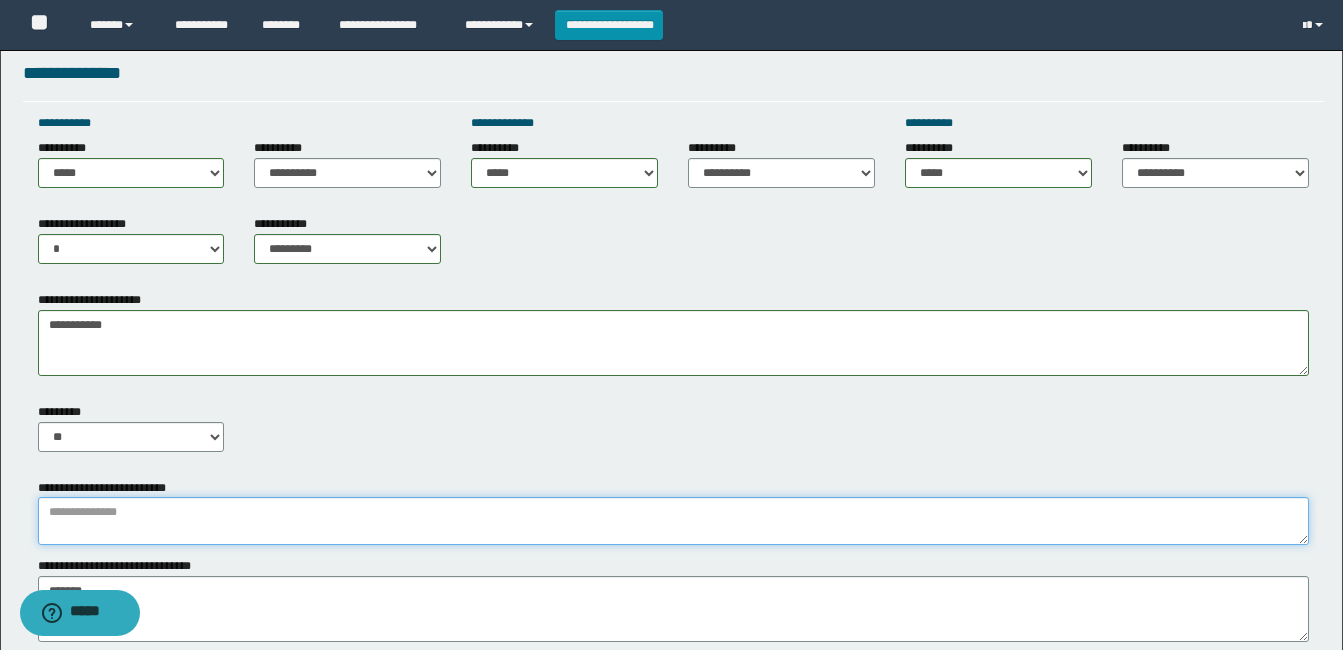 click at bounding box center [673, 521] 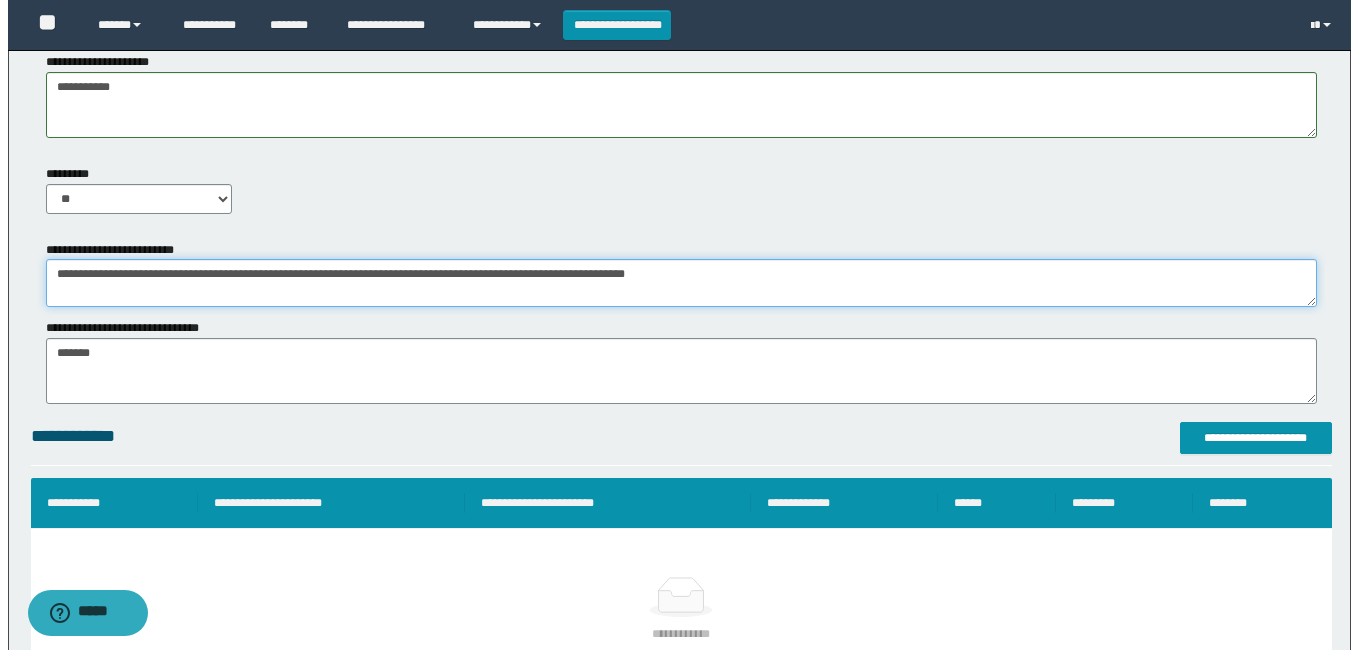 scroll, scrollTop: 1137, scrollLeft: 0, axis: vertical 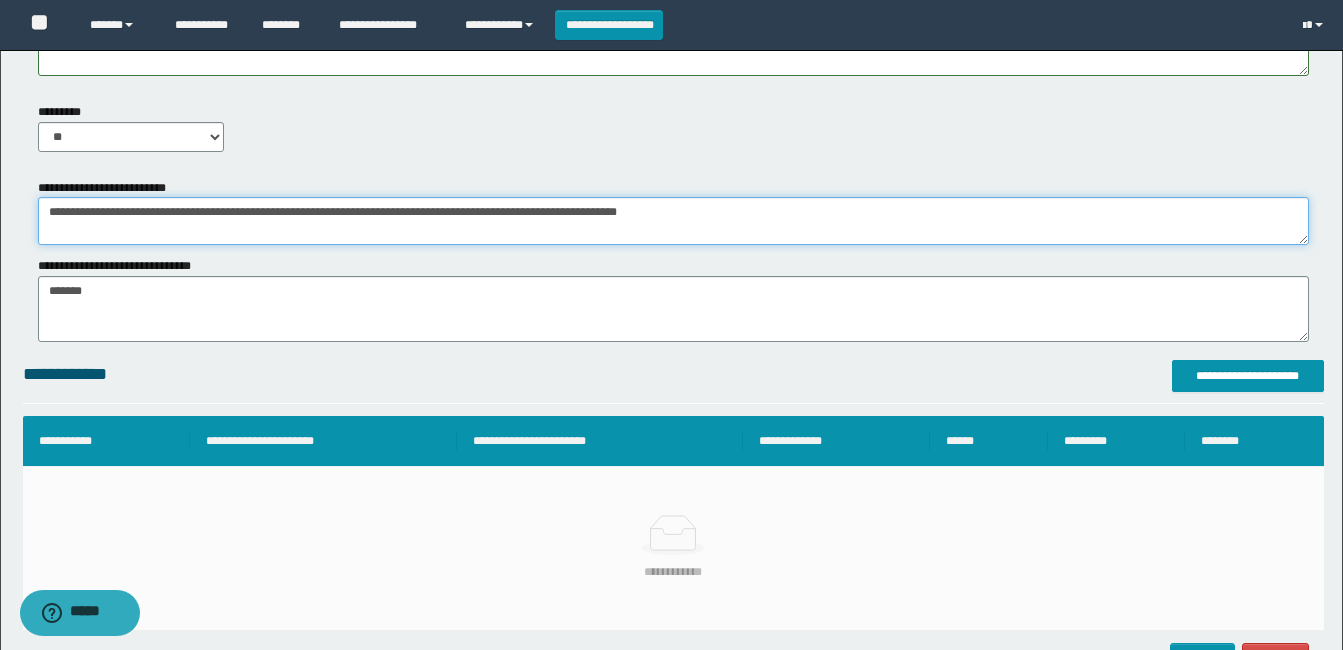 type on "**********" 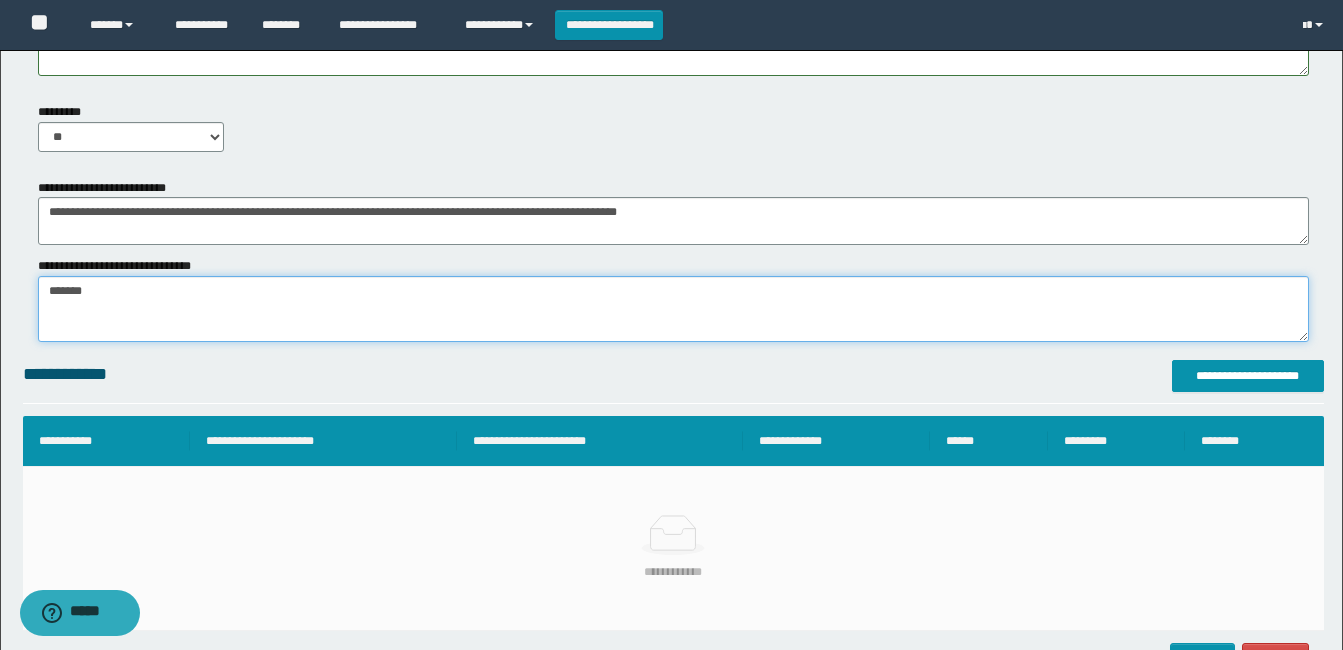 drag, startPoint x: 45, startPoint y: 286, endPoint x: 129, endPoint y: 299, distance: 85 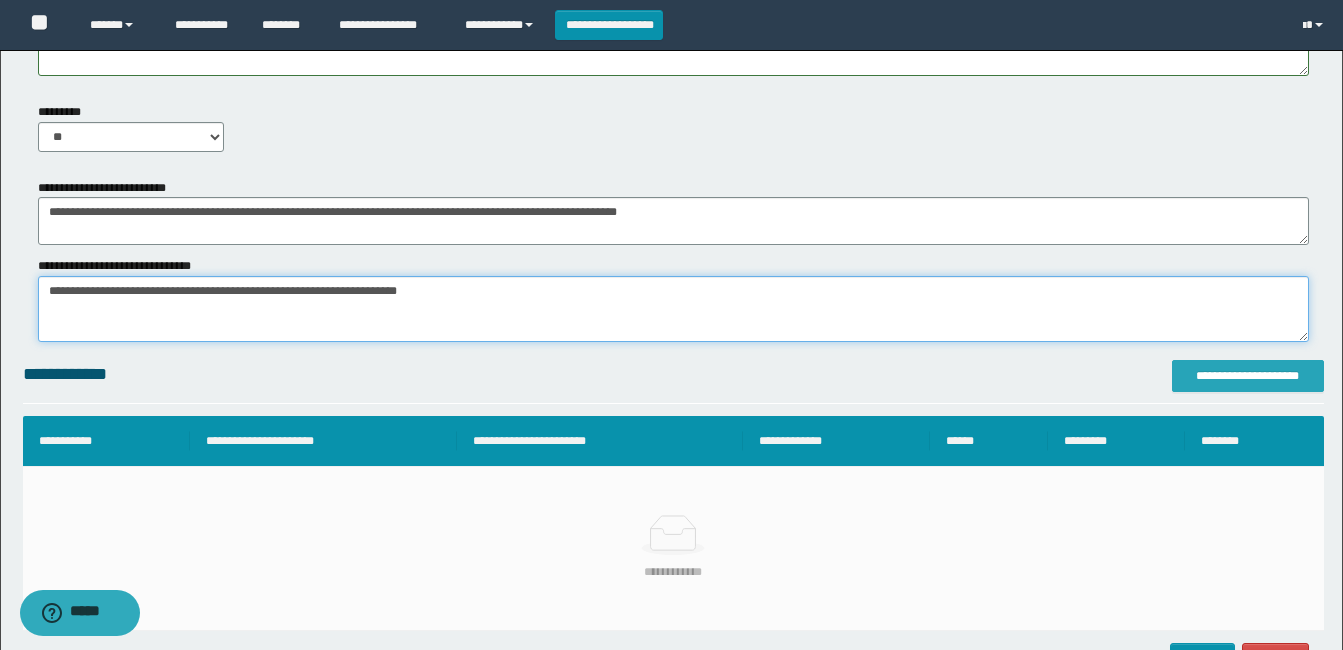 type on "**********" 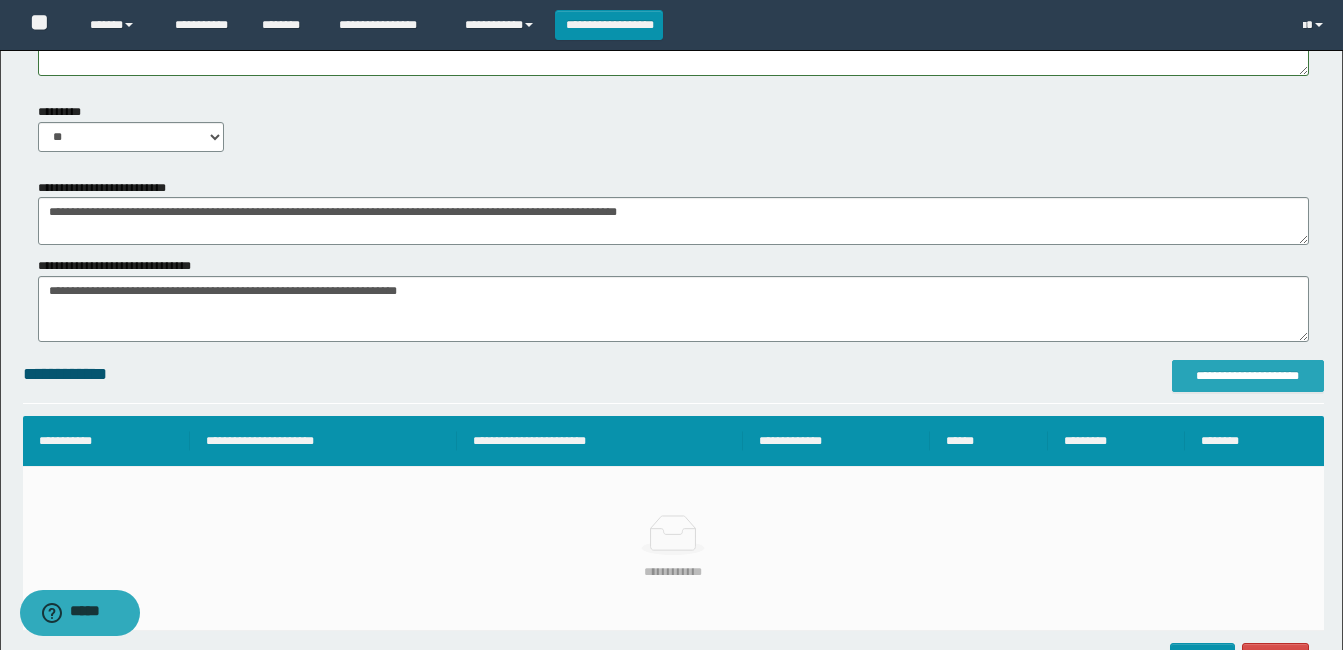 click on "**********" at bounding box center [1248, 376] 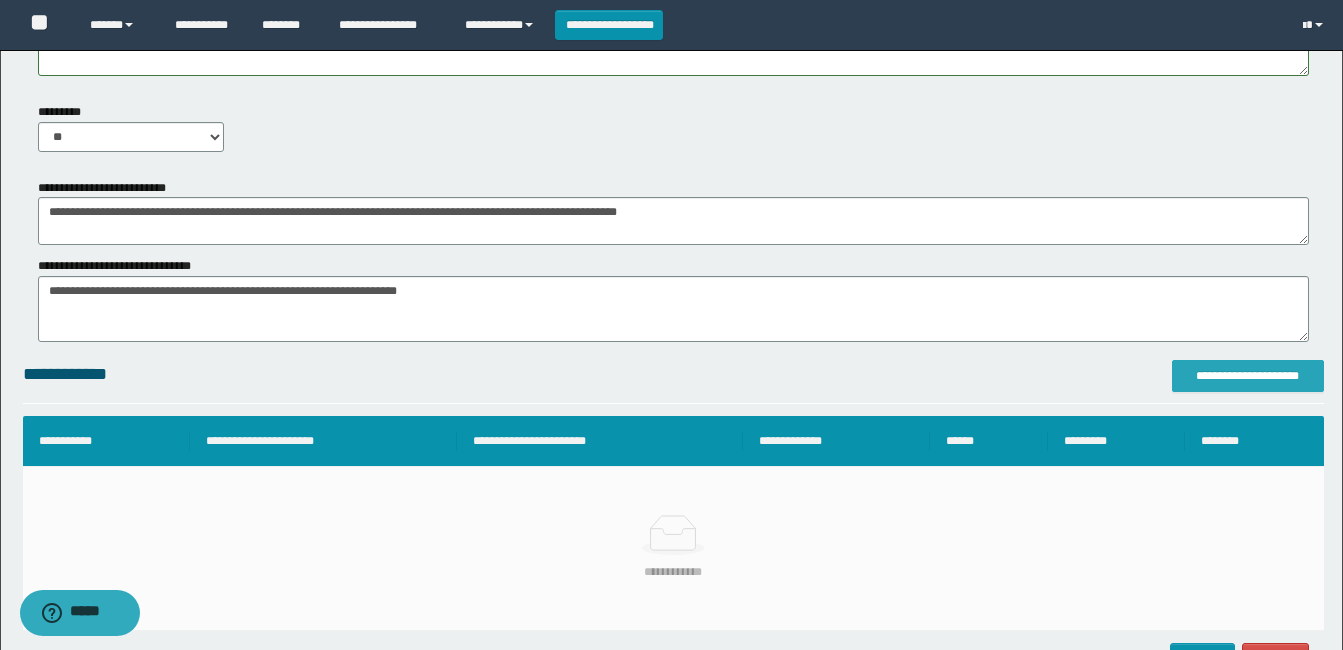 click on "**********" at bounding box center (1248, 376) 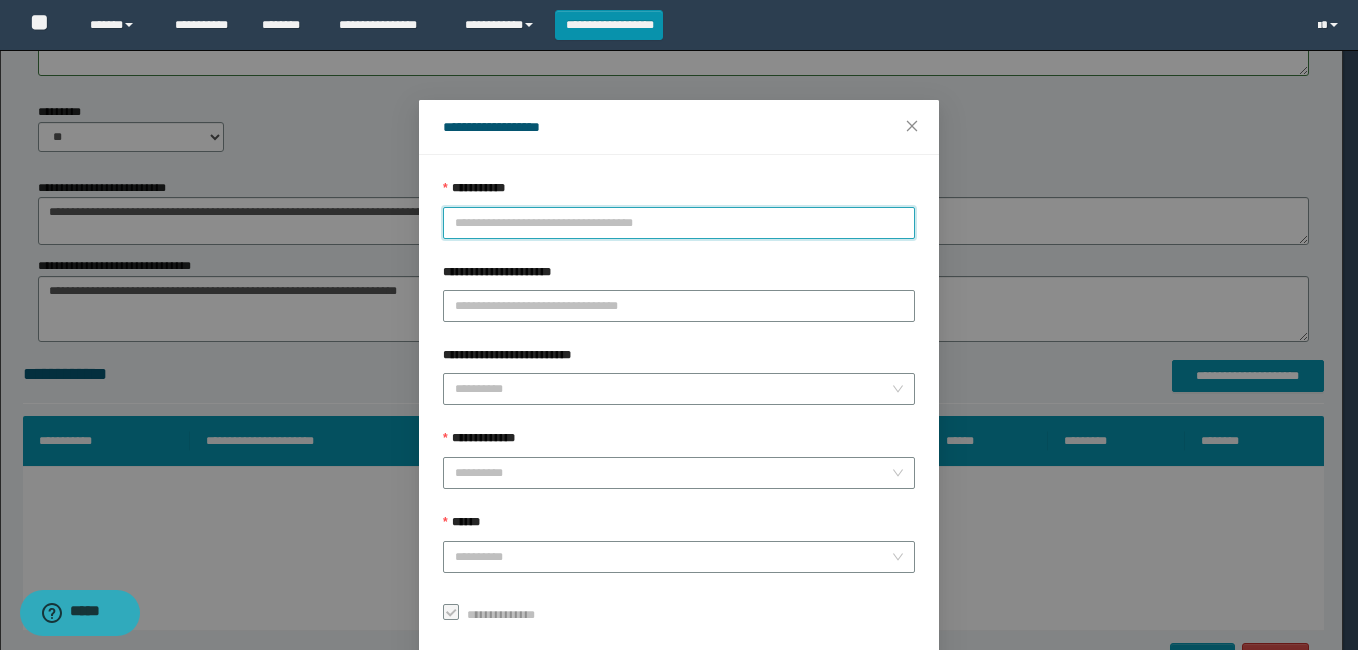 click on "**********" at bounding box center [679, 223] 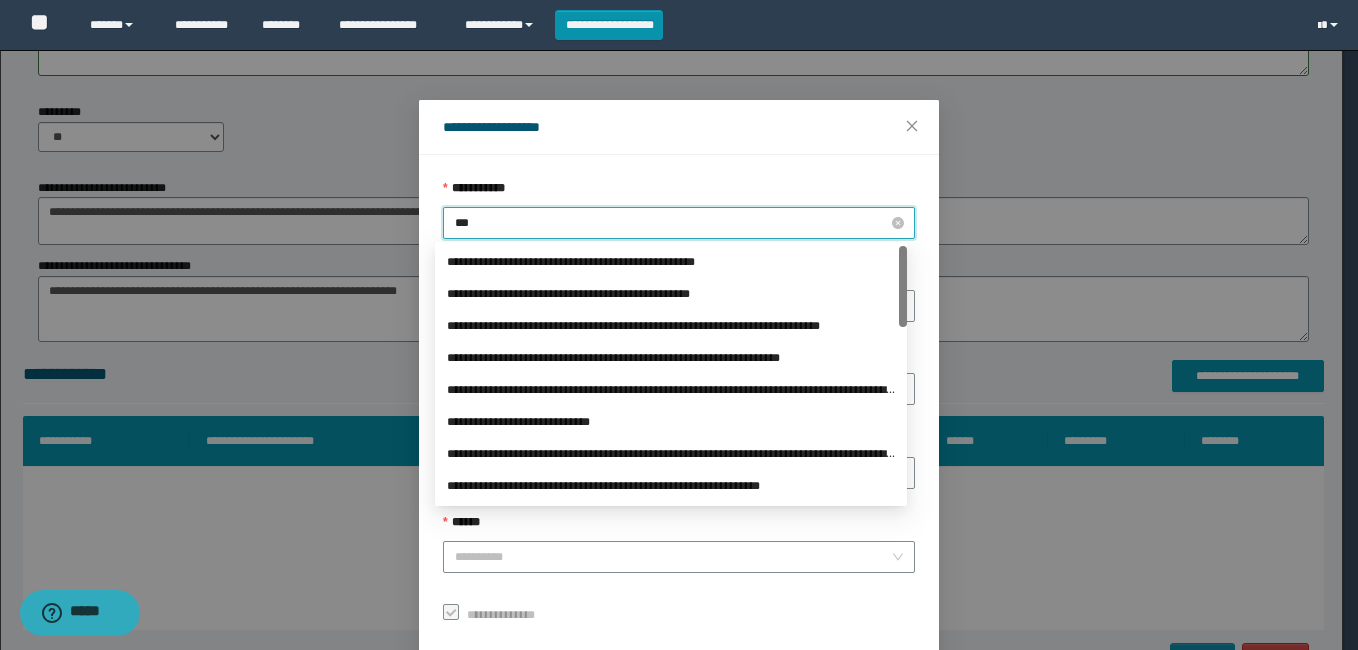 type on "****" 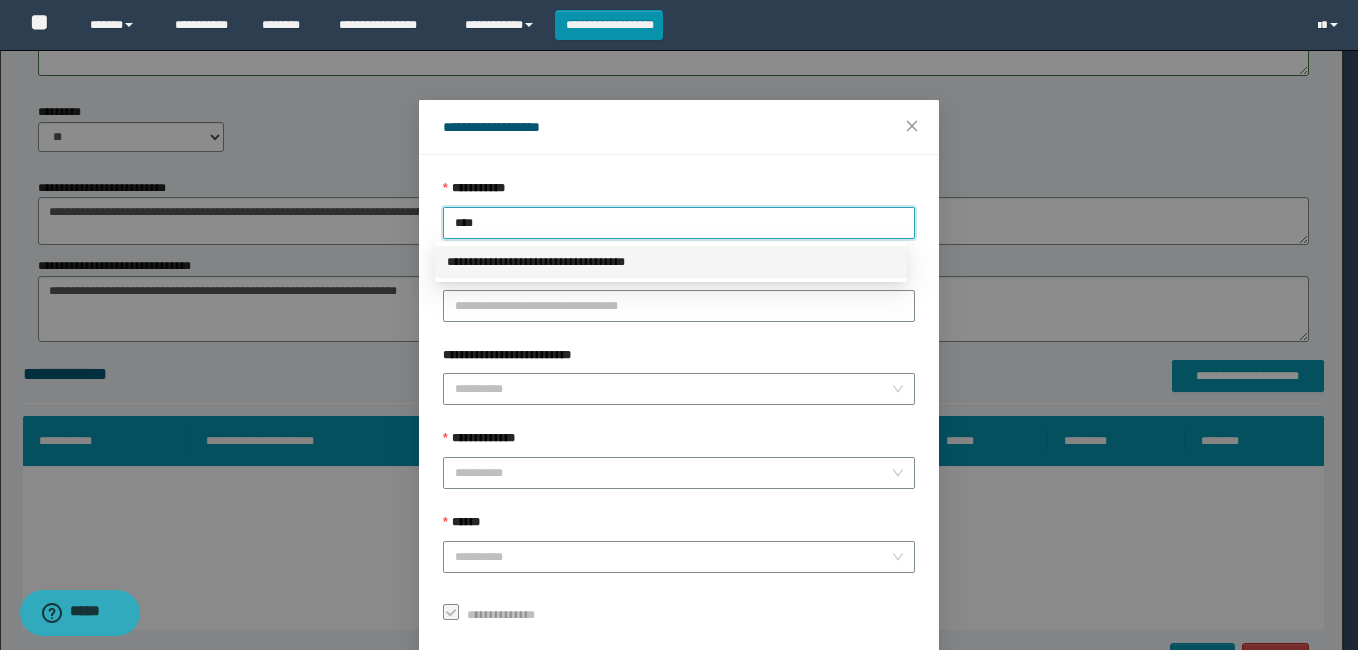 click on "**********" at bounding box center (671, 262) 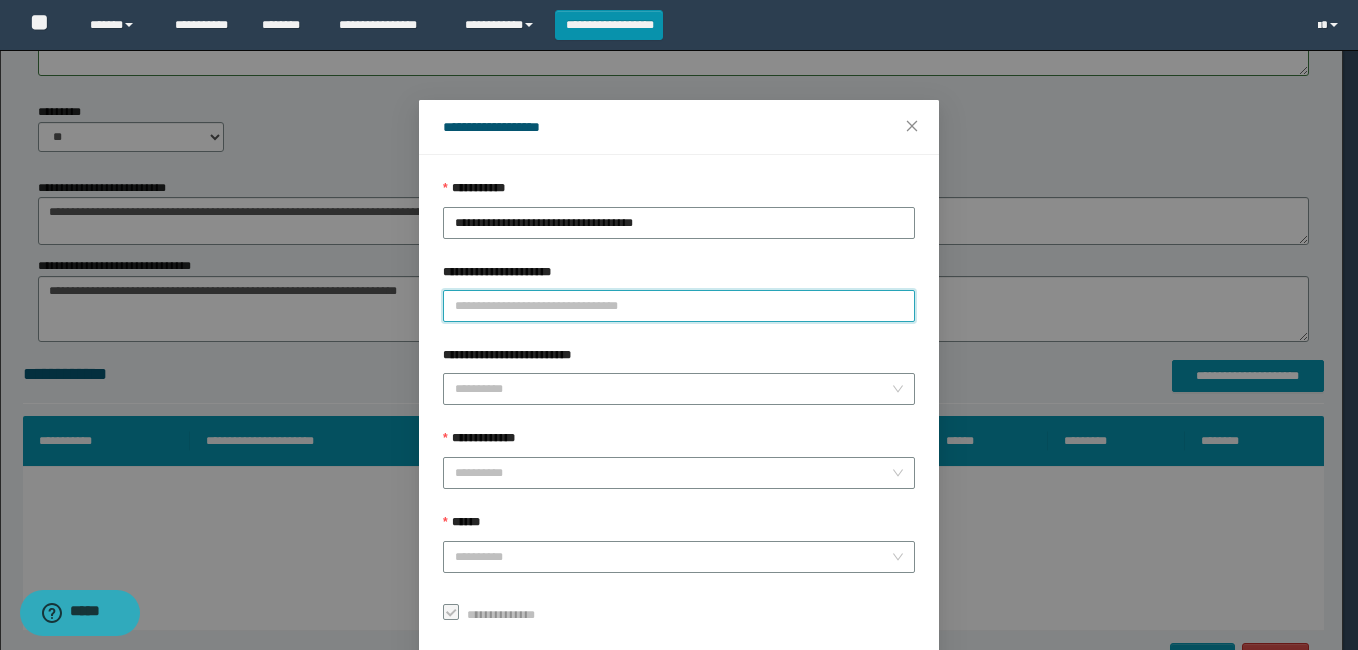 click on "**********" at bounding box center [679, 306] 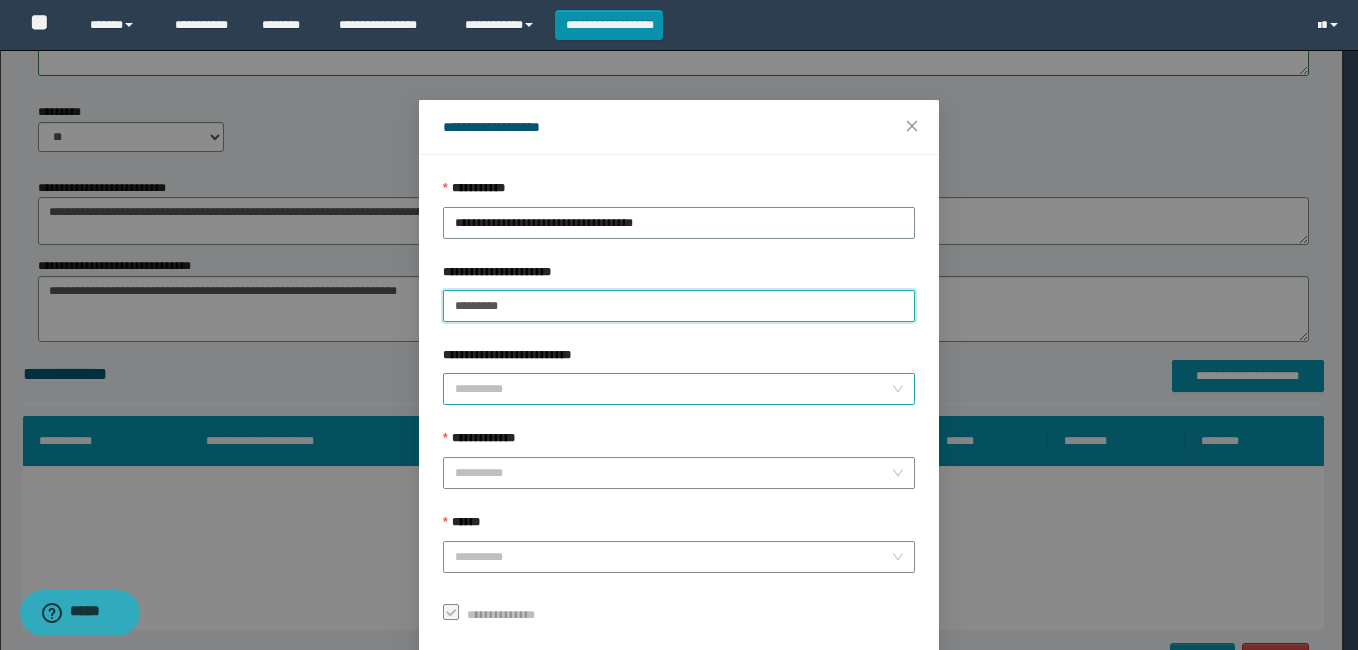 type on "********" 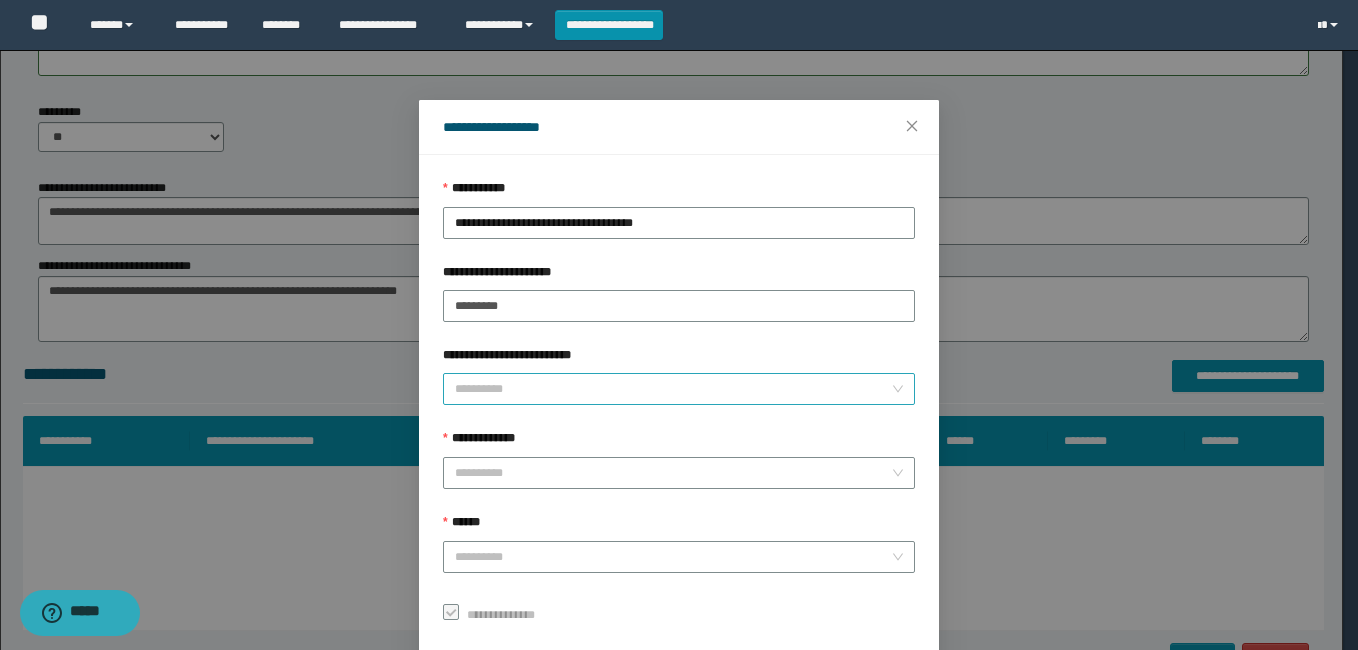 click on "**********" at bounding box center [673, 389] 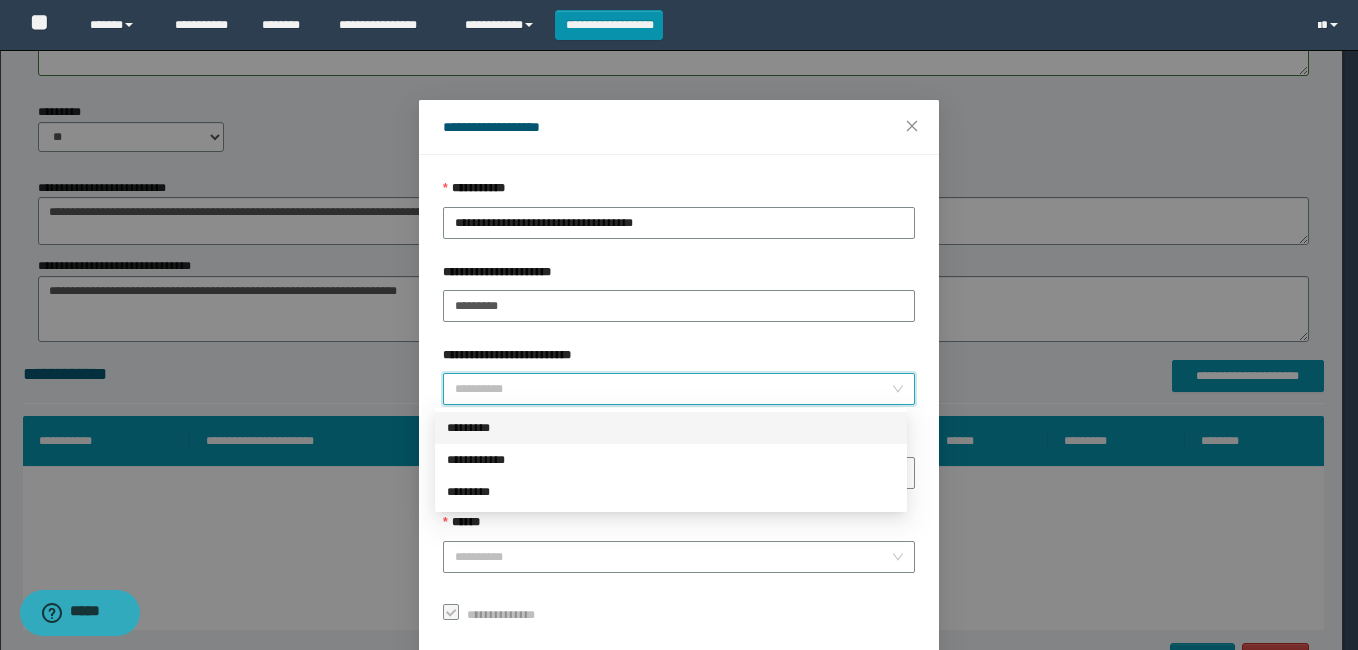 click on "*********" at bounding box center (671, 428) 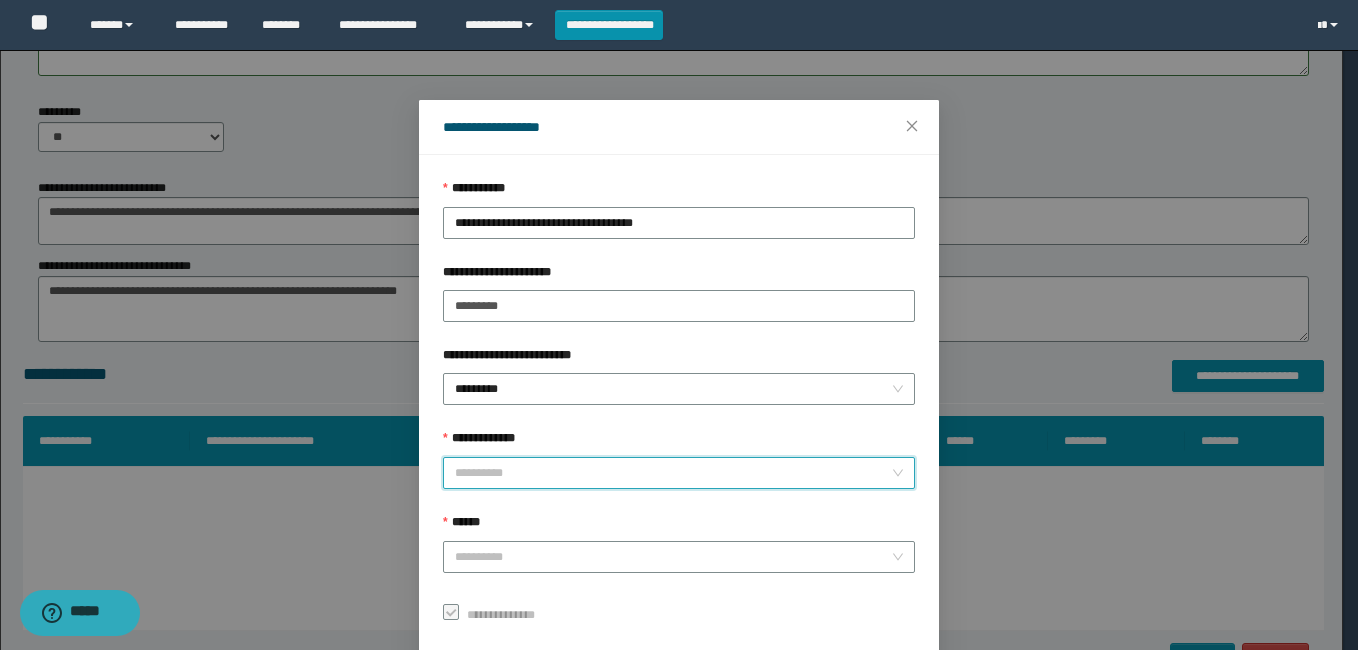 click on "**********" at bounding box center (673, 473) 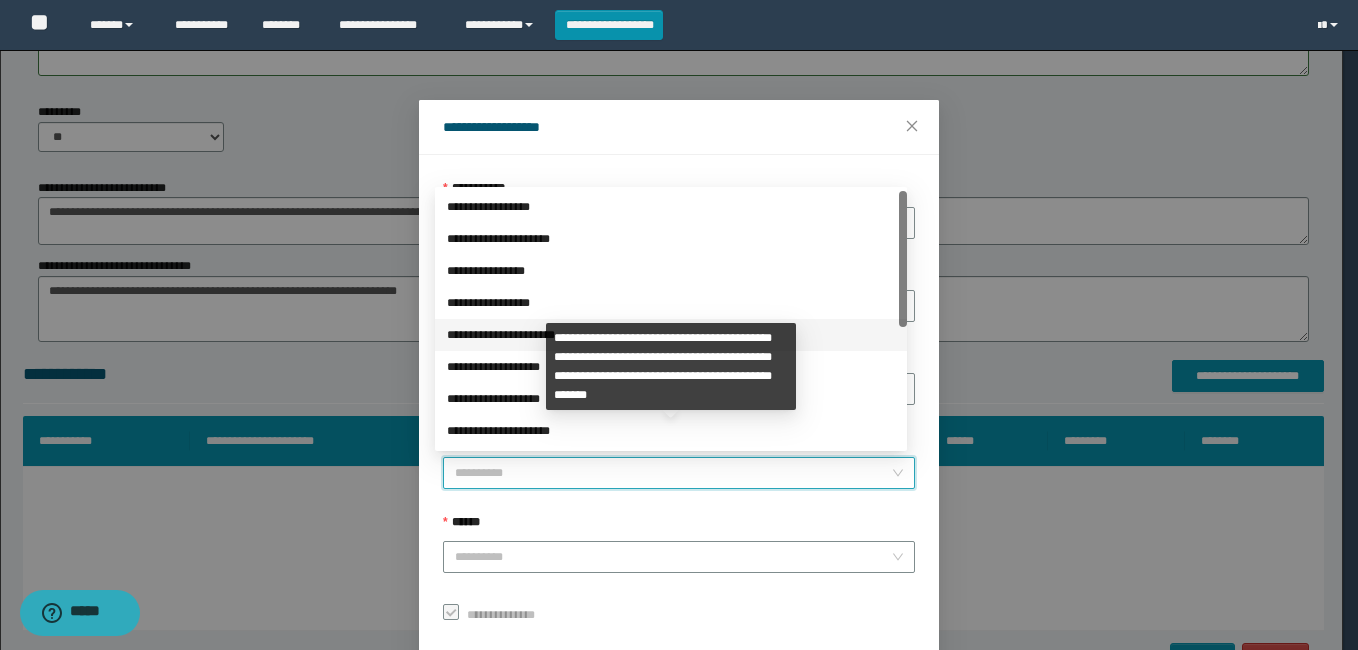 scroll, scrollTop: 224, scrollLeft: 0, axis: vertical 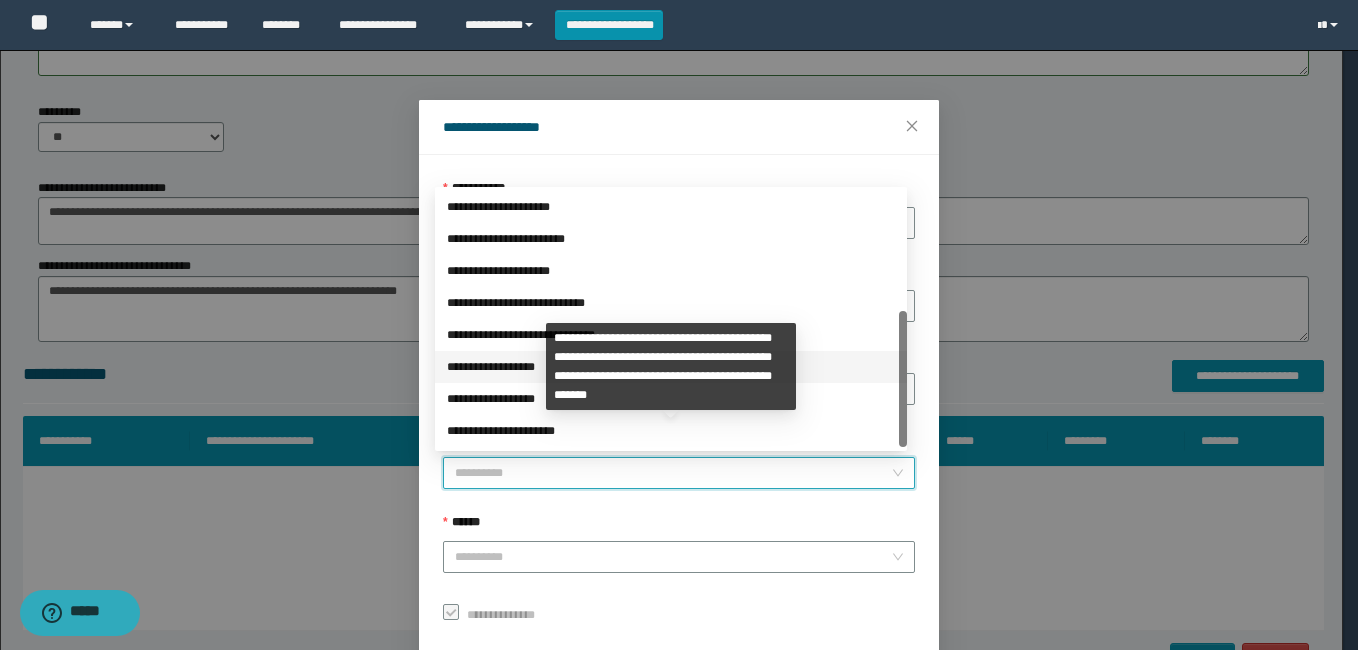 click on "**********" at bounding box center (671, 367) 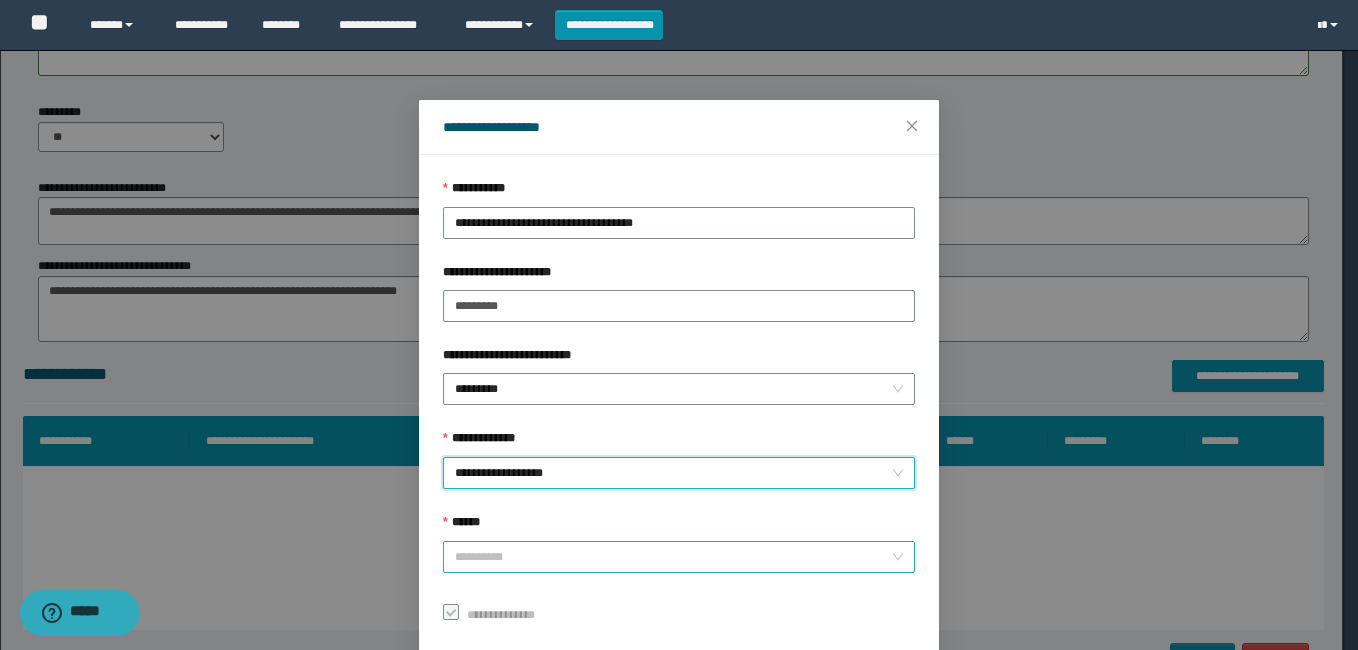 click on "******" at bounding box center (673, 557) 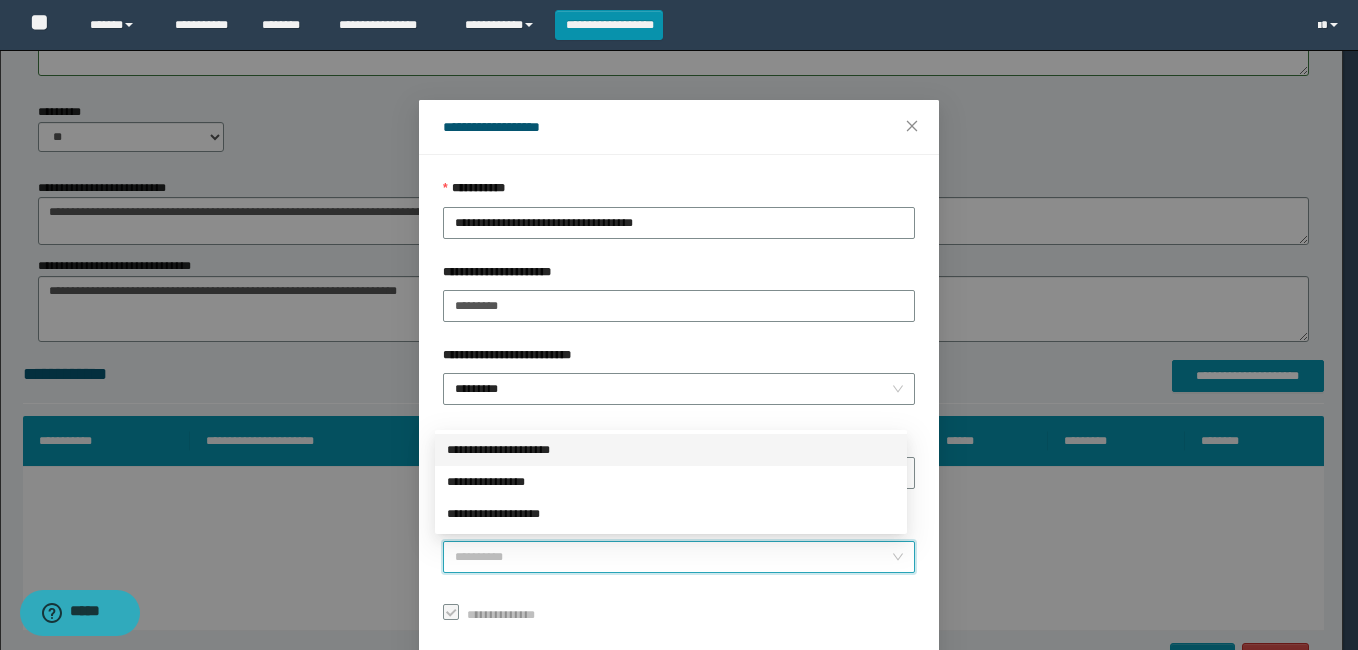 click on "**********" at bounding box center (671, 450) 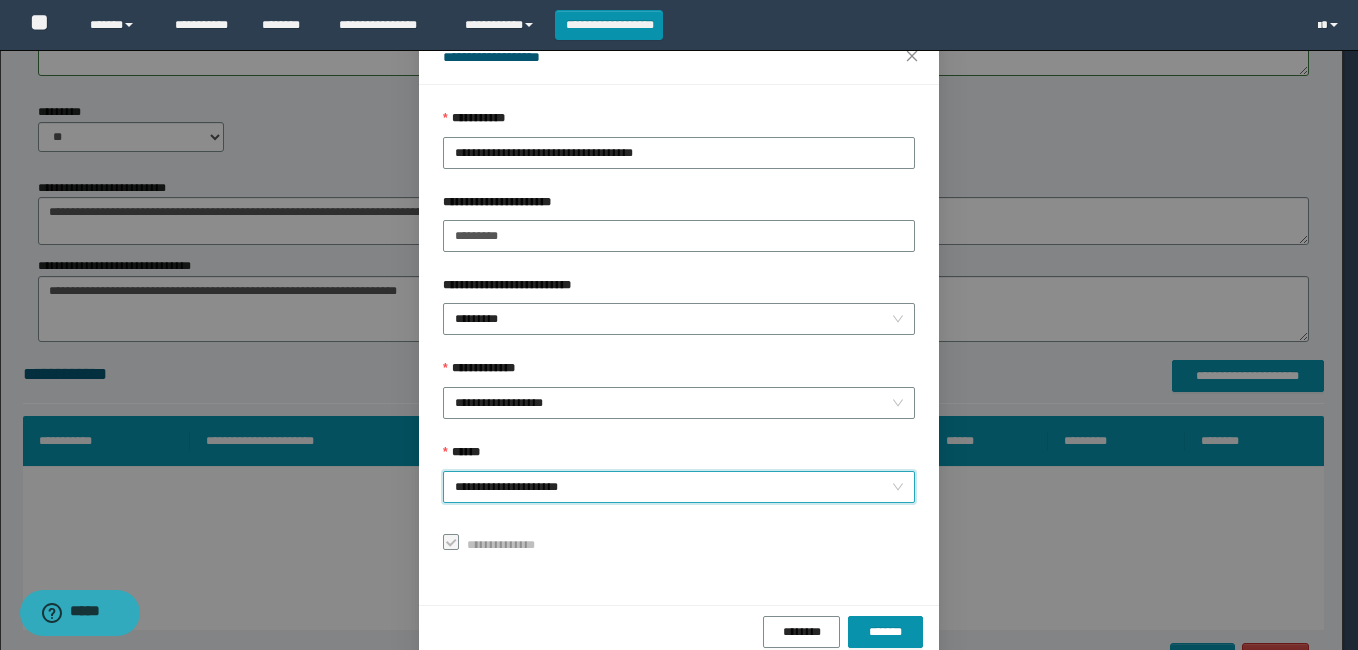 scroll, scrollTop: 102, scrollLeft: 0, axis: vertical 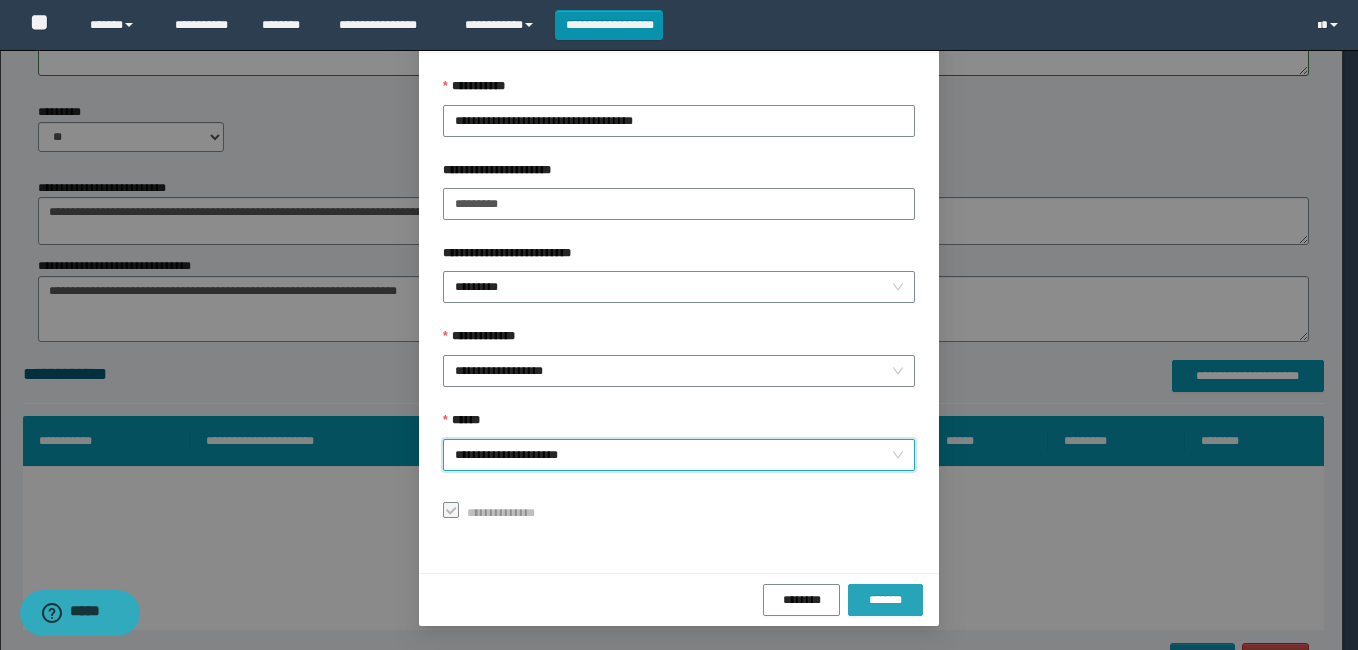 click on "*******" at bounding box center [885, 600] 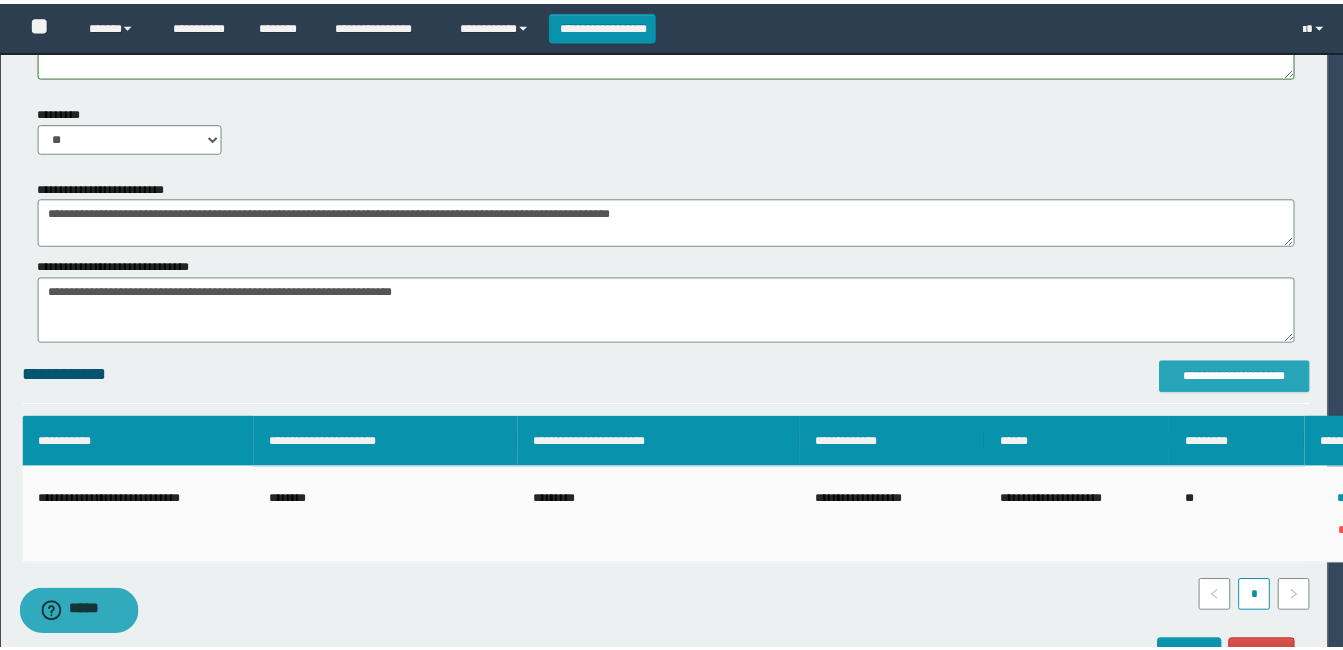 scroll, scrollTop: 0, scrollLeft: 0, axis: both 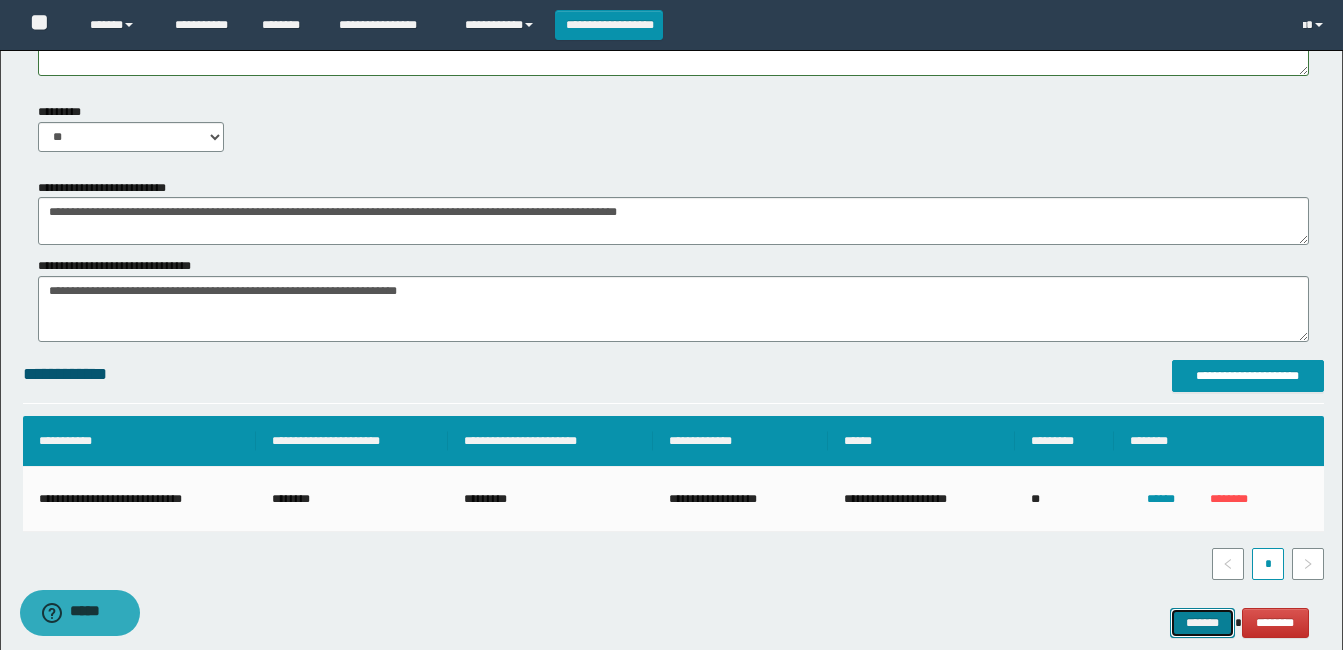 click on "*******" at bounding box center [1202, 623] 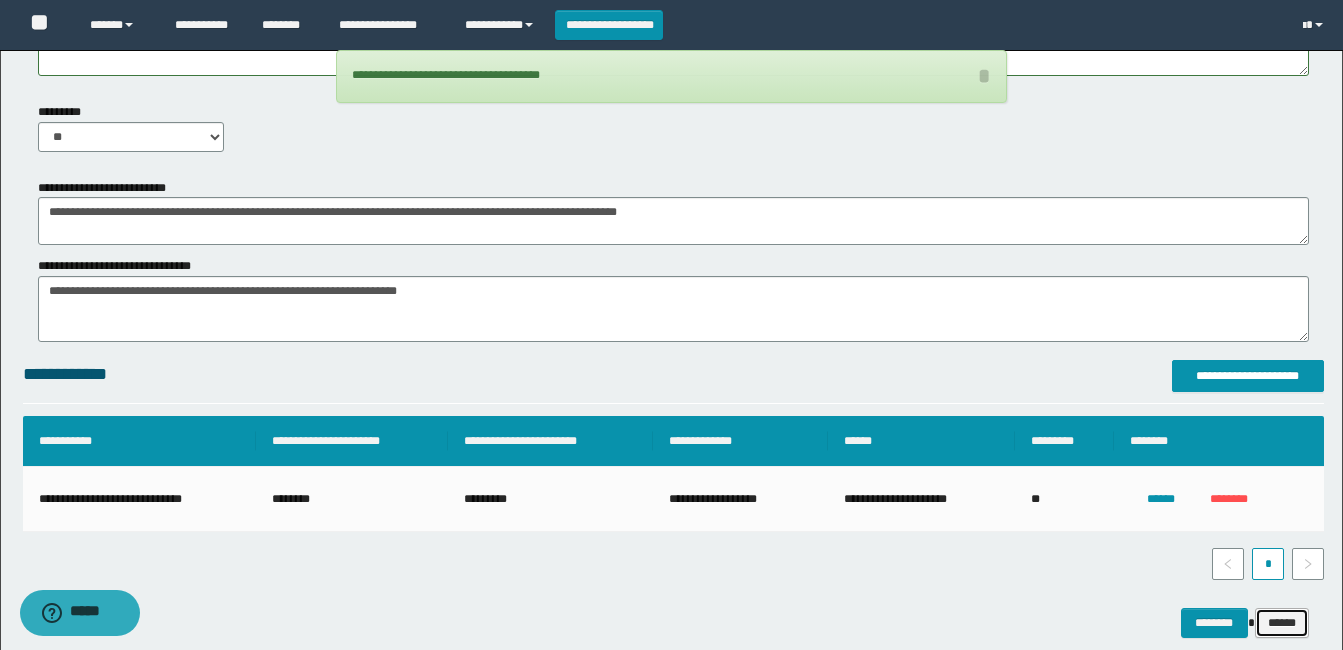 click on "******" at bounding box center (1282, 623) 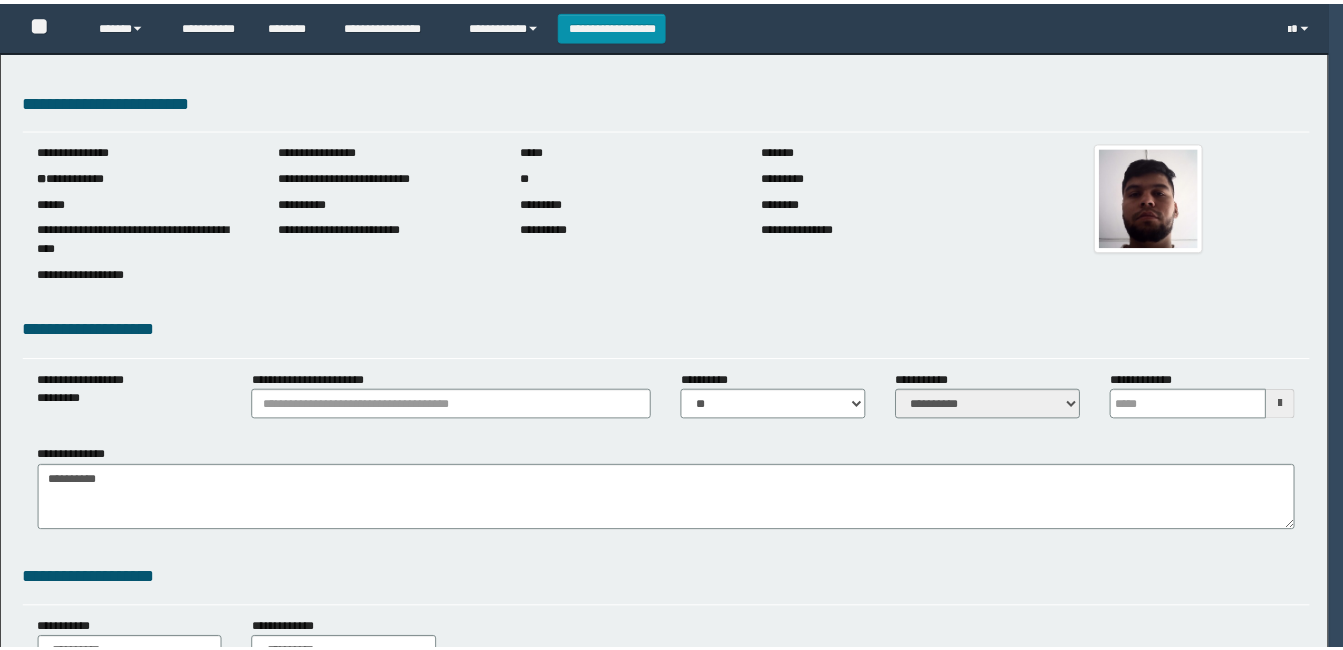 scroll, scrollTop: 0, scrollLeft: 0, axis: both 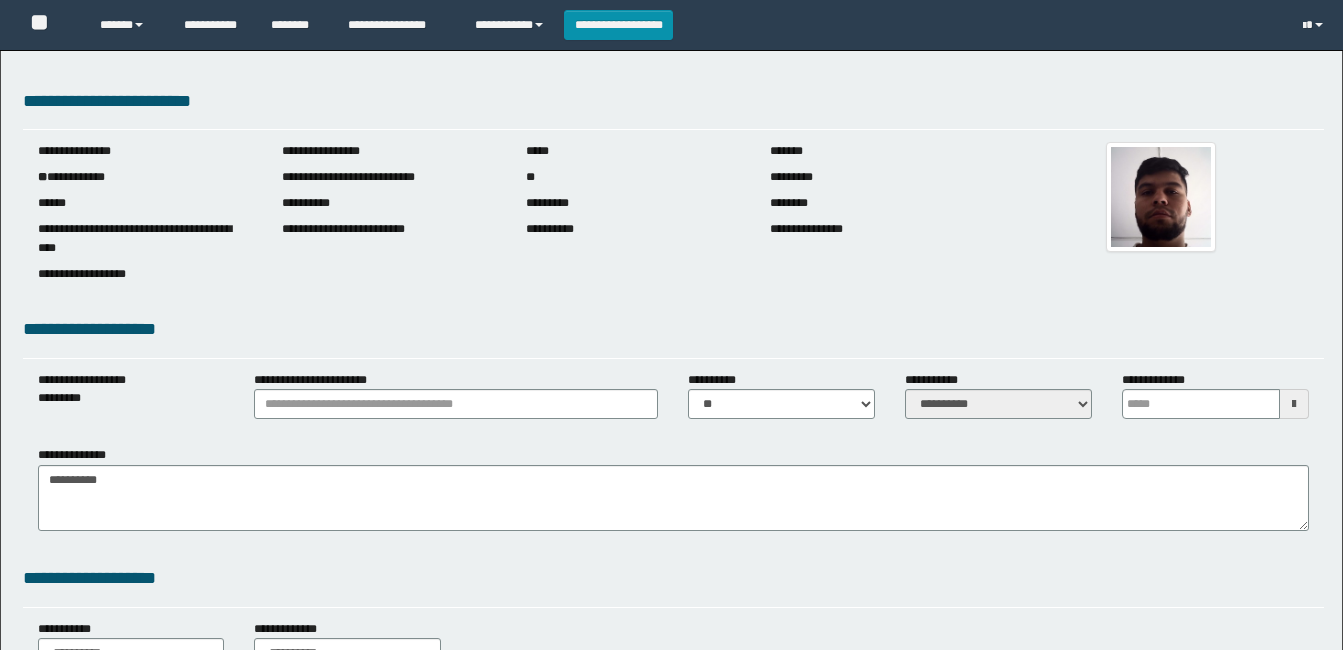 type 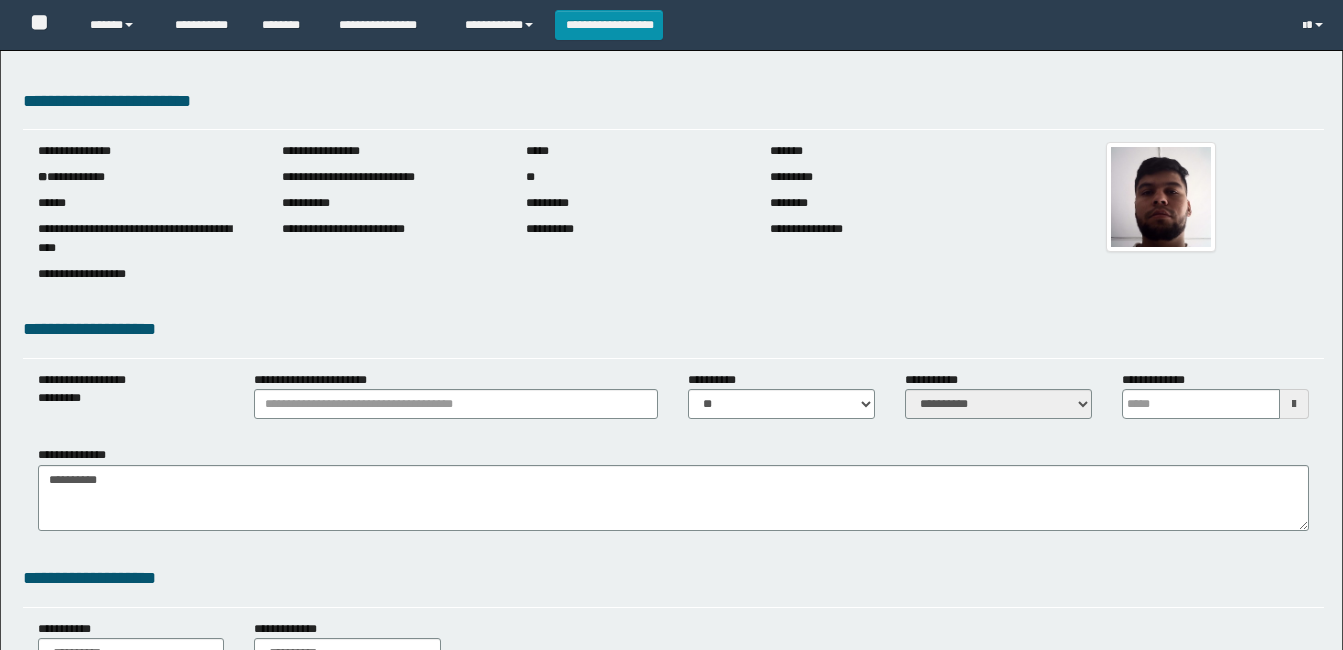 scroll, scrollTop: 0, scrollLeft: 0, axis: both 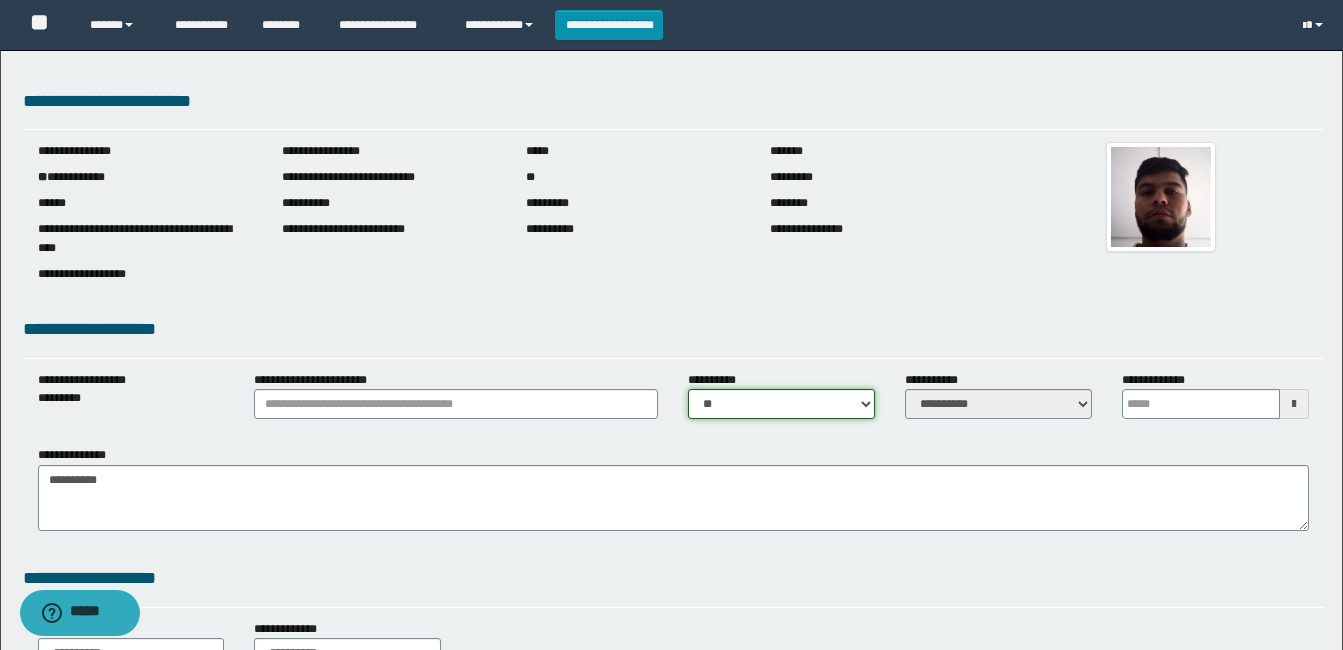 click on "**
**" at bounding box center [781, 404] 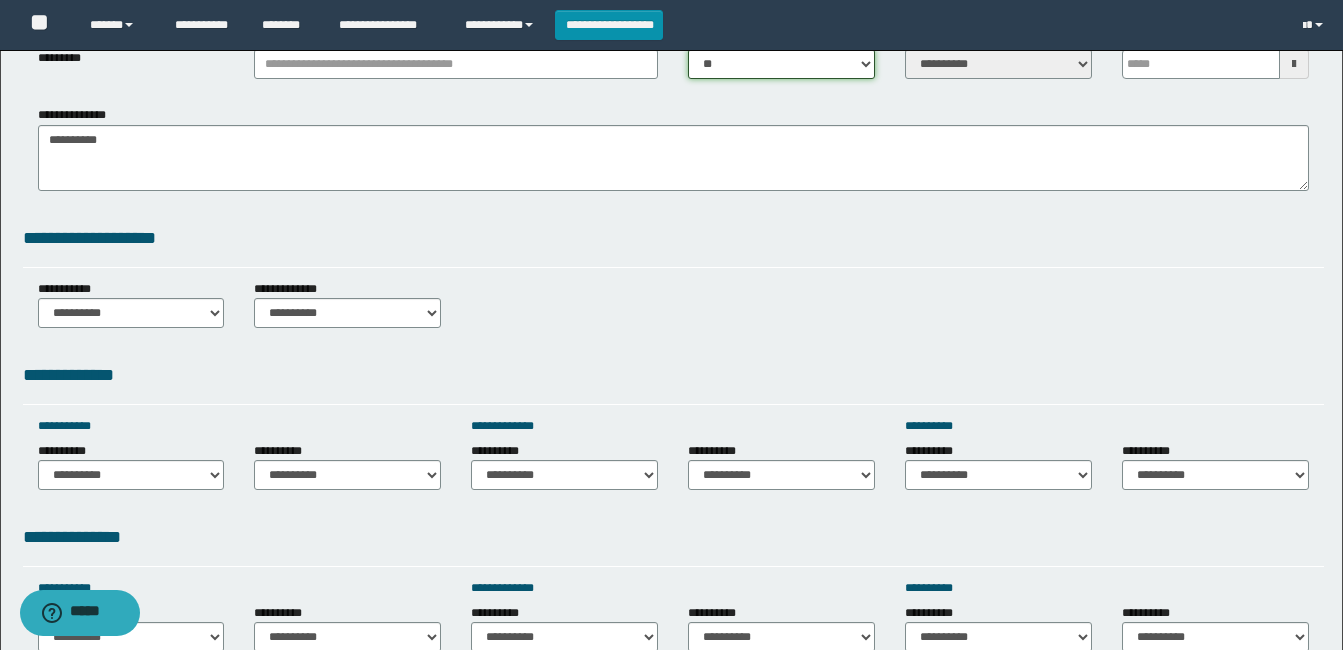 scroll, scrollTop: 600, scrollLeft: 0, axis: vertical 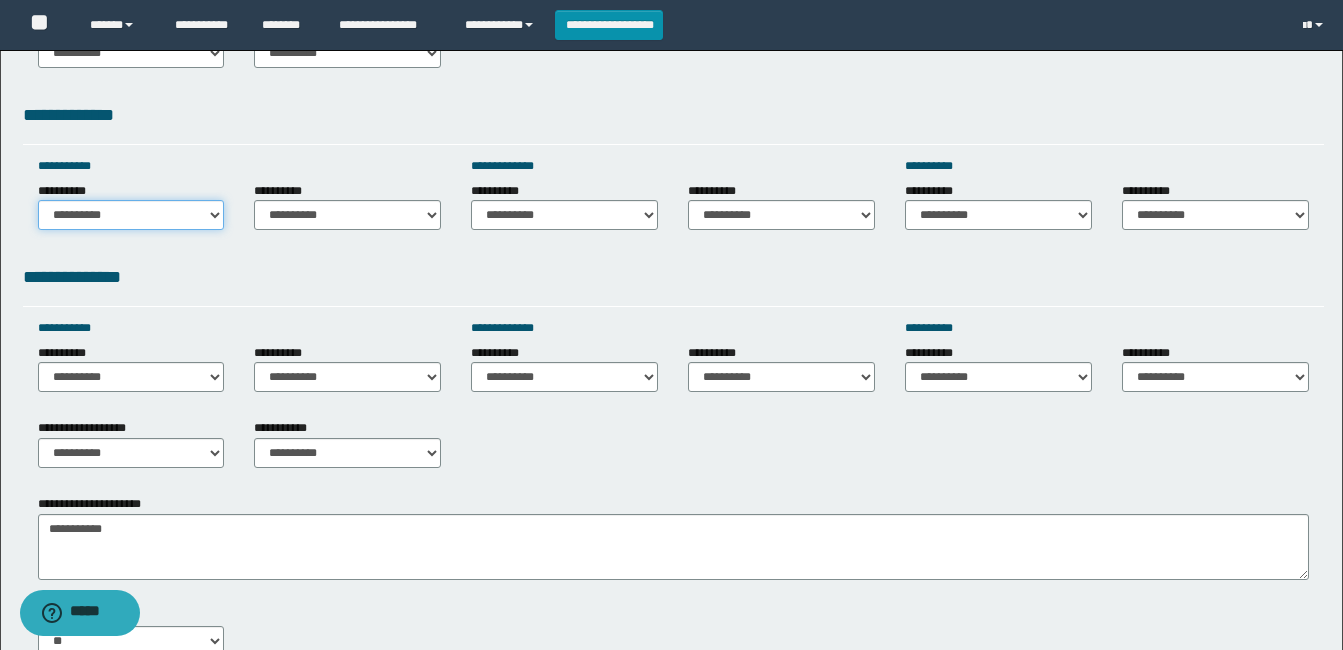 click on "**********" at bounding box center (131, 215) 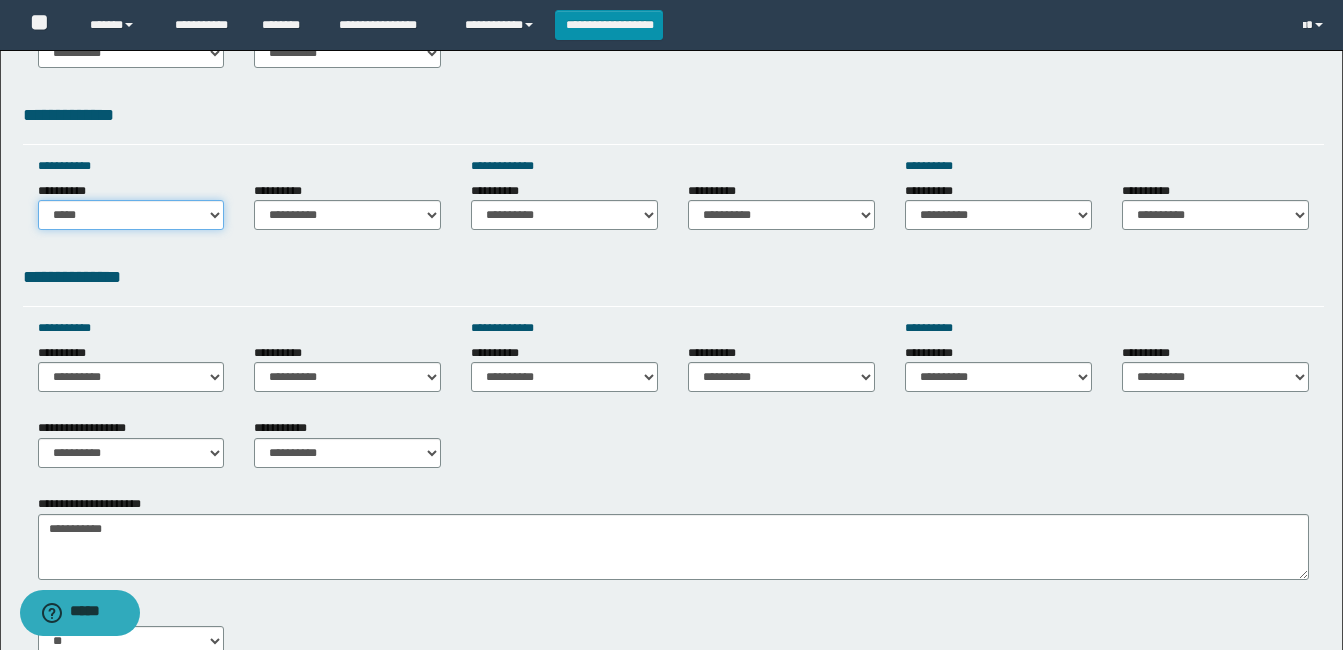 click on "**********" at bounding box center [131, 215] 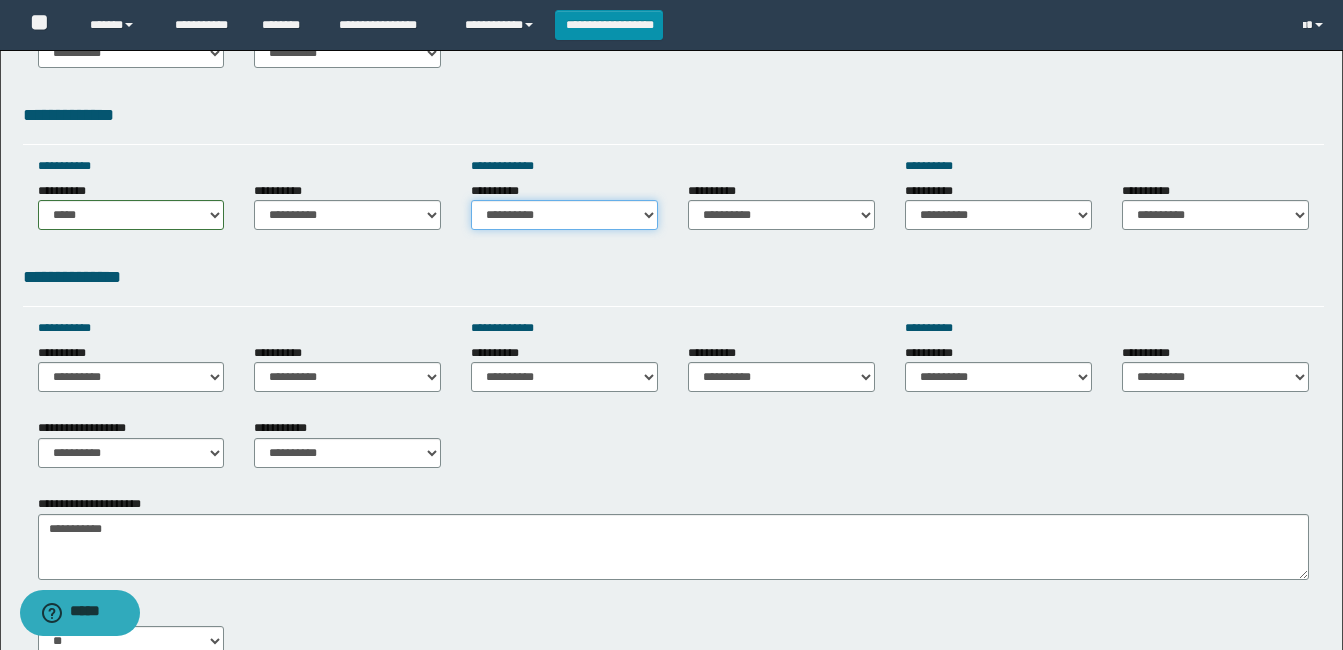 click on "**********" at bounding box center [564, 215] 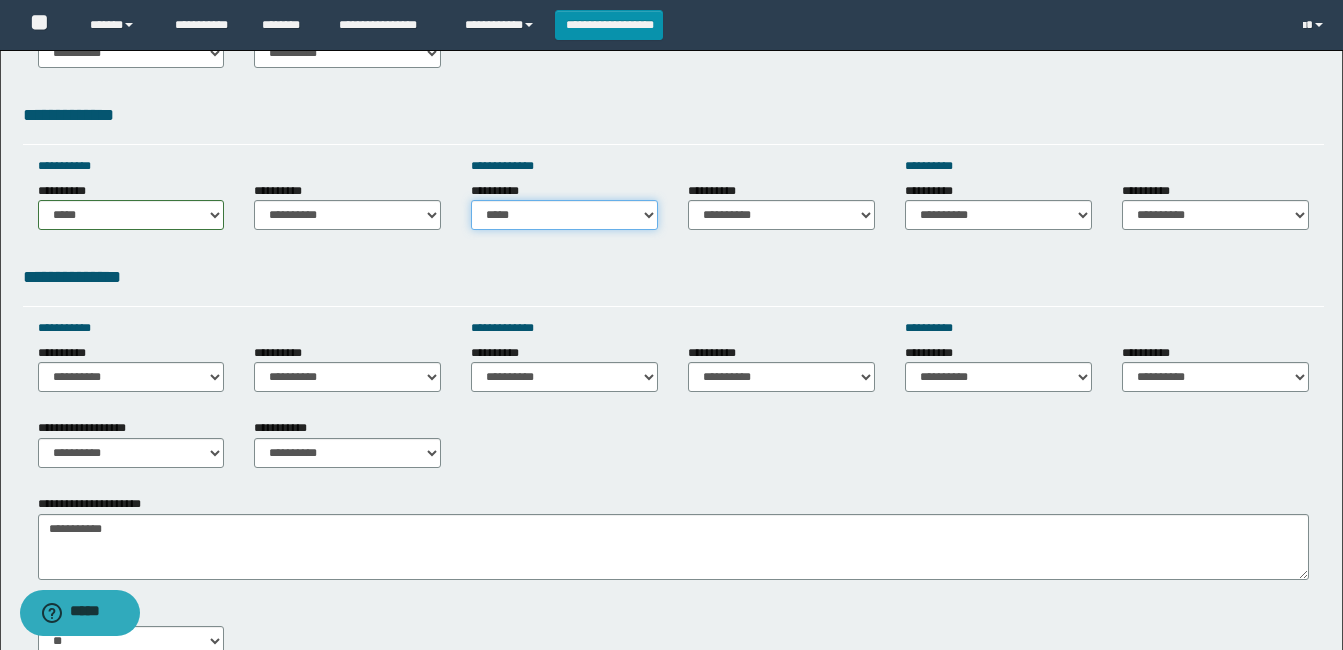 click on "**********" at bounding box center (564, 215) 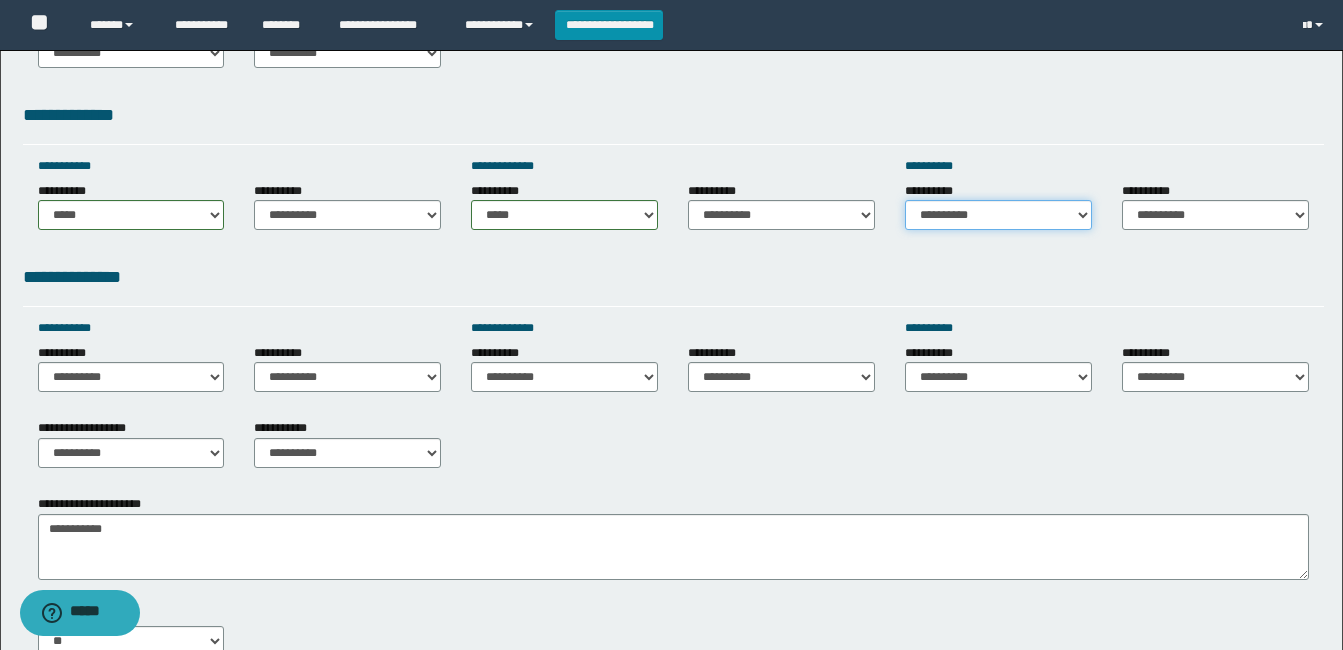 click on "**********" at bounding box center (998, 215) 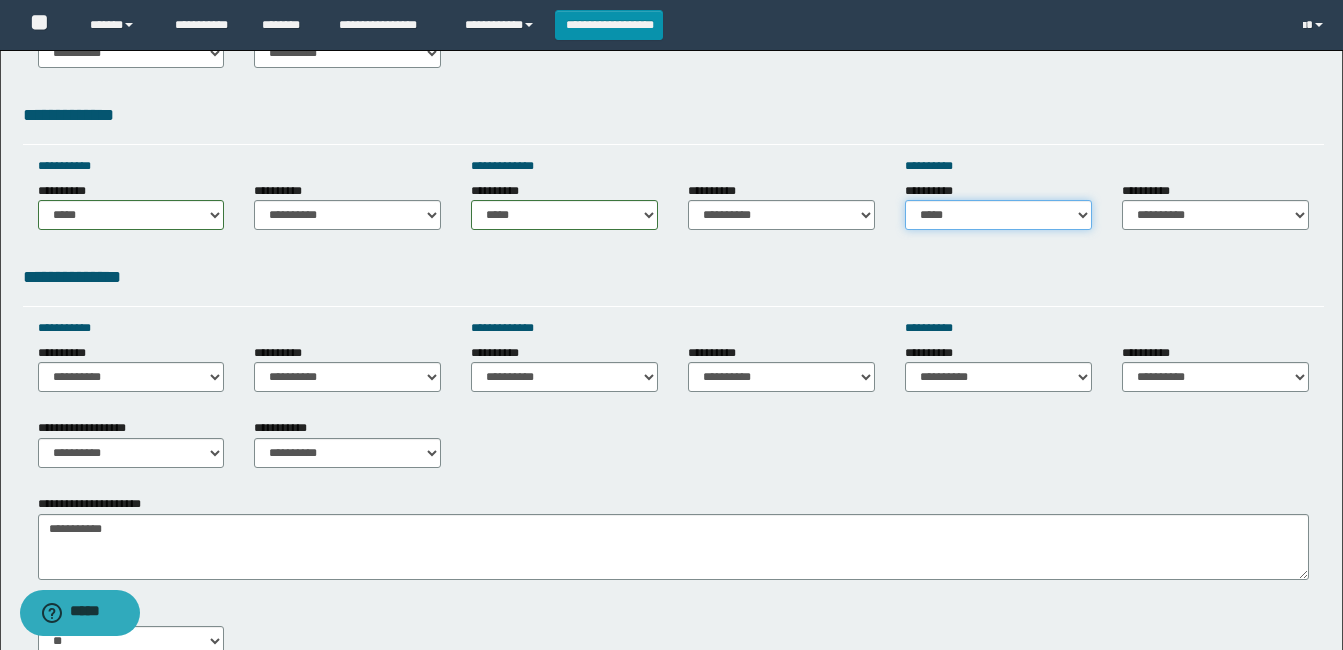 click on "**********" at bounding box center (998, 215) 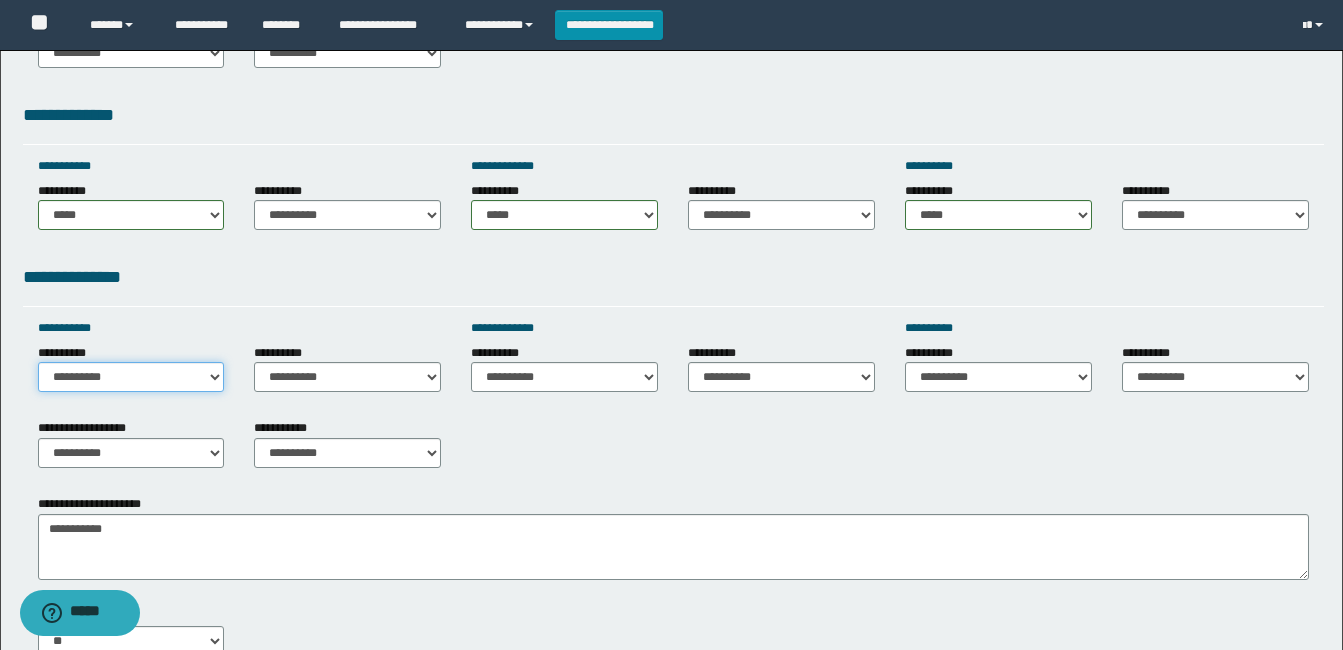 click on "**********" at bounding box center [131, 377] 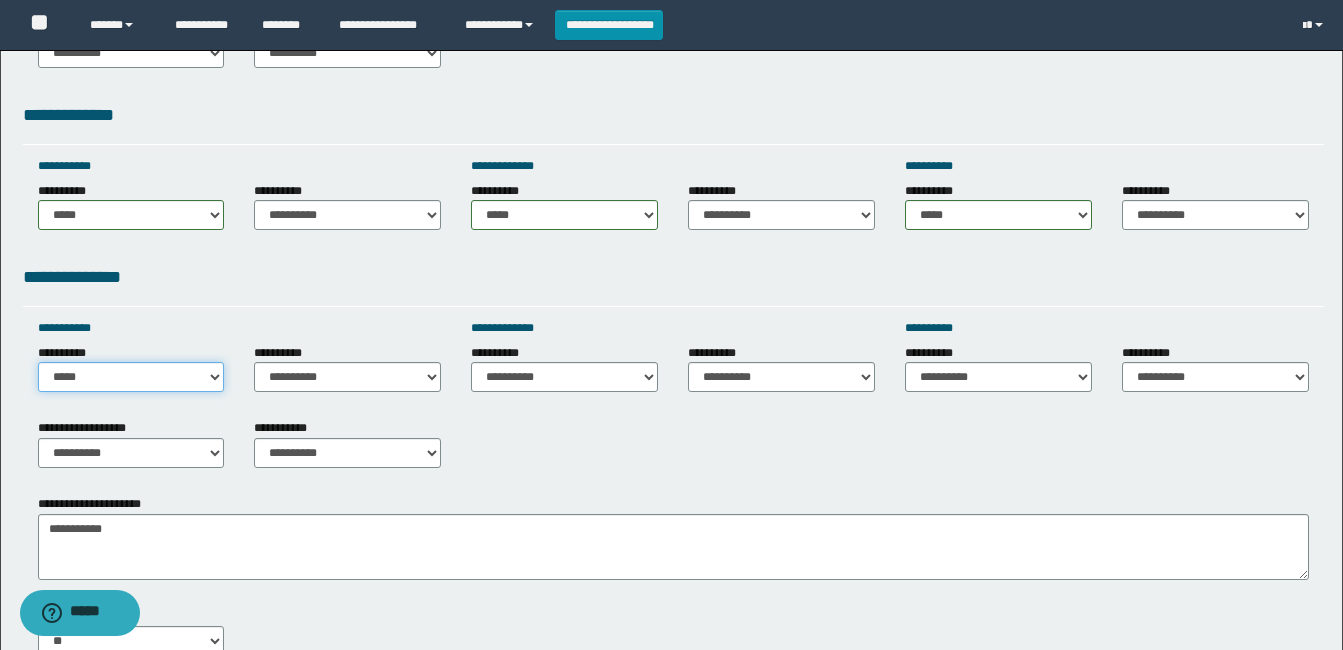 click on "**********" at bounding box center (131, 377) 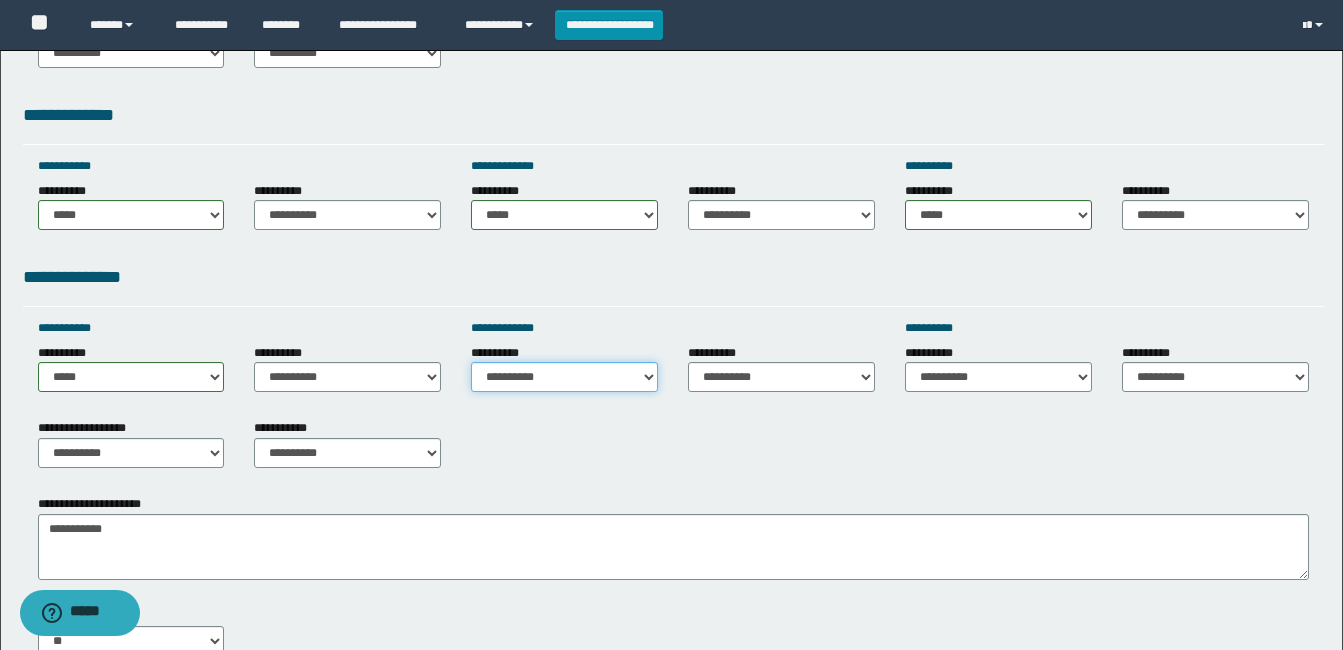 click on "**********" at bounding box center [564, 377] 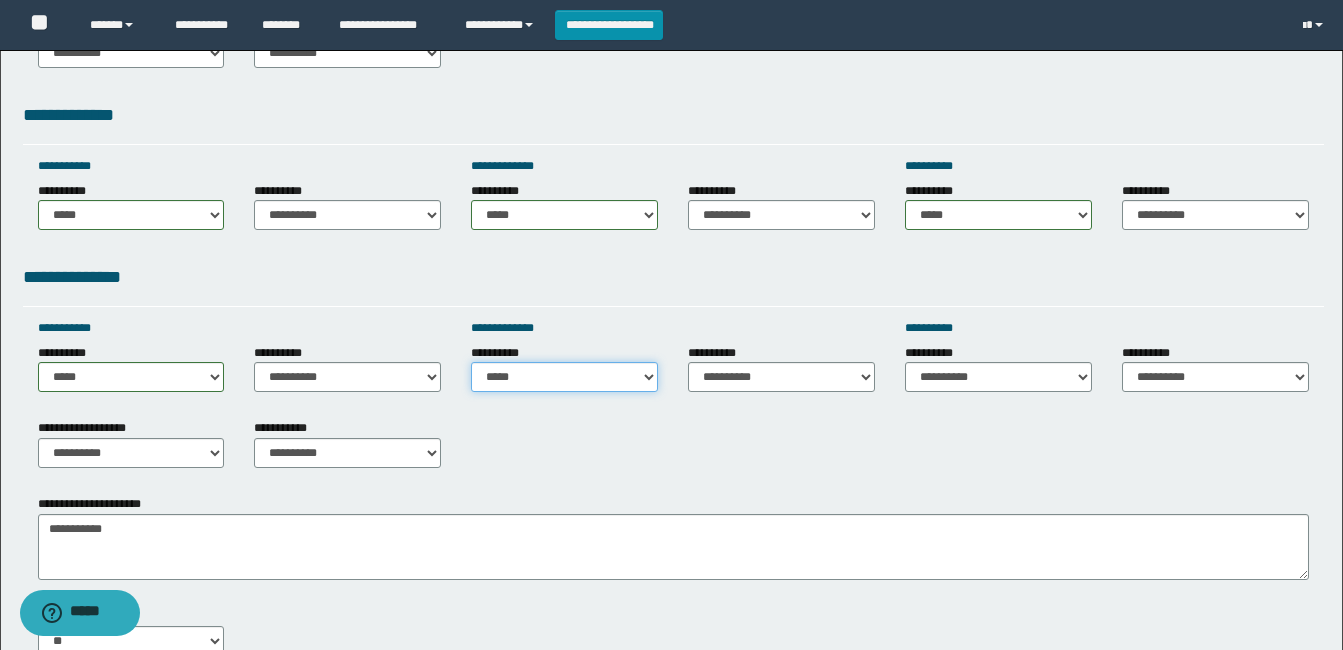 click on "**********" at bounding box center (564, 377) 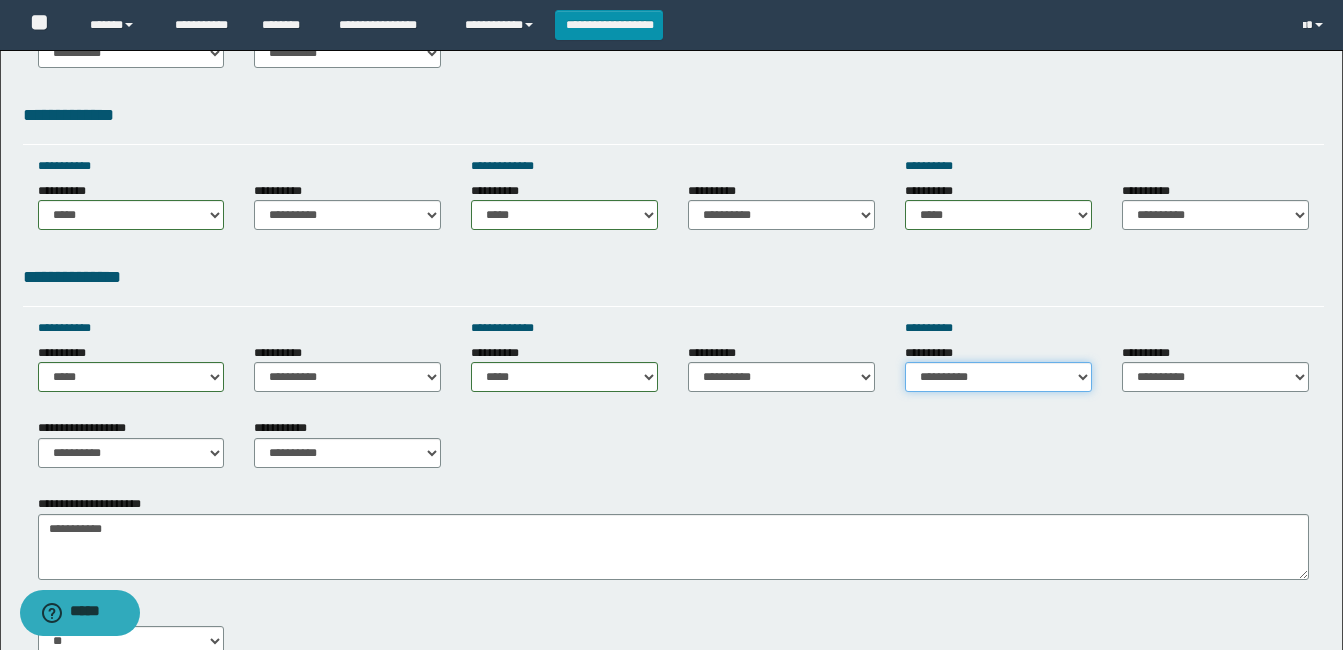 click on "**********" at bounding box center (998, 377) 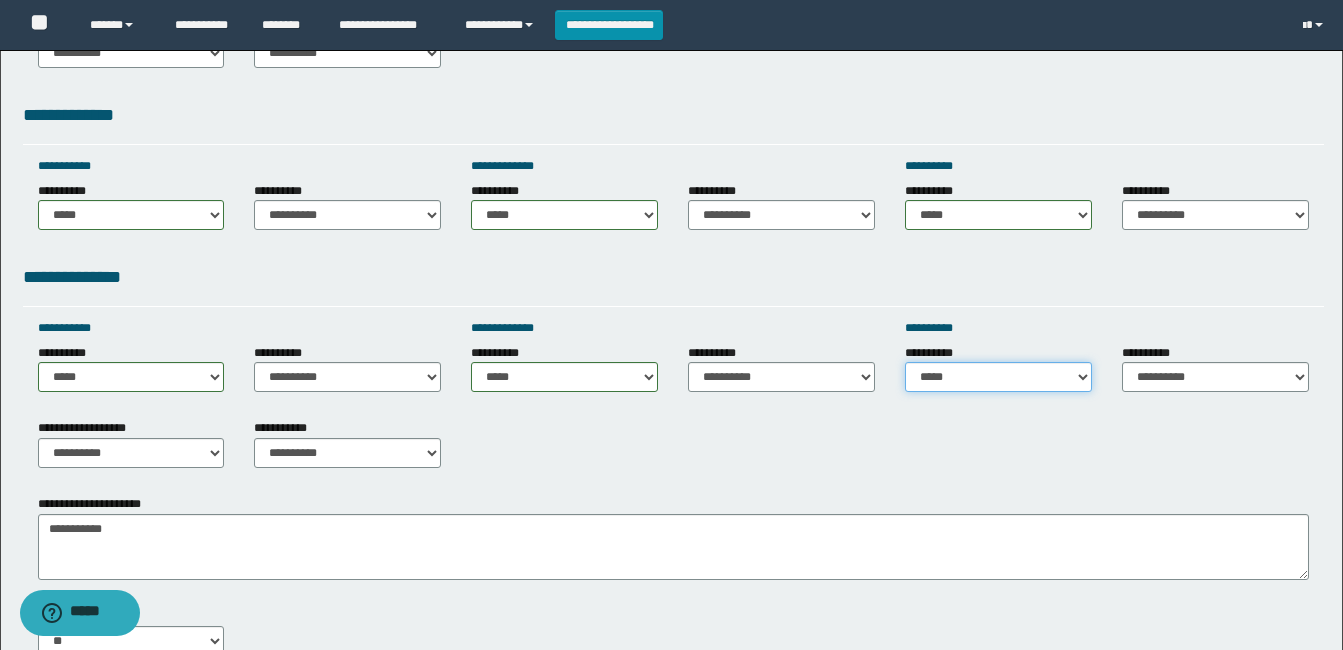 click on "**********" at bounding box center (998, 377) 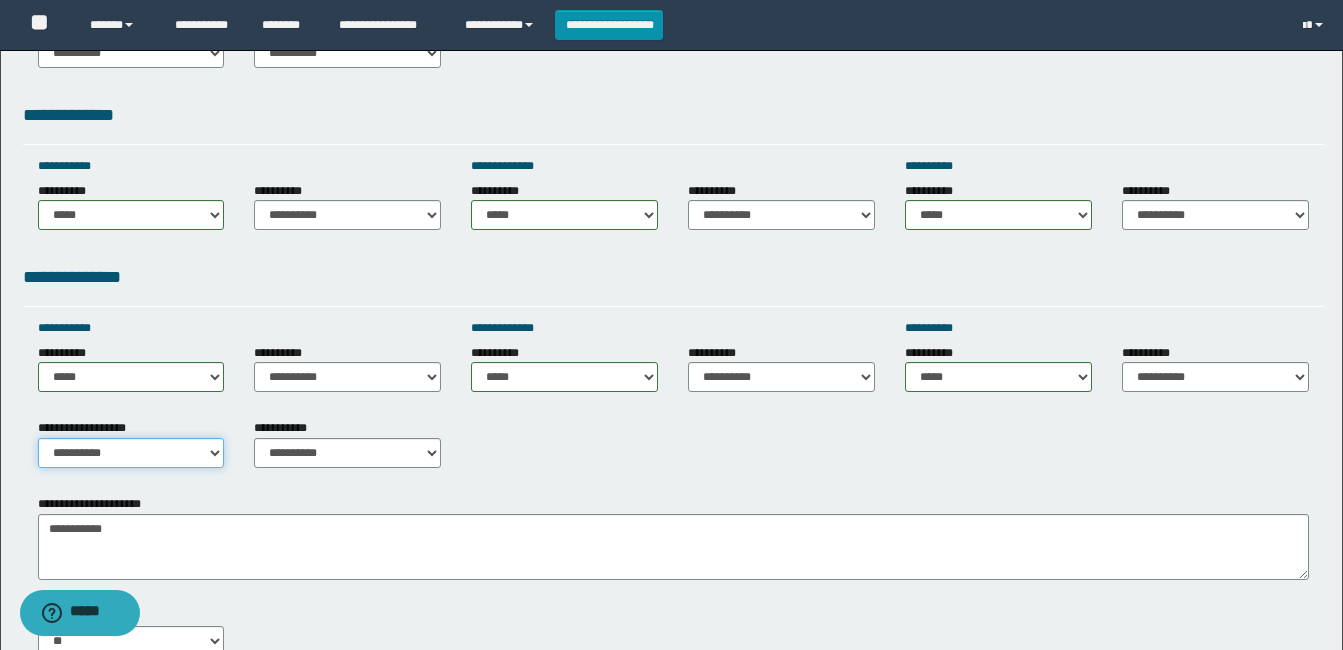 click on "**********" at bounding box center [131, 453] 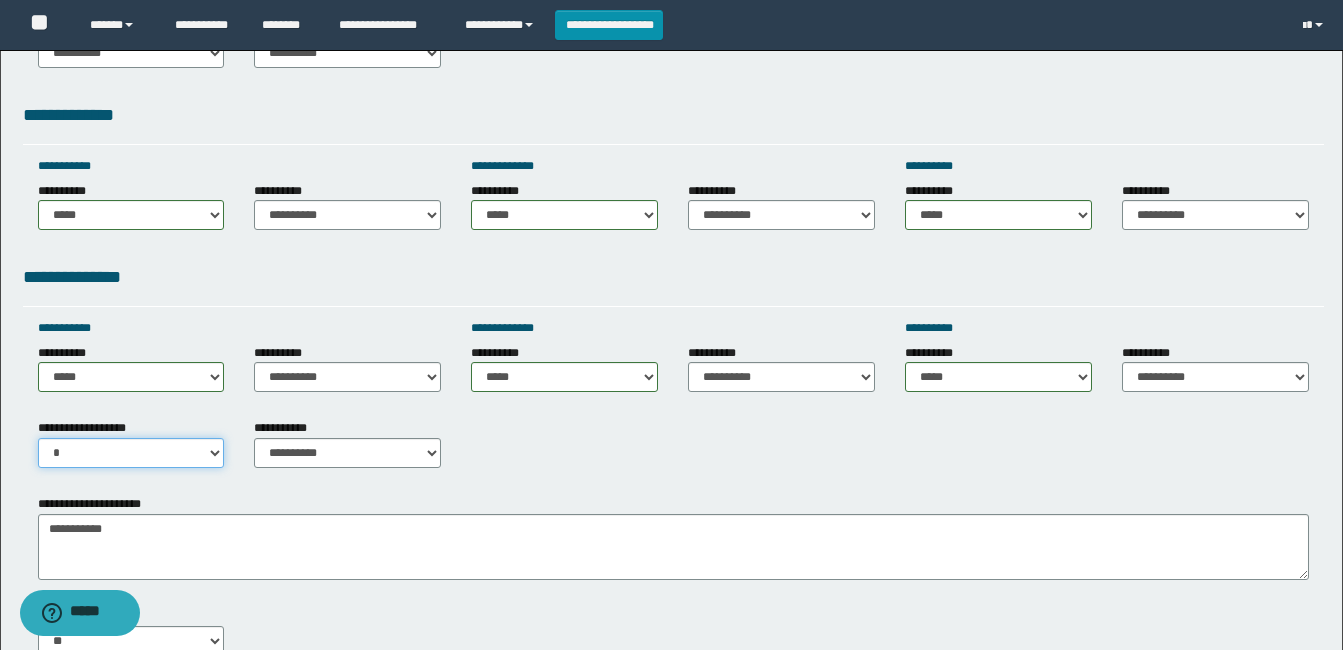 click on "**********" at bounding box center [131, 453] 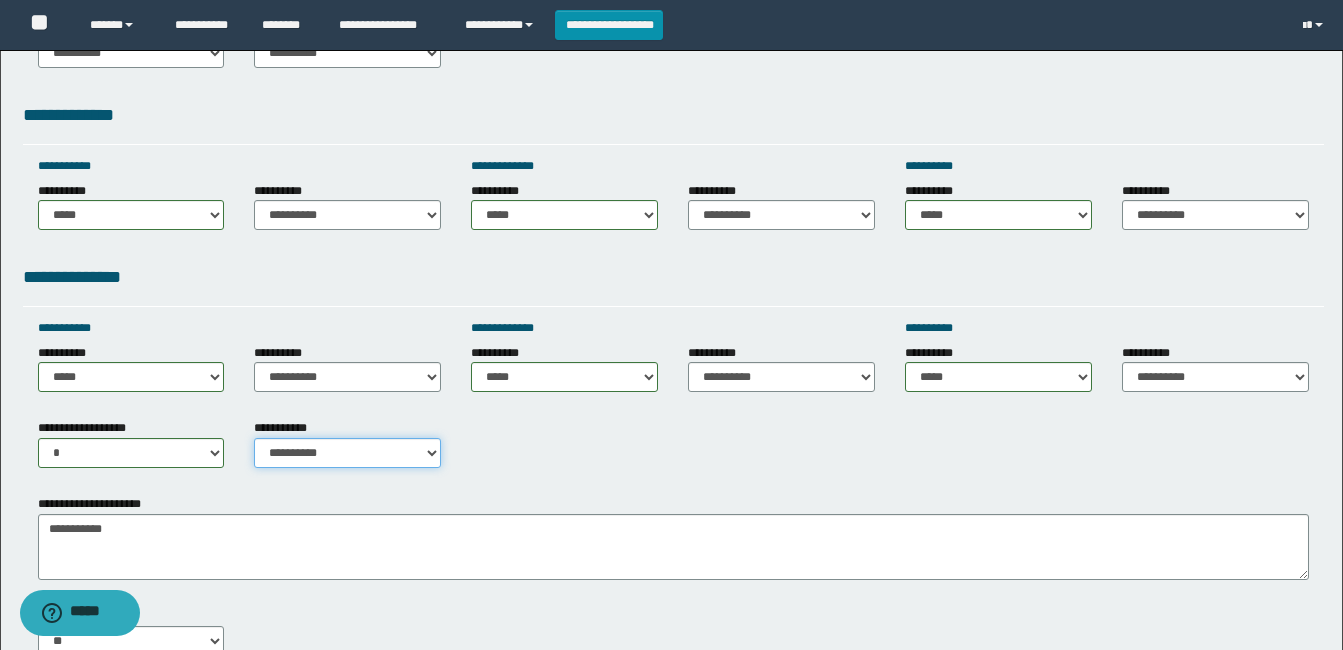 click on "**********" at bounding box center [347, 453] 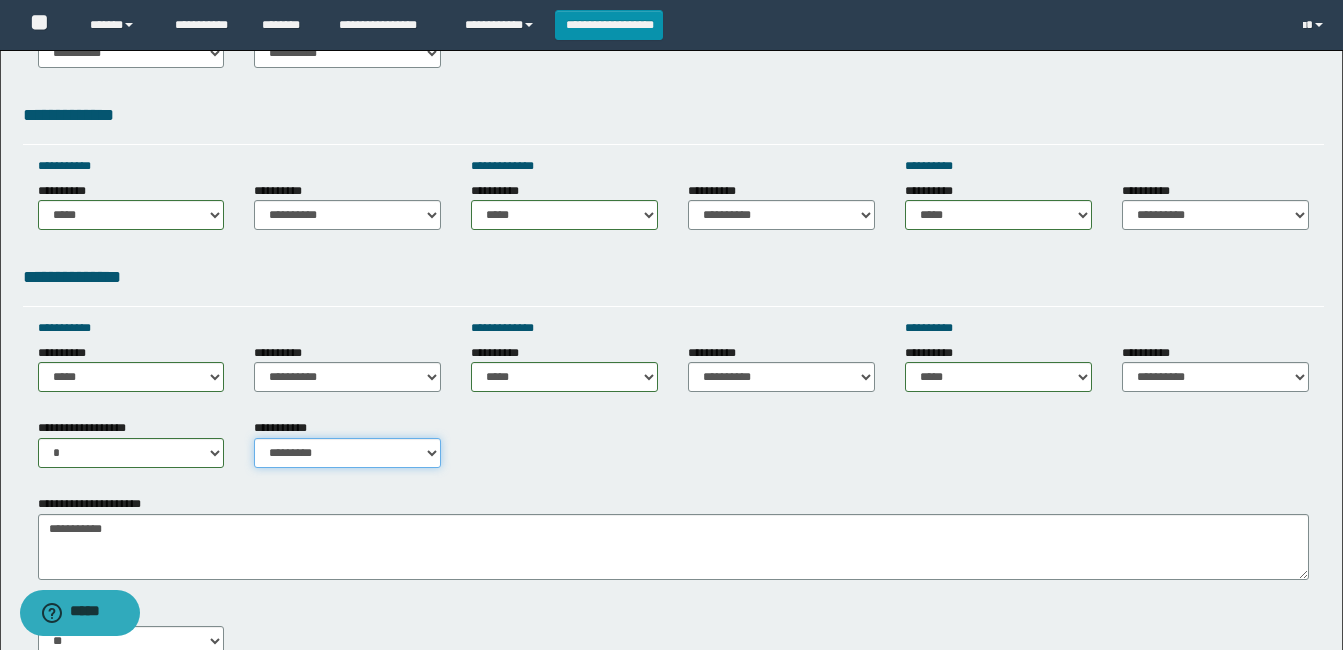 click on "**********" at bounding box center [347, 453] 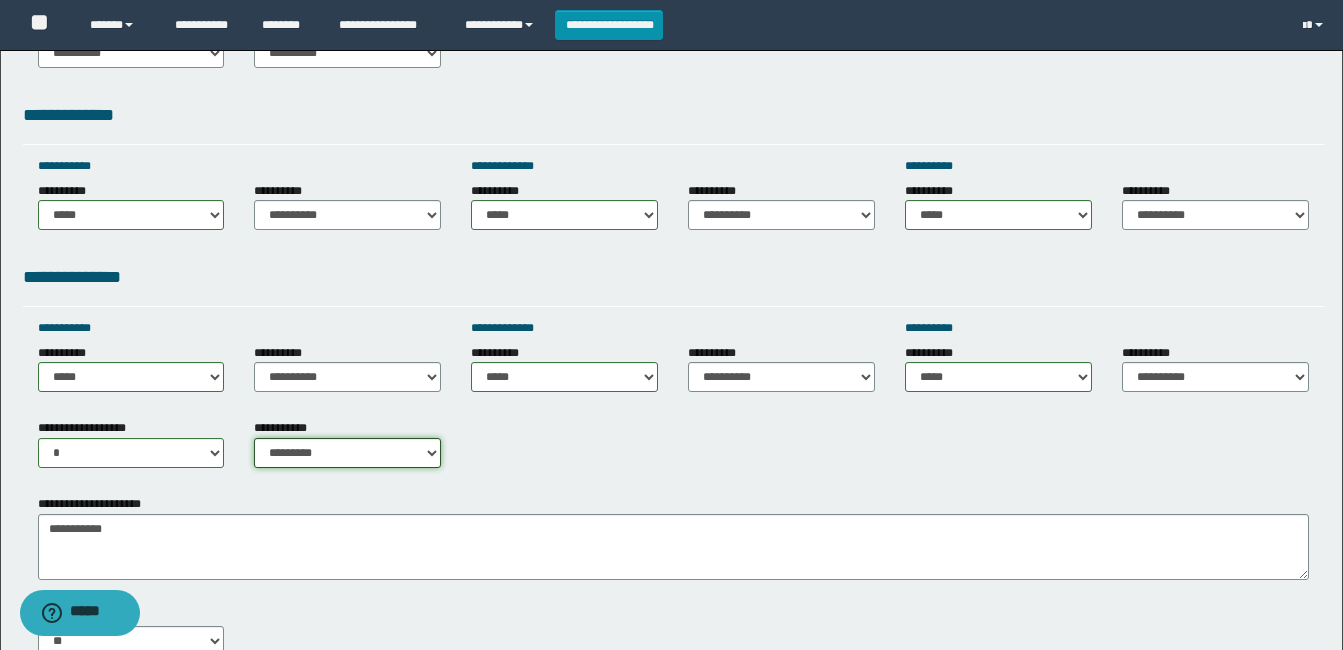 scroll, scrollTop: 900, scrollLeft: 0, axis: vertical 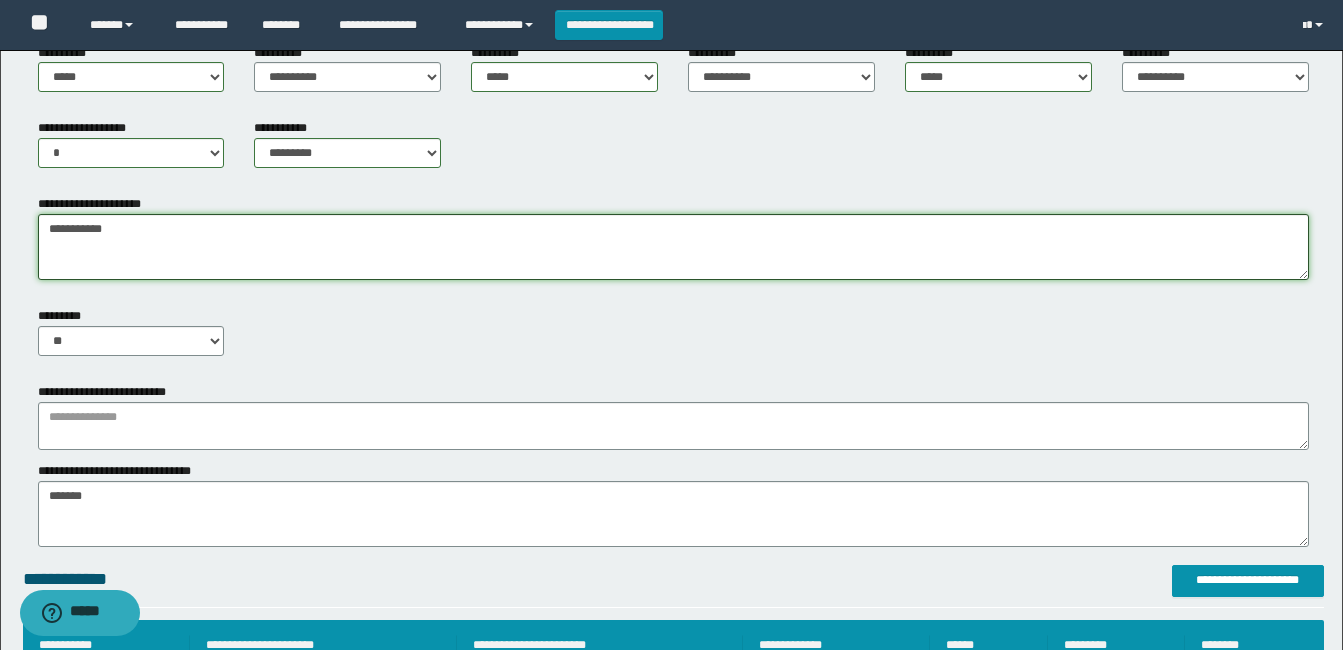 drag, startPoint x: 54, startPoint y: 230, endPoint x: 321, endPoint y: 232, distance: 267.00748 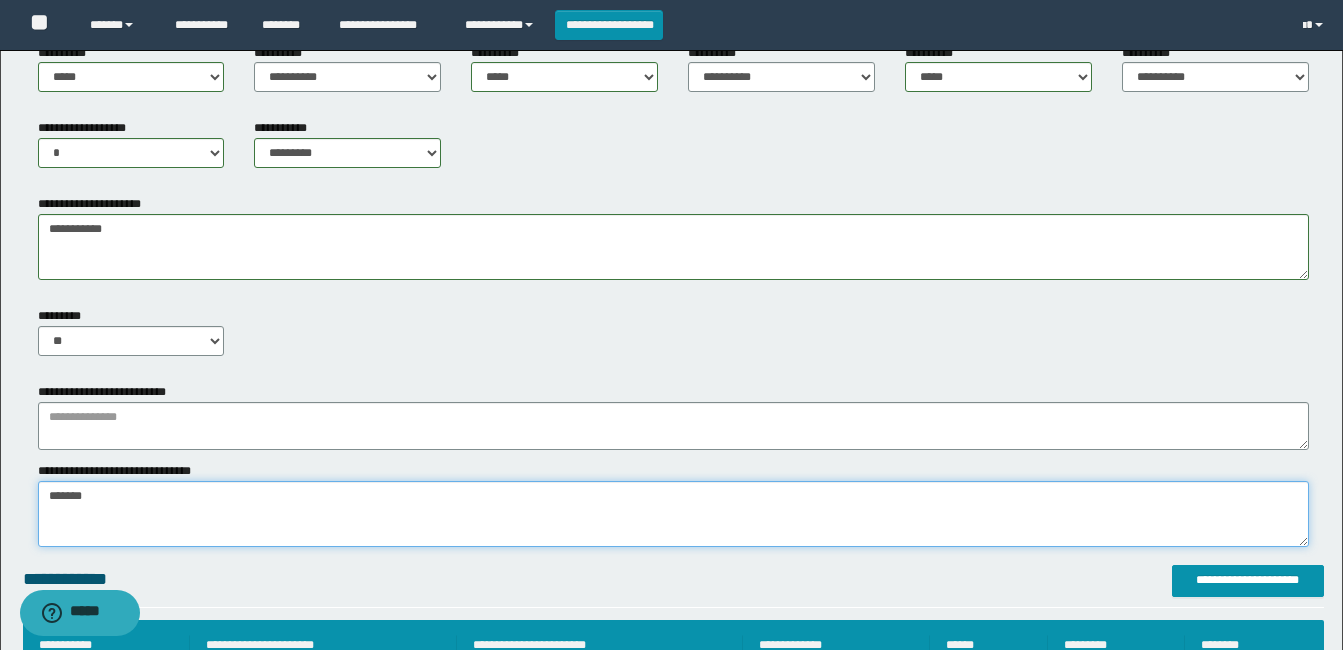 drag, startPoint x: 47, startPoint y: 498, endPoint x: 128, endPoint y: 510, distance: 81.88406 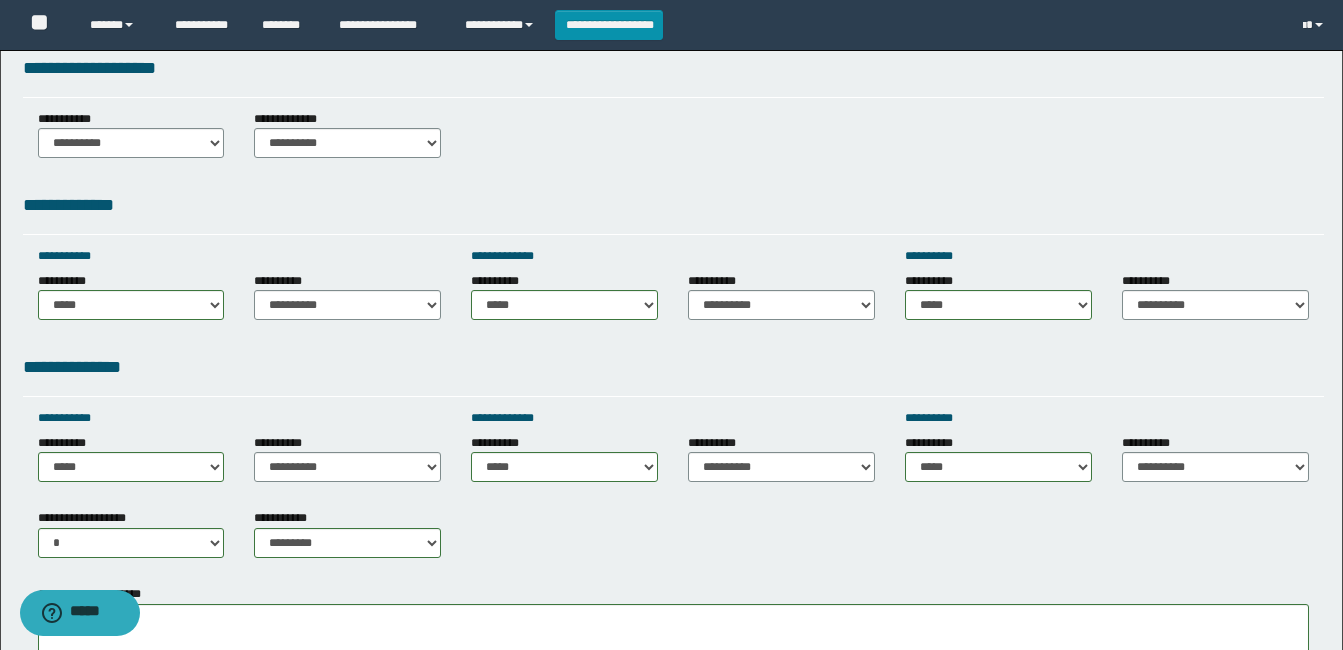 scroll, scrollTop: 900, scrollLeft: 0, axis: vertical 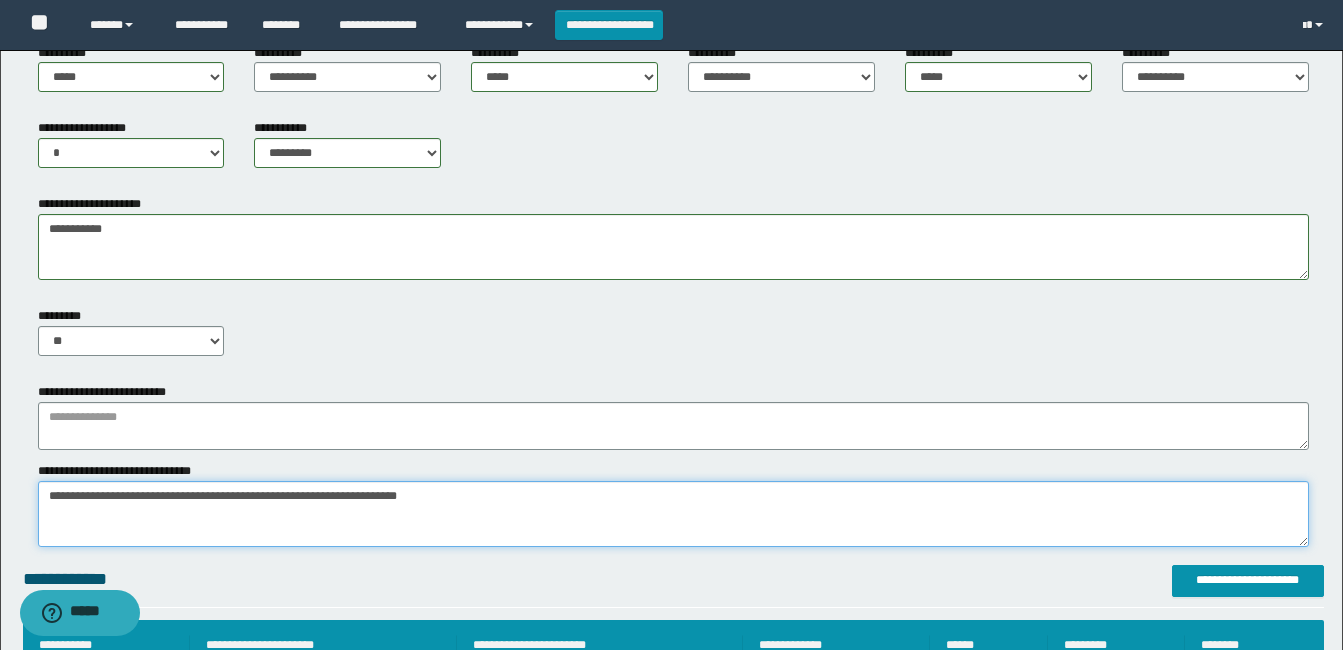 type on "**********" 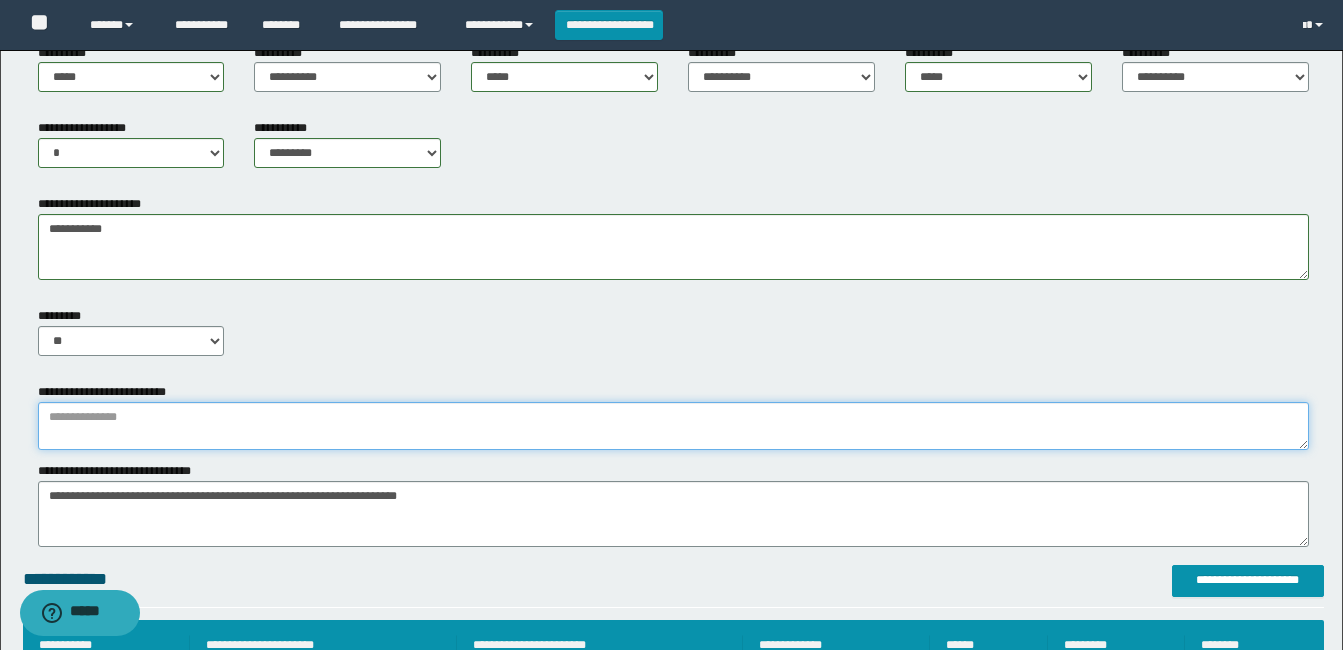 drag, startPoint x: 49, startPoint y: 420, endPoint x: 151, endPoint y: 431, distance: 102.59142 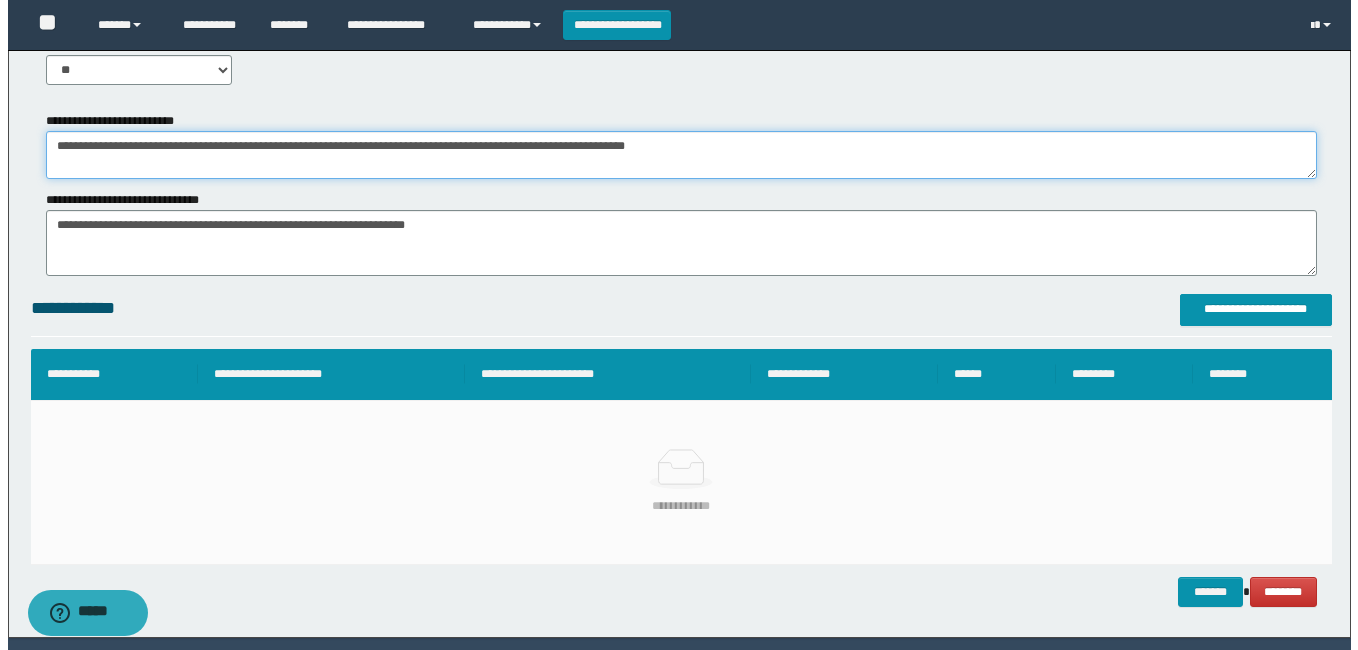 scroll, scrollTop: 1200, scrollLeft: 0, axis: vertical 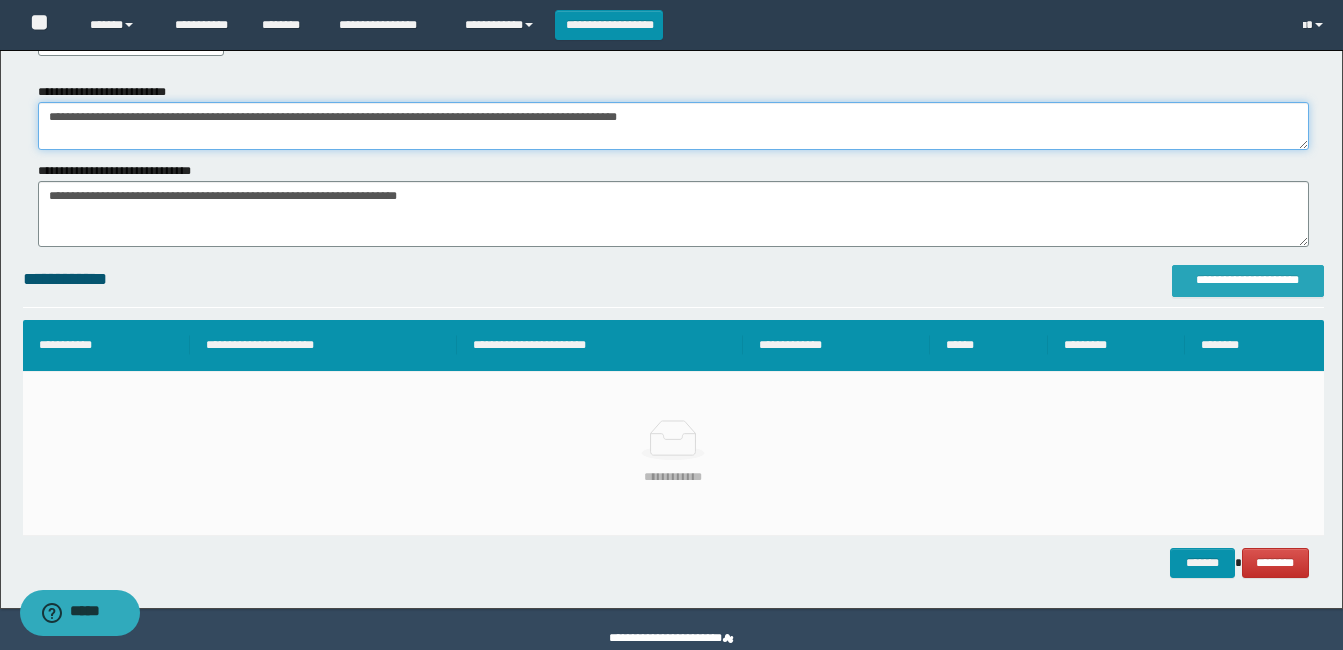 type on "**********" 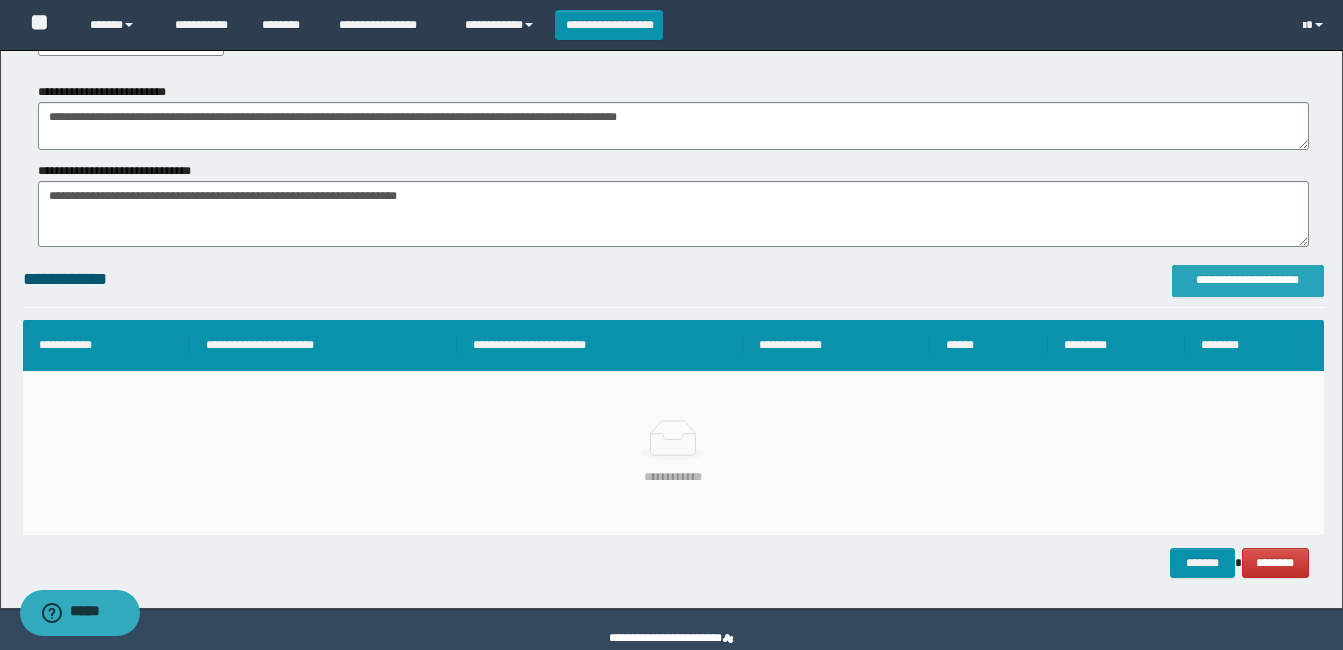 click on "**********" at bounding box center [1248, 280] 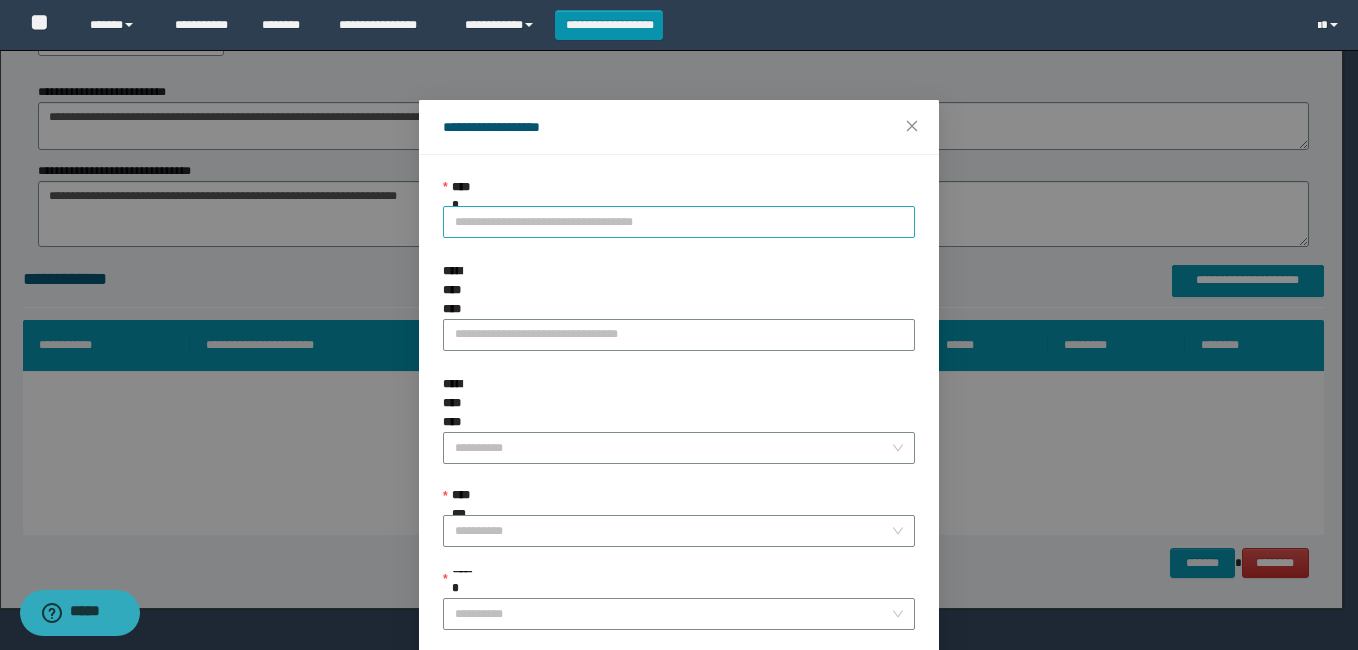 click on "**********" at bounding box center [679, 222] 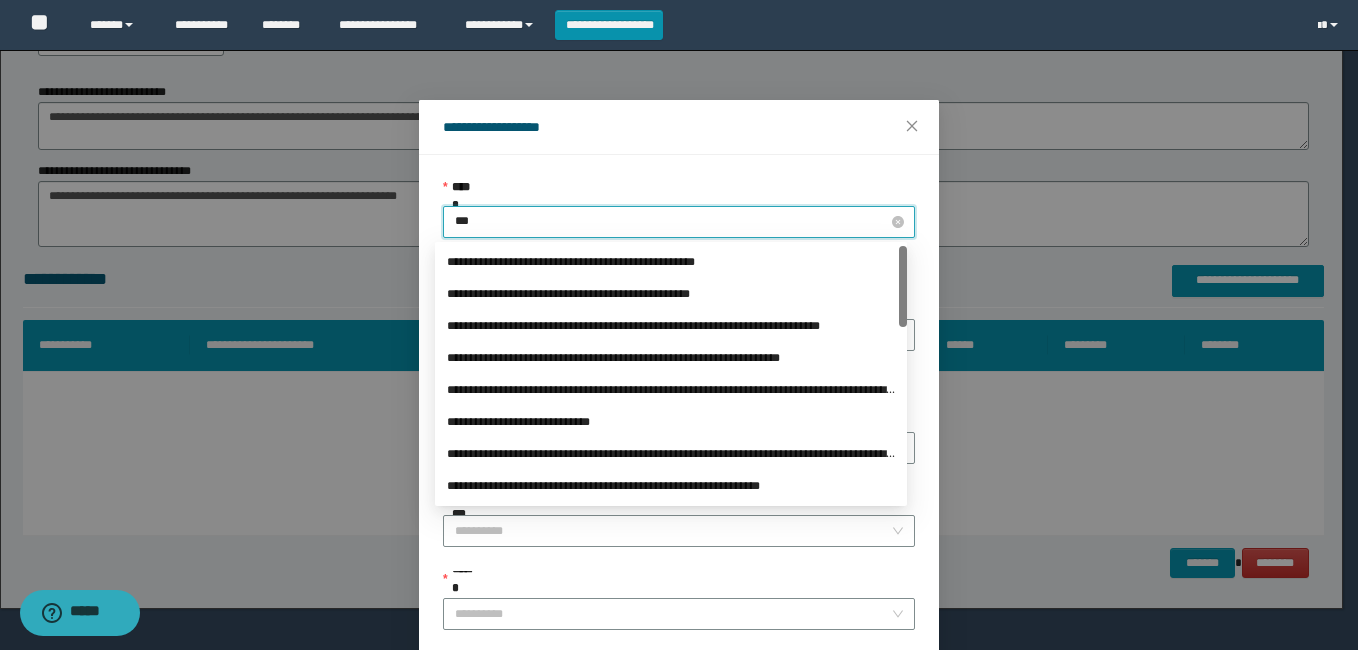 type on "****" 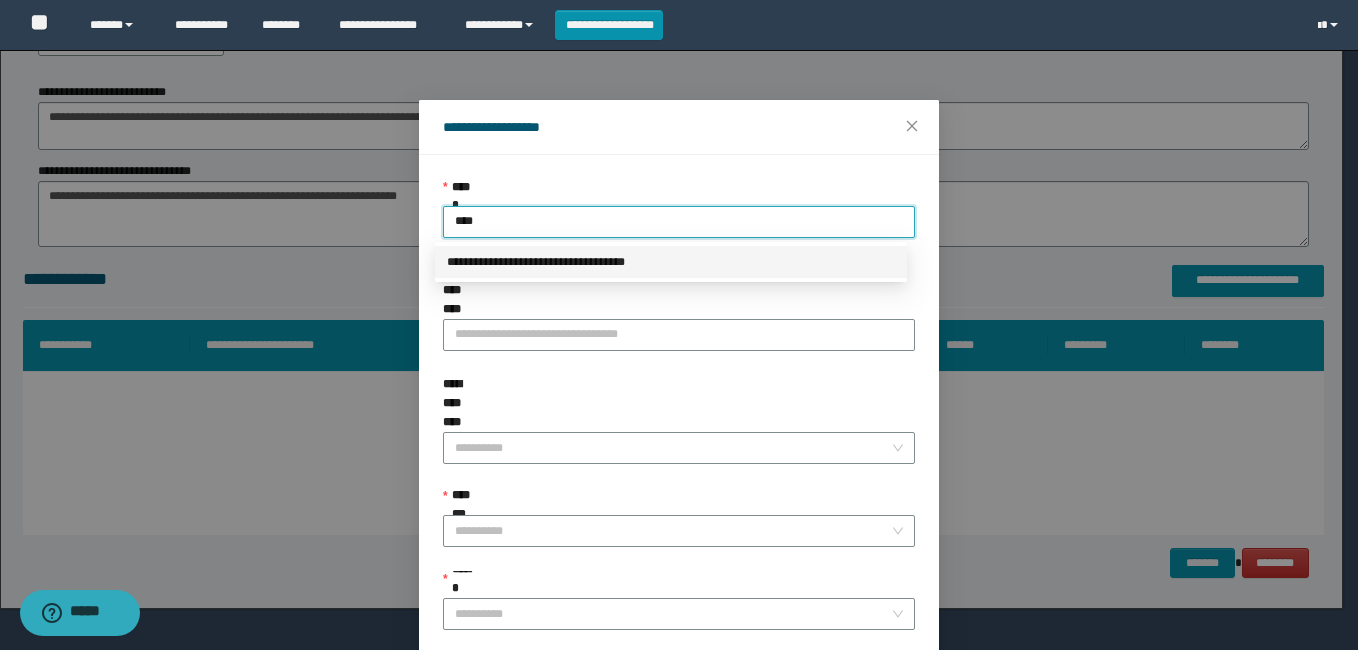 click on "**********" at bounding box center [671, 262] 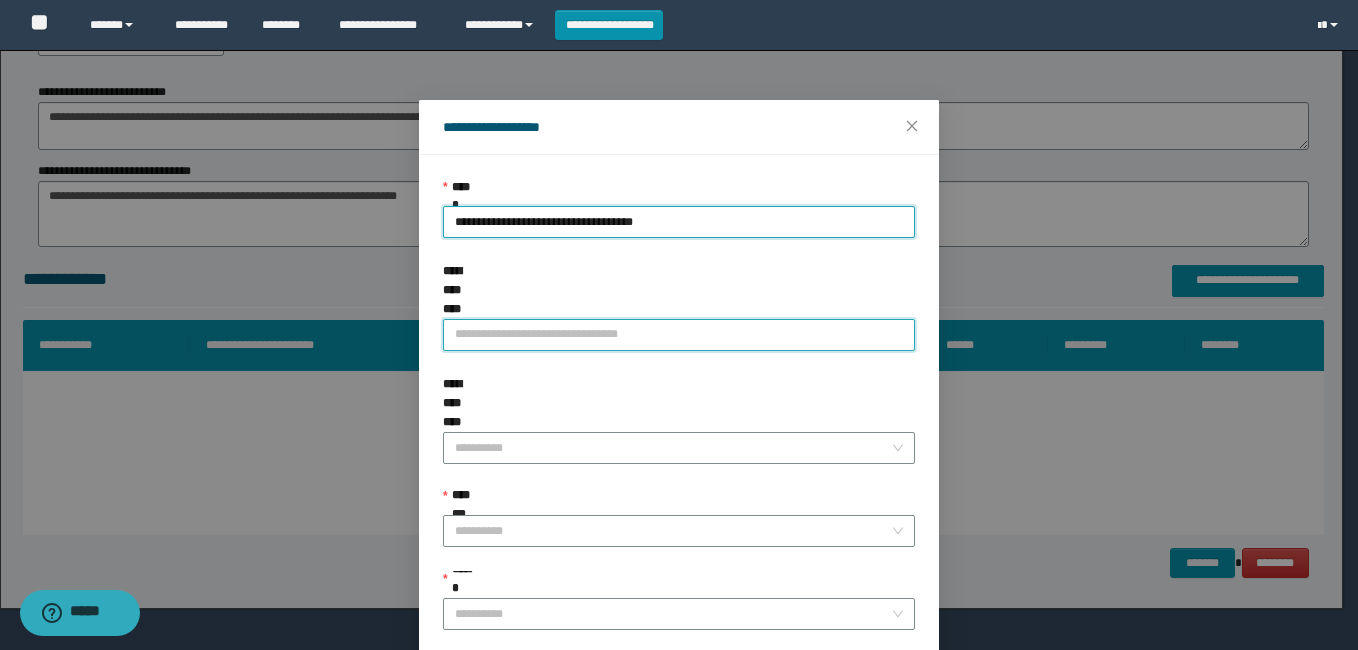 click on "**********" at bounding box center (679, 335) 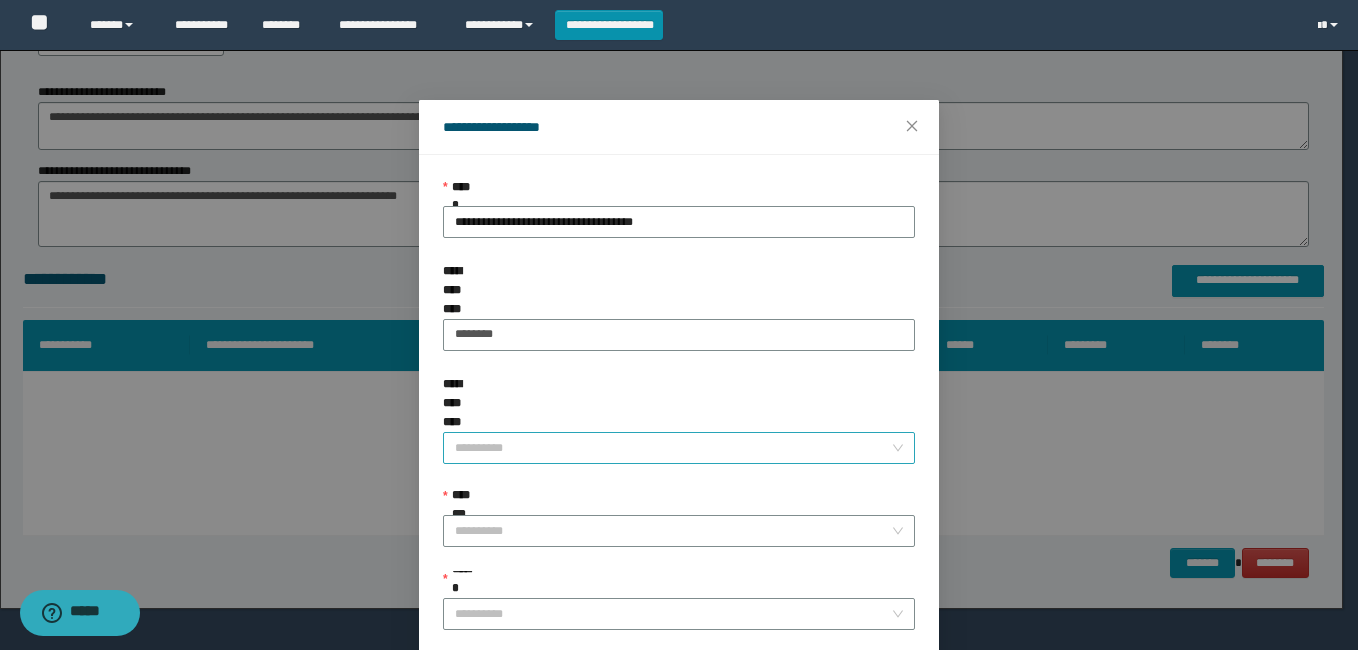 click on "**********" at bounding box center (673, 448) 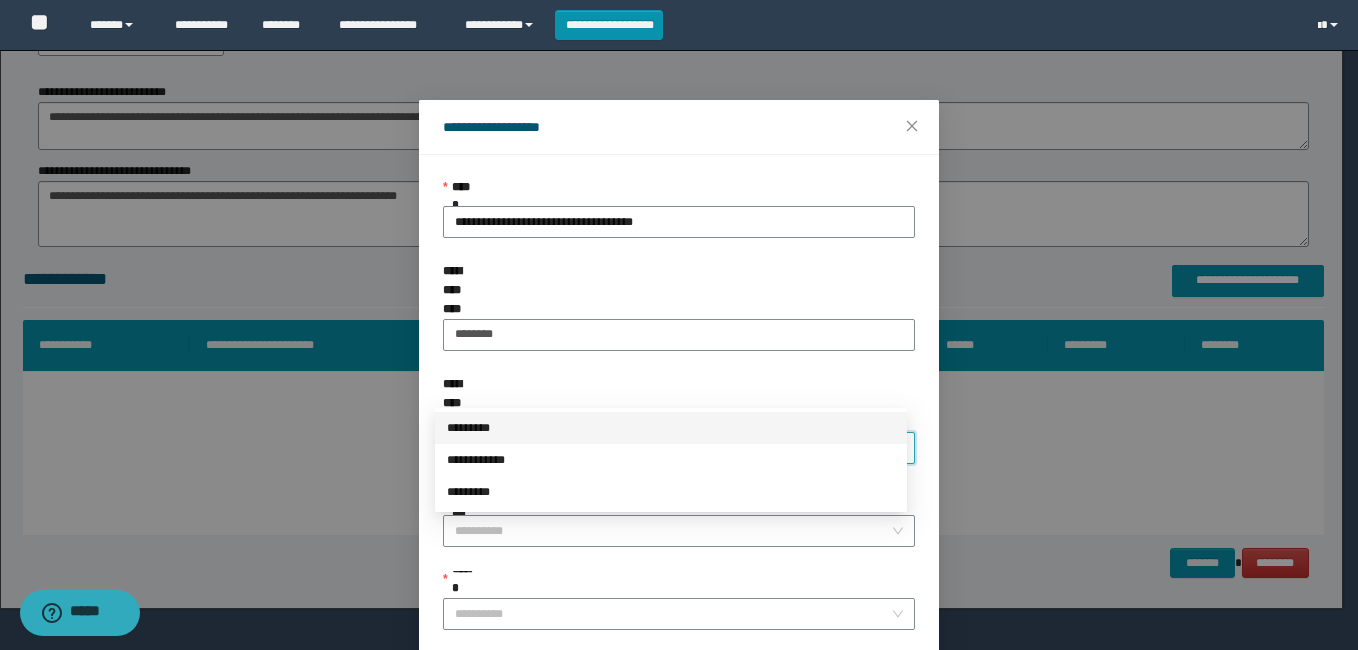 click on "*********" at bounding box center (671, 428) 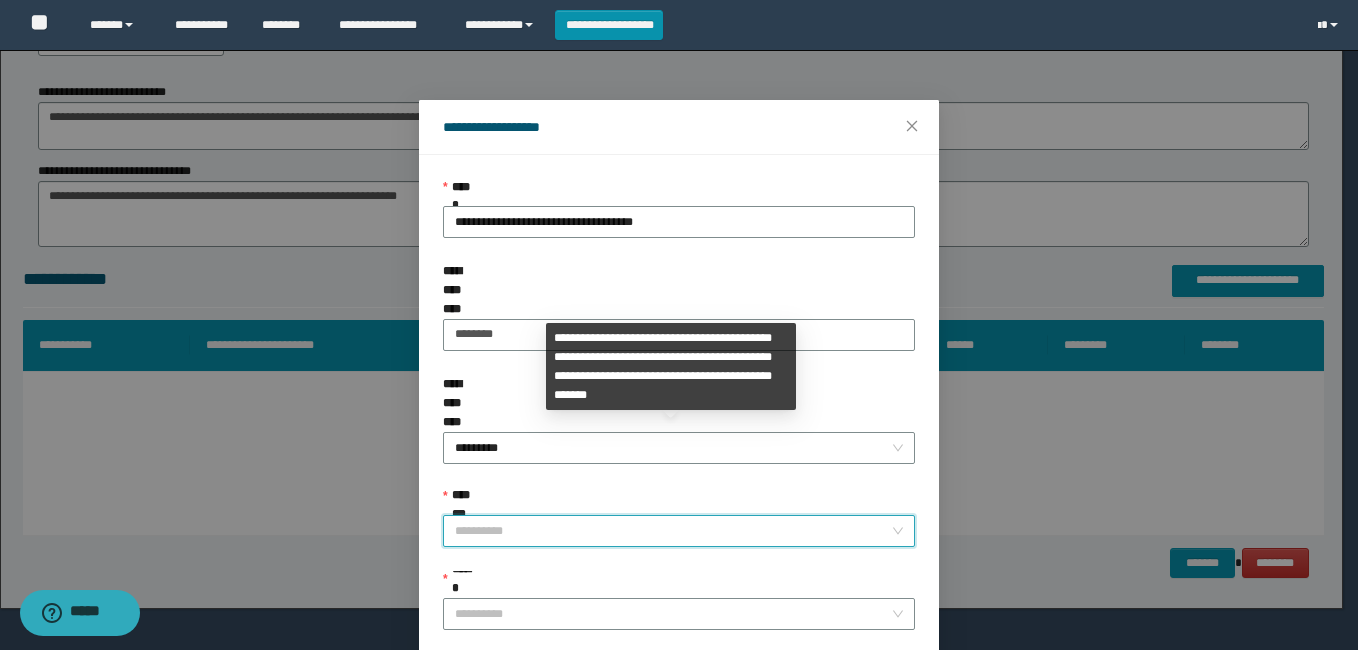 click on "**********" at bounding box center [673, 531] 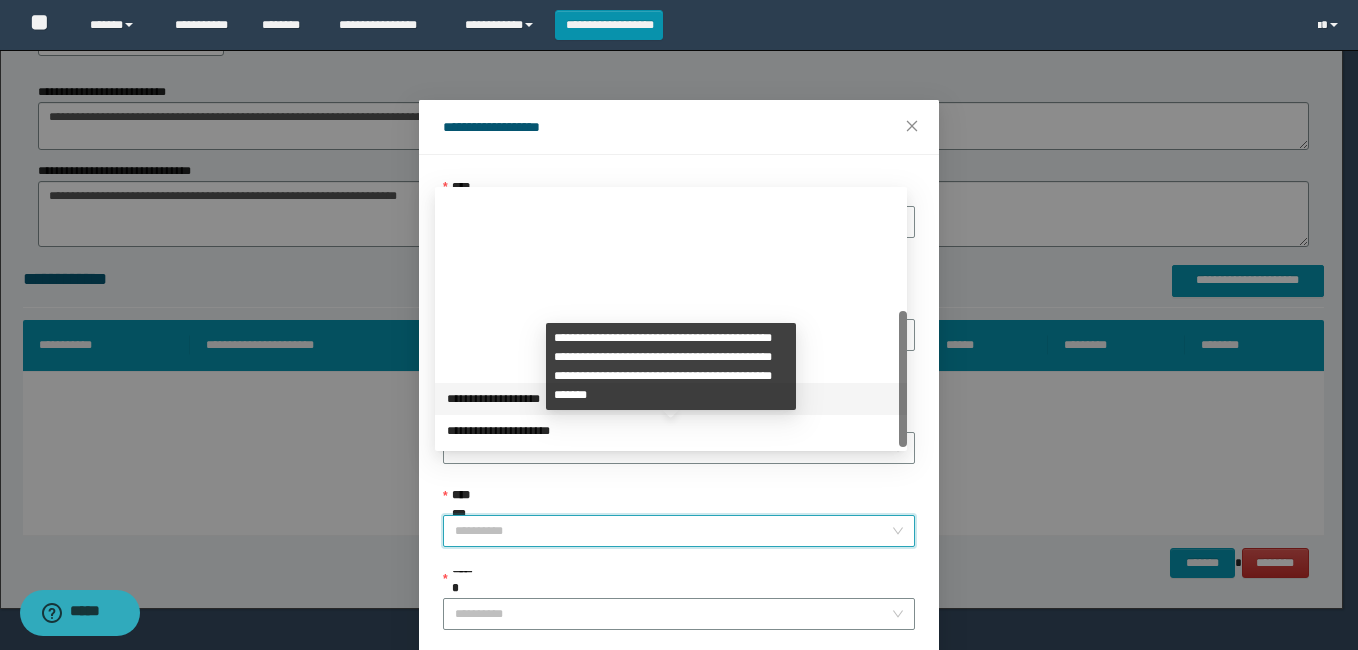 scroll, scrollTop: 224, scrollLeft: 0, axis: vertical 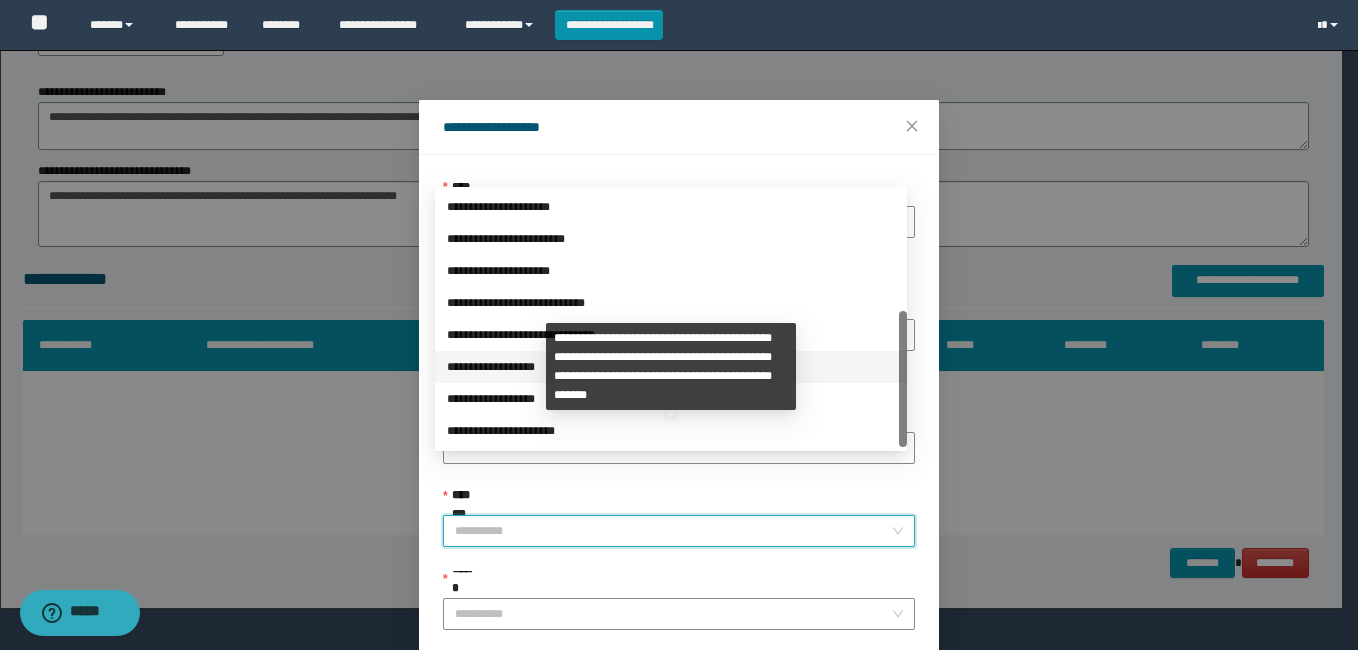 click on "**********" at bounding box center [671, 367] 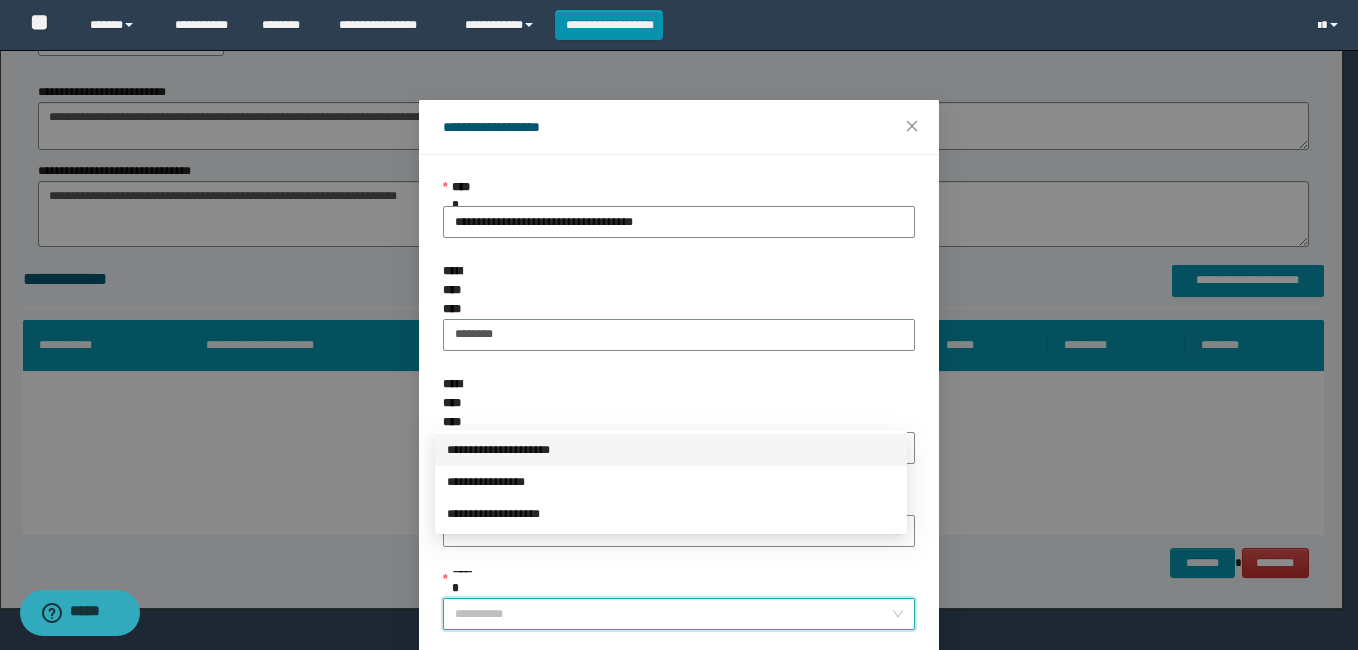 click on "******" at bounding box center (673, 614) 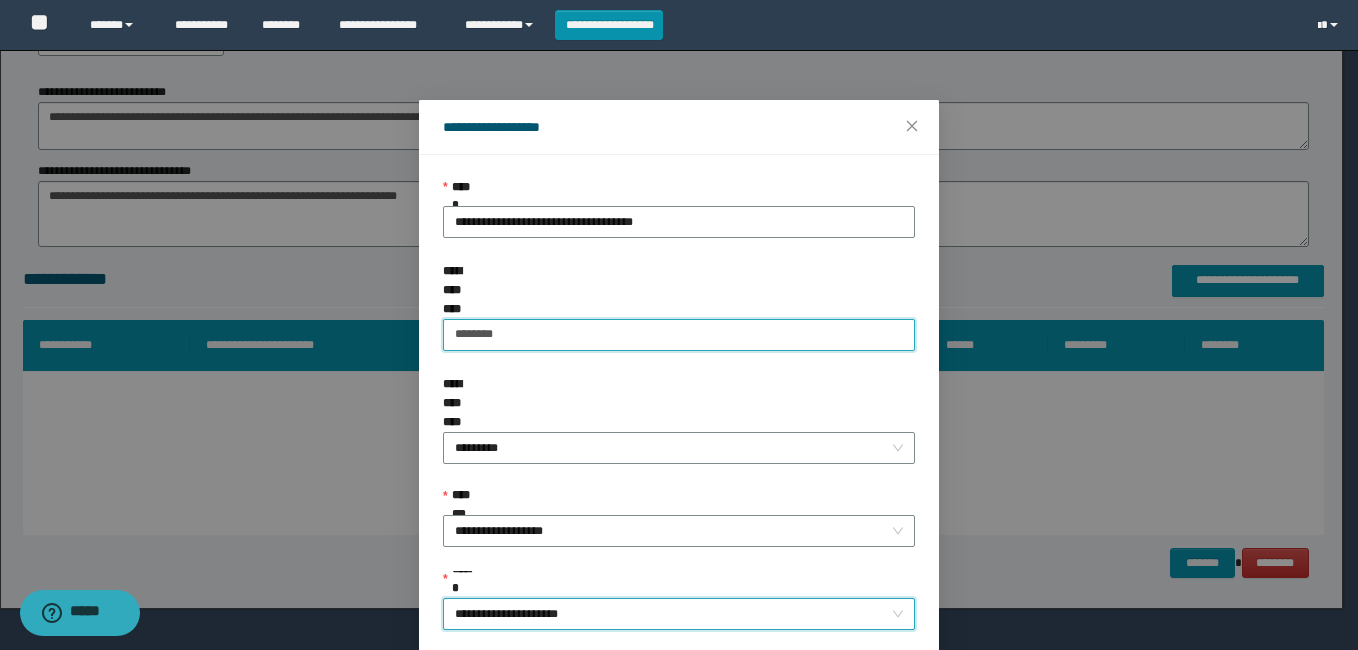 click on "********" at bounding box center [679, 335] 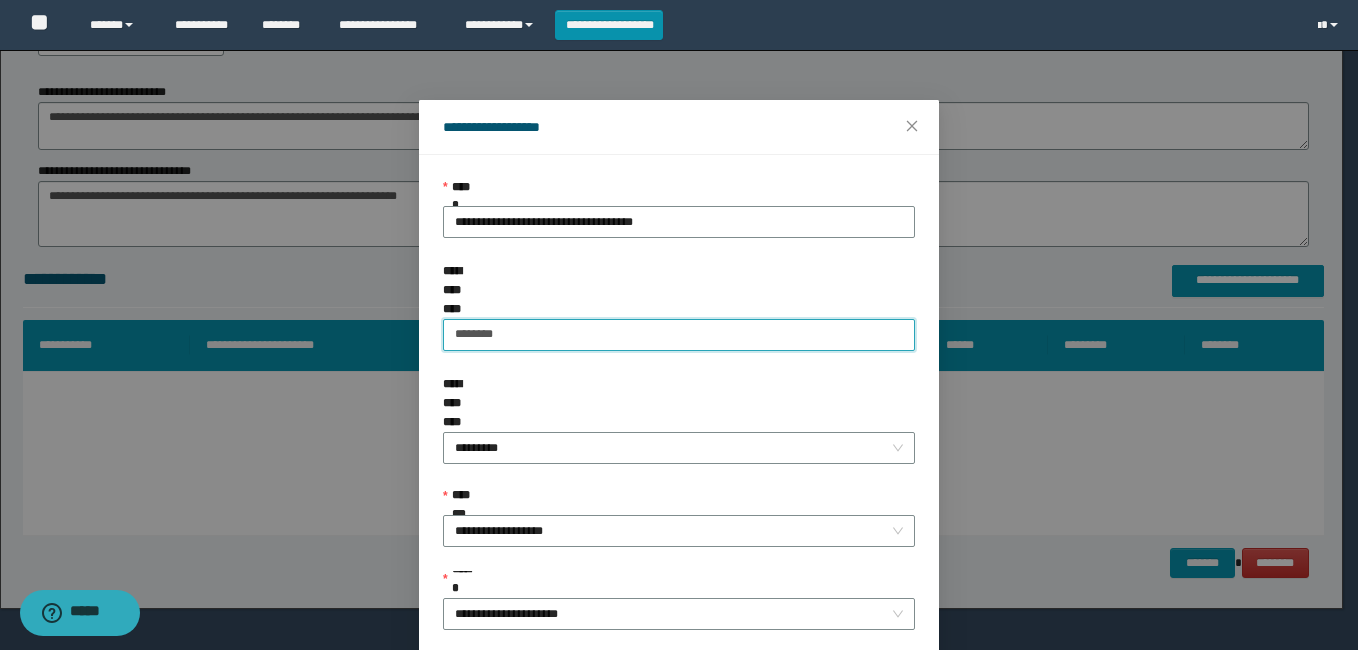 scroll, scrollTop: 102, scrollLeft: 0, axis: vertical 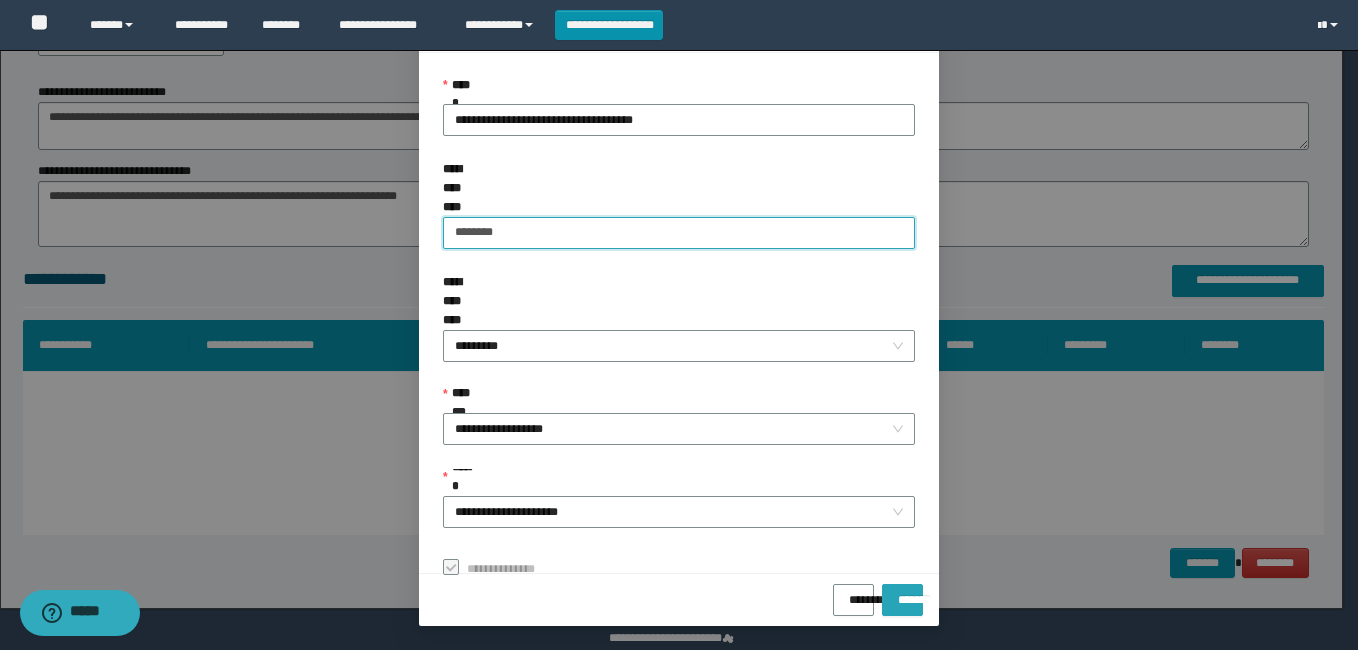 type on "********" 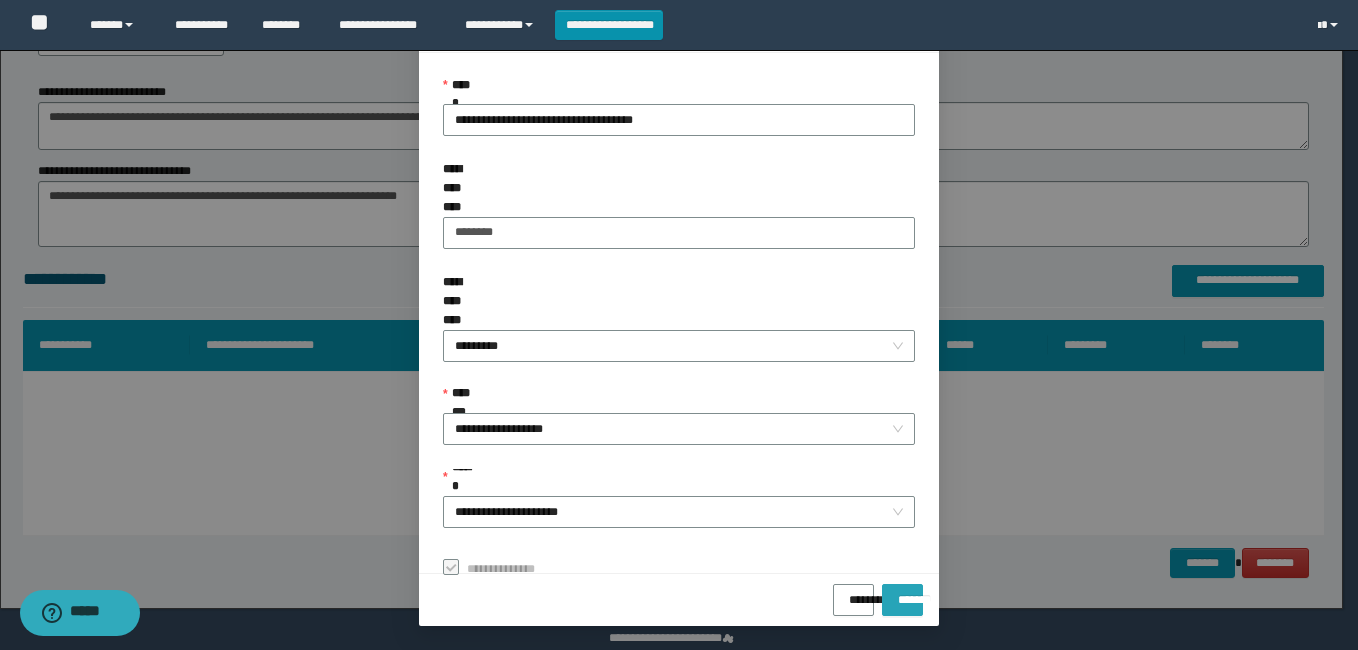 click on "*******" at bounding box center [902, 593] 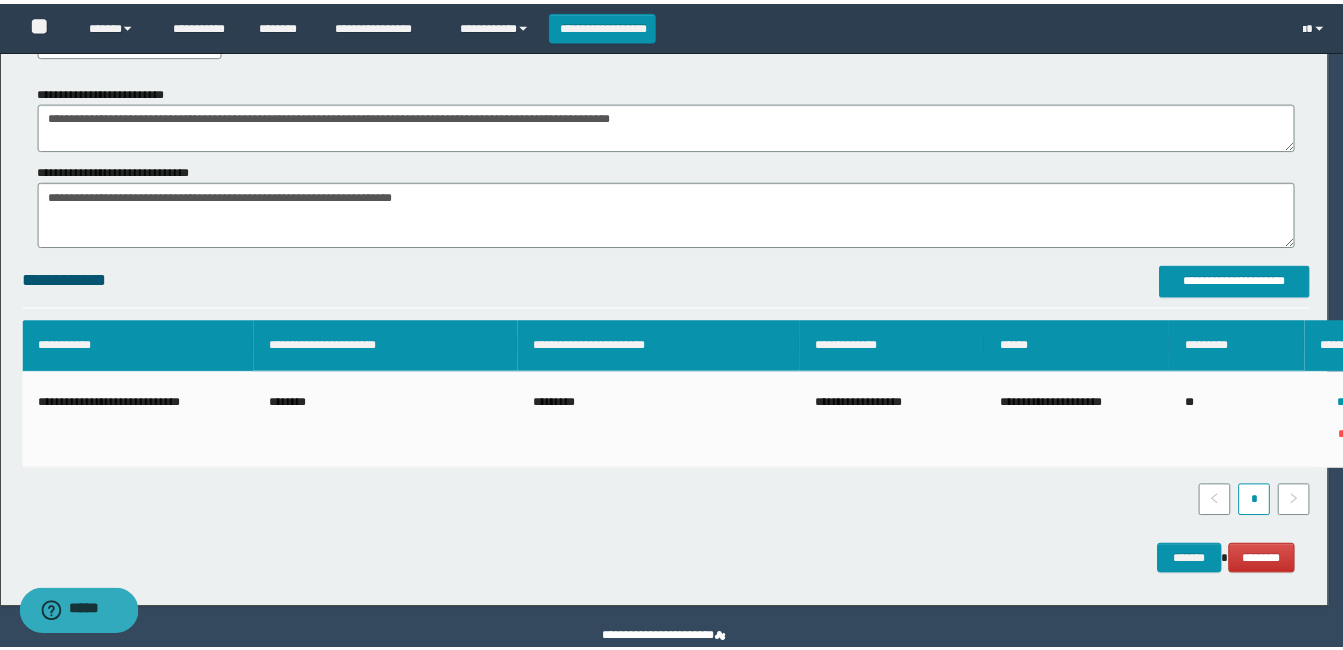 scroll, scrollTop: 55, scrollLeft: 0, axis: vertical 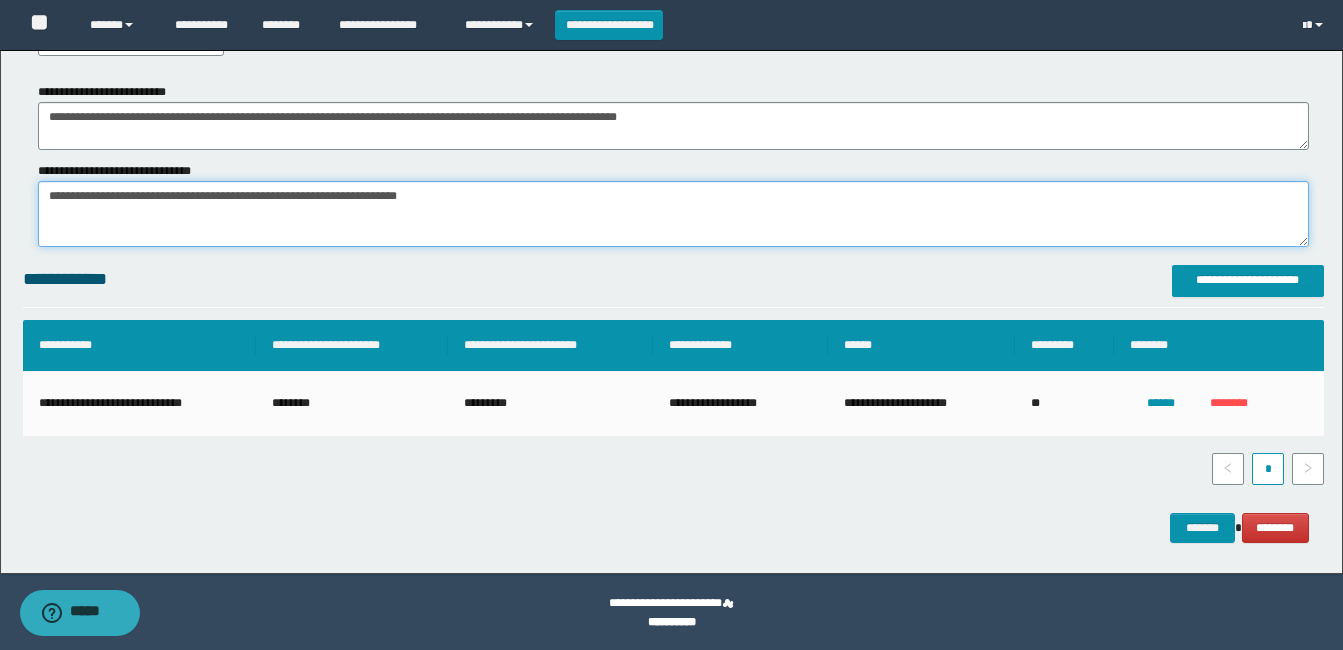 click on "*******" at bounding box center (673, 214) 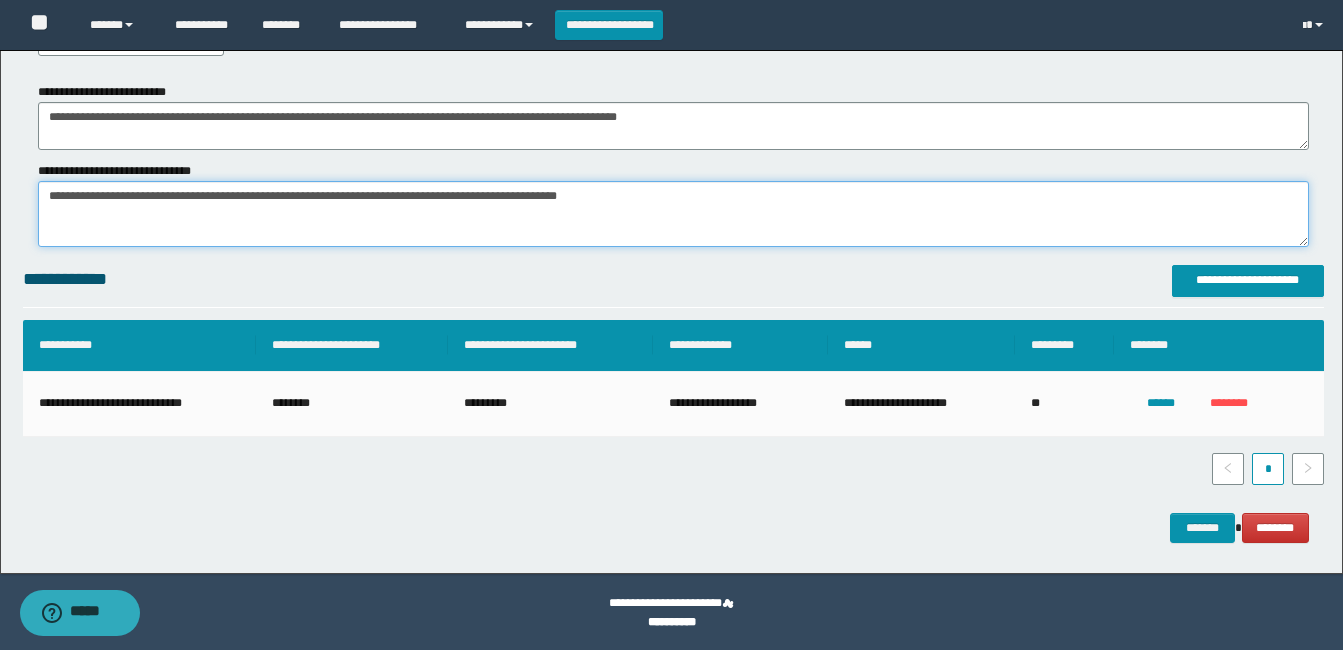 click on "*******" at bounding box center (673, 214) 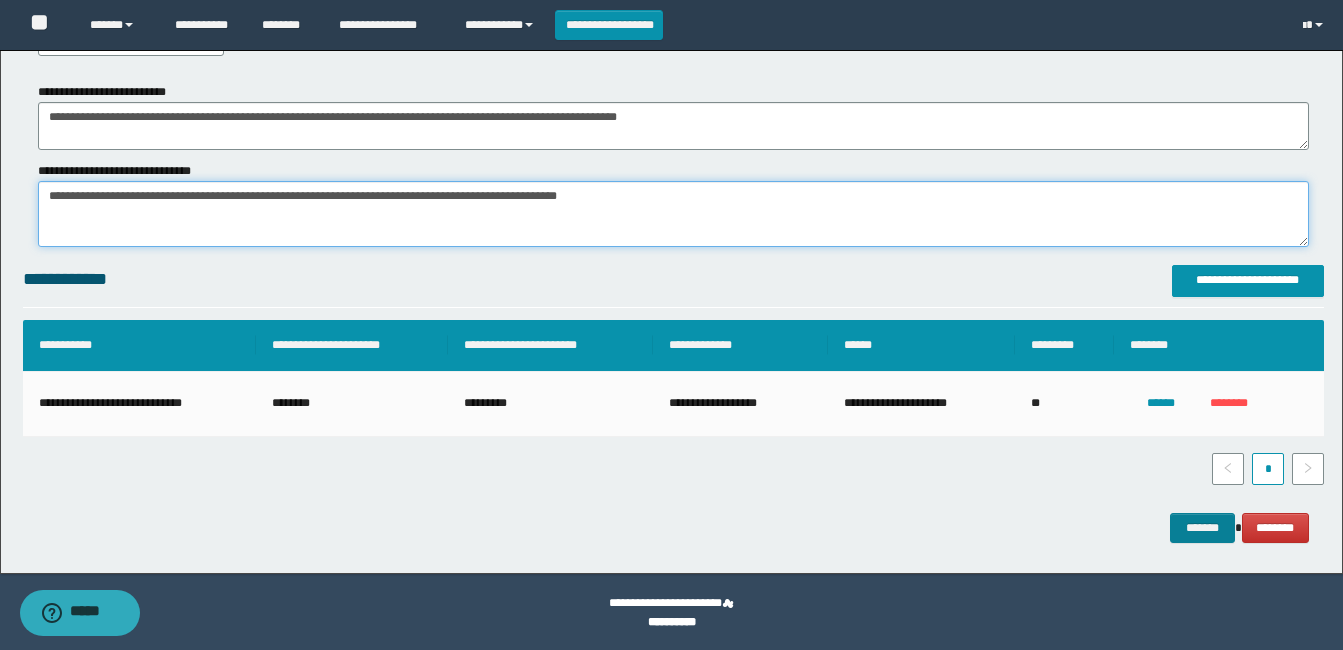 type on "**********" 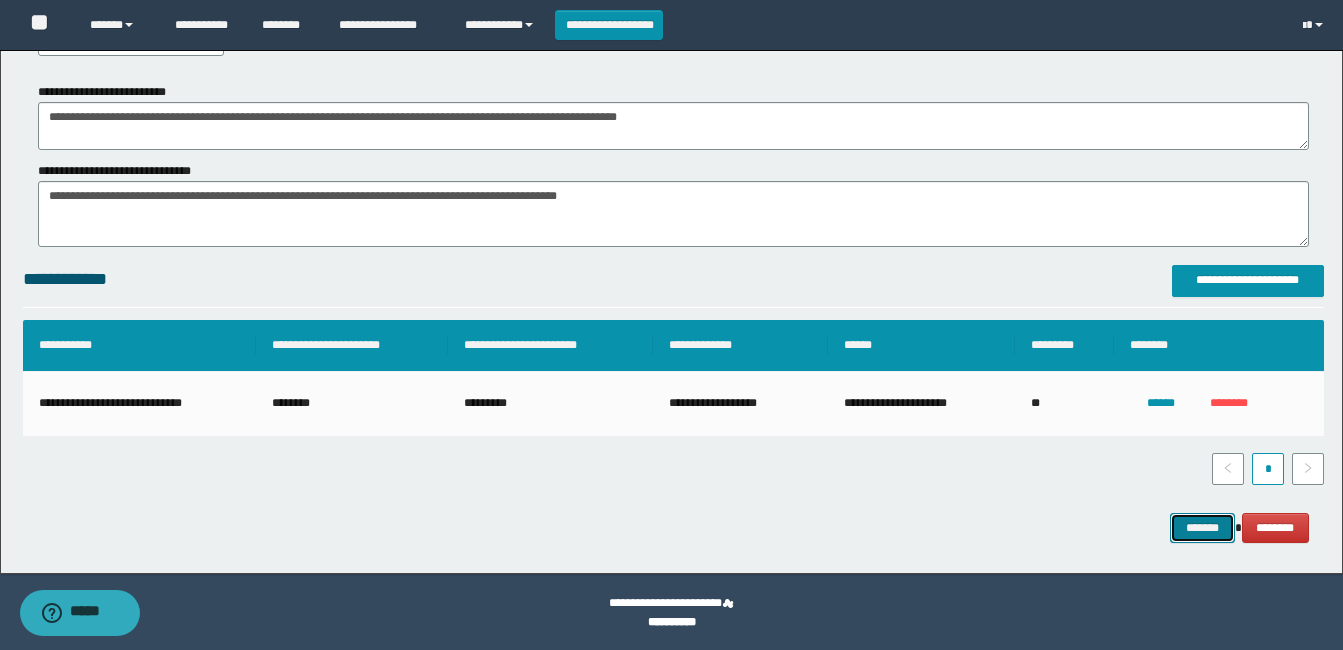 click on "*******" at bounding box center [1202, 528] 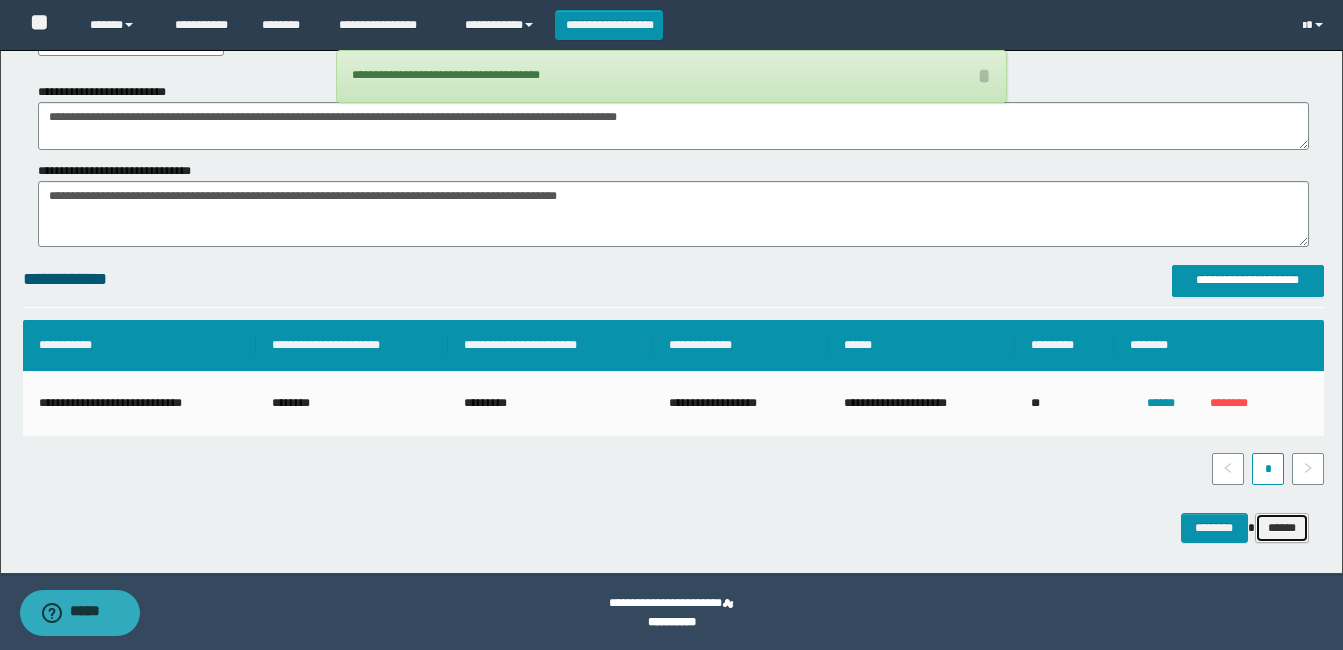 click on "******" at bounding box center [1282, 528] 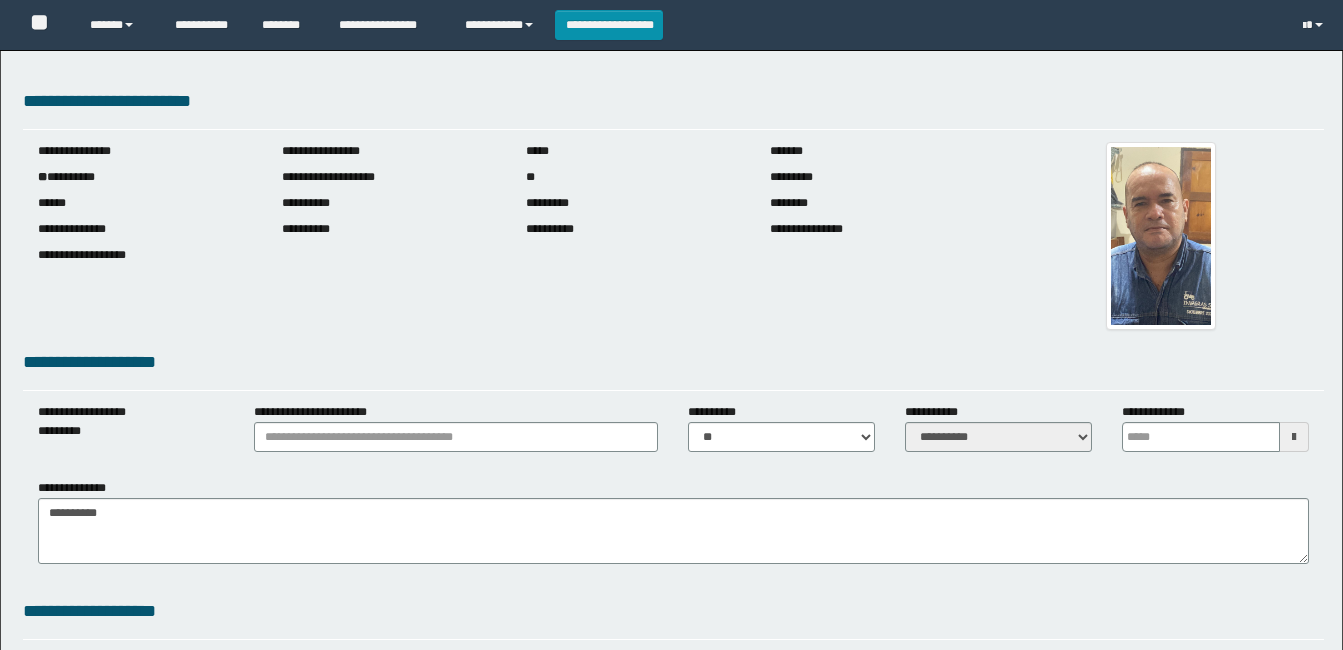 scroll, scrollTop: 0, scrollLeft: 0, axis: both 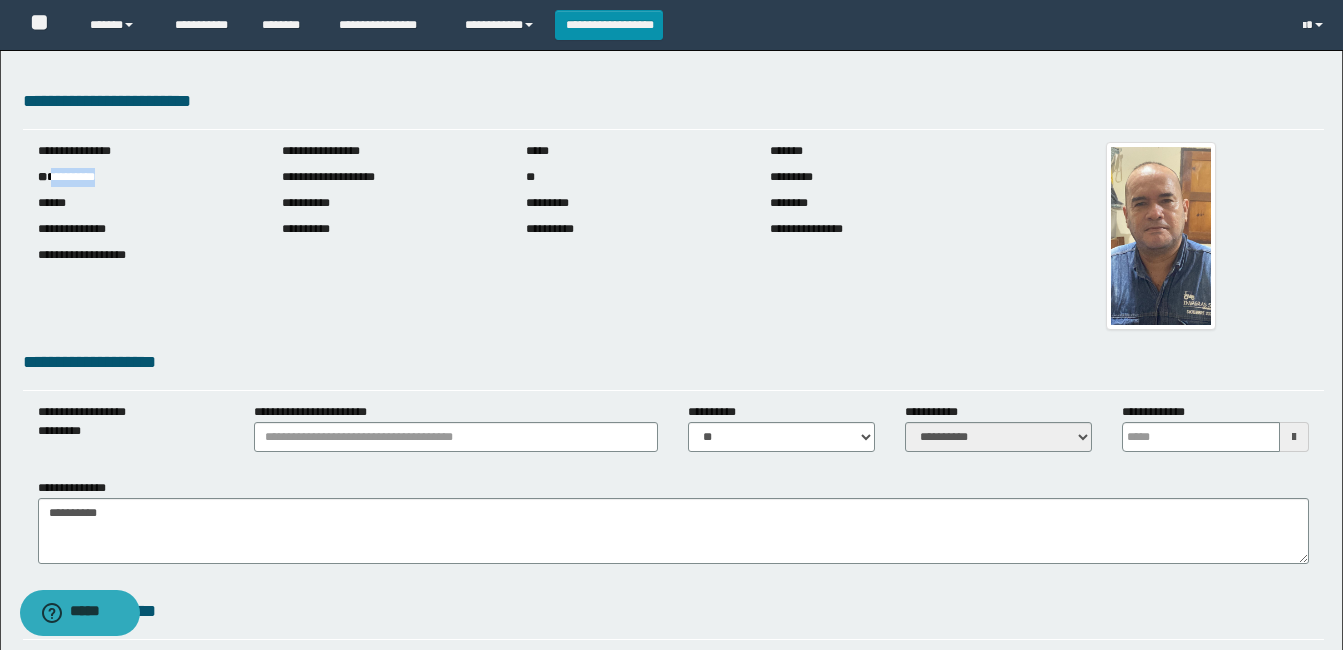 drag, startPoint x: 59, startPoint y: 176, endPoint x: 117, endPoint y: 178, distance: 58.034473 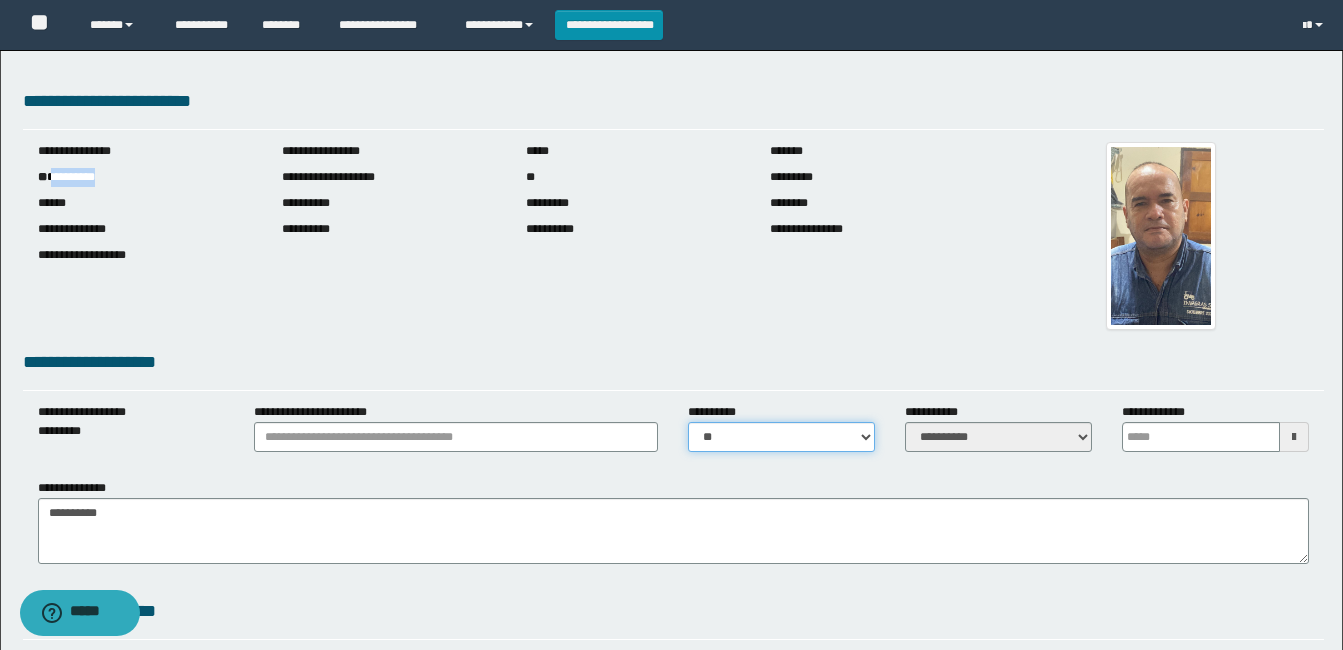 click on "**
**" at bounding box center [781, 437] 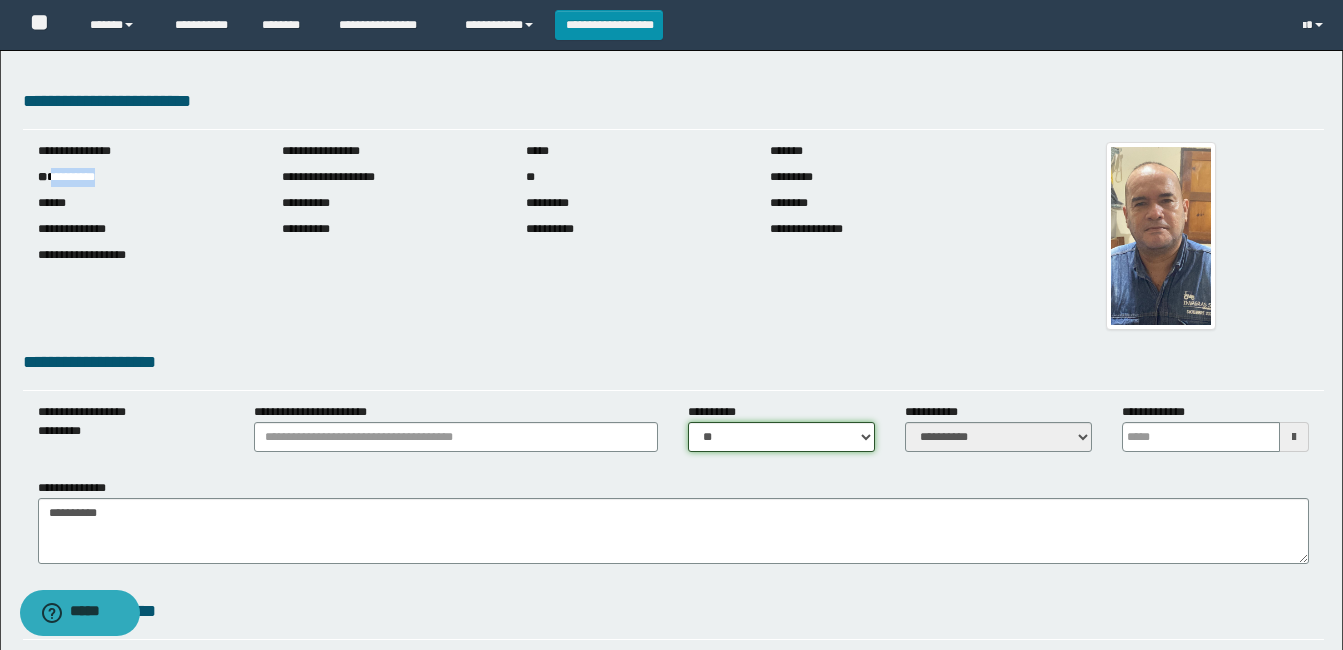 click on "**
**" at bounding box center (781, 437) 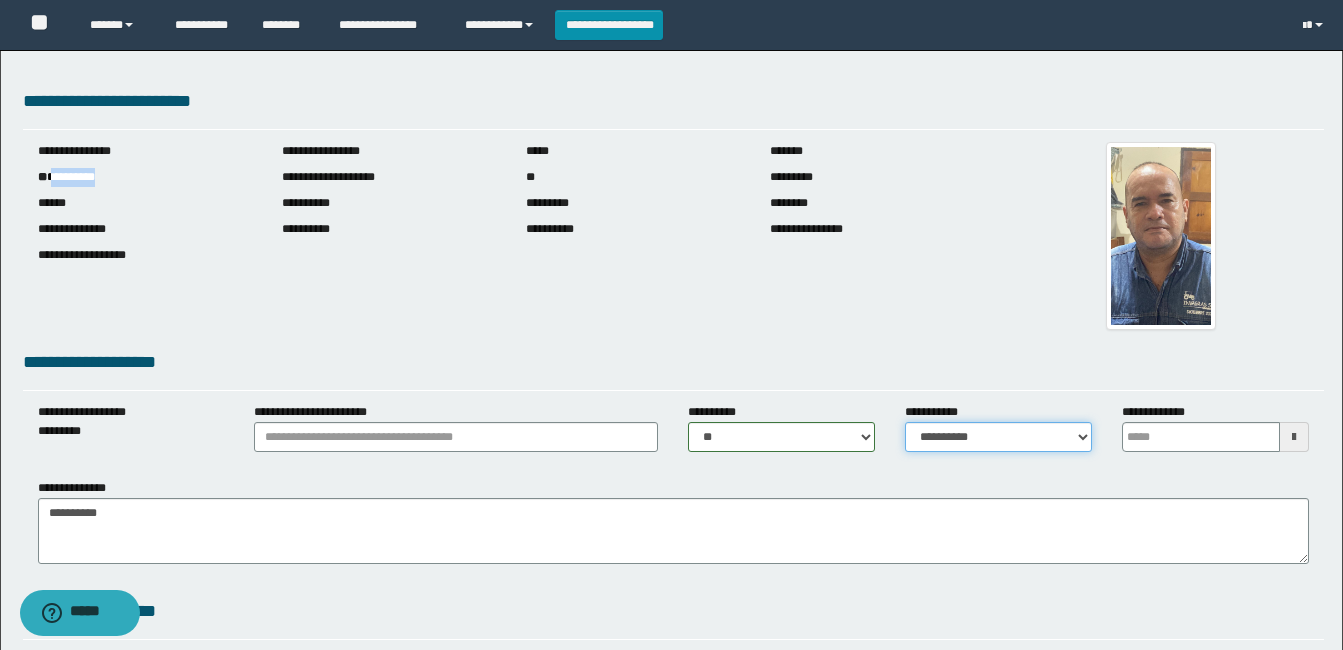 click on "**********" at bounding box center (998, 437) 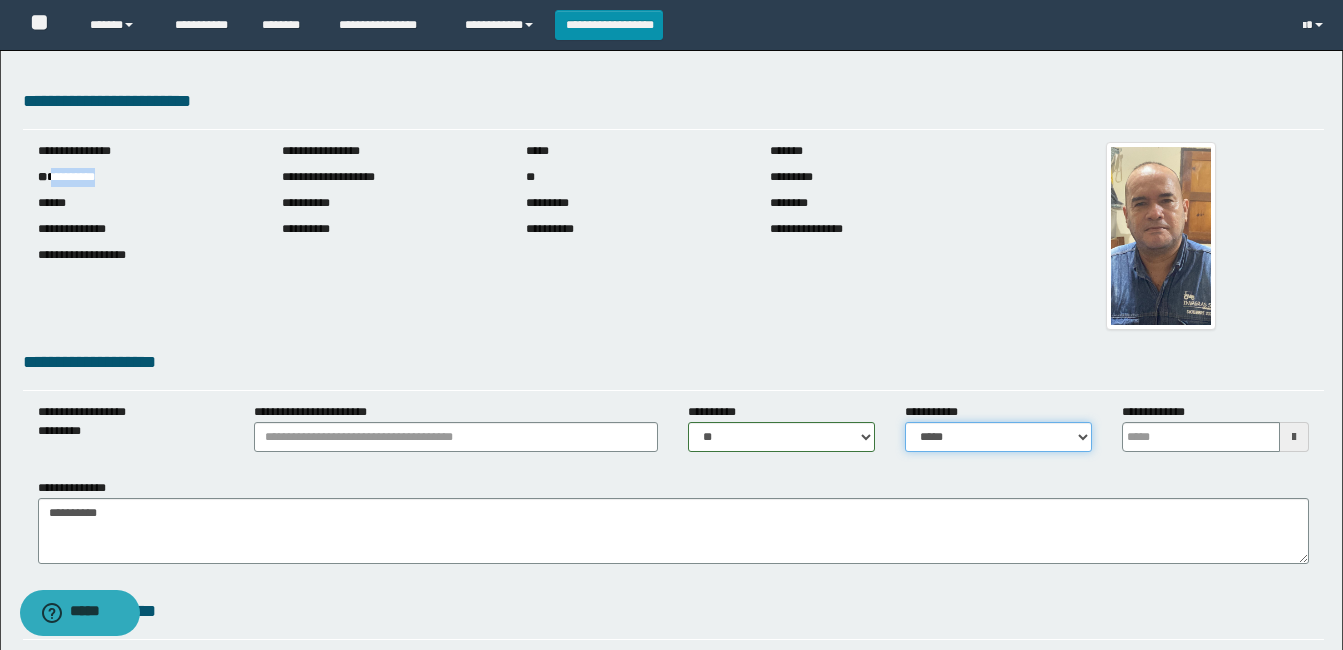 click on "**********" at bounding box center [998, 437] 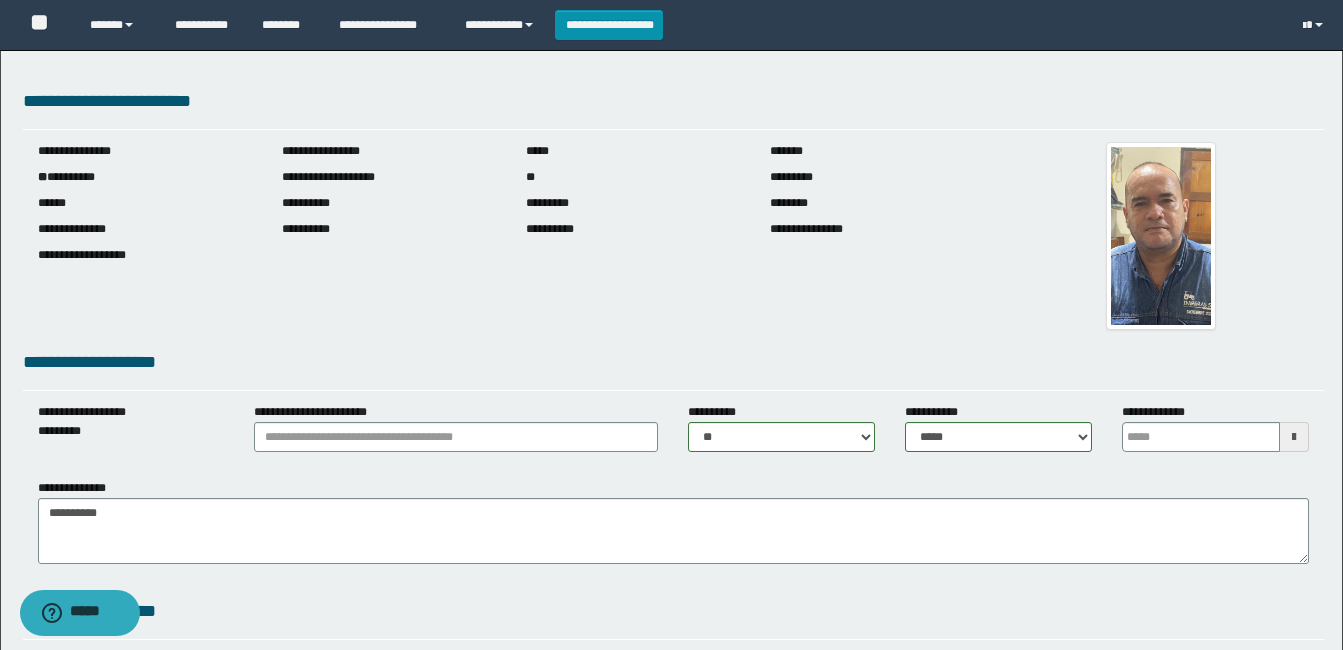 click at bounding box center [1294, 437] 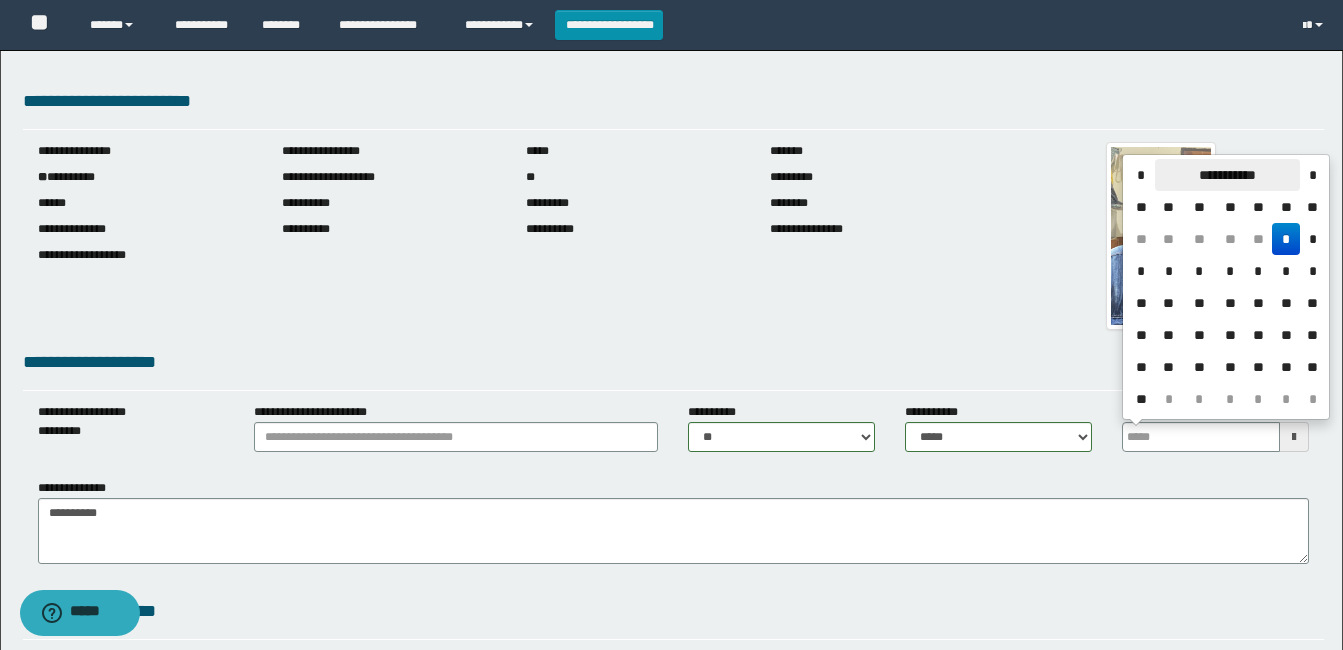 click on "**********" at bounding box center (1227, 175) 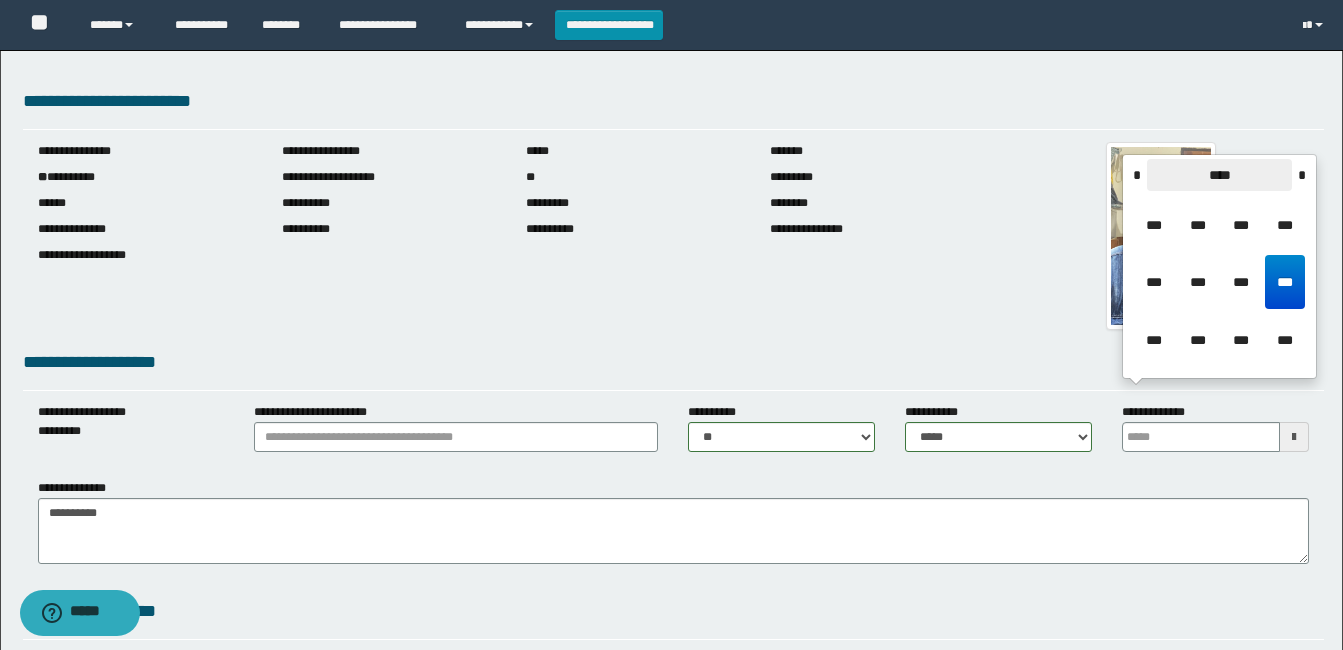 click on "****" at bounding box center [1219, 175] 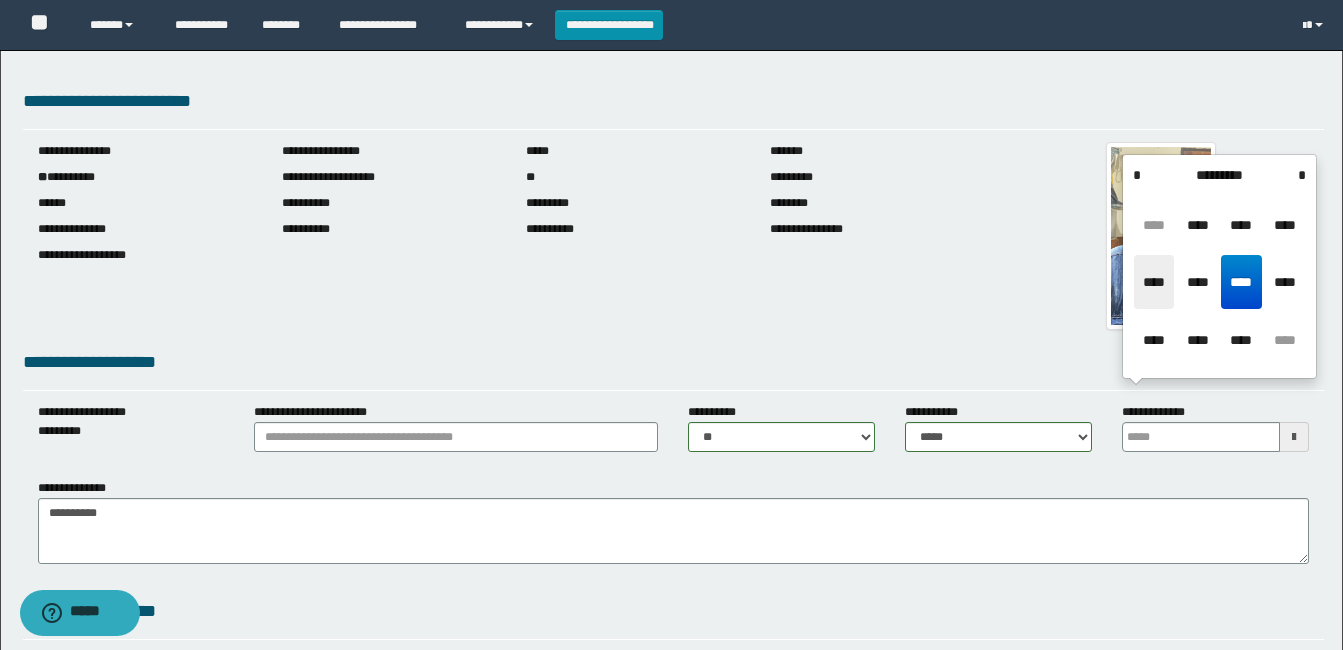 click on "****" at bounding box center [1154, 282] 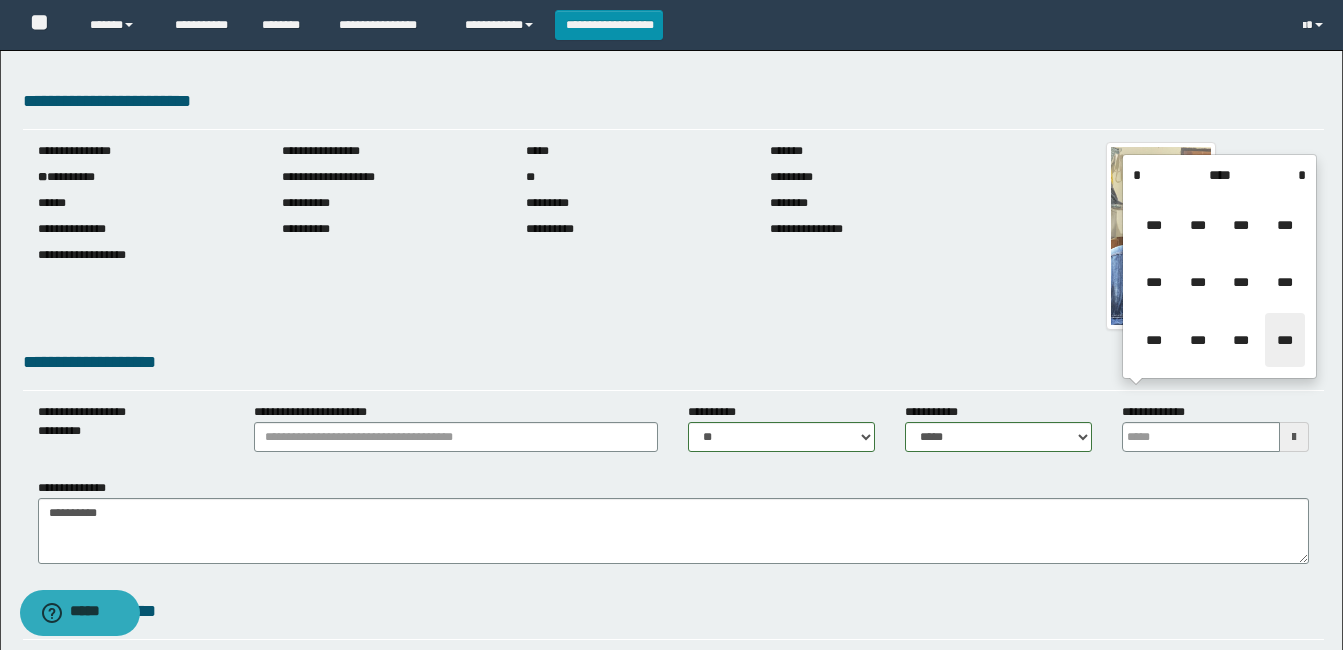 click on "***" at bounding box center (1285, 340) 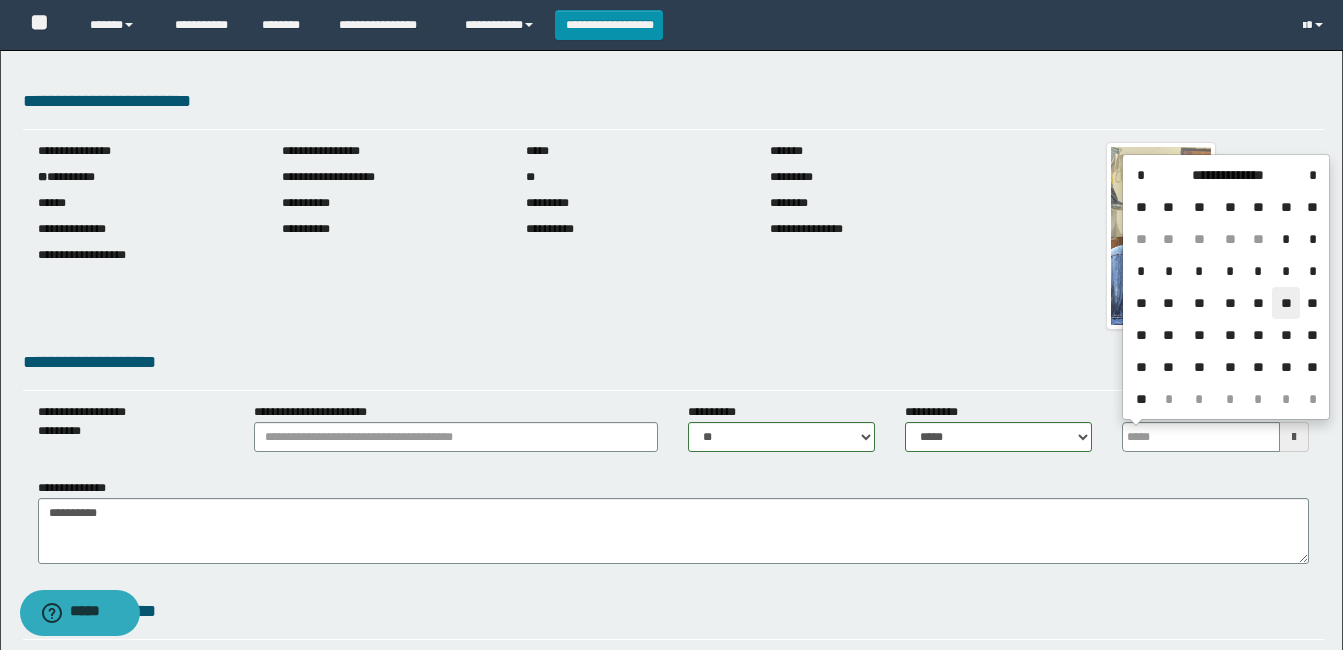 click on "**" at bounding box center [1286, 303] 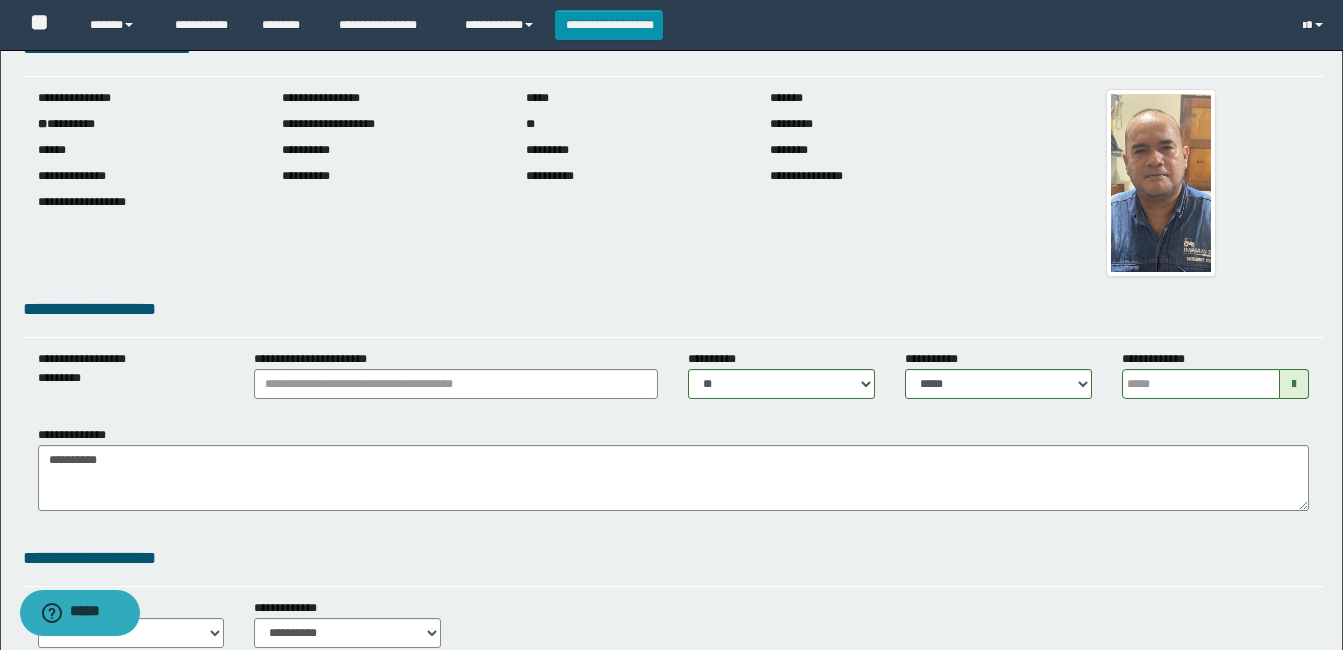 scroll, scrollTop: 0, scrollLeft: 0, axis: both 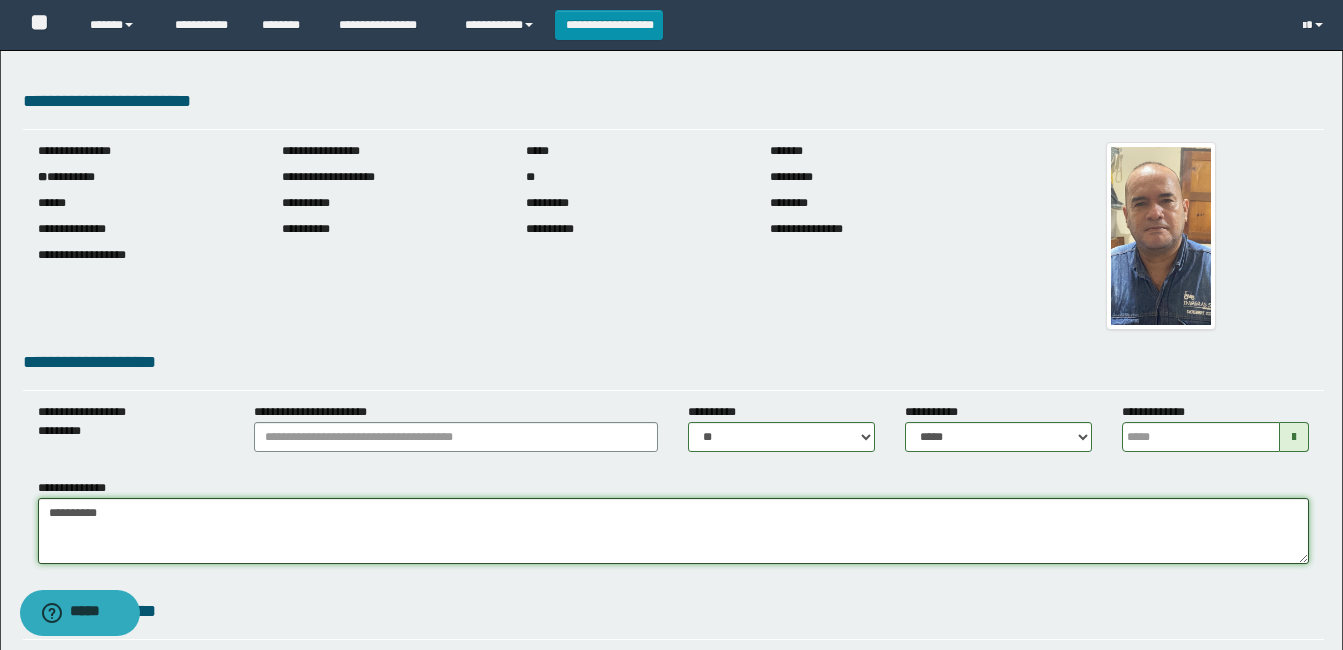 drag, startPoint x: 46, startPoint y: 514, endPoint x: 206, endPoint y: 527, distance: 160.52725 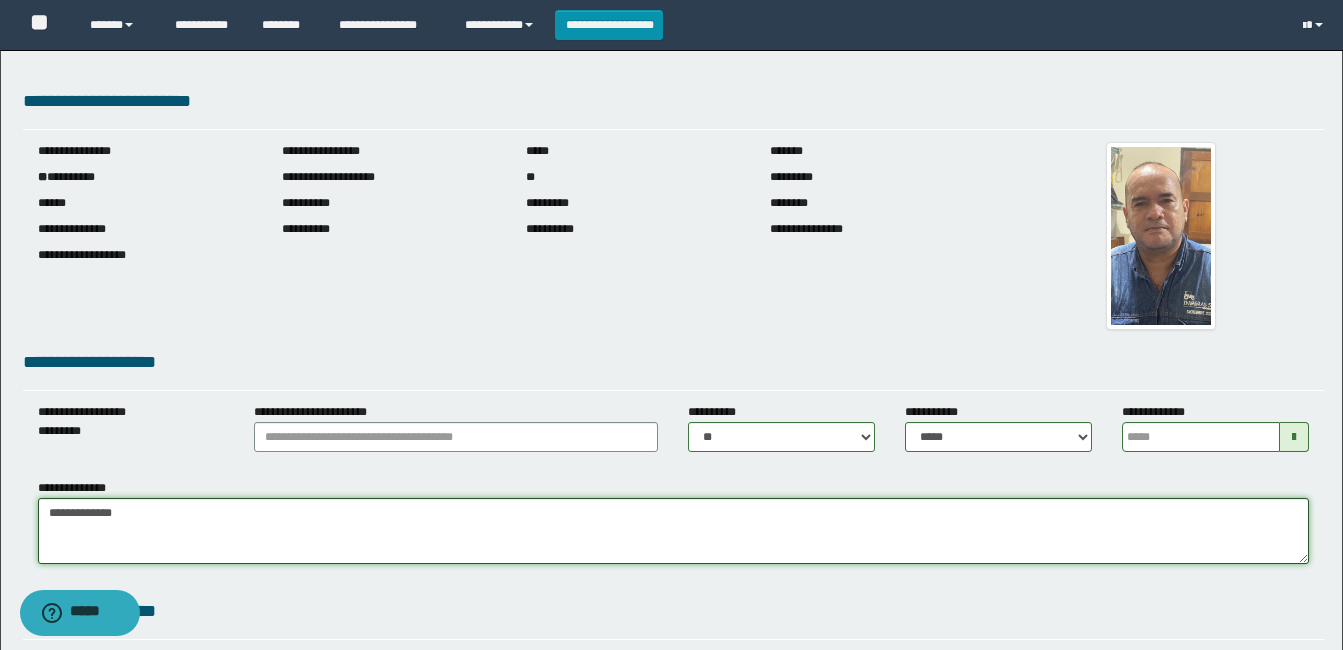 click on "**********" at bounding box center (673, 531) 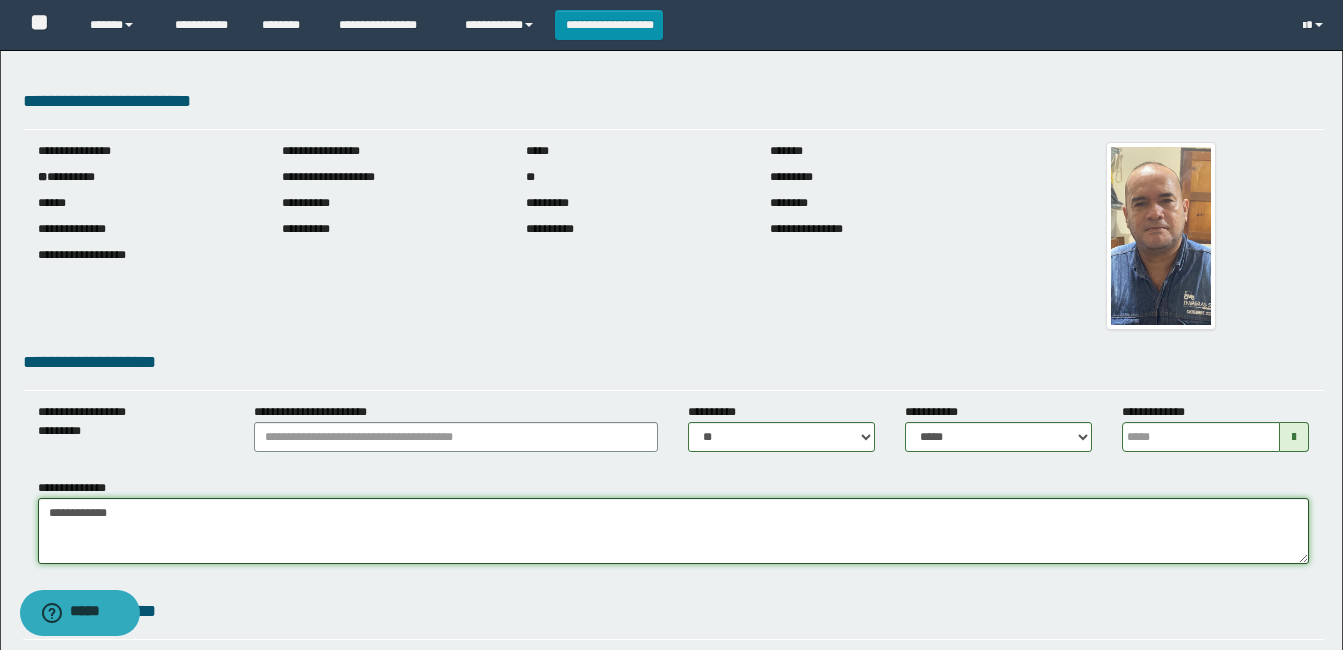 drag, startPoint x: 122, startPoint y: 518, endPoint x: 97, endPoint y: 511, distance: 25.96151 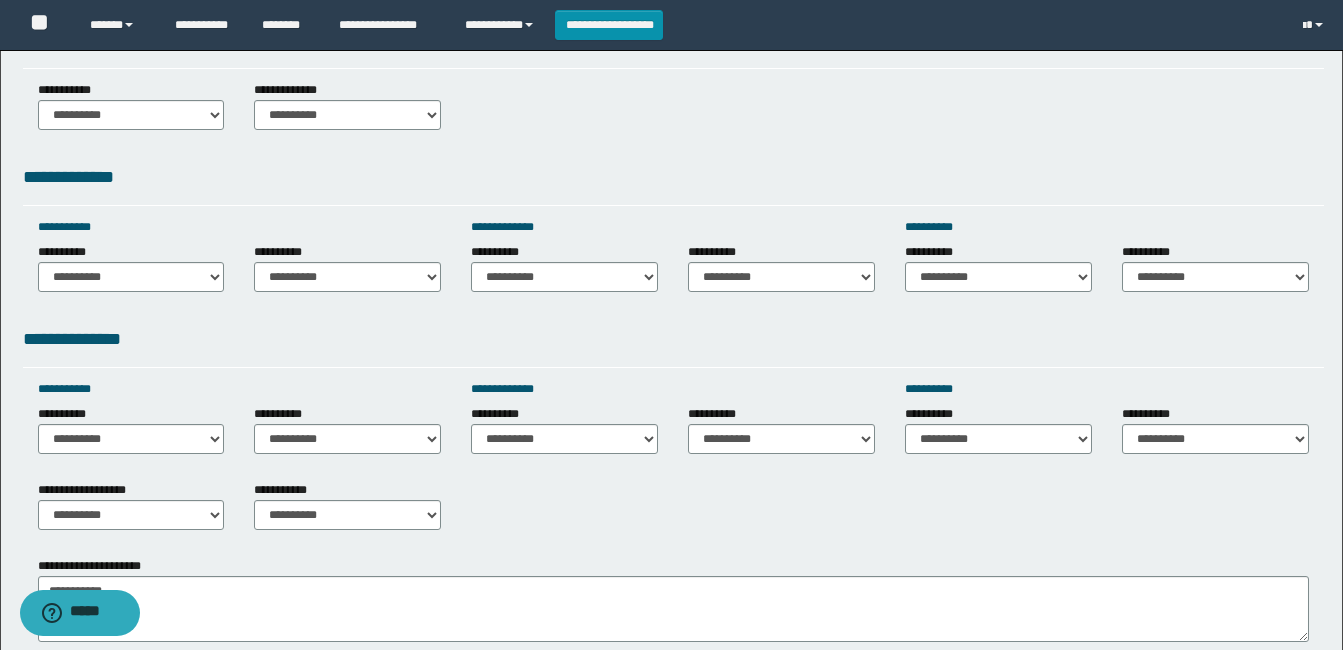 scroll, scrollTop: 600, scrollLeft: 0, axis: vertical 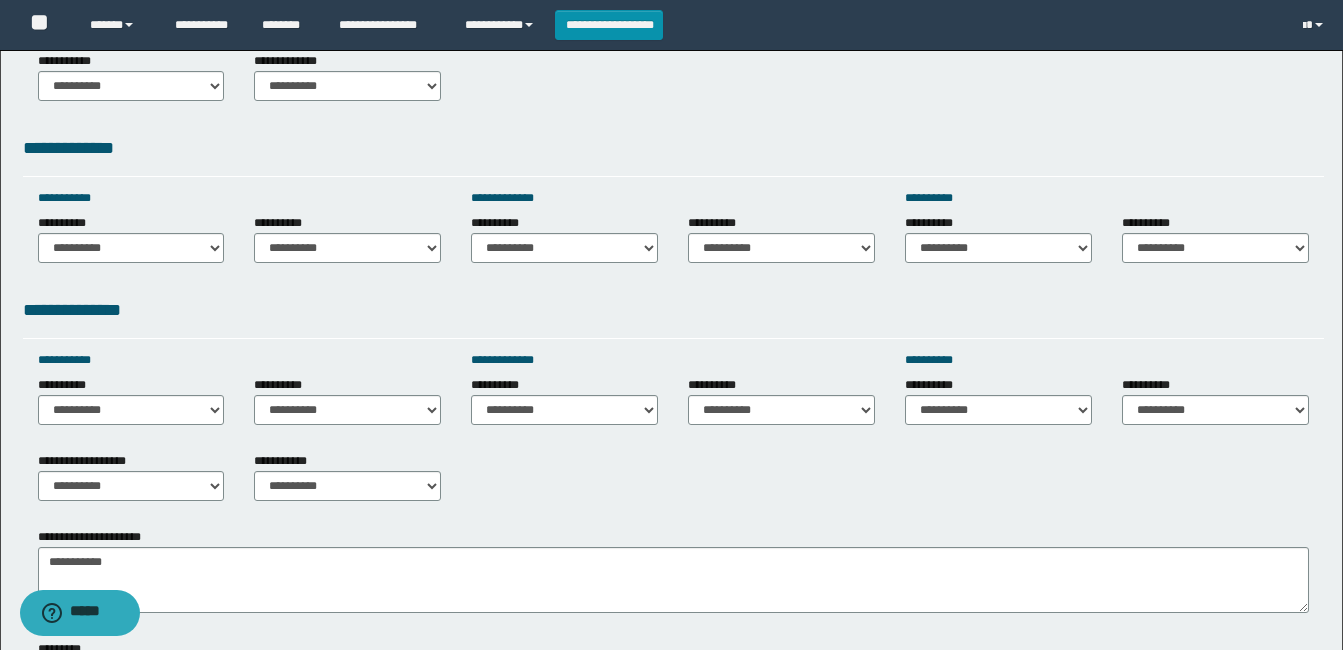 type on "**********" 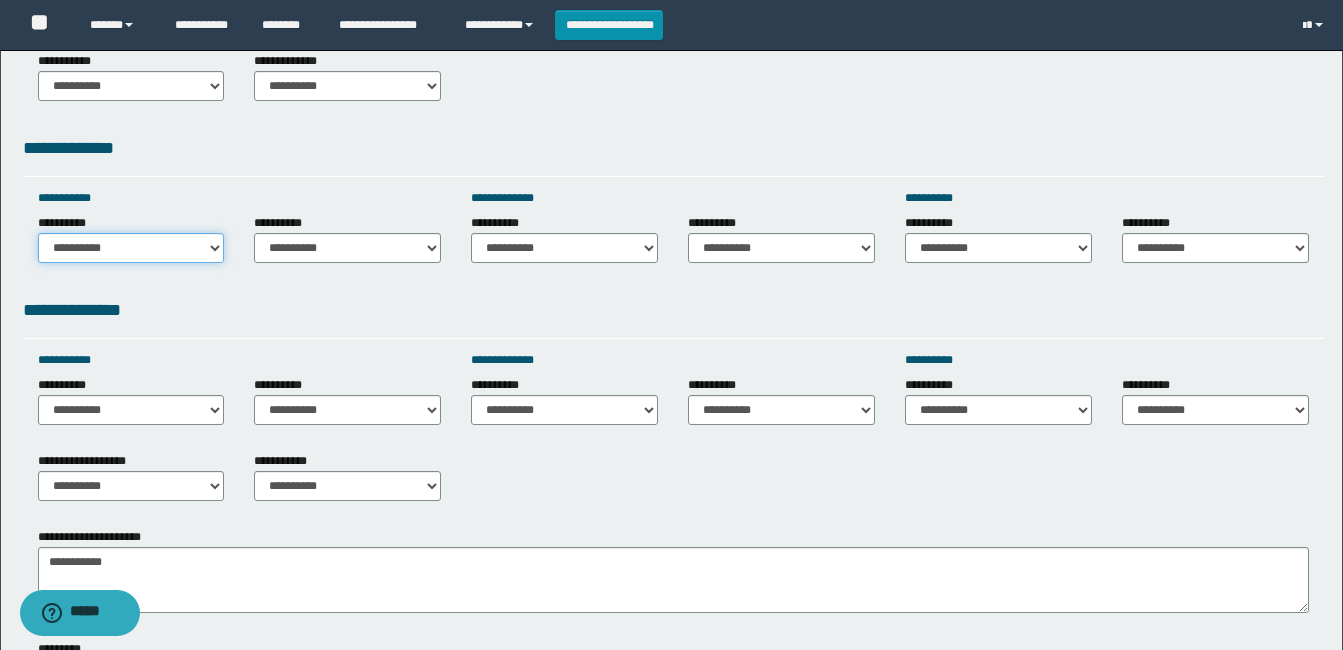 click on "**********" at bounding box center [131, 248] 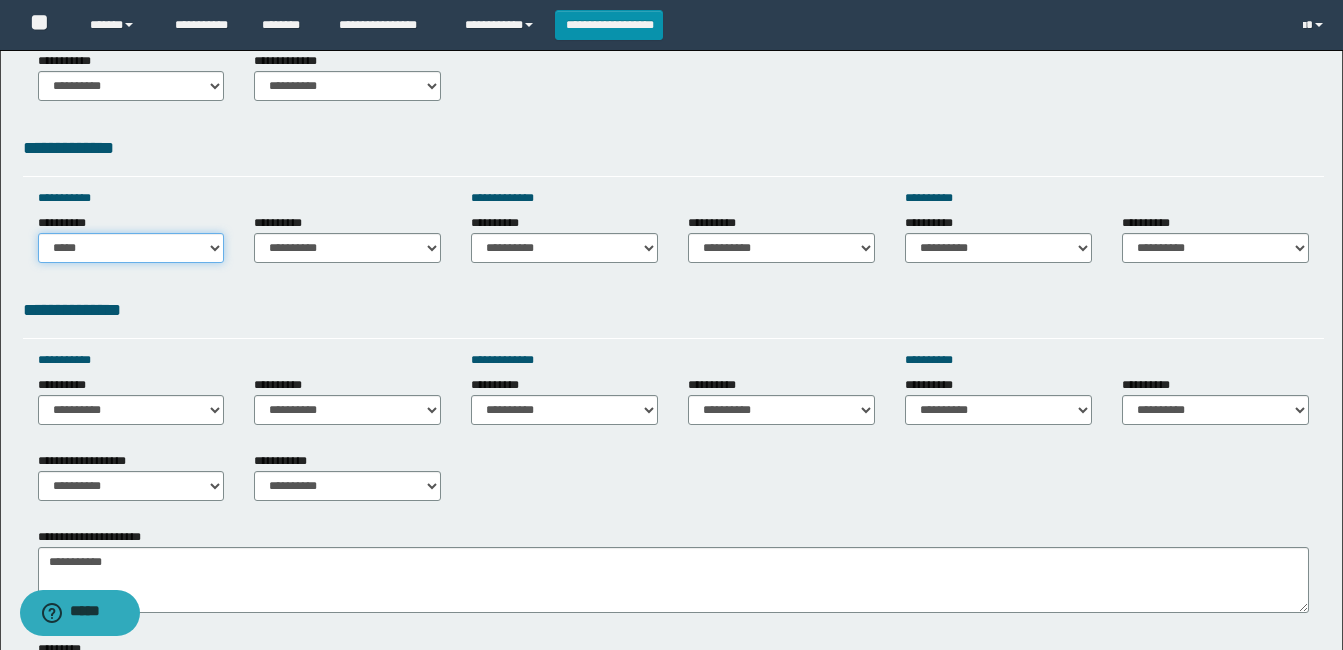 click on "**********" at bounding box center (131, 248) 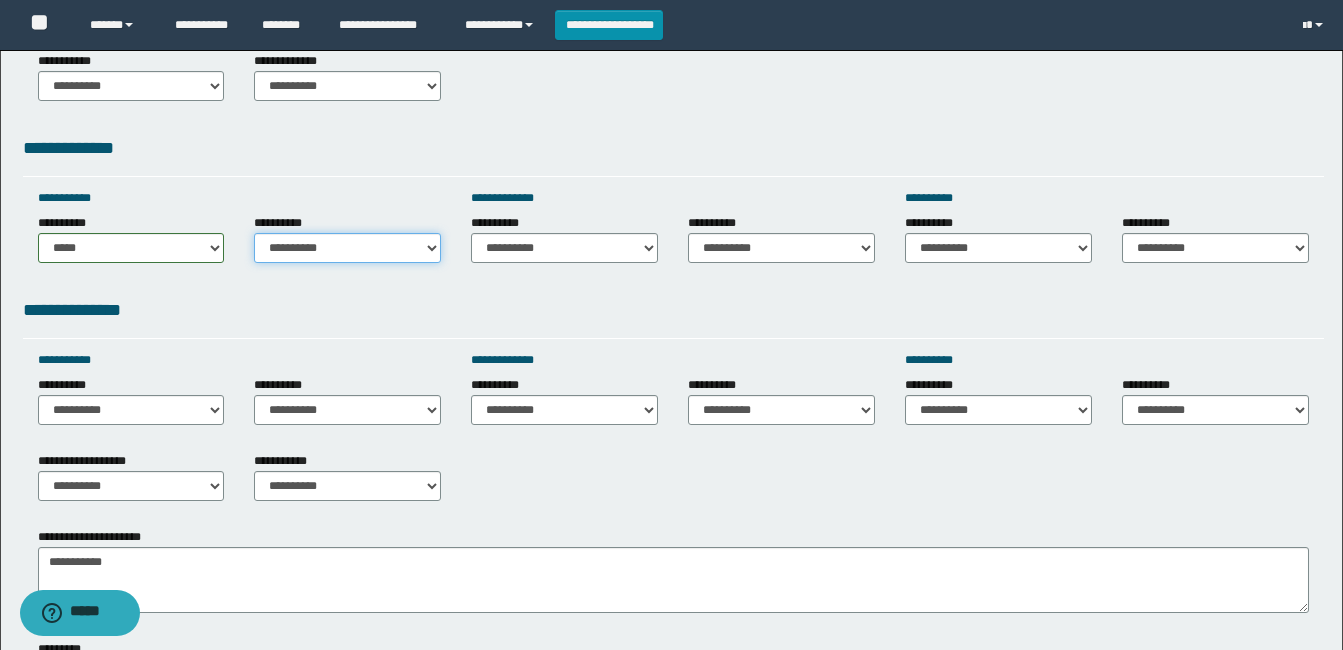 click on "**********" at bounding box center (347, 248) 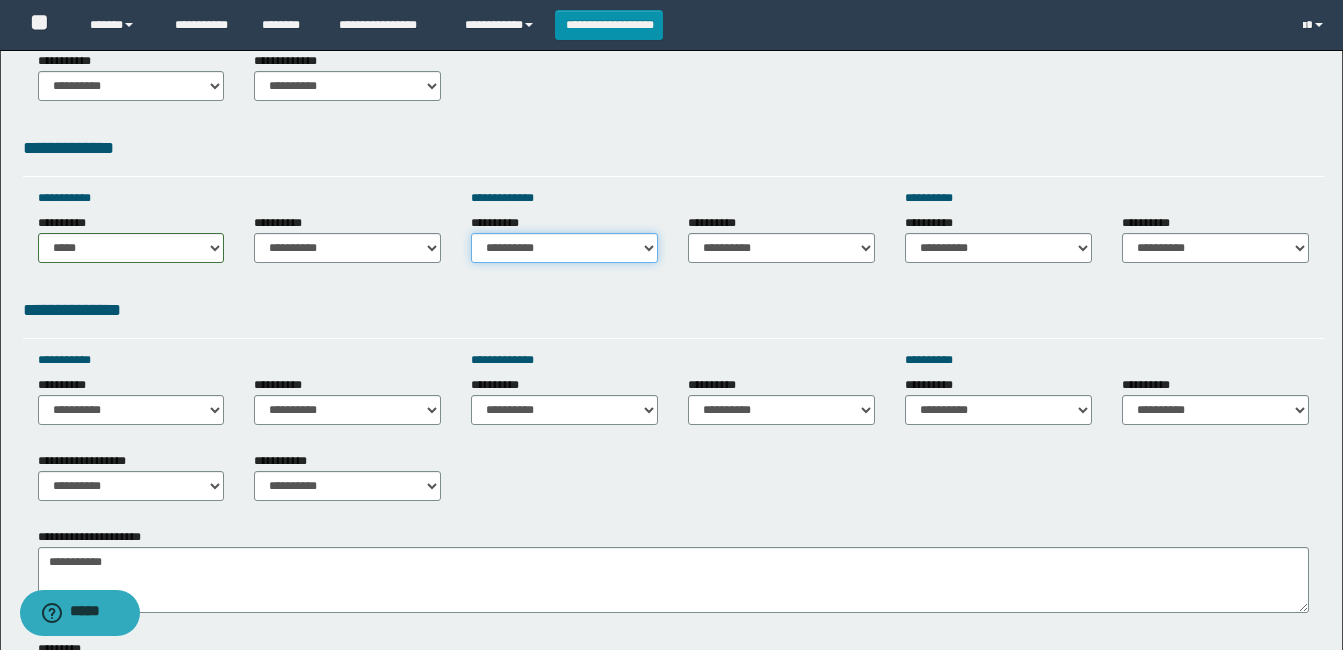 click on "**********" at bounding box center [564, 248] 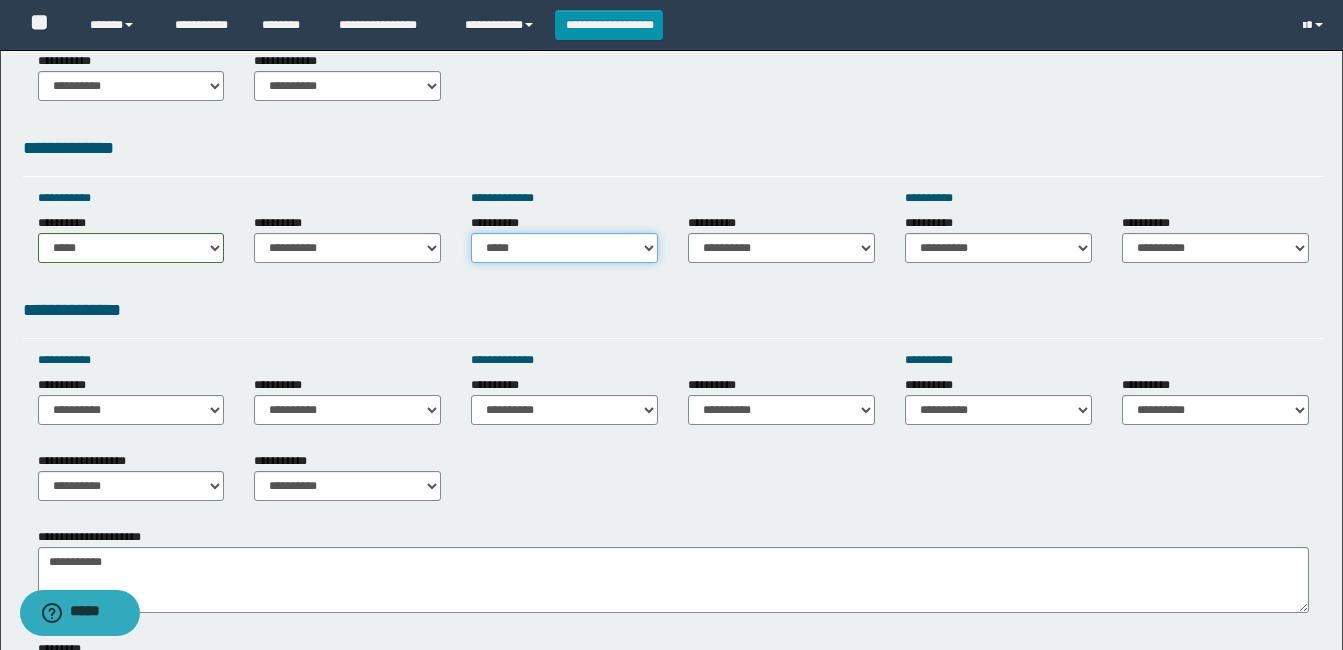 click on "**********" at bounding box center (564, 248) 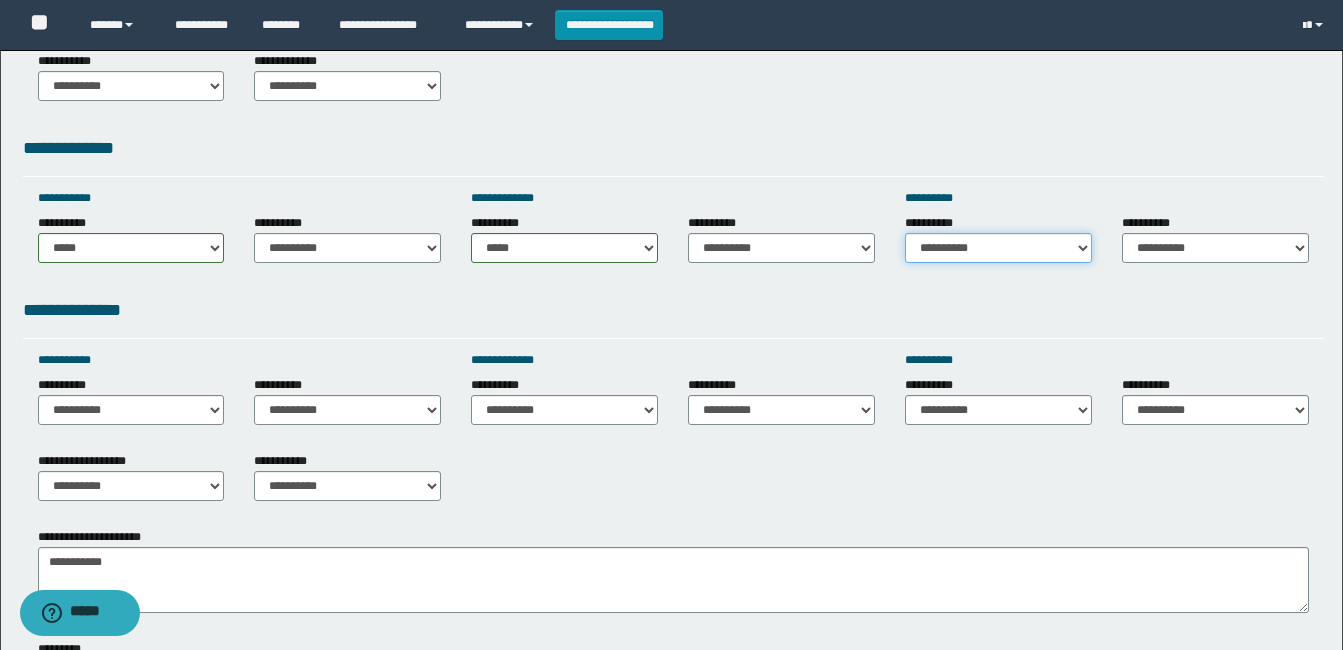 click on "**********" at bounding box center [998, 248] 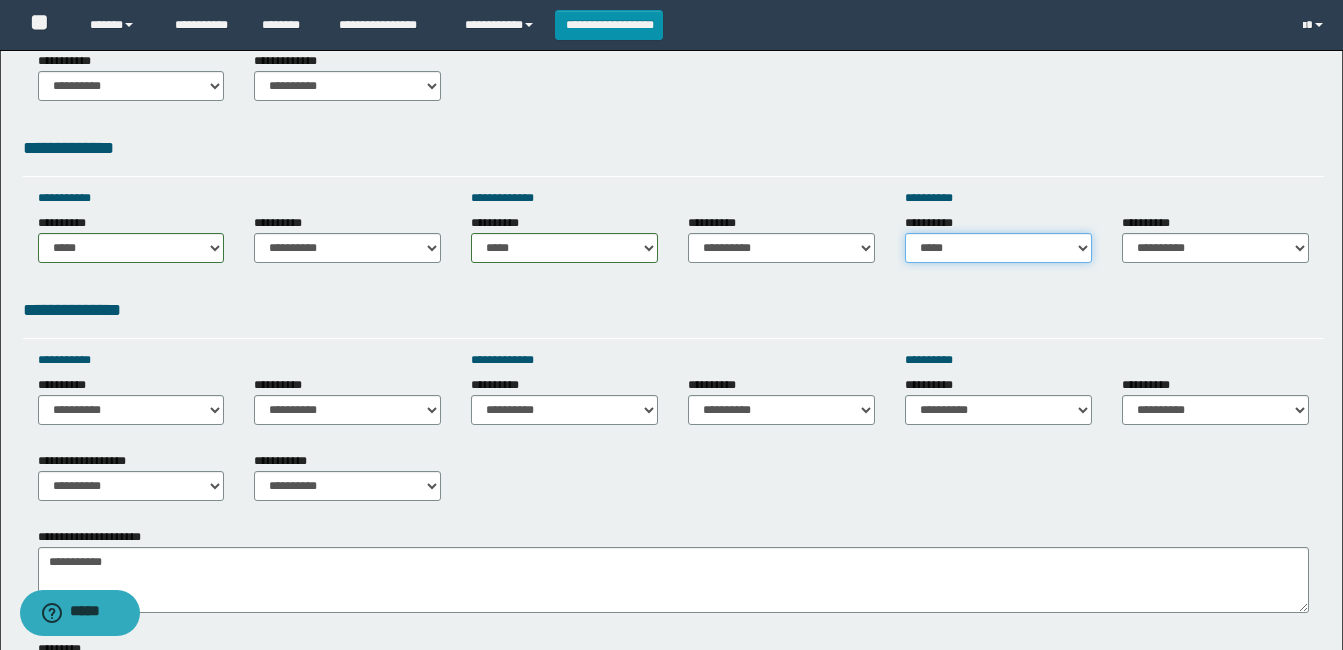 click on "**********" at bounding box center (998, 248) 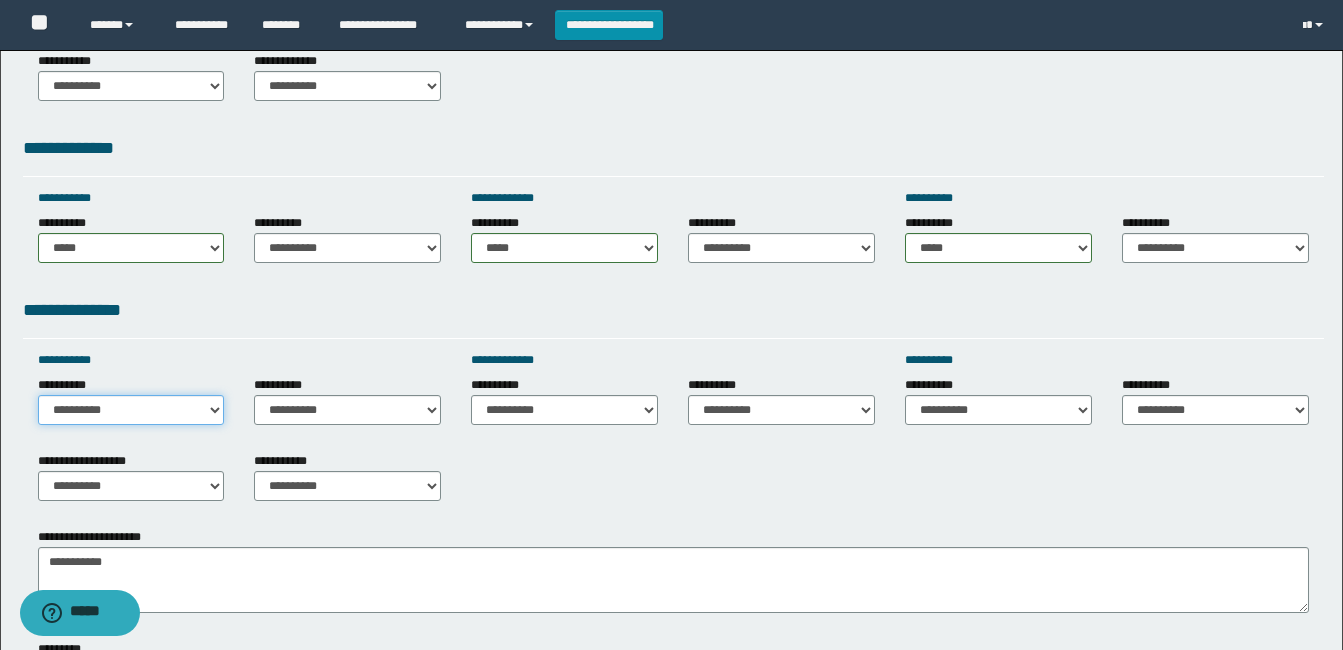 click on "**********" at bounding box center (131, 410) 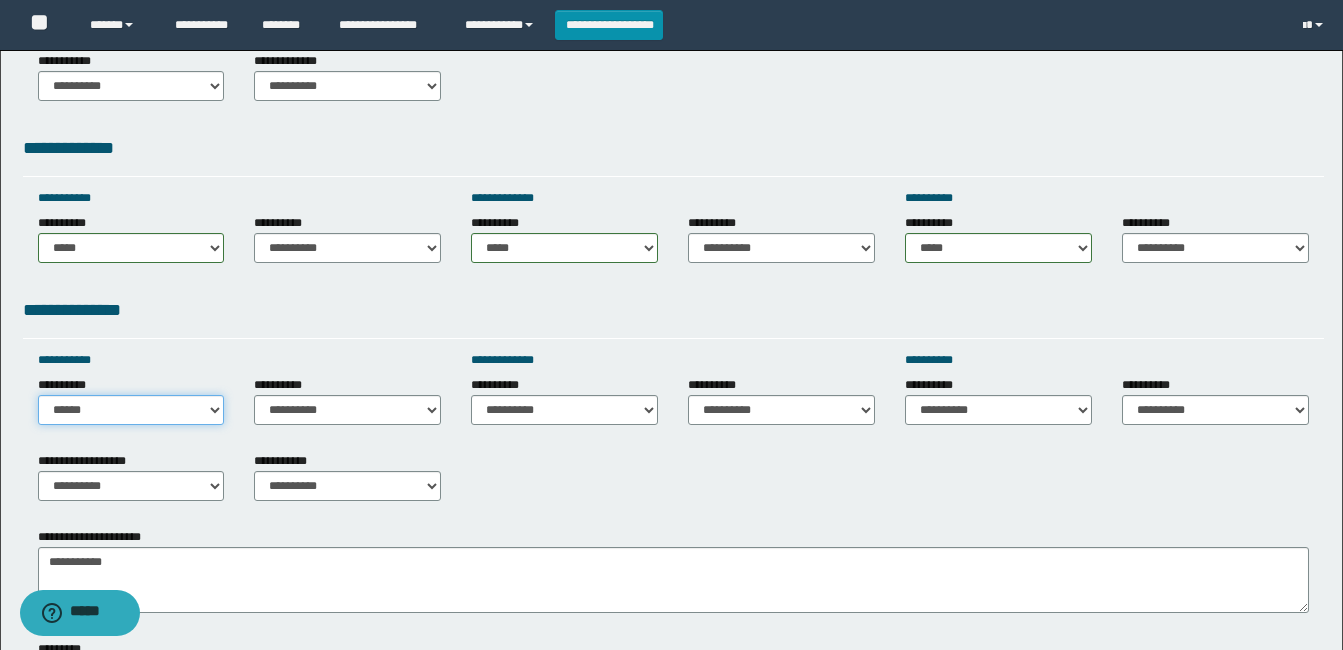 click on "**********" at bounding box center (131, 410) 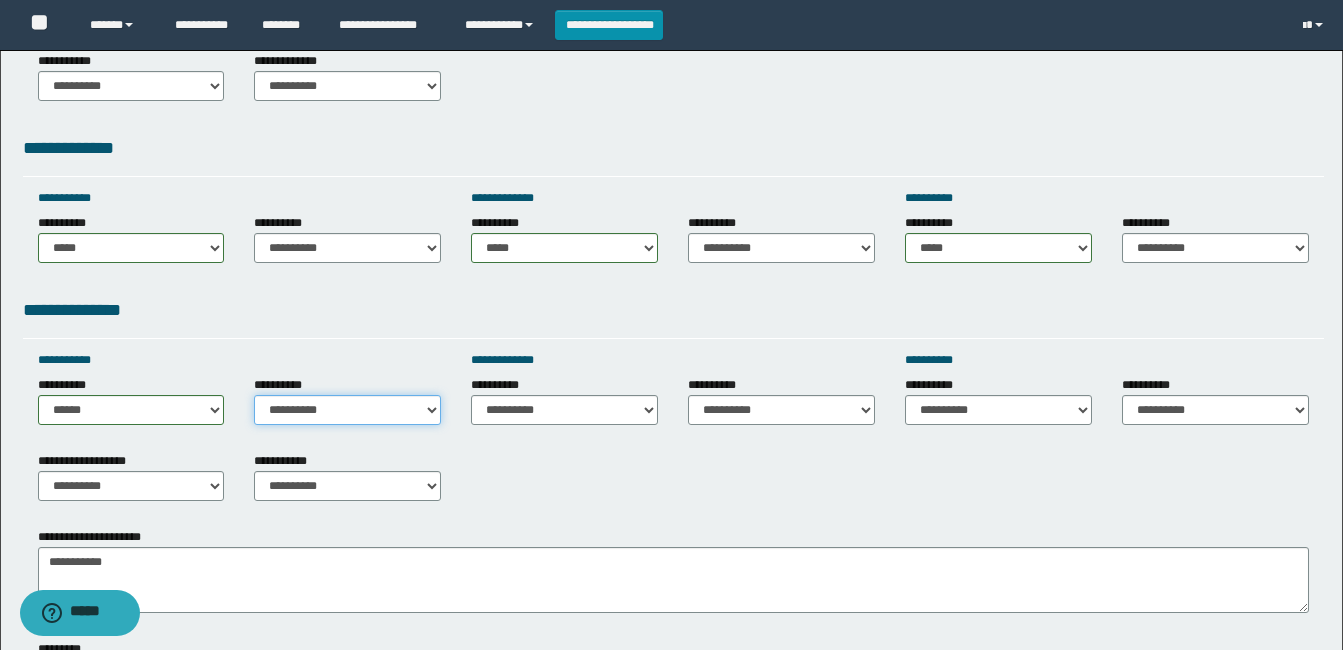 click on "**********" at bounding box center (347, 410) 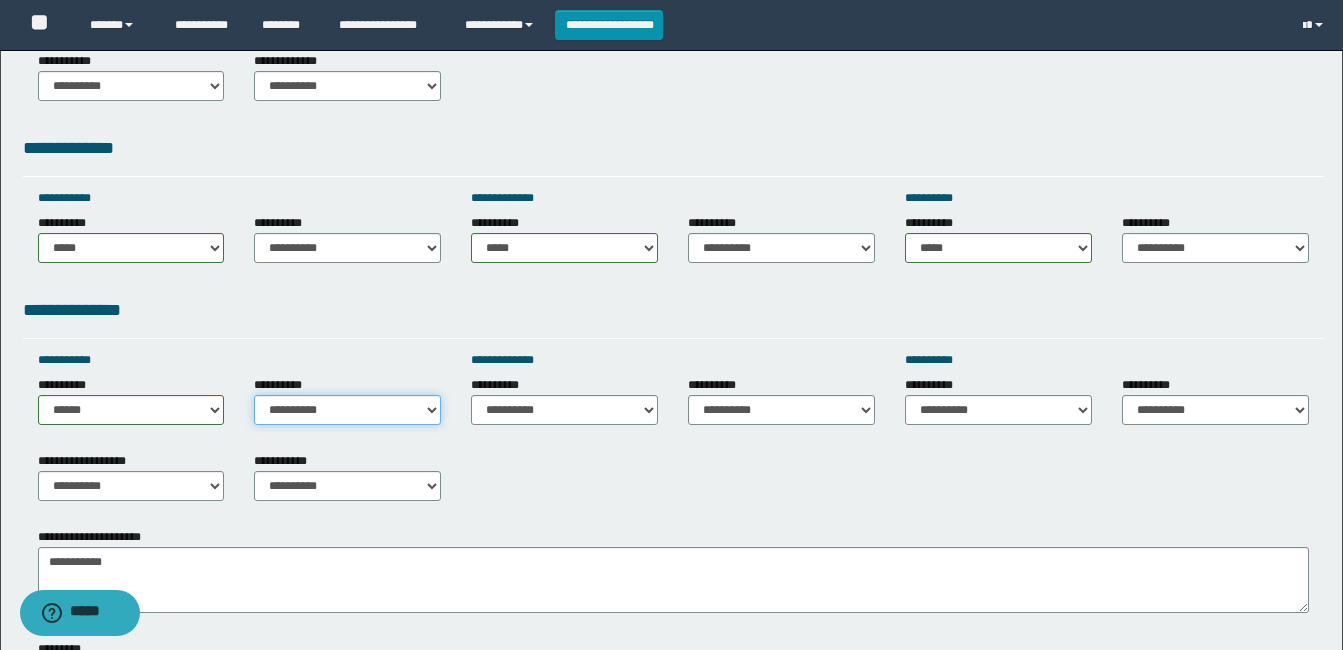 select on "*****" 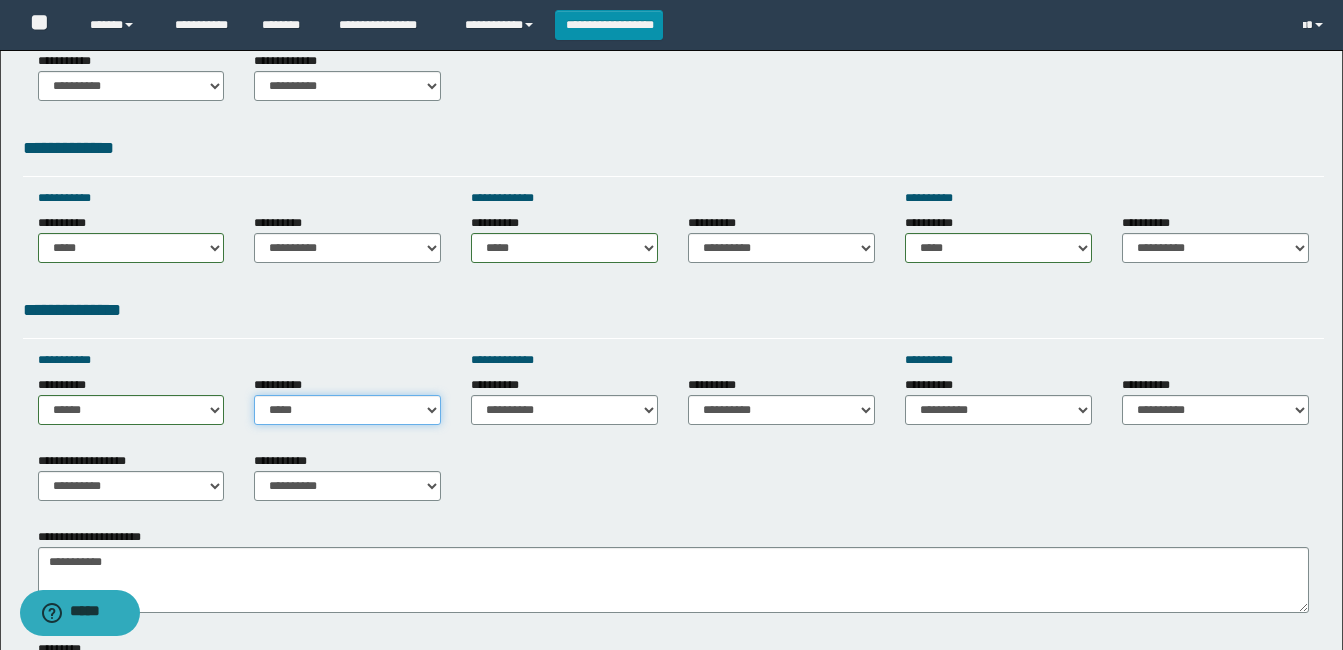 click on "**********" at bounding box center [347, 410] 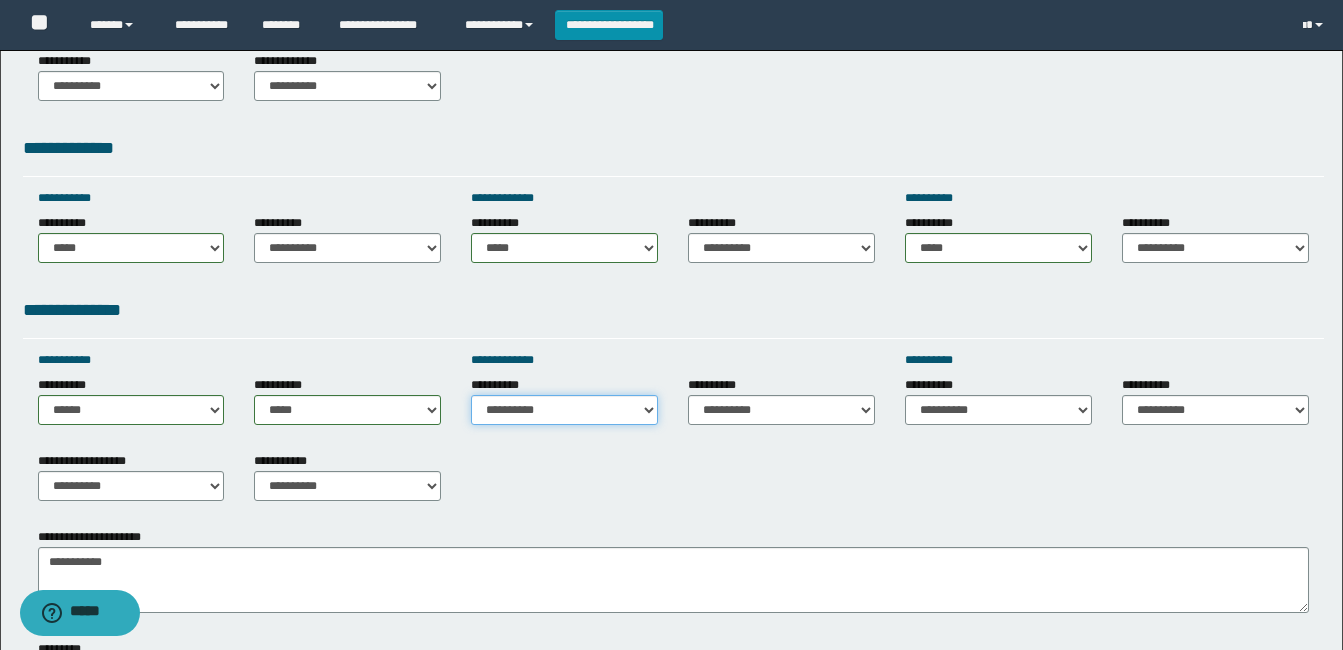 click on "**********" at bounding box center (564, 410) 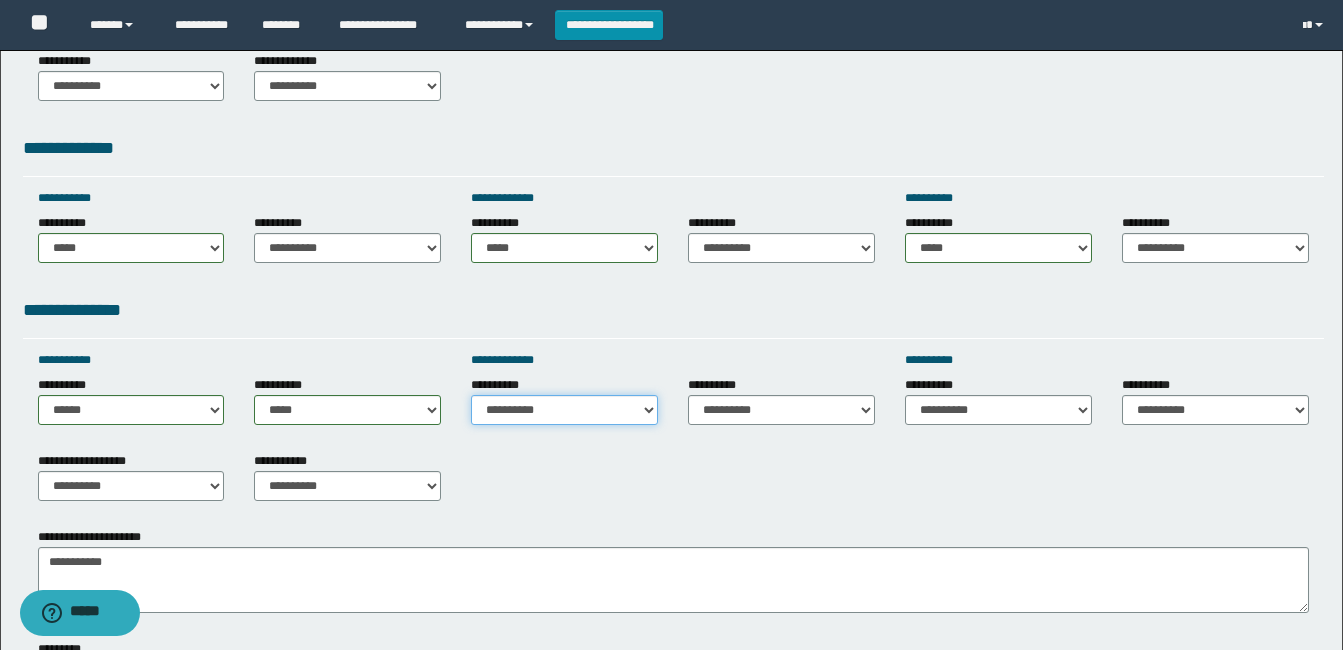 select on "******" 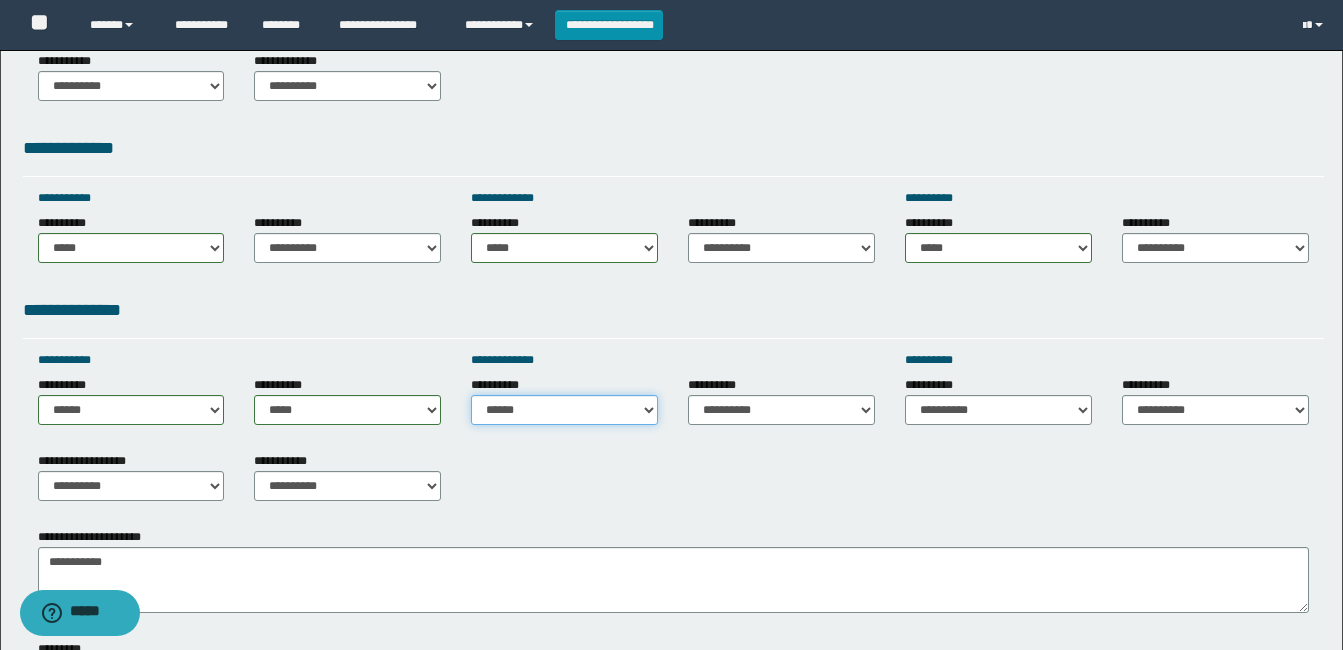 click on "**********" at bounding box center [564, 410] 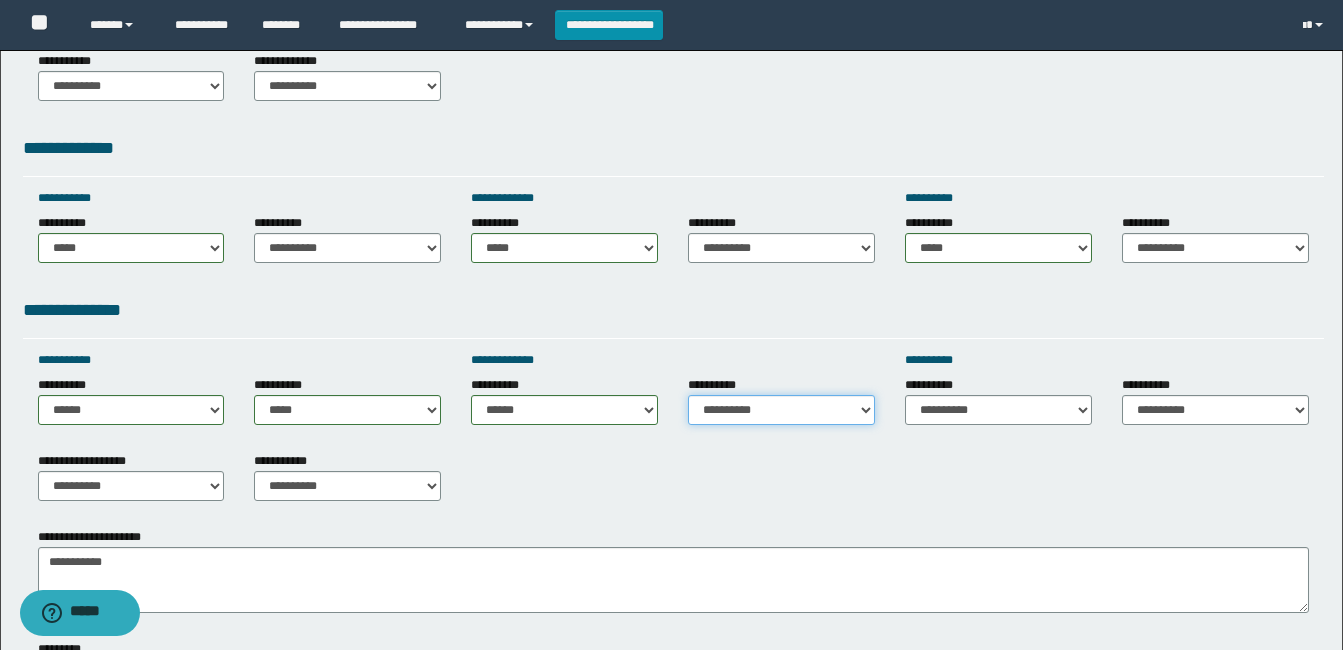 click on "**********" at bounding box center (781, 410) 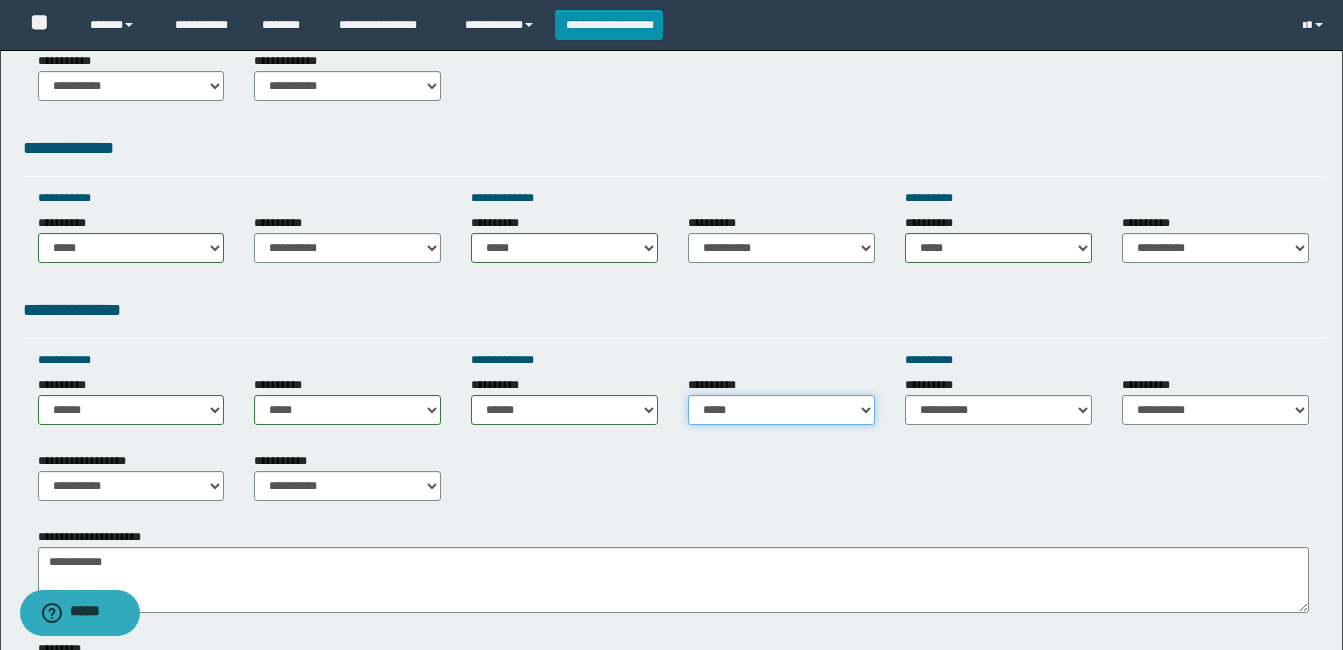 click on "**********" at bounding box center (781, 410) 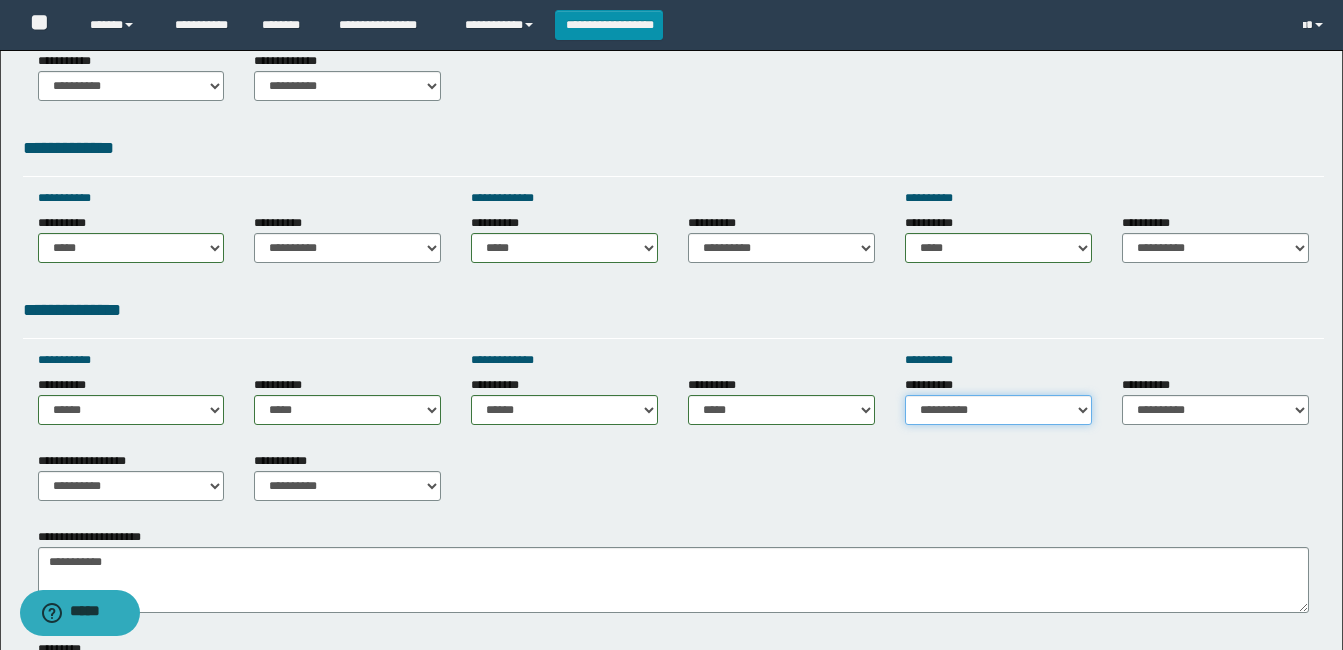 click on "**********" at bounding box center (998, 410) 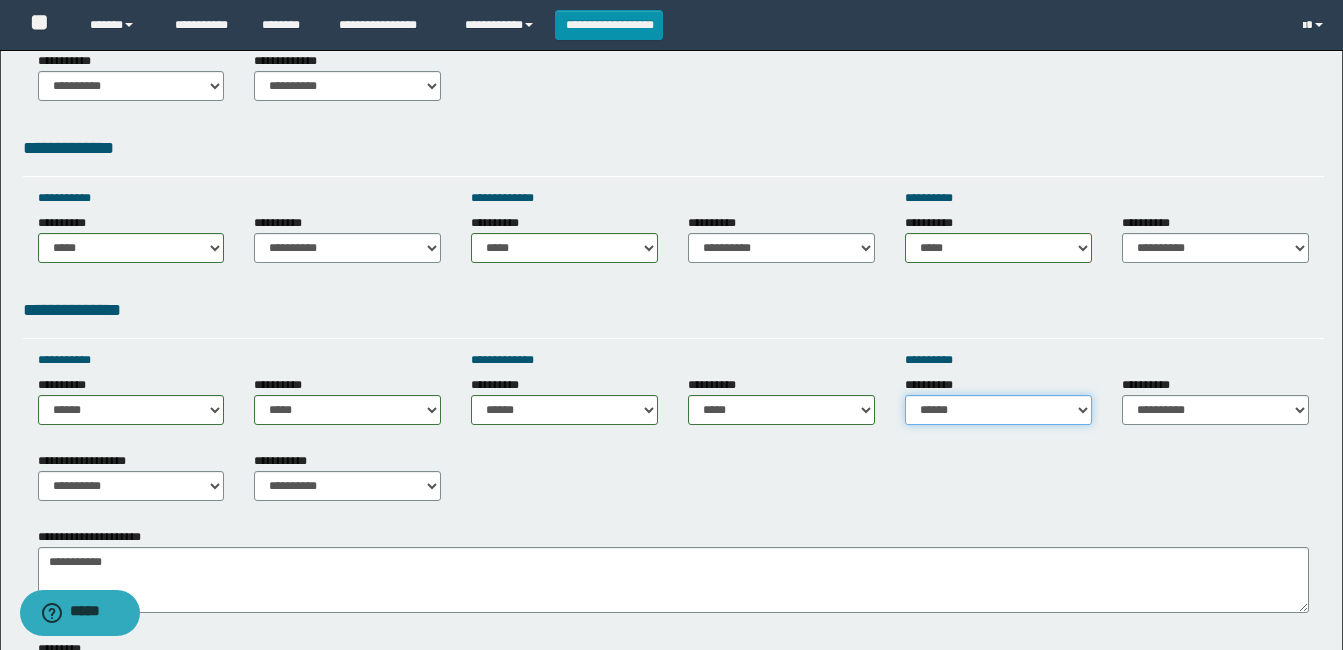 click on "**********" at bounding box center [998, 410] 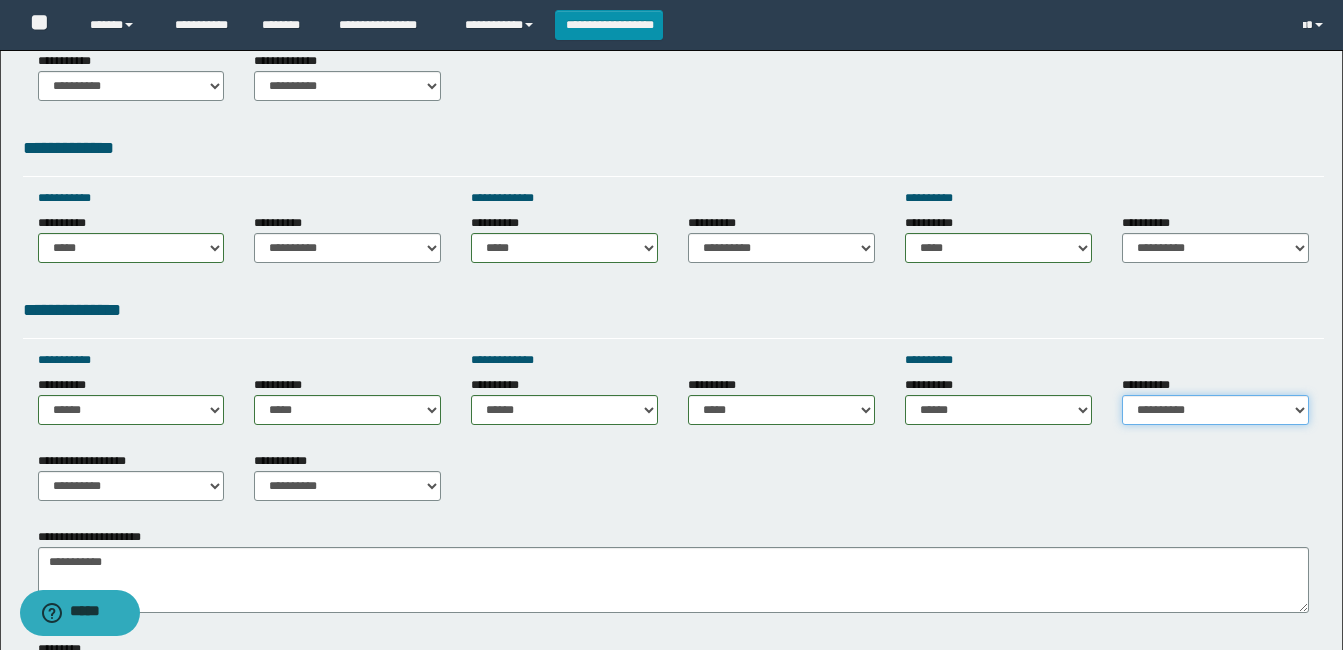 click on "**********" at bounding box center (1215, 410) 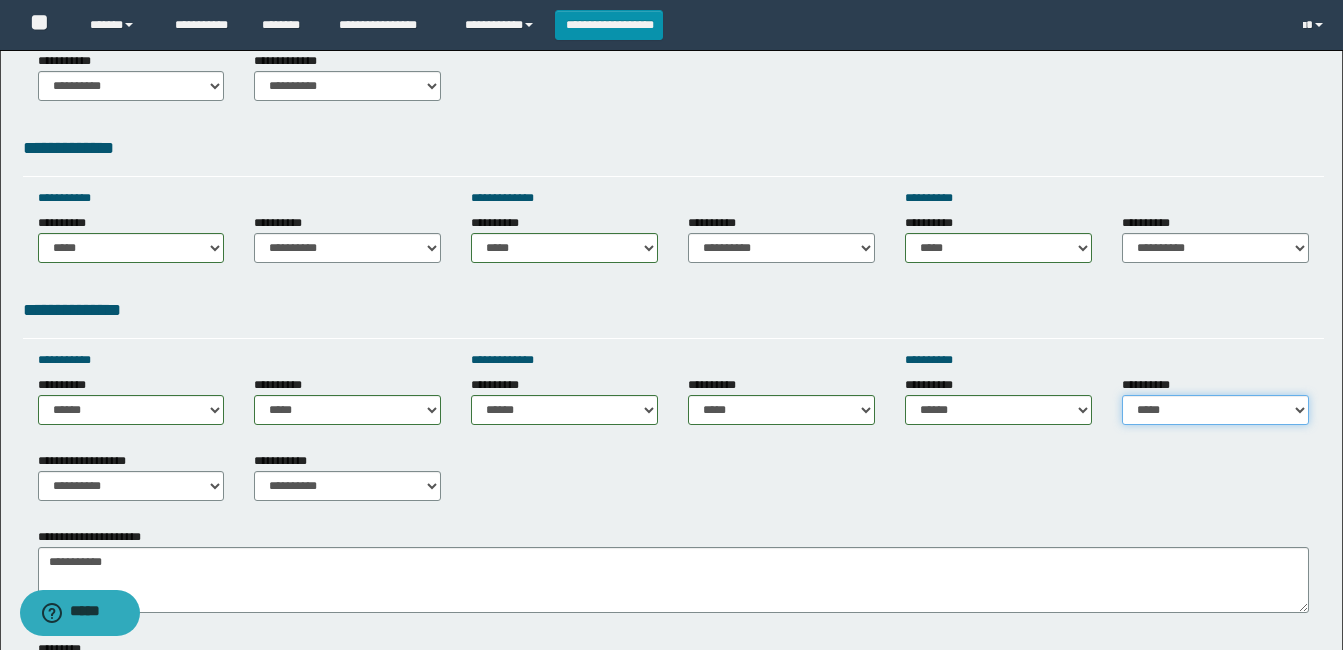 click on "**********" at bounding box center [1215, 410] 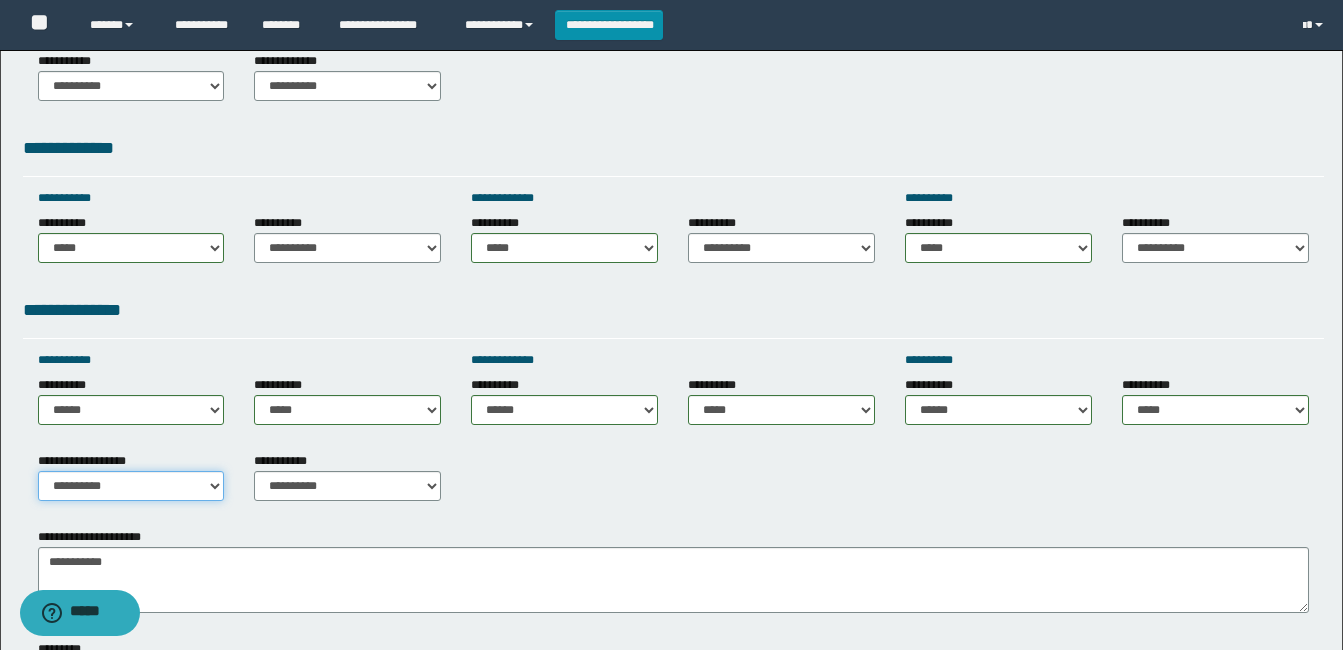 click on "**********" at bounding box center [131, 486] 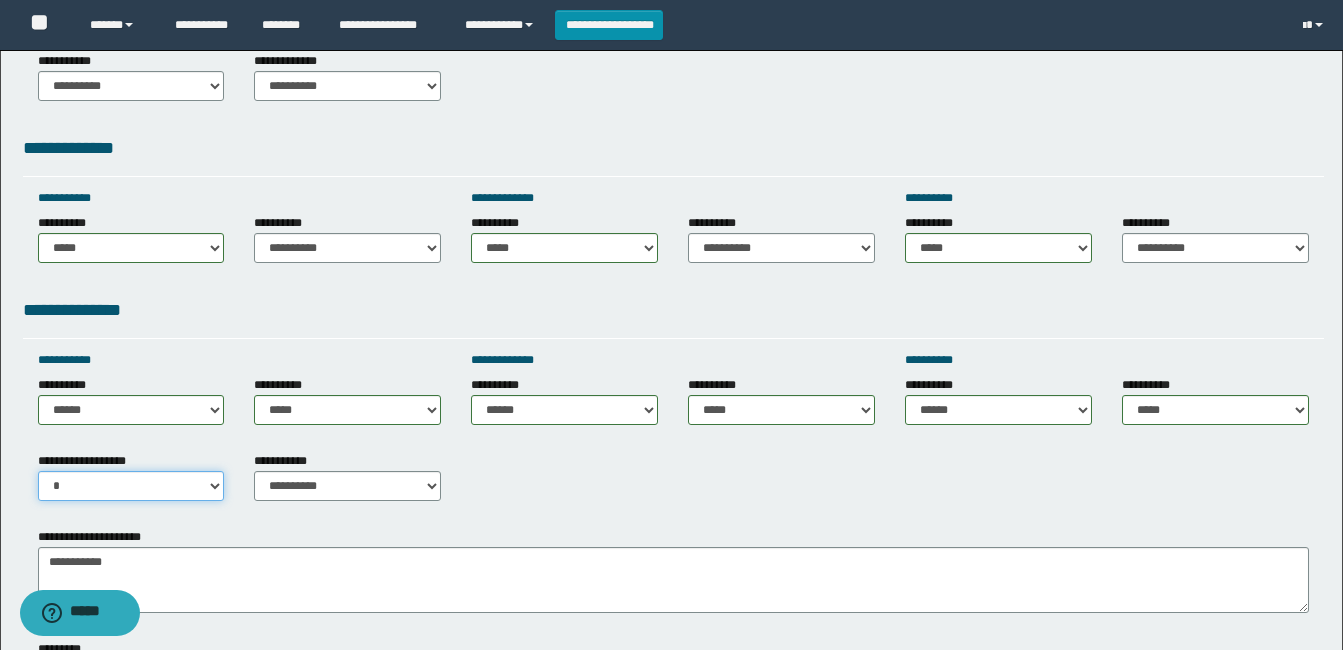 click on "**********" at bounding box center [131, 486] 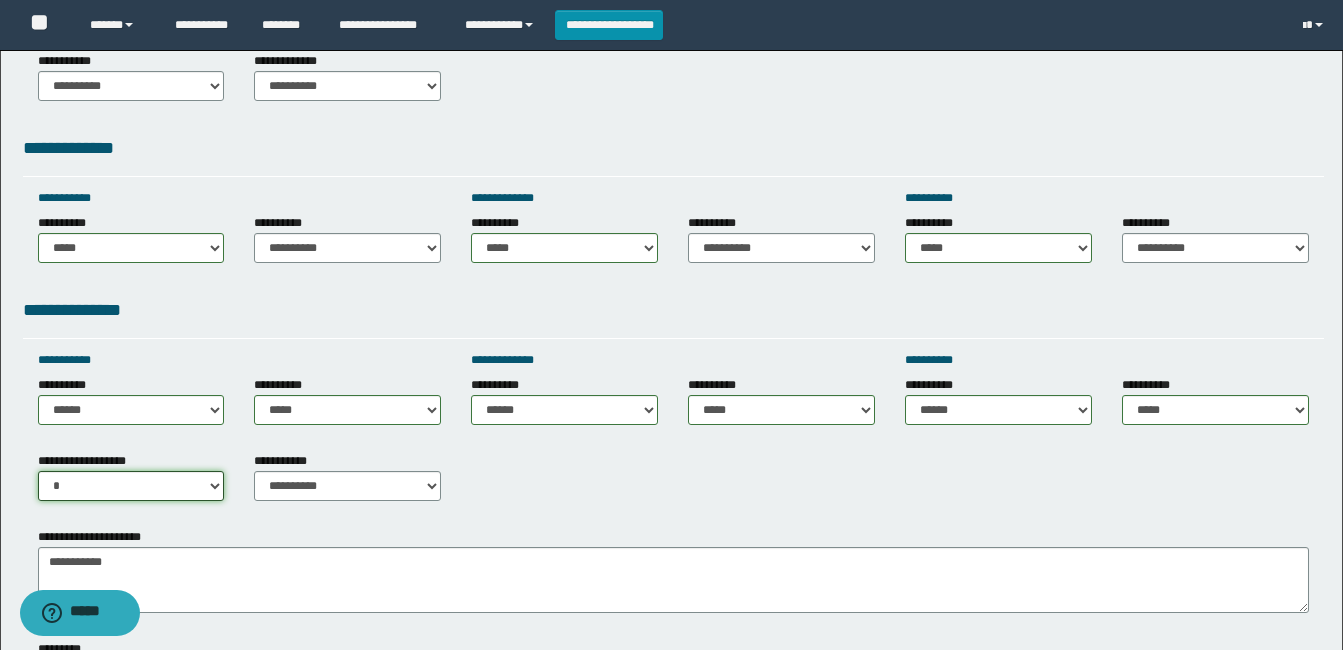 drag, startPoint x: 204, startPoint y: 486, endPoint x: 203, endPoint y: 469, distance: 17.029387 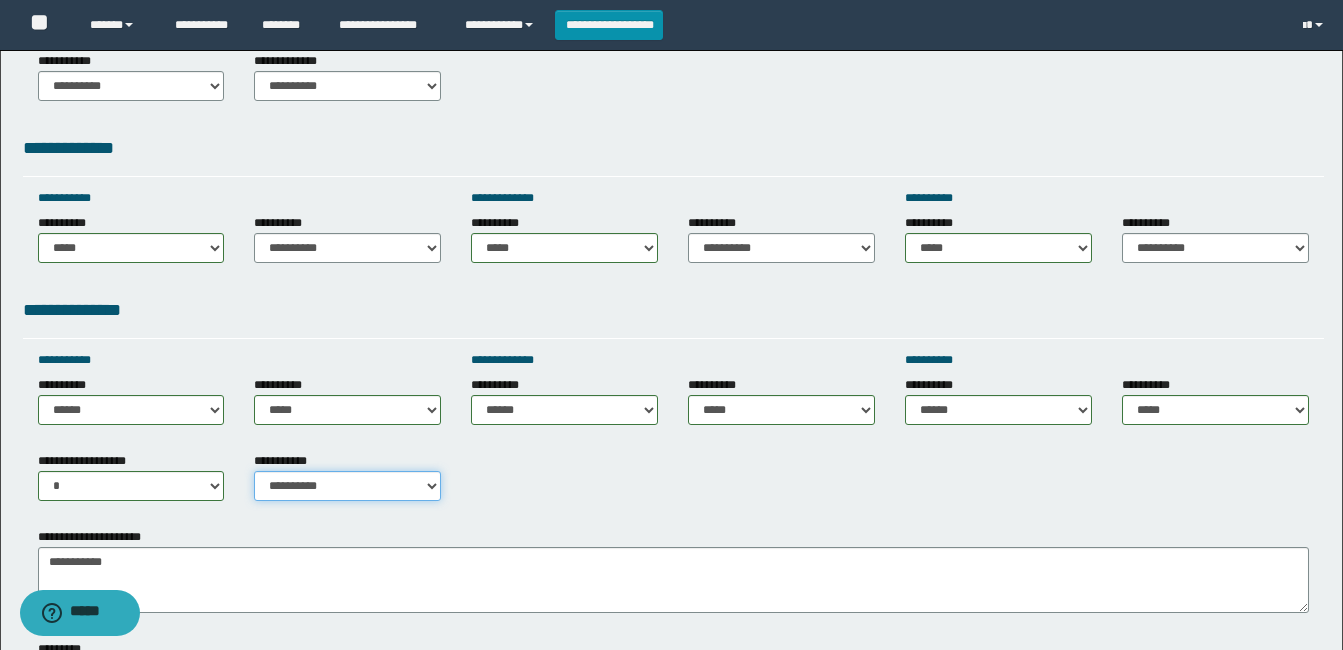 click on "**********" at bounding box center [347, 486] 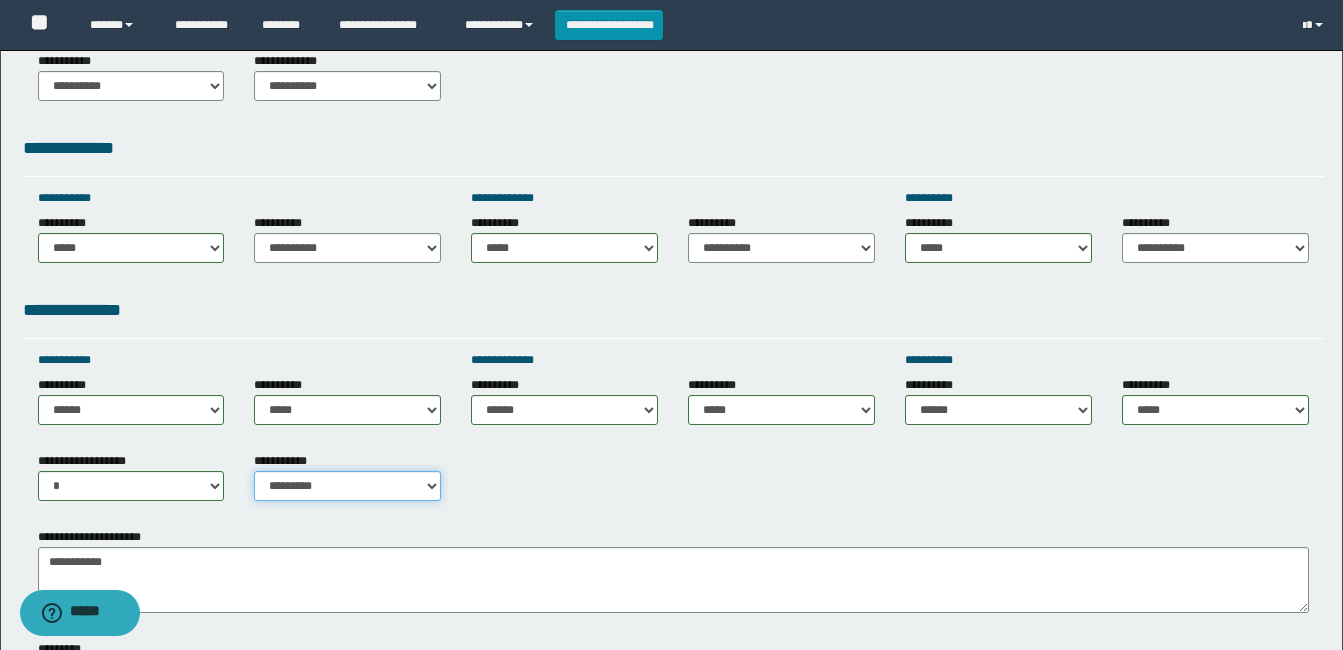 click on "**********" at bounding box center [347, 486] 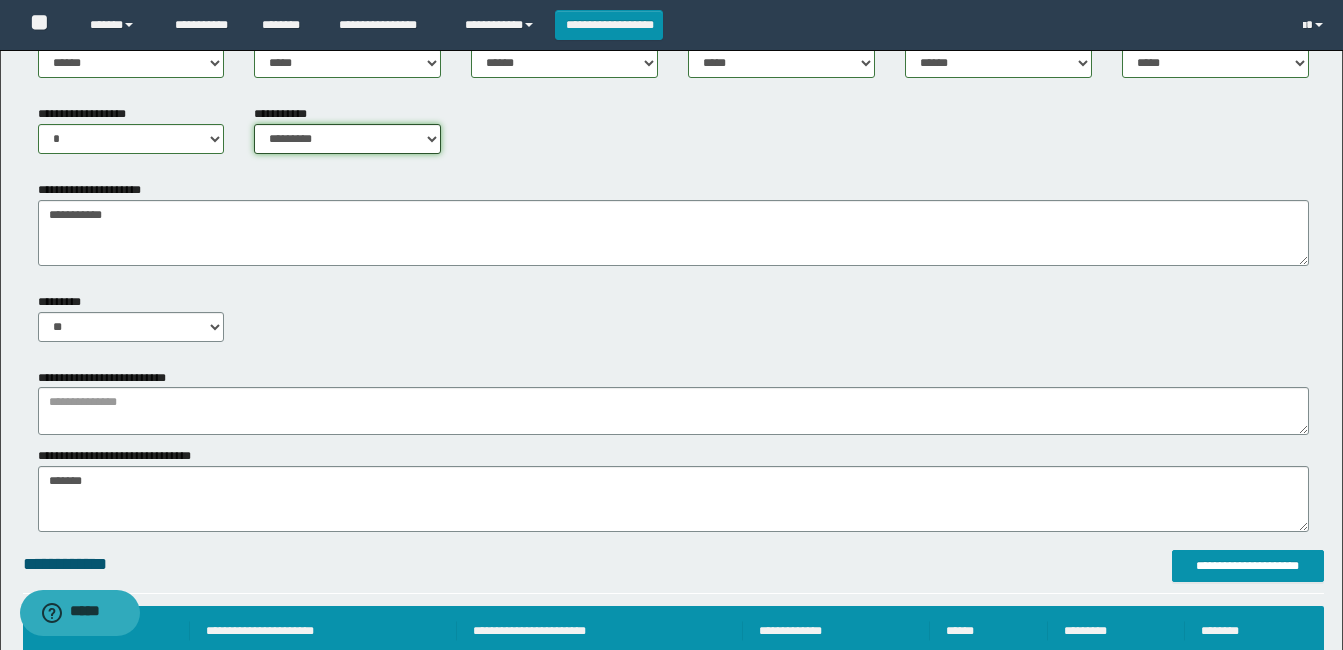 scroll, scrollTop: 900, scrollLeft: 0, axis: vertical 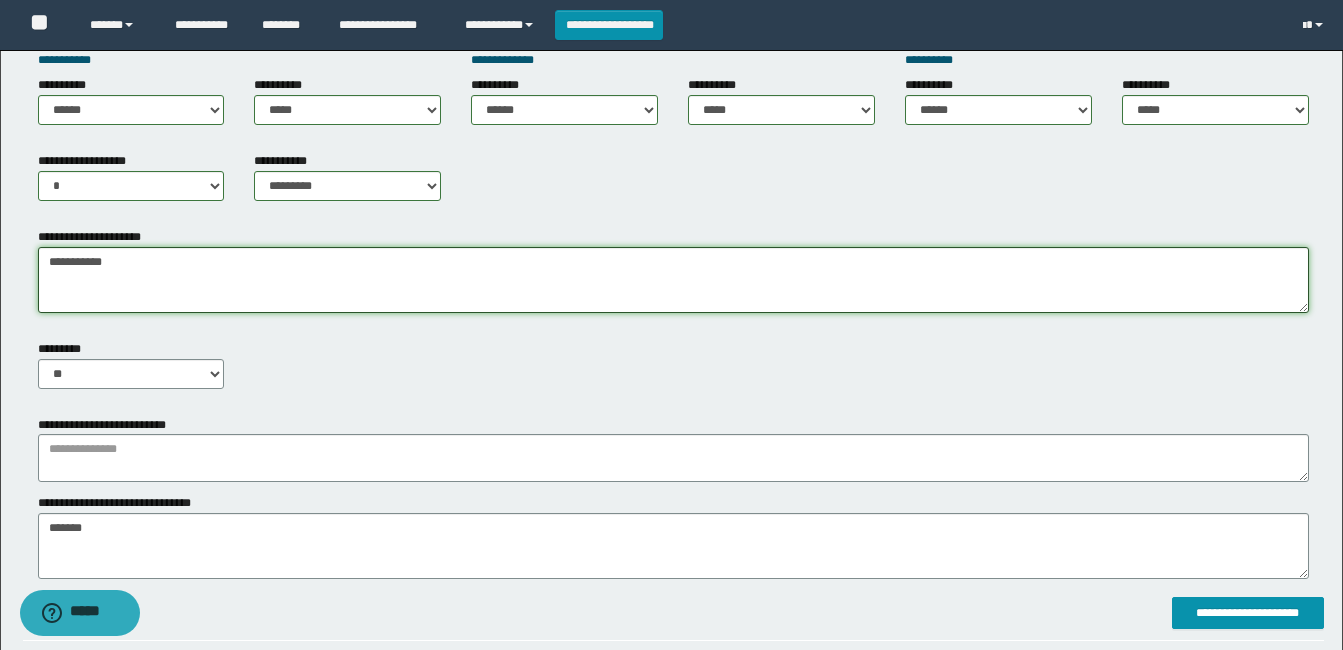 drag, startPoint x: 84, startPoint y: 264, endPoint x: 219, endPoint y: 277, distance: 135.62448 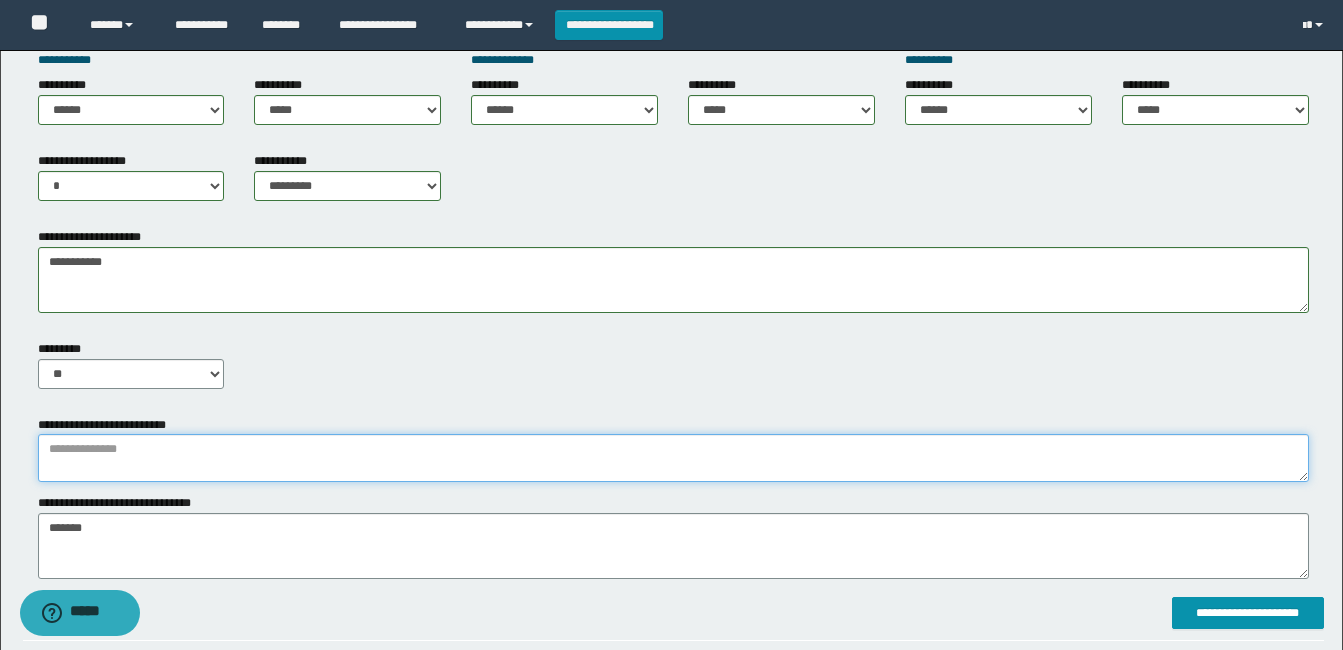 click at bounding box center (673, 458) 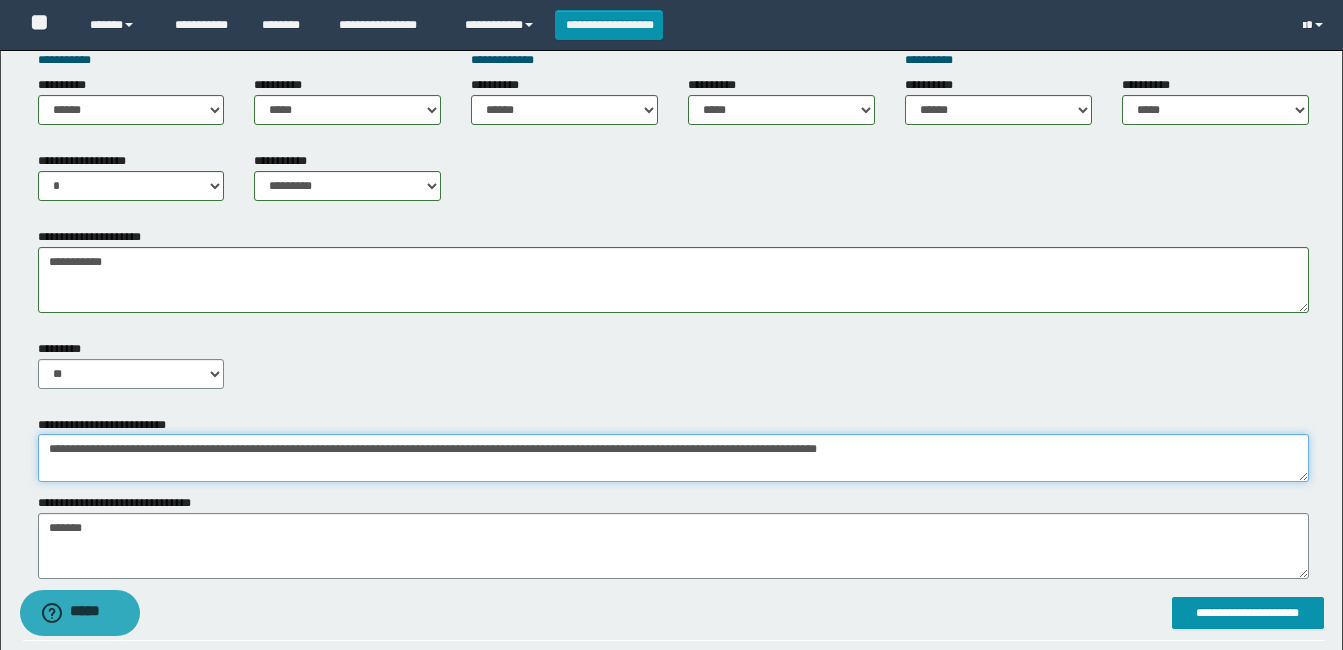type on "**********" 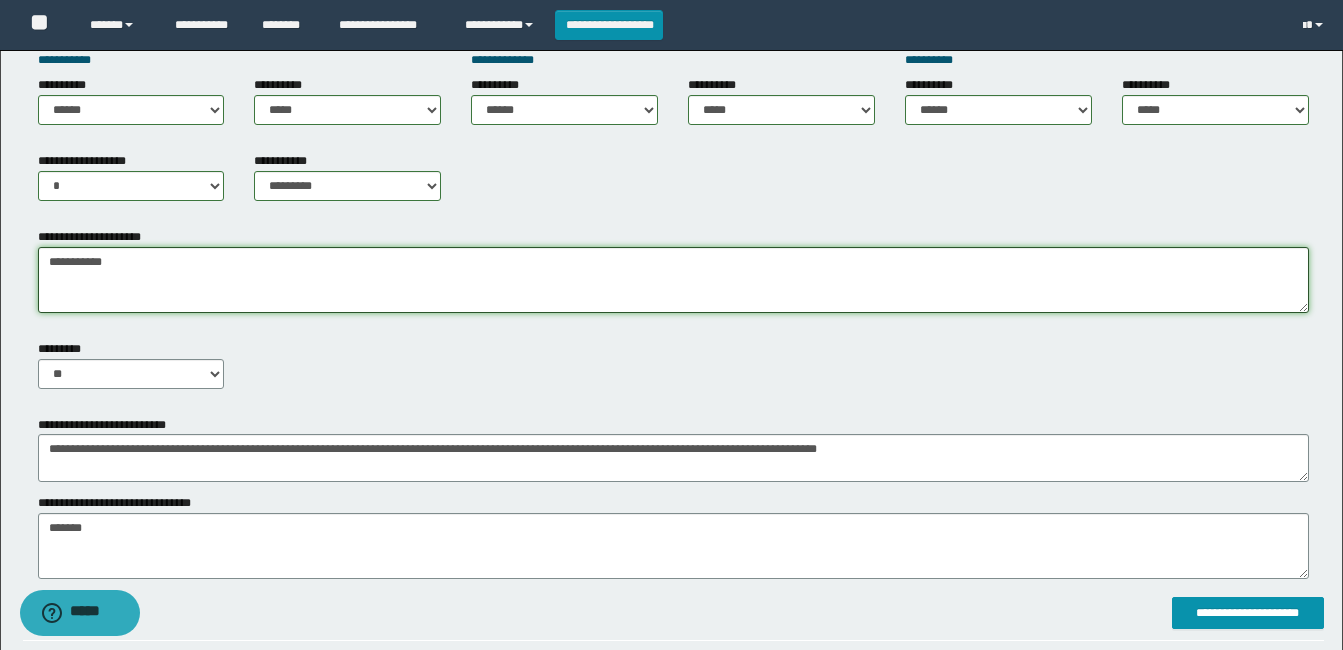 drag, startPoint x: 47, startPoint y: 257, endPoint x: 182, endPoint y: 261, distance: 135.05925 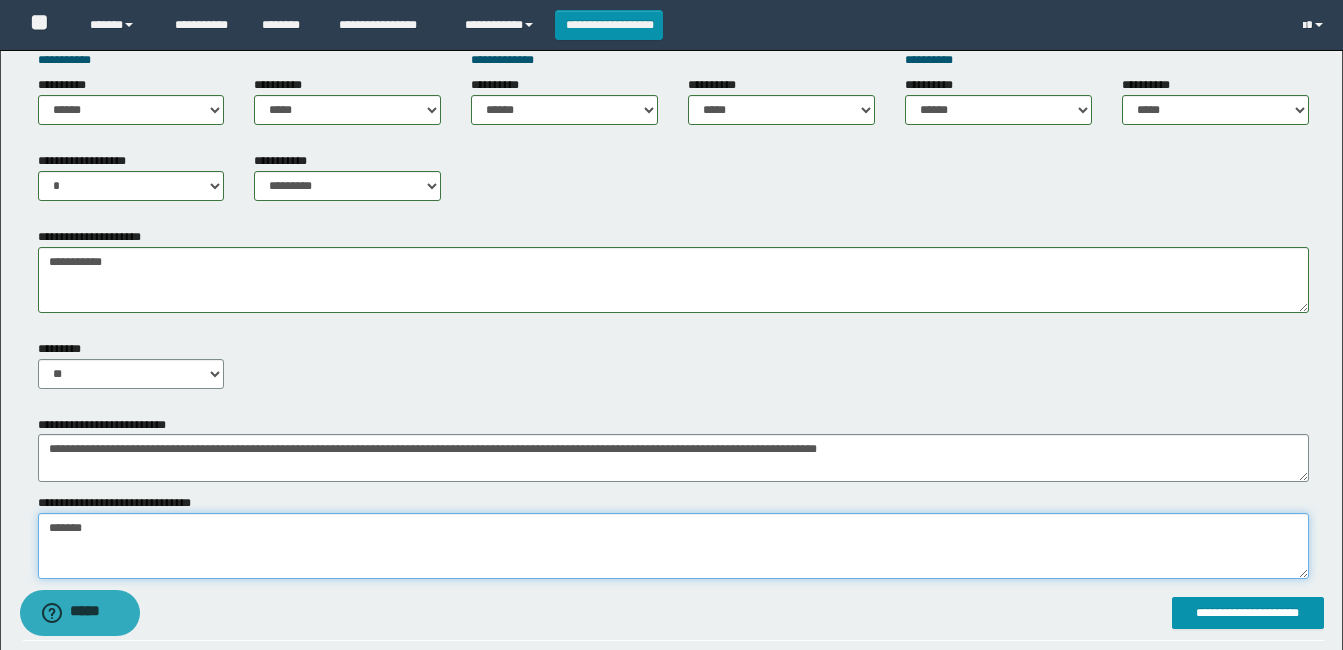 click on "*******" at bounding box center (673, 546) 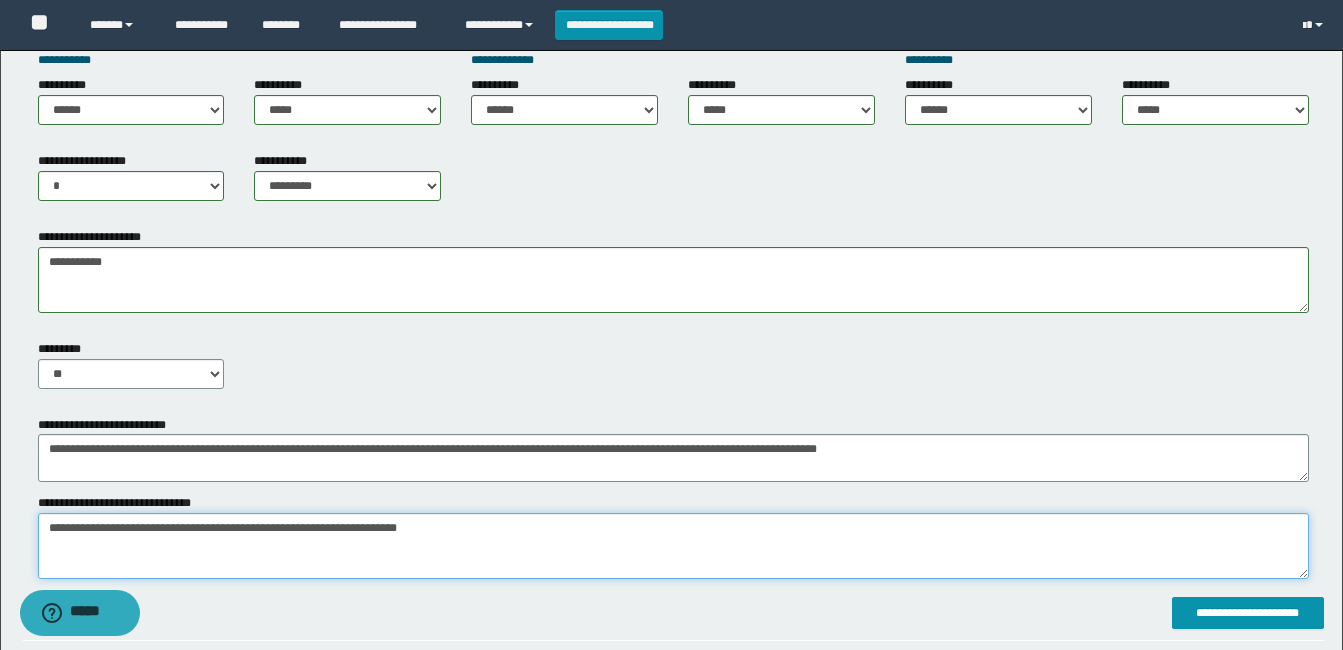 scroll, scrollTop: 600, scrollLeft: 0, axis: vertical 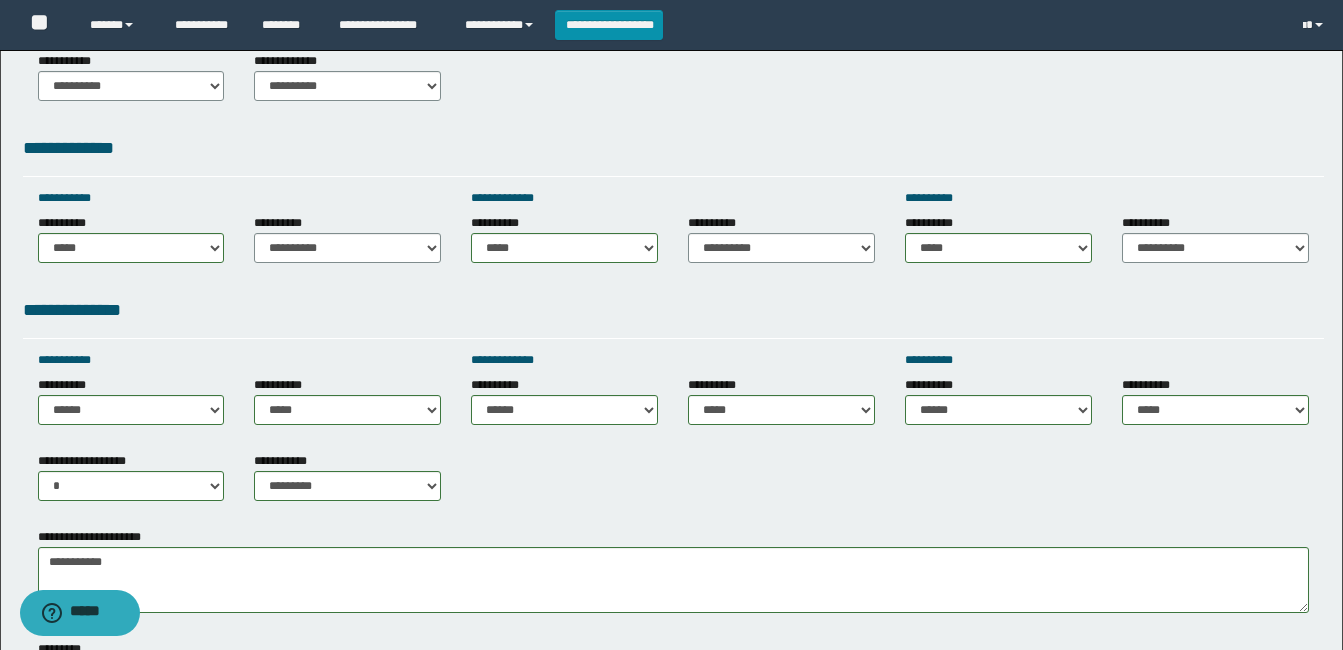 type on "**********" 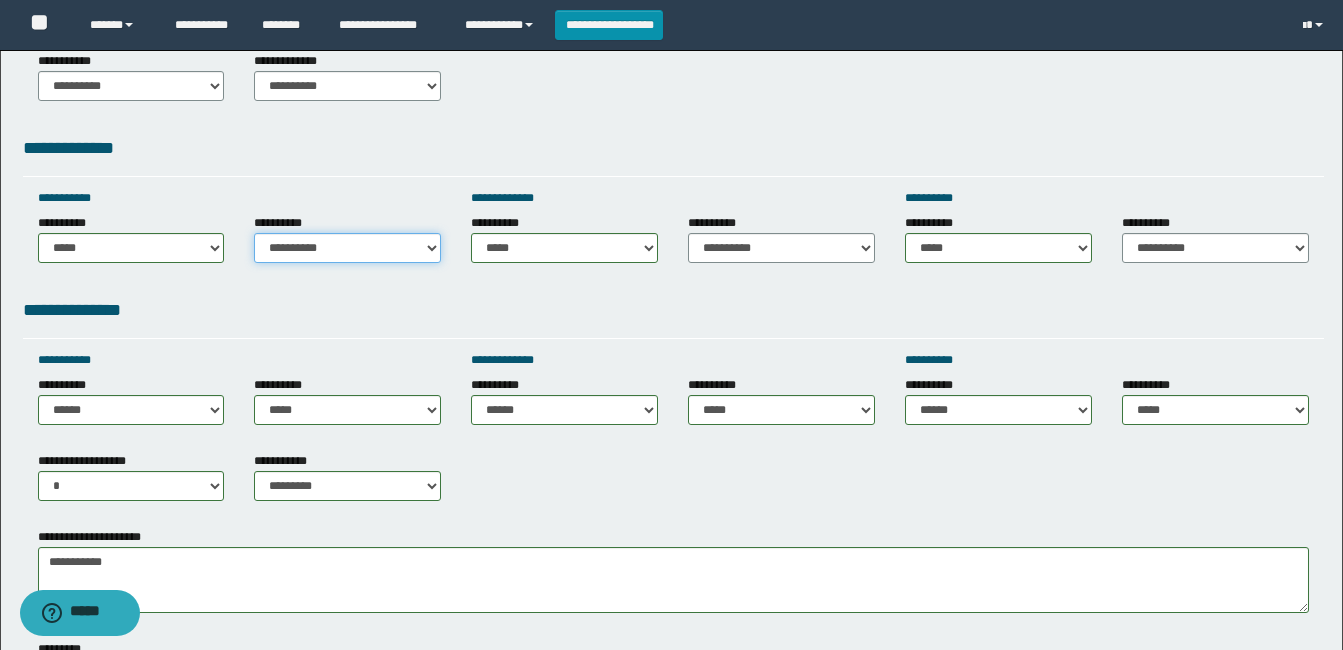 click on "**********" at bounding box center [347, 248] 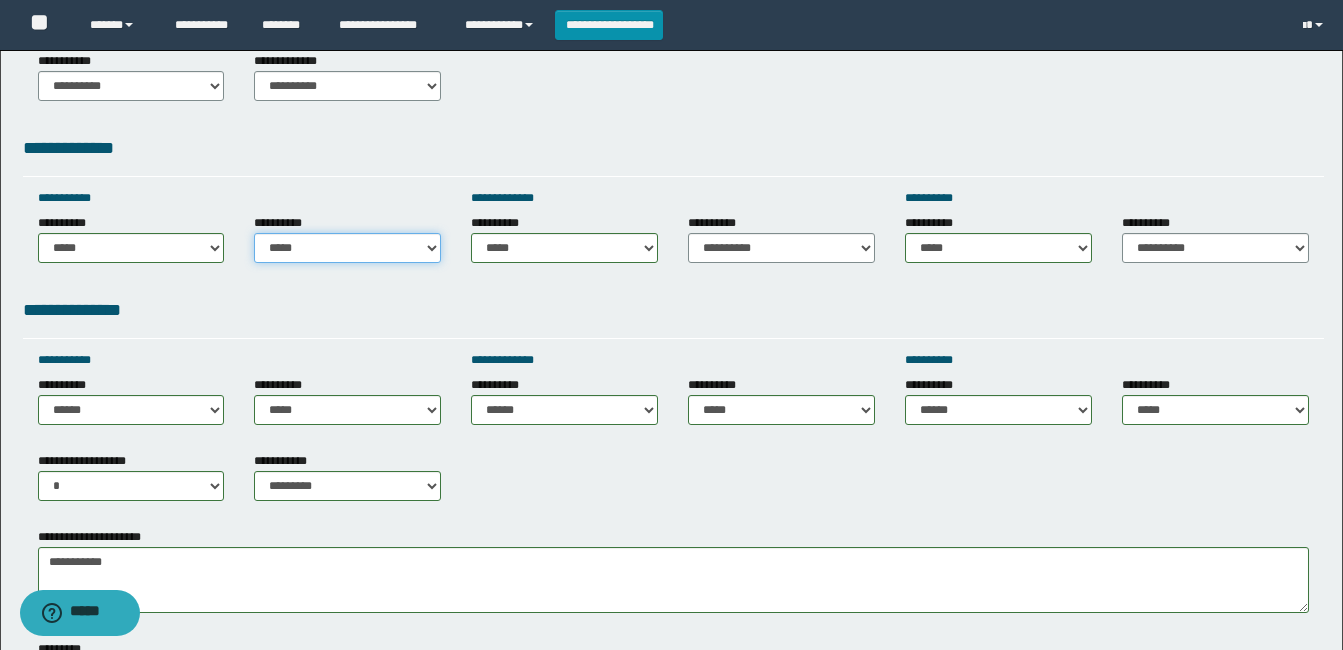 click on "**********" at bounding box center (347, 248) 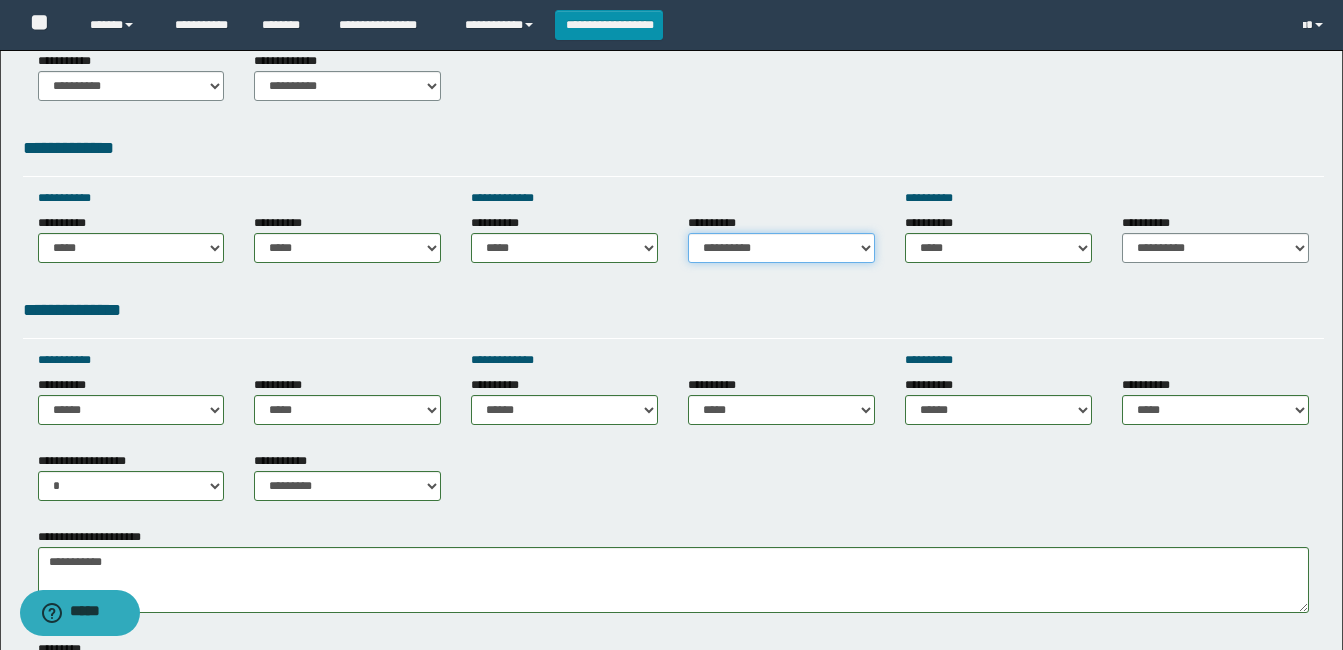 click on "**********" at bounding box center [781, 248] 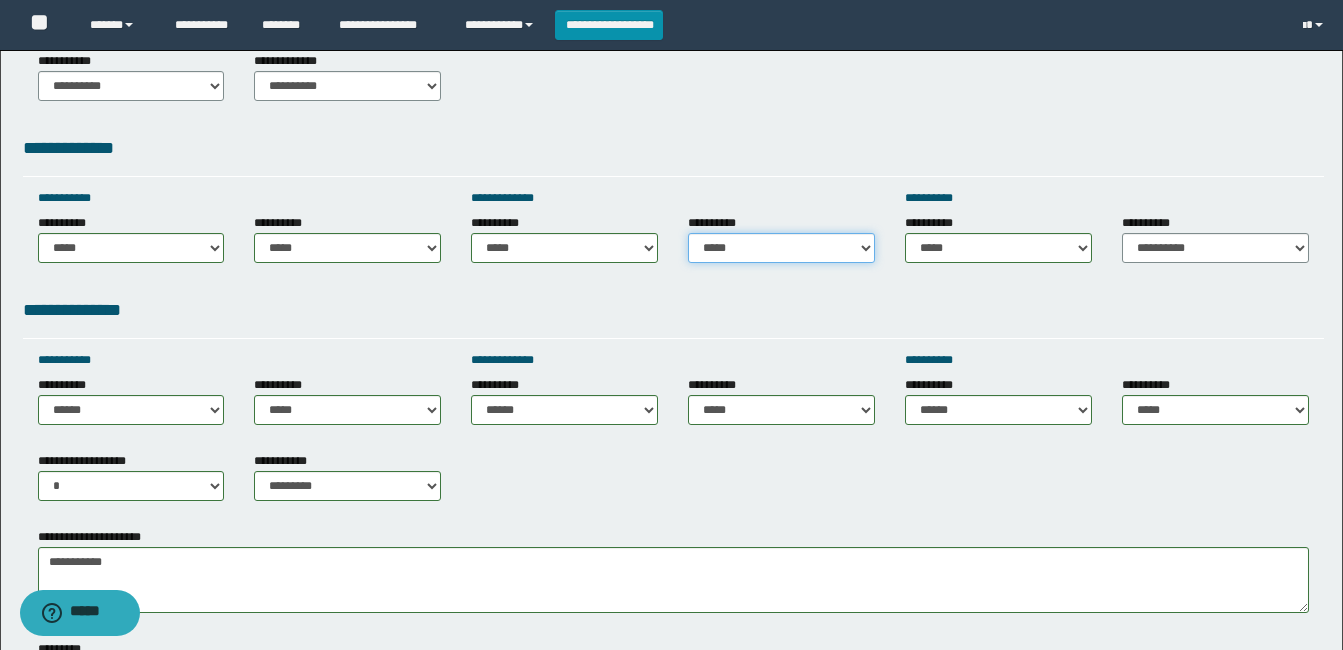 click on "**********" at bounding box center (781, 248) 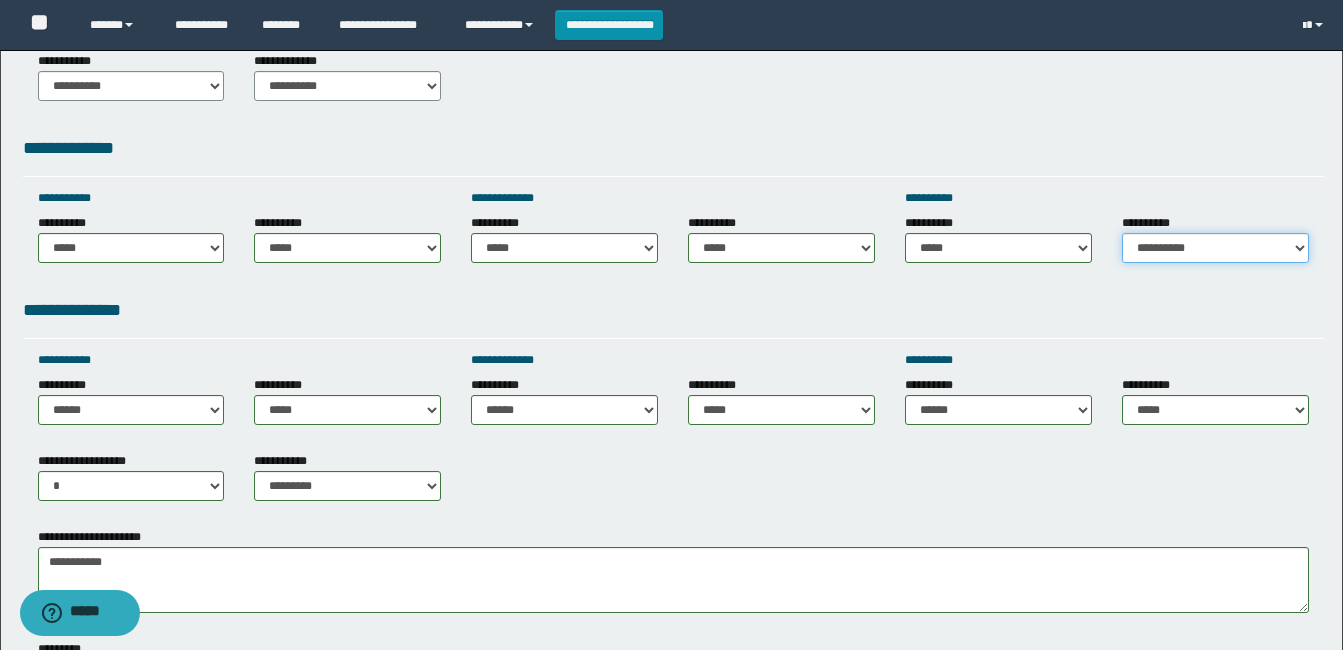click on "**********" at bounding box center [1215, 248] 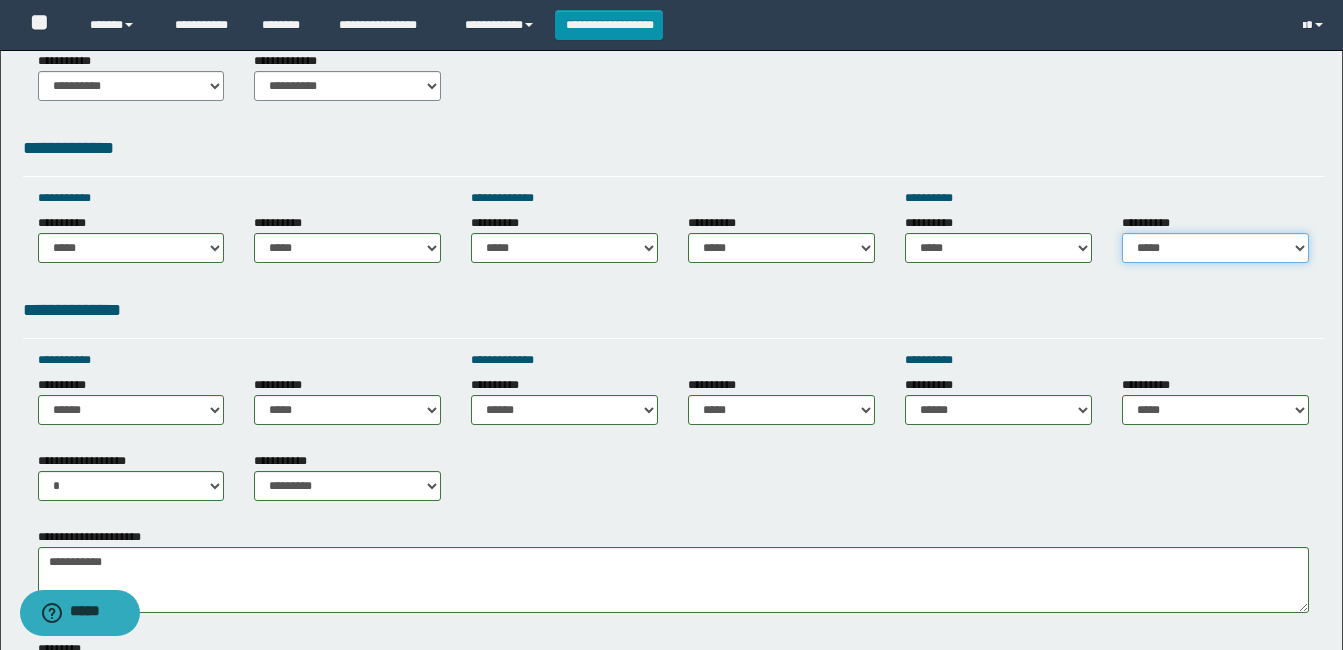 click on "**********" at bounding box center [1215, 248] 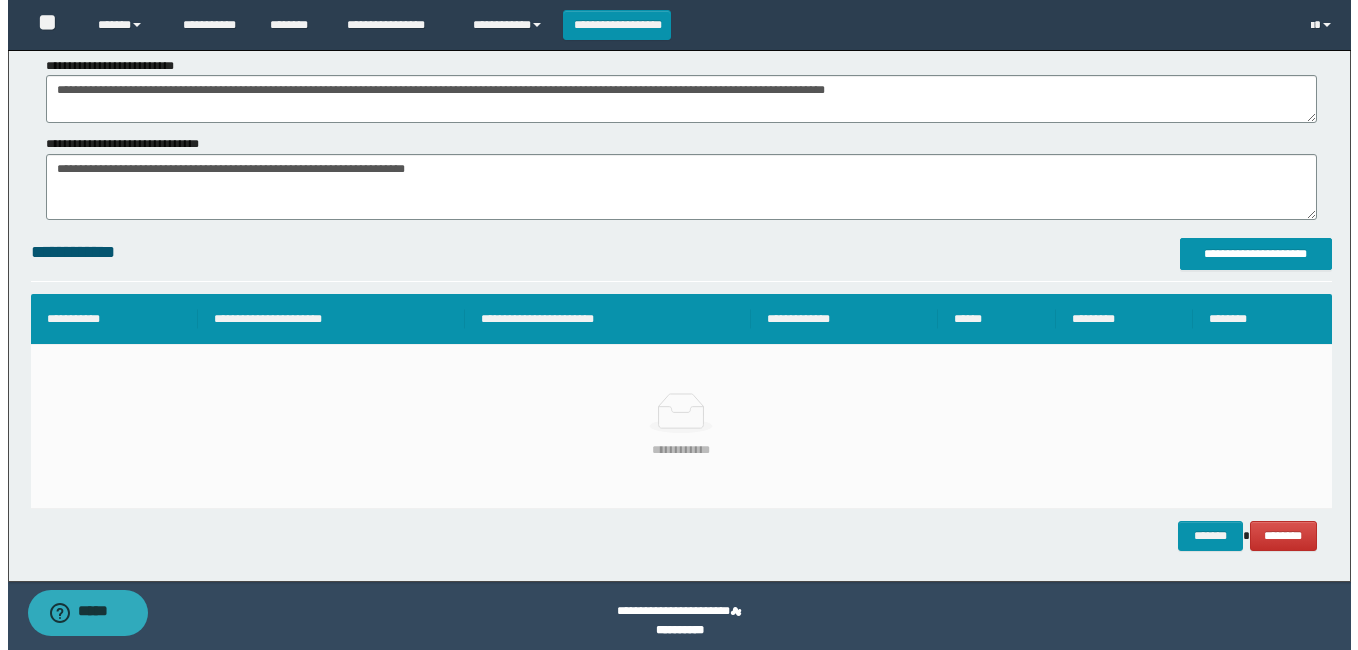 scroll, scrollTop: 1269, scrollLeft: 0, axis: vertical 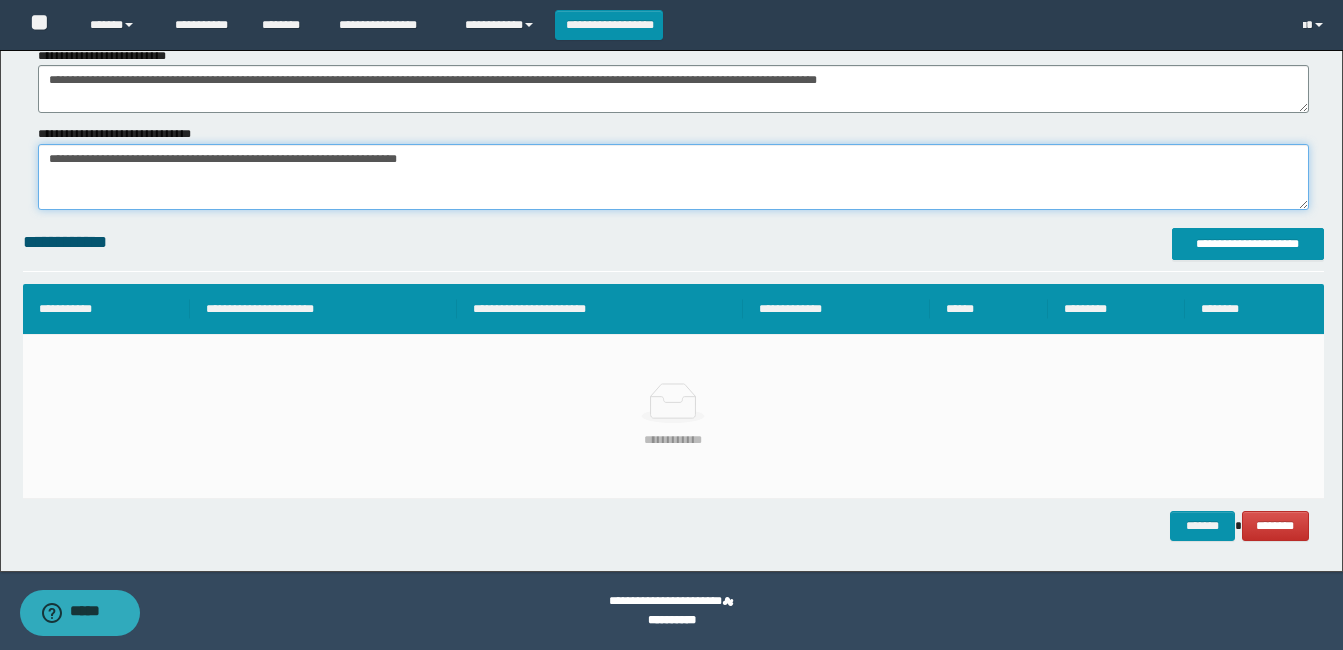 click on "*******" at bounding box center [673, 177] 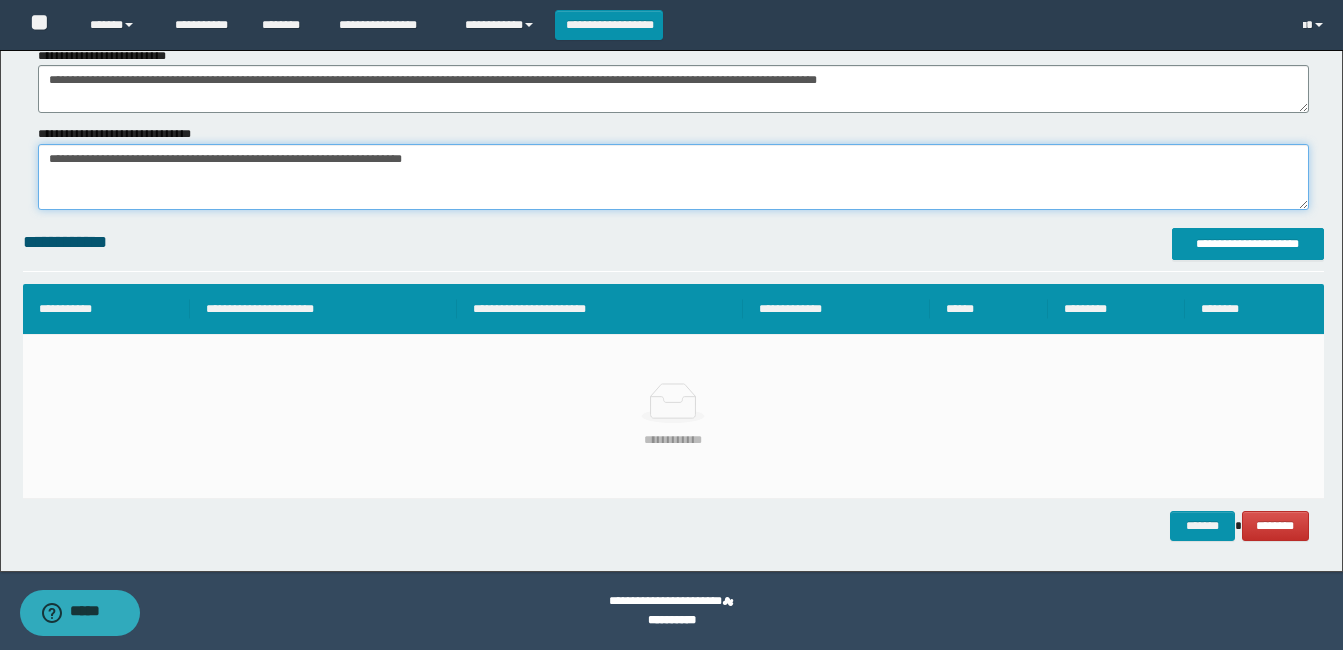 type on "**********" 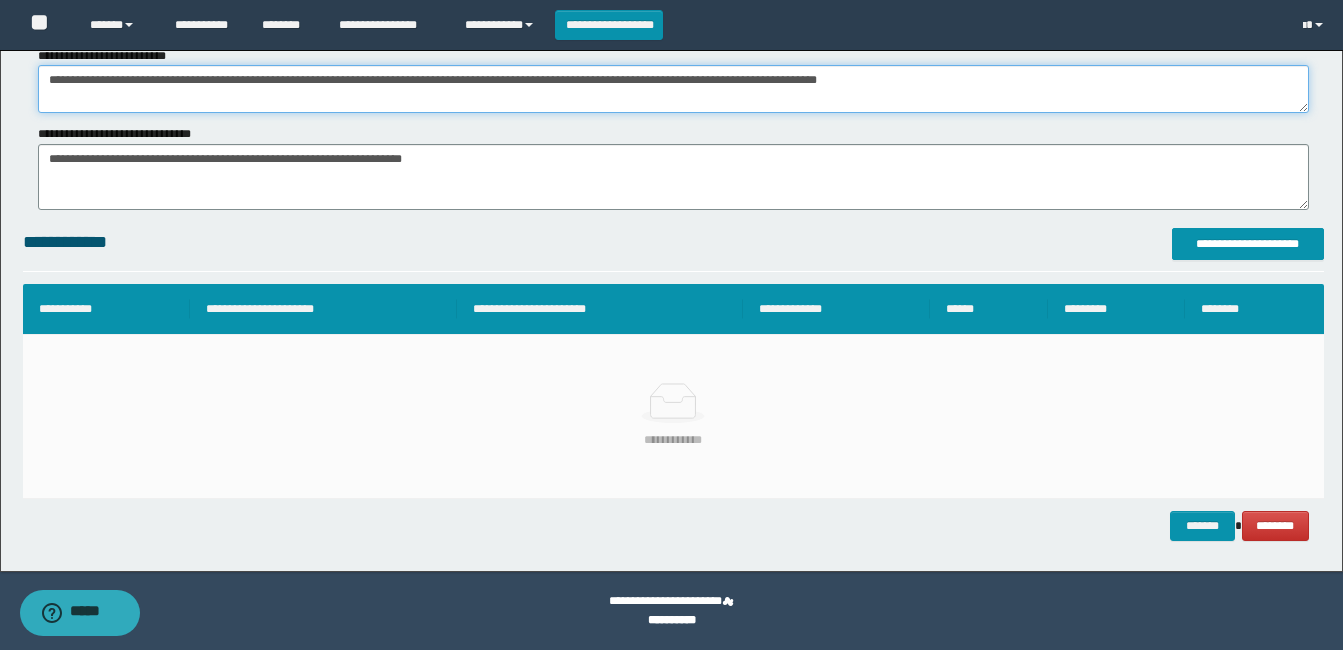 drag, startPoint x: 554, startPoint y: 81, endPoint x: 558, endPoint y: 60, distance: 21.377558 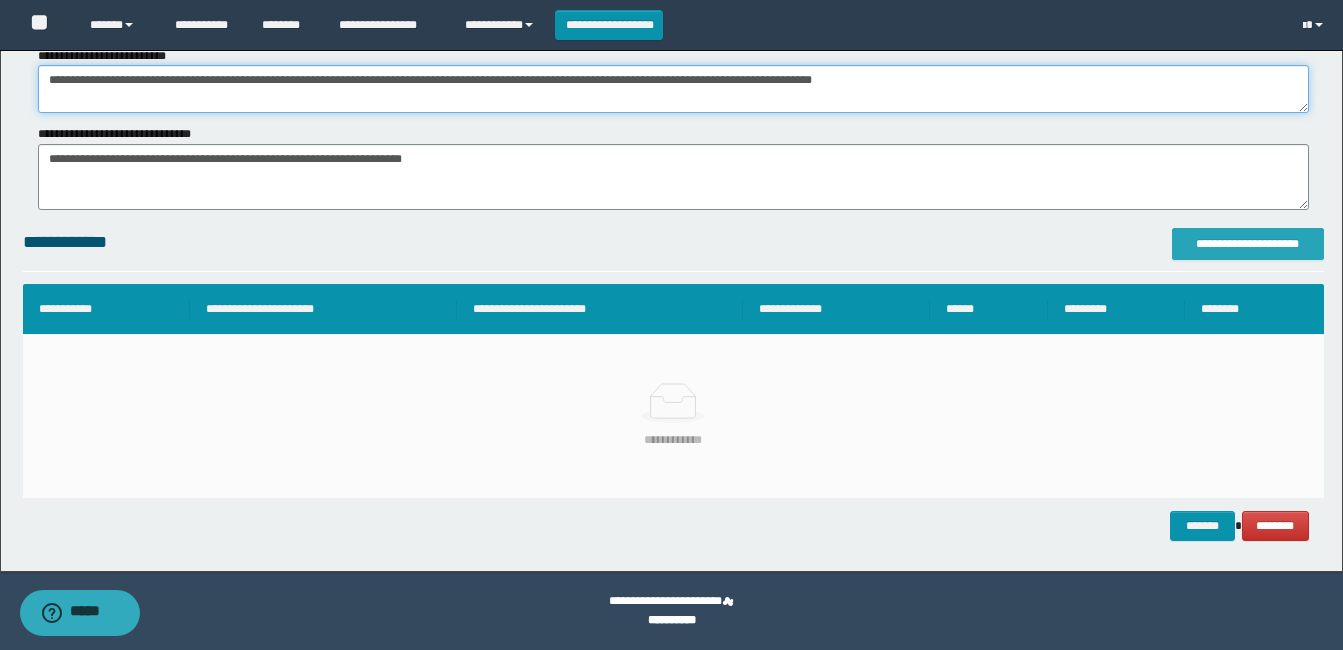 type on "**********" 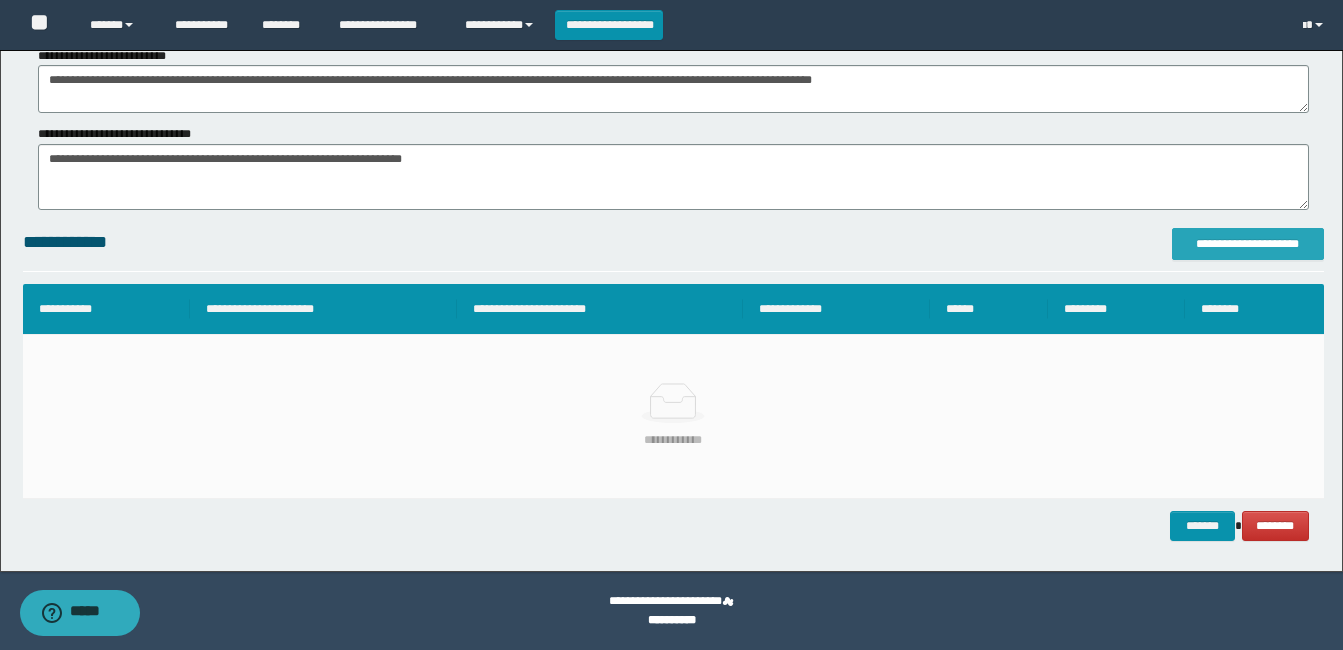 click on "**********" at bounding box center (1248, 244) 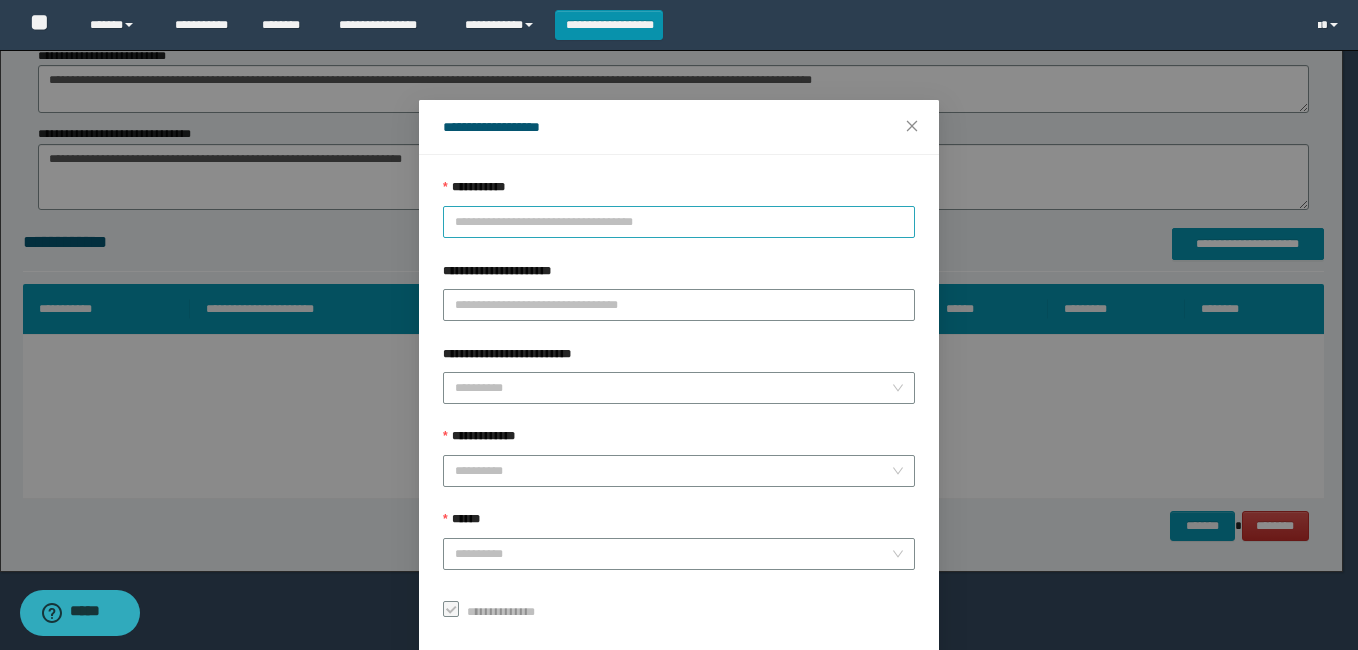 drag, startPoint x: 644, startPoint y: 216, endPoint x: 668, endPoint y: 213, distance: 24.186773 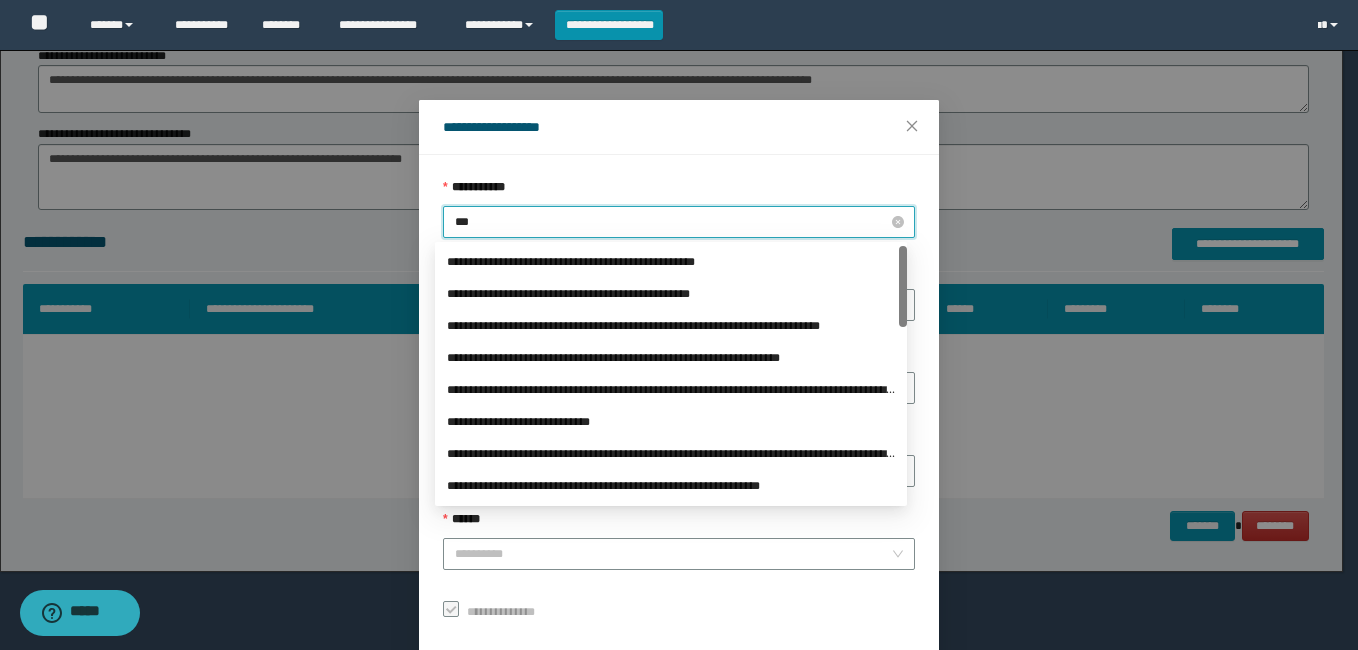 type on "****" 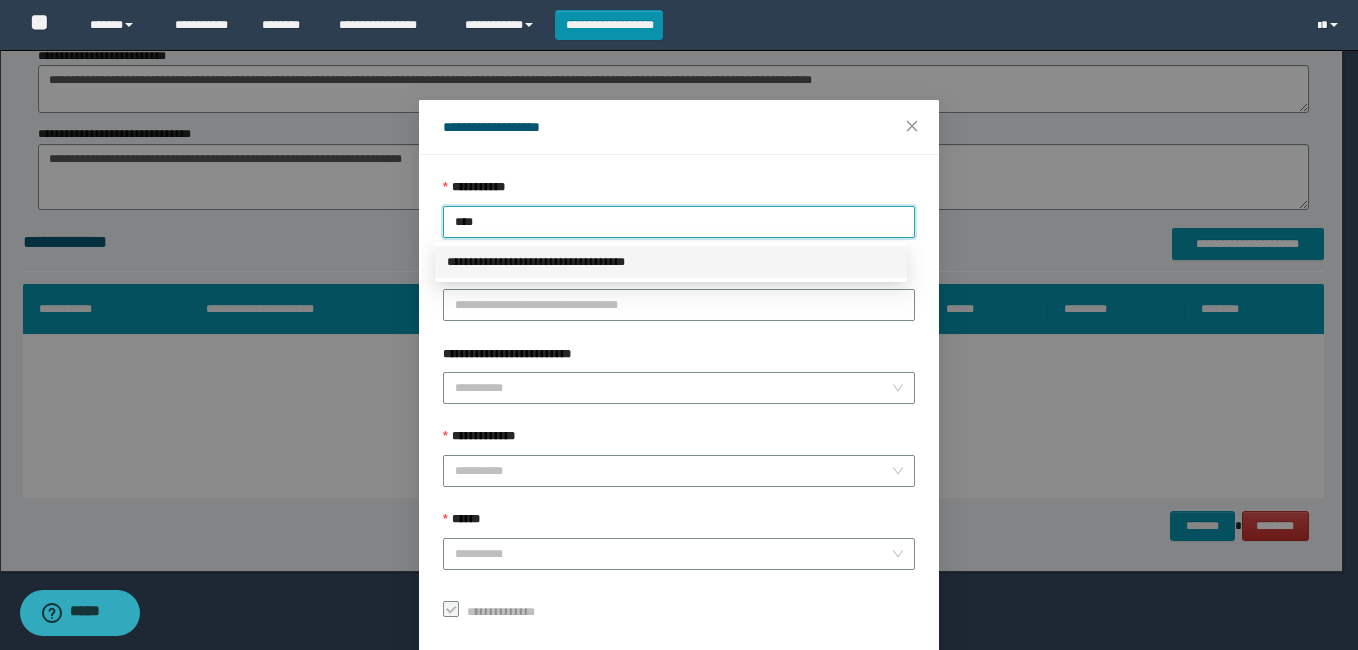 click on "**********" at bounding box center (671, 262) 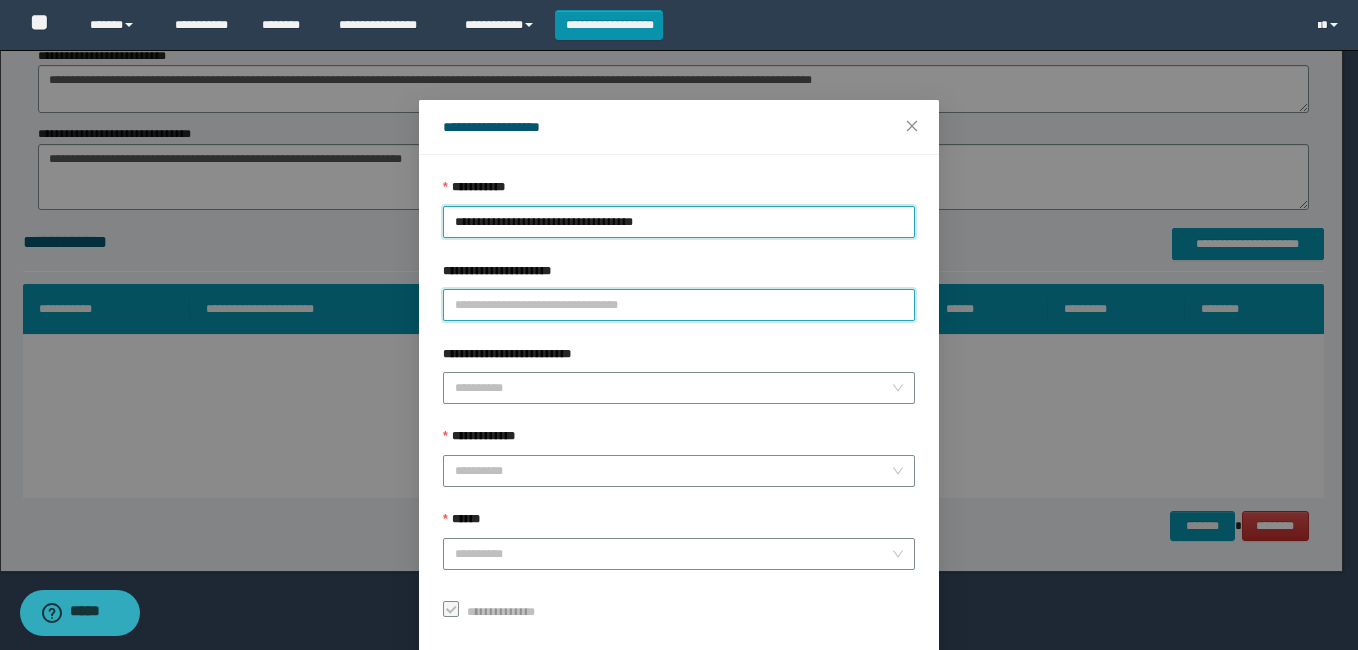 click on "**********" at bounding box center (679, 305) 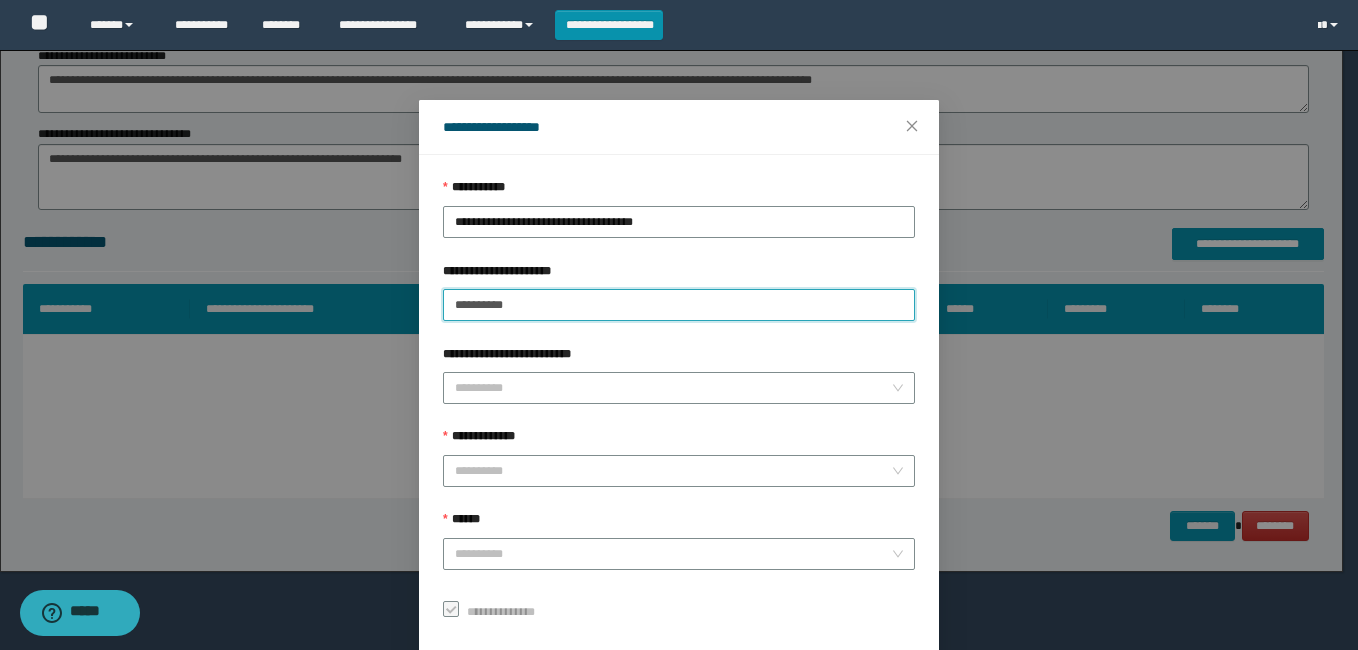 click on "*********" at bounding box center [679, 305] 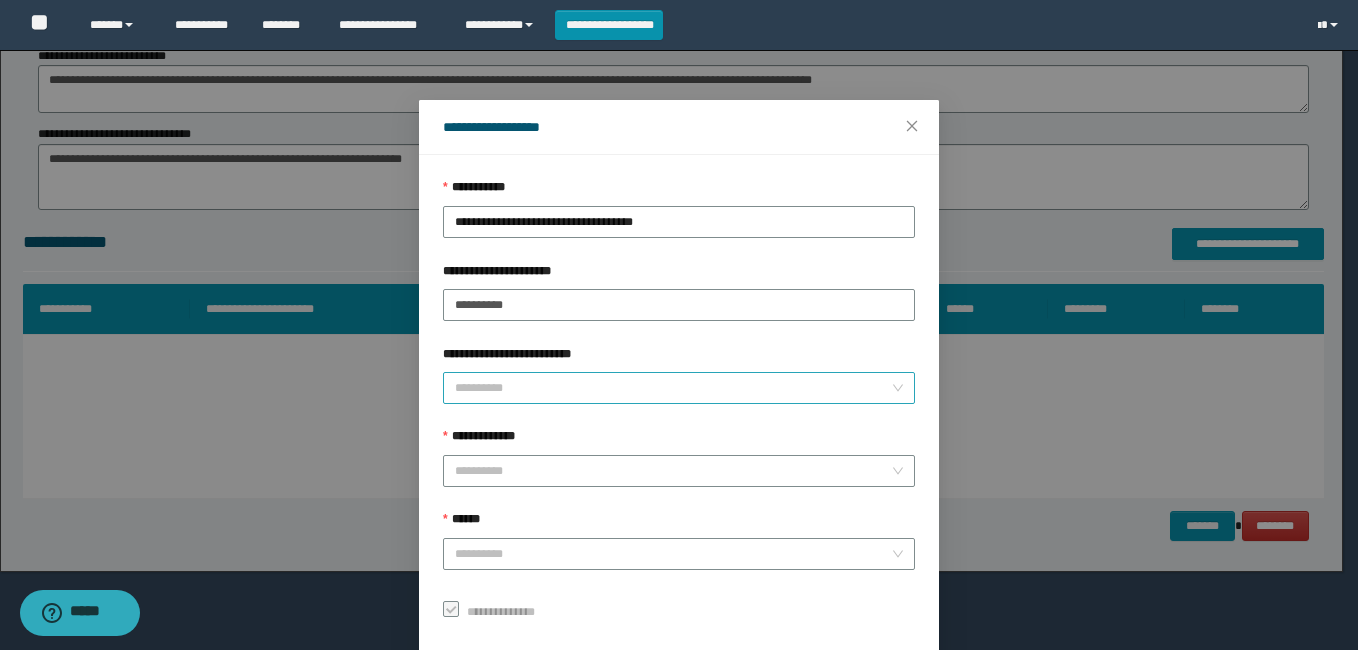 click on "**********" at bounding box center (673, 388) 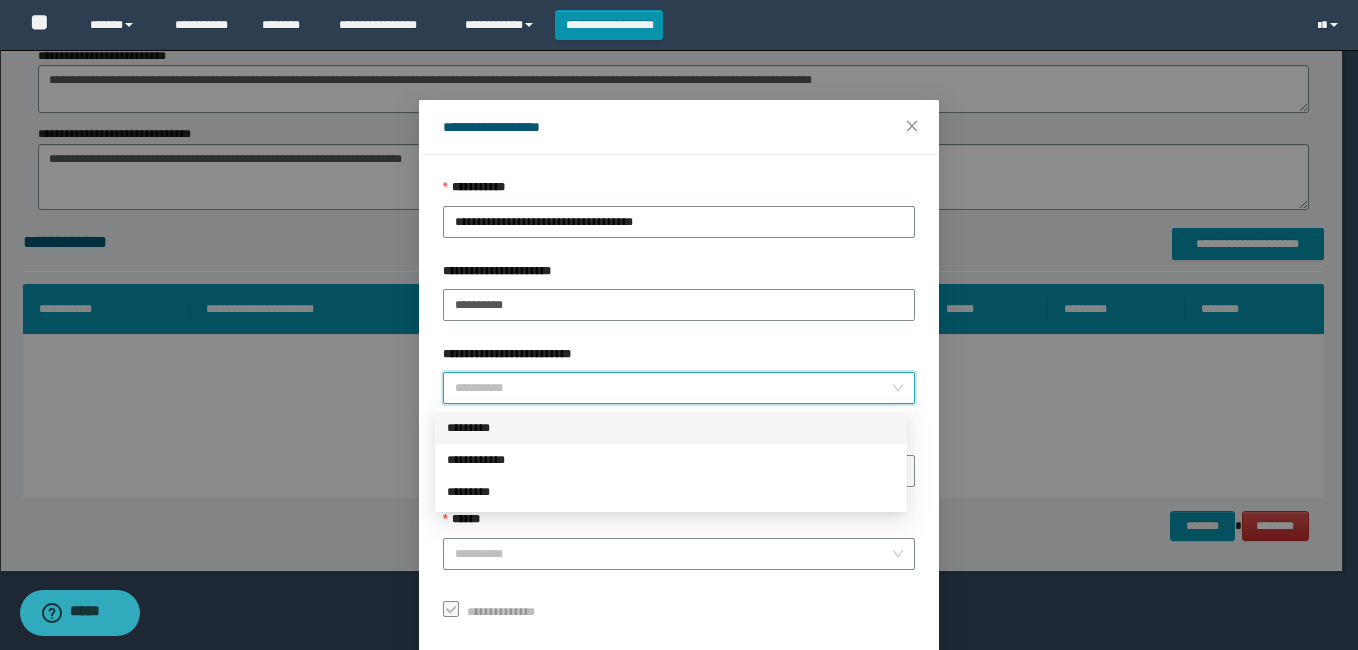 click on "*********" at bounding box center [671, 428] 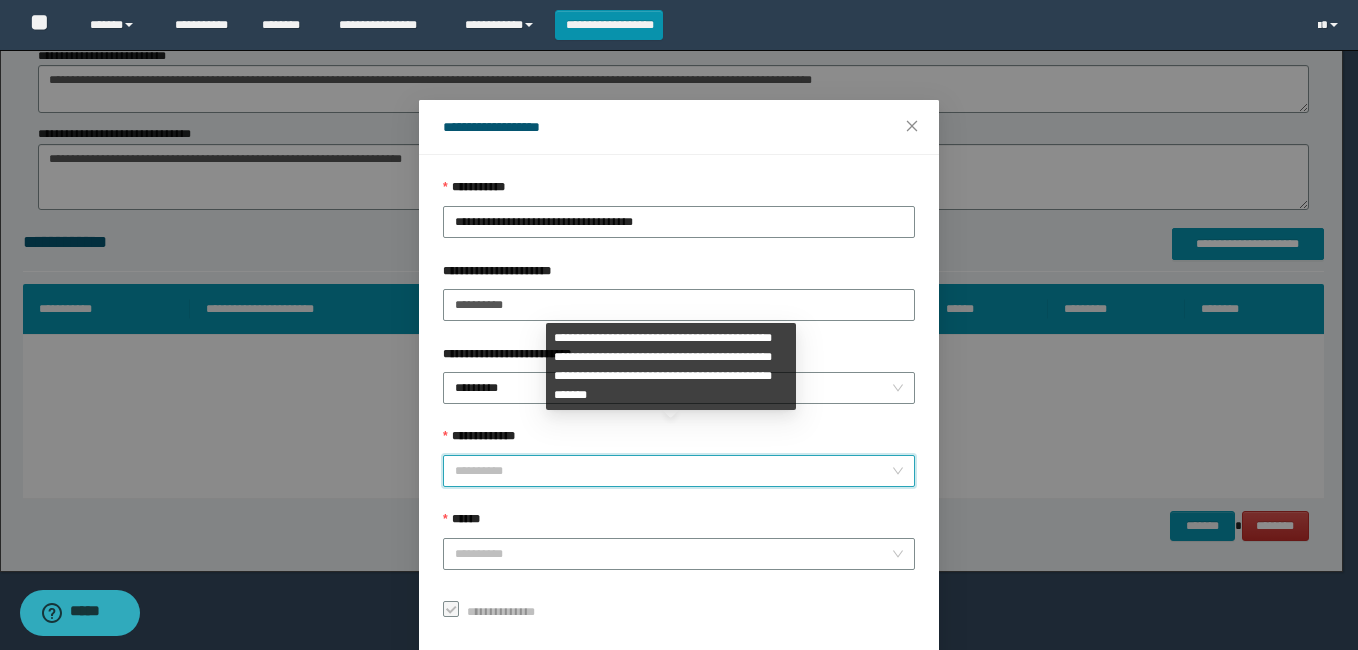 click on "**********" at bounding box center (673, 471) 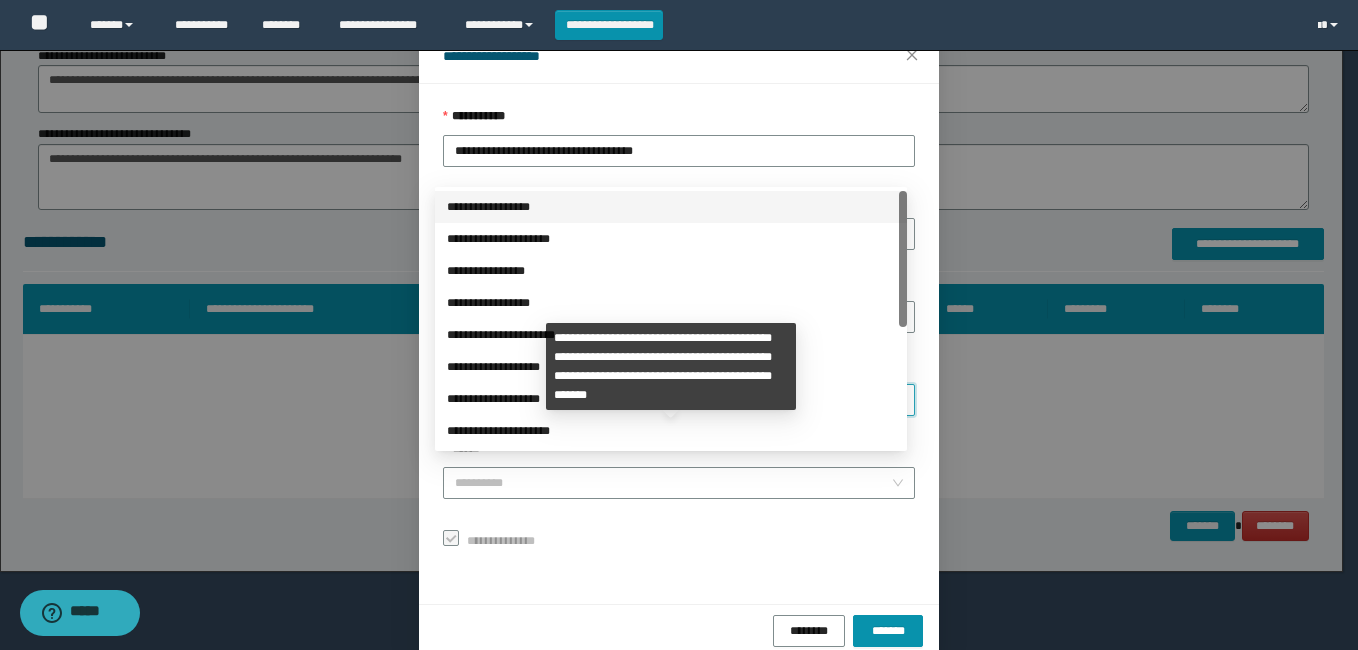 scroll, scrollTop: 102, scrollLeft: 0, axis: vertical 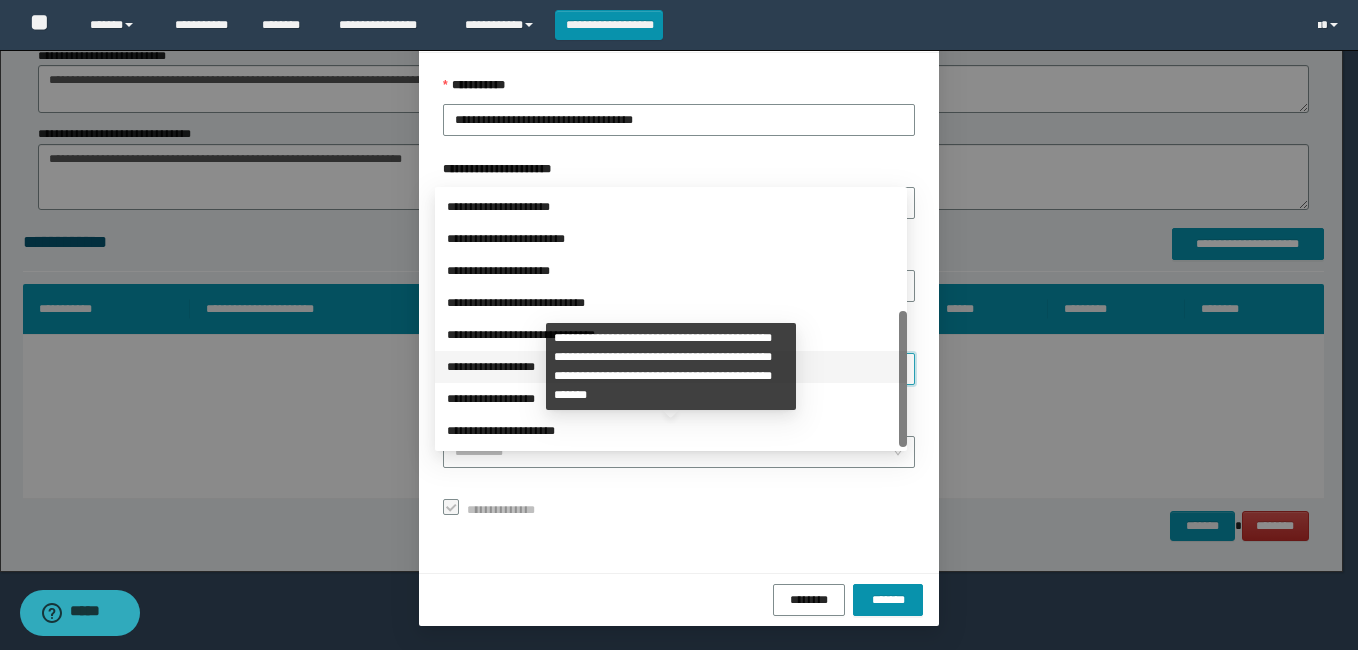 click on "**********" at bounding box center [671, 367] 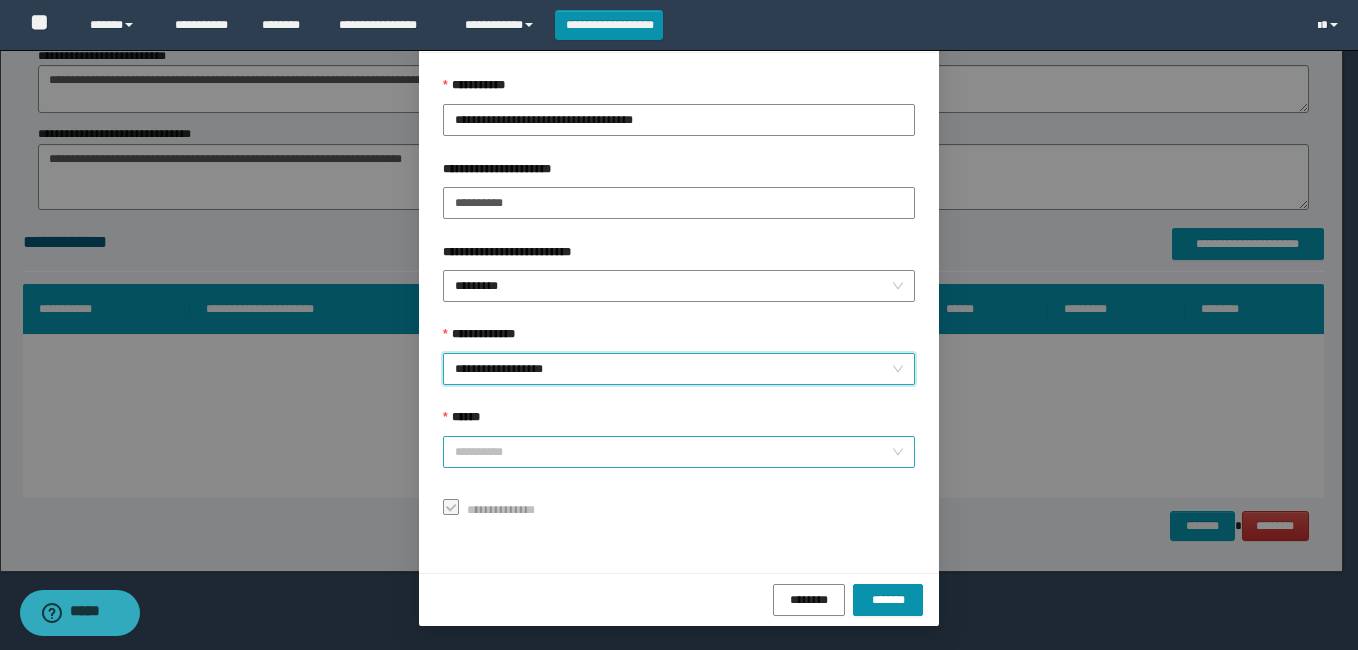 click on "******" at bounding box center (673, 452) 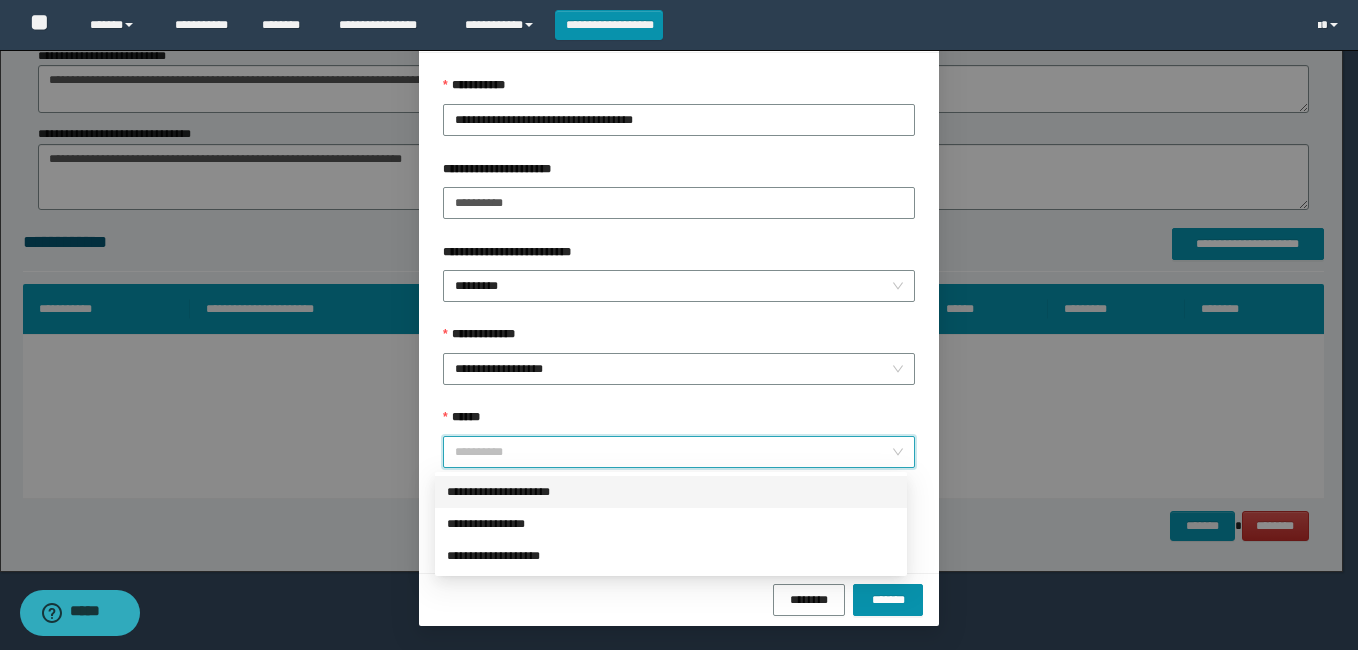 click on "**********" at bounding box center [671, 492] 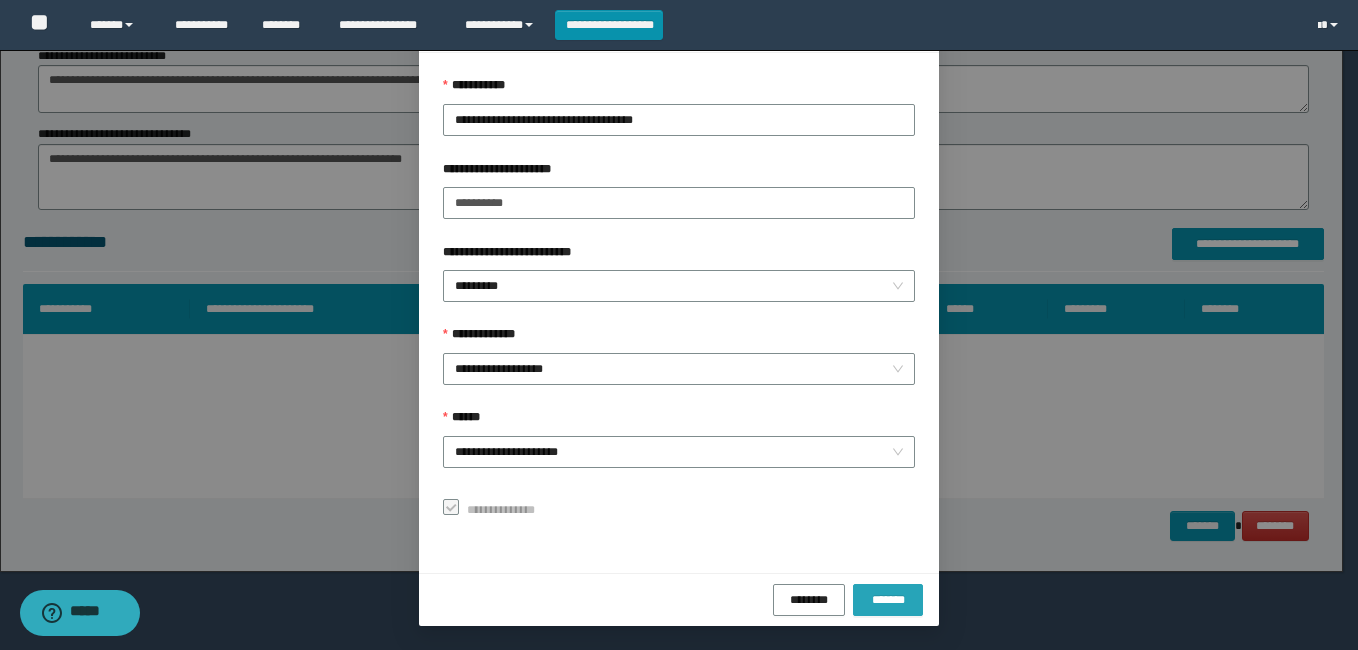 click on "*******" at bounding box center (888, 599) 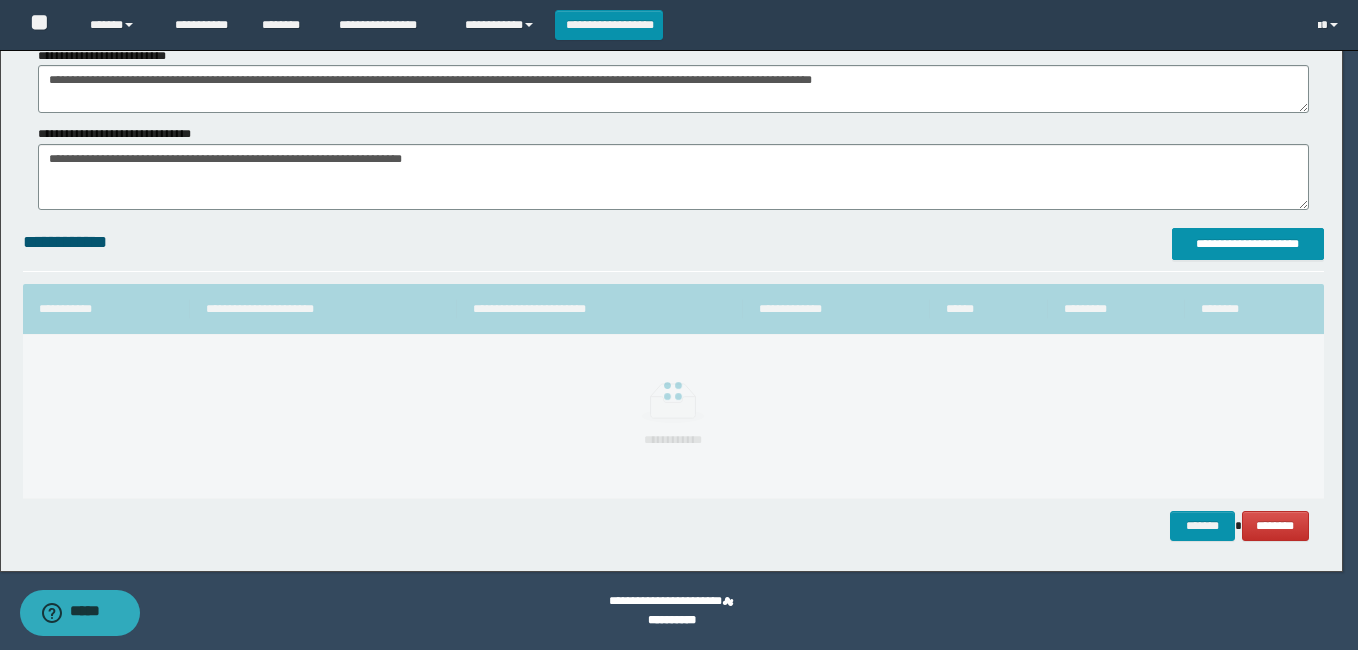 scroll, scrollTop: 55, scrollLeft: 0, axis: vertical 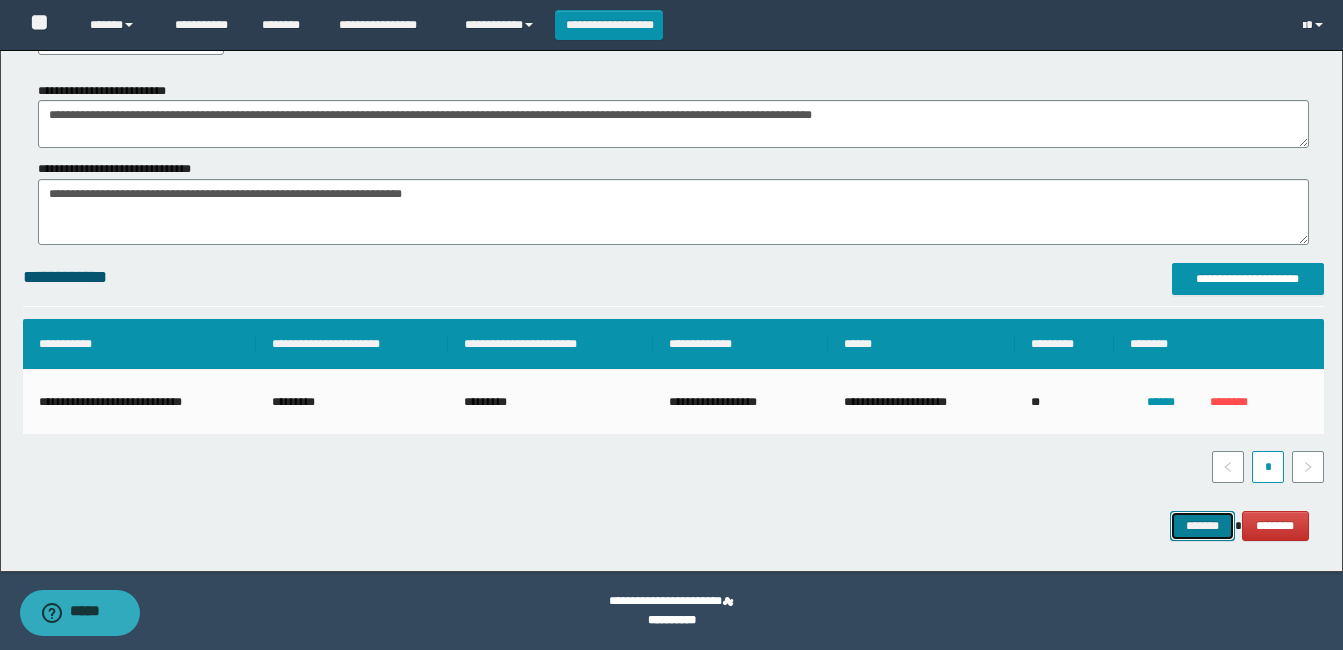 click on "*******" at bounding box center [1202, 526] 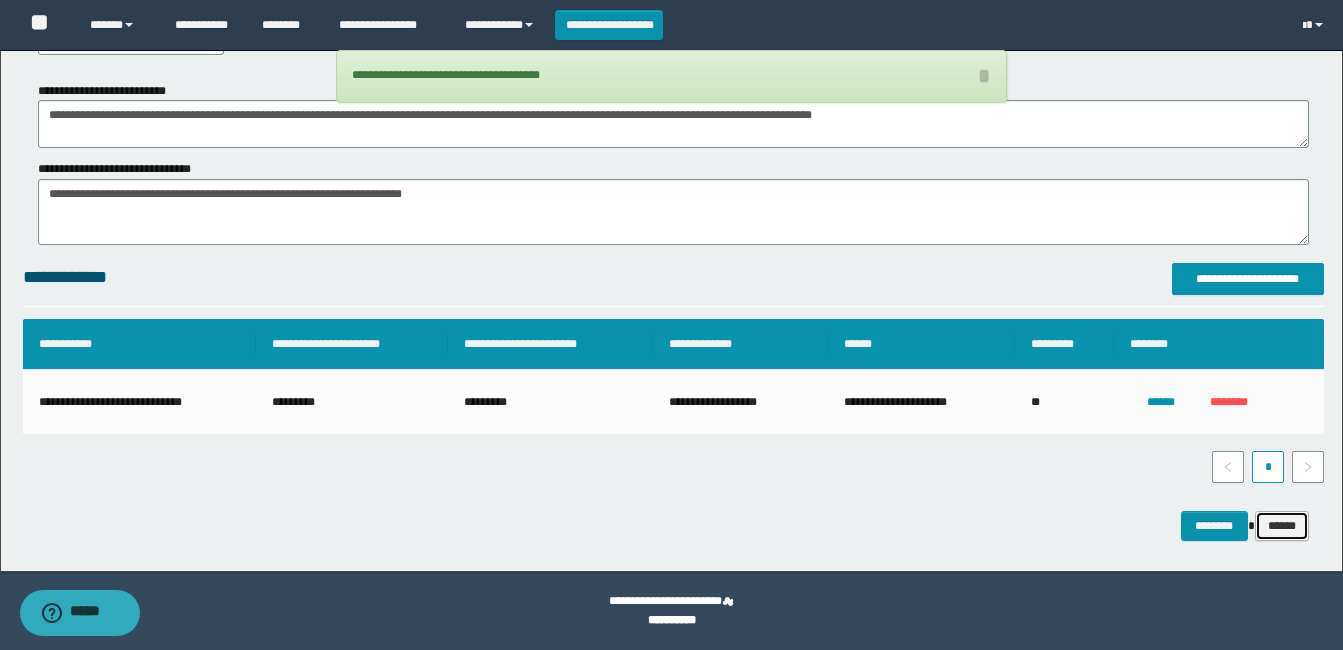 click on "******" at bounding box center (1282, 526) 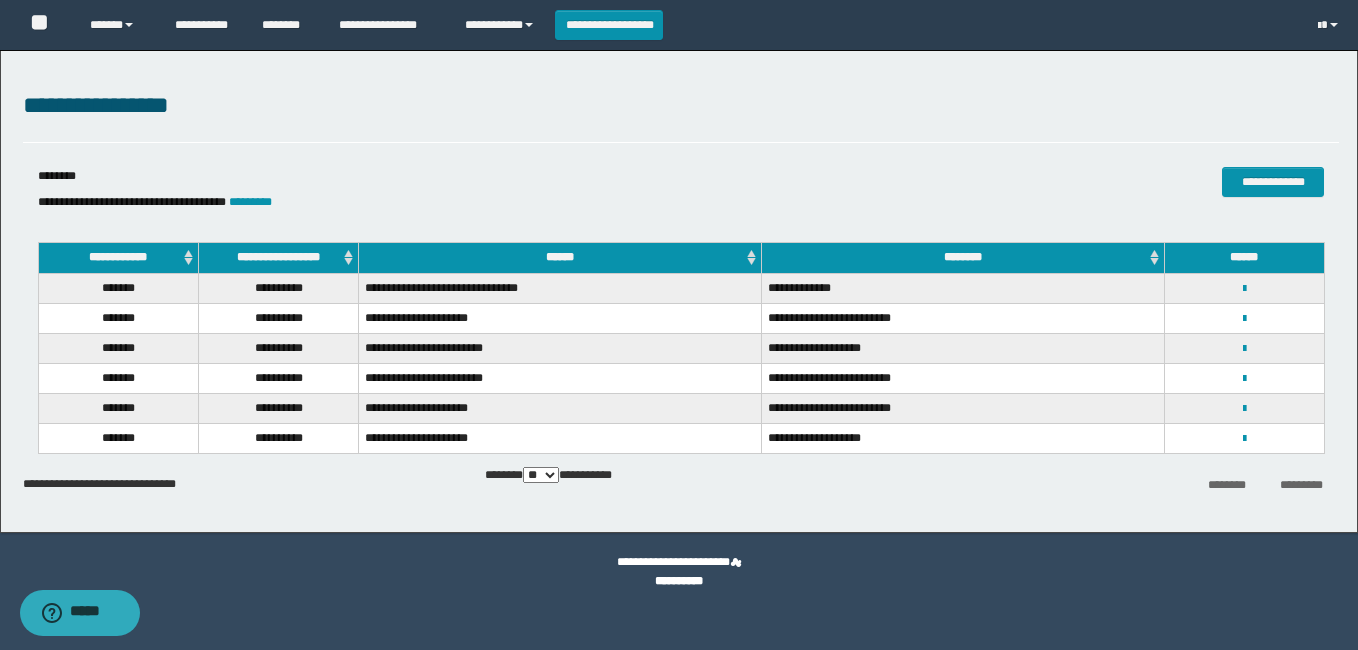 scroll, scrollTop: 0, scrollLeft: 0, axis: both 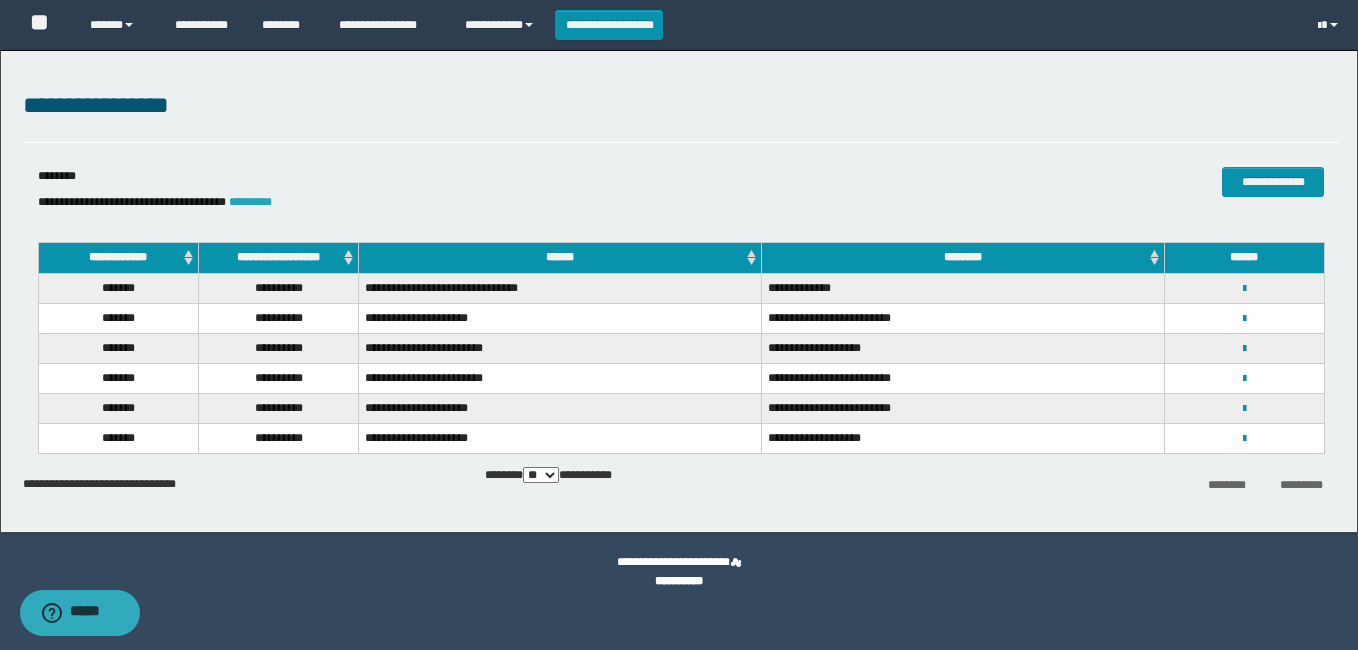 click on "*********" at bounding box center [250, 202] 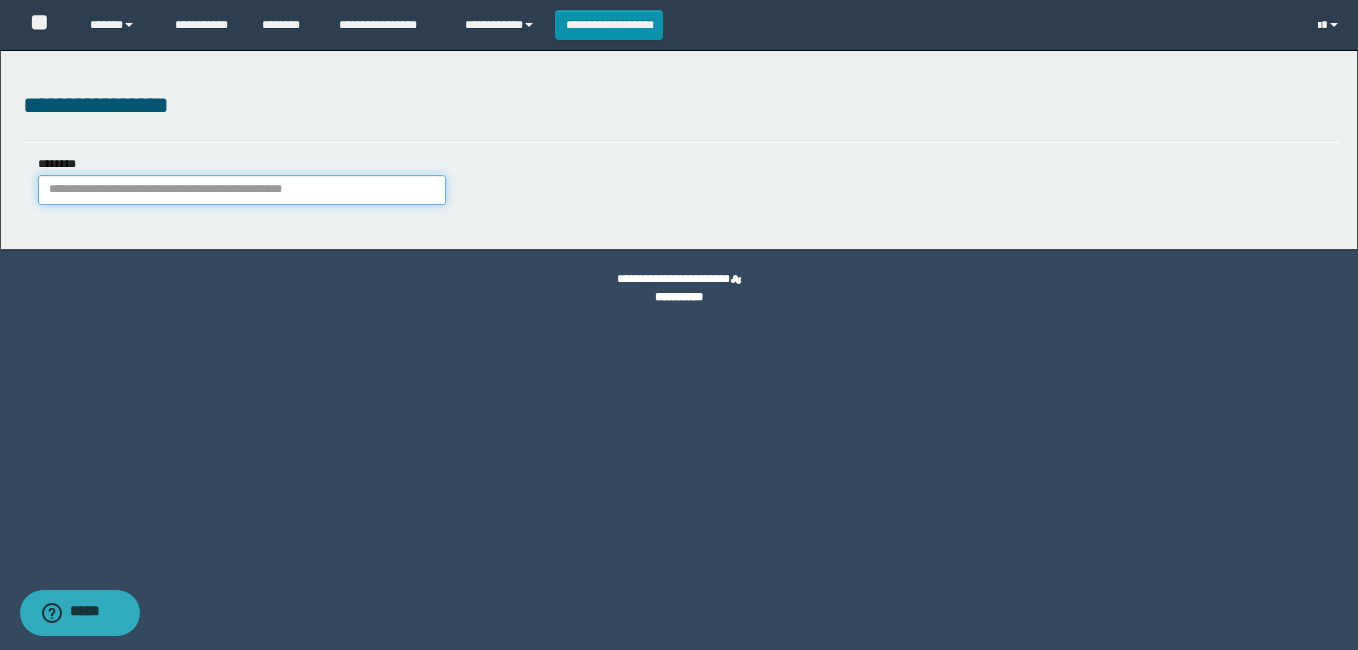 paste on "********" 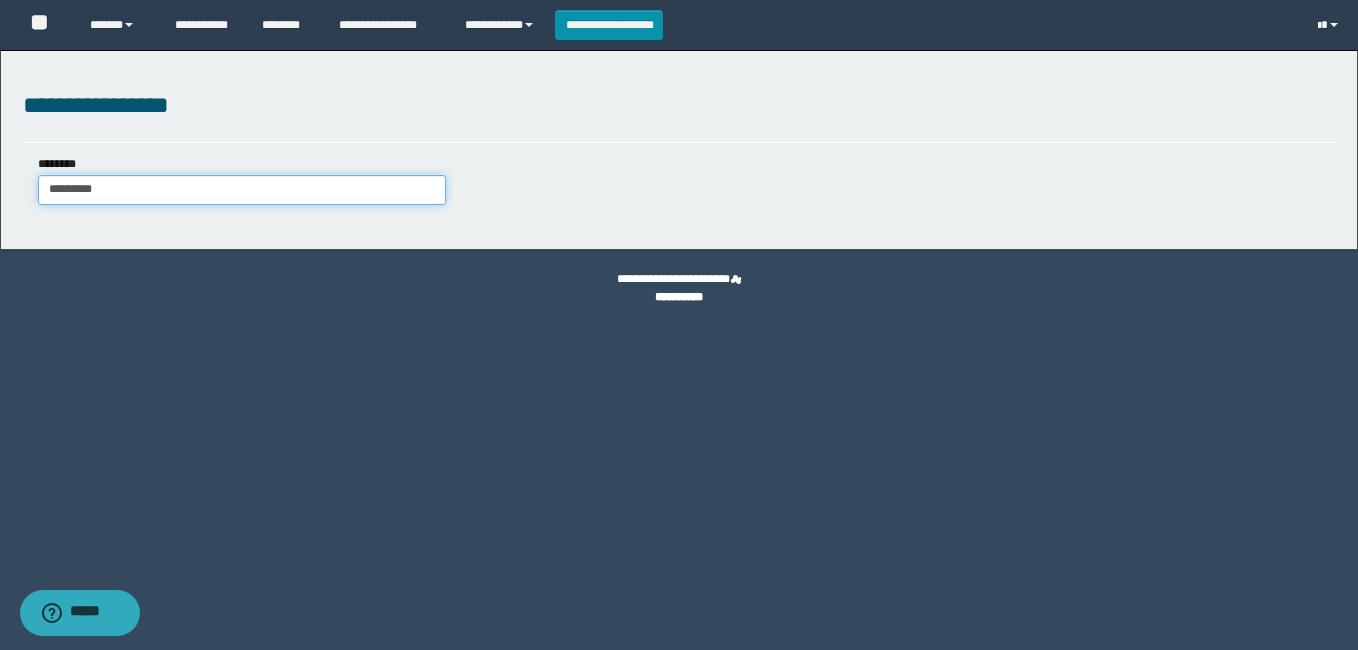 click on "********" at bounding box center (242, 190) 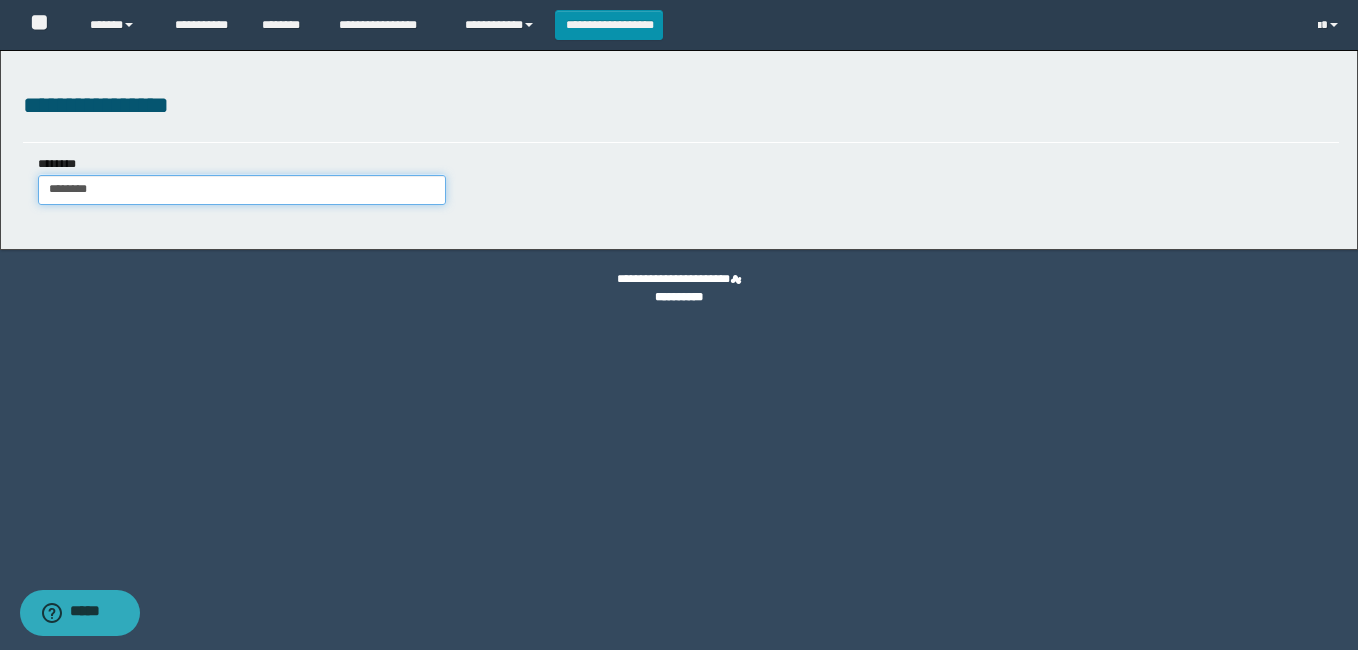 click on "********" at bounding box center (242, 190) 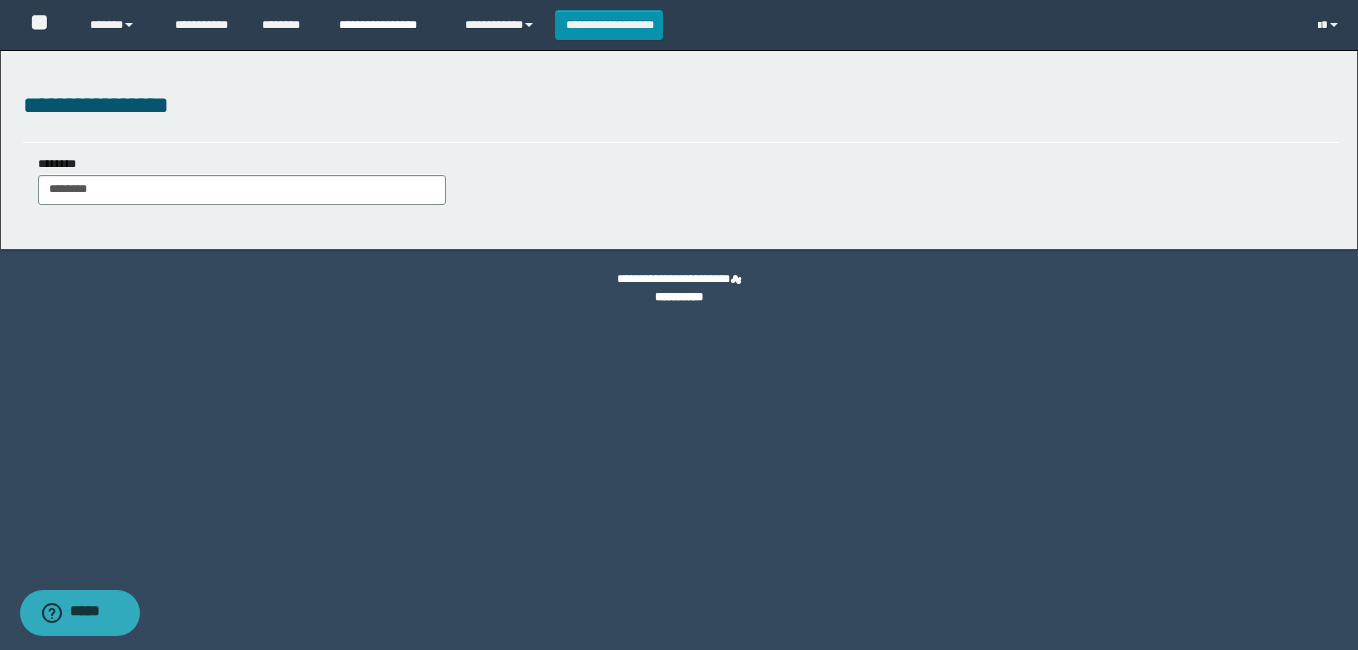 type on "********" 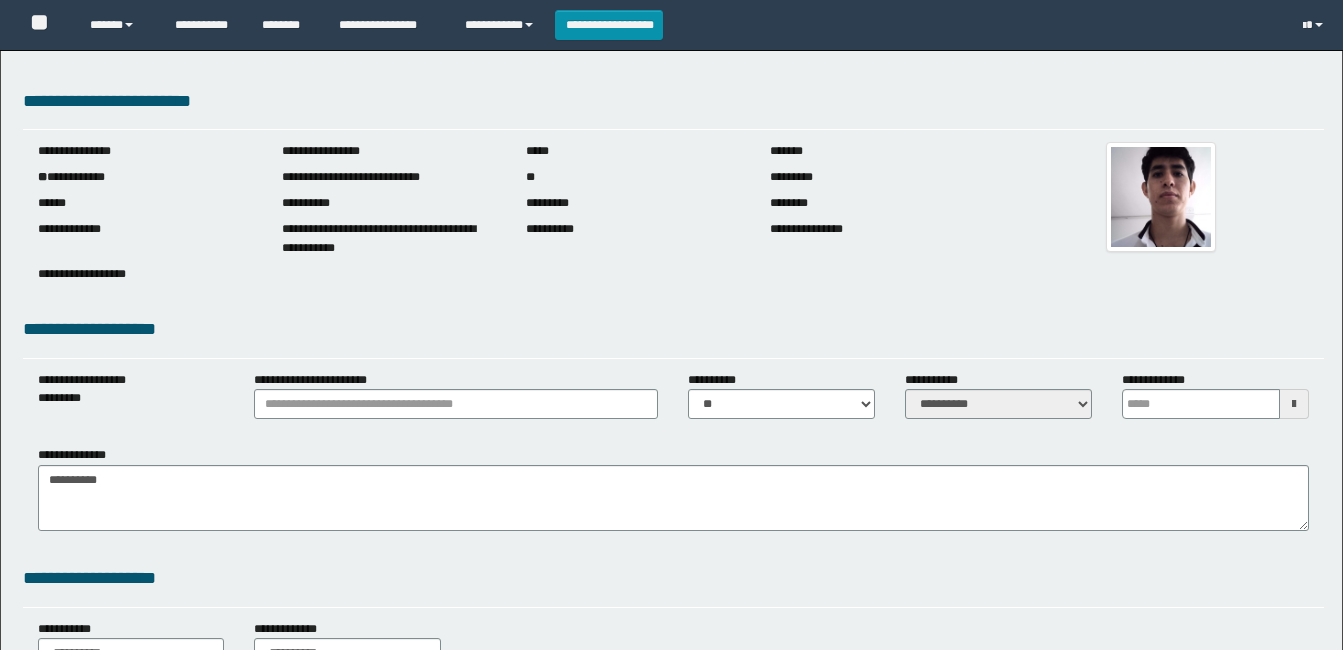 scroll, scrollTop: 0, scrollLeft: 0, axis: both 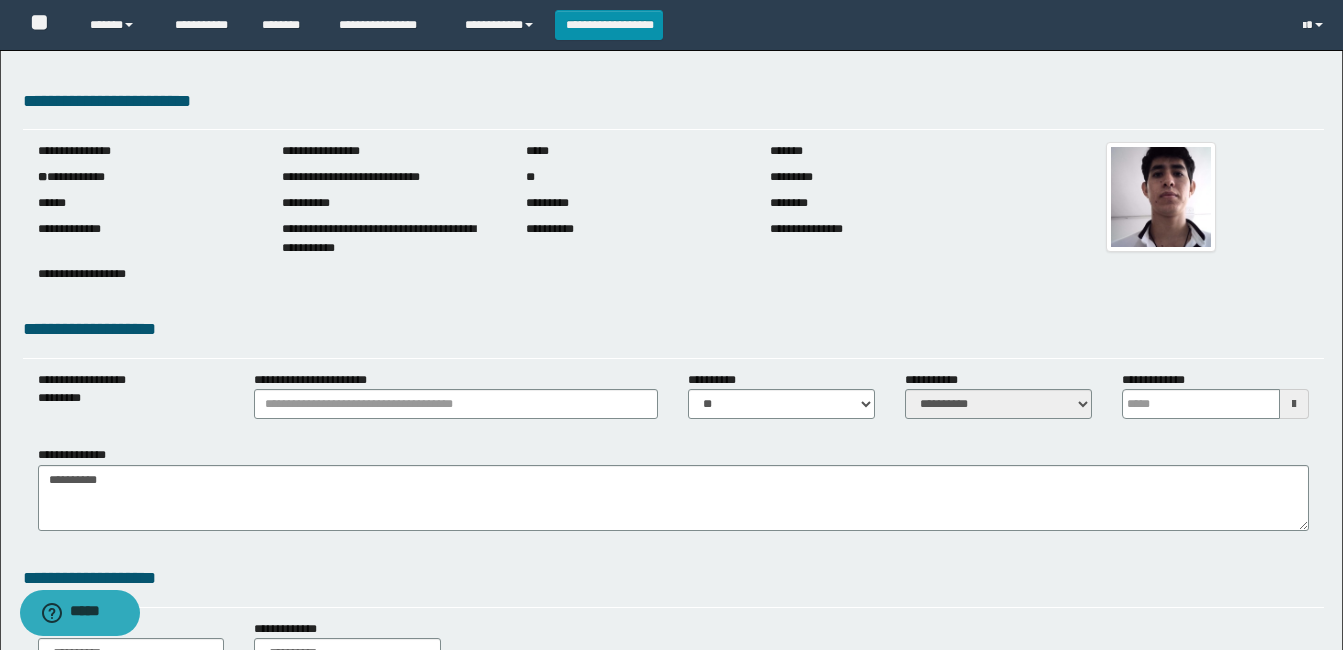 click on "**********" at bounding box center [673, 336] 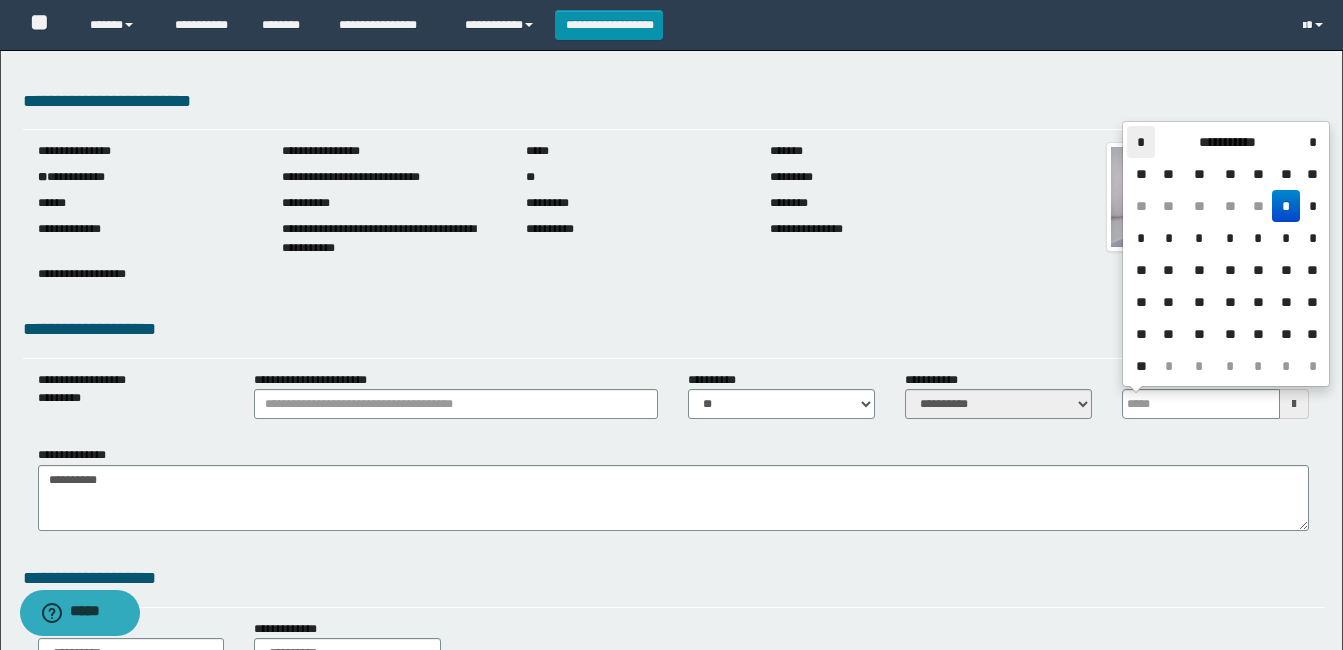 click on "*" at bounding box center [1141, 142] 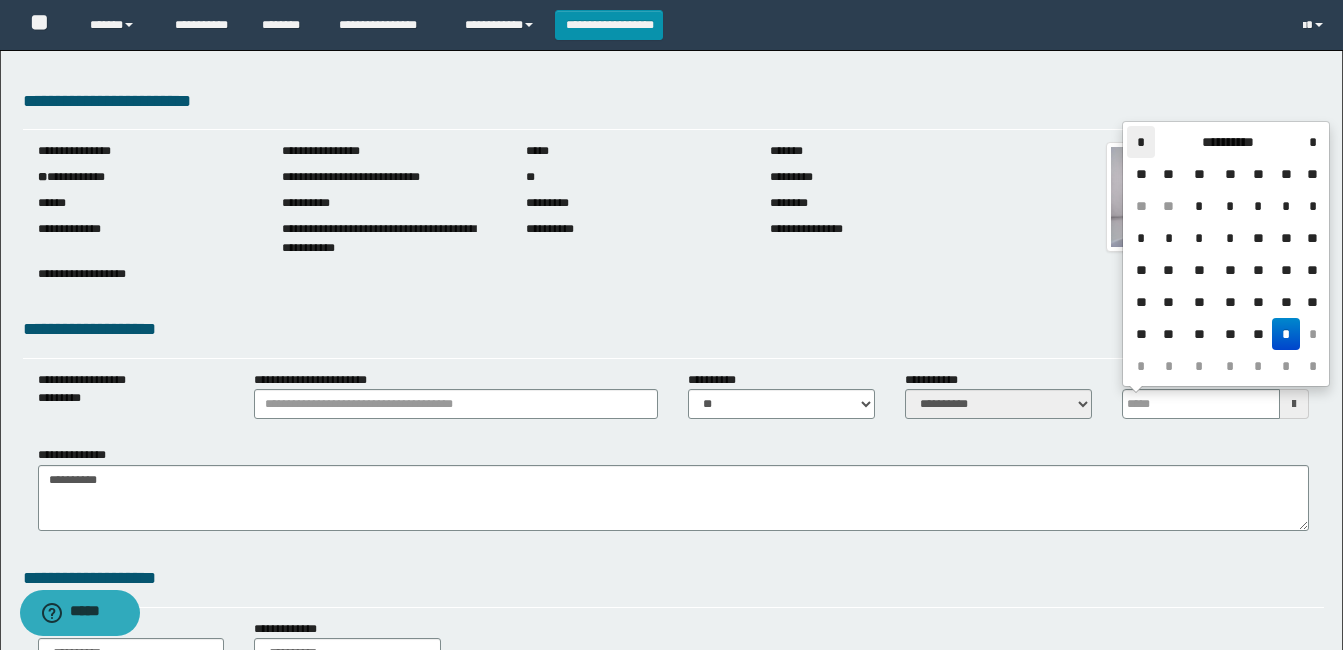 click on "*" at bounding box center (1141, 142) 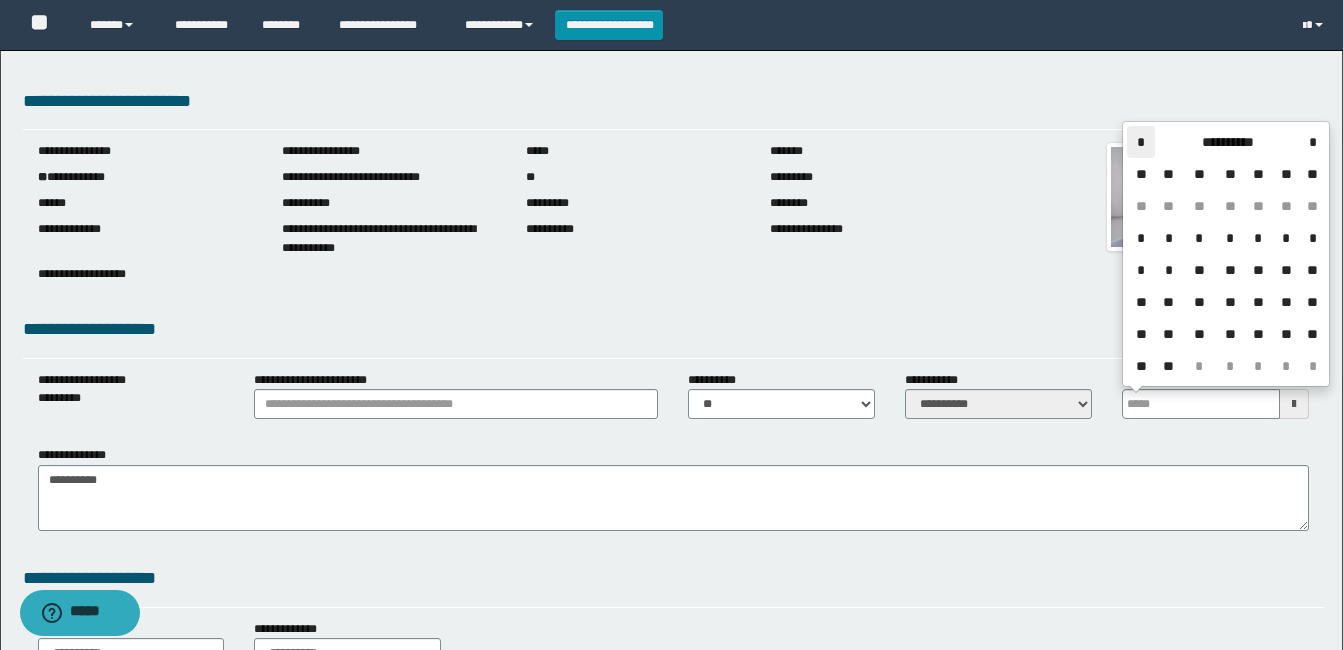 click on "*" at bounding box center [1141, 142] 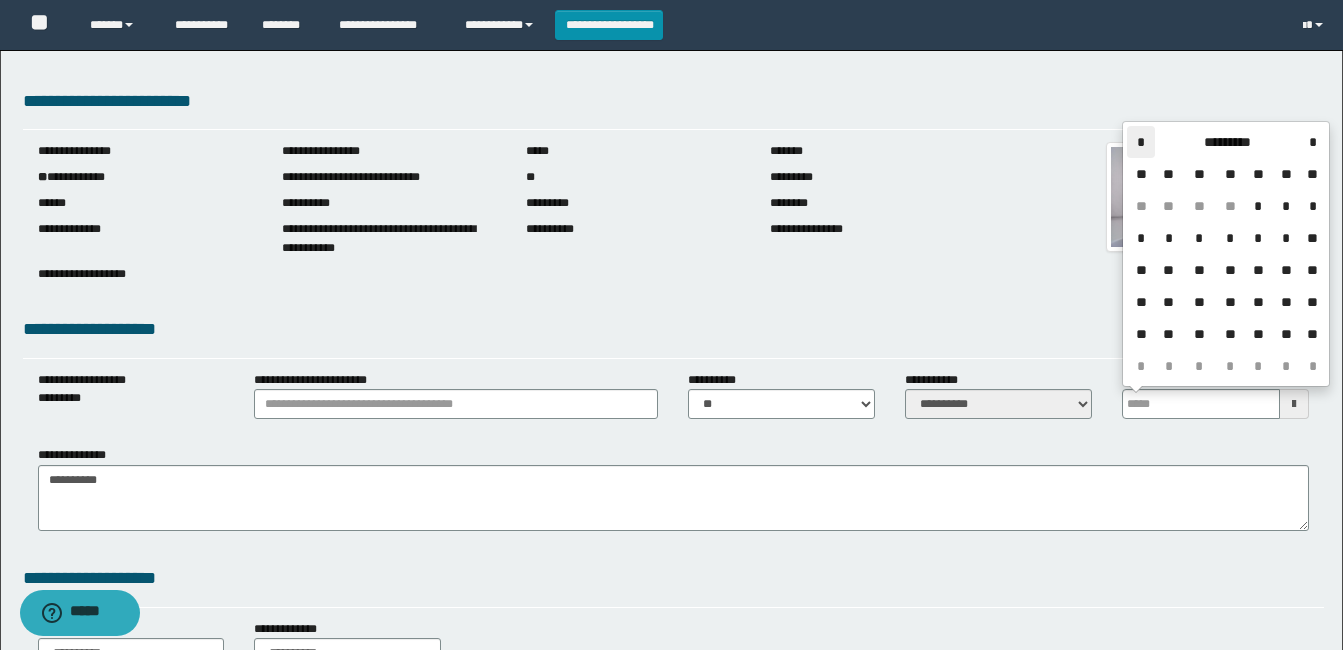 click on "*" at bounding box center [1141, 142] 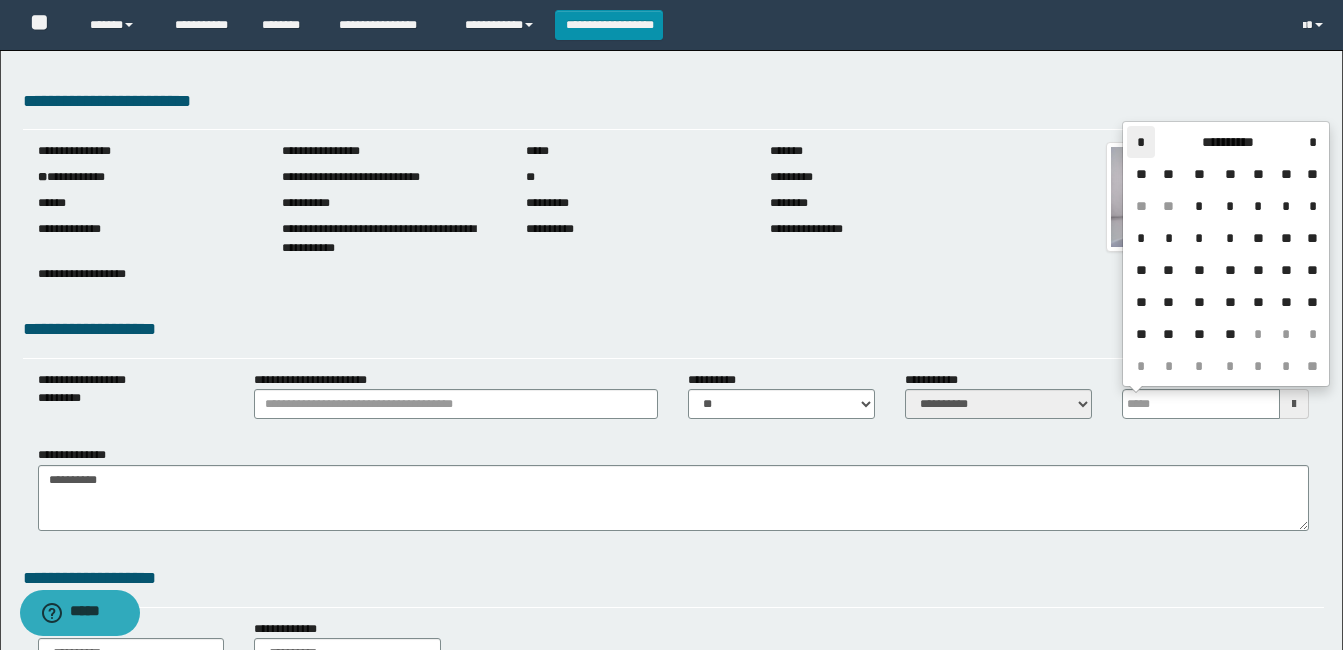 click on "*" at bounding box center [1141, 142] 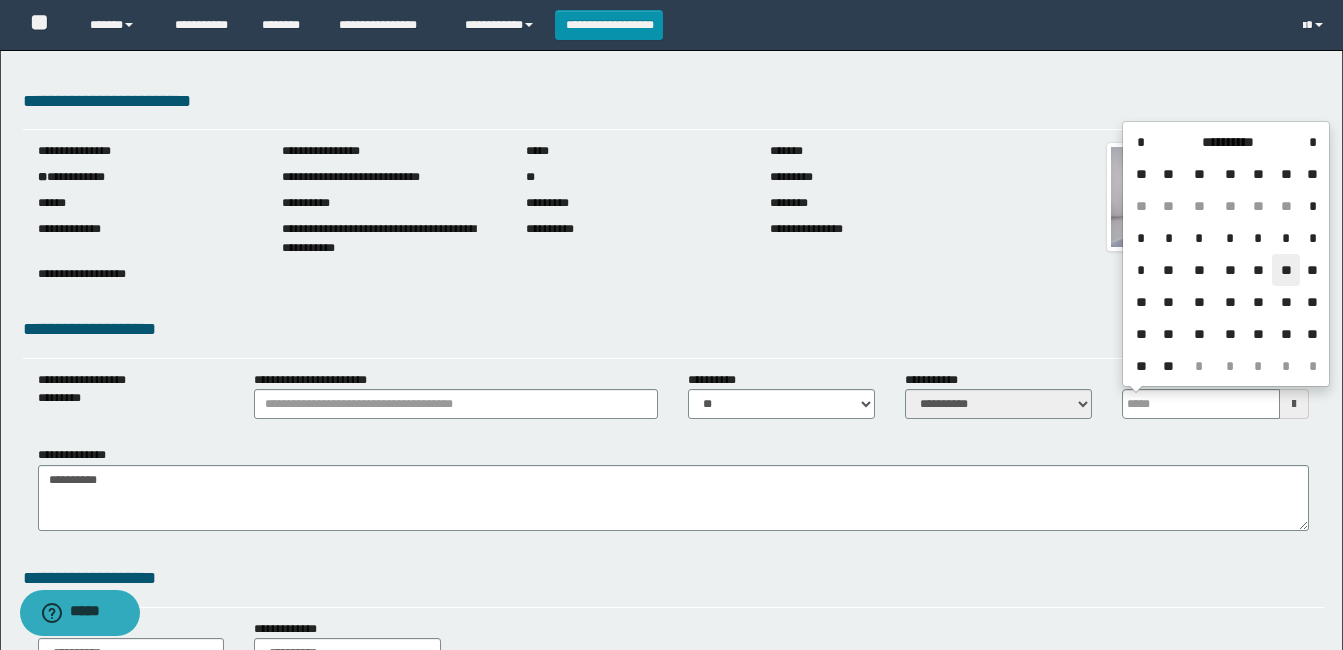 click on "**" at bounding box center [1286, 270] 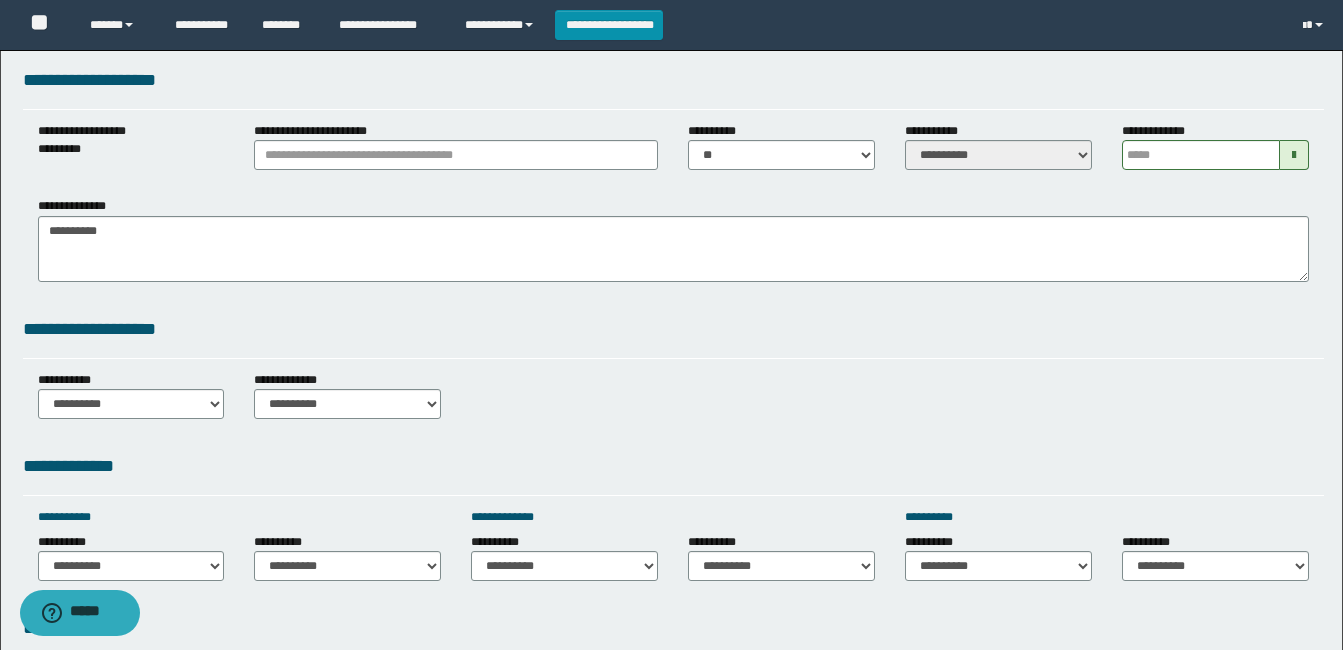 scroll, scrollTop: 600, scrollLeft: 0, axis: vertical 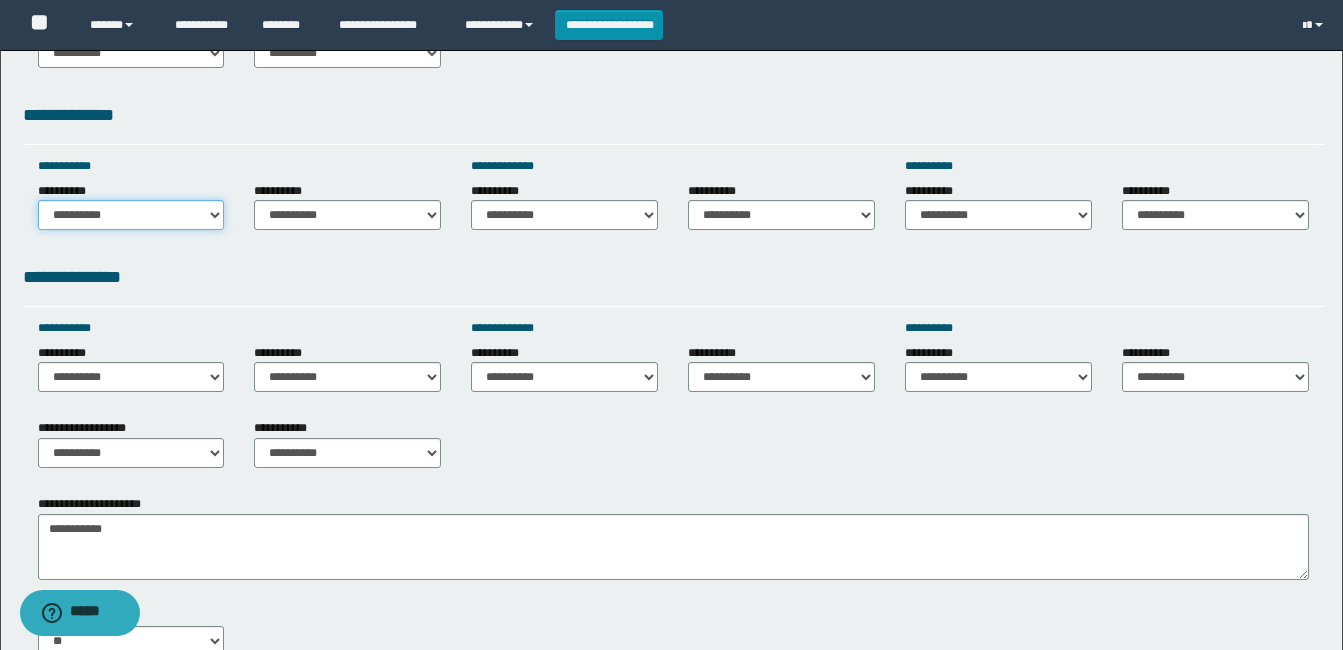 click on "**********" at bounding box center [131, 215] 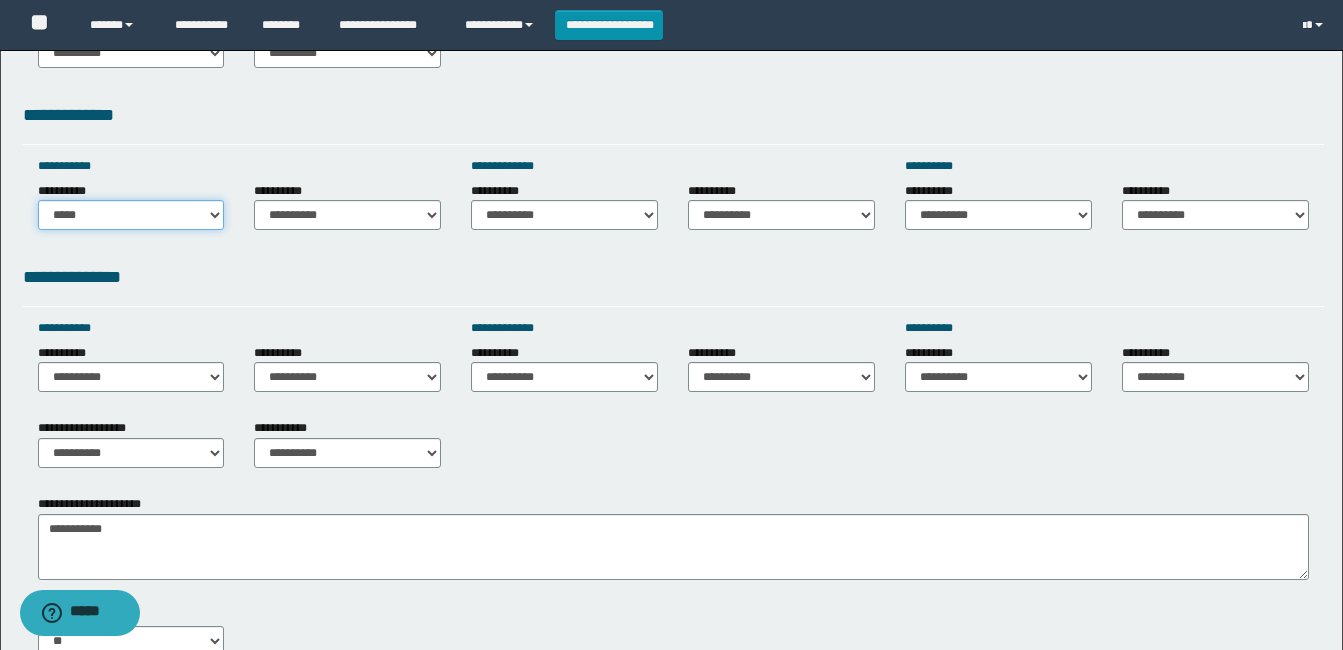 click on "**********" at bounding box center (131, 215) 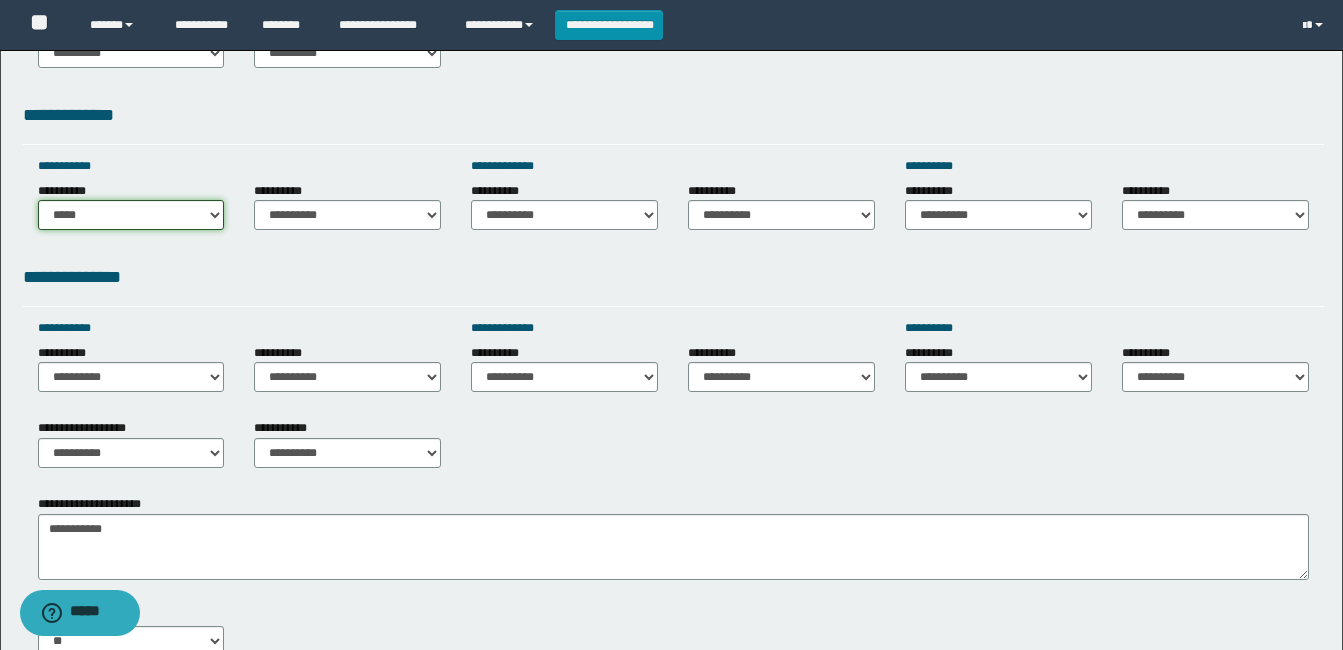 drag, startPoint x: 128, startPoint y: 210, endPoint x: 130, endPoint y: 229, distance: 19.104973 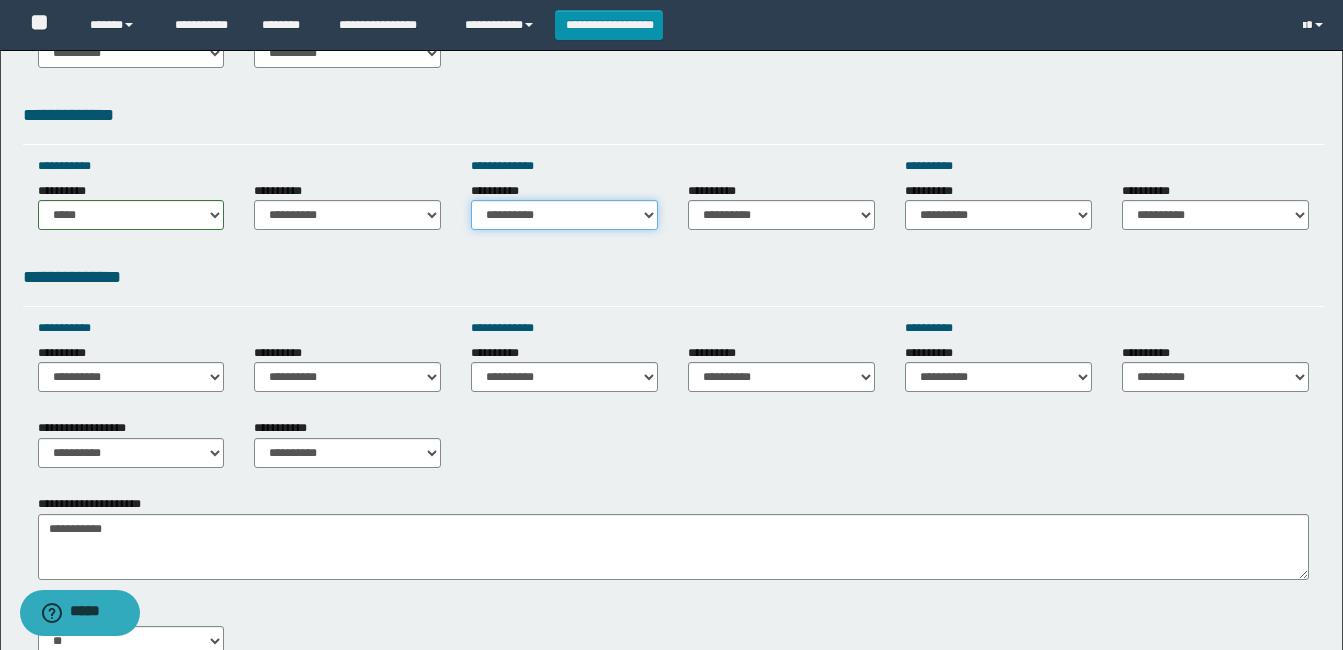 click on "**********" at bounding box center (564, 215) 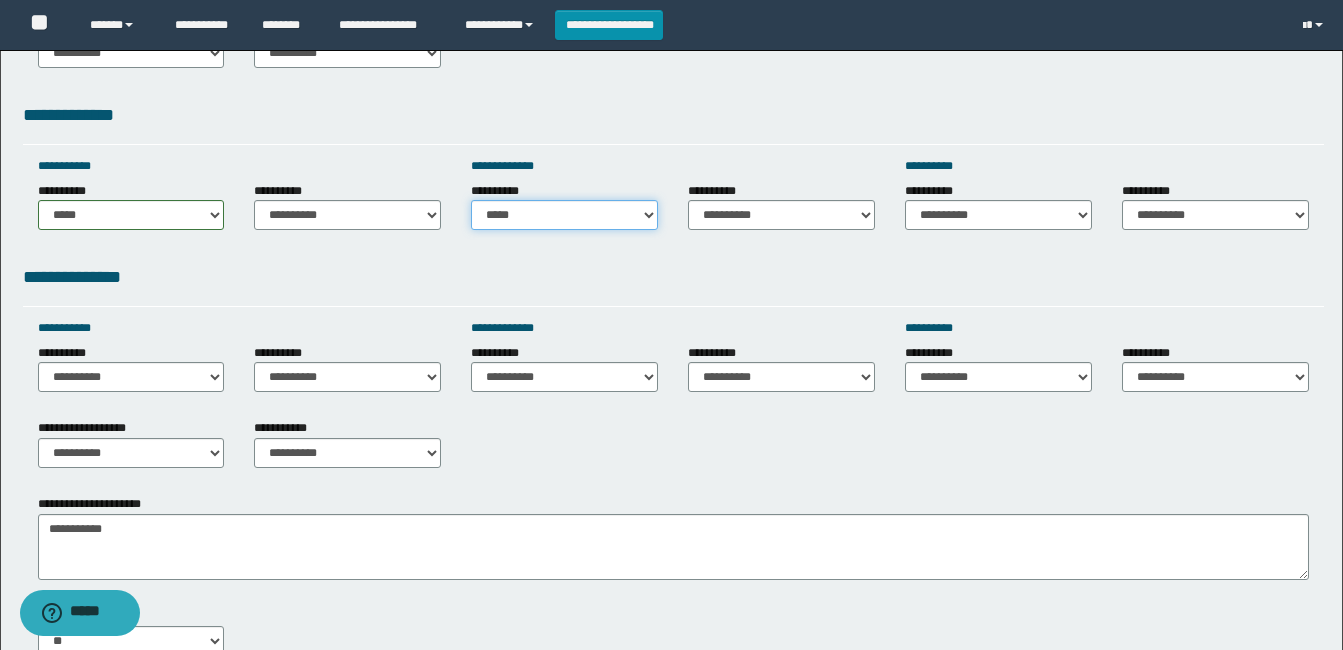 click on "**********" at bounding box center (564, 215) 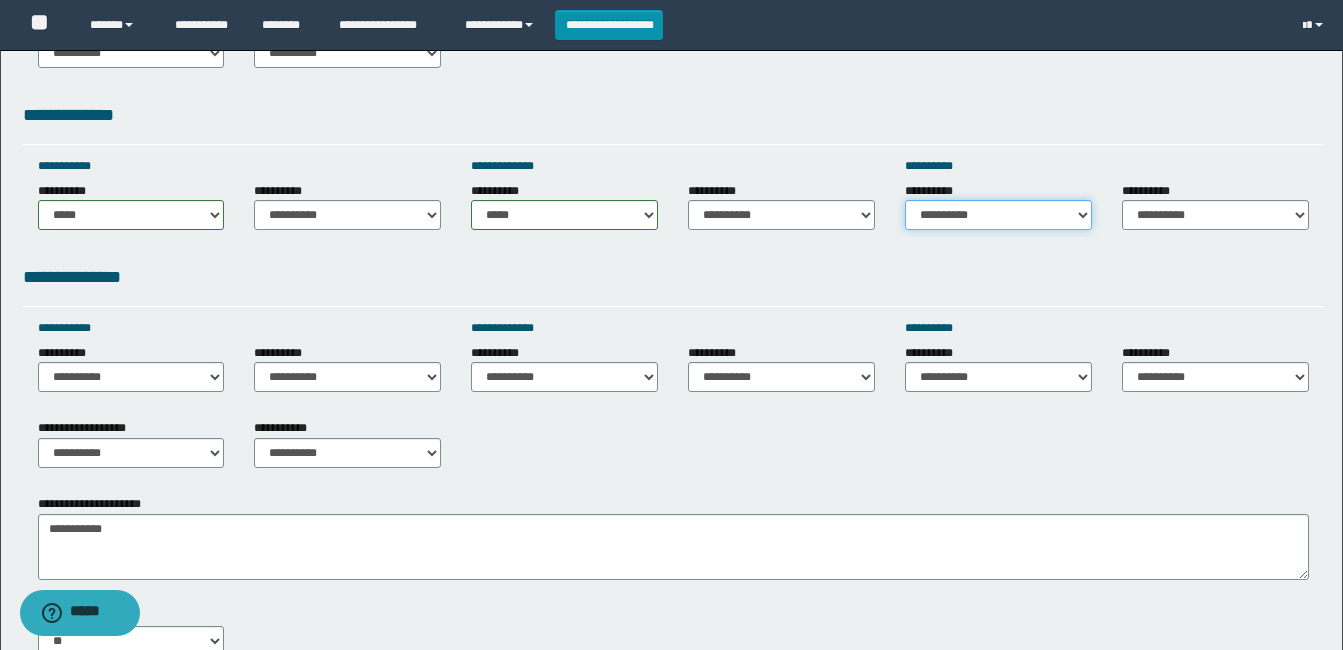 click on "**********" at bounding box center (998, 215) 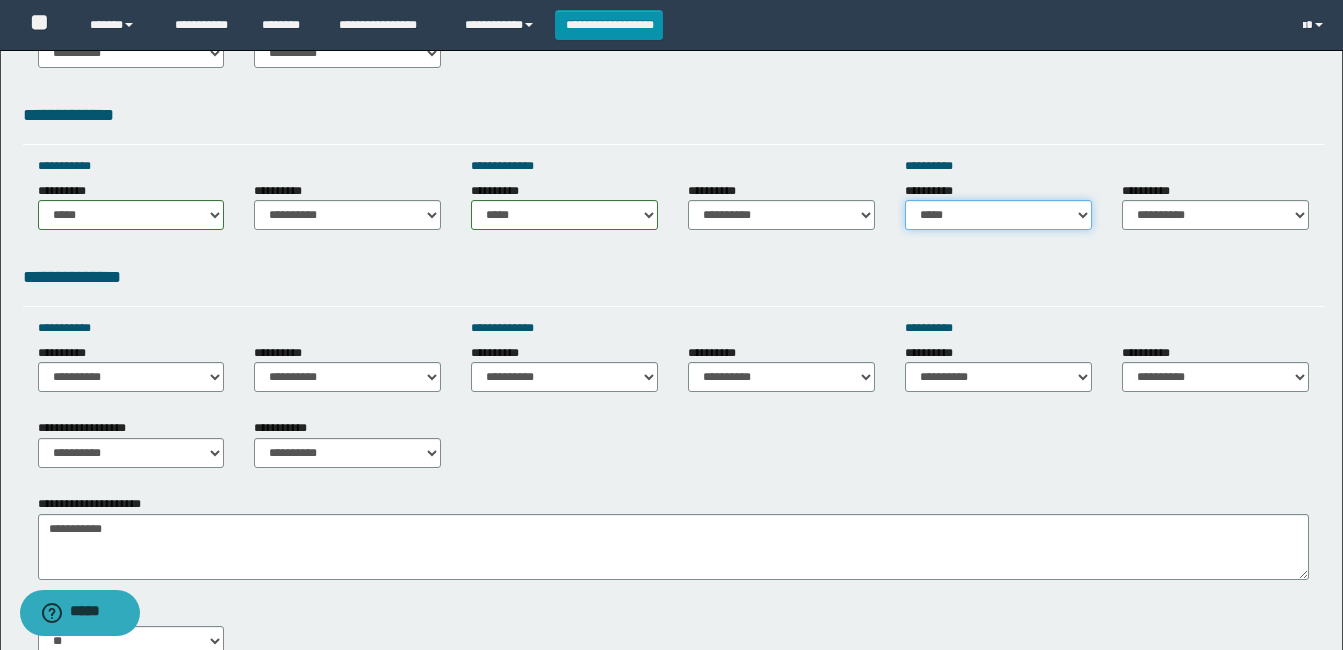 click on "**********" at bounding box center [998, 215] 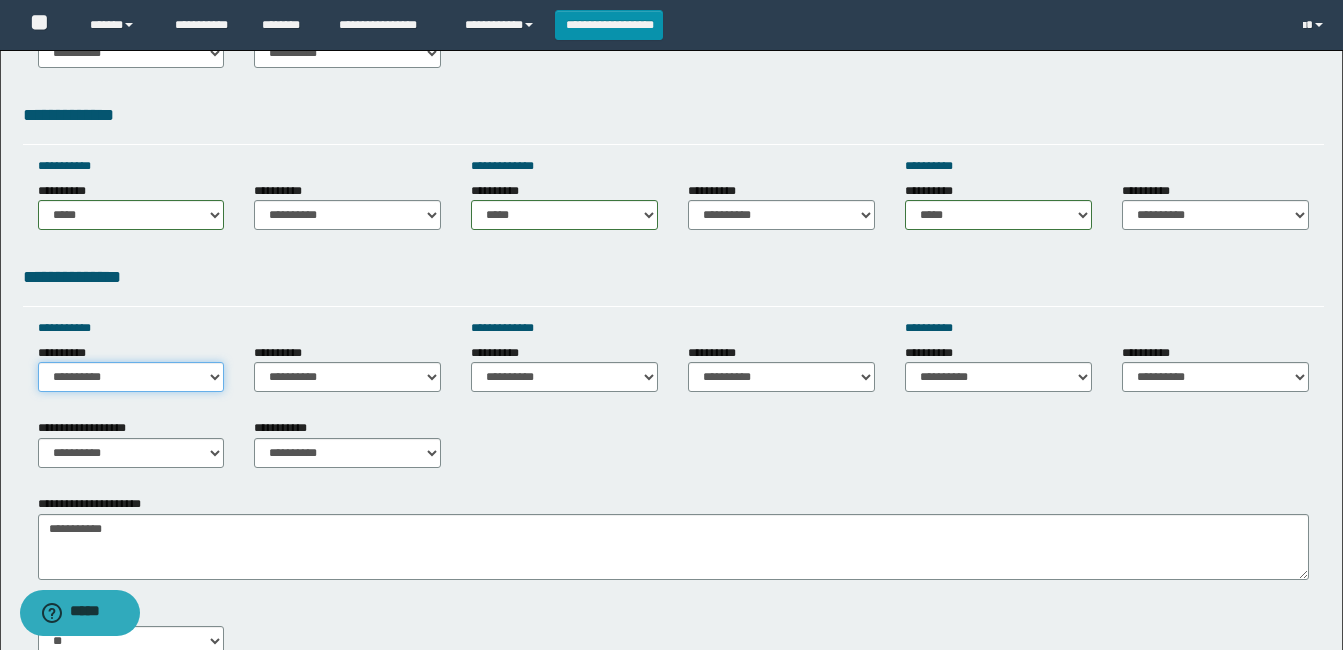 click on "**********" at bounding box center (131, 377) 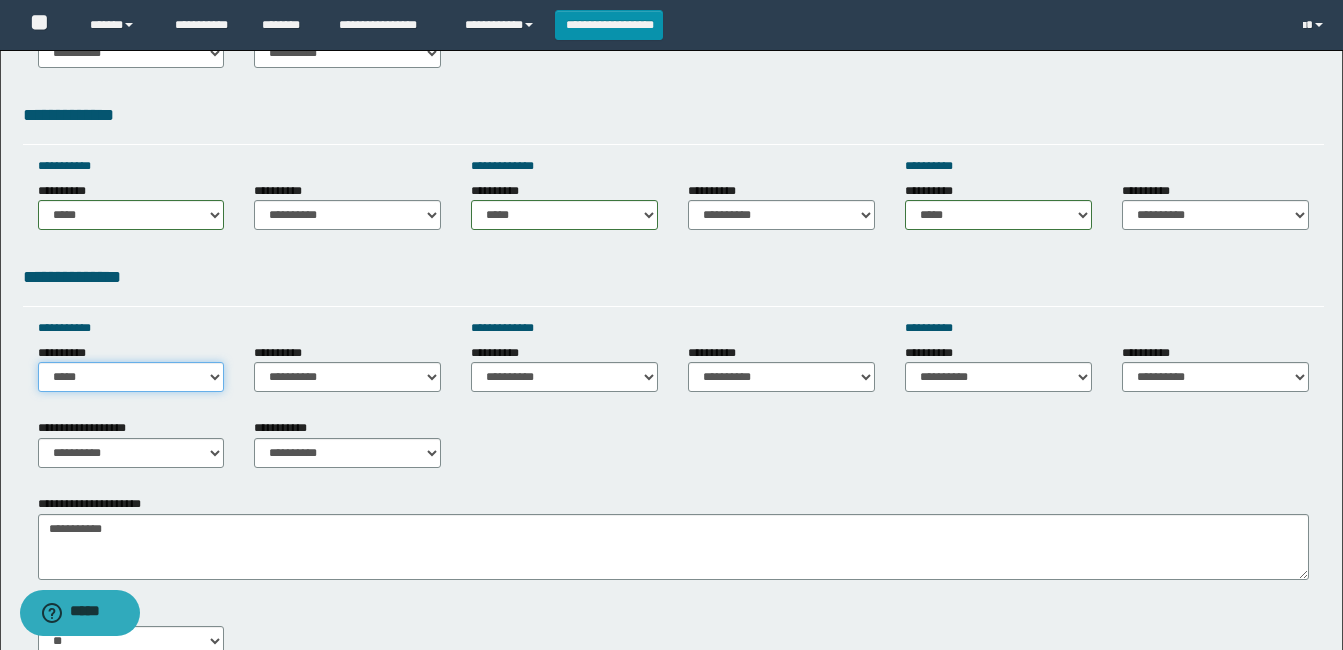 click on "**********" at bounding box center (131, 377) 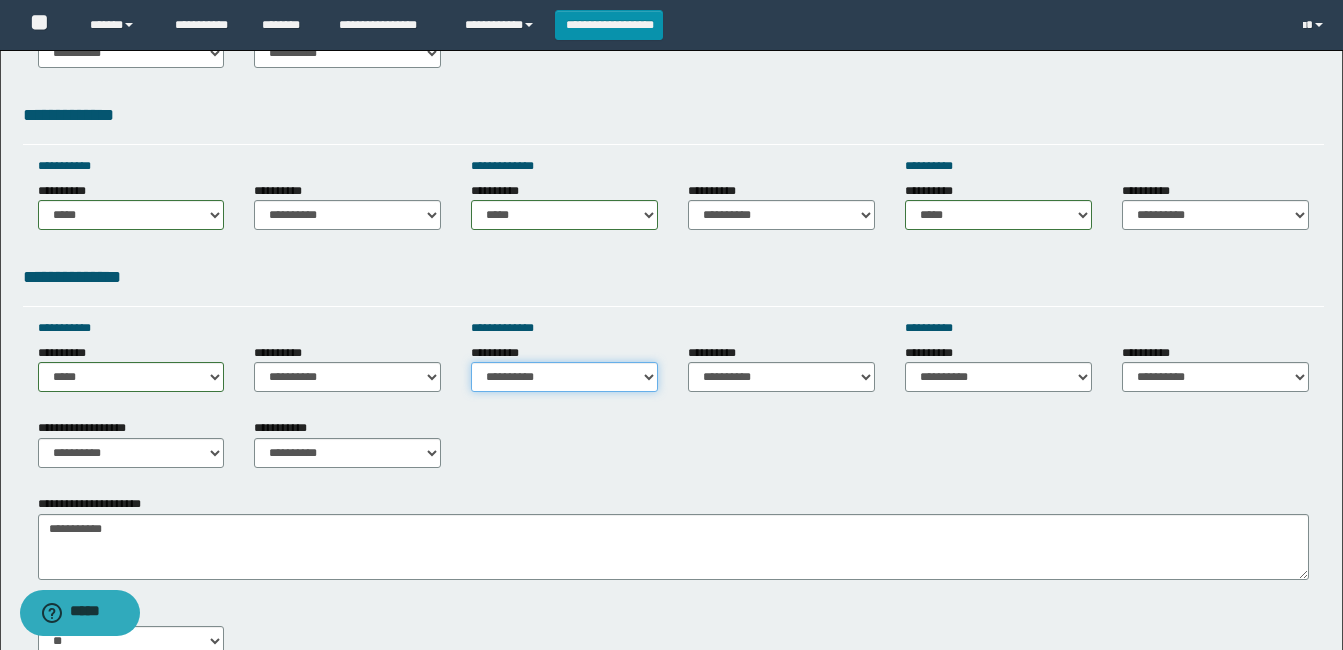 click on "**********" at bounding box center [564, 377] 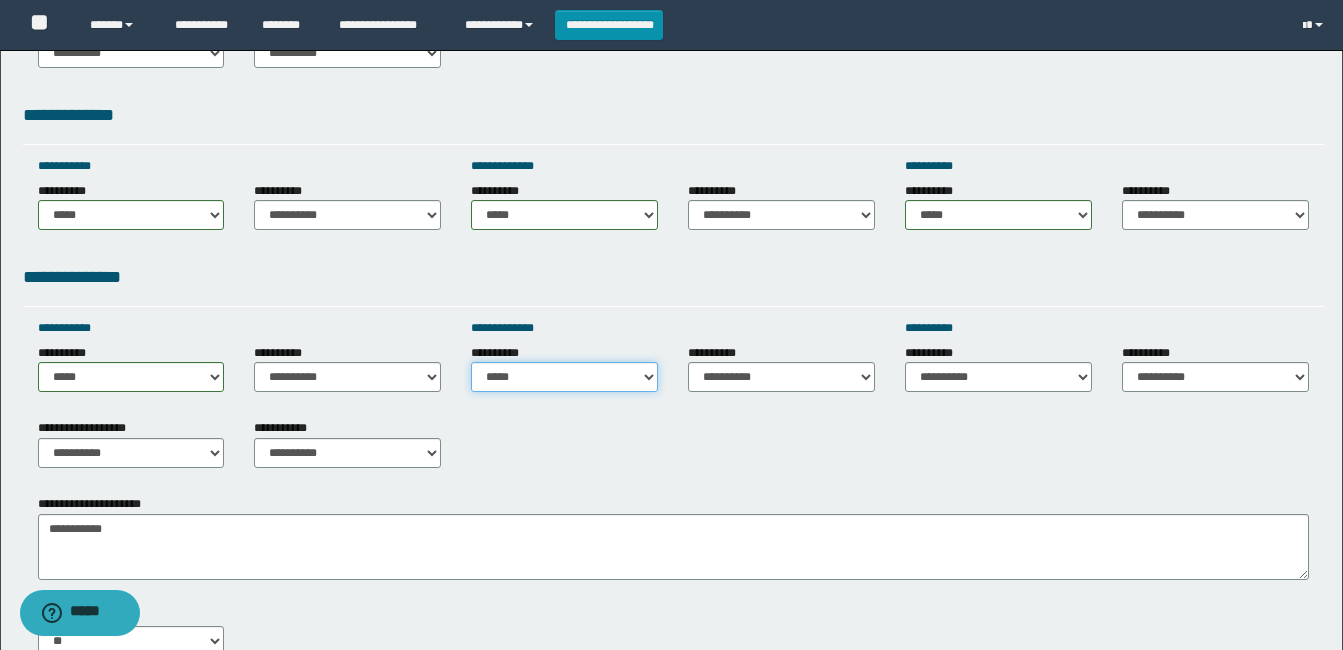 click on "**********" at bounding box center [564, 377] 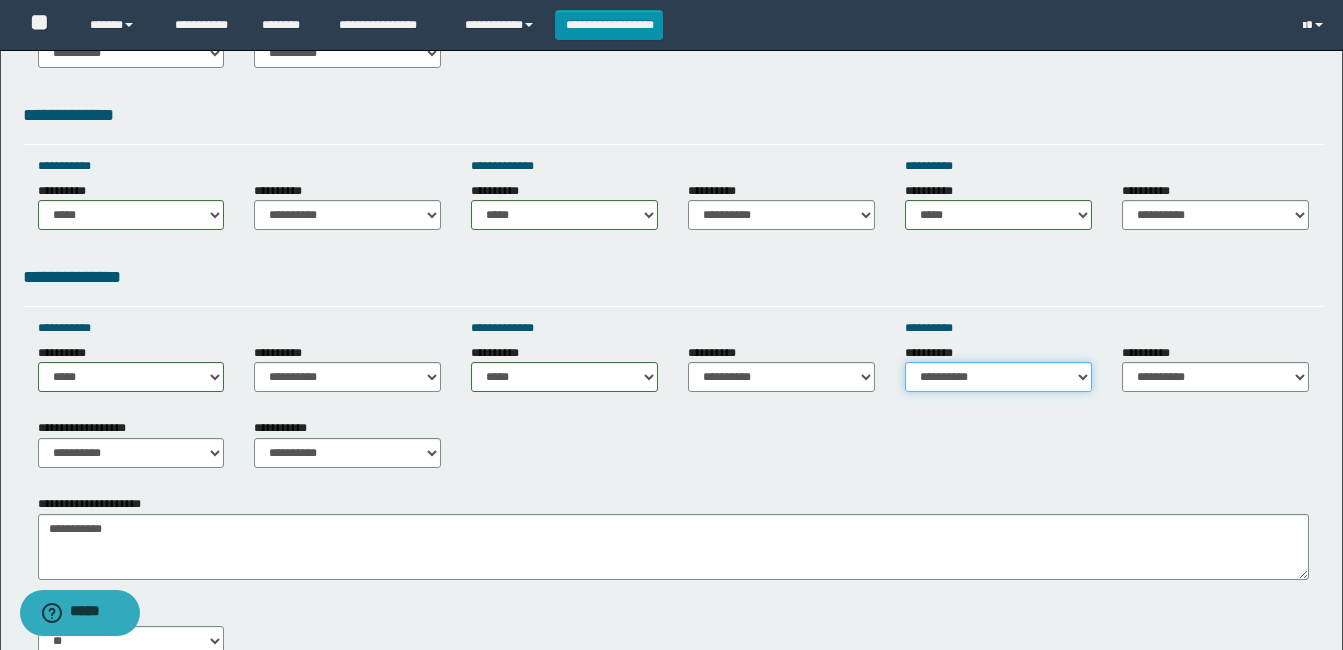 click on "**********" at bounding box center [998, 377] 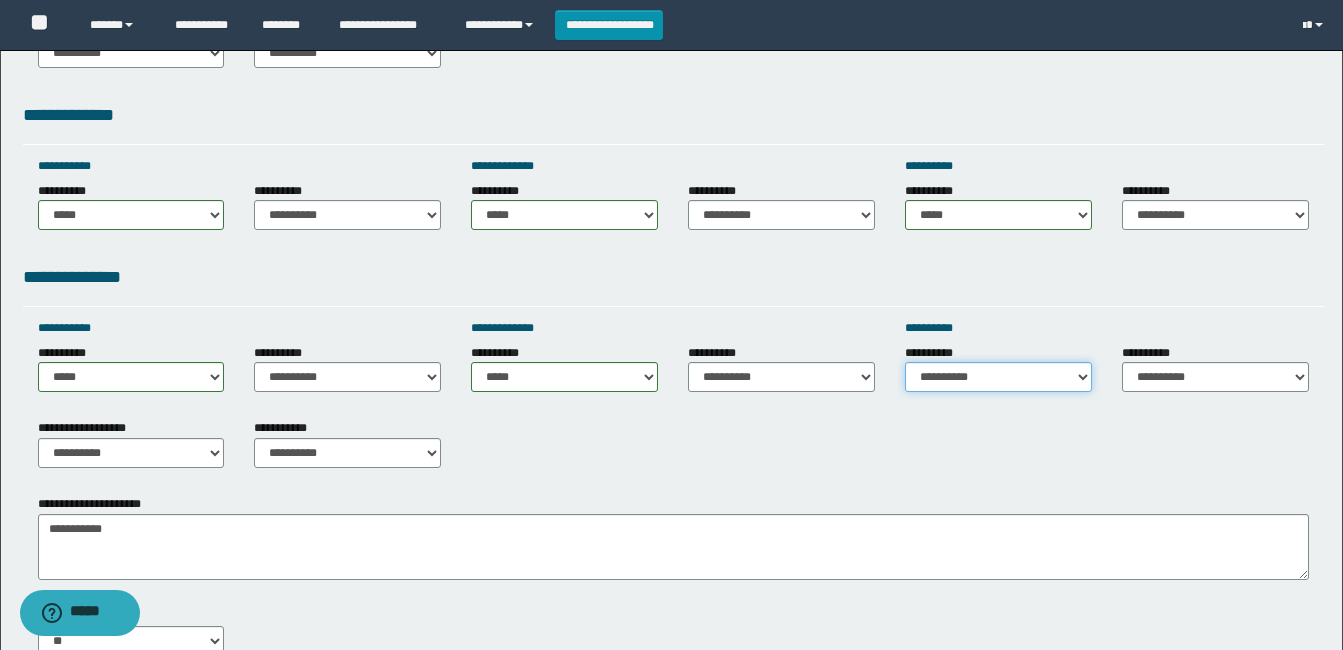select on "*****" 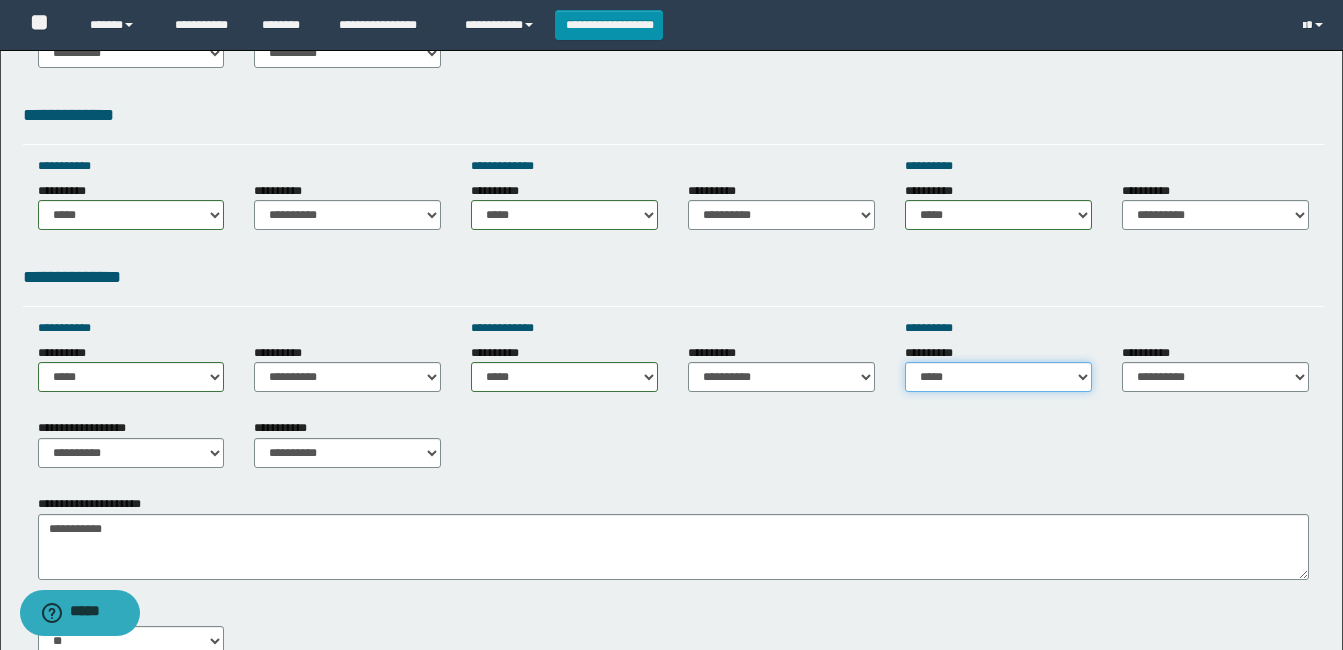 click on "**********" at bounding box center [998, 377] 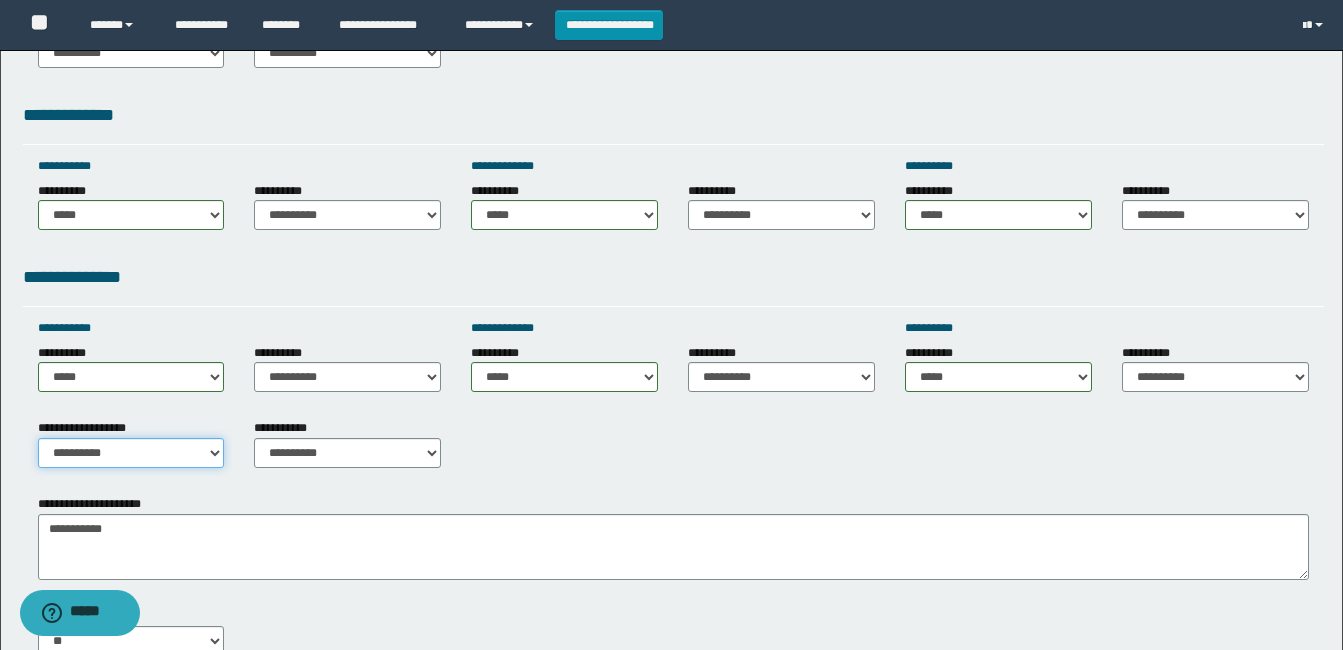 click on "**********" at bounding box center [131, 453] 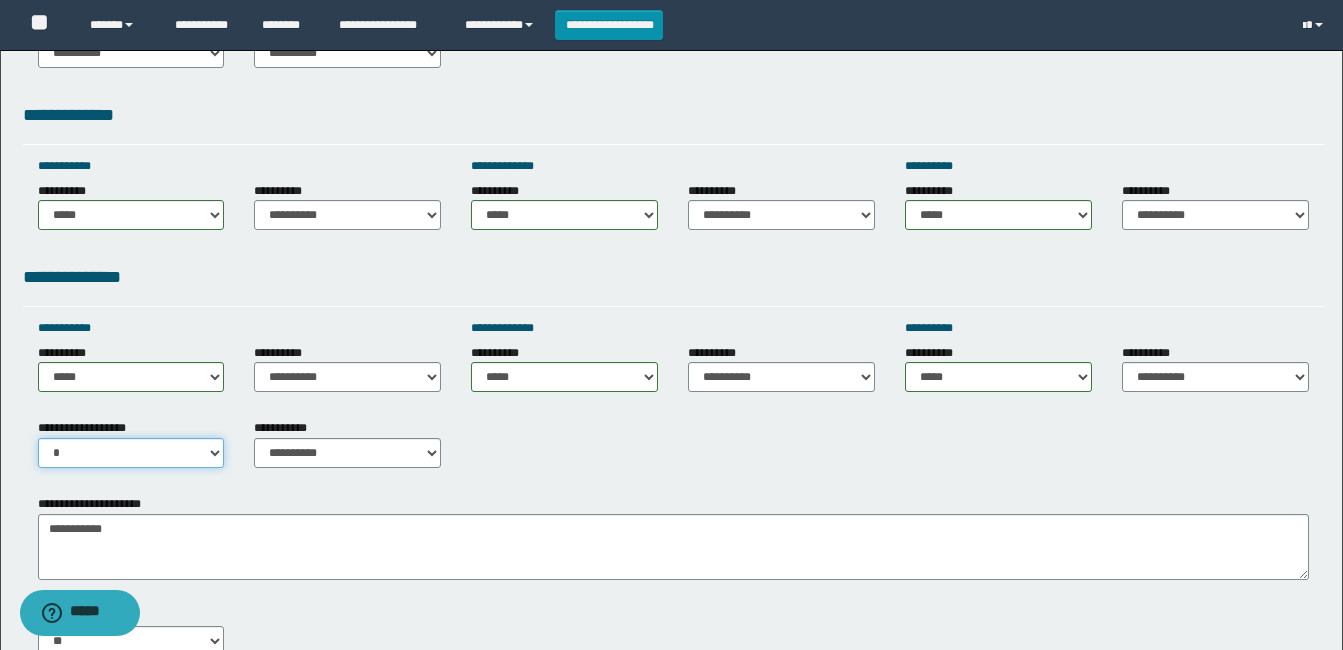 click on "**********" at bounding box center (131, 453) 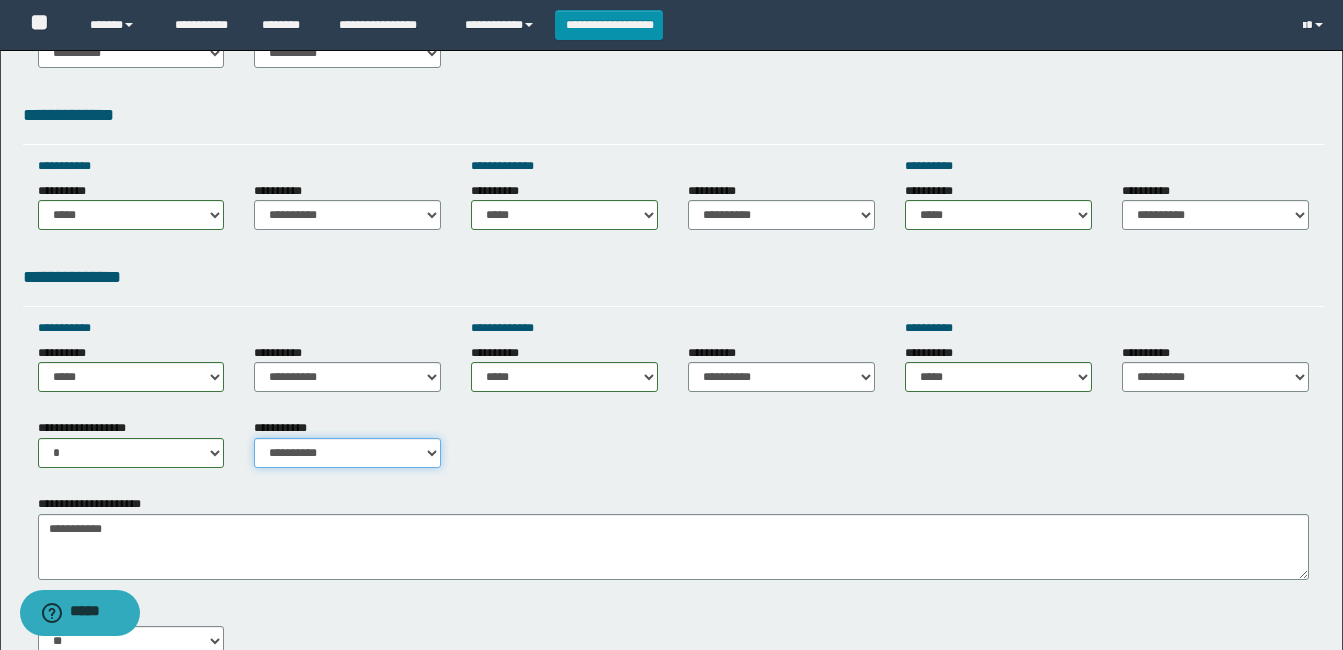 click on "**********" at bounding box center (347, 453) 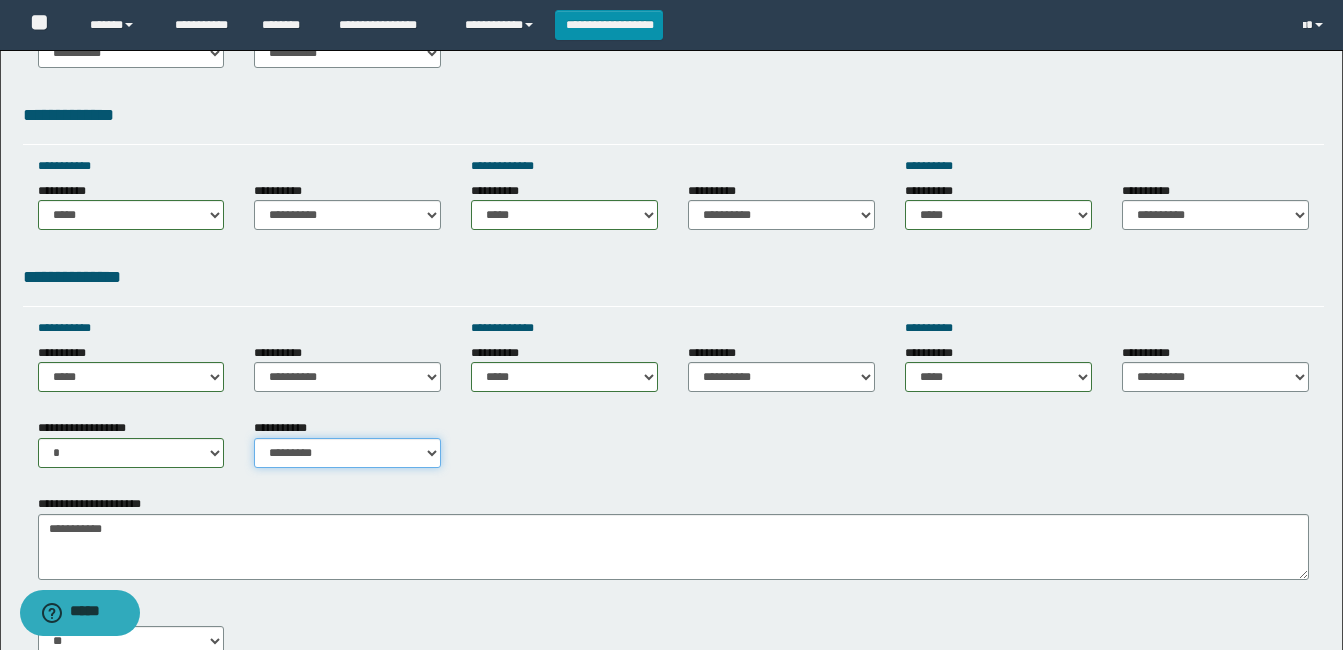 click on "**********" at bounding box center [347, 453] 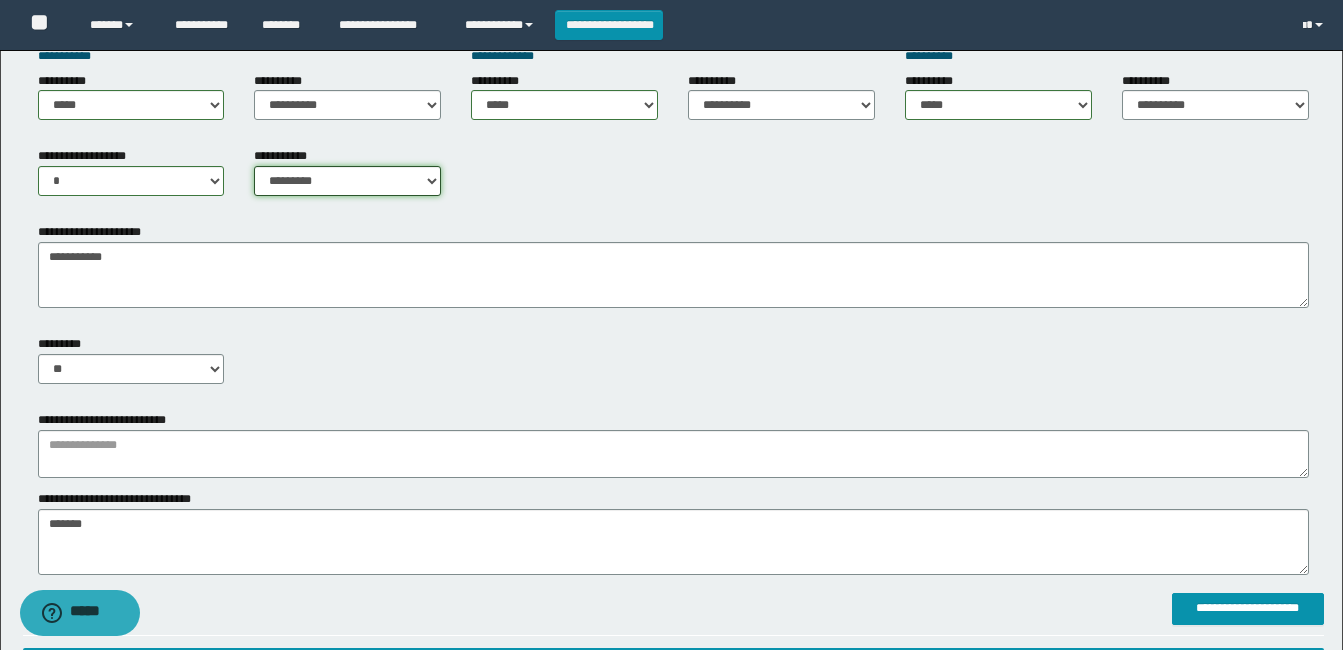 scroll, scrollTop: 900, scrollLeft: 0, axis: vertical 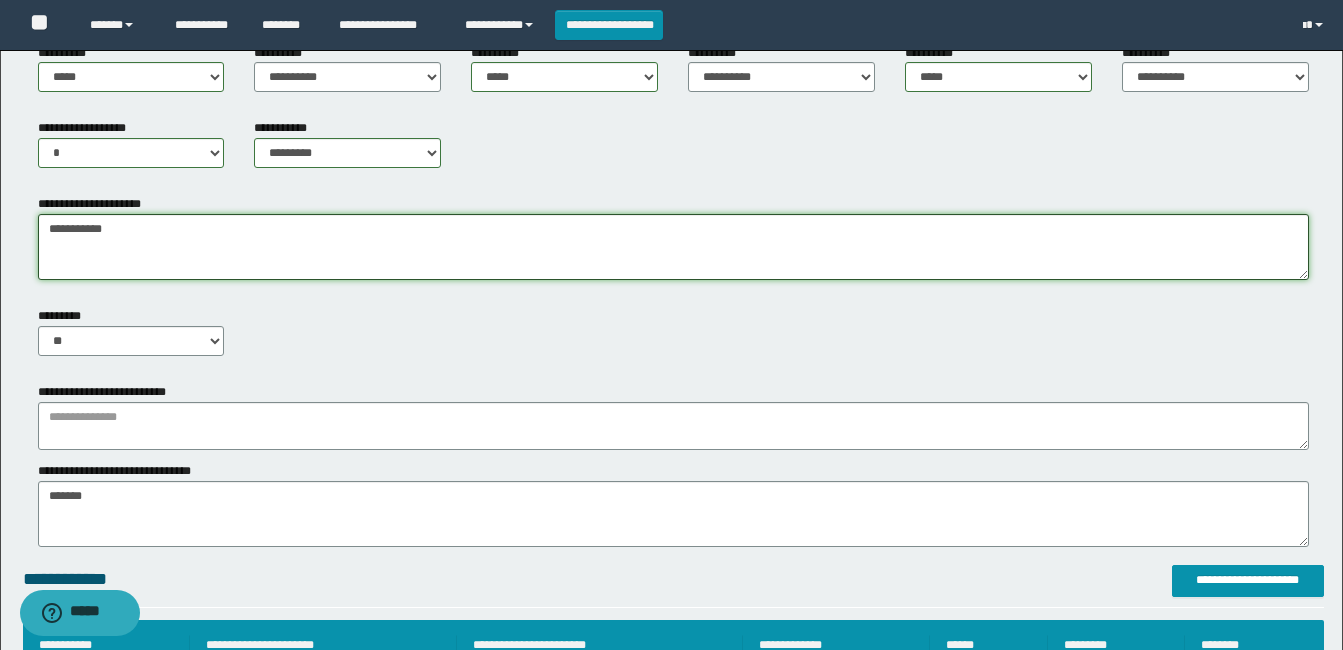 drag, startPoint x: 42, startPoint y: 226, endPoint x: 143, endPoint y: 245, distance: 102.77159 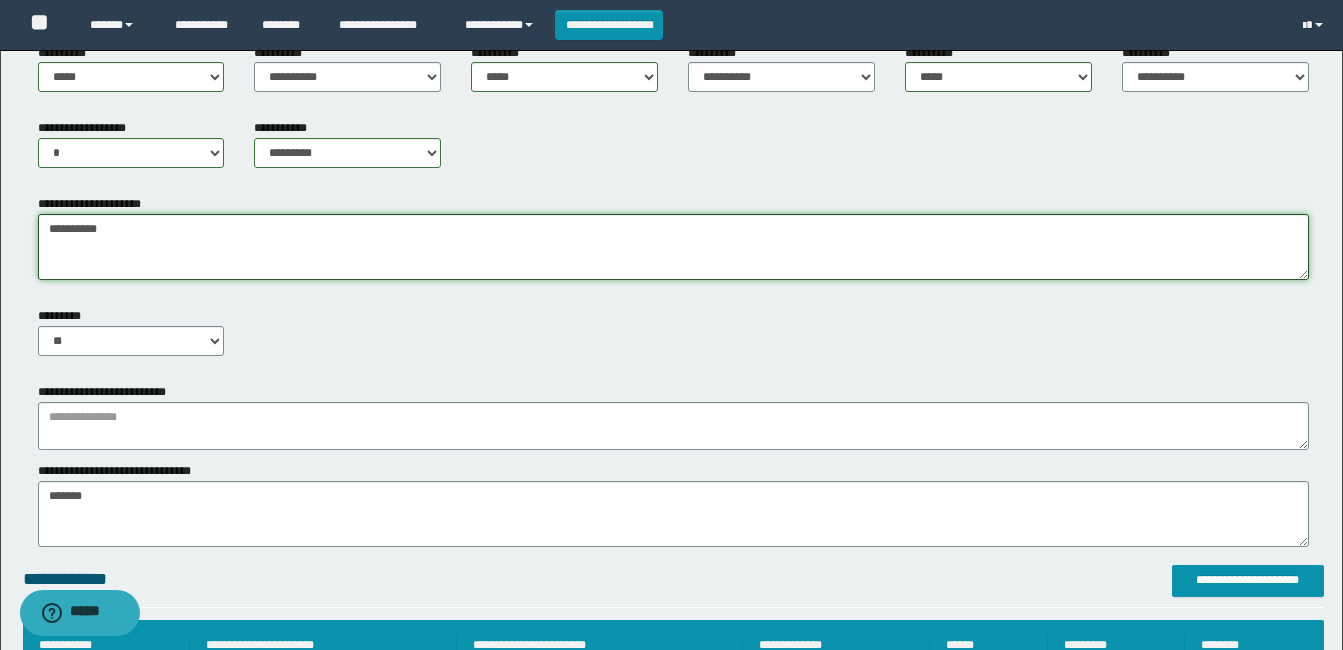 type on "**********" 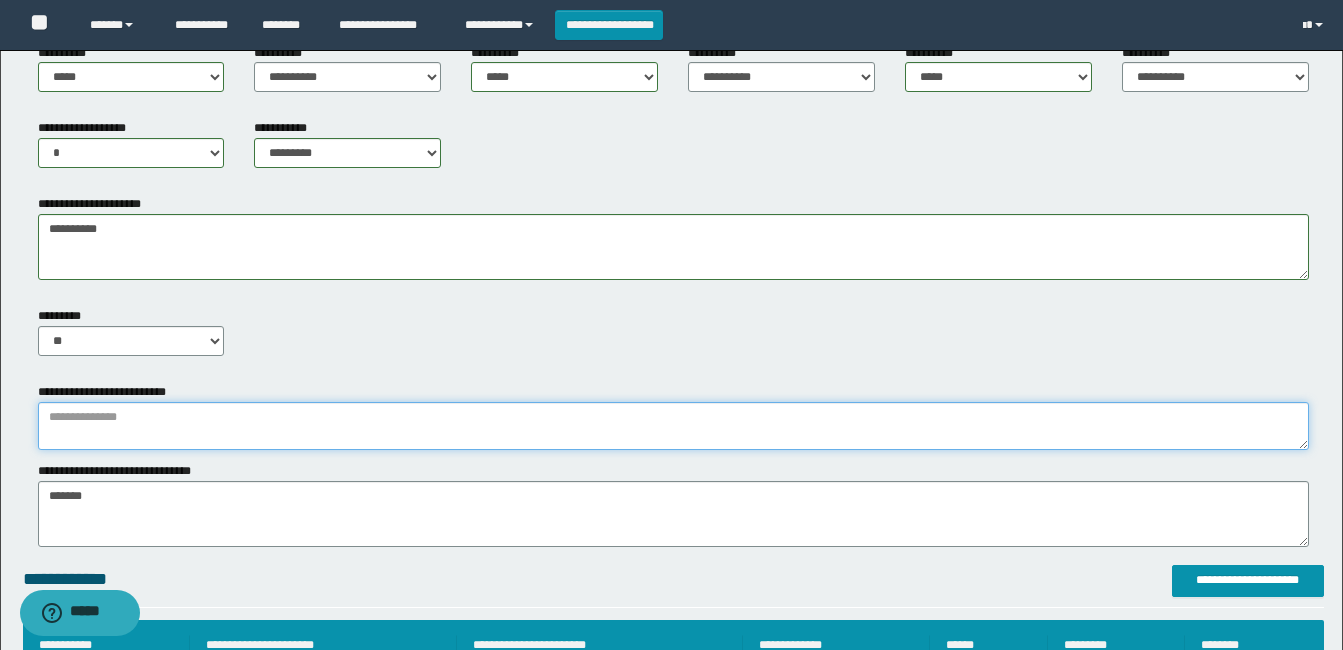 click at bounding box center (673, 426) 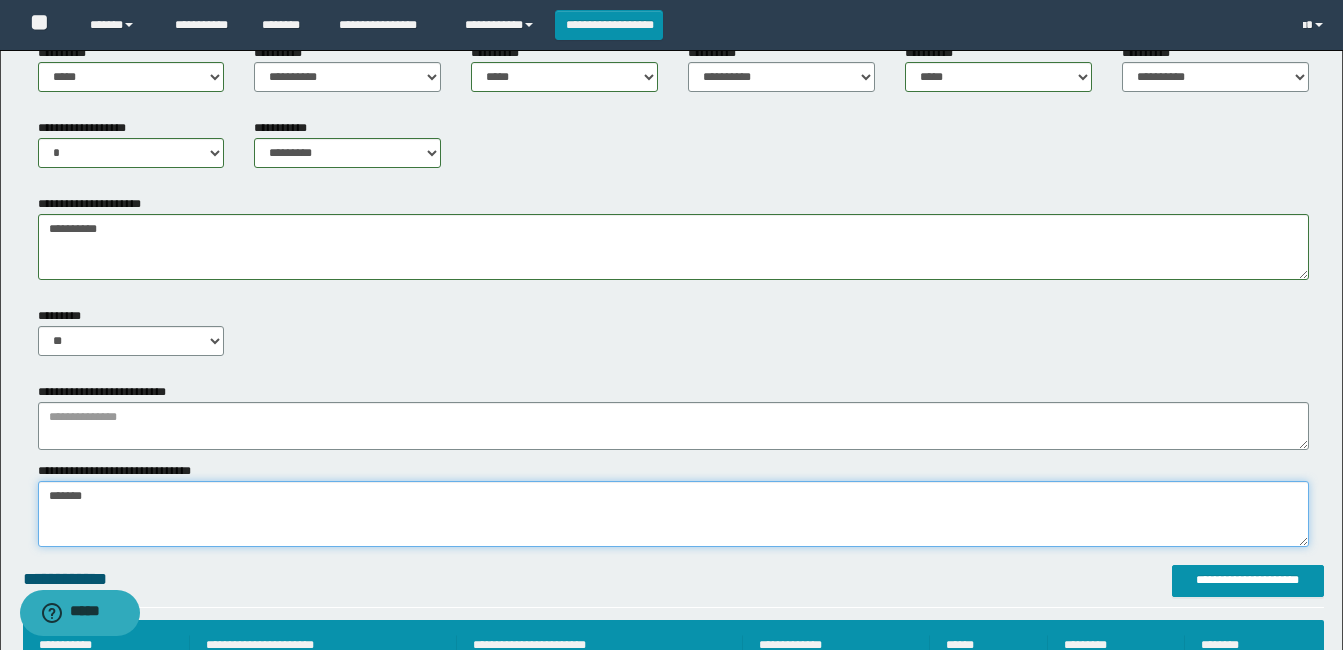 drag, startPoint x: 43, startPoint y: 499, endPoint x: 143, endPoint y: 517, distance: 101.607086 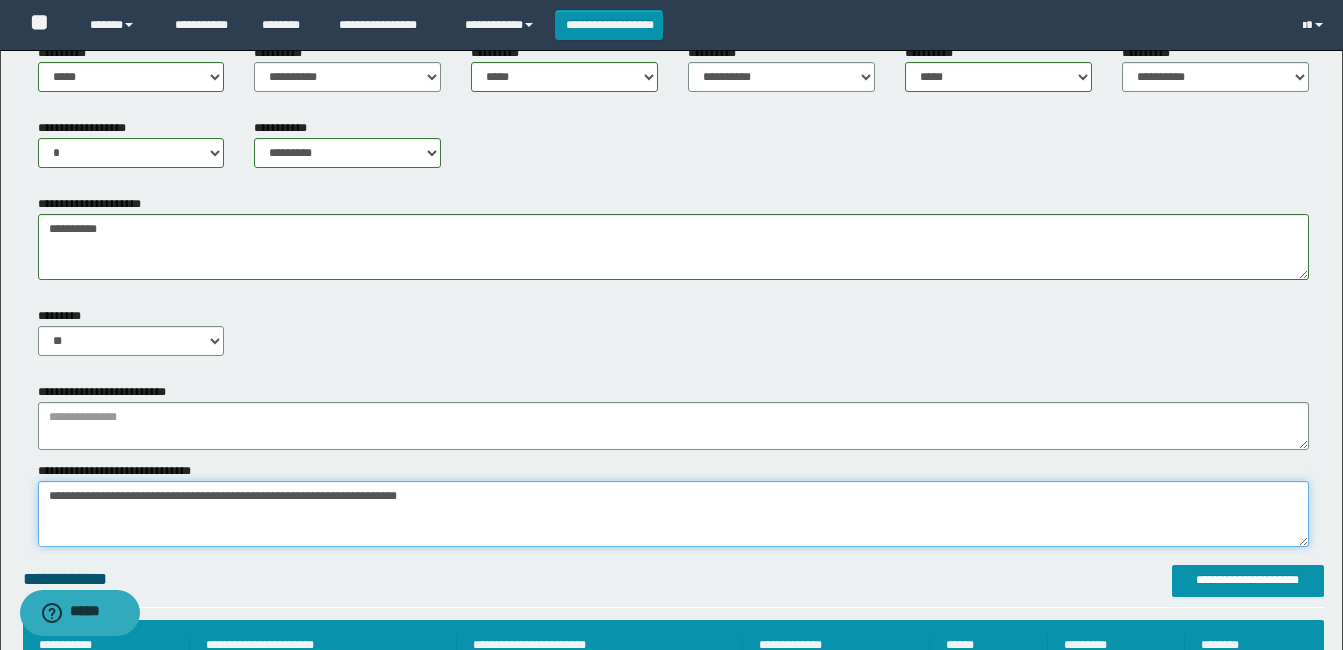 type on "**********" 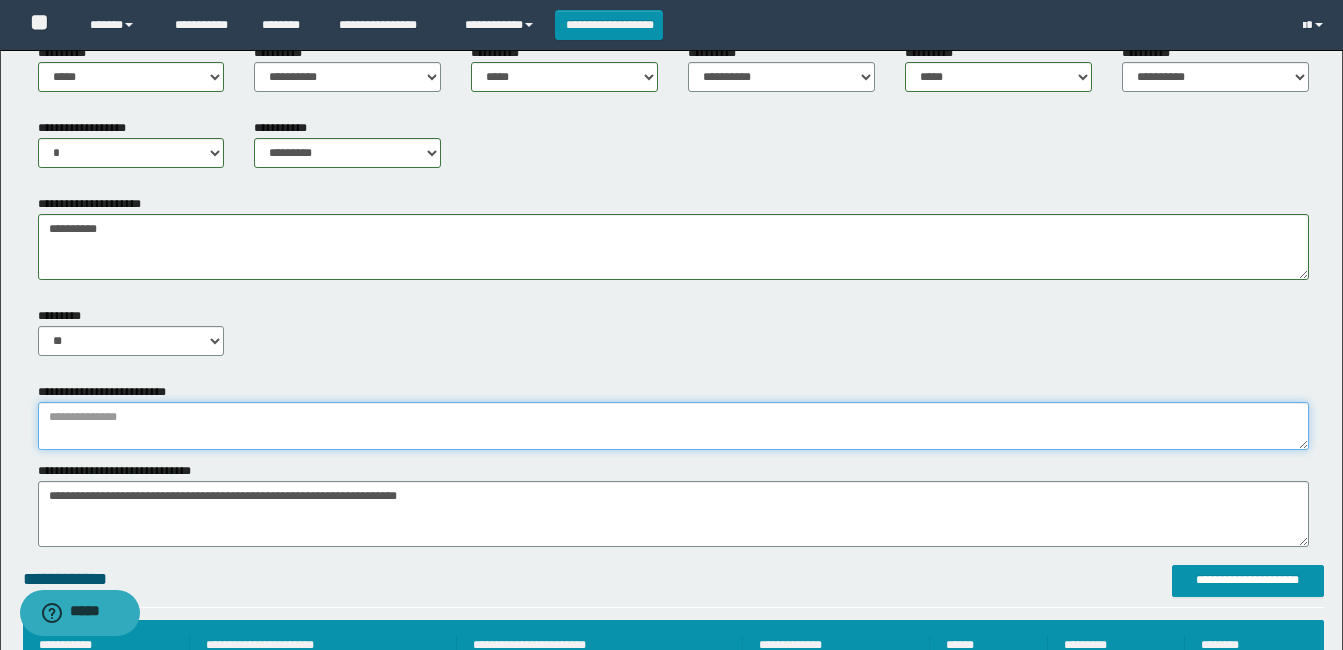 drag, startPoint x: 46, startPoint y: 418, endPoint x: 142, endPoint y: 423, distance: 96.13012 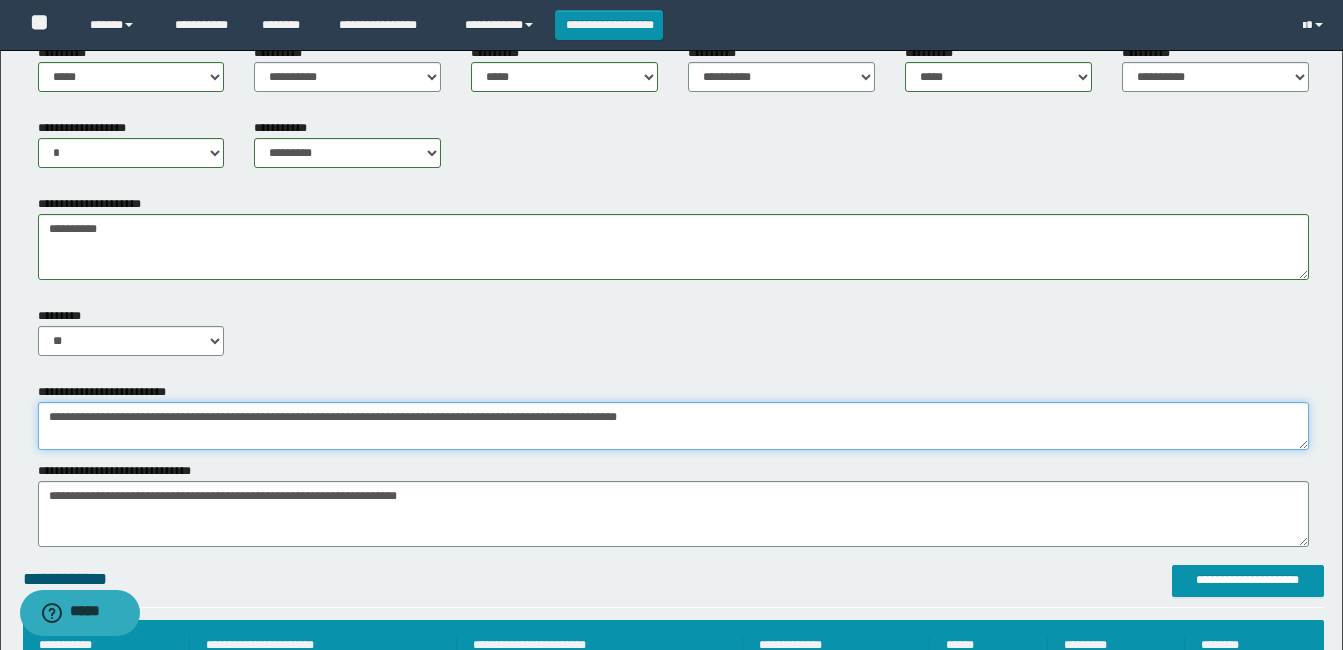 type on "**********" 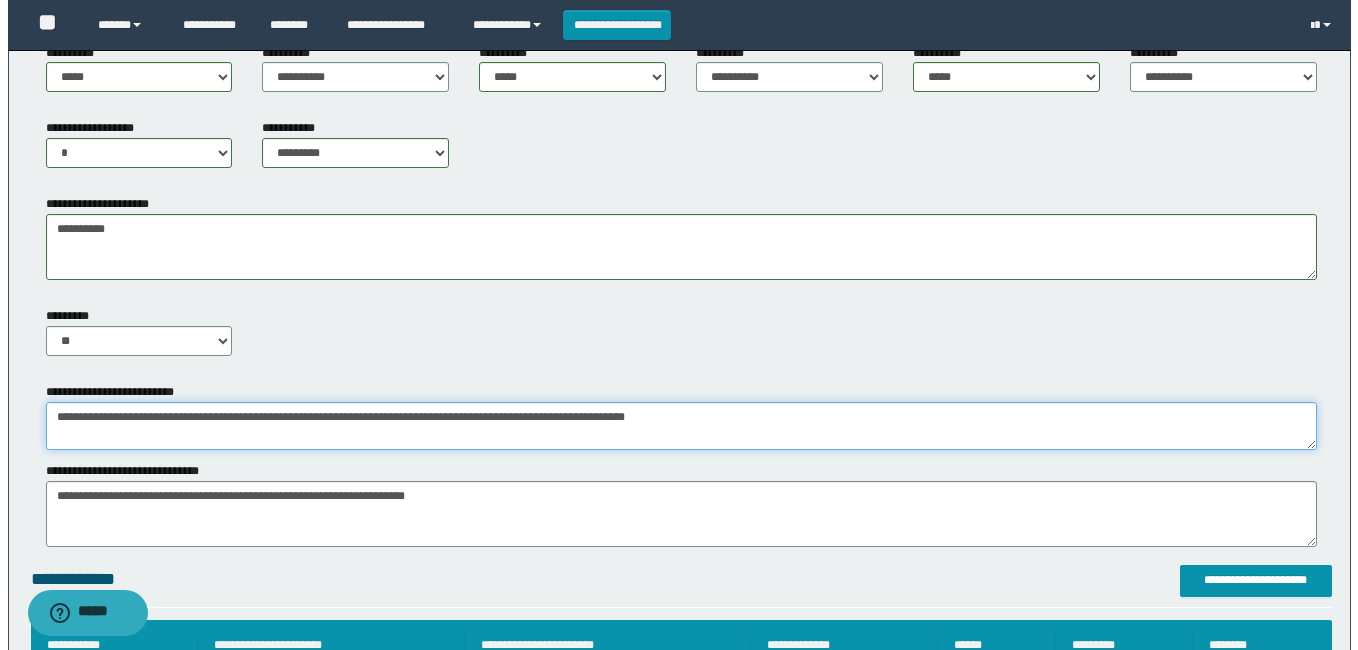 scroll, scrollTop: 1200, scrollLeft: 0, axis: vertical 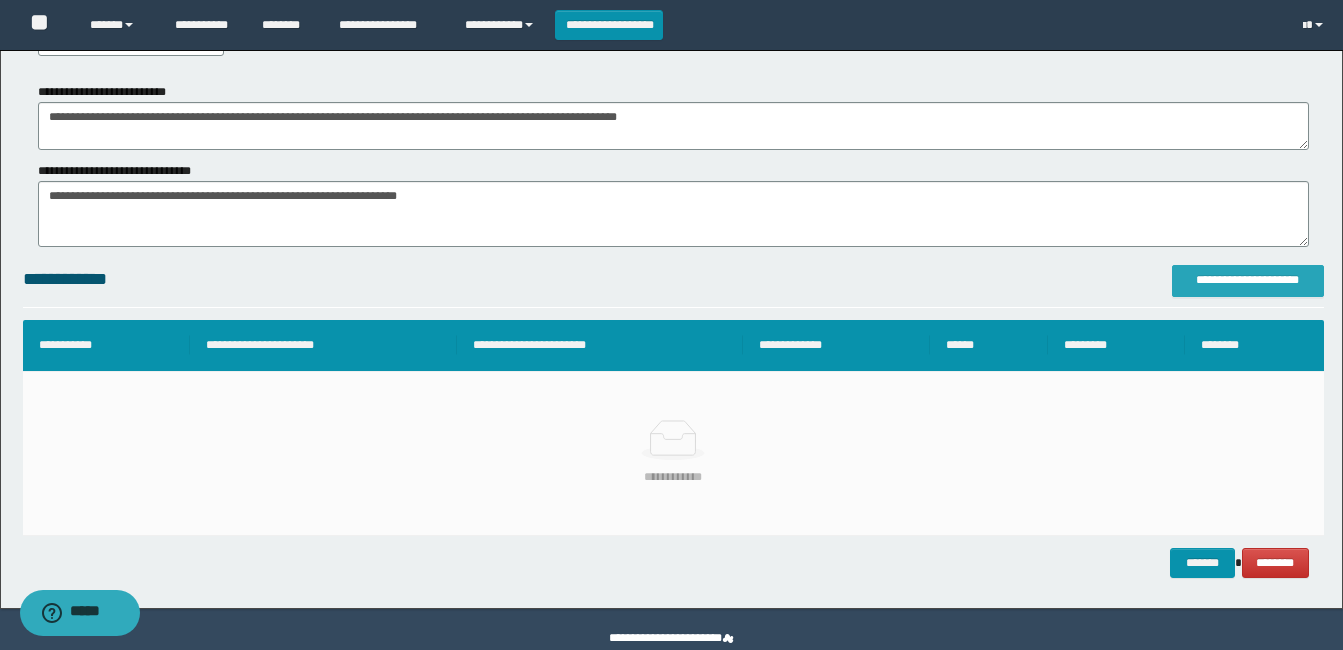 click on "**********" at bounding box center (1248, 280) 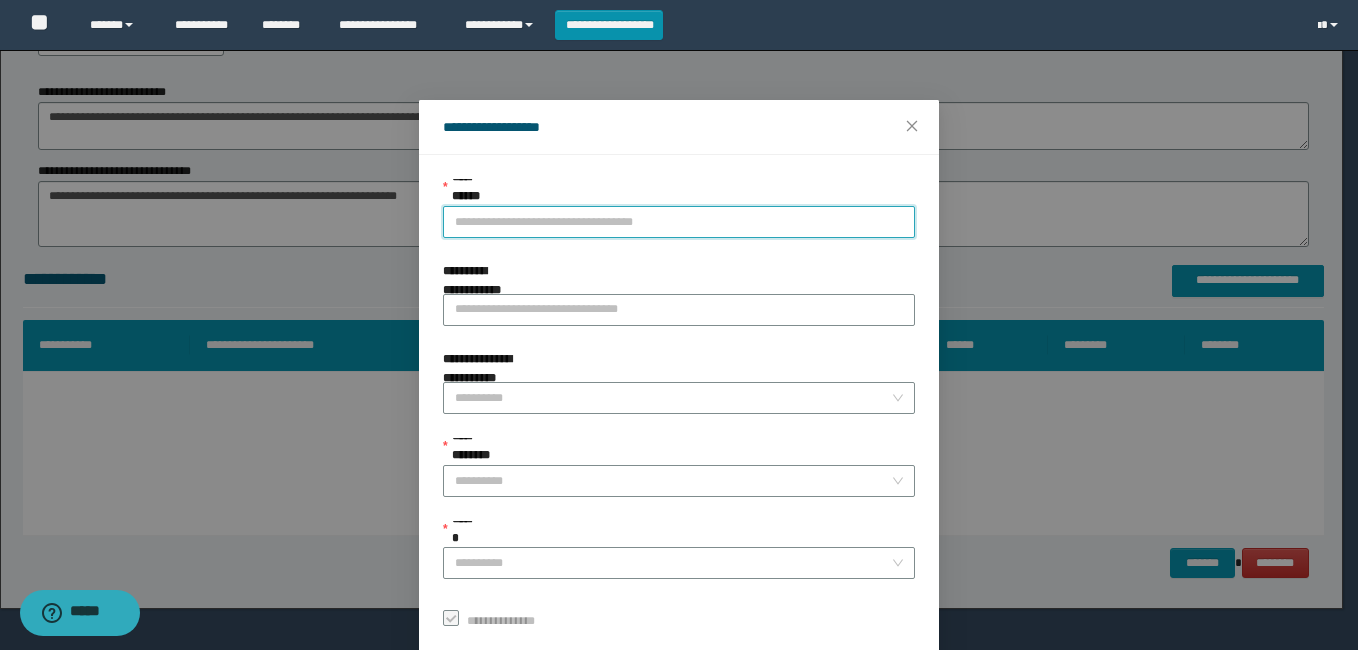 click on "**********" at bounding box center (679, 222) 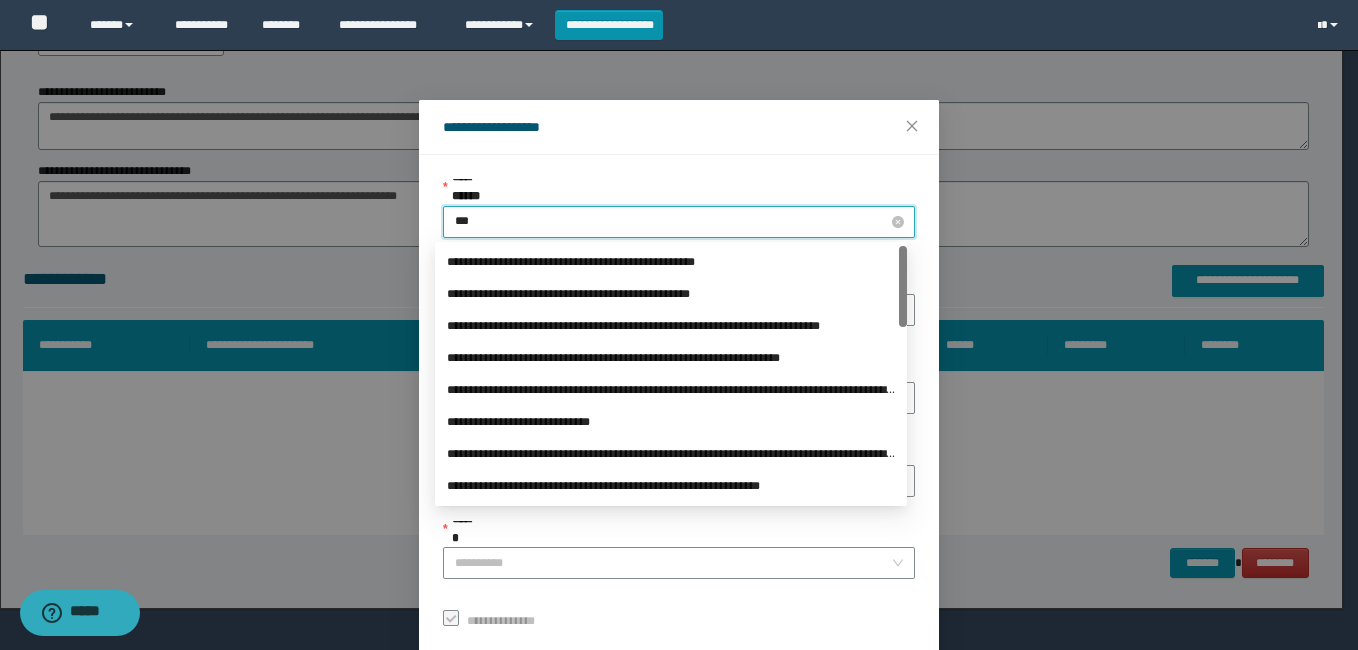 type on "****" 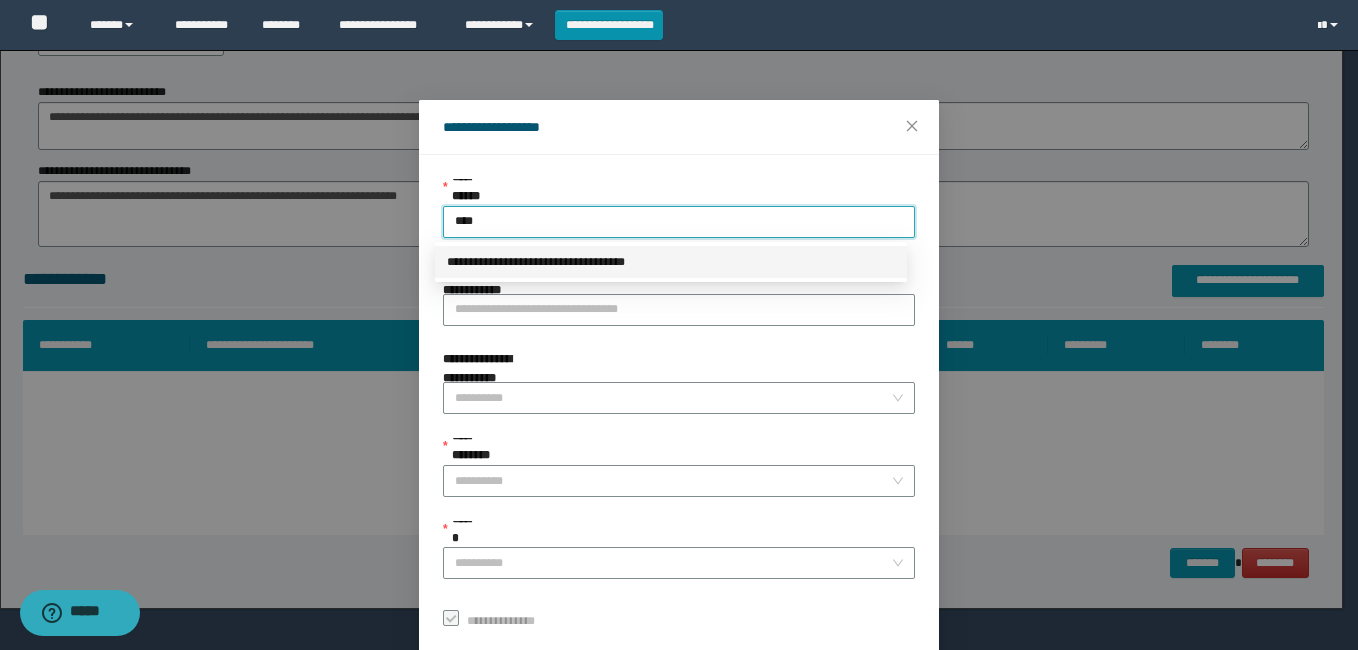 click on "**********" at bounding box center [671, 262] 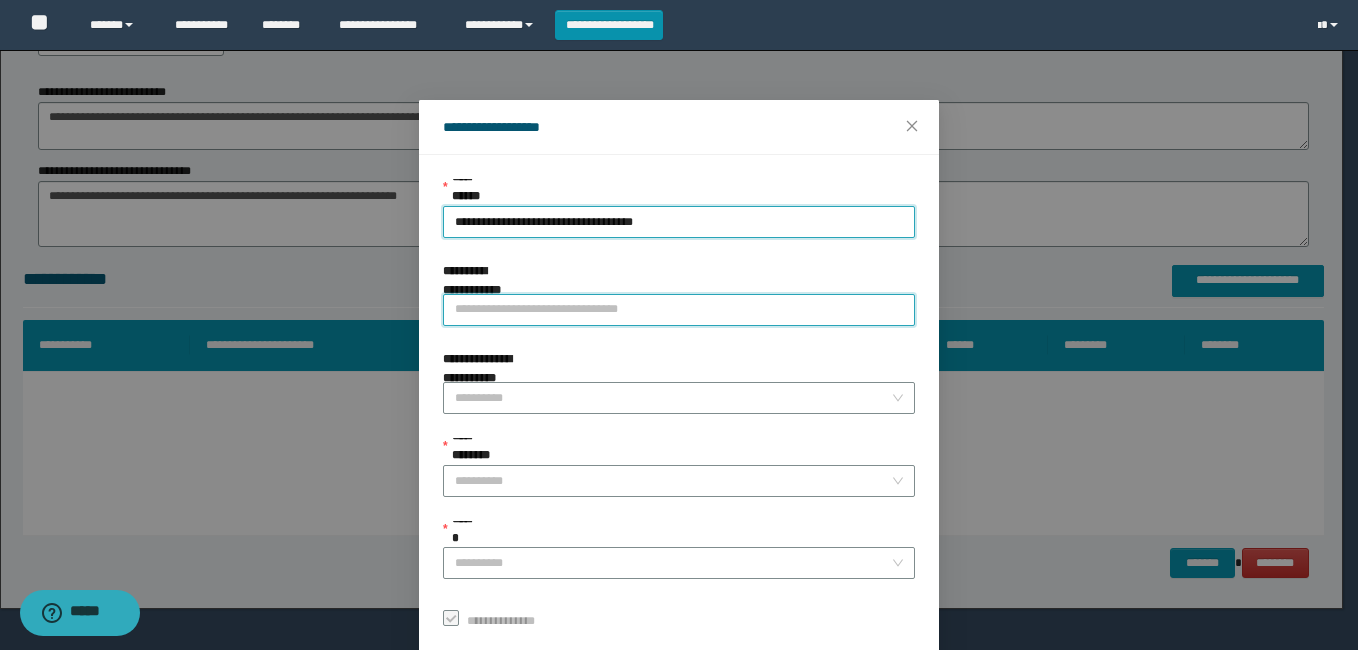 click on "**********" at bounding box center [679, 310] 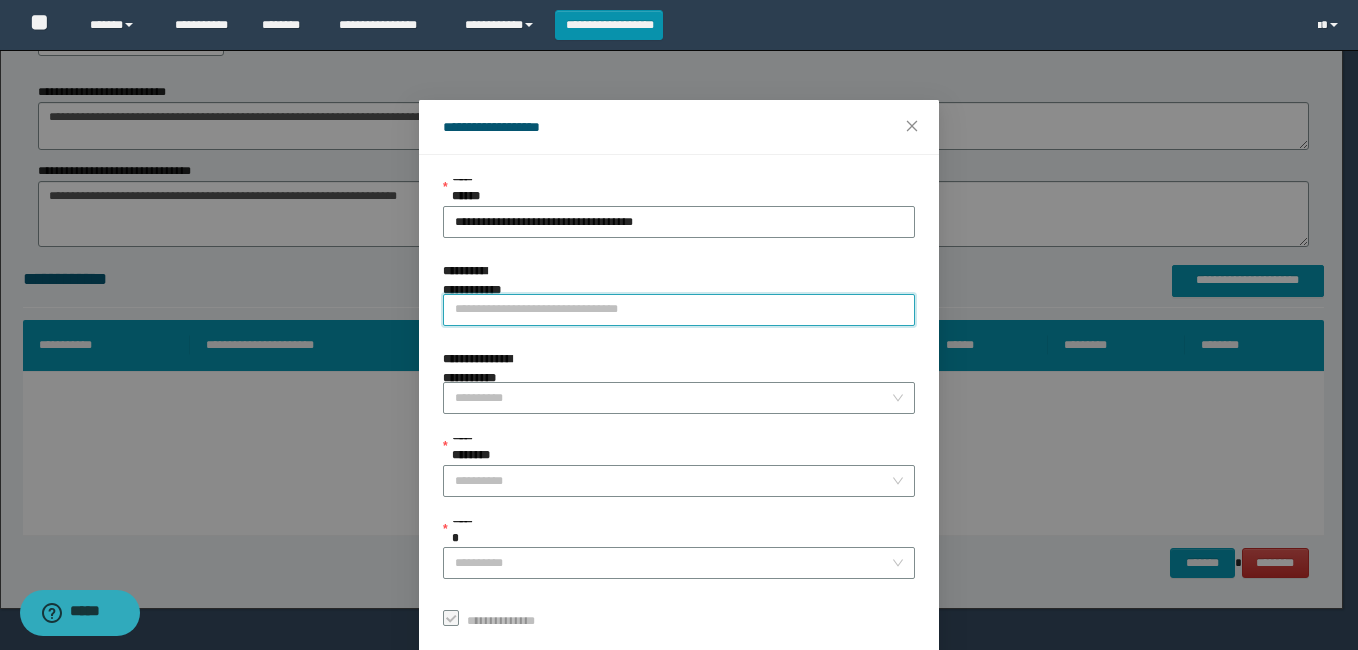 paste on "********" 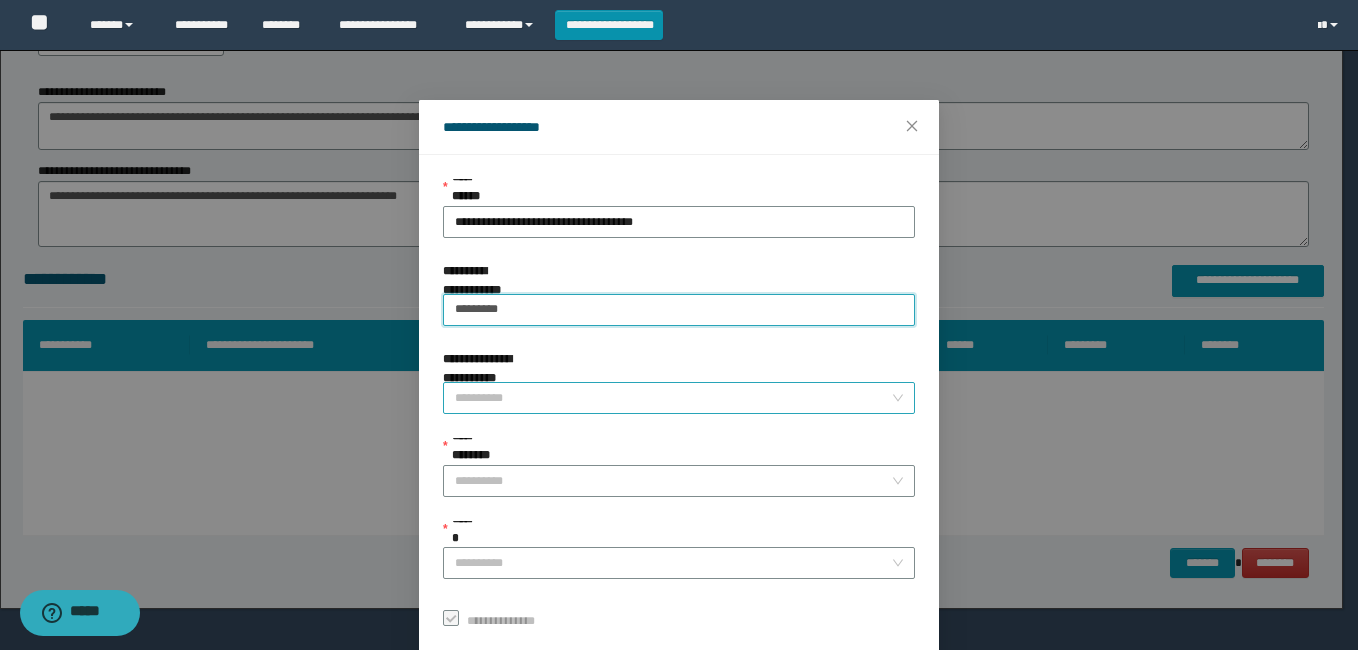type on "********" 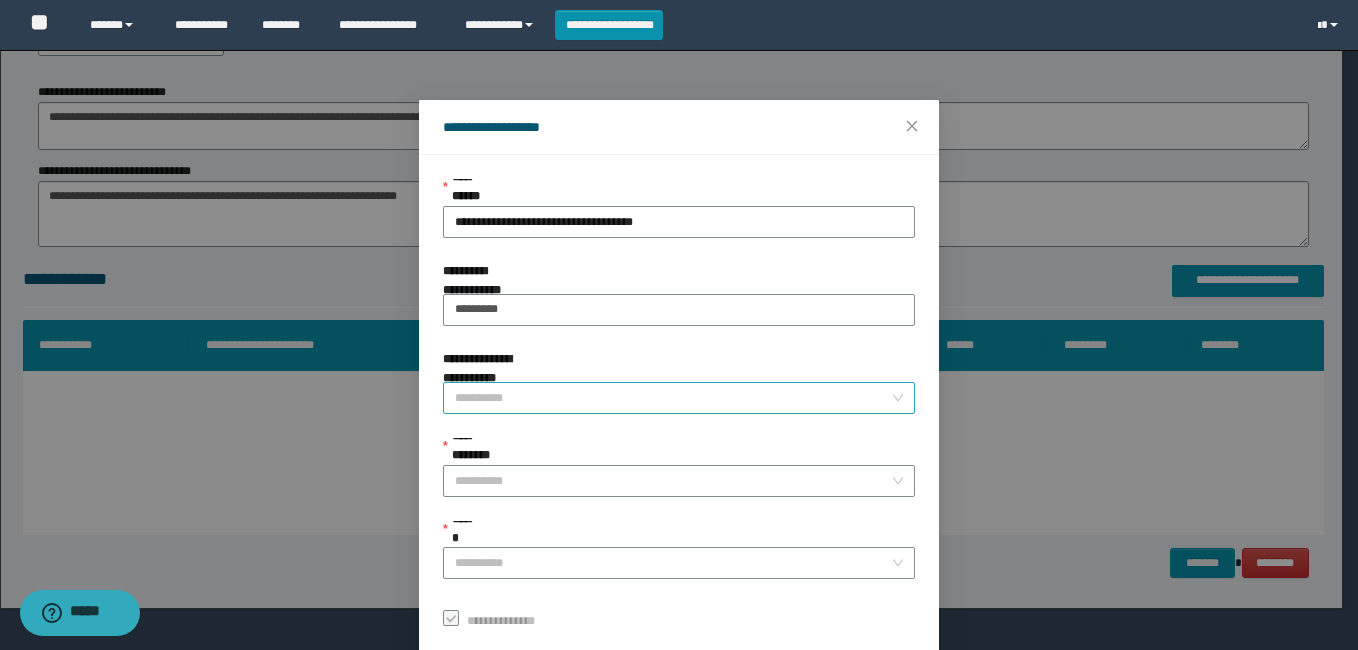 click on "**********" at bounding box center [673, 398] 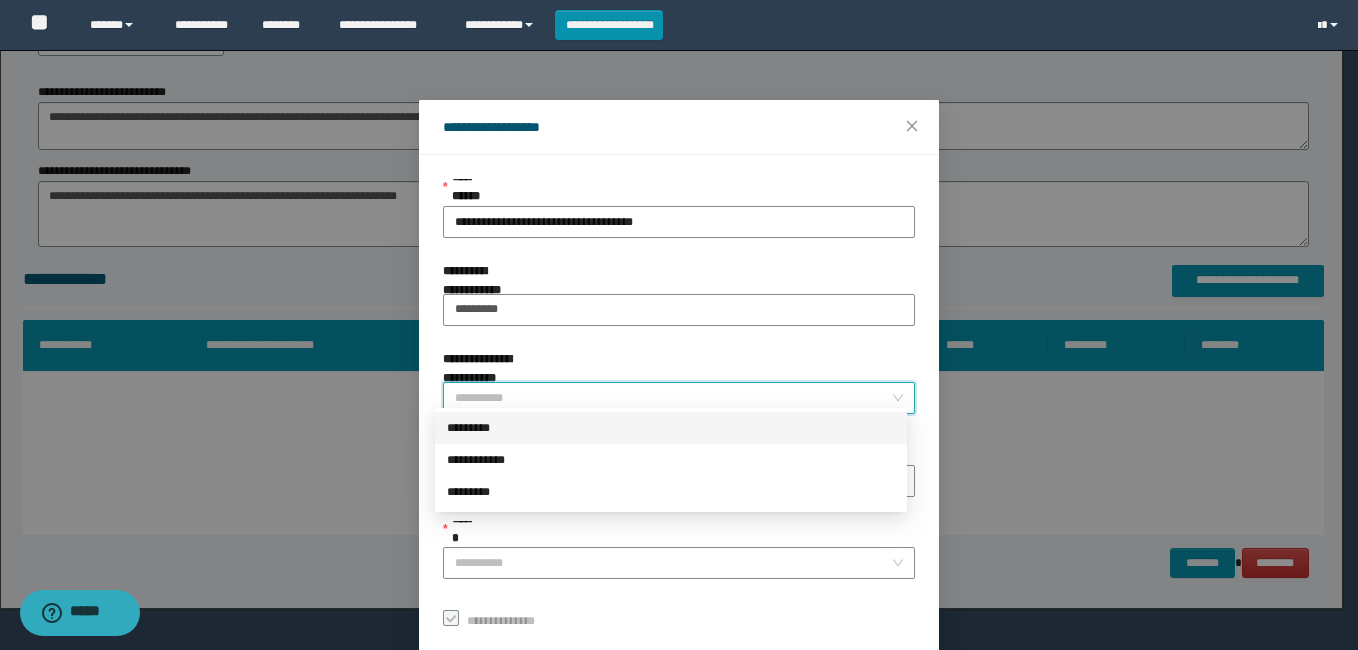 click on "*********" at bounding box center (671, 428) 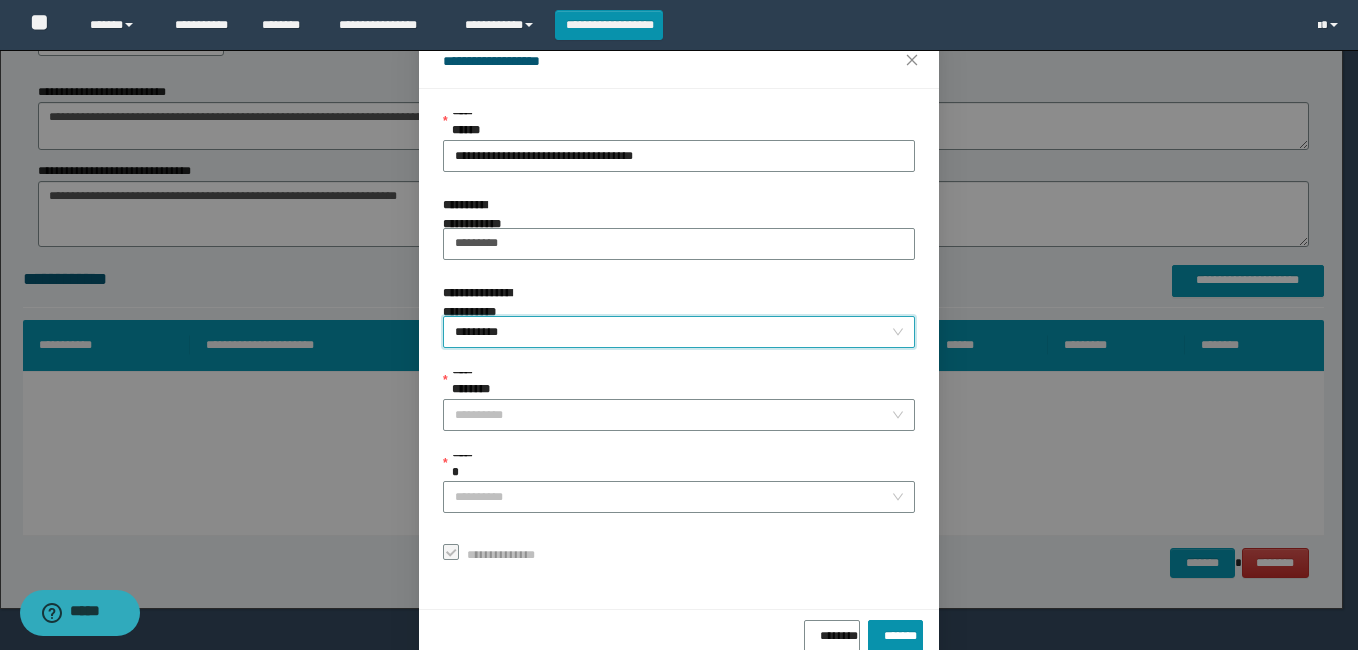 scroll, scrollTop: 102, scrollLeft: 0, axis: vertical 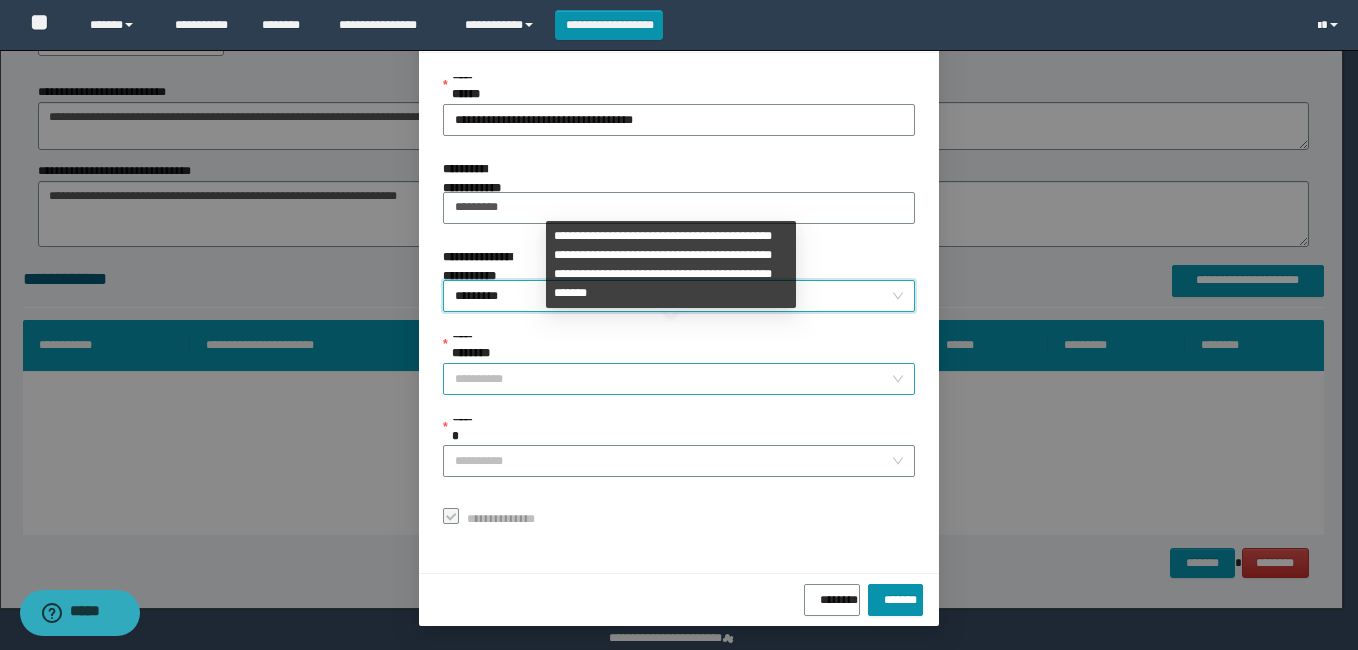 click on "**********" at bounding box center (673, 379) 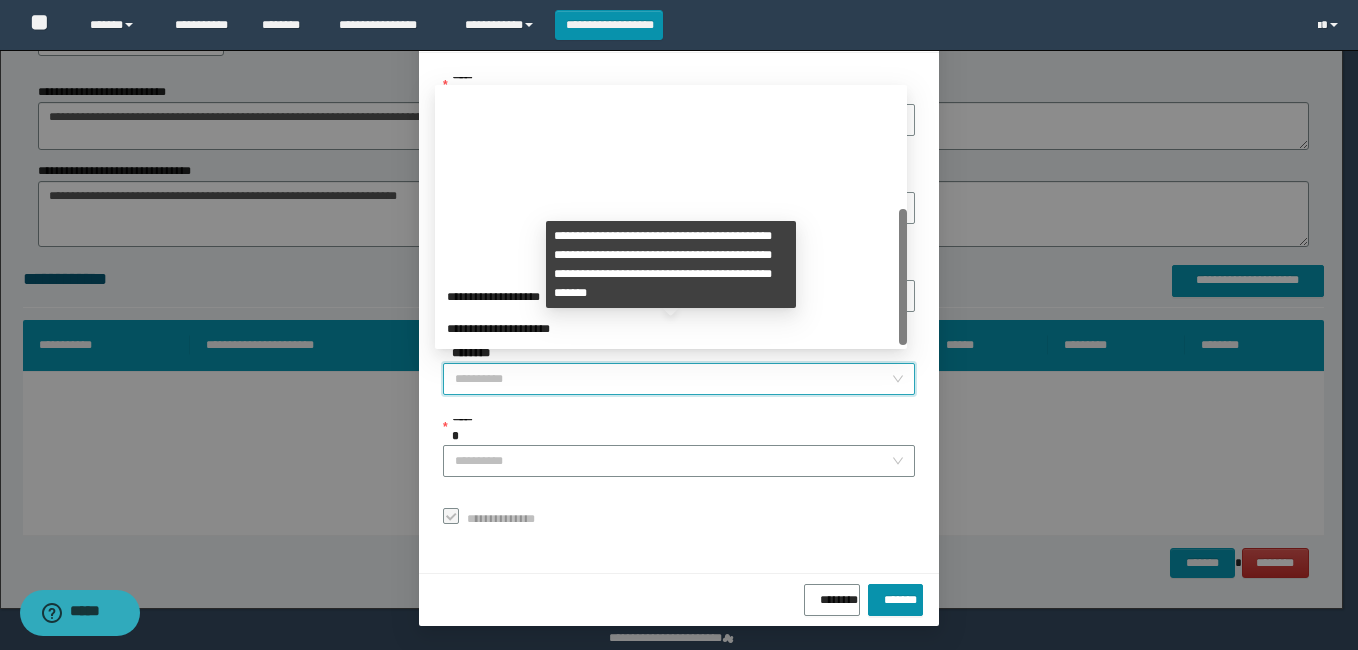 scroll, scrollTop: 224, scrollLeft: 0, axis: vertical 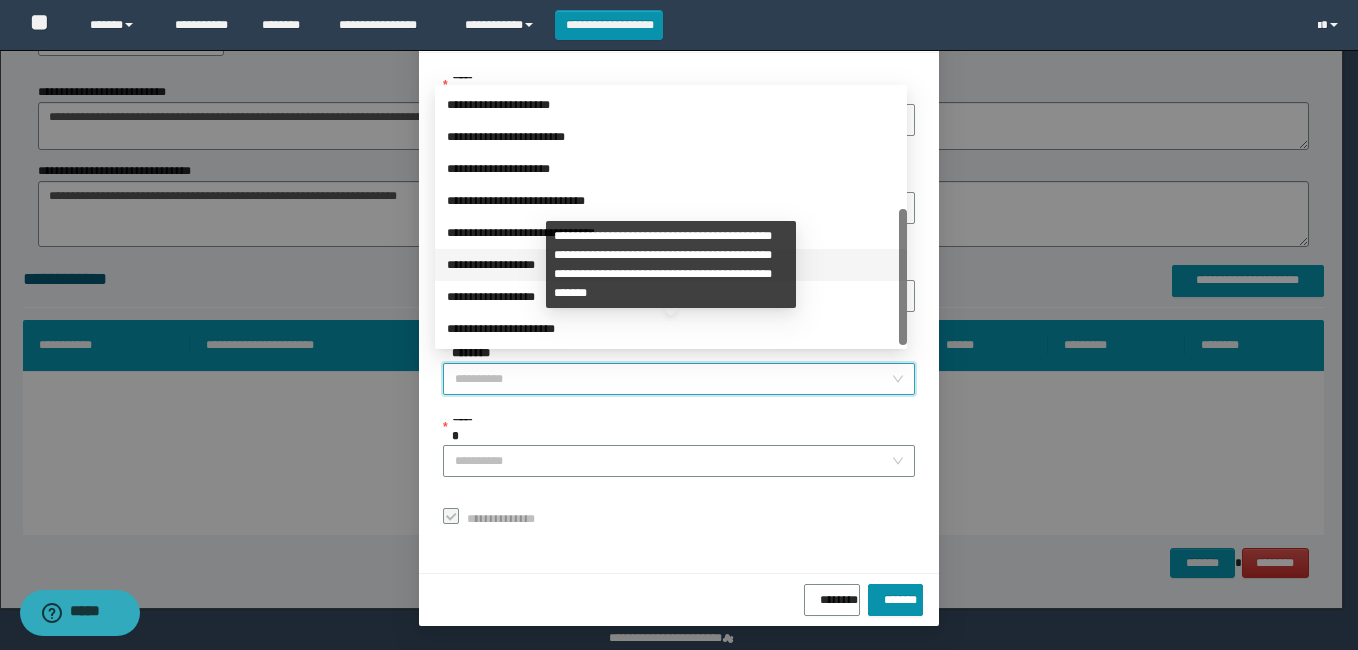 click on "**********" at bounding box center (671, 265) 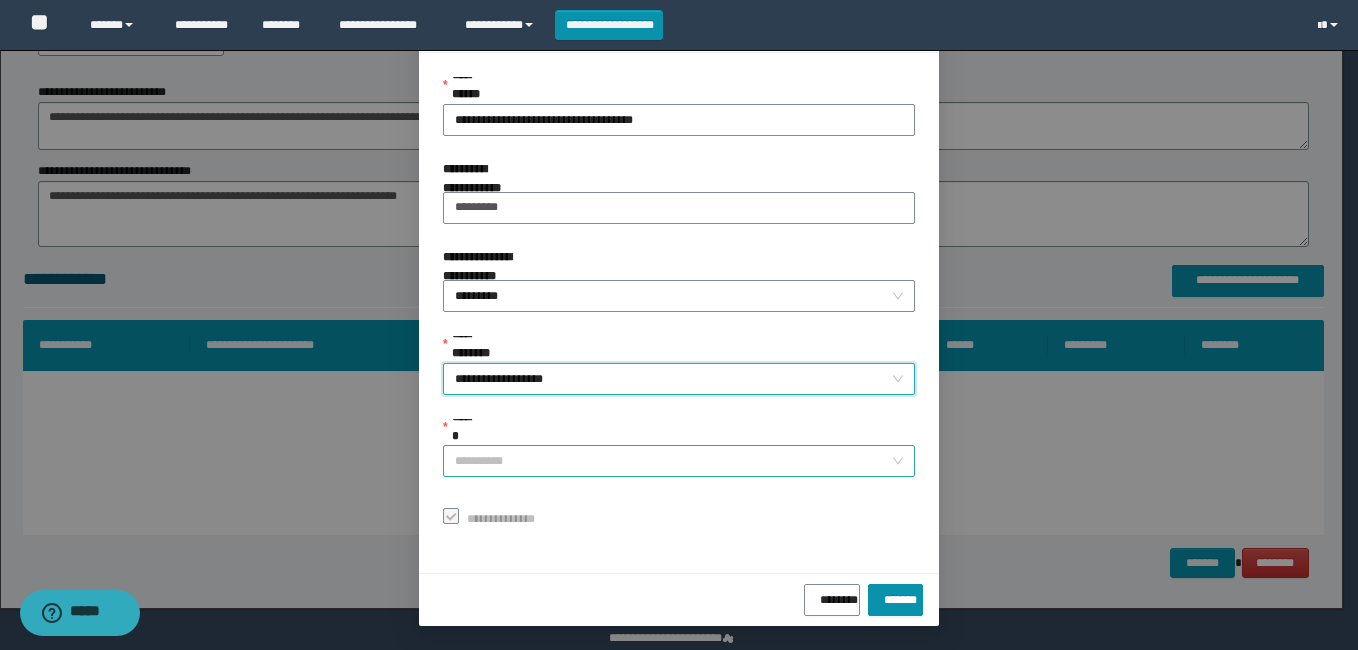 click on "******" at bounding box center (673, 461) 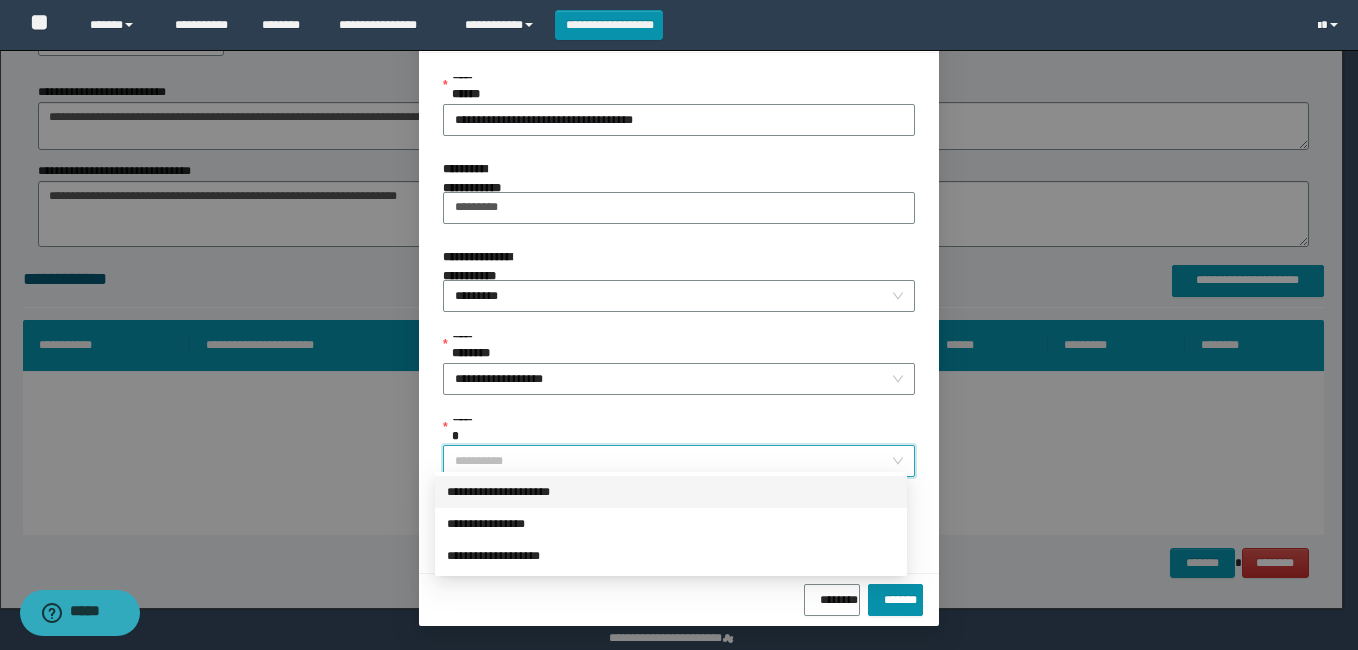 click on "**********" at bounding box center (671, 492) 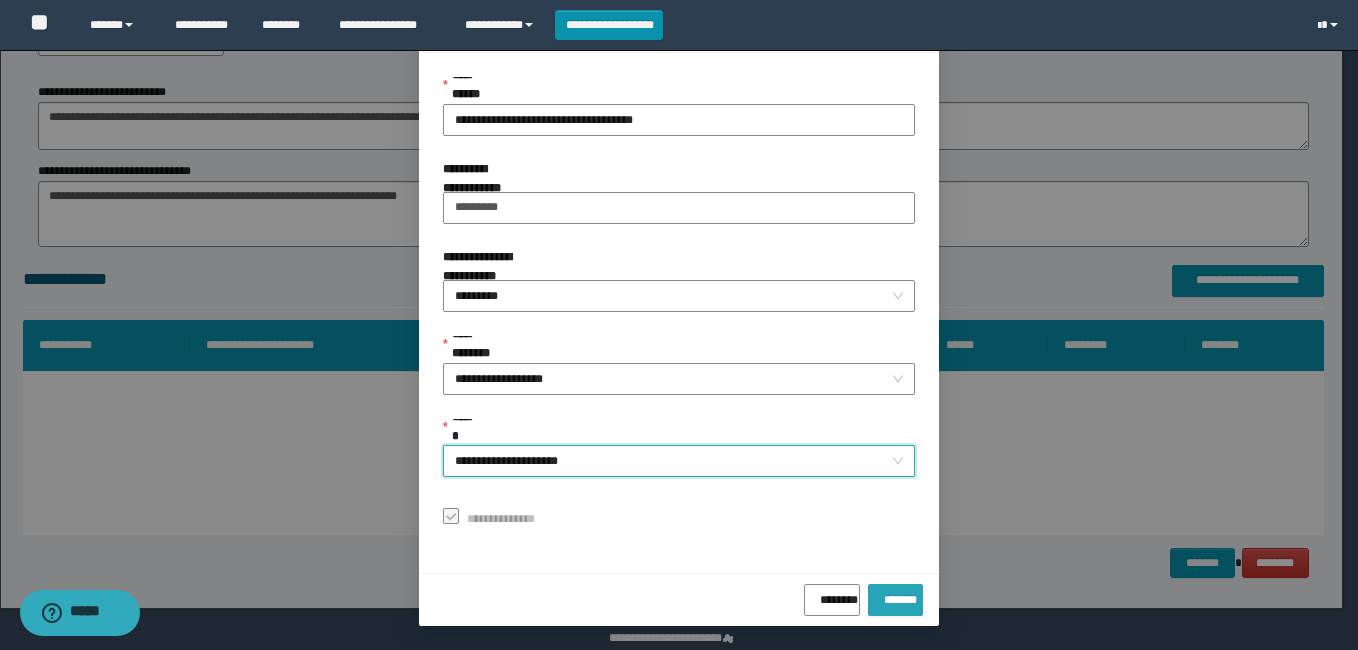 click on "*******" at bounding box center [895, 596] 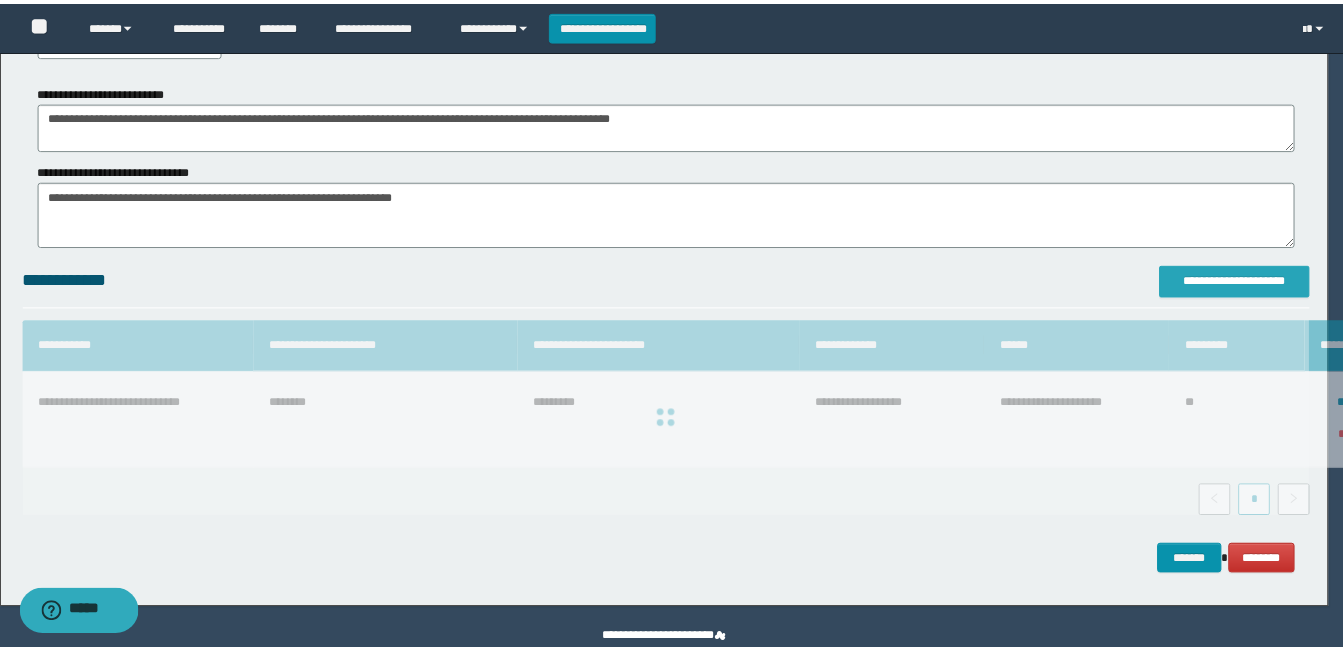 scroll, scrollTop: 0, scrollLeft: 0, axis: both 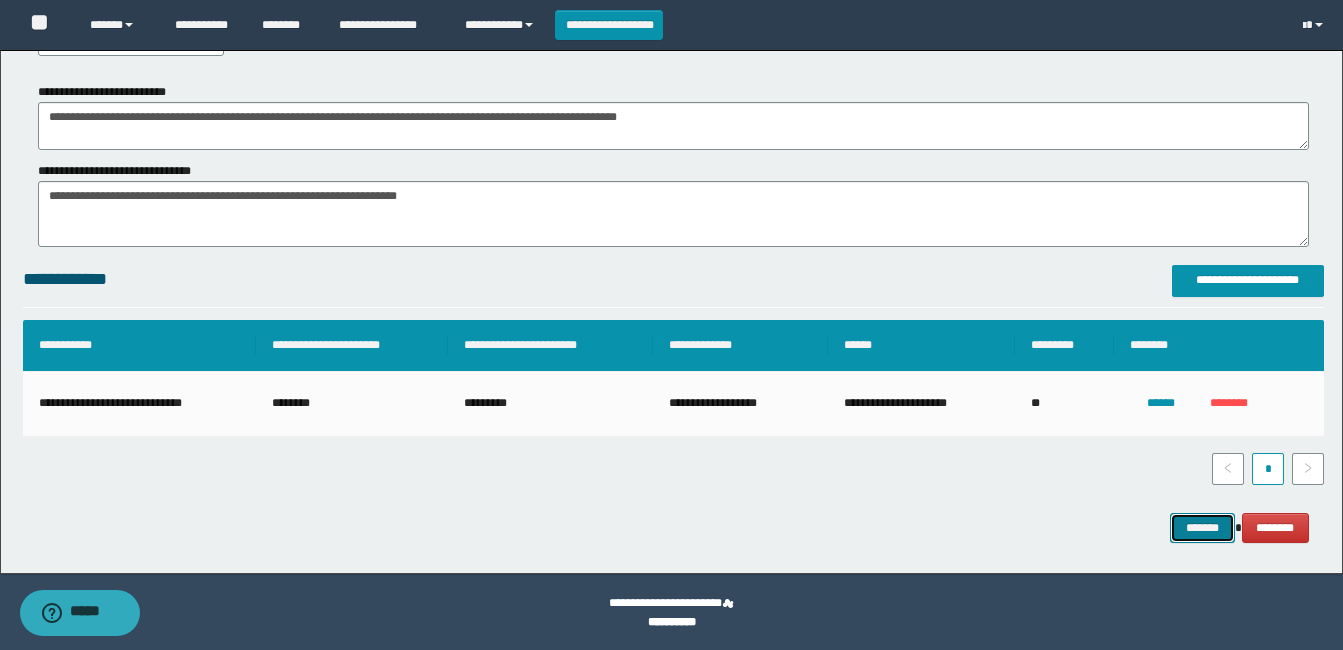 click on "*******" at bounding box center [1202, 528] 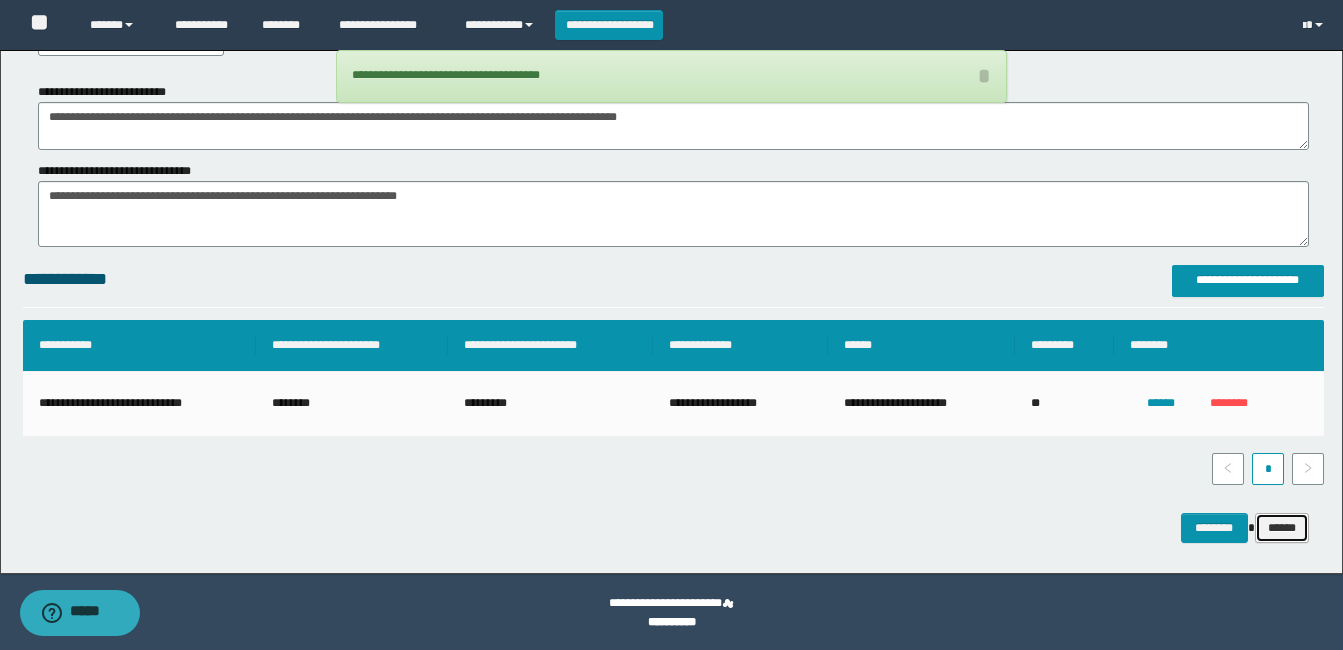 click on "******" at bounding box center (1282, 528) 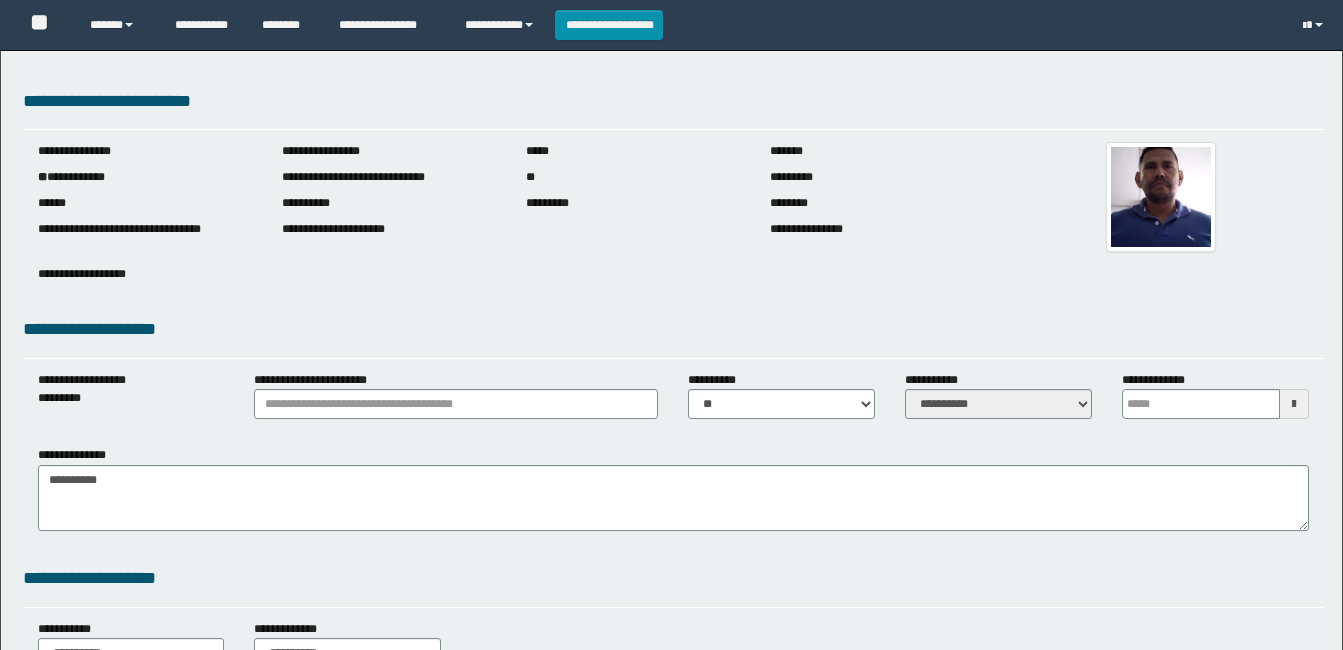 scroll, scrollTop: 0, scrollLeft: 0, axis: both 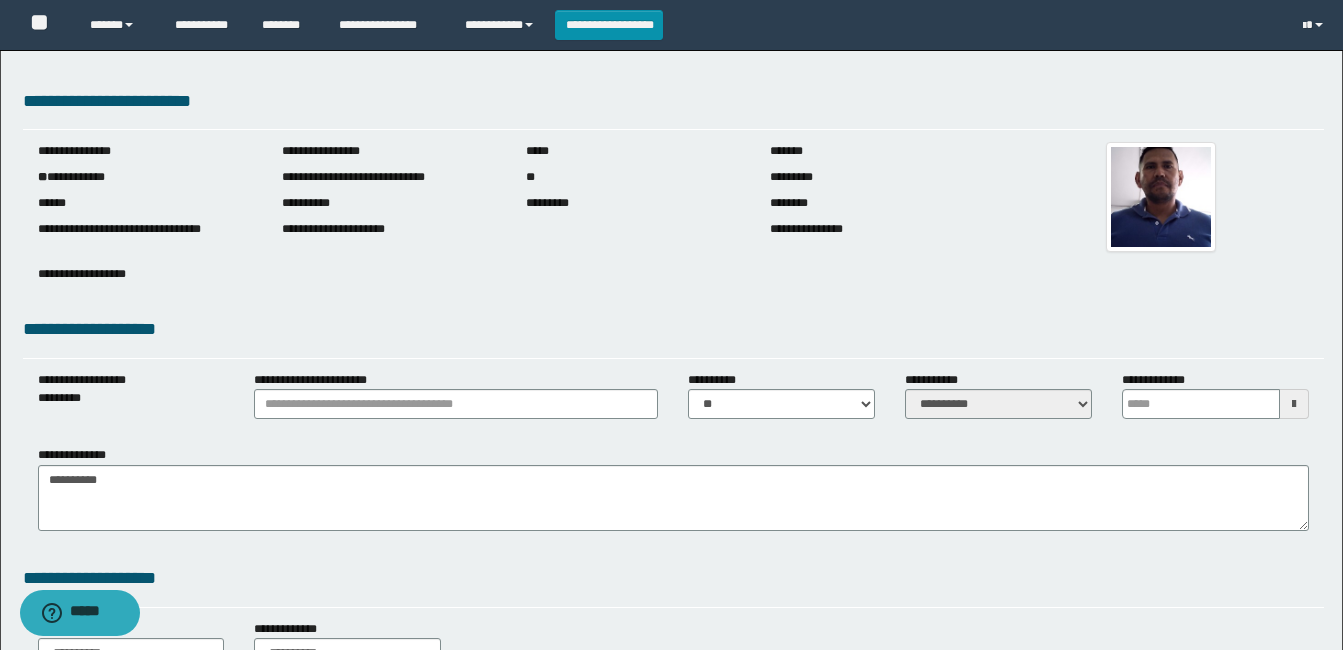 click at bounding box center [1294, 404] 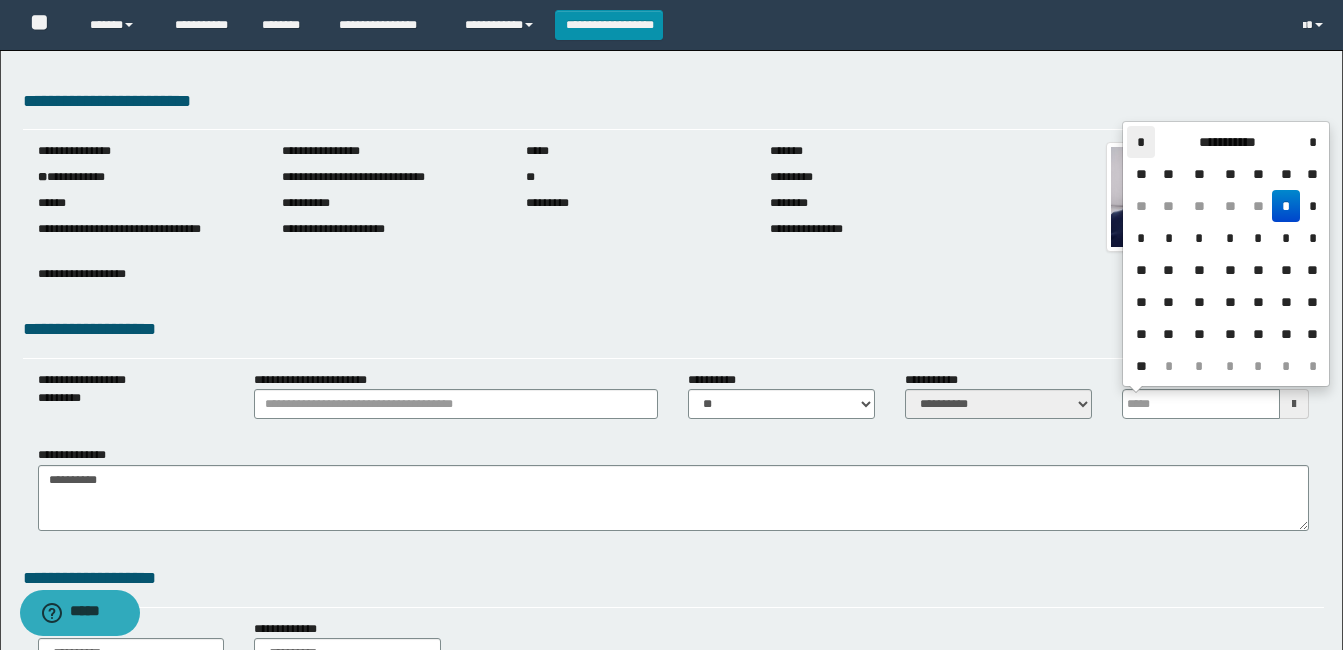 click on "*" at bounding box center [1141, 142] 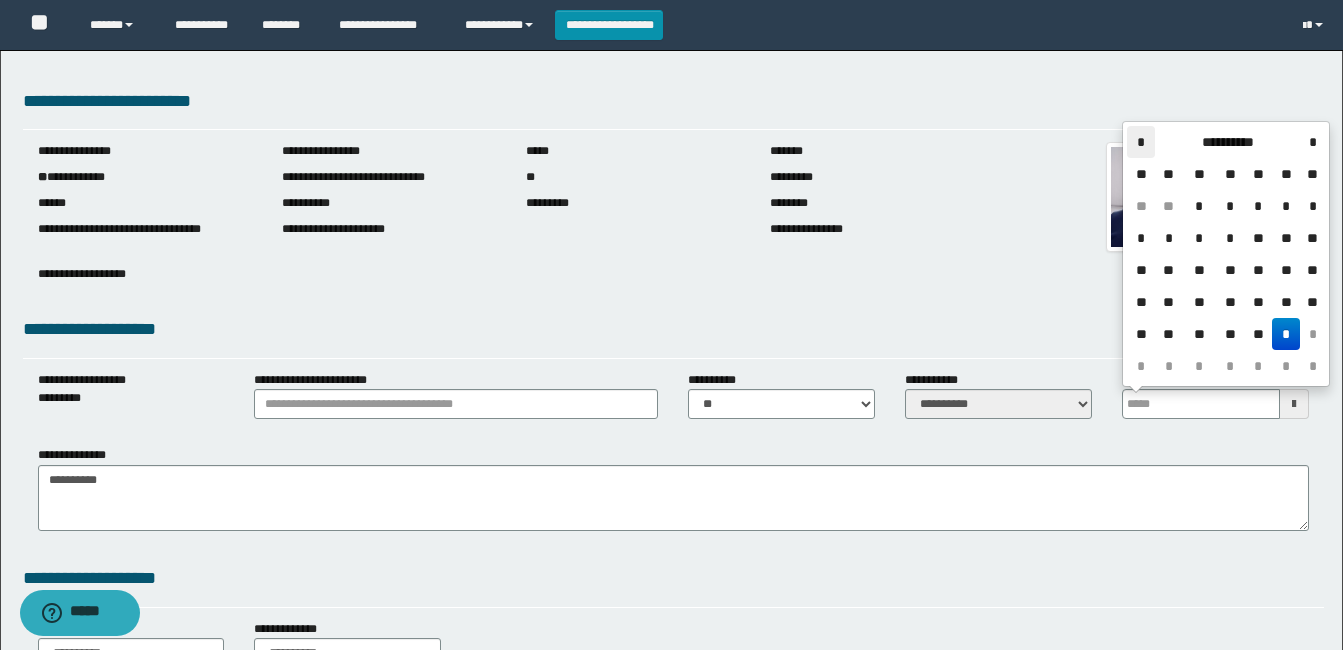 click on "*" at bounding box center (1141, 142) 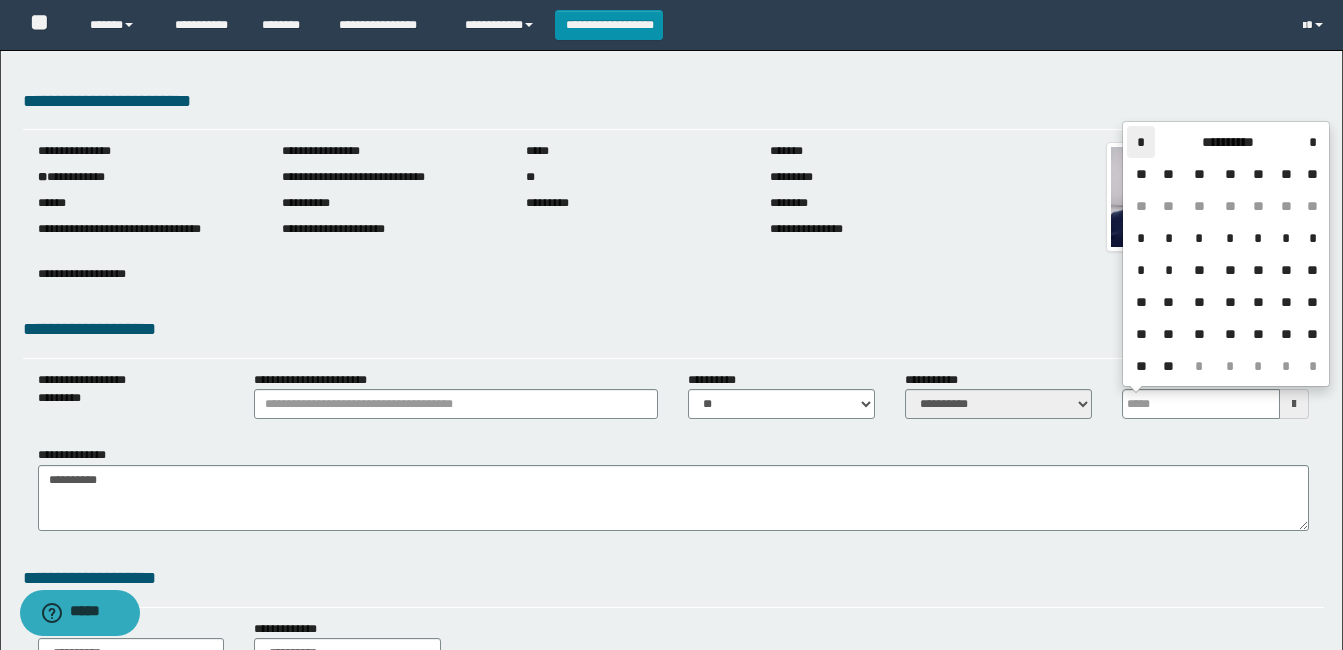 click on "*" at bounding box center [1141, 142] 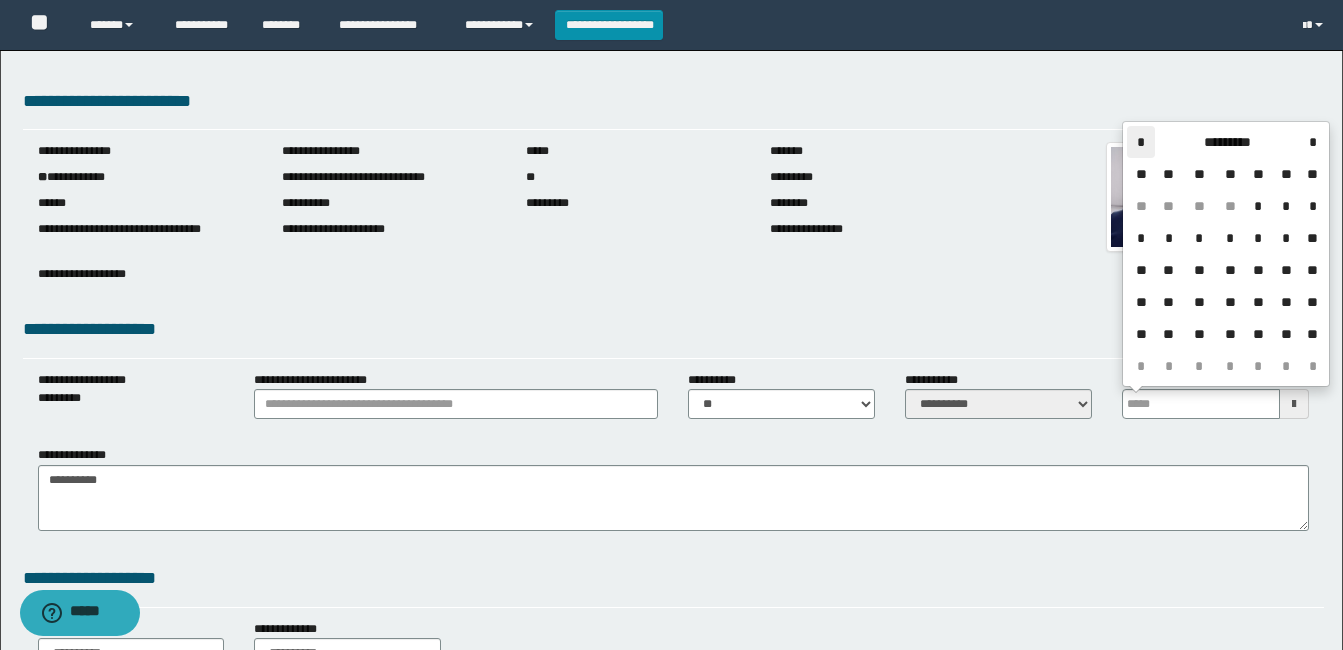 click on "*" at bounding box center (1141, 142) 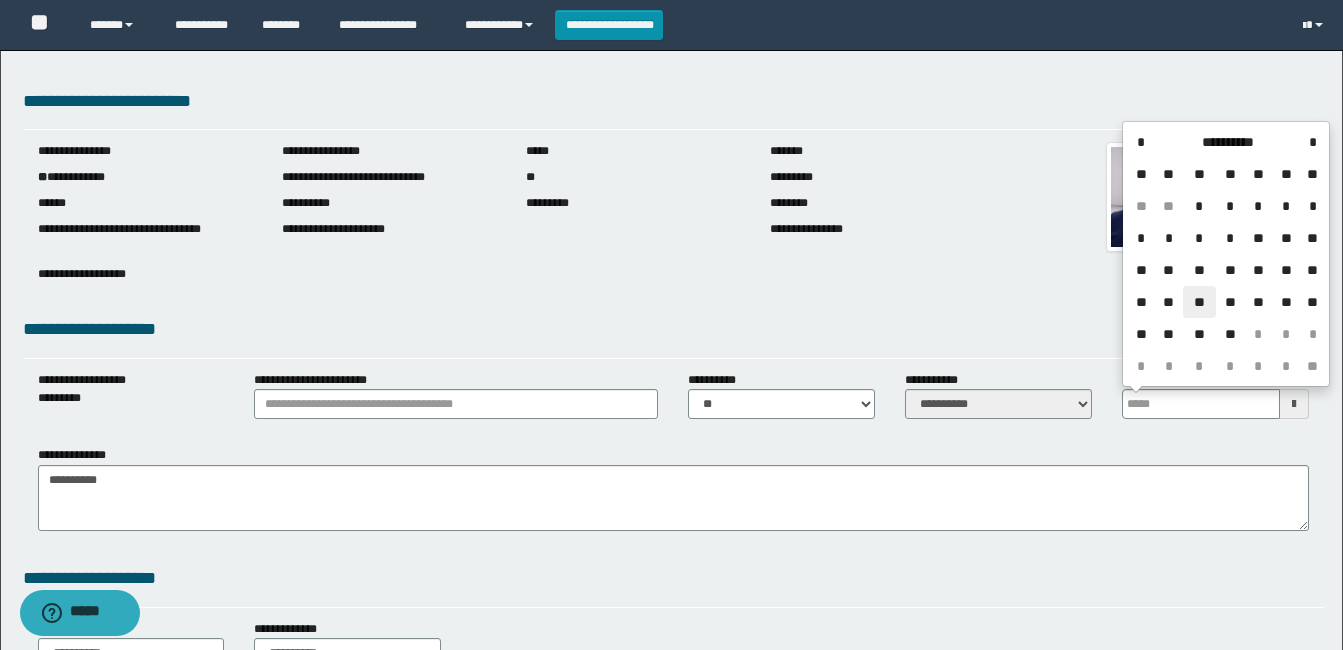 click on "**" at bounding box center [1199, 302] 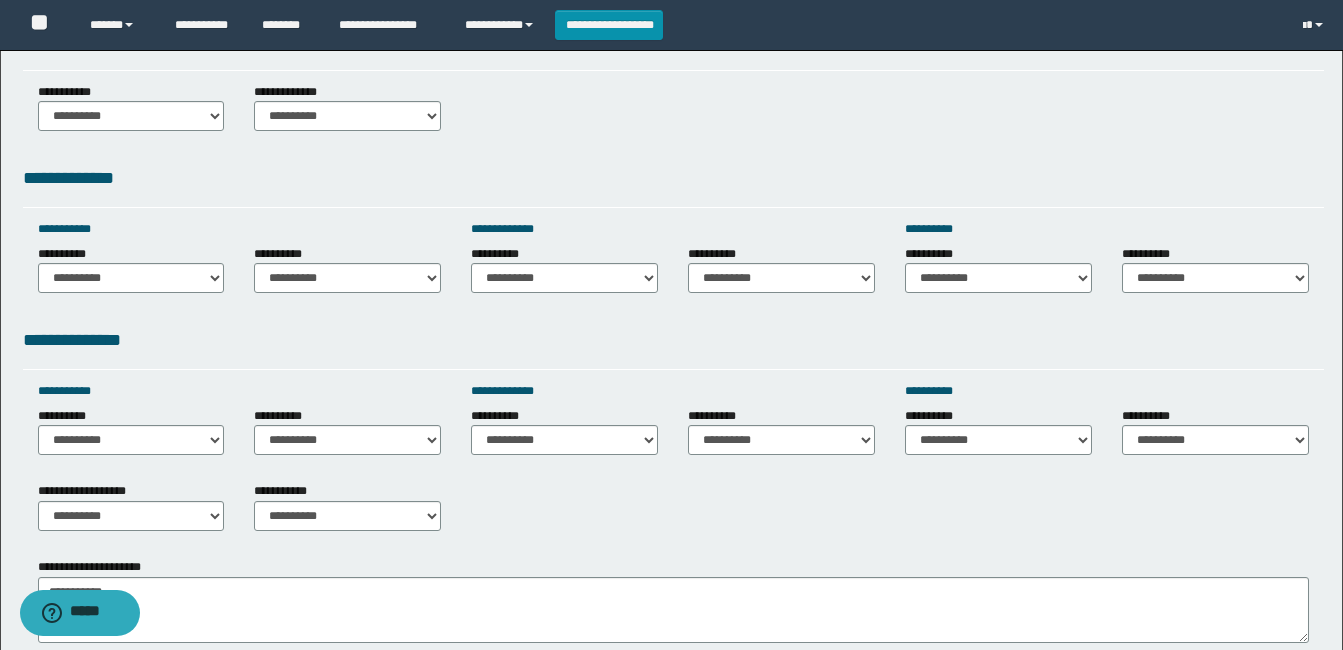 scroll, scrollTop: 600, scrollLeft: 0, axis: vertical 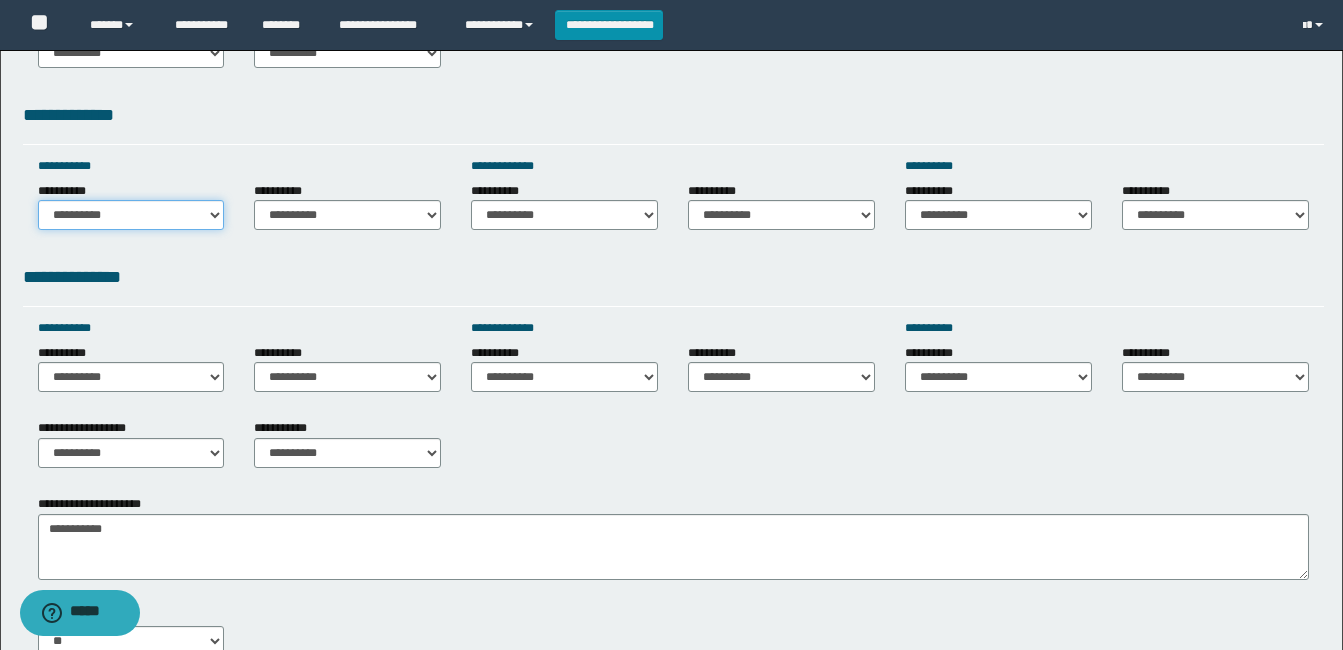 click on "**********" at bounding box center (131, 215) 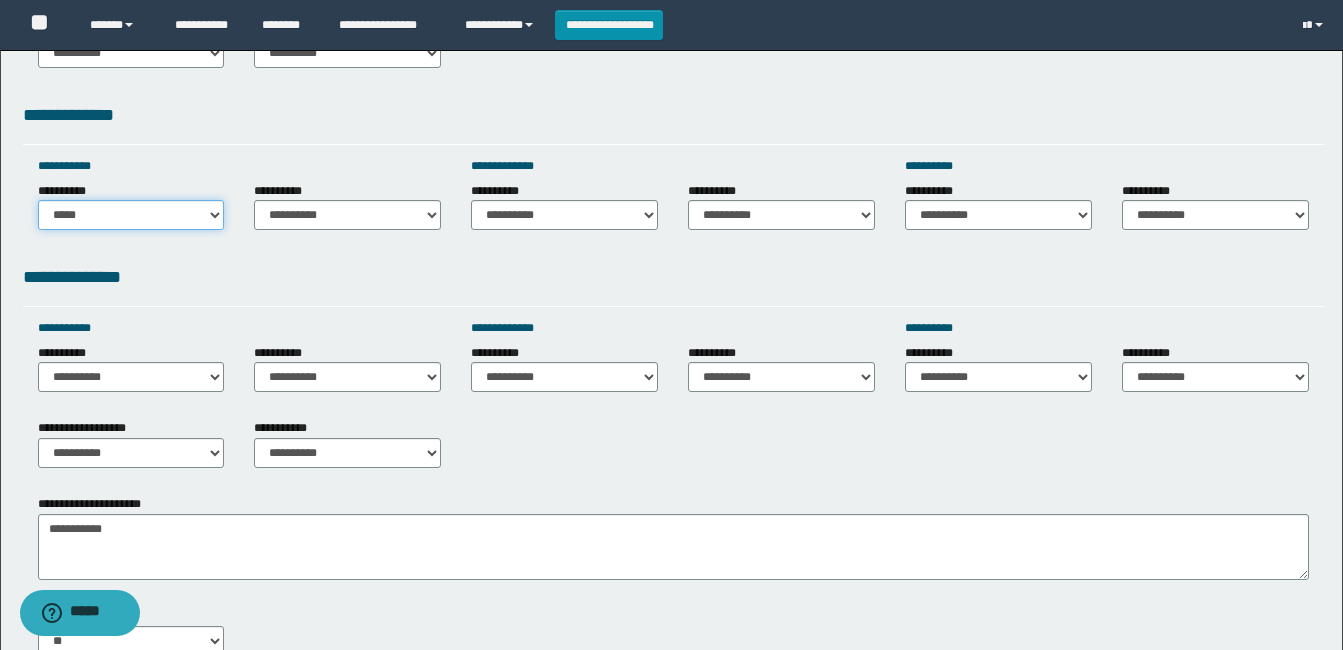 click on "**********" at bounding box center (131, 215) 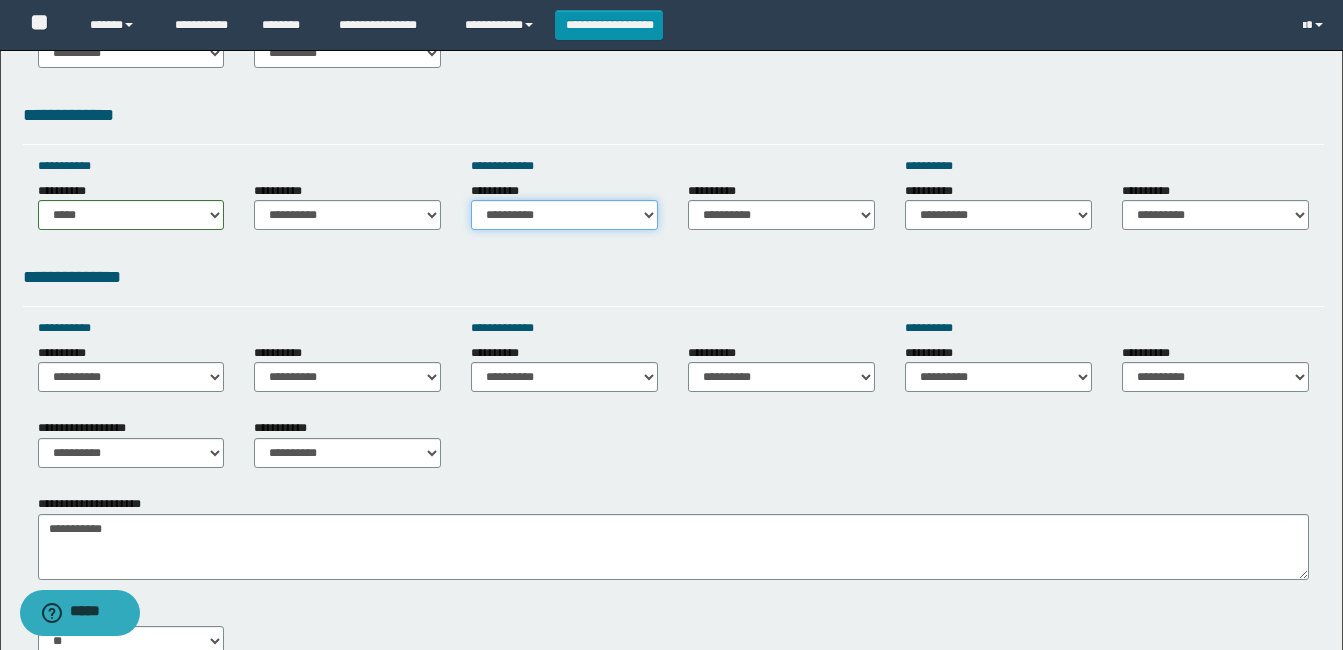 drag, startPoint x: 591, startPoint y: 214, endPoint x: 591, endPoint y: 230, distance: 16 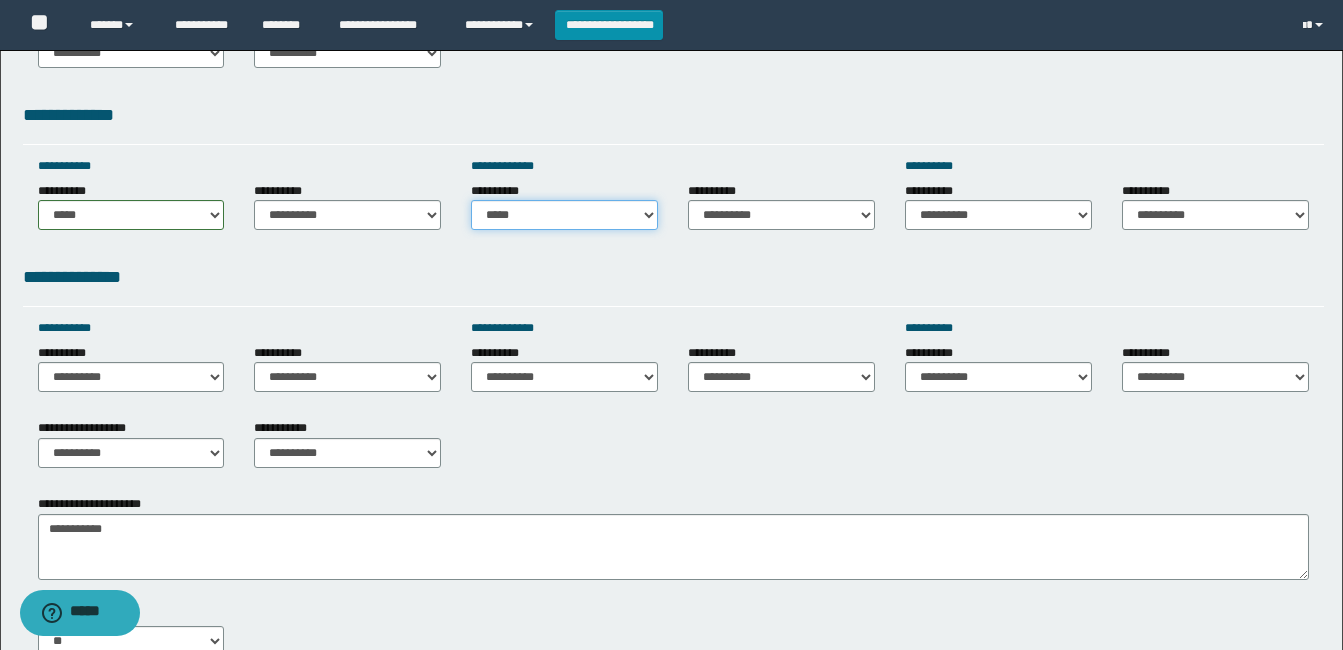 click on "**********" at bounding box center [564, 215] 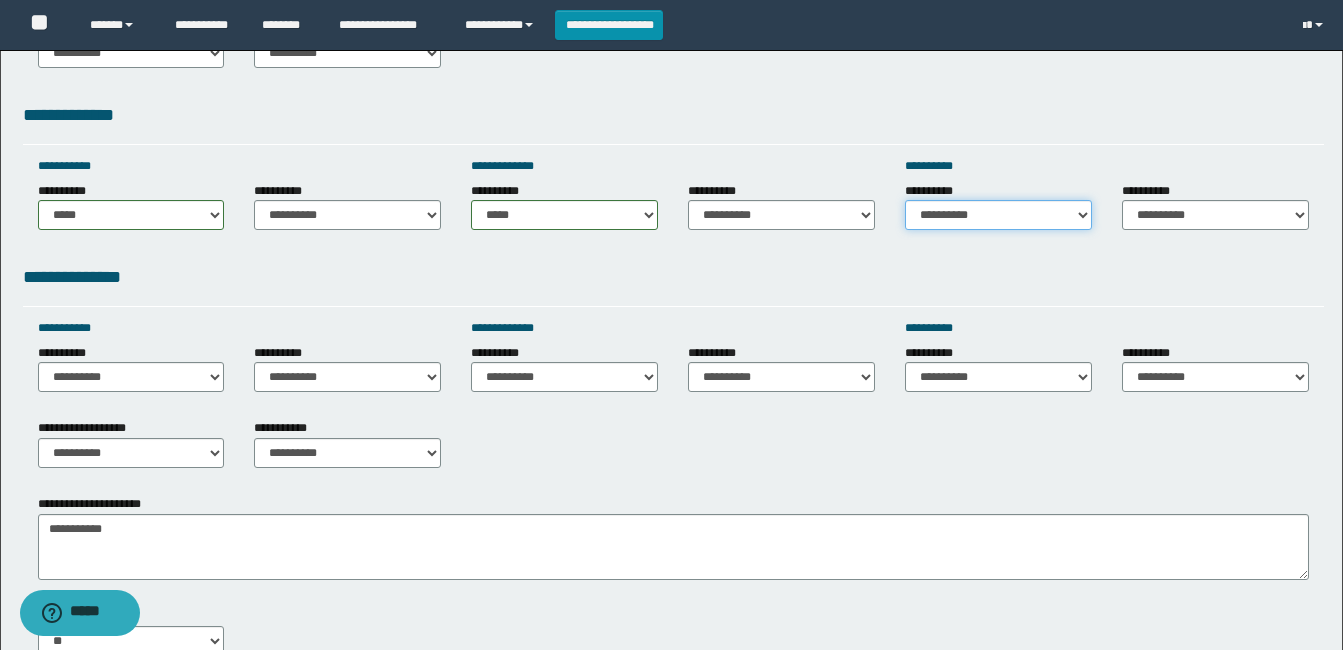 click on "**********" at bounding box center [998, 215] 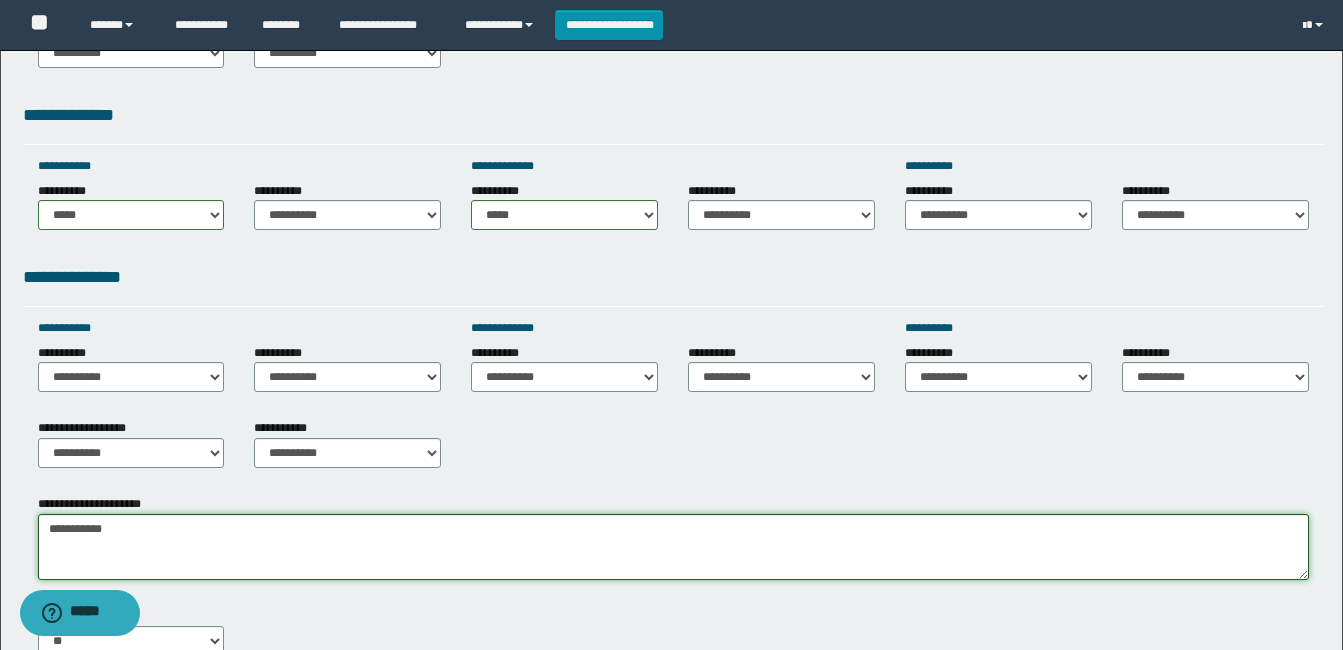 click on "**********" at bounding box center (673, 547) 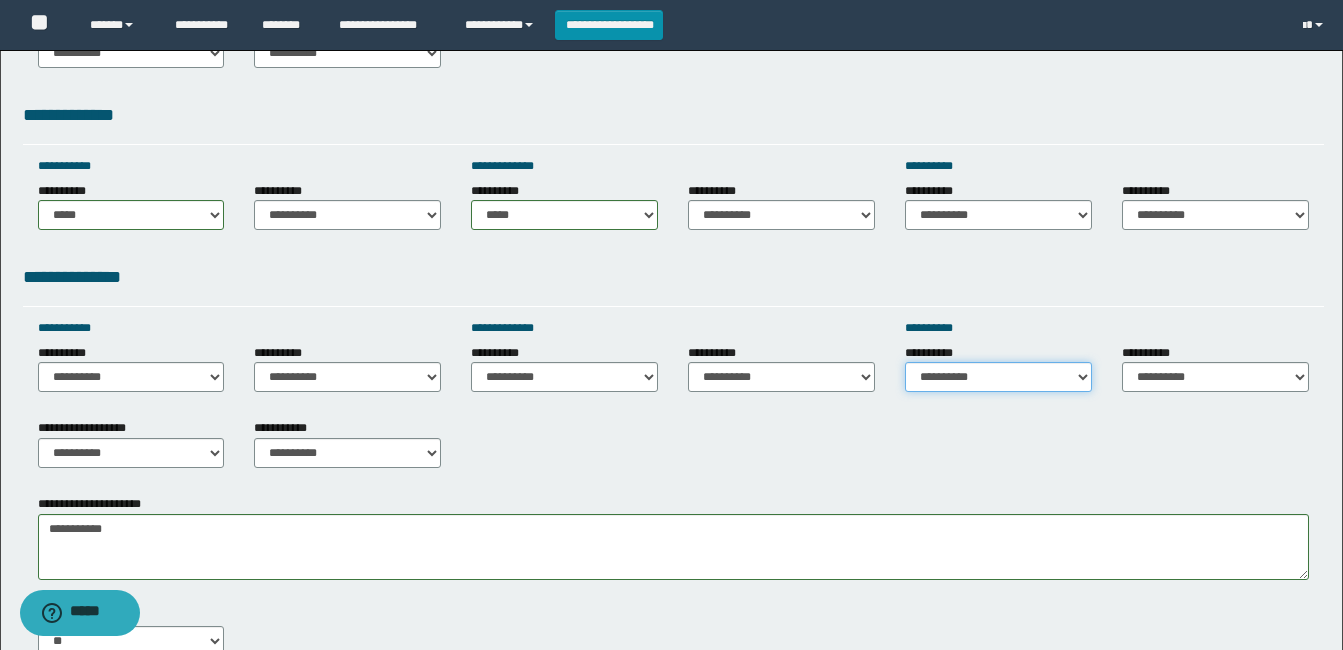 click on "**********" at bounding box center [998, 377] 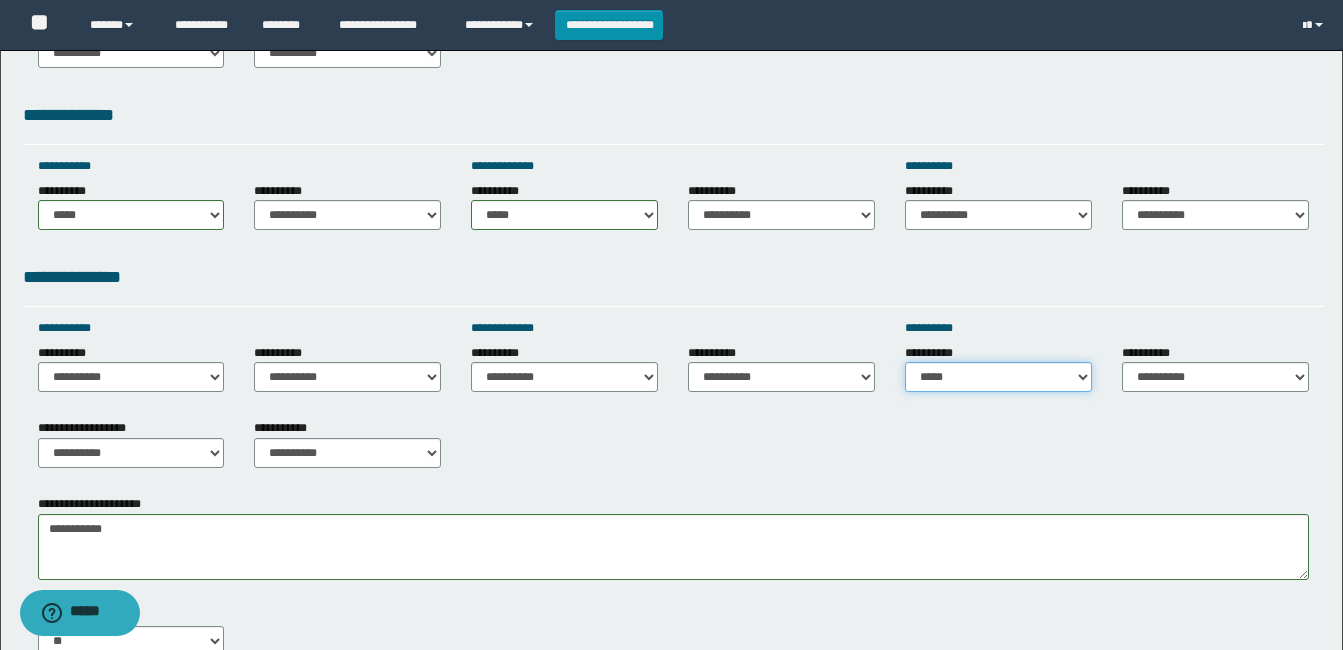 click on "**********" at bounding box center (998, 377) 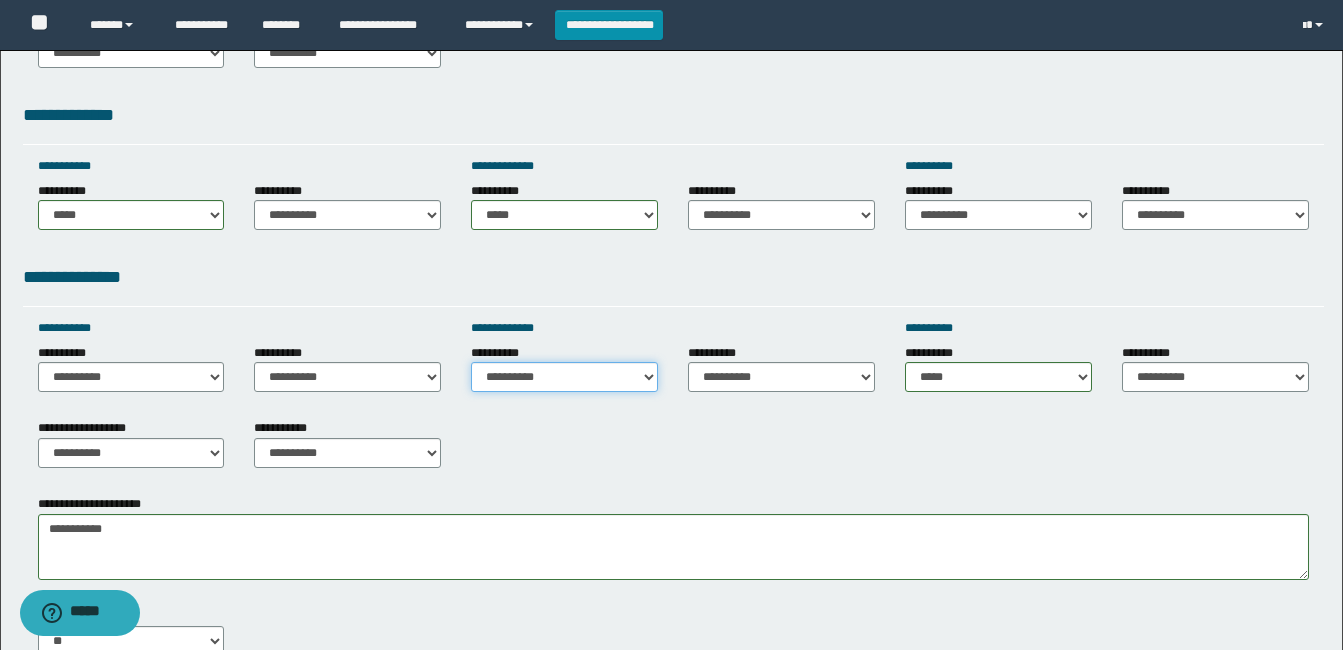 click on "**********" at bounding box center (564, 377) 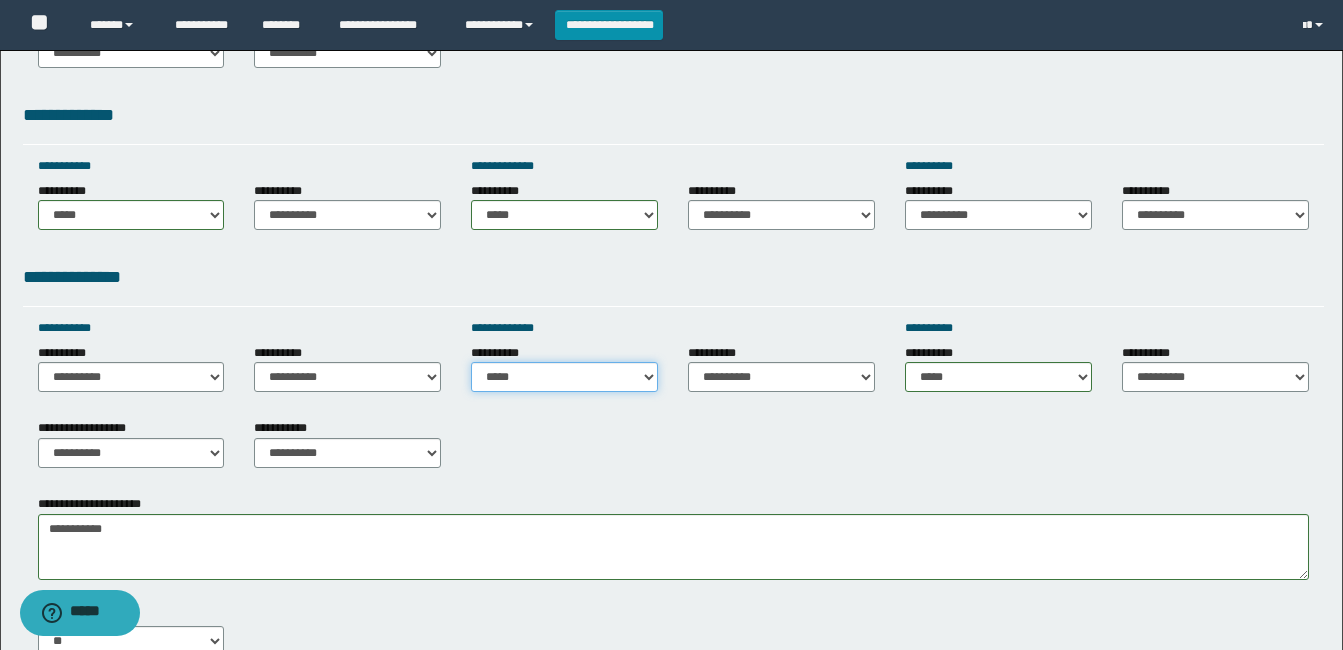 click on "**********" at bounding box center (564, 377) 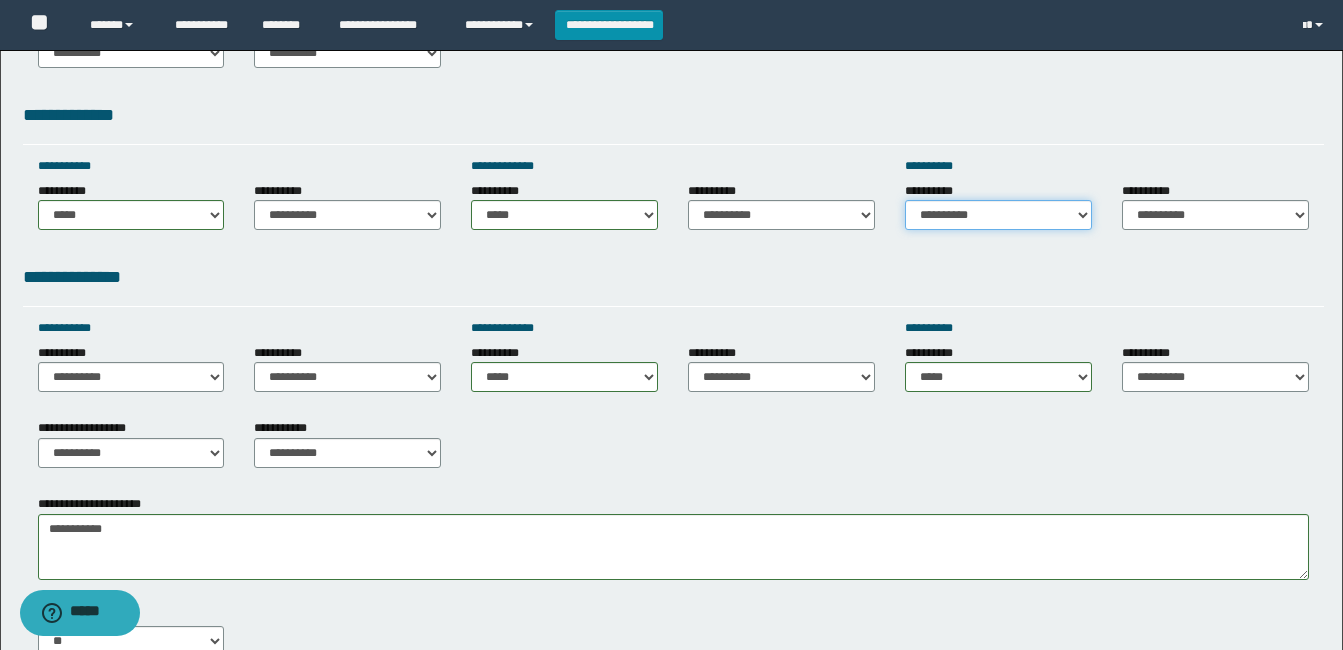 click on "**********" at bounding box center [998, 215] 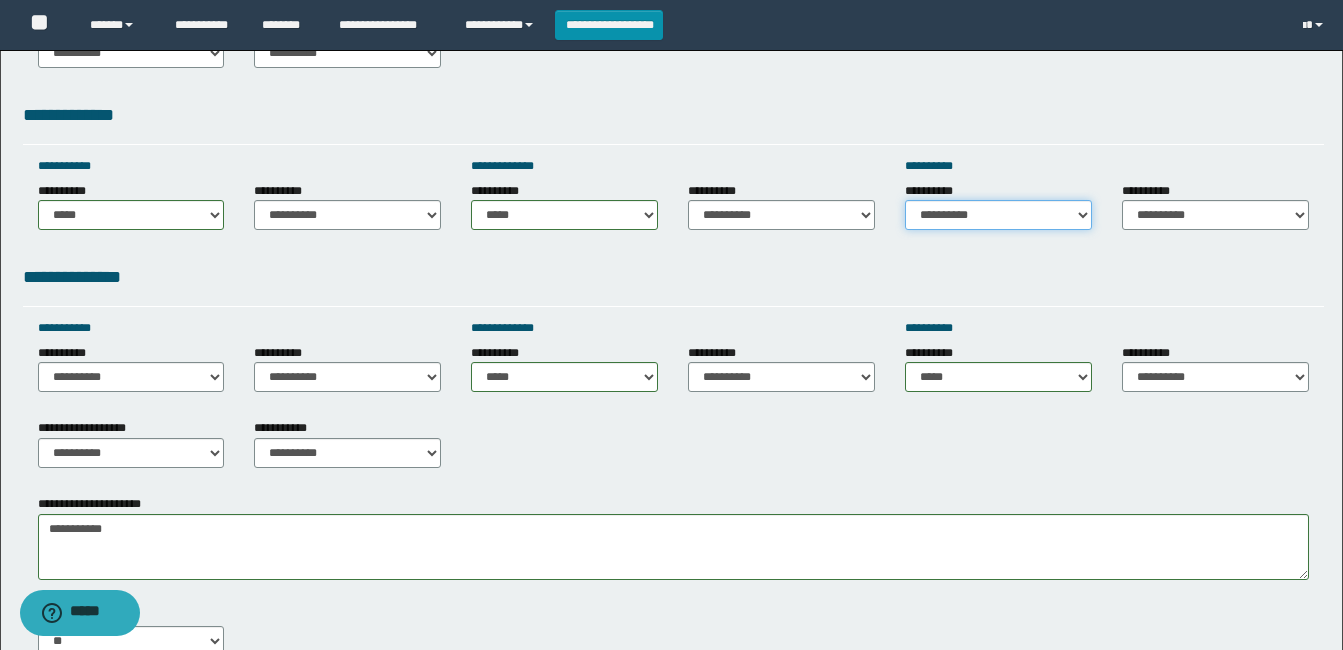 select on "*****" 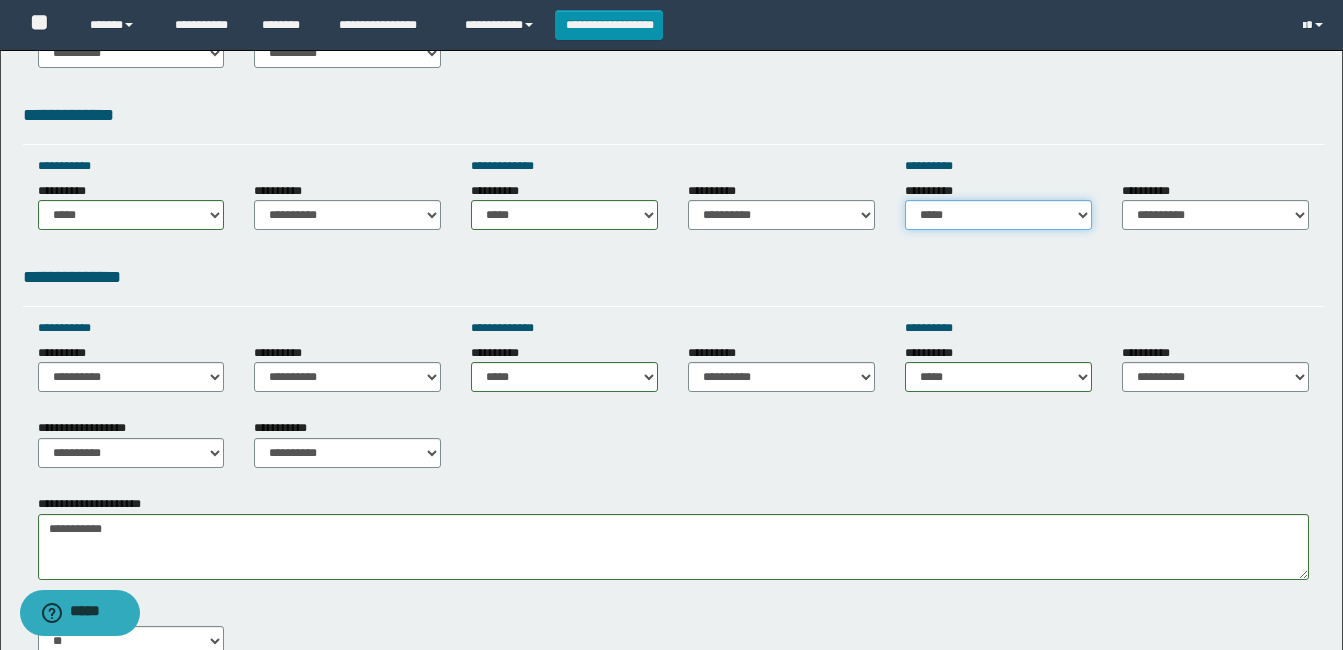click on "**********" at bounding box center (998, 215) 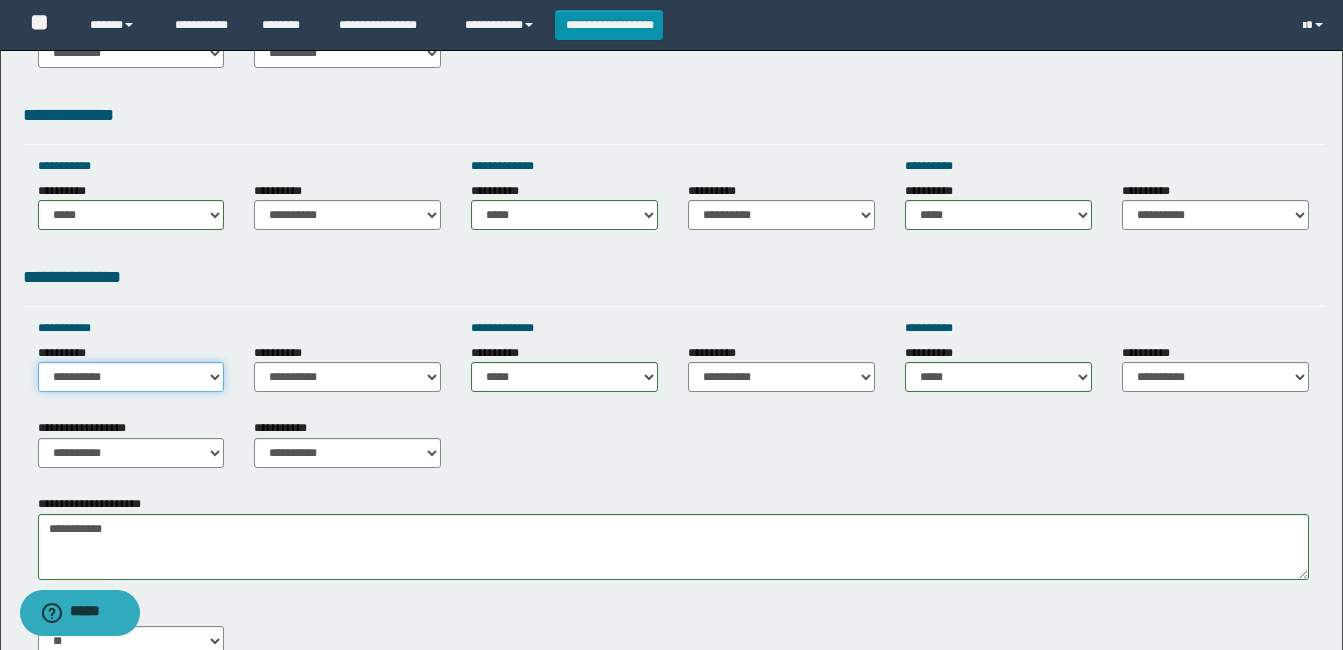 click on "**********" at bounding box center (131, 377) 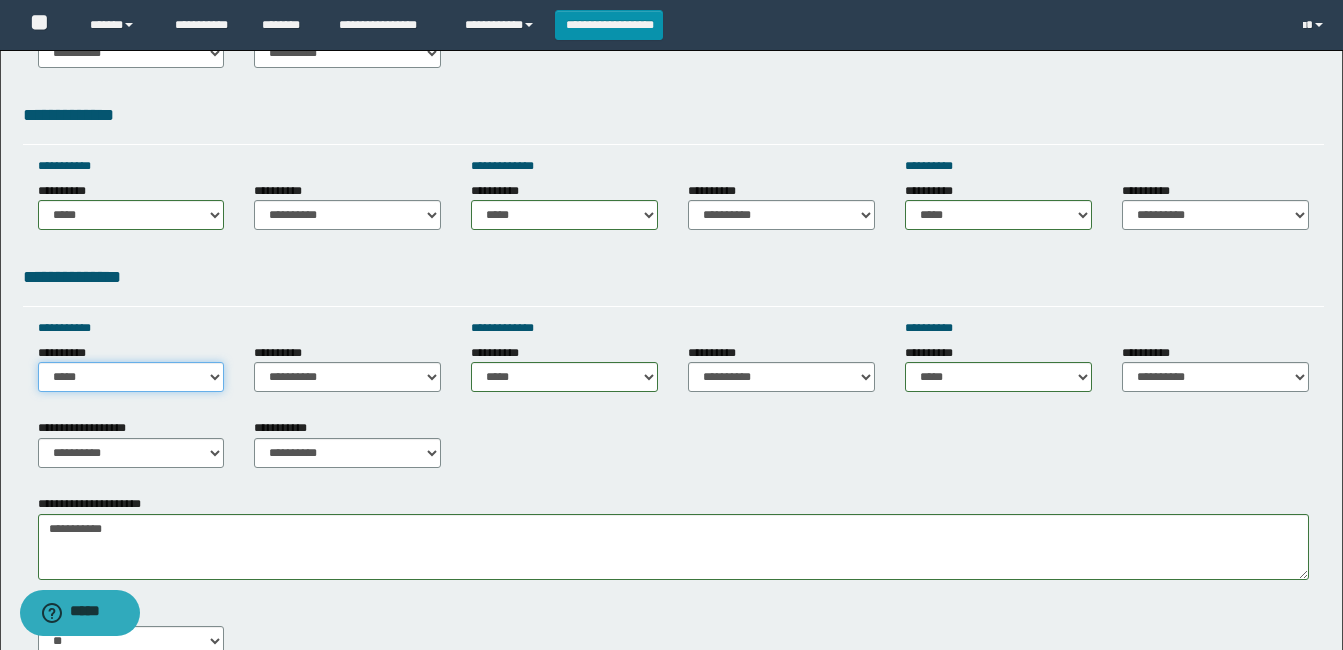 click on "**********" at bounding box center [131, 377] 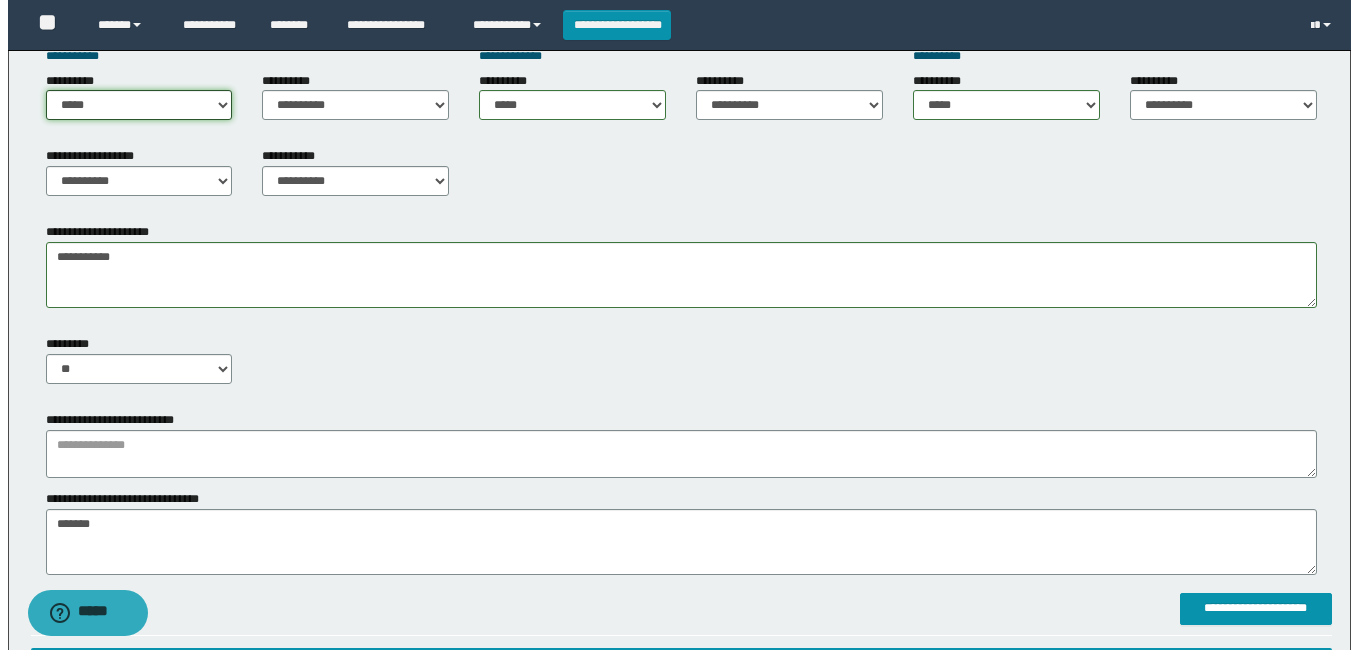 scroll, scrollTop: 900, scrollLeft: 0, axis: vertical 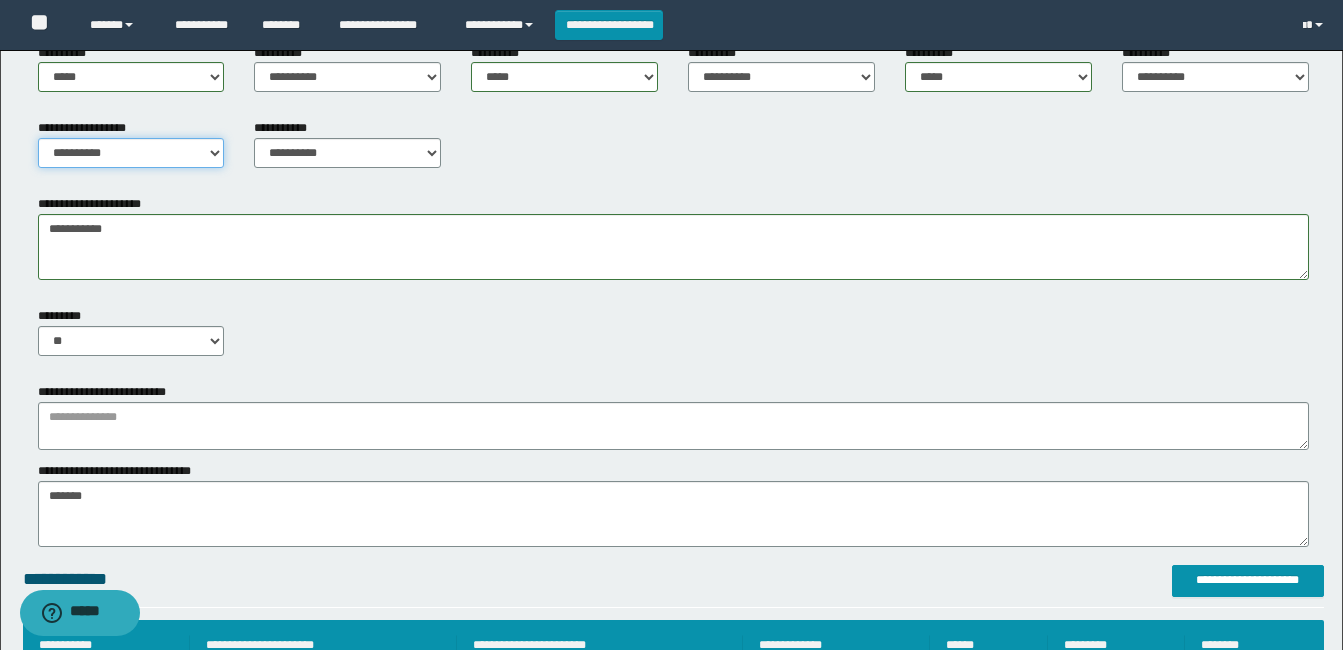 click on "**********" at bounding box center (131, 153) 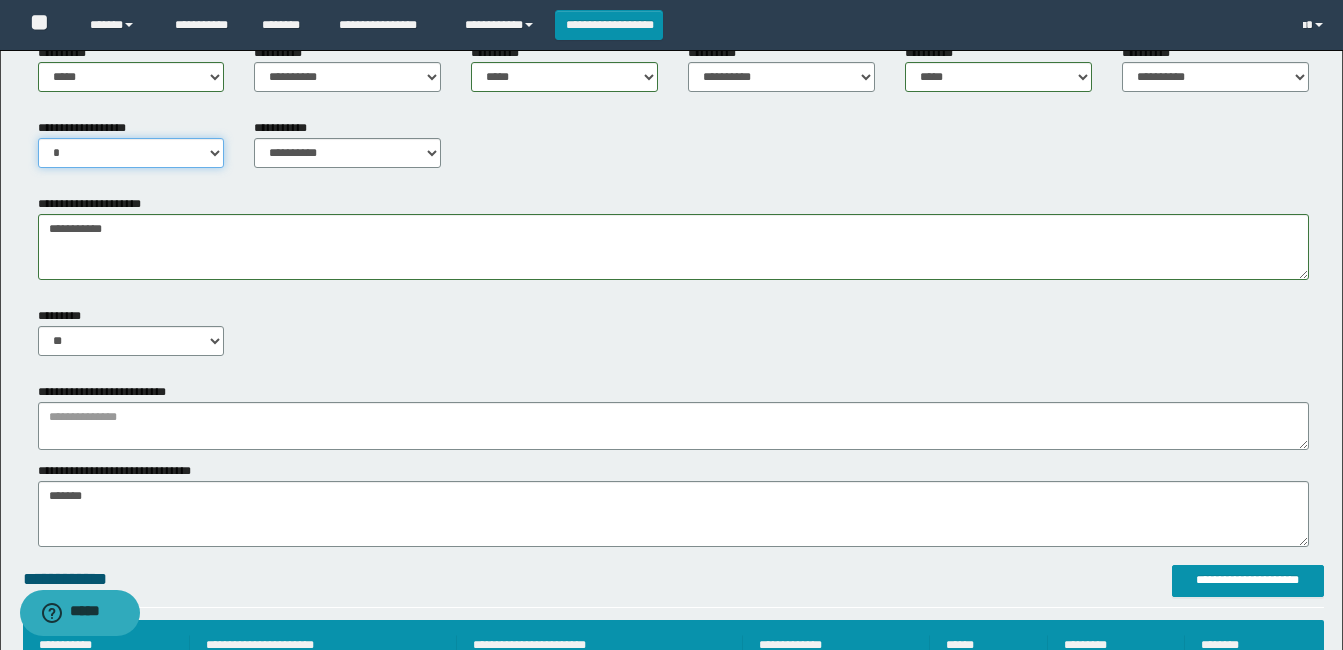 click on "**********" at bounding box center (131, 153) 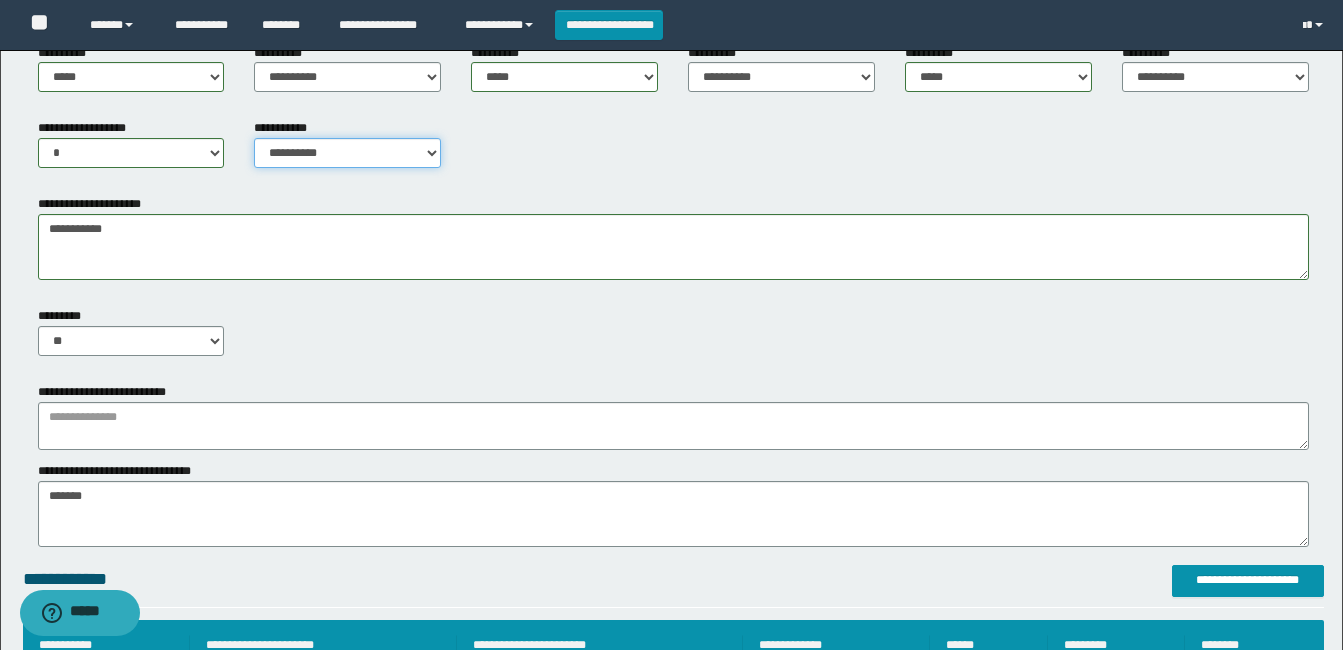 click on "**********" at bounding box center (347, 153) 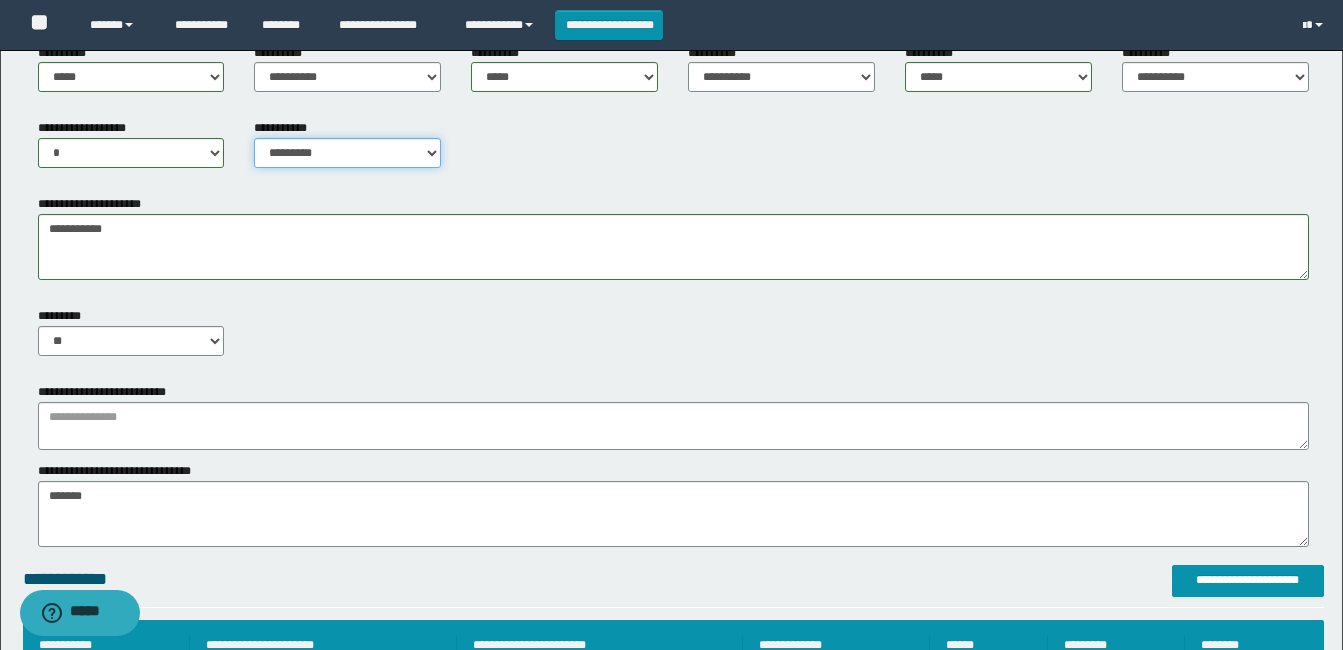click on "**********" at bounding box center (347, 153) 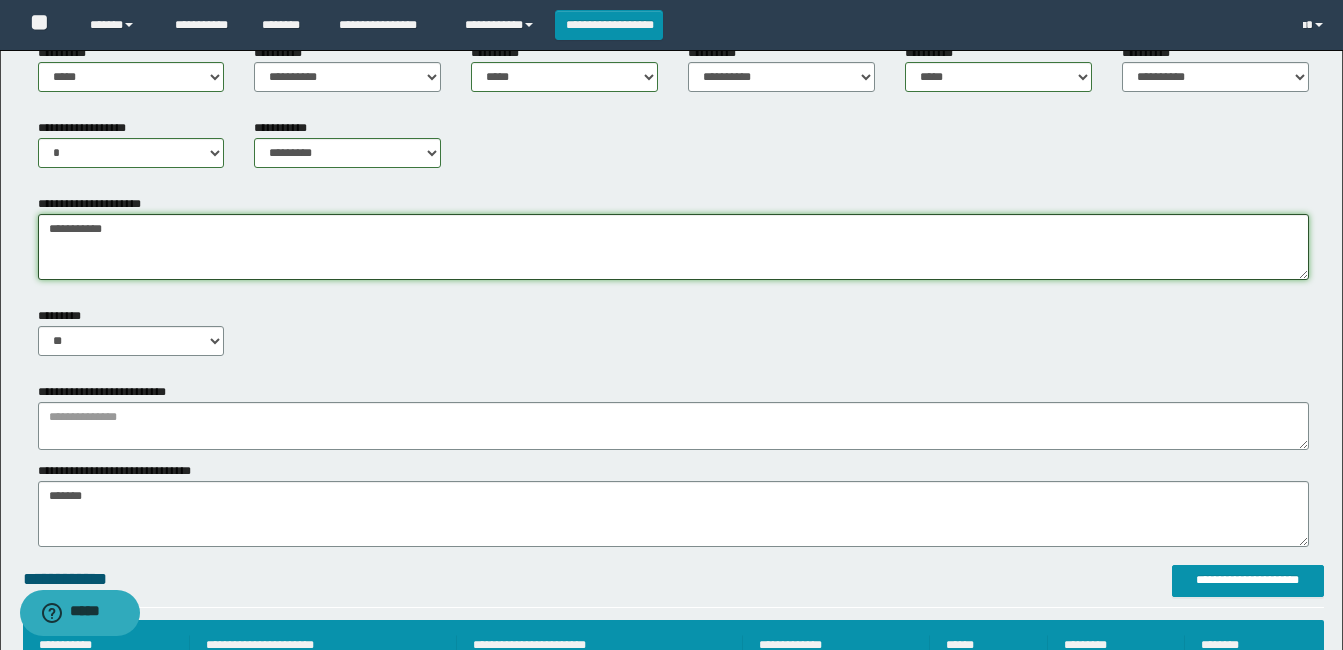 drag, startPoint x: 69, startPoint y: 231, endPoint x: 190, endPoint y: 239, distance: 121.264175 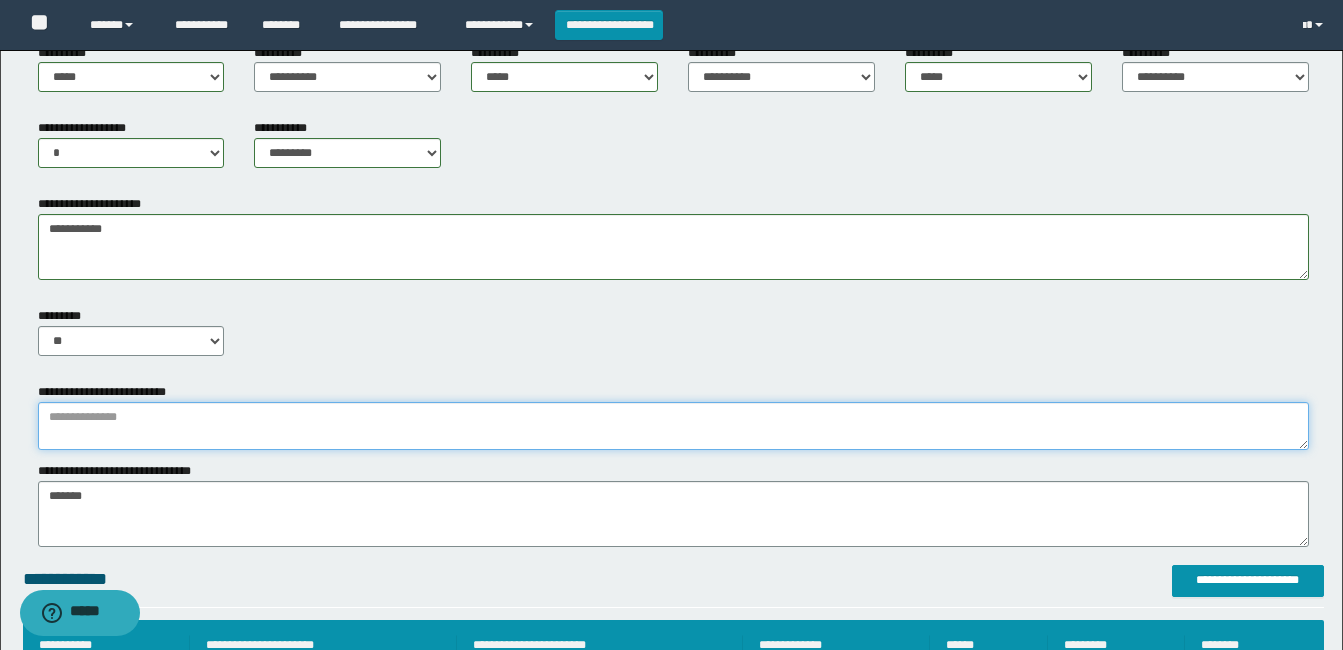 drag, startPoint x: 41, startPoint y: 414, endPoint x: 147, endPoint y: 425, distance: 106.56923 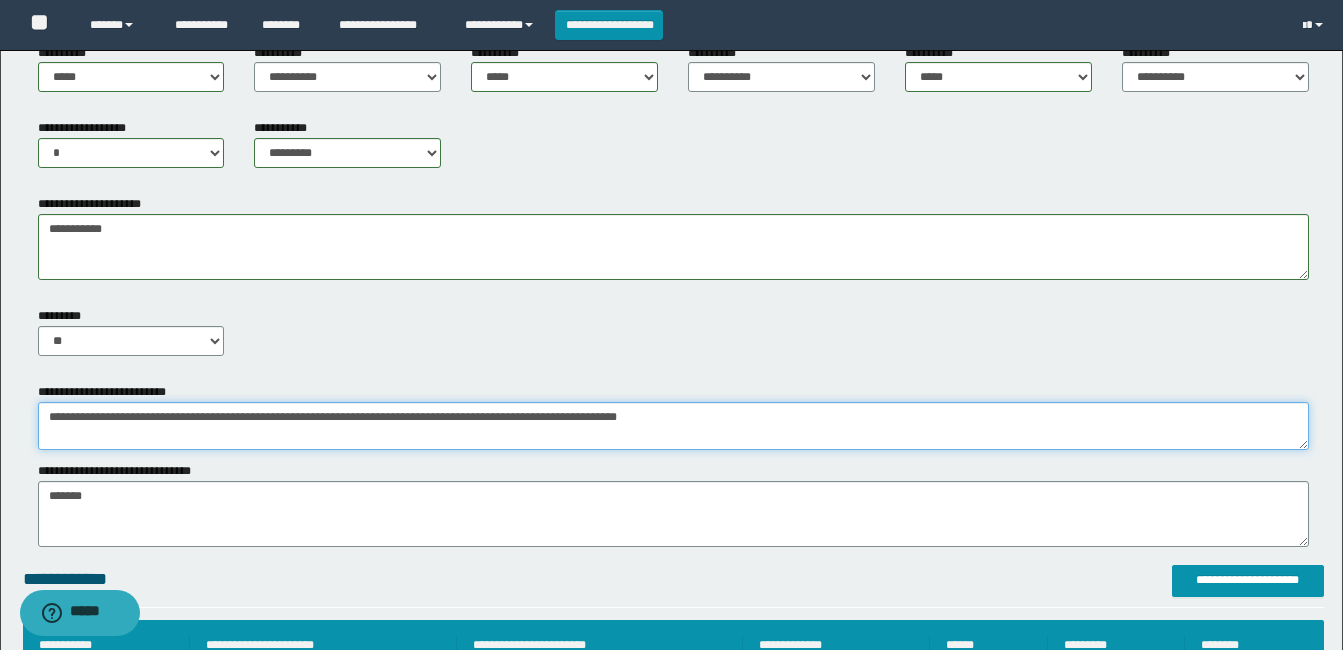 type on "**********" 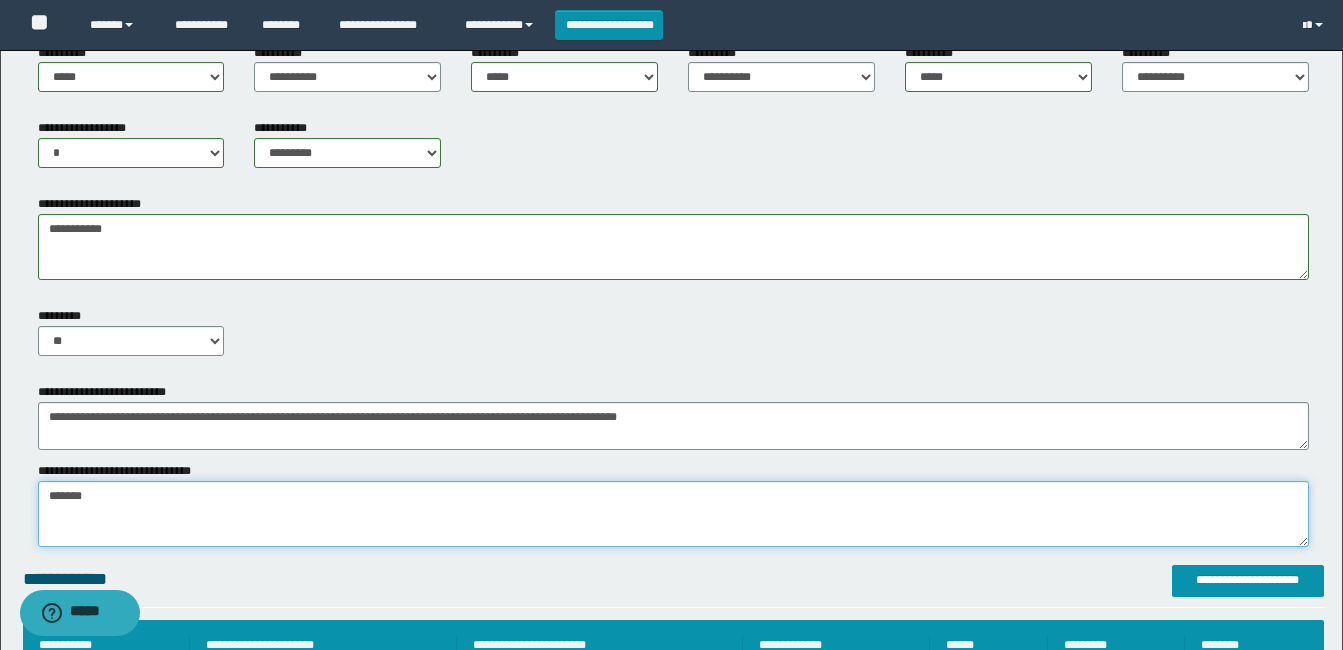 drag, startPoint x: 85, startPoint y: 500, endPoint x: 107, endPoint y: 500, distance: 22 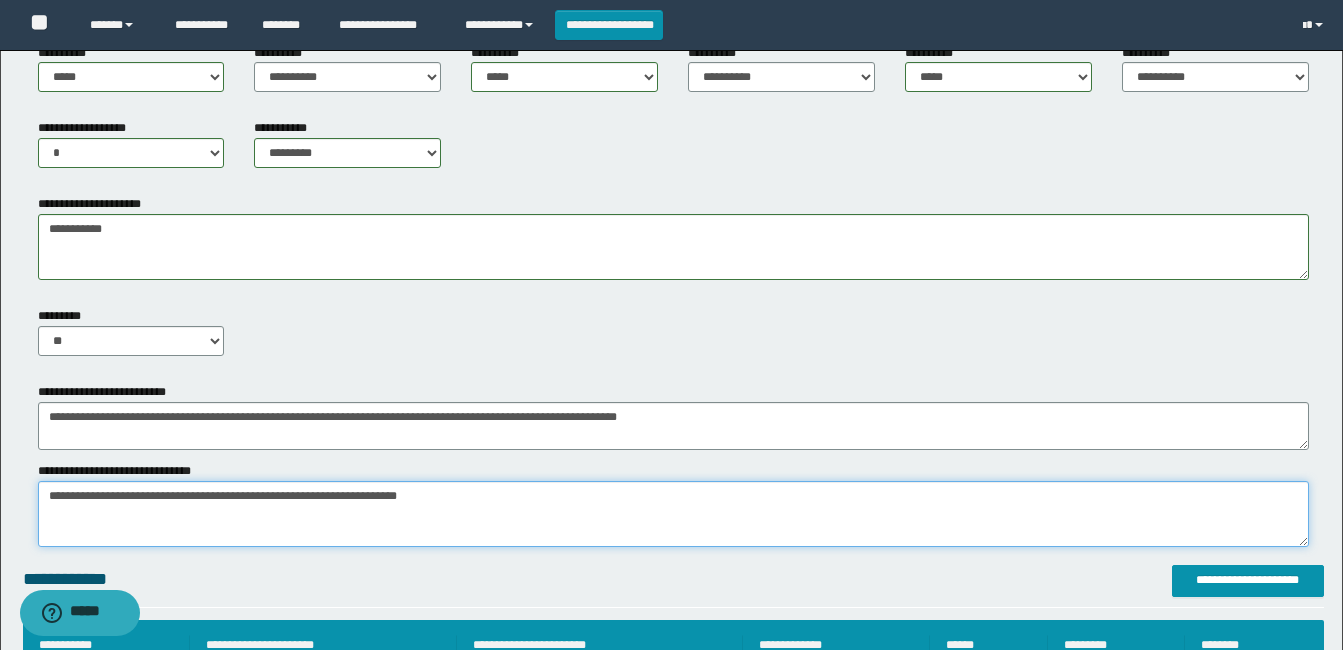 type on "**********" 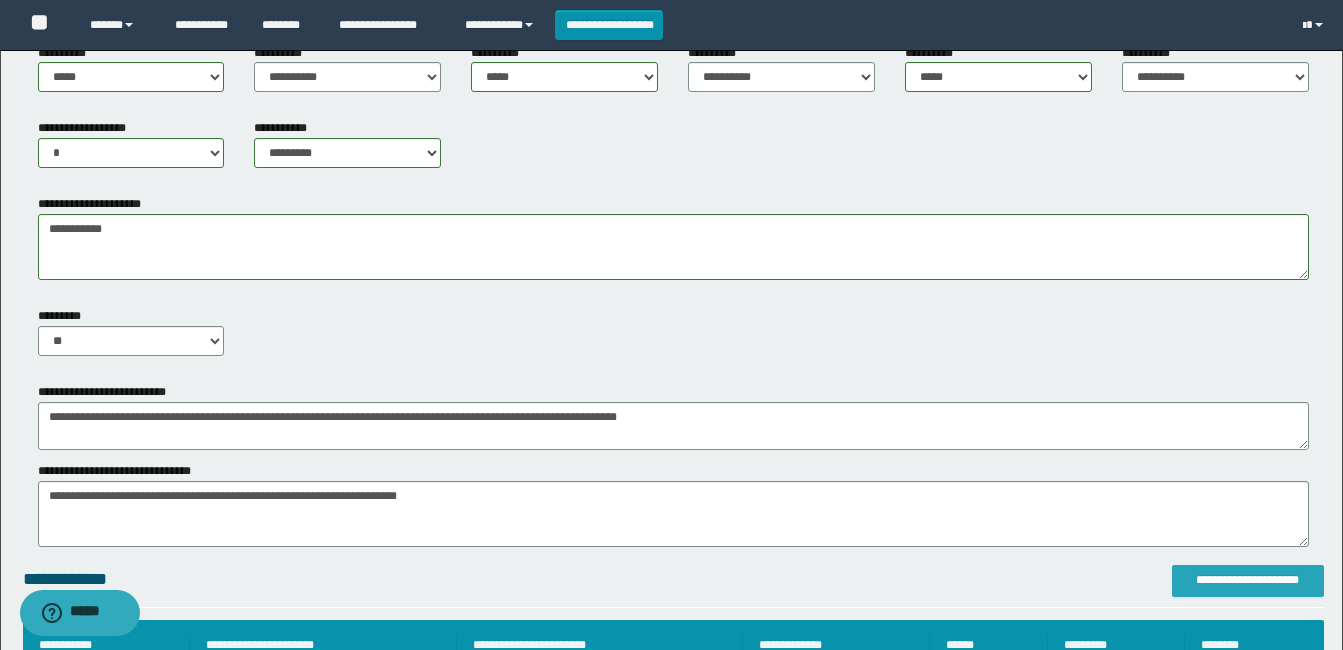 click on "**********" at bounding box center (1248, 580) 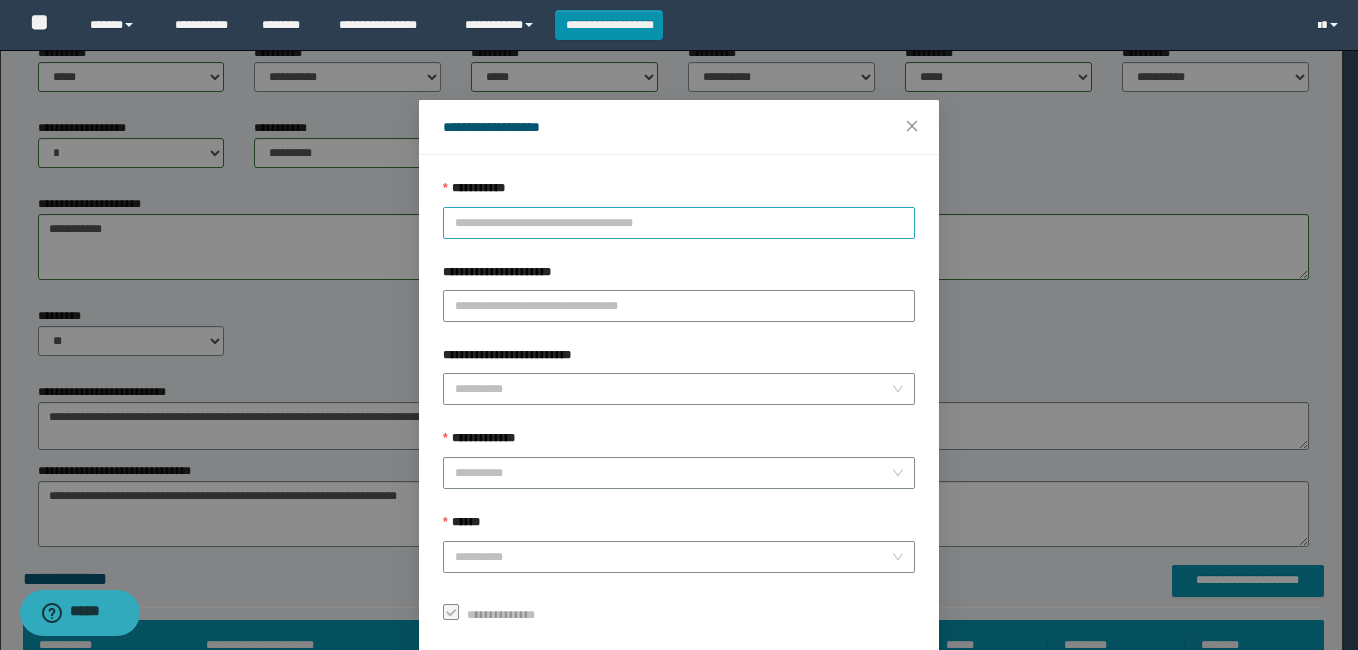 click on "**********" at bounding box center (679, 209) 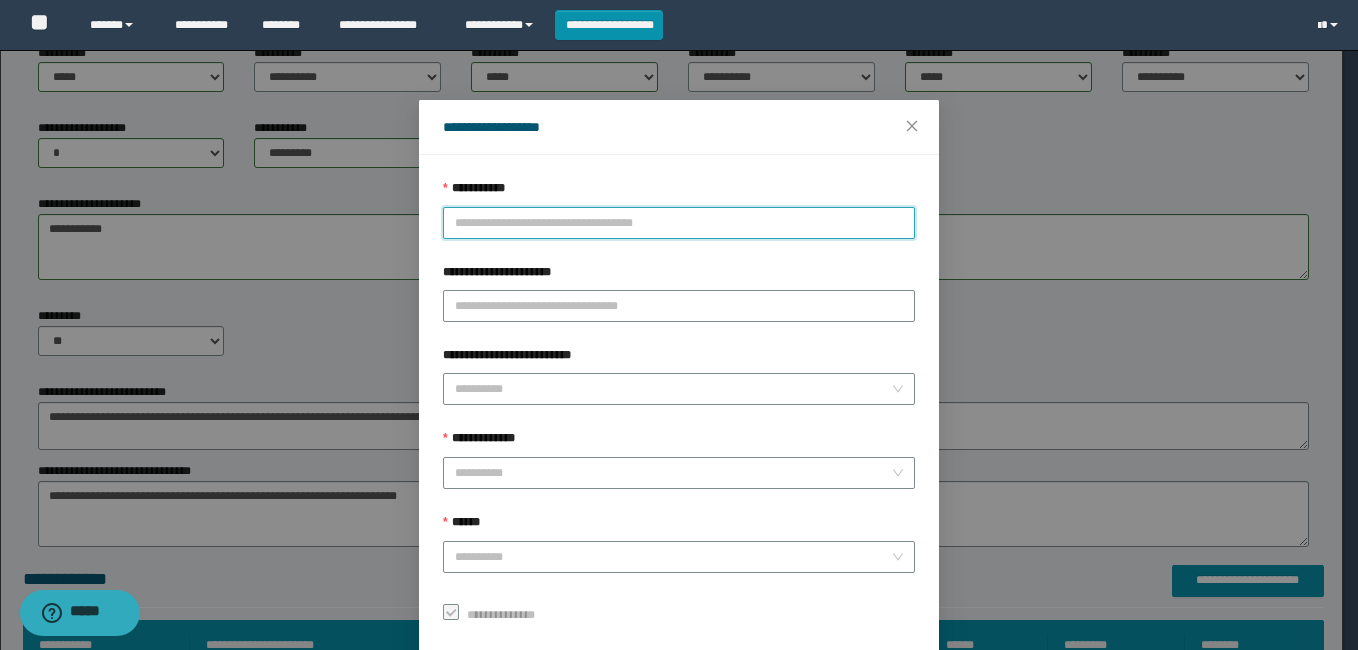 drag, startPoint x: 633, startPoint y: 224, endPoint x: 702, endPoint y: 246, distance: 72.42237 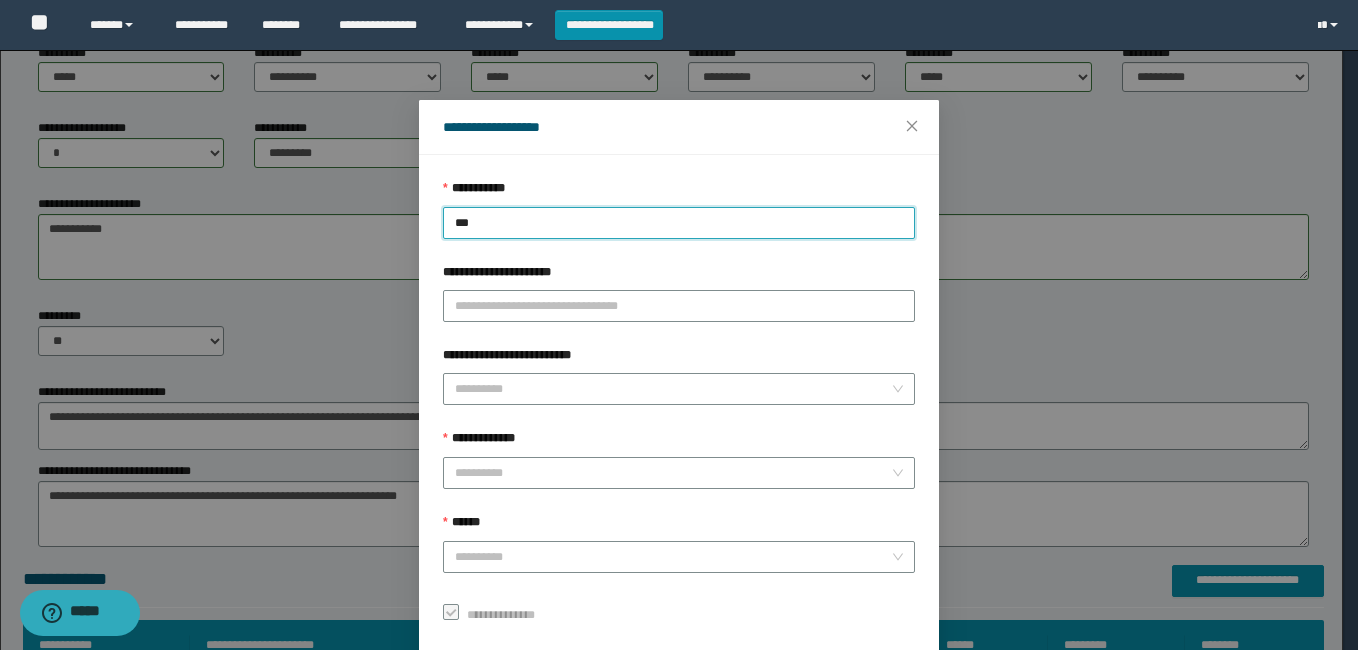 type on "****" 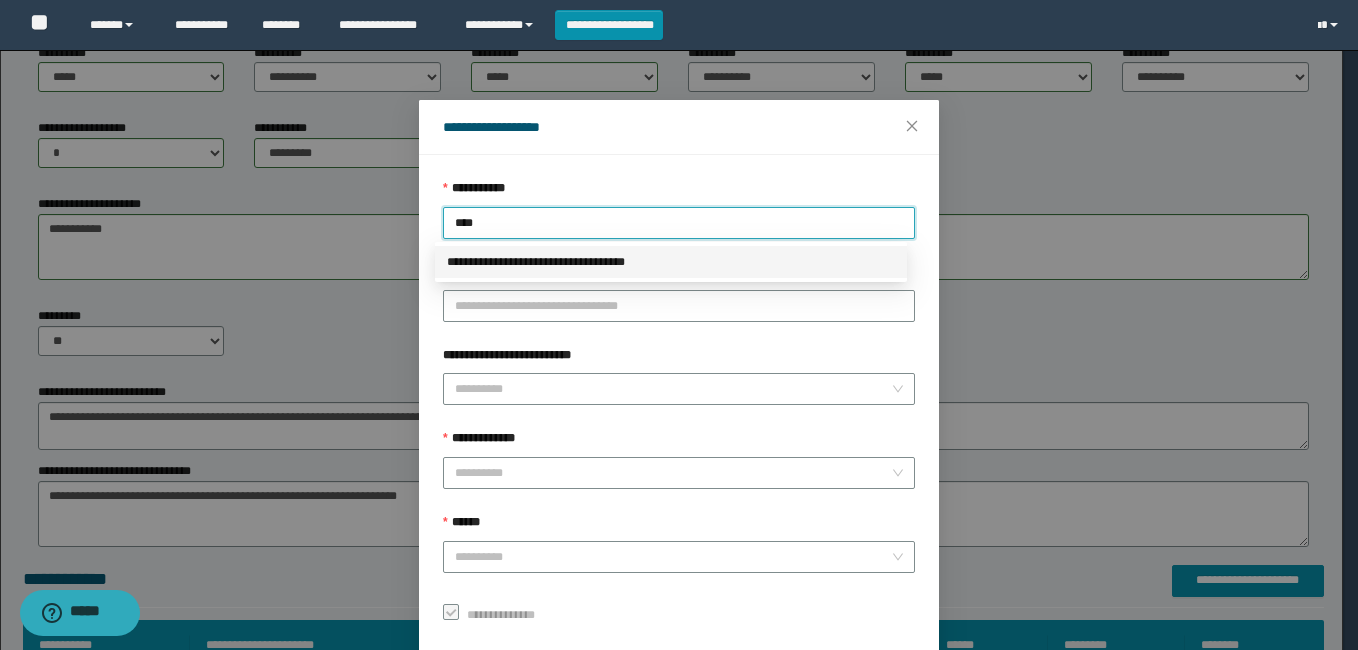 click on "**********" at bounding box center (671, 262) 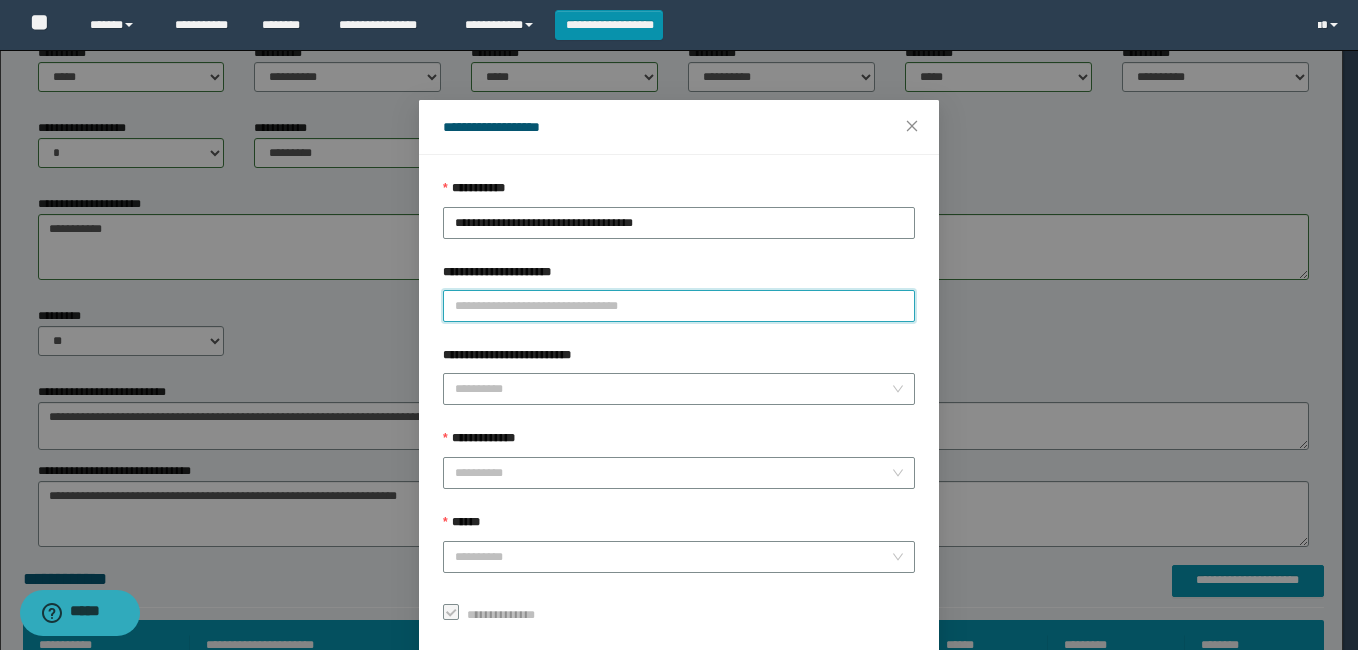 click on "**********" at bounding box center [679, 306] 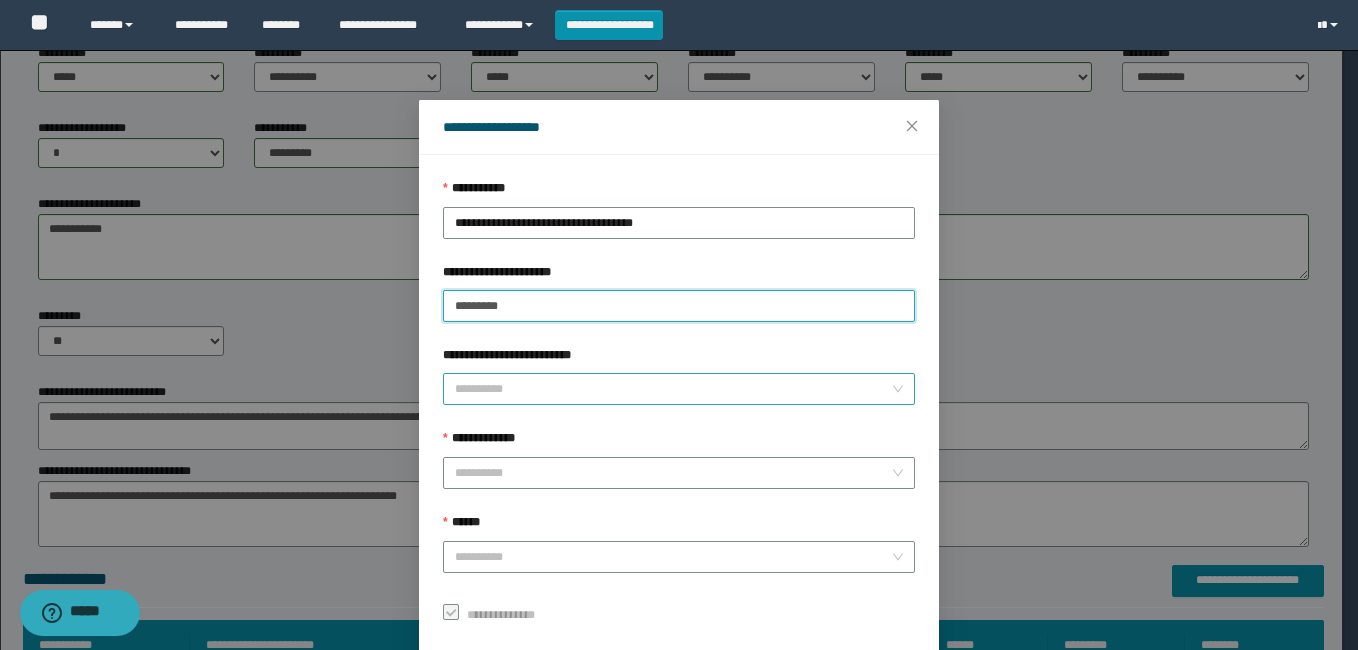 type on "********" 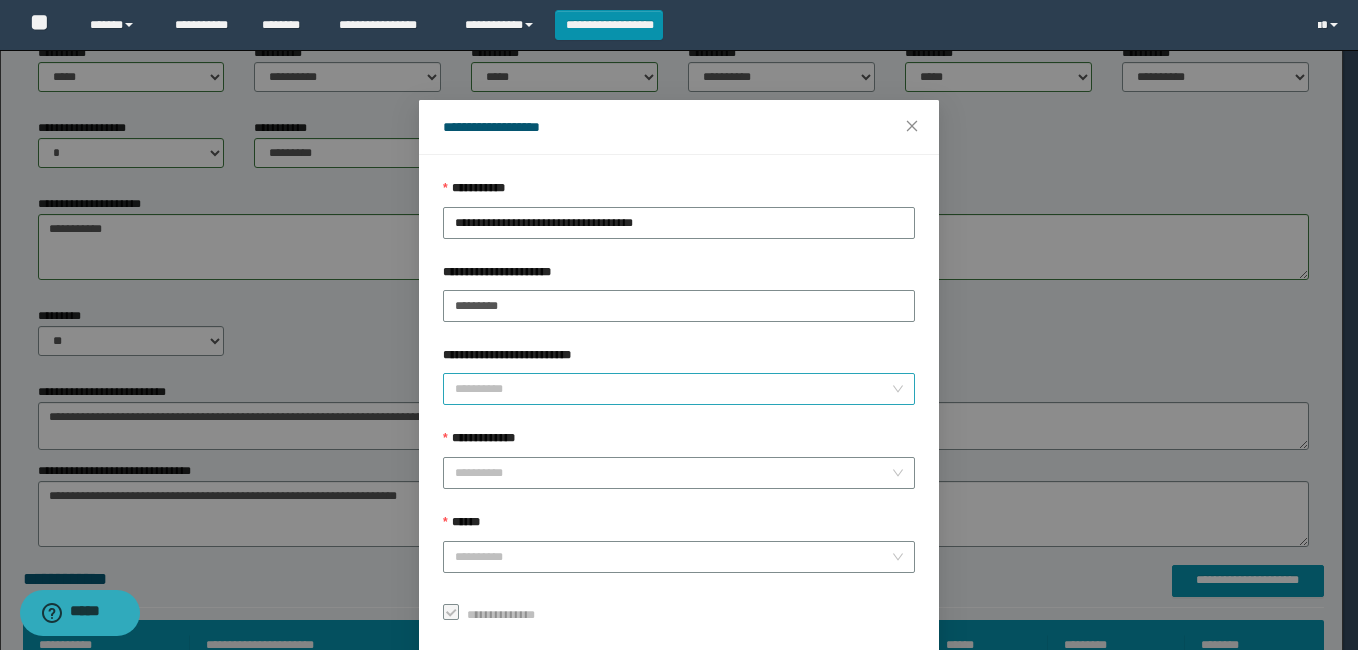 click on "**********" at bounding box center (673, 389) 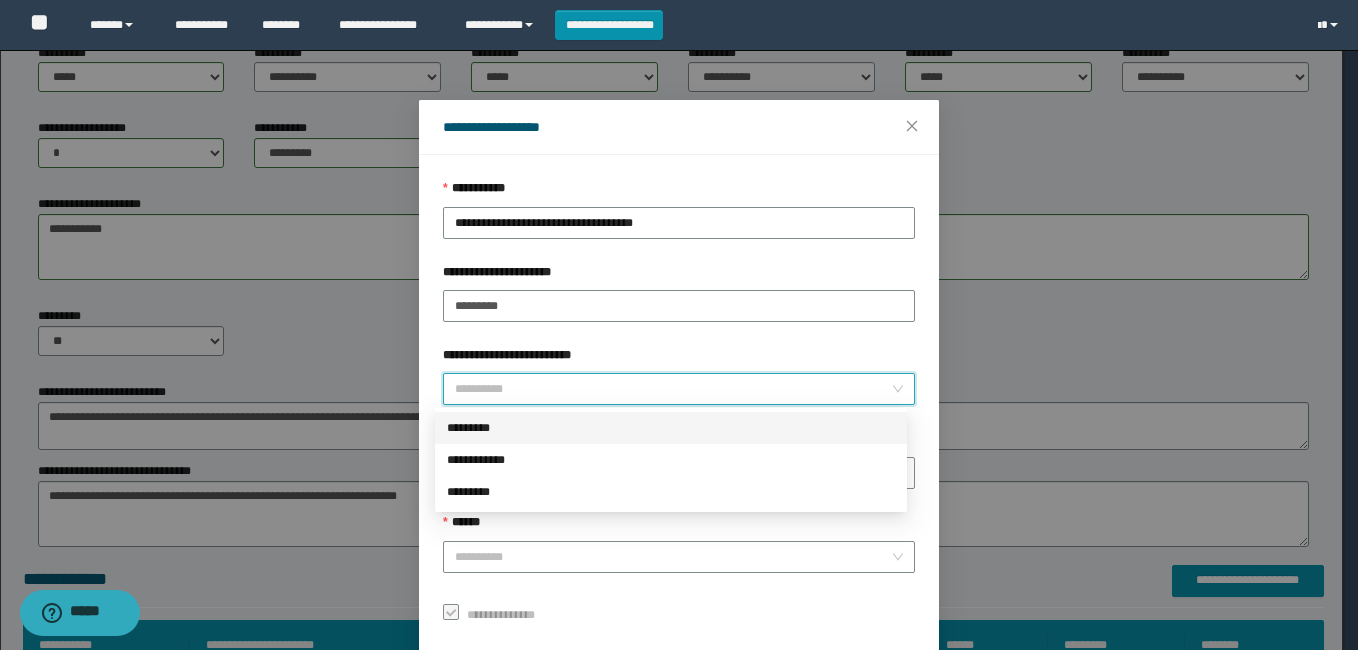 click on "*********" at bounding box center [671, 428] 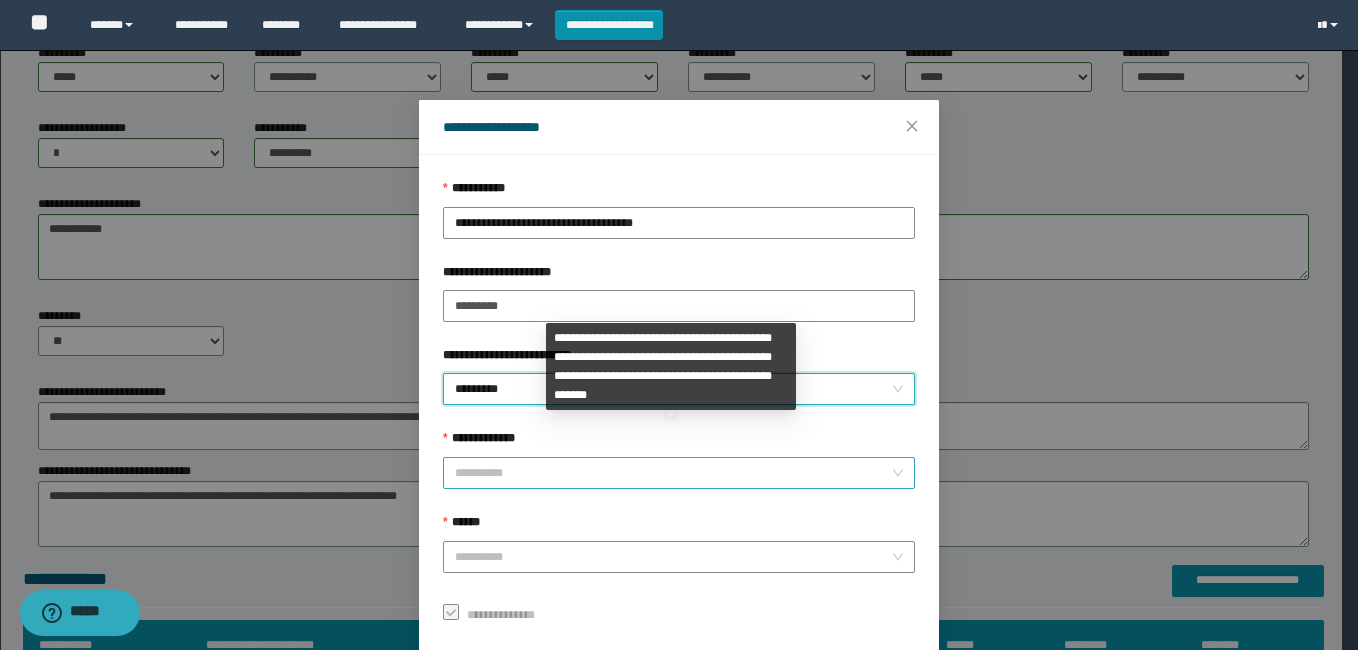 click on "**********" at bounding box center [673, 473] 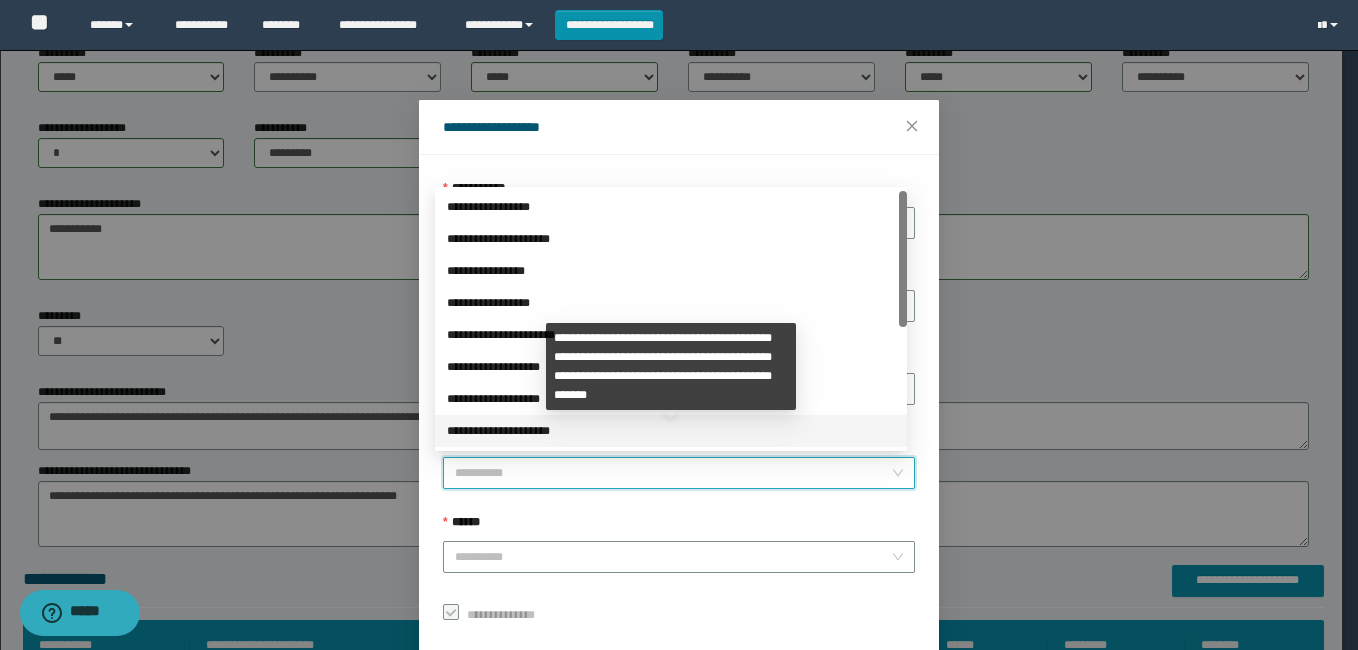 scroll, scrollTop: 224, scrollLeft: 0, axis: vertical 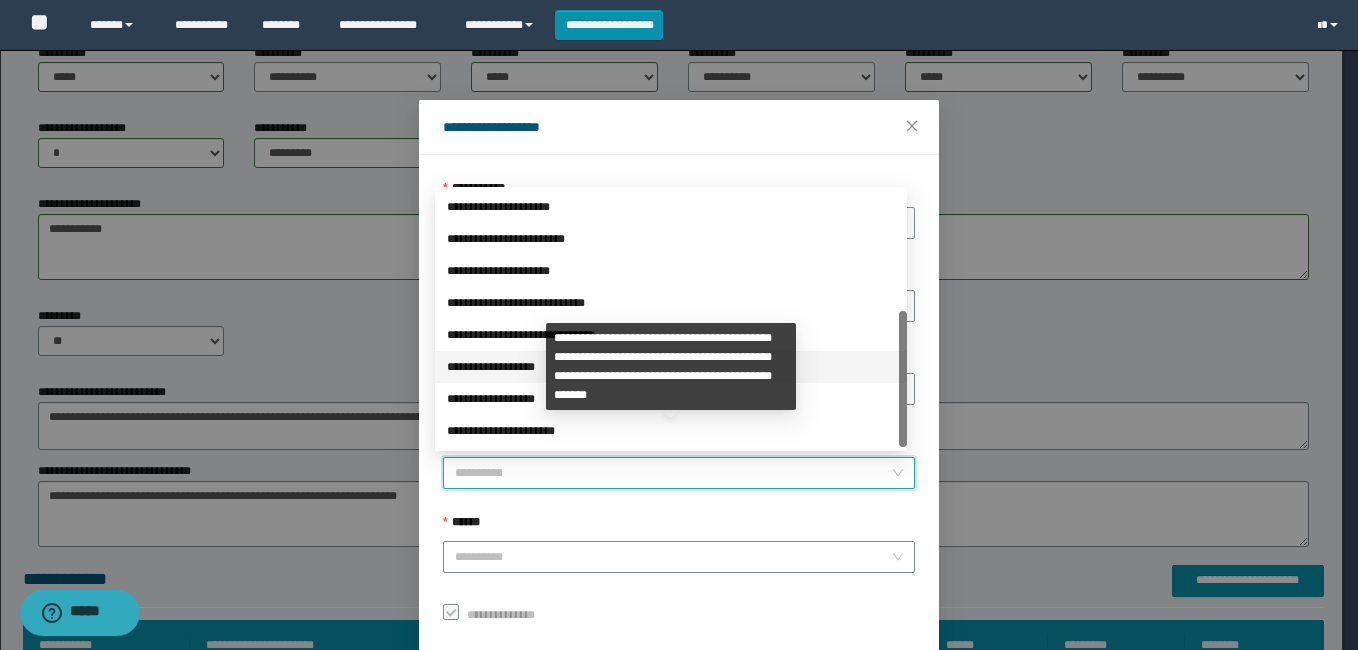 drag, startPoint x: 508, startPoint y: 421, endPoint x: 501, endPoint y: 361, distance: 60.40695 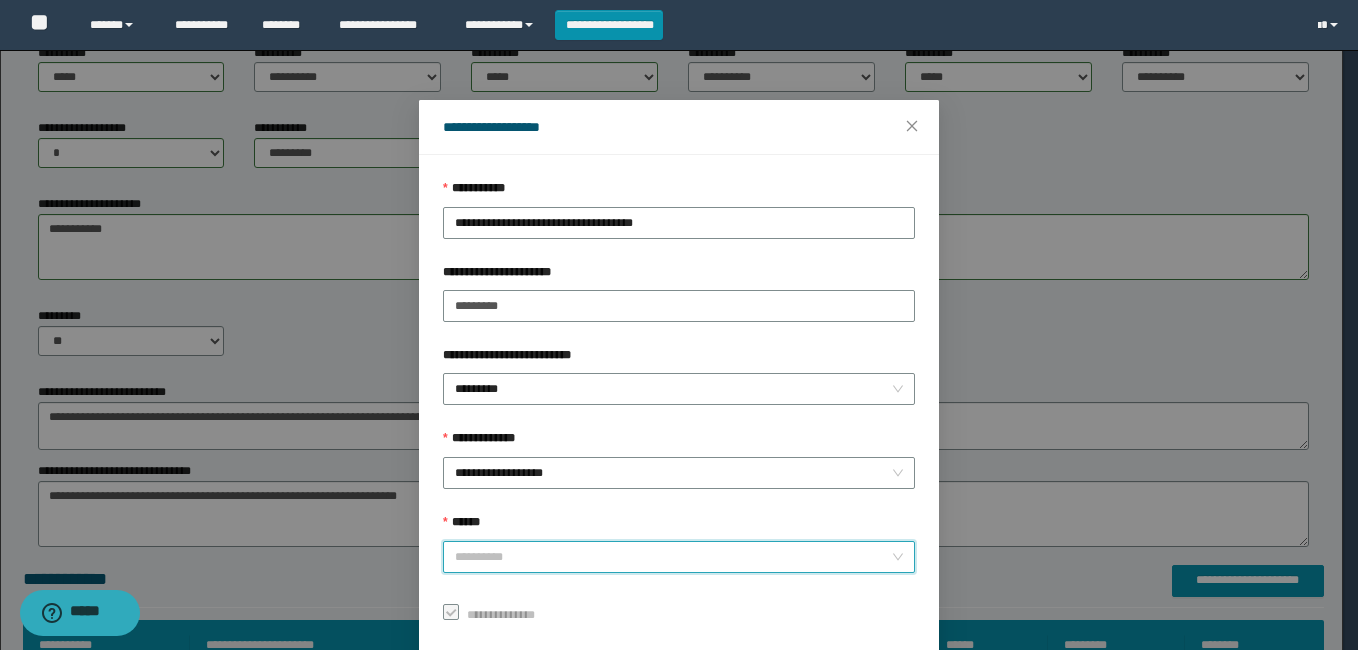 click on "******" at bounding box center [673, 557] 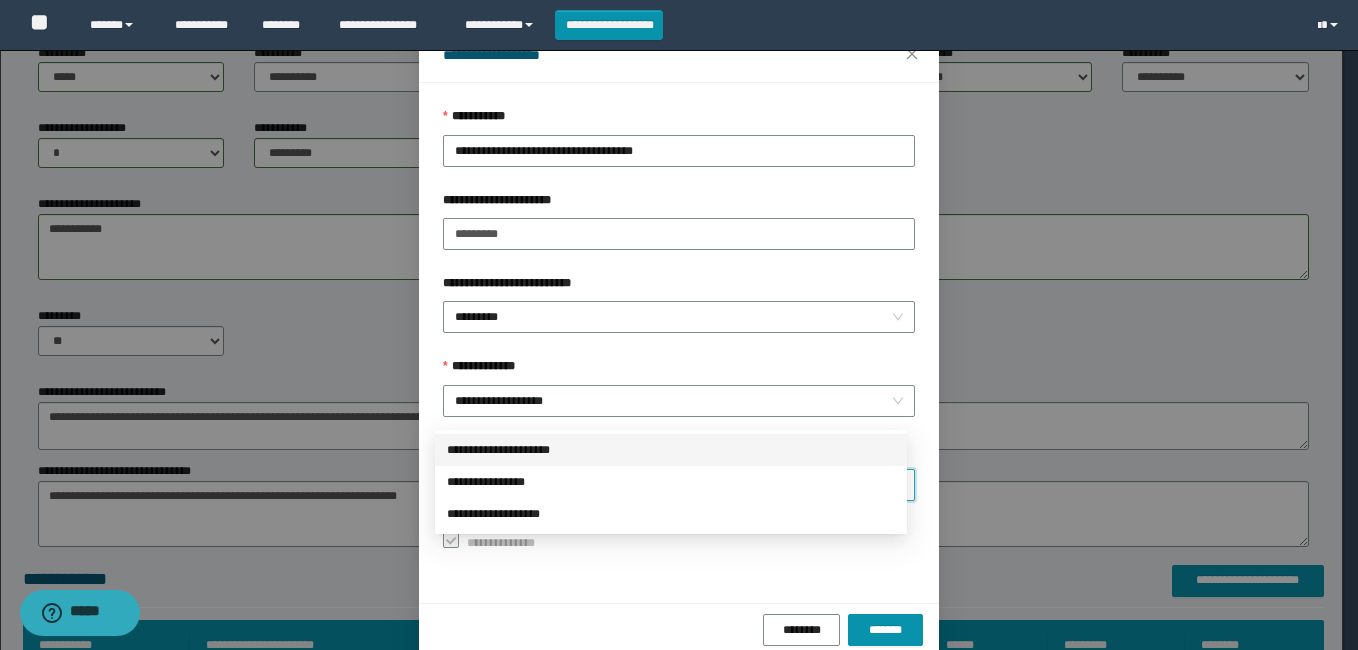 scroll, scrollTop: 102, scrollLeft: 0, axis: vertical 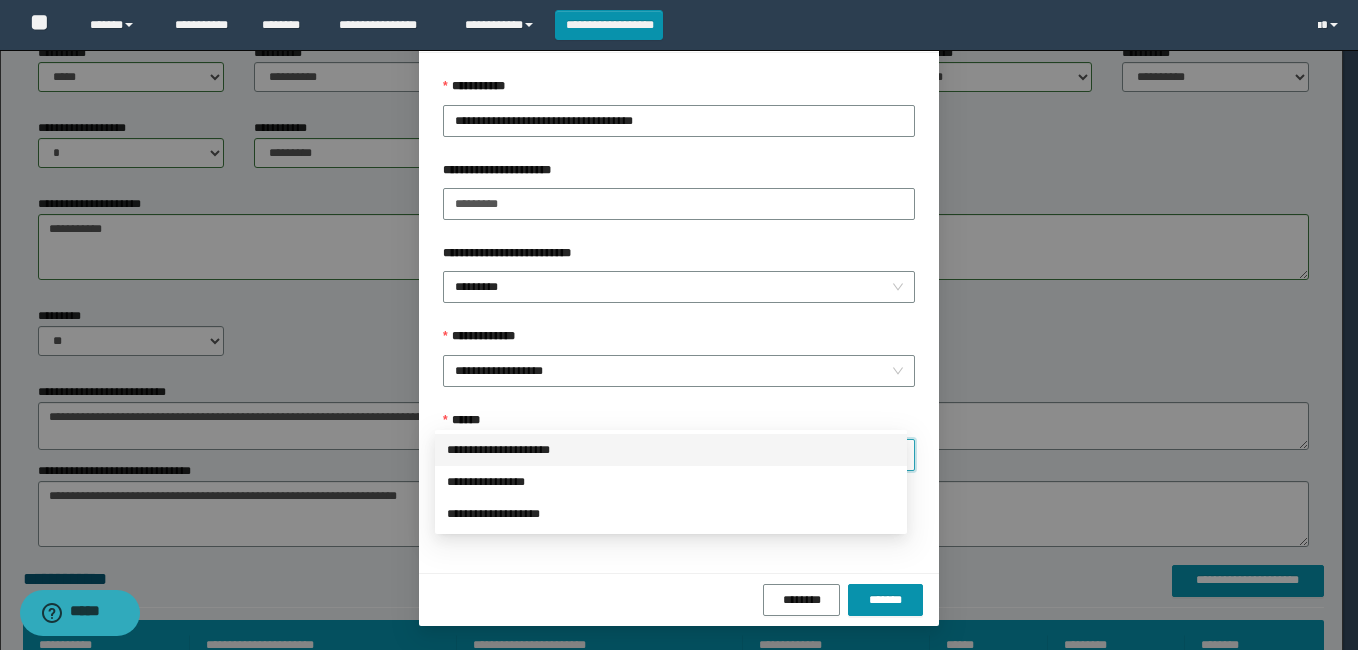 click on "**********" at bounding box center (671, 450) 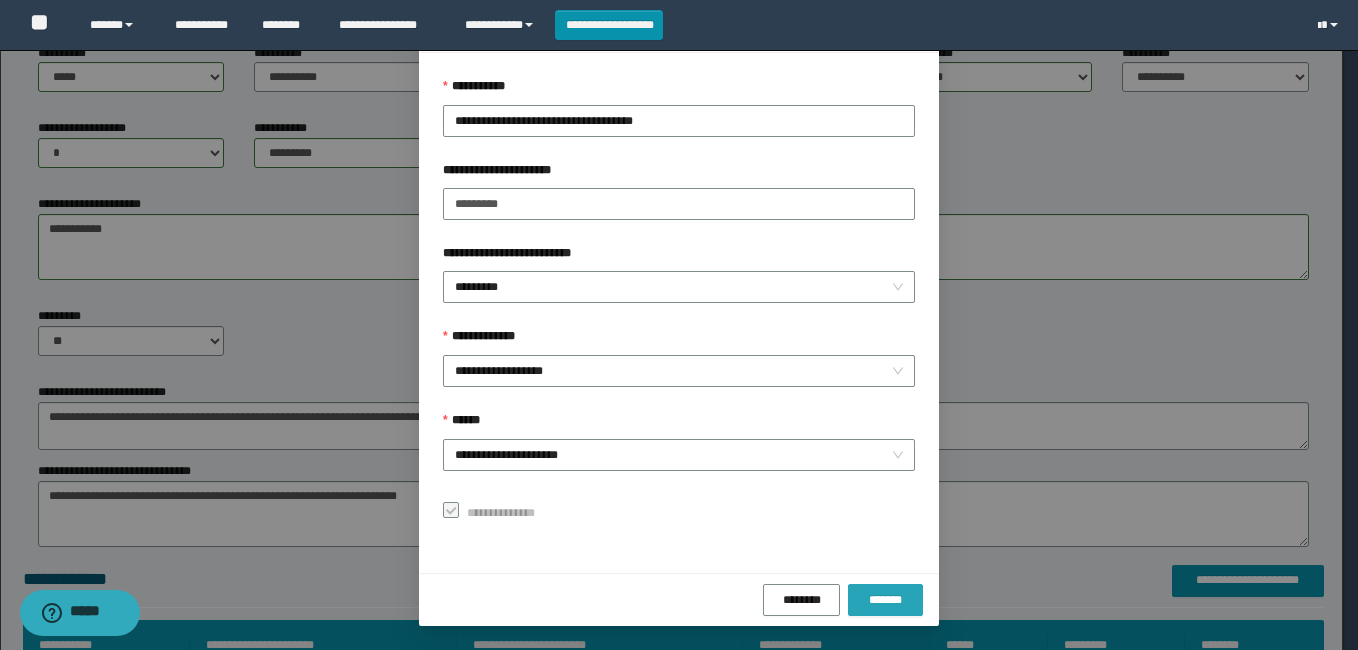 click on "*******" at bounding box center [885, 600] 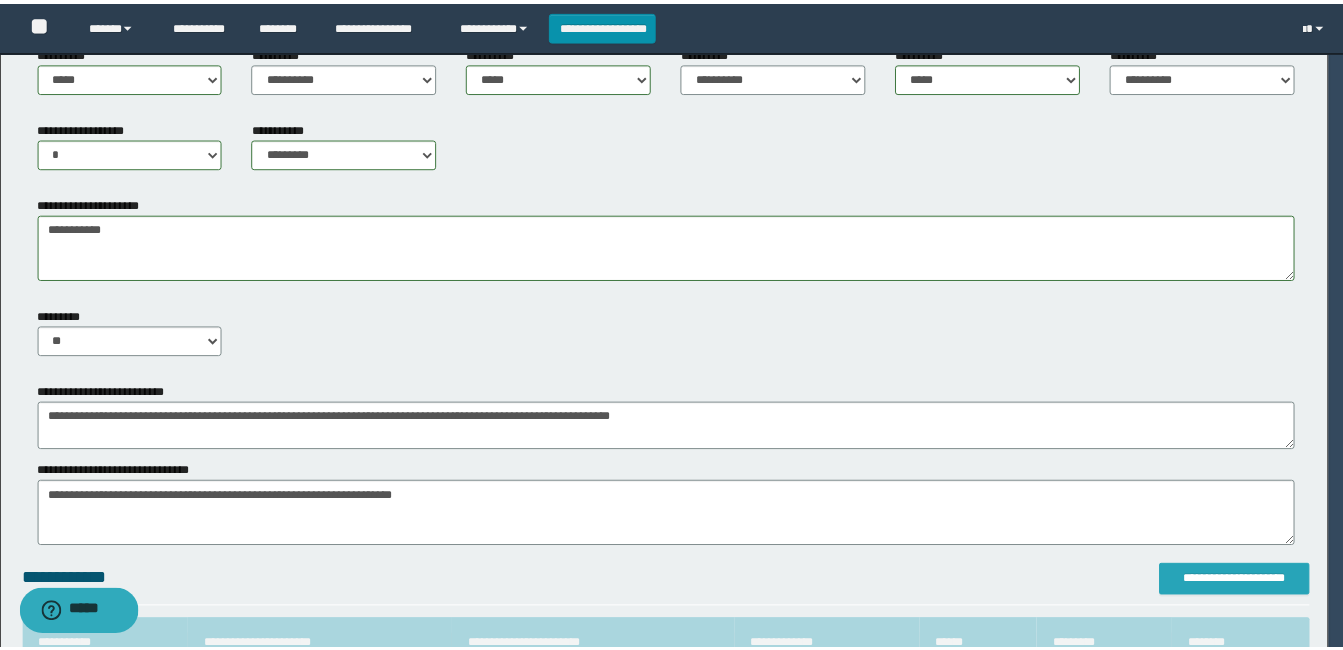 scroll, scrollTop: 0, scrollLeft: 0, axis: both 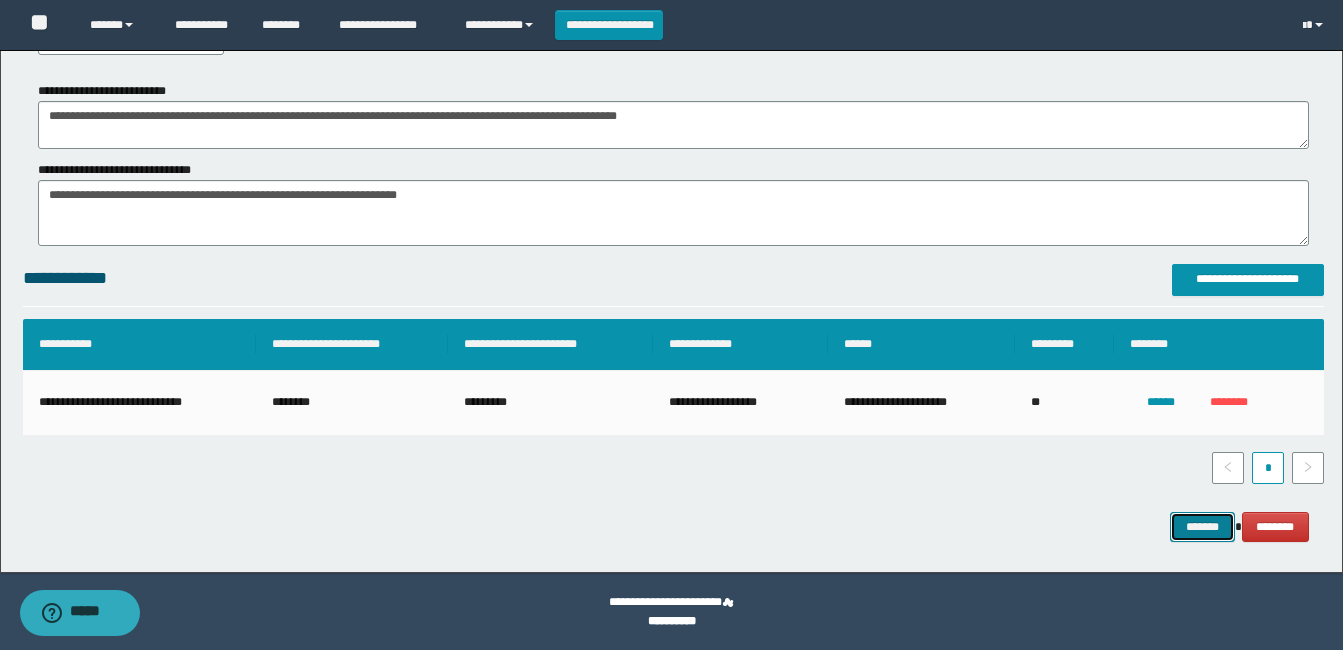 click on "*******" at bounding box center [1202, 527] 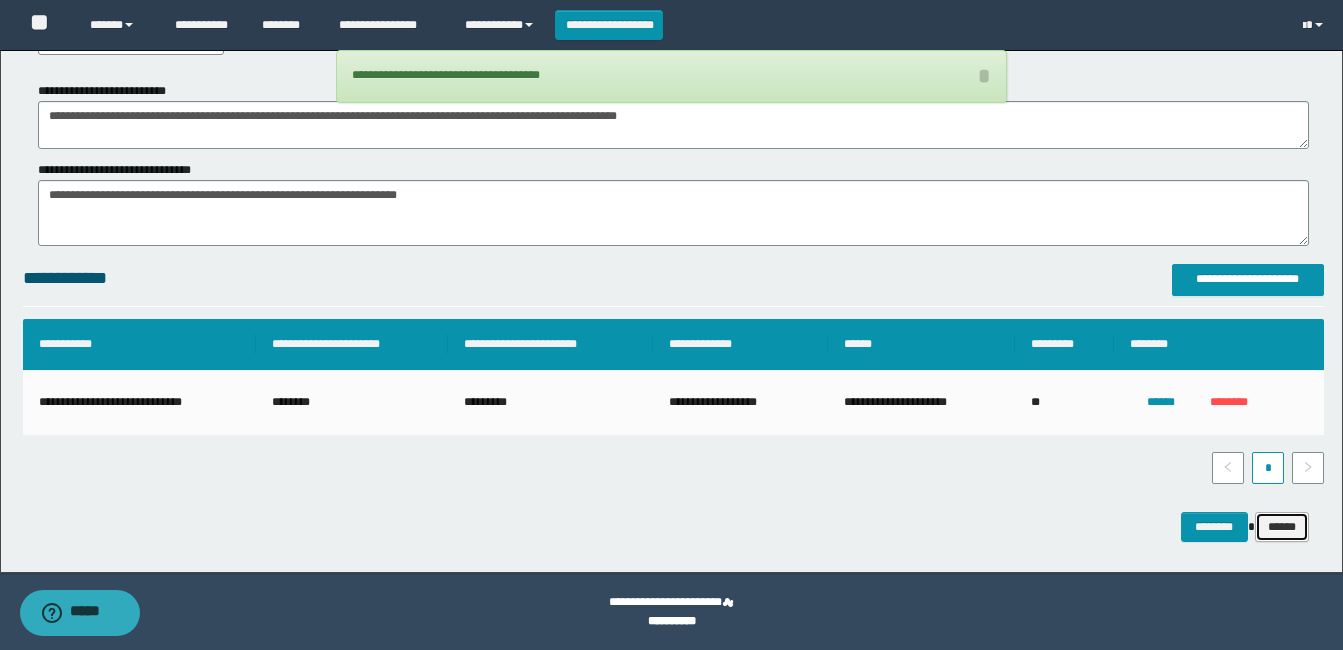 click on "******" at bounding box center [1282, 527] 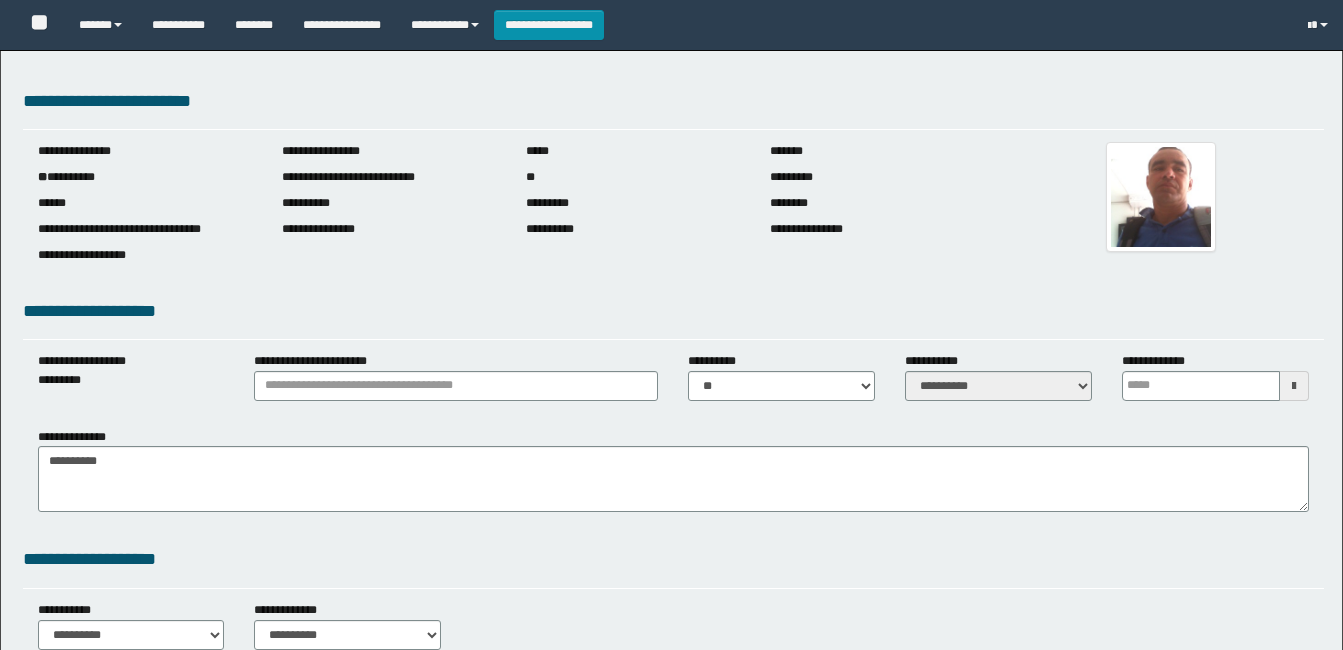 scroll, scrollTop: 0, scrollLeft: 0, axis: both 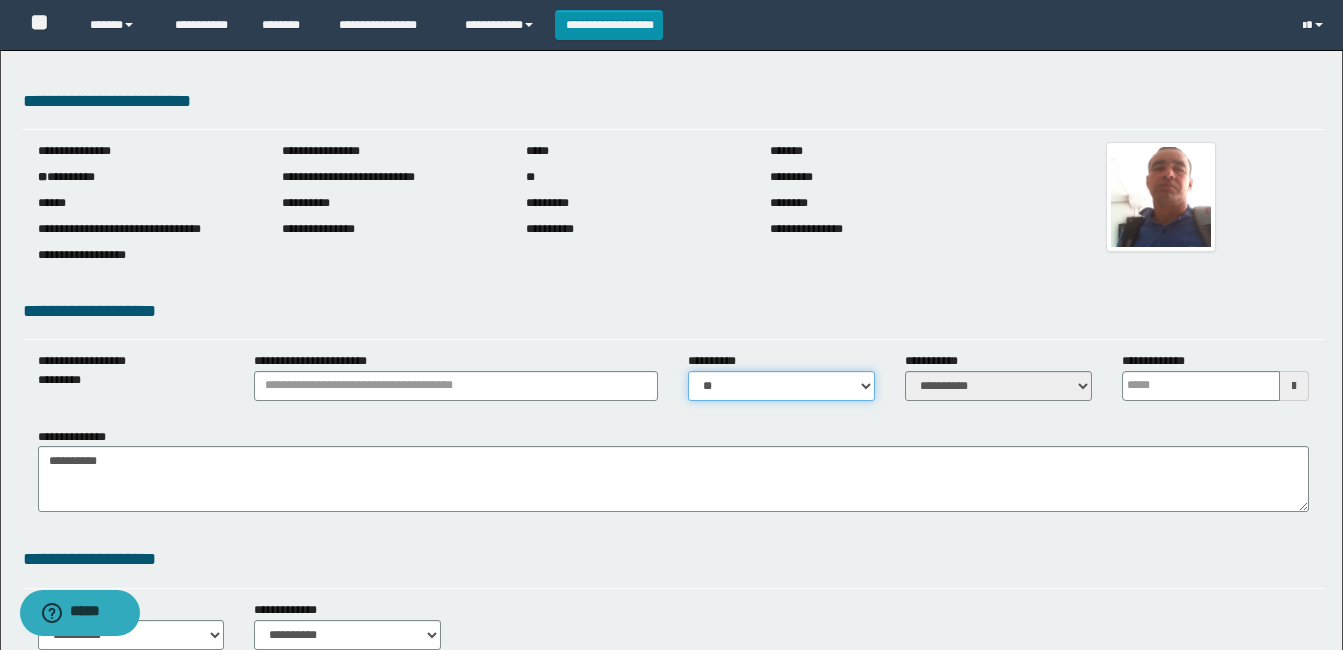 click on "**
**" at bounding box center [781, 386] 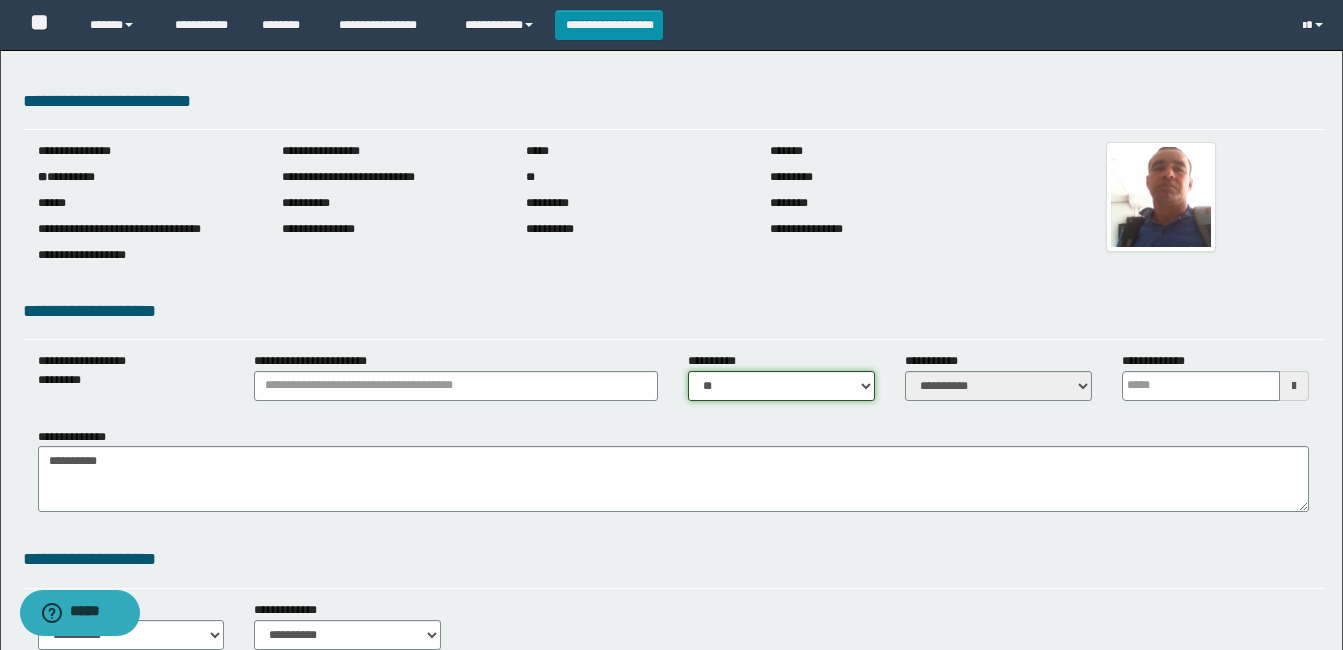 select on "****" 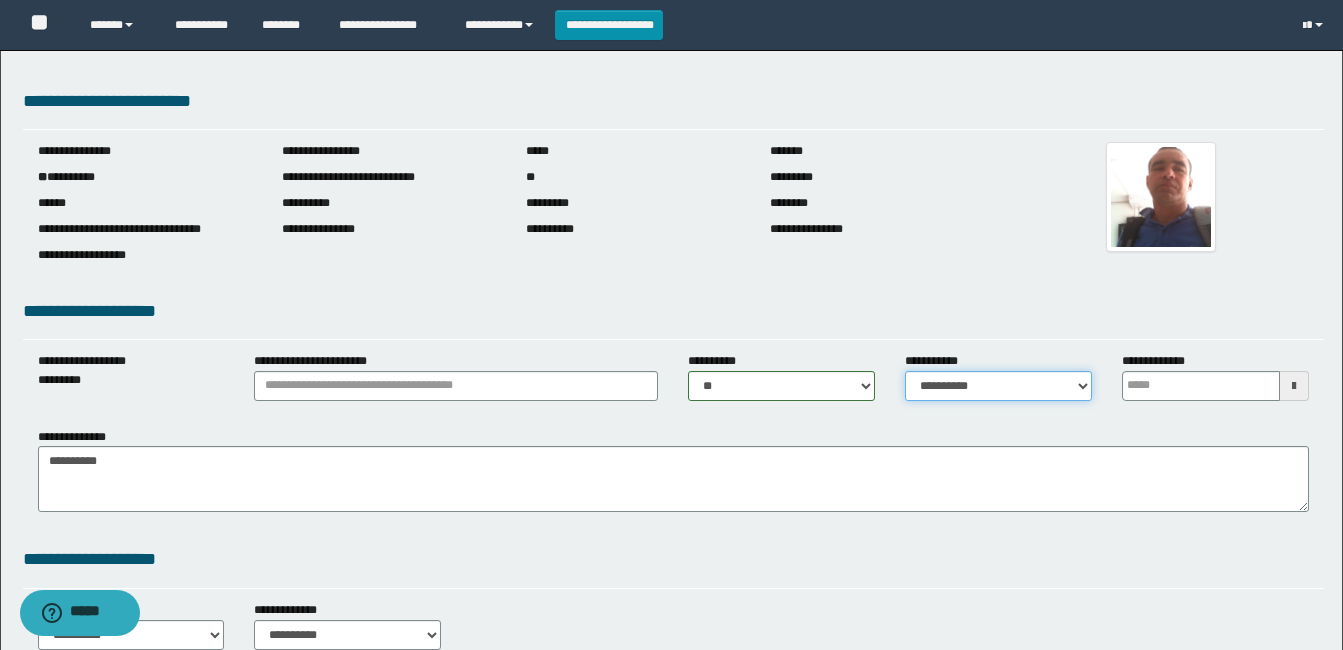 click on "**********" at bounding box center [998, 386] 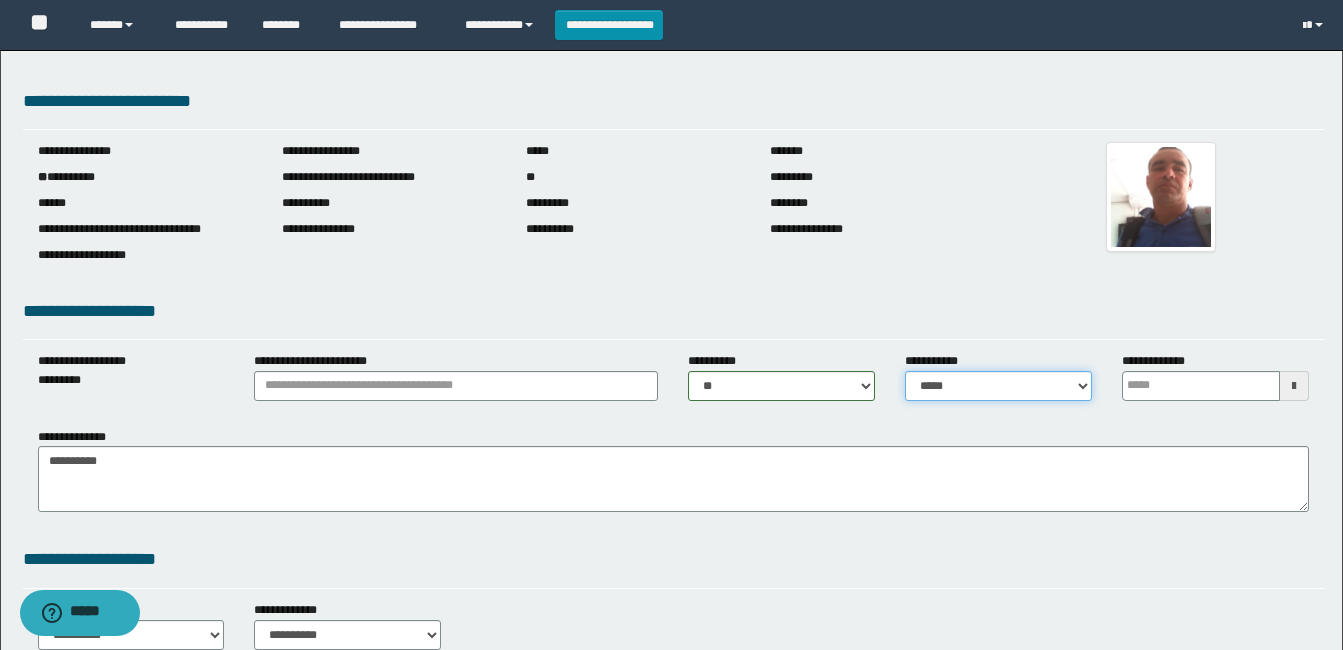 click on "**********" at bounding box center [998, 386] 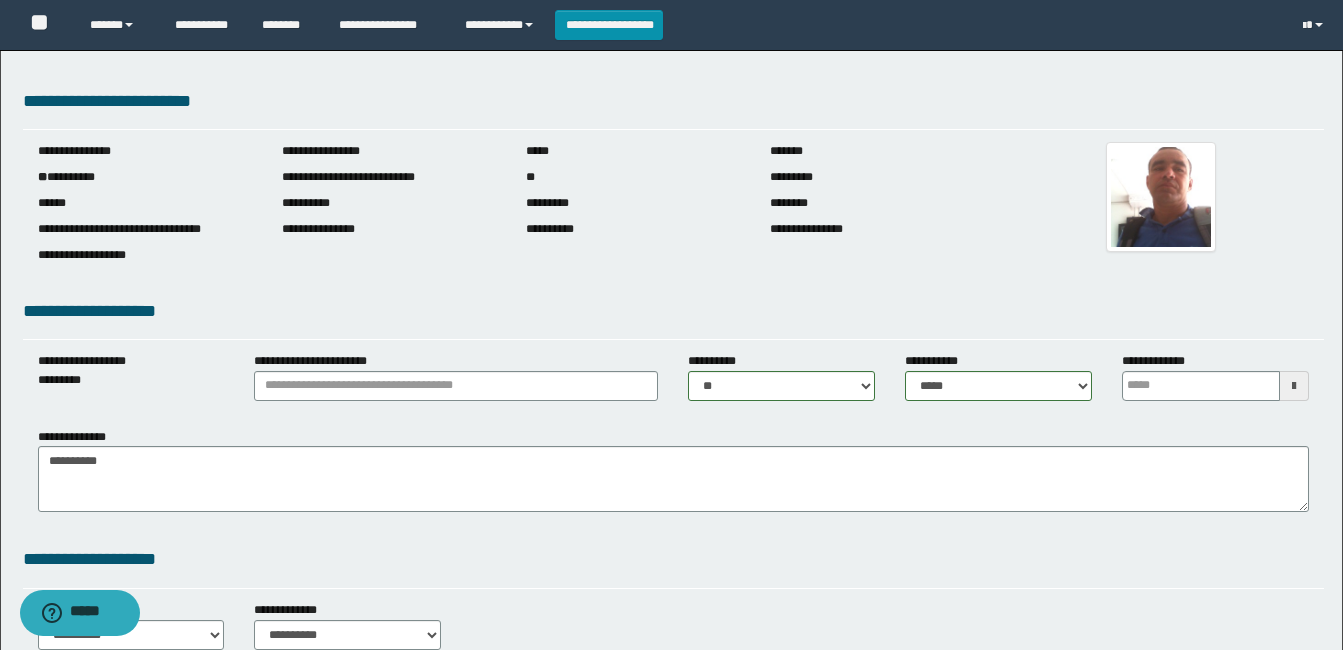 click at bounding box center [1294, 386] 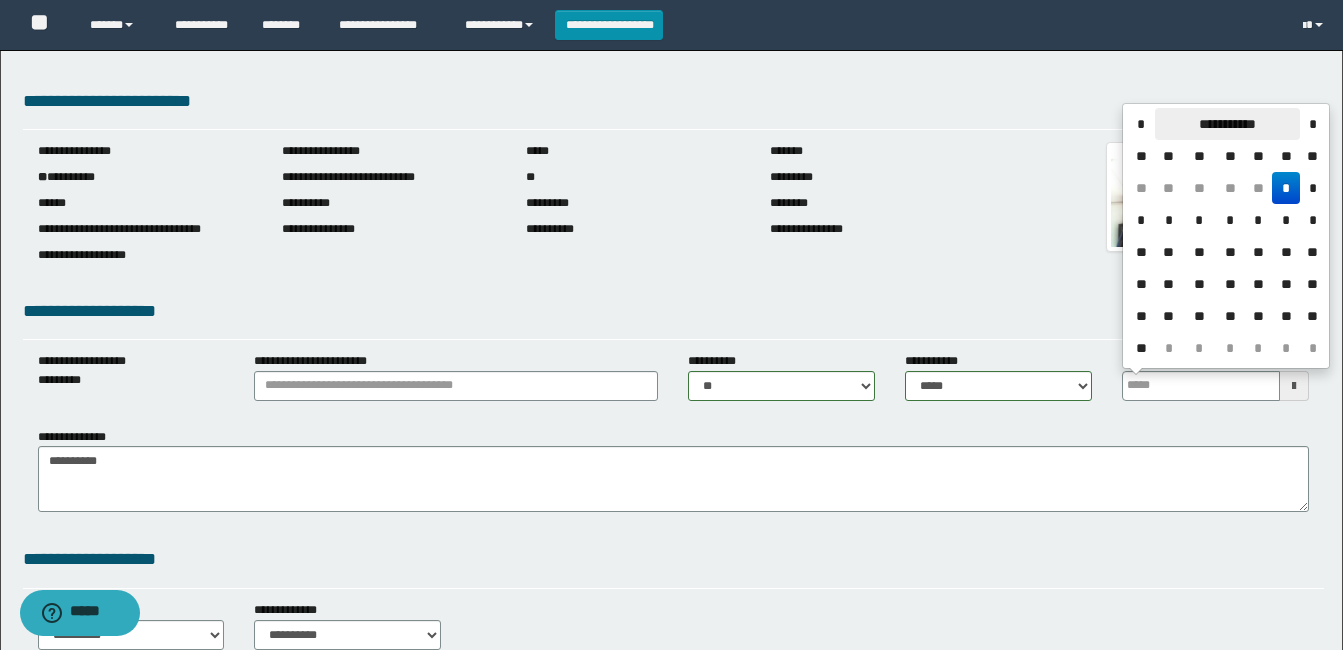 click on "**********" at bounding box center (1227, 124) 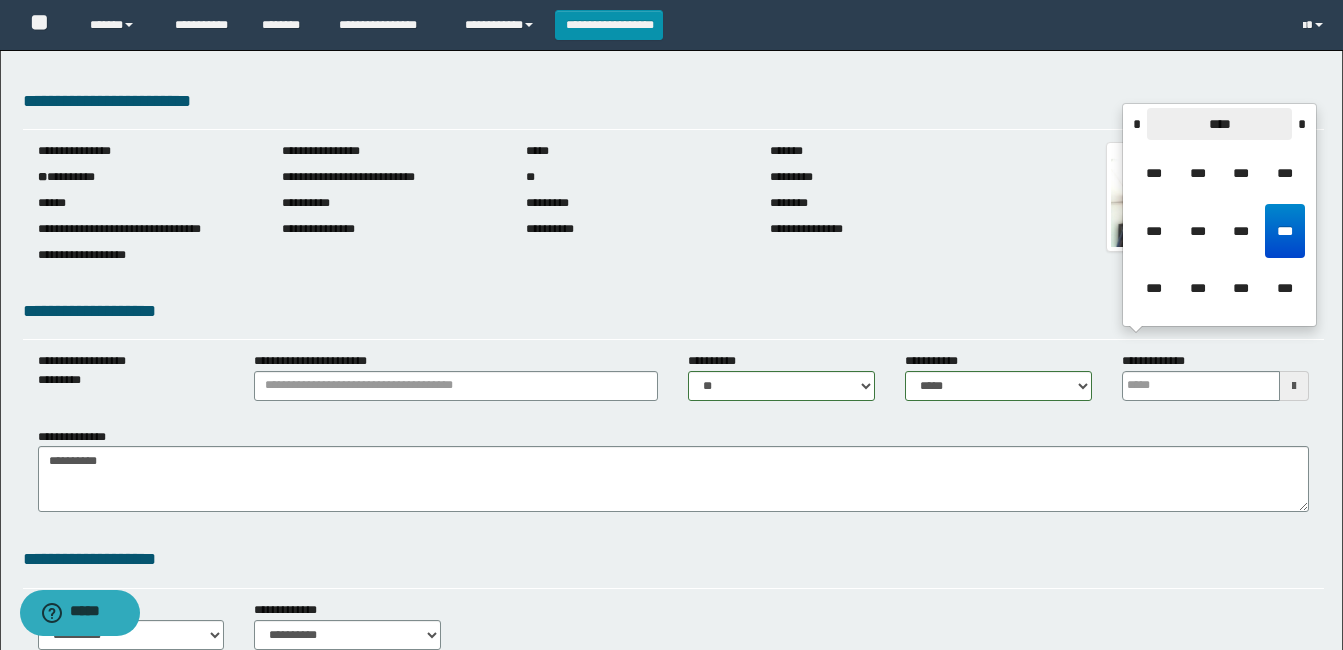 click on "****" at bounding box center [1219, 124] 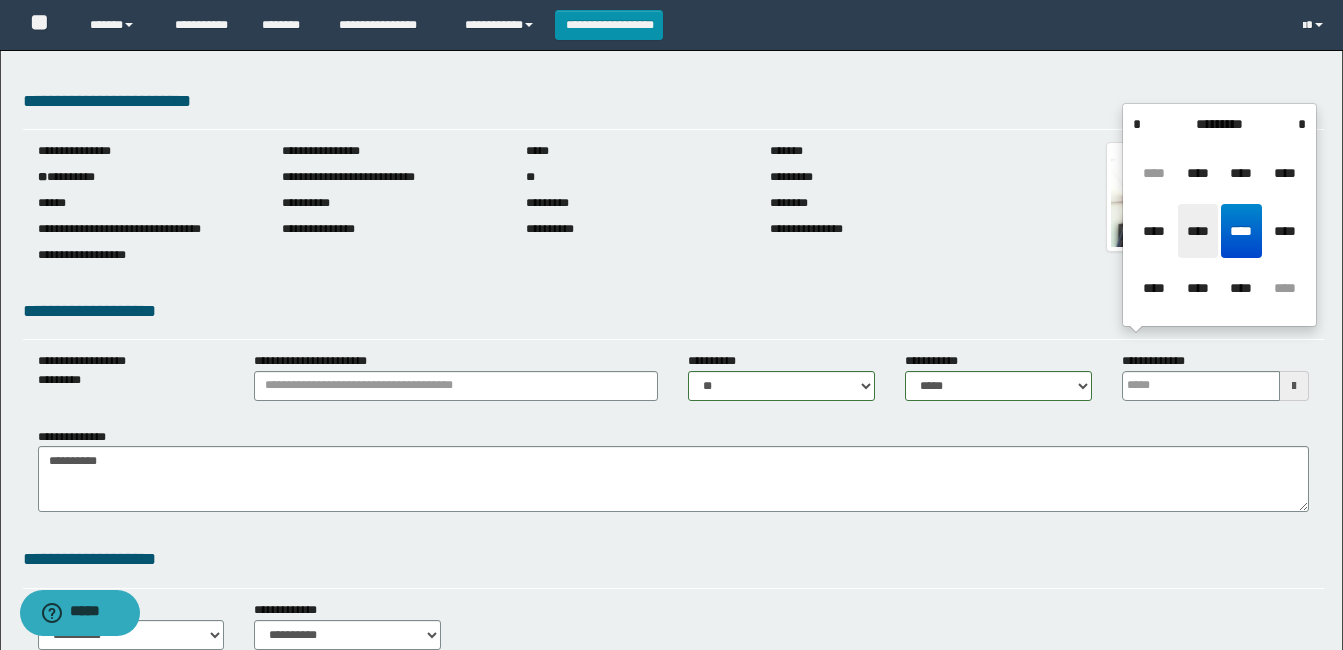 click on "****" at bounding box center (1198, 231) 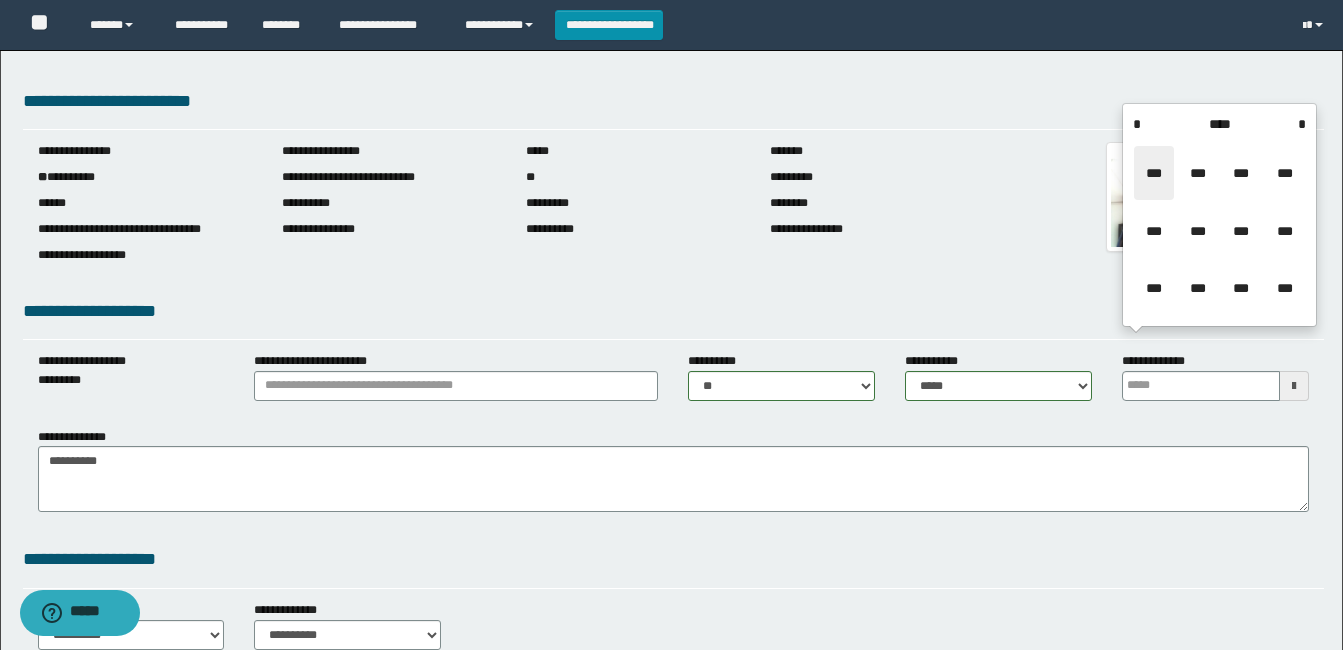 click on "***" at bounding box center (1154, 173) 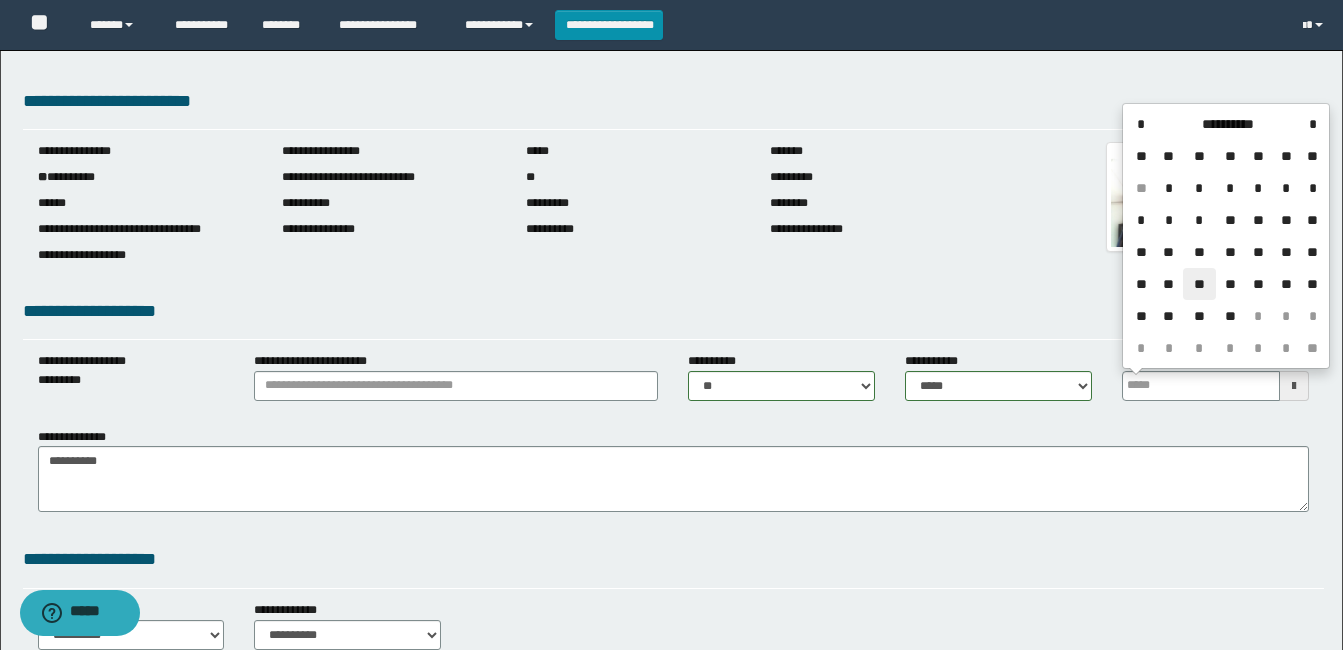 click on "**" at bounding box center (1199, 284) 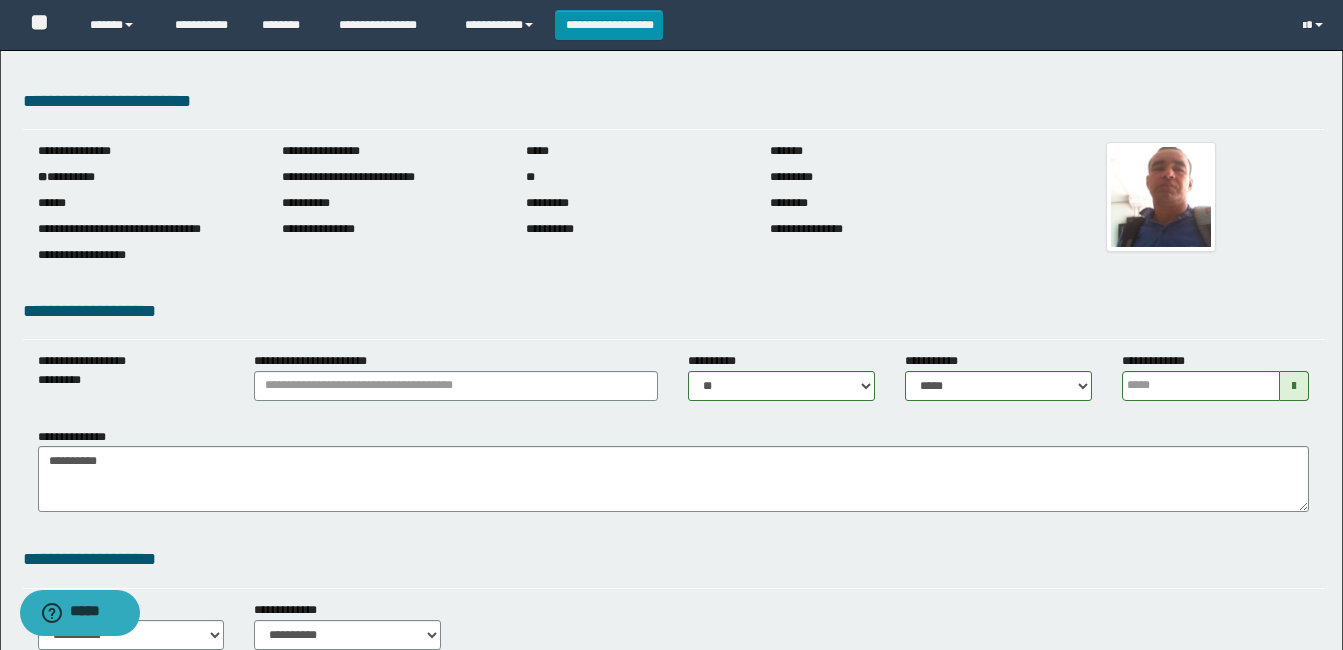 scroll, scrollTop: 600, scrollLeft: 0, axis: vertical 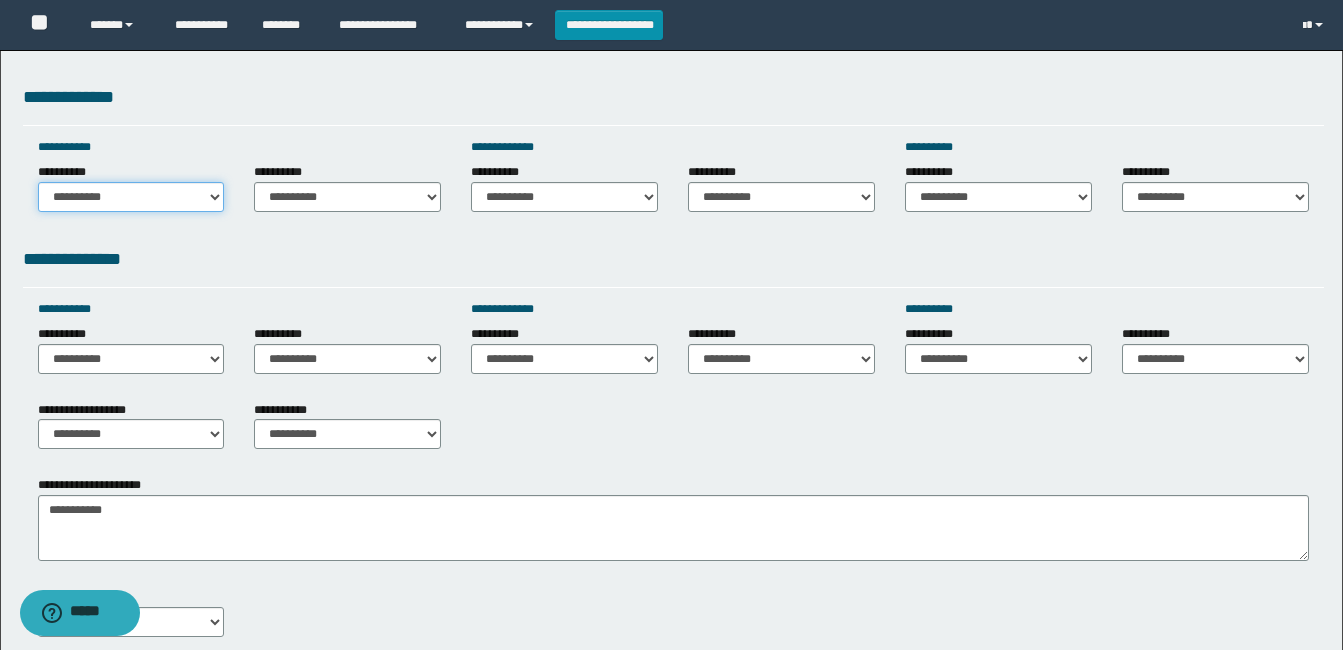 click on "**********" at bounding box center [131, 197] 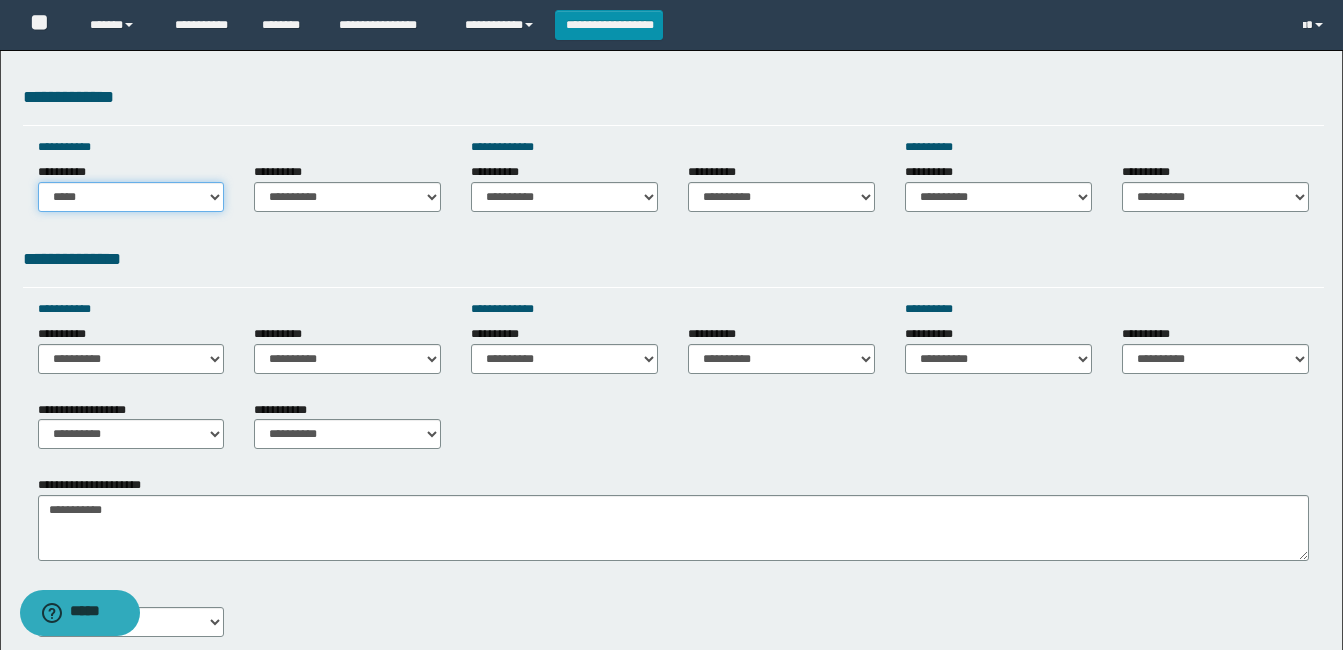 click on "**********" at bounding box center (131, 197) 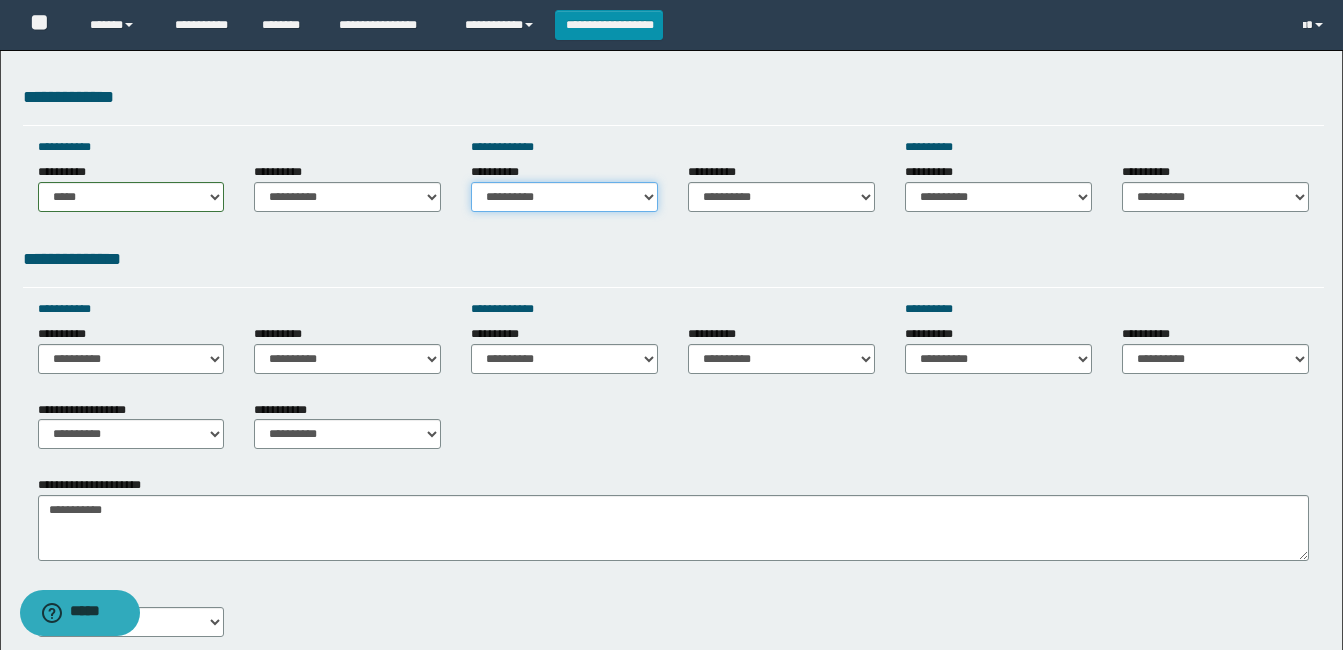 click on "**********" at bounding box center (564, 197) 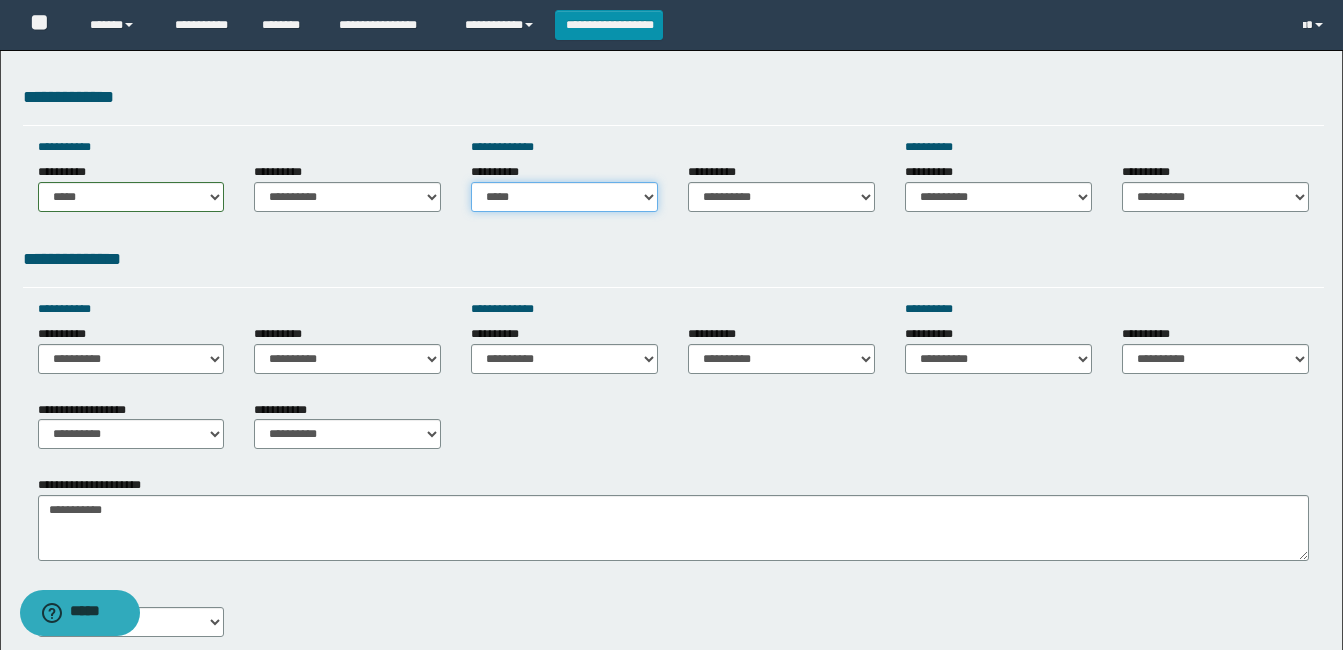 click on "**********" at bounding box center (564, 197) 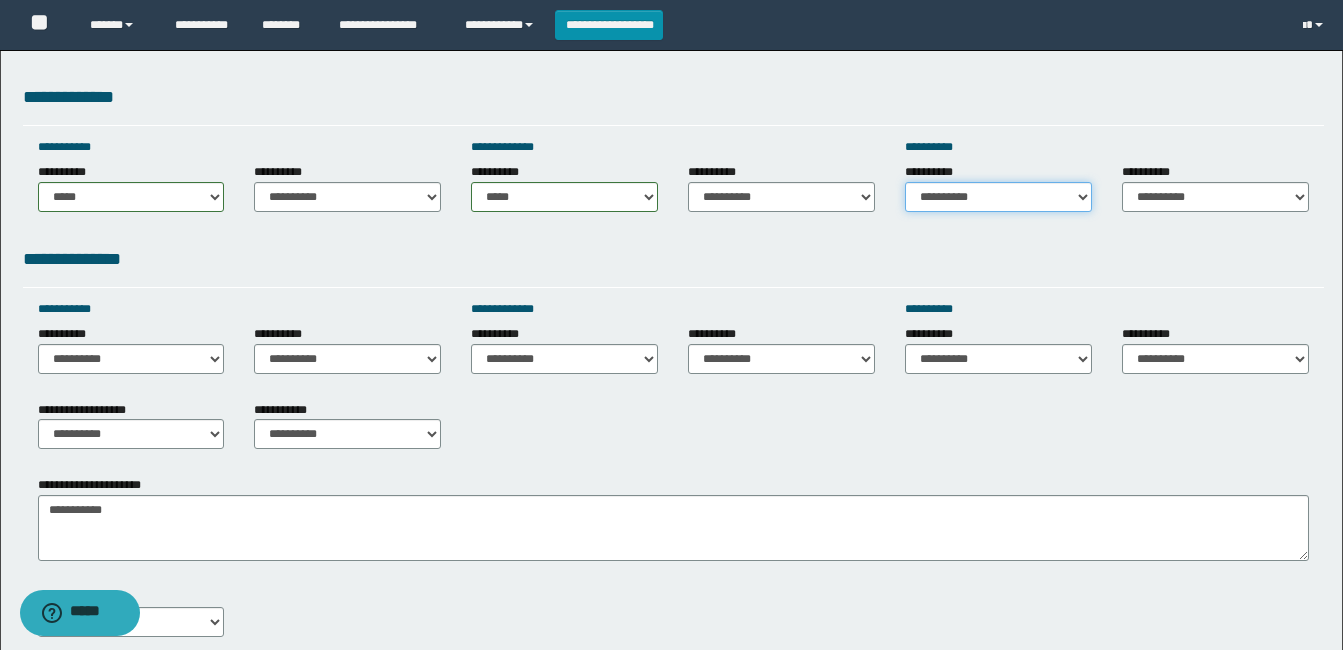 click on "**********" at bounding box center [998, 197] 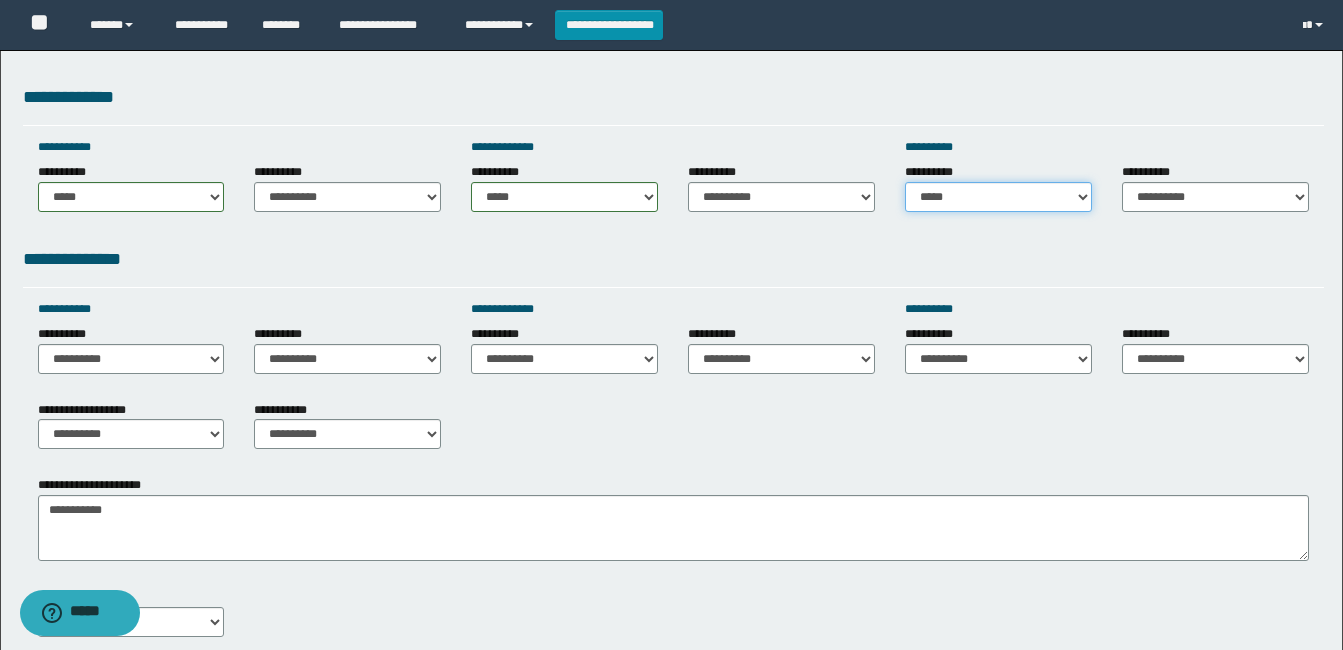 click on "**********" at bounding box center (998, 197) 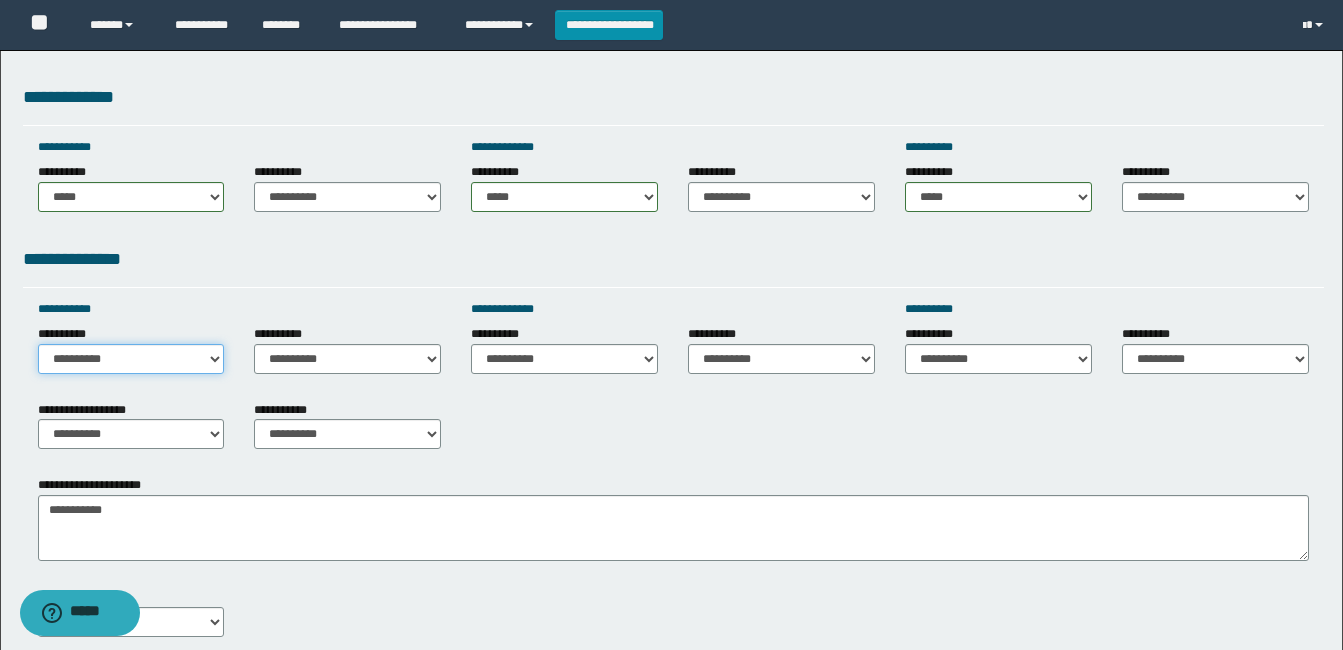 click on "**********" at bounding box center (131, 359) 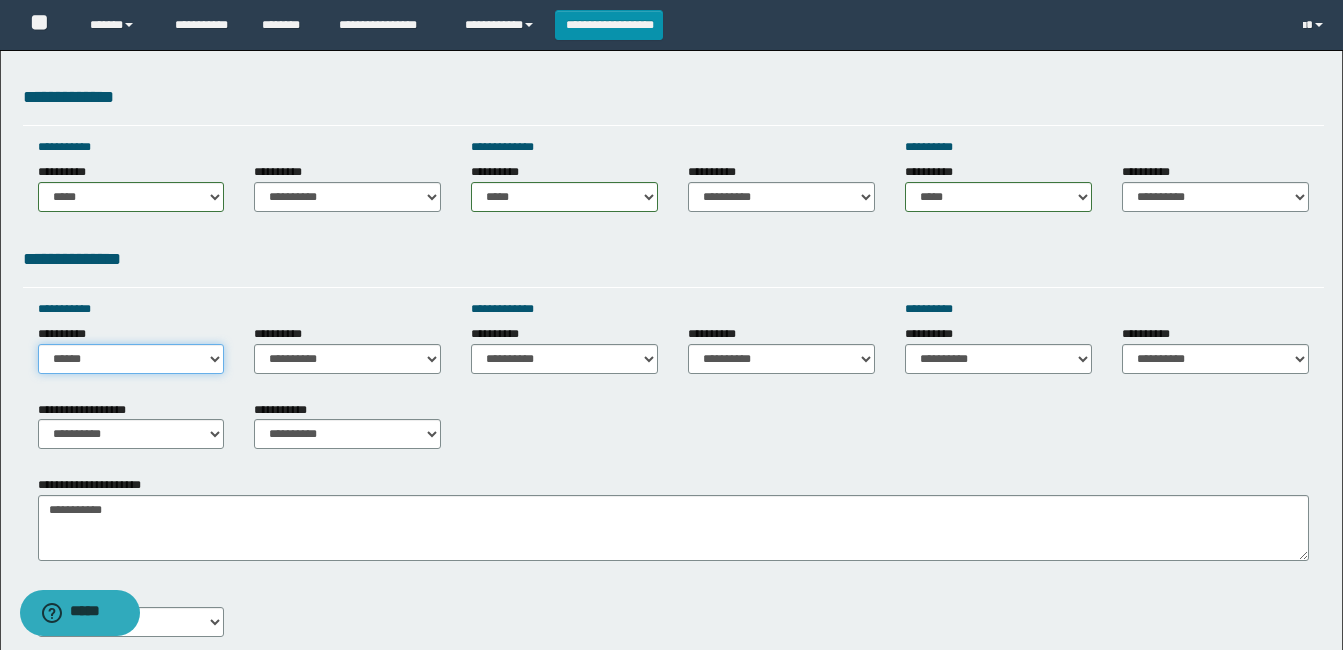 click on "**********" at bounding box center (131, 359) 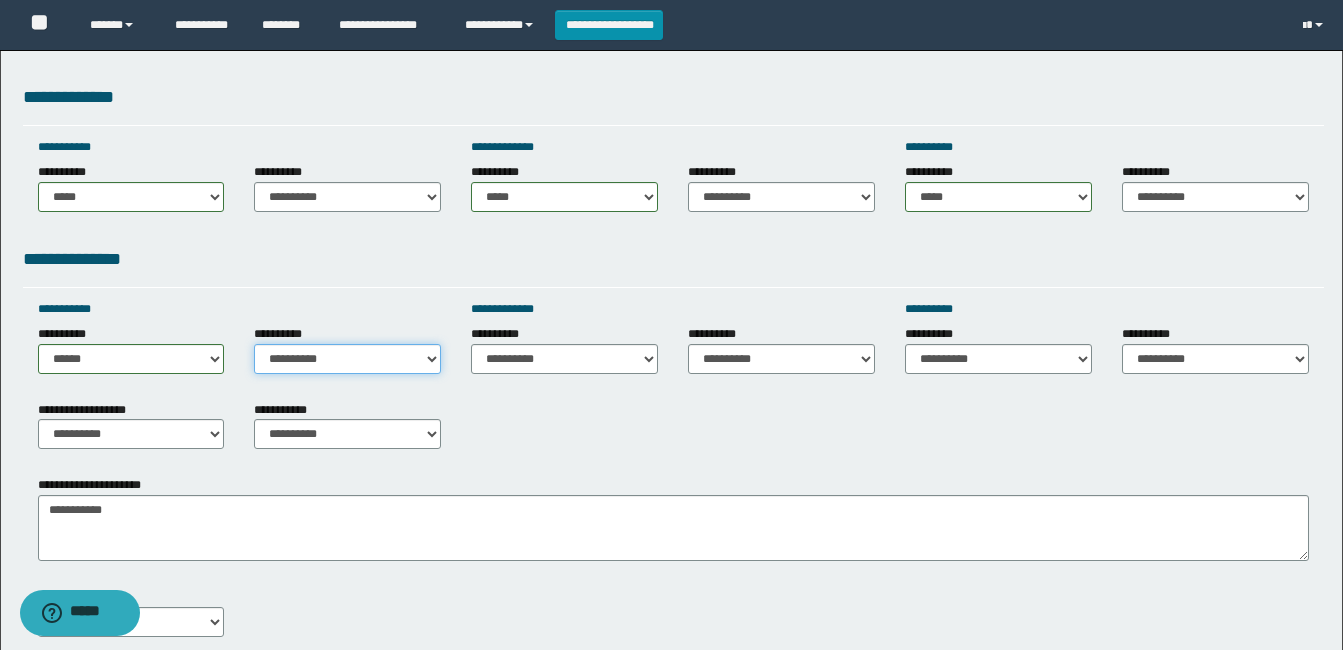 click on "**********" at bounding box center (347, 359) 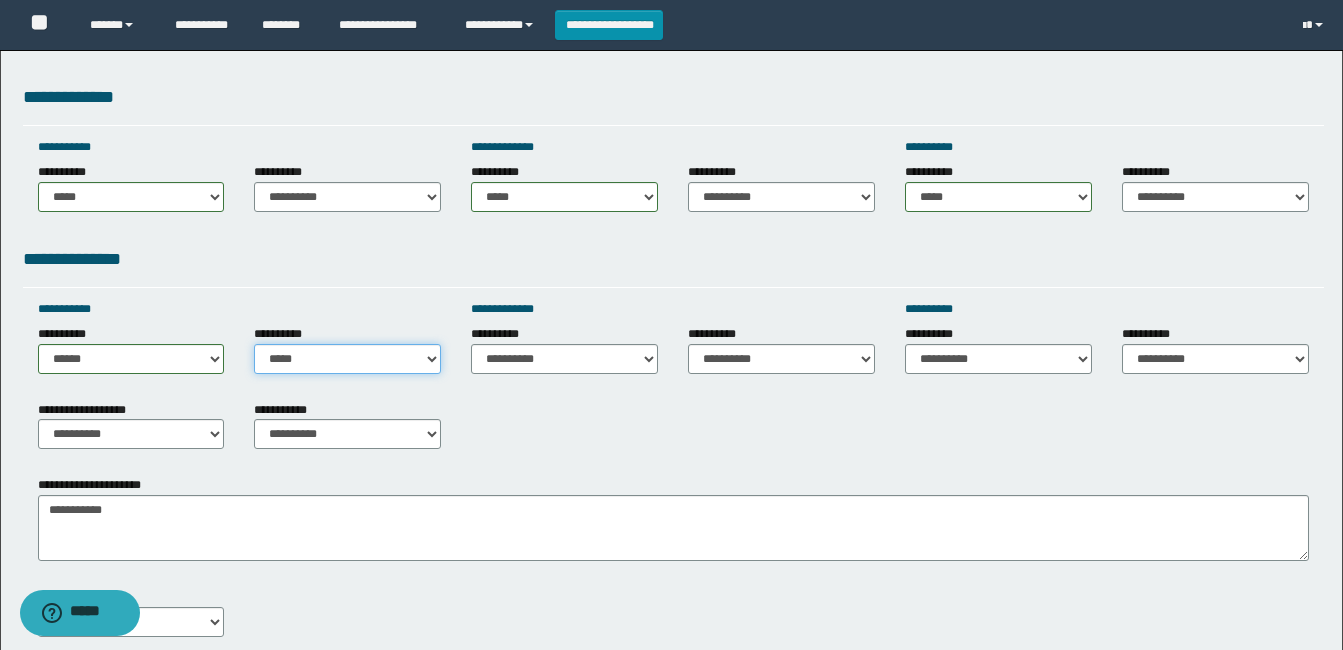 click on "**********" at bounding box center (347, 359) 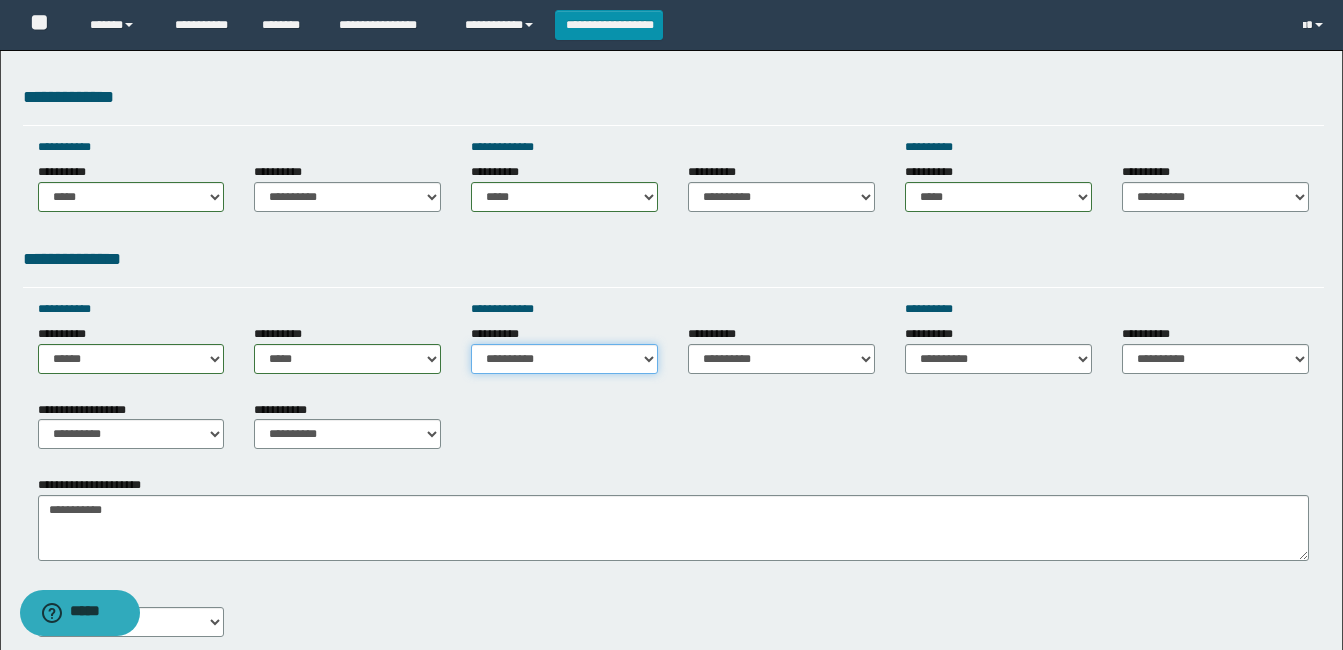 click on "**********" at bounding box center [564, 359] 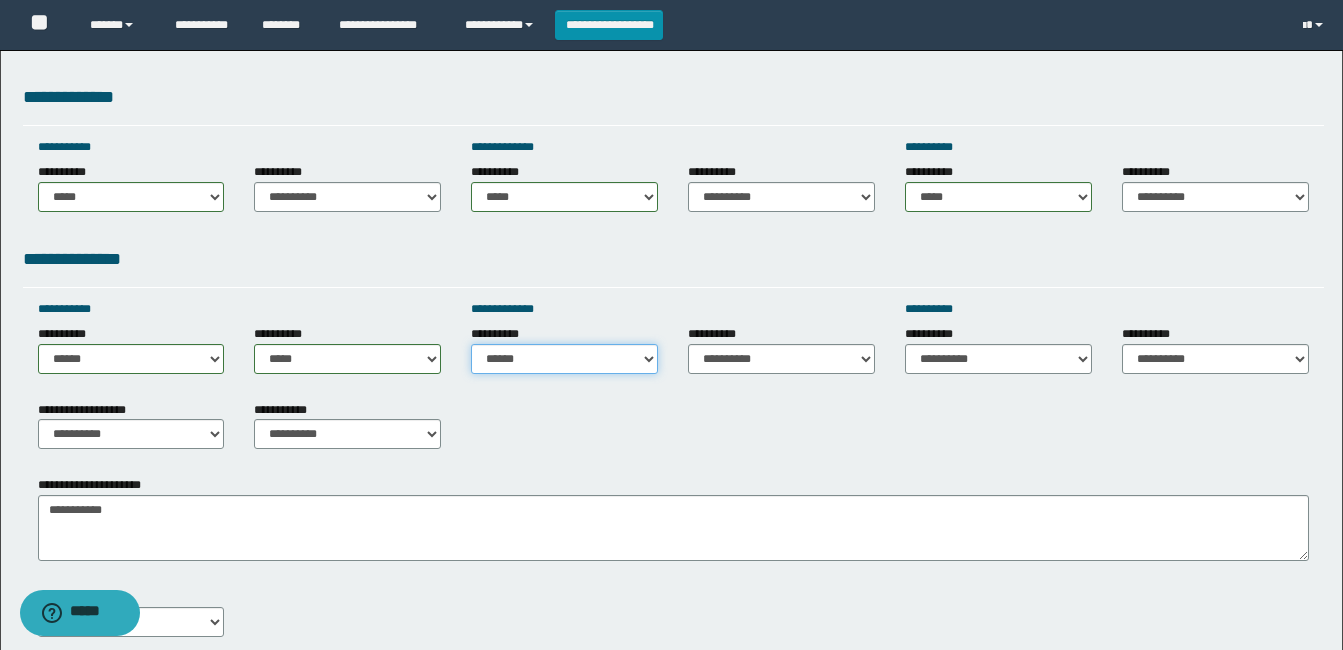 click on "**********" at bounding box center (564, 359) 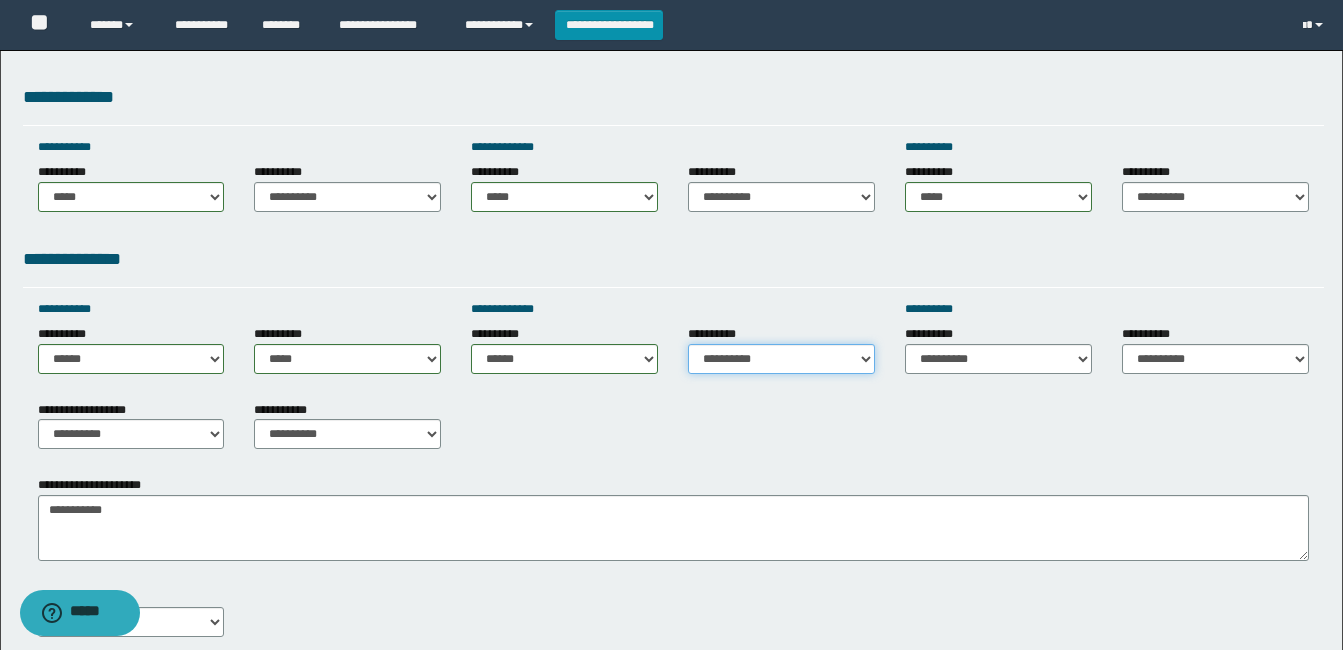 click on "**********" at bounding box center [781, 359] 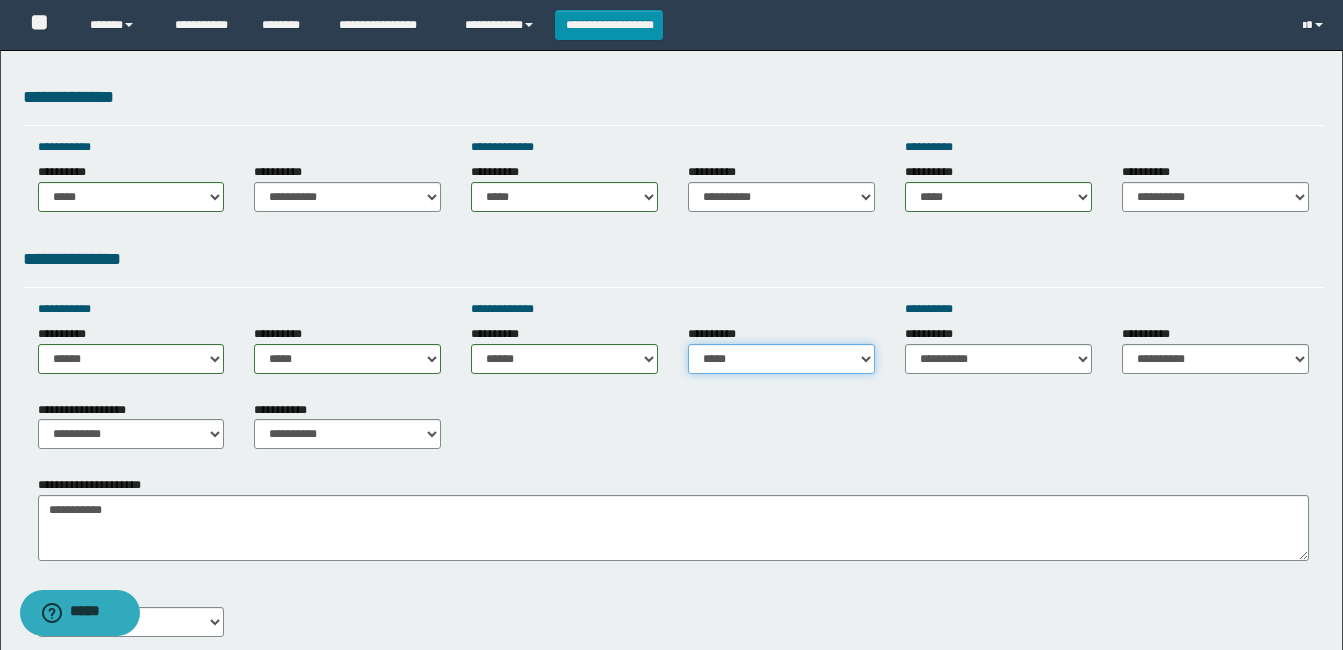 click on "**********" at bounding box center [781, 359] 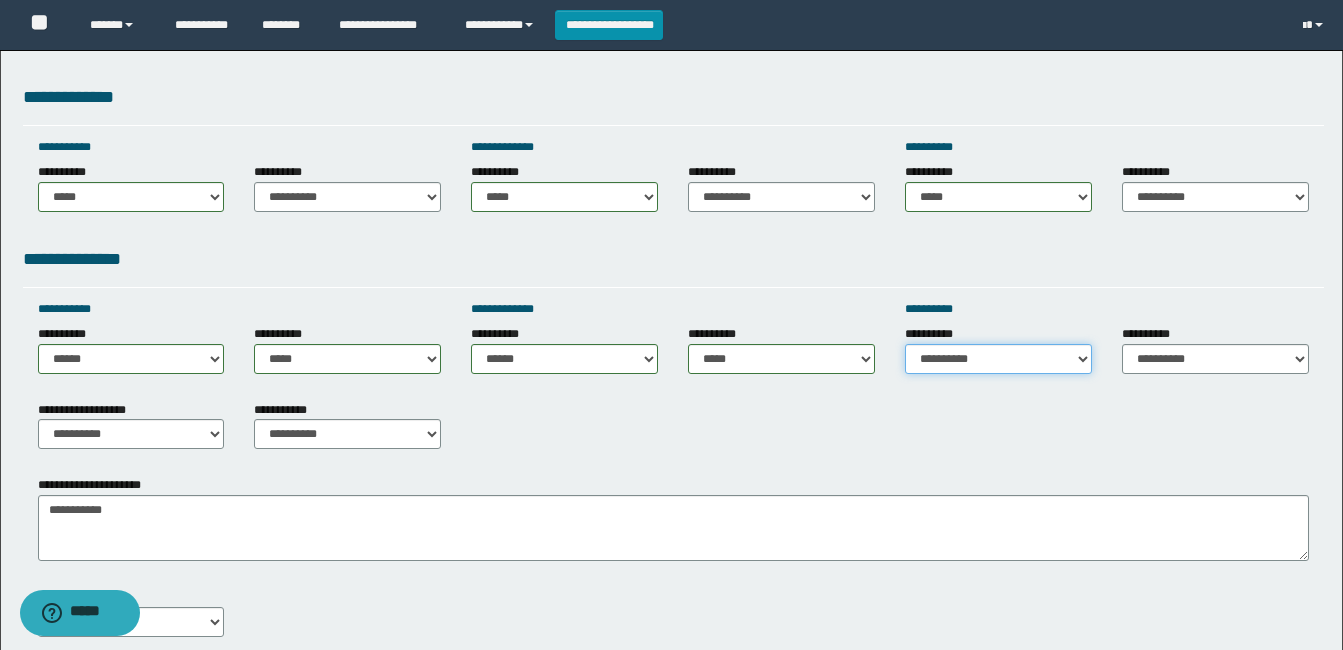 click on "**********" at bounding box center [998, 359] 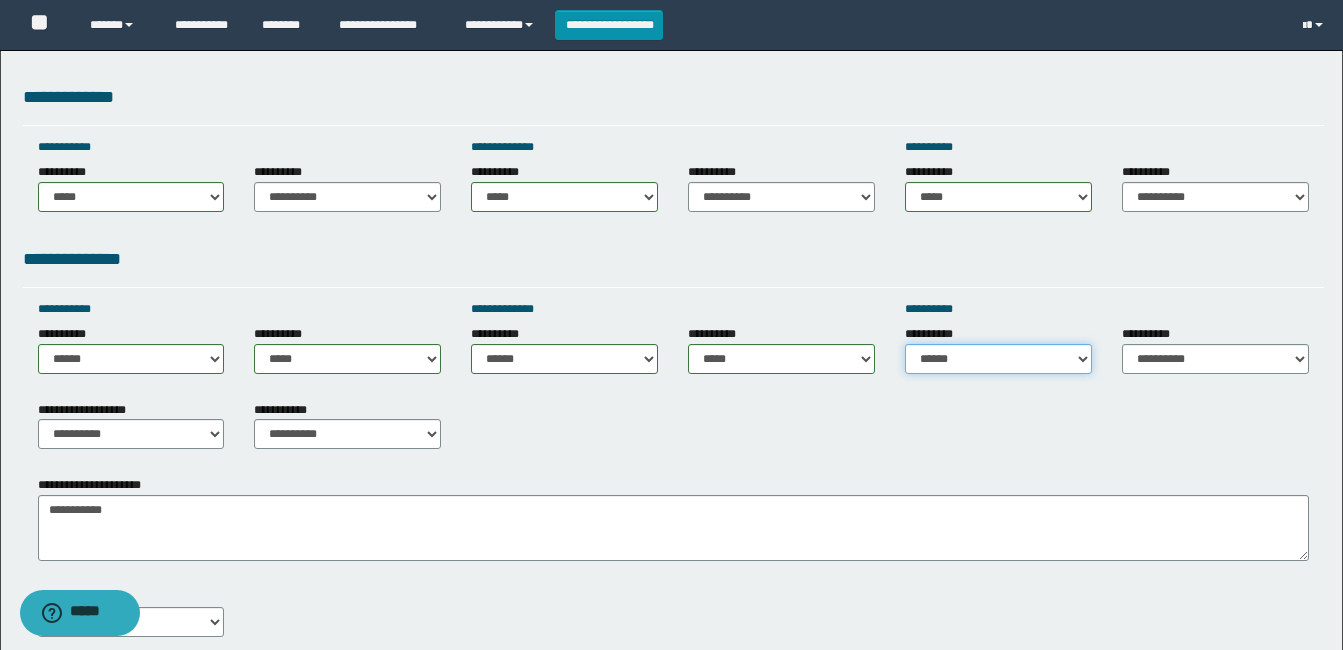click on "**********" at bounding box center (998, 359) 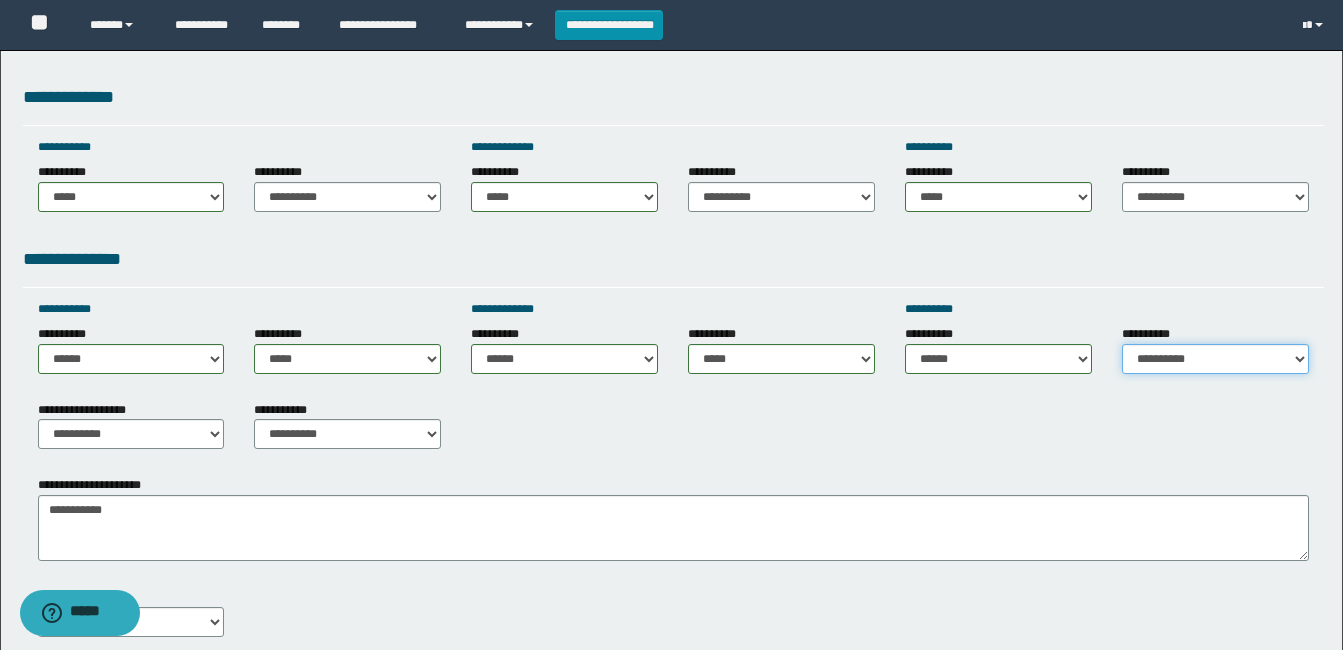 click on "**********" at bounding box center (1215, 359) 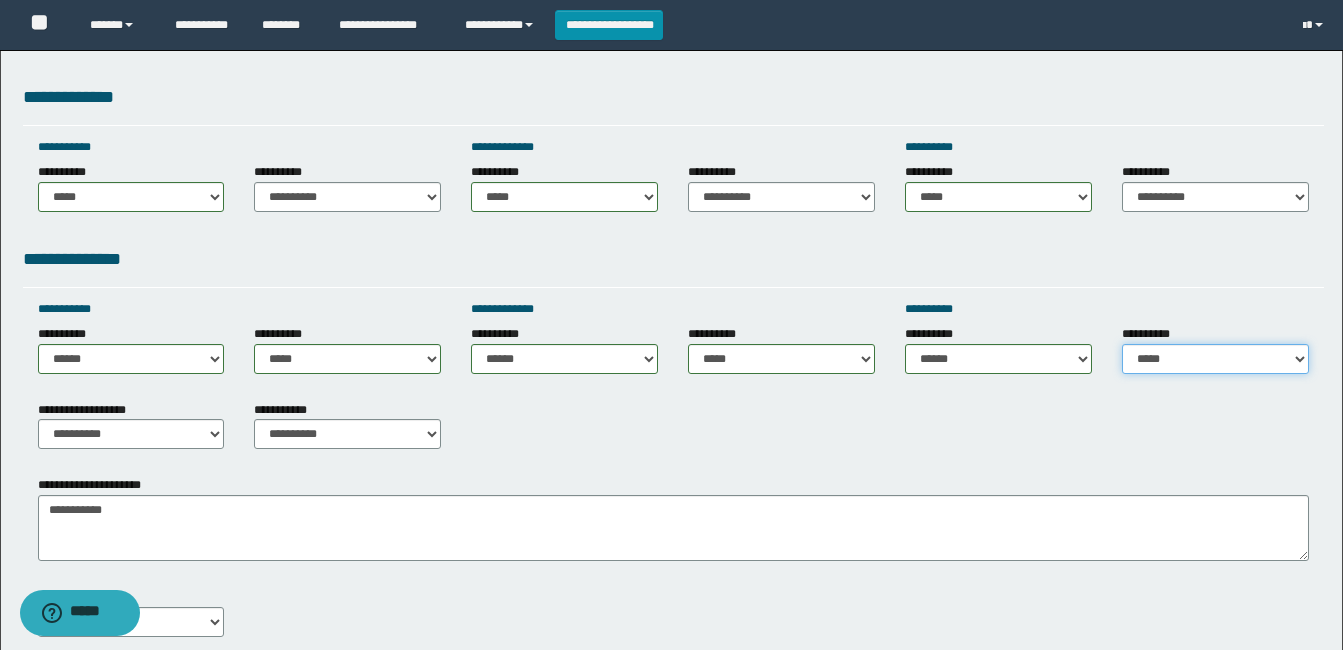 click on "**********" at bounding box center (1215, 359) 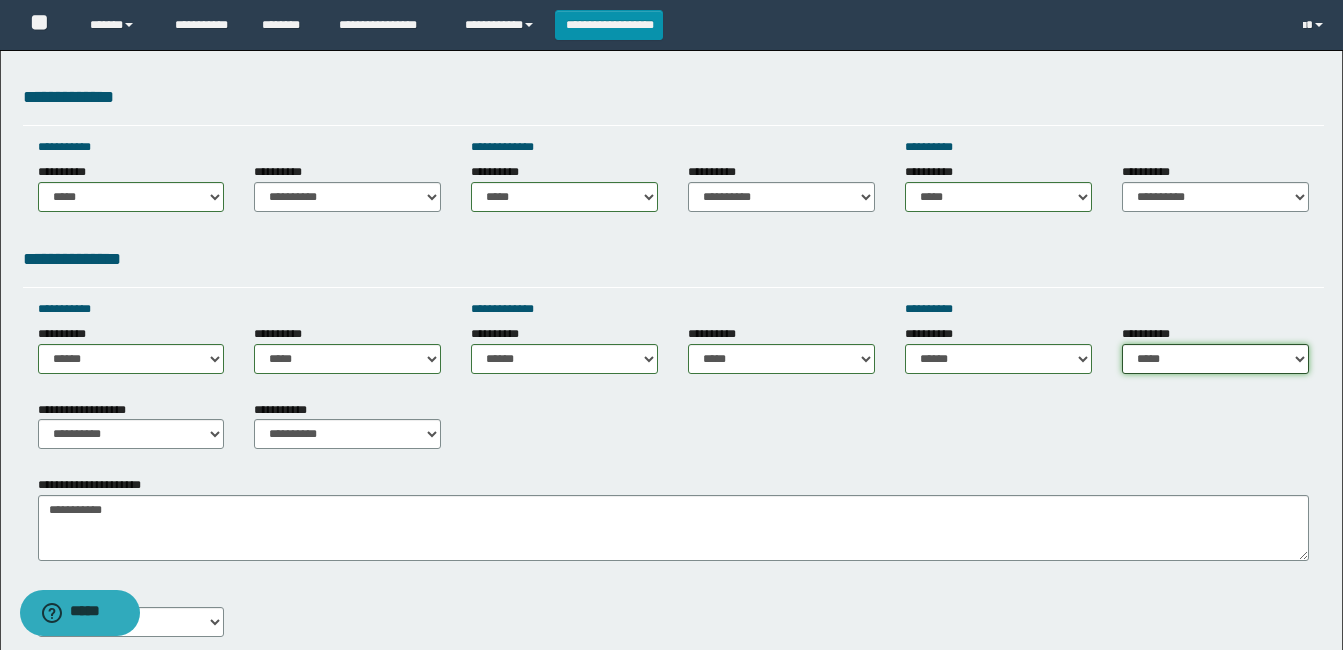 scroll, scrollTop: 900, scrollLeft: 0, axis: vertical 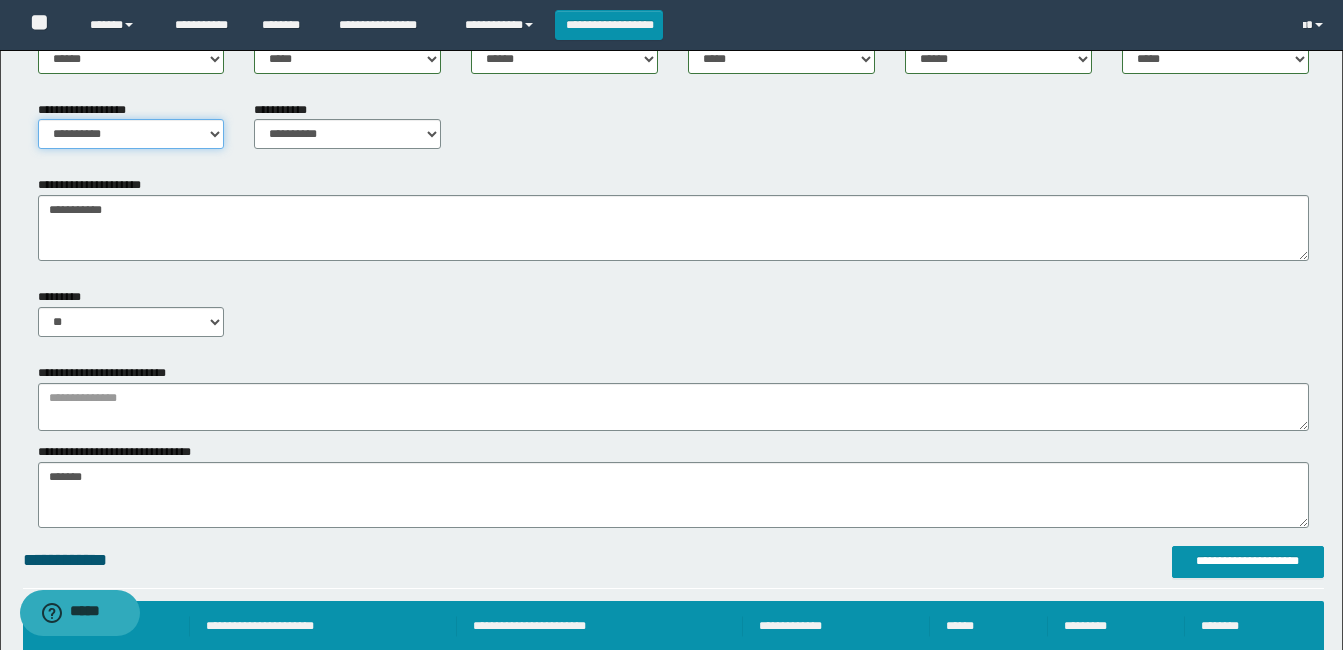 click on "**********" at bounding box center [131, 134] 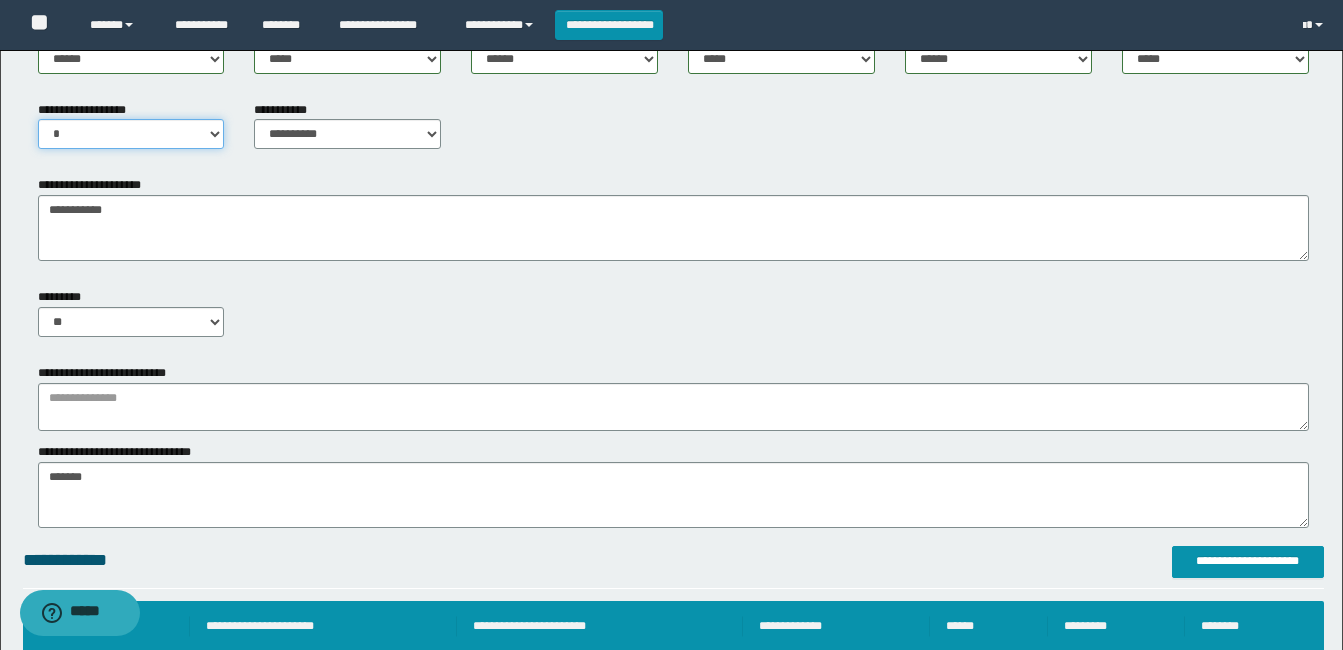 click on "**********" at bounding box center (131, 134) 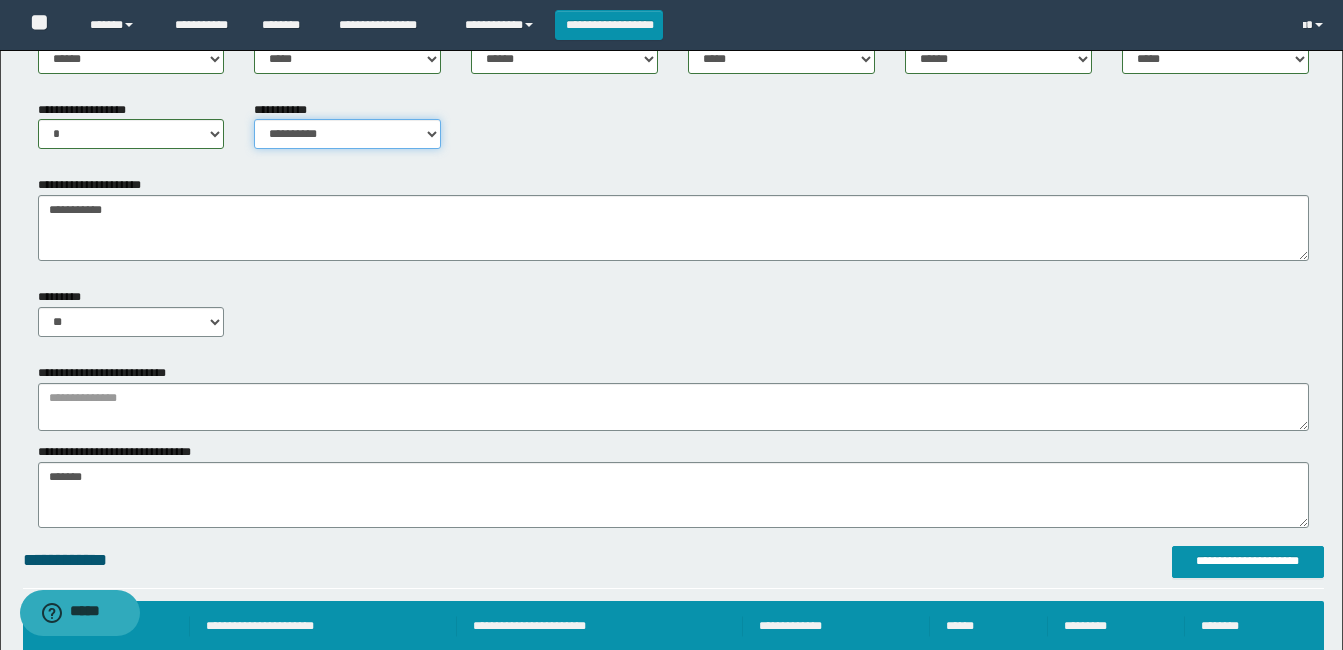 click on "**********" at bounding box center [347, 134] 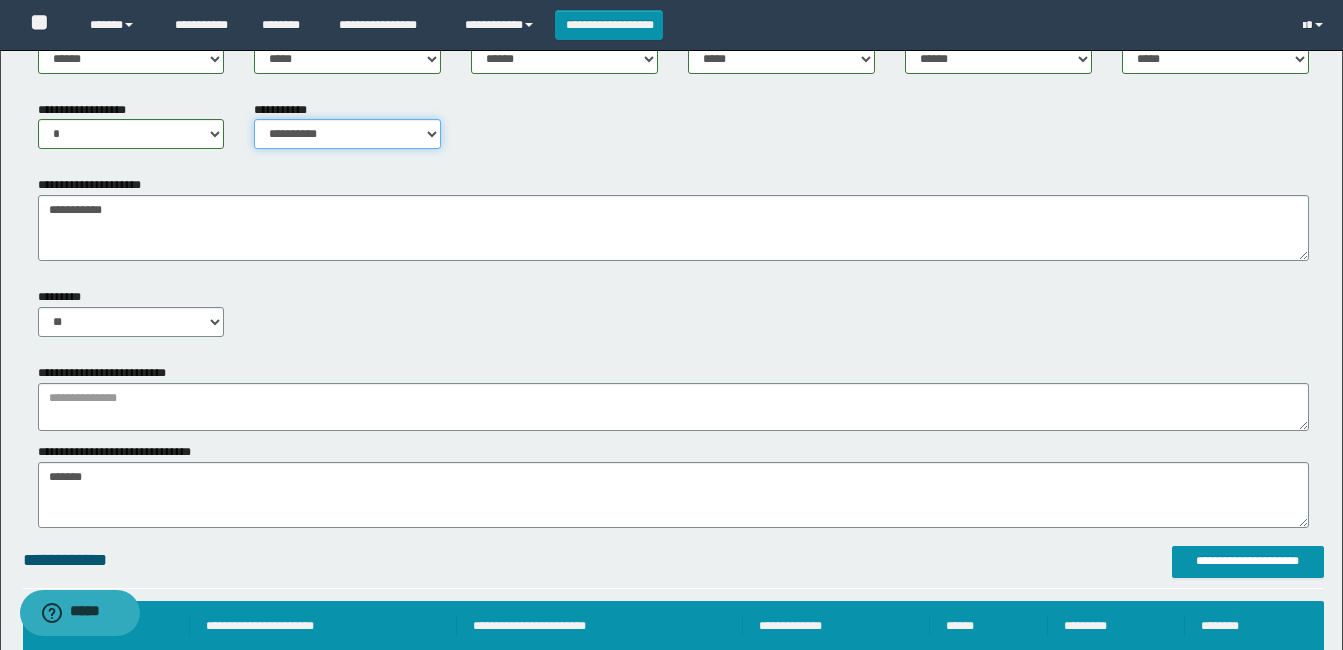 select on "*" 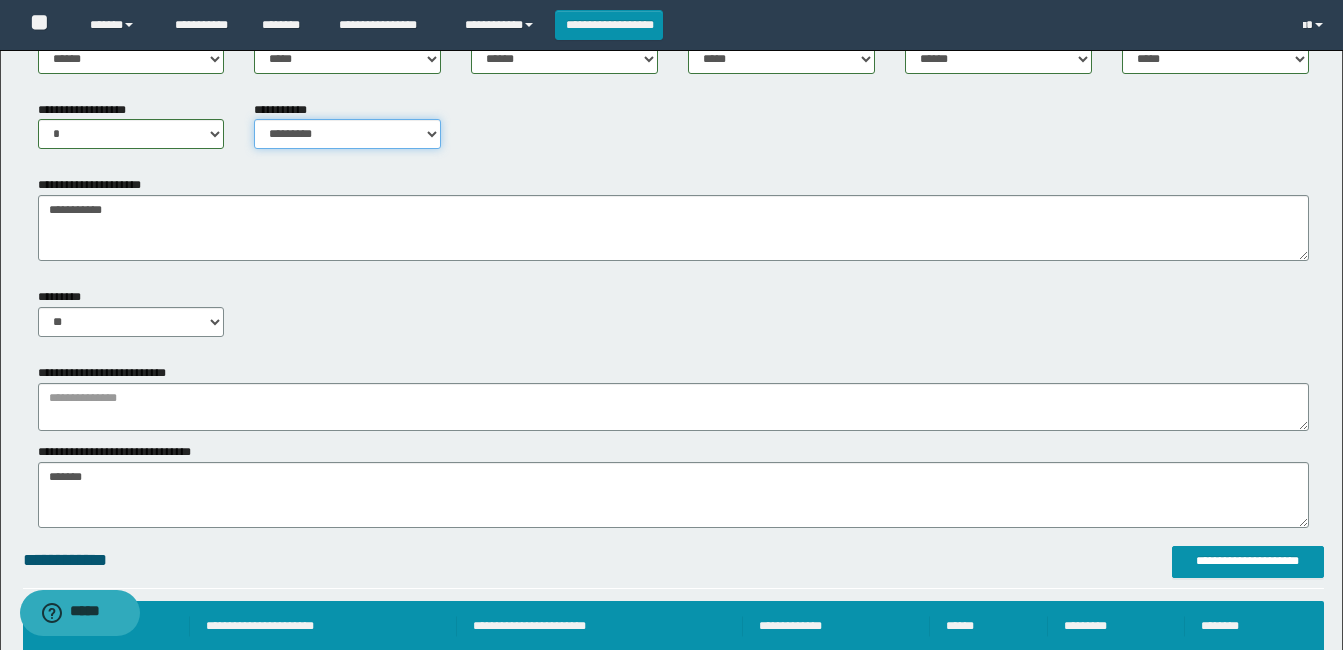 click on "**********" at bounding box center [347, 134] 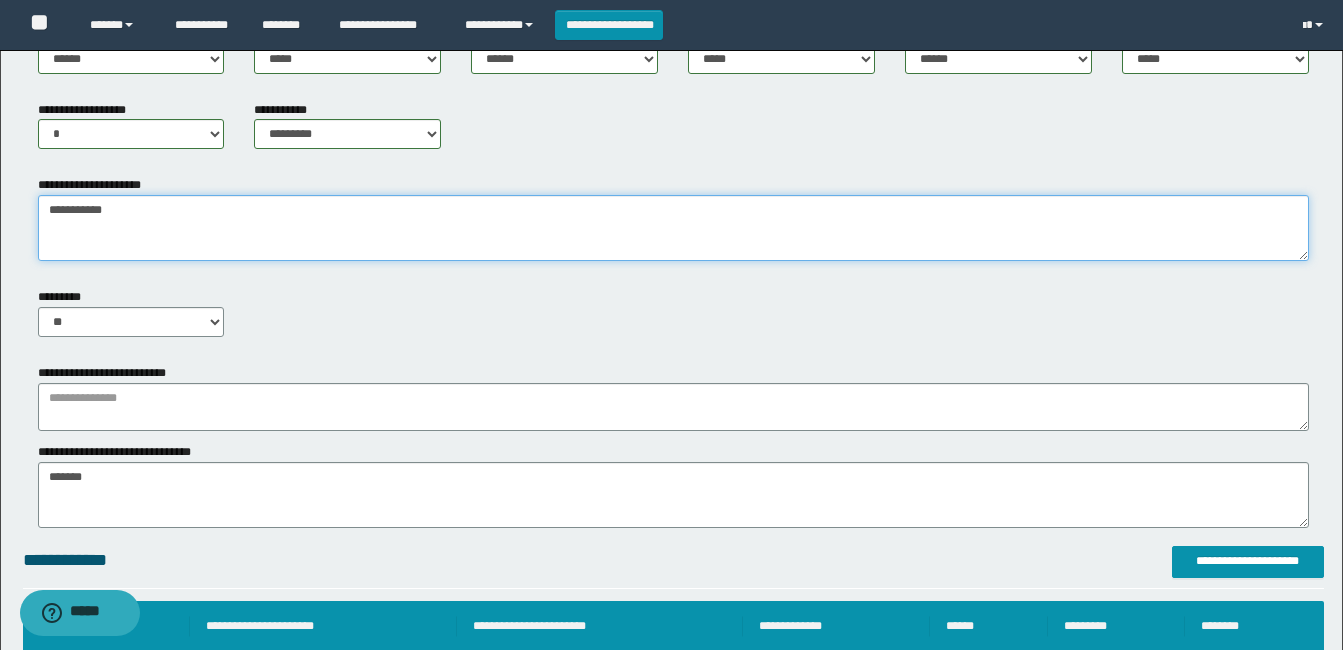 click on "**********" at bounding box center (673, 228) 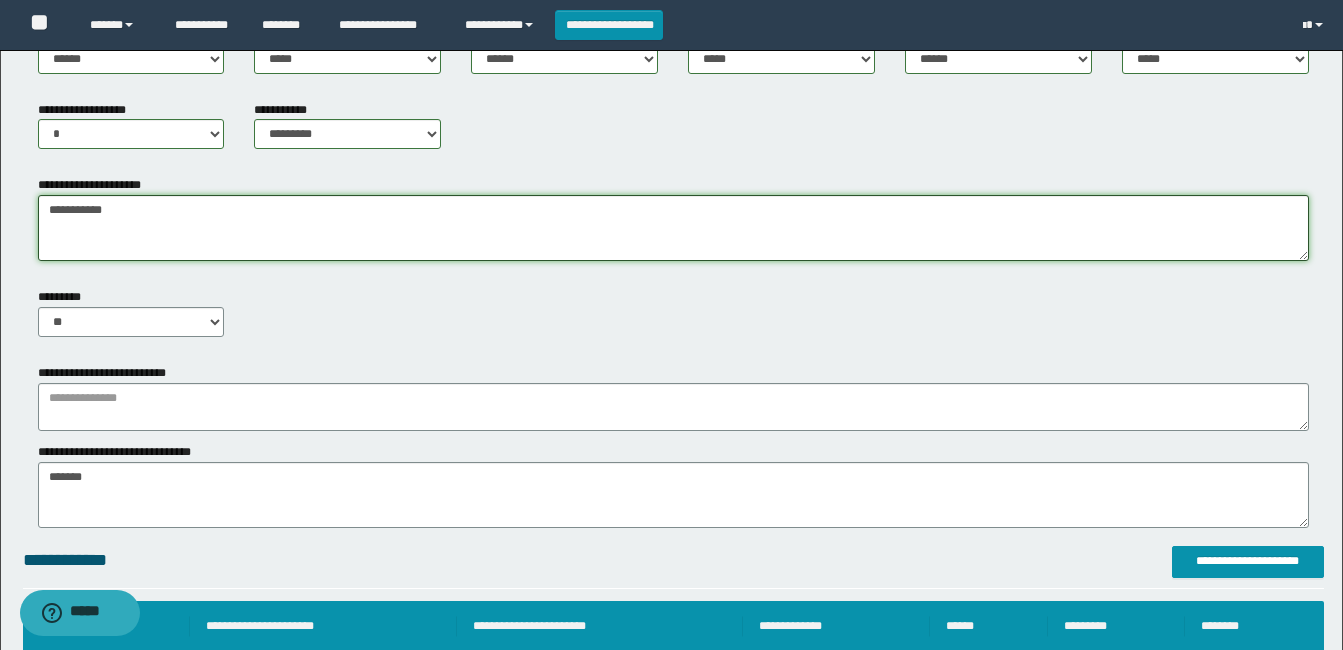 drag, startPoint x: 191, startPoint y: 230, endPoint x: 240, endPoint y: 232, distance: 49.0408 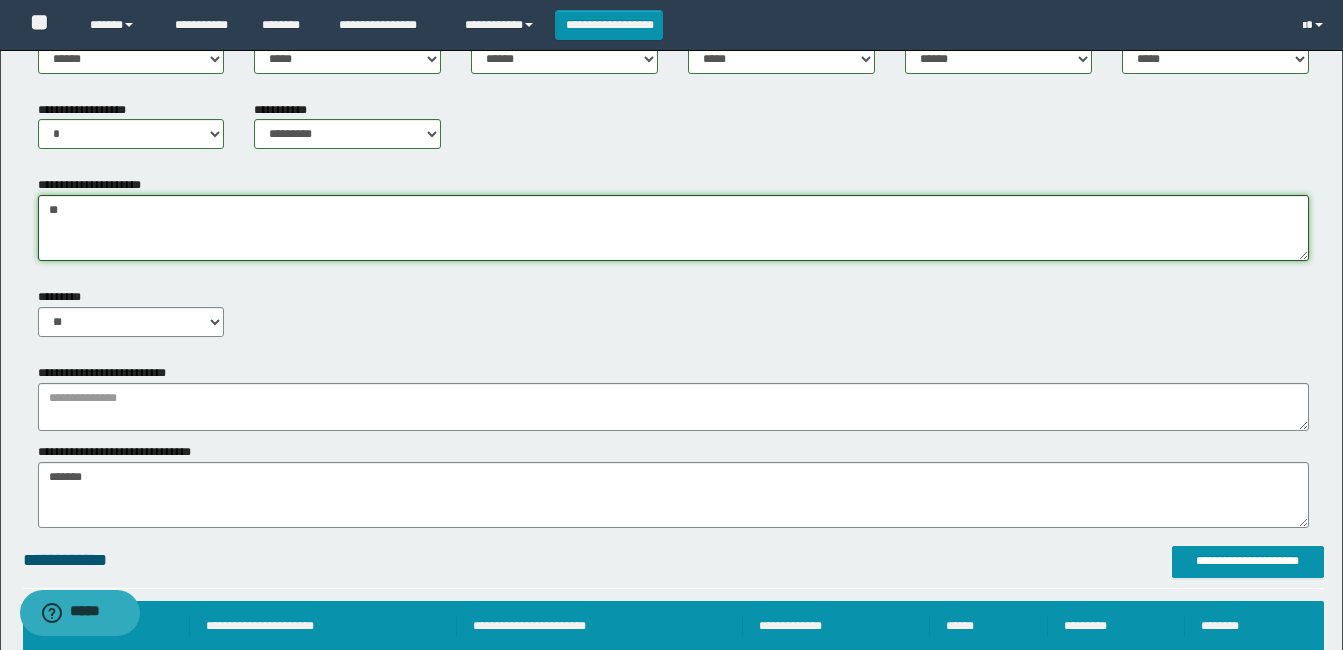 type on "*" 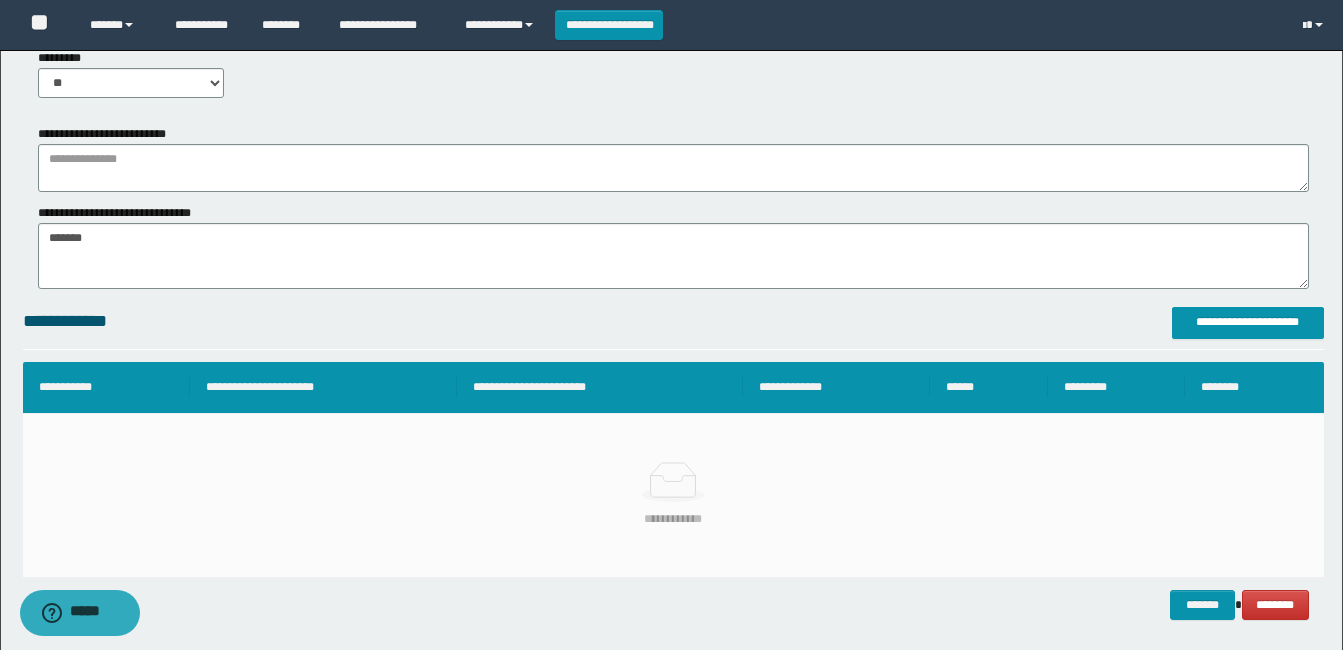 scroll, scrollTop: 1200, scrollLeft: 0, axis: vertical 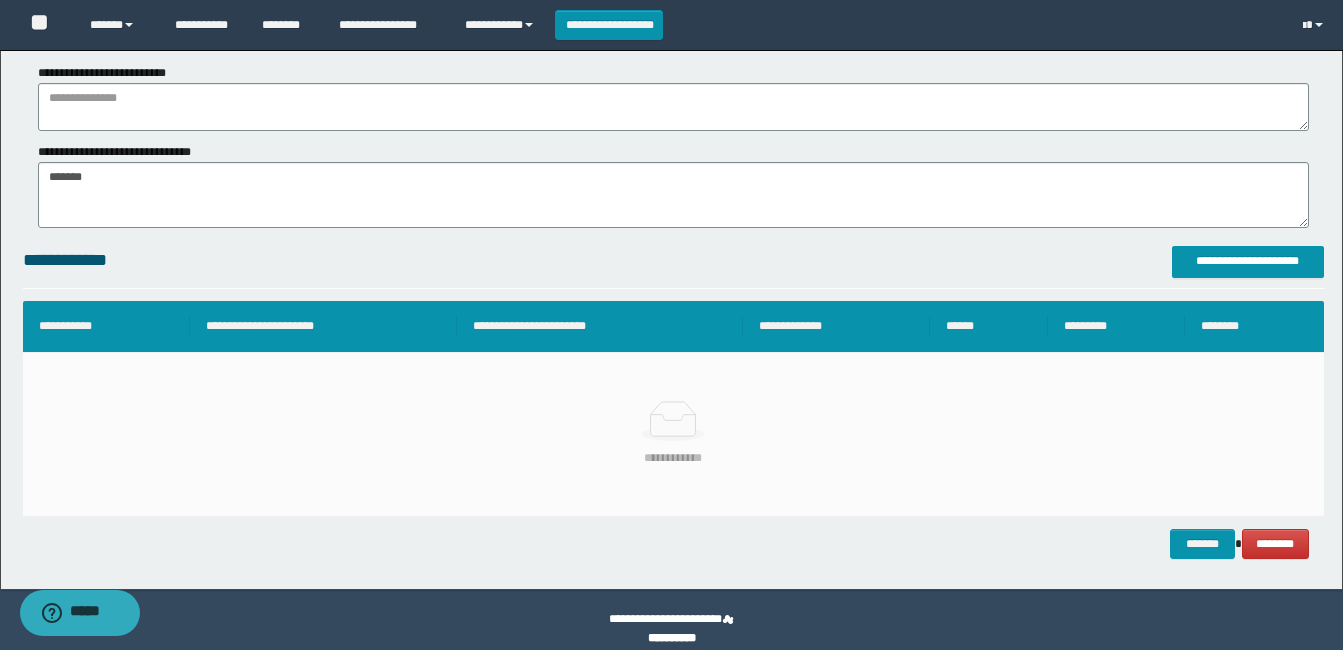 type on "**********" 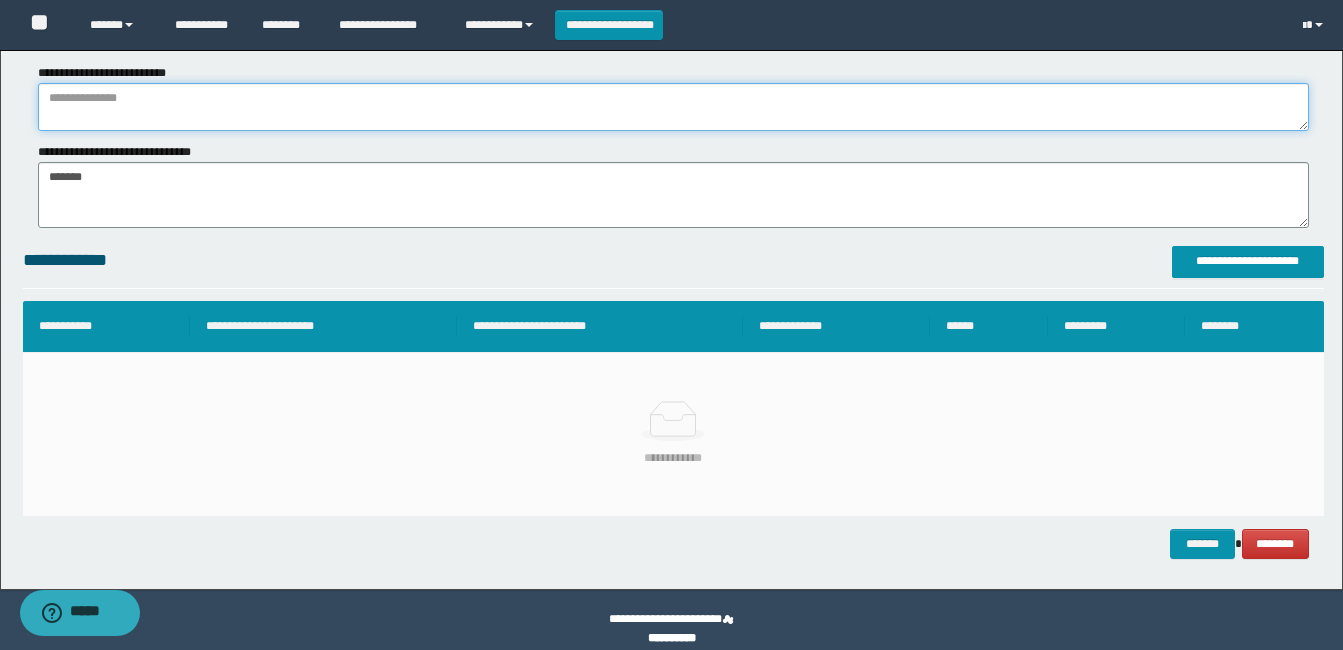 drag, startPoint x: 53, startPoint y: 95, endPoint x: 106, endPoint y: 103, distance: 53.600372 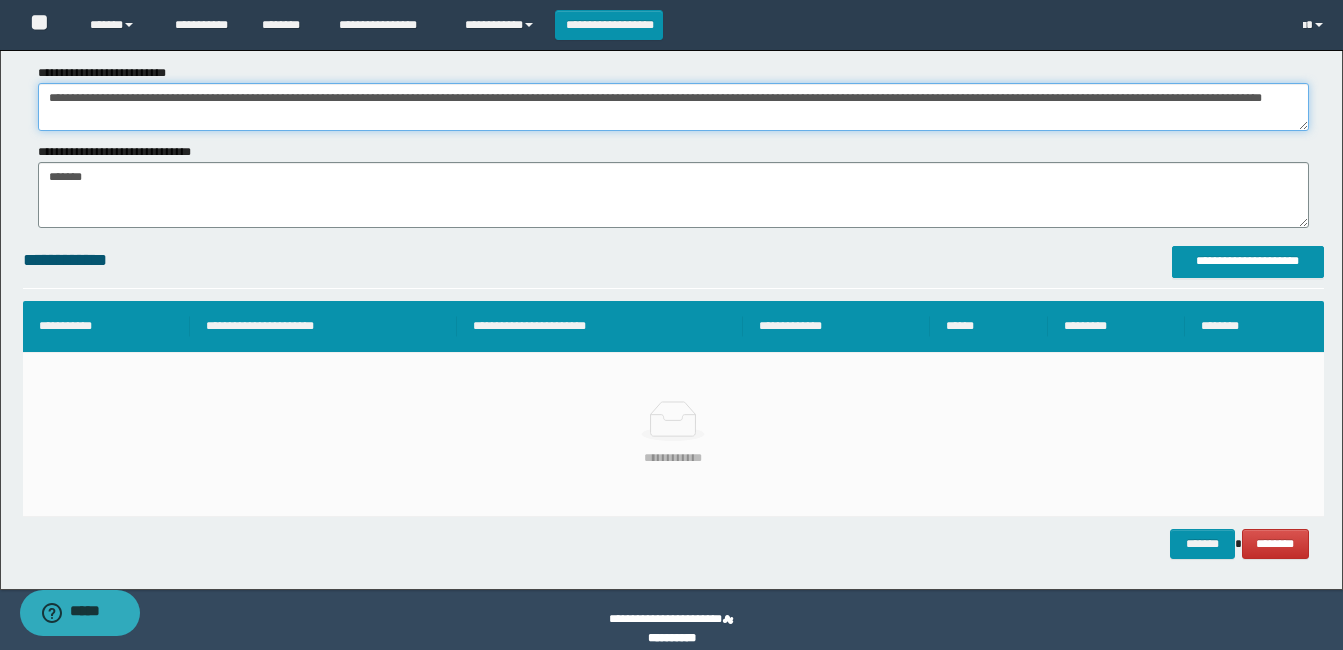 type on "**********" 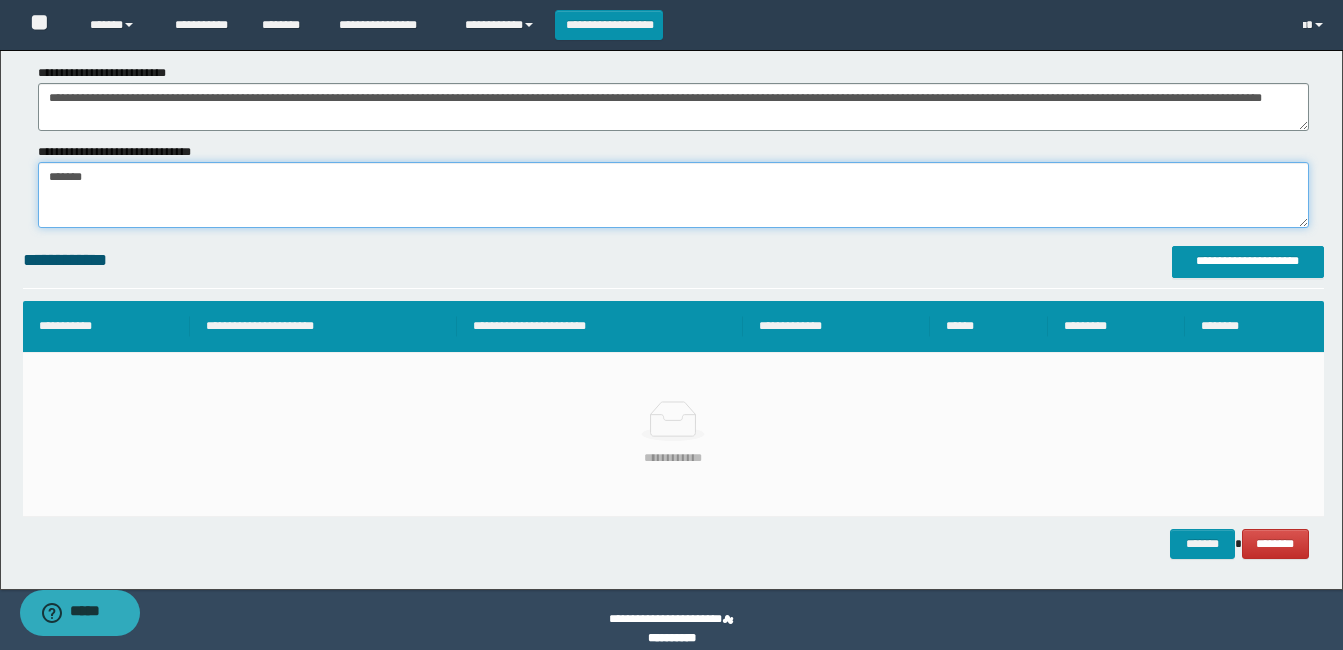 drag, startPoint x: 64, startPoint y: 182, endPoint x: 121, endPoint y: 187, distance: 57.21888 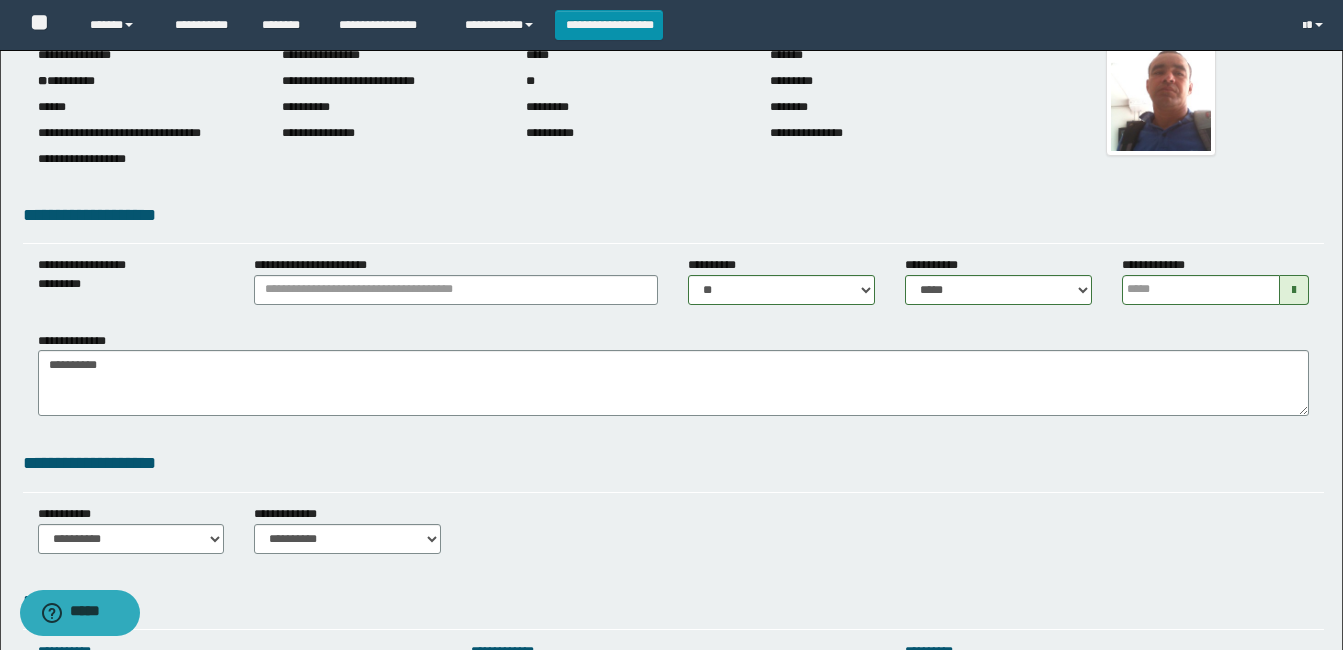 scroll, scrollTop: 0, scrollLeft: 0, axis: both 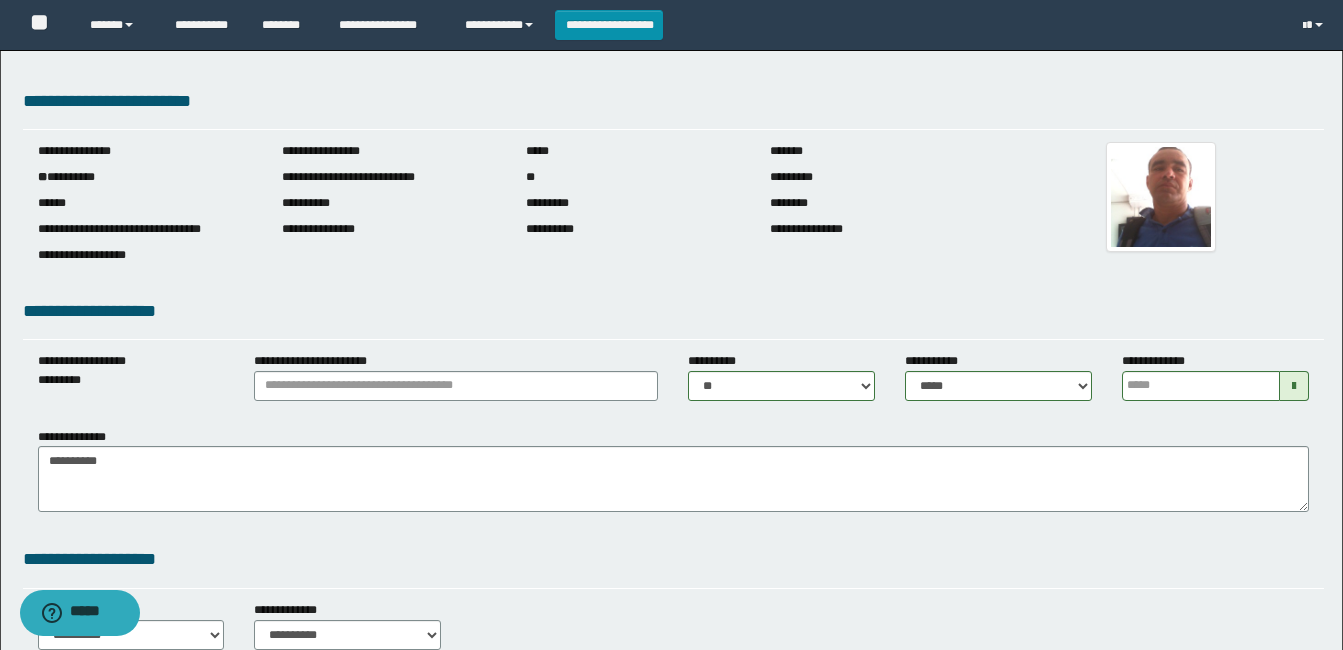 type on "**********" 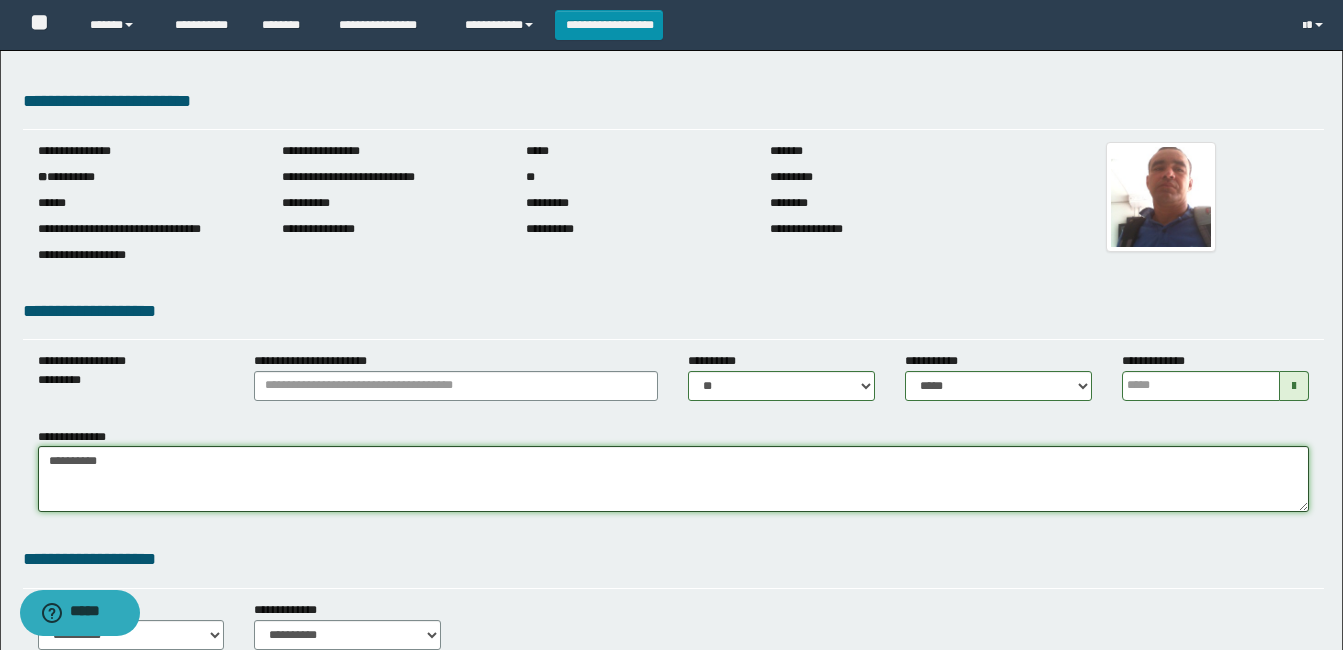 drag, startPoint x: 48, startPoint y: 467, endPoint x: 129, endPoint y: 465, distance: 81.02469 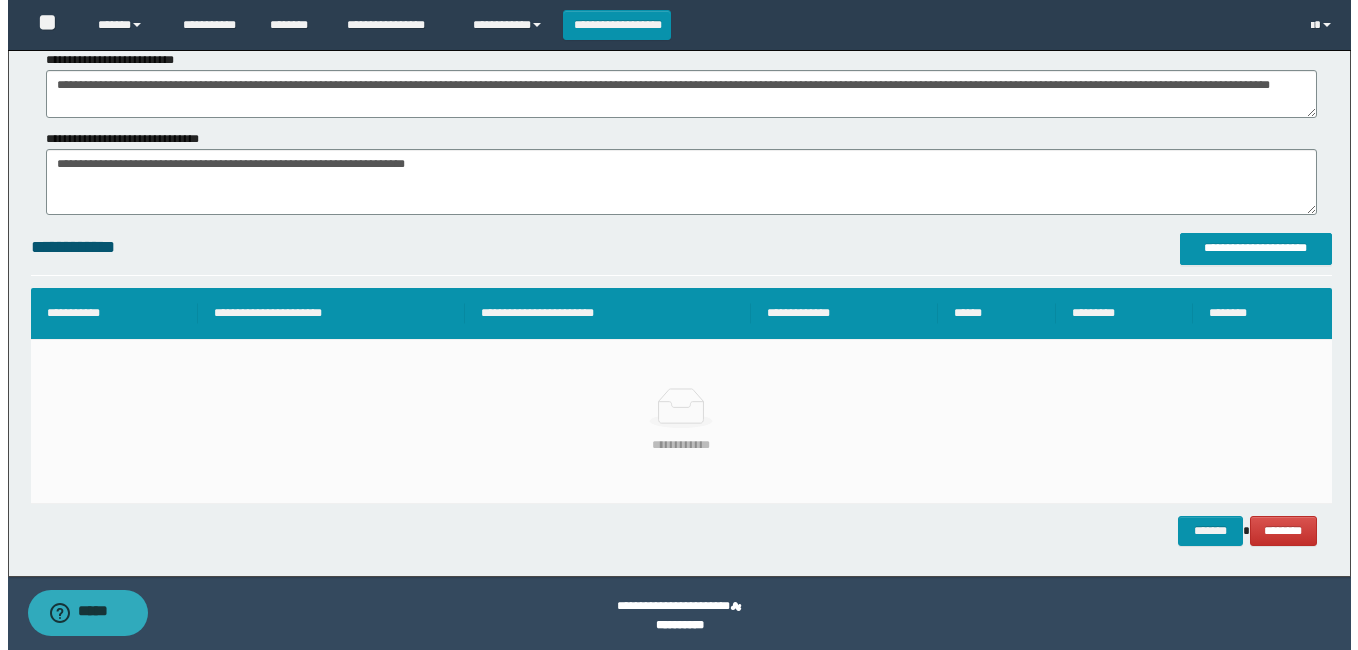 scroll, scrollTop: 1217, scrollLeft: 0, axis: vertical 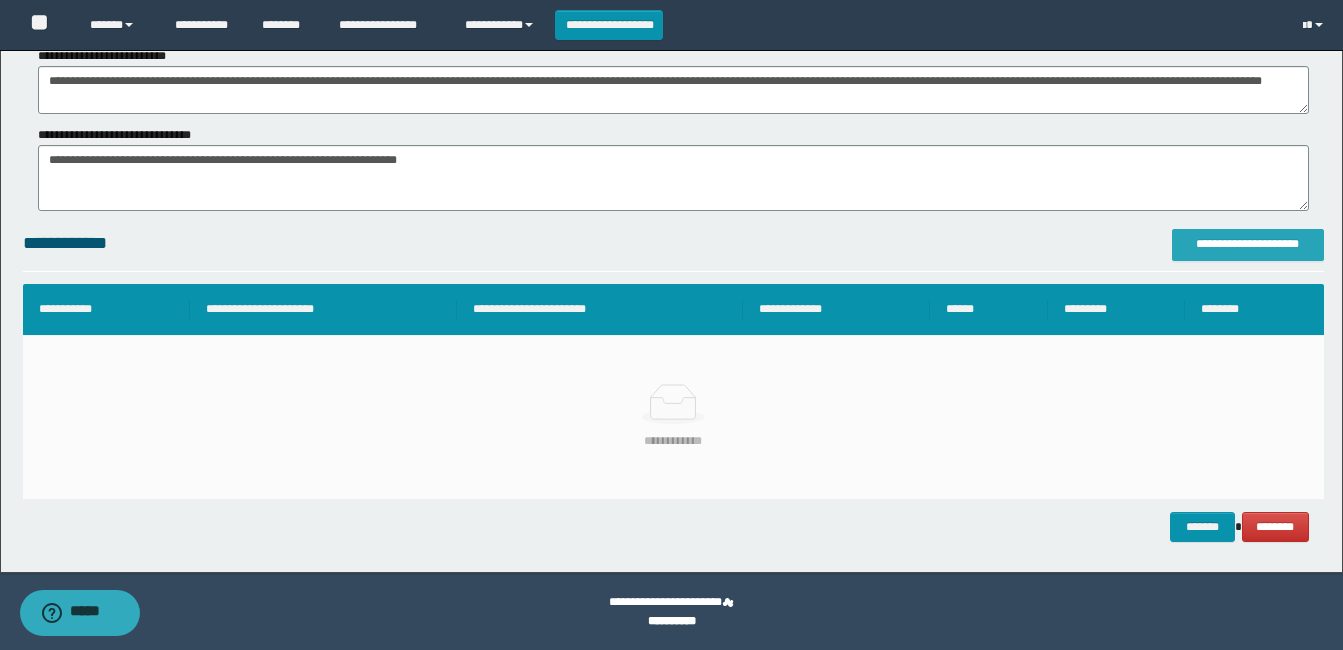 type on "**********" 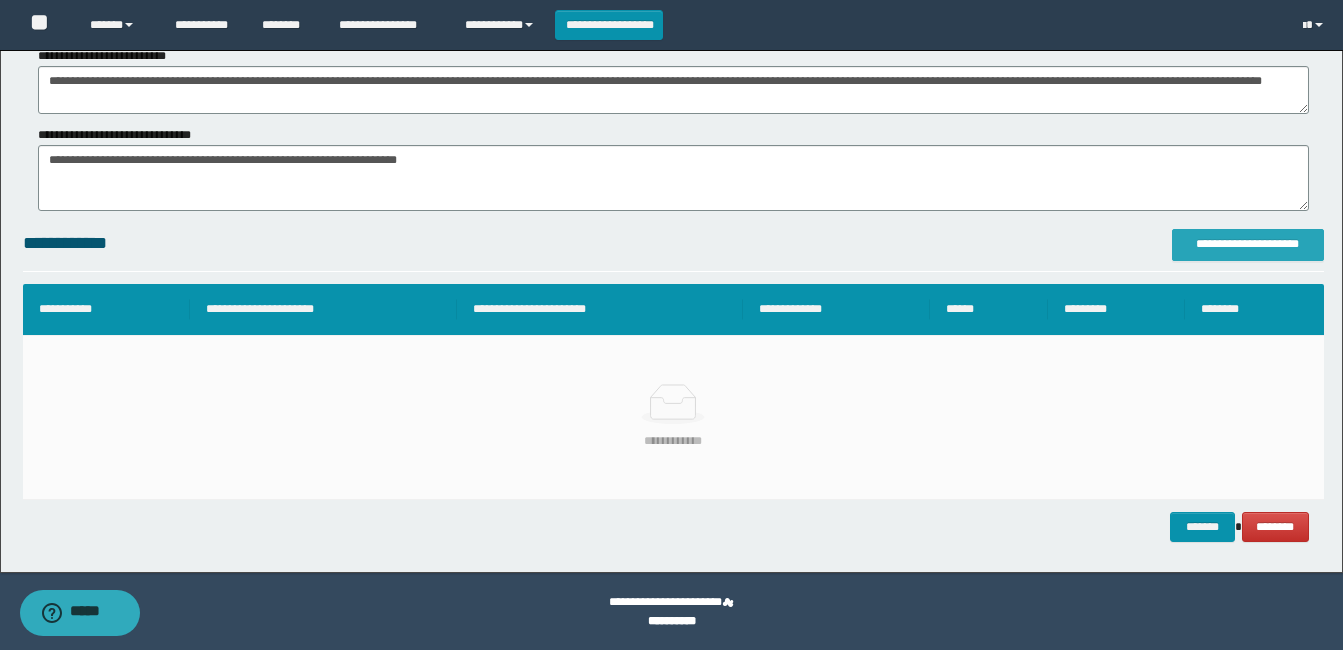 click on "**********" at bounding box center [1248, 244] 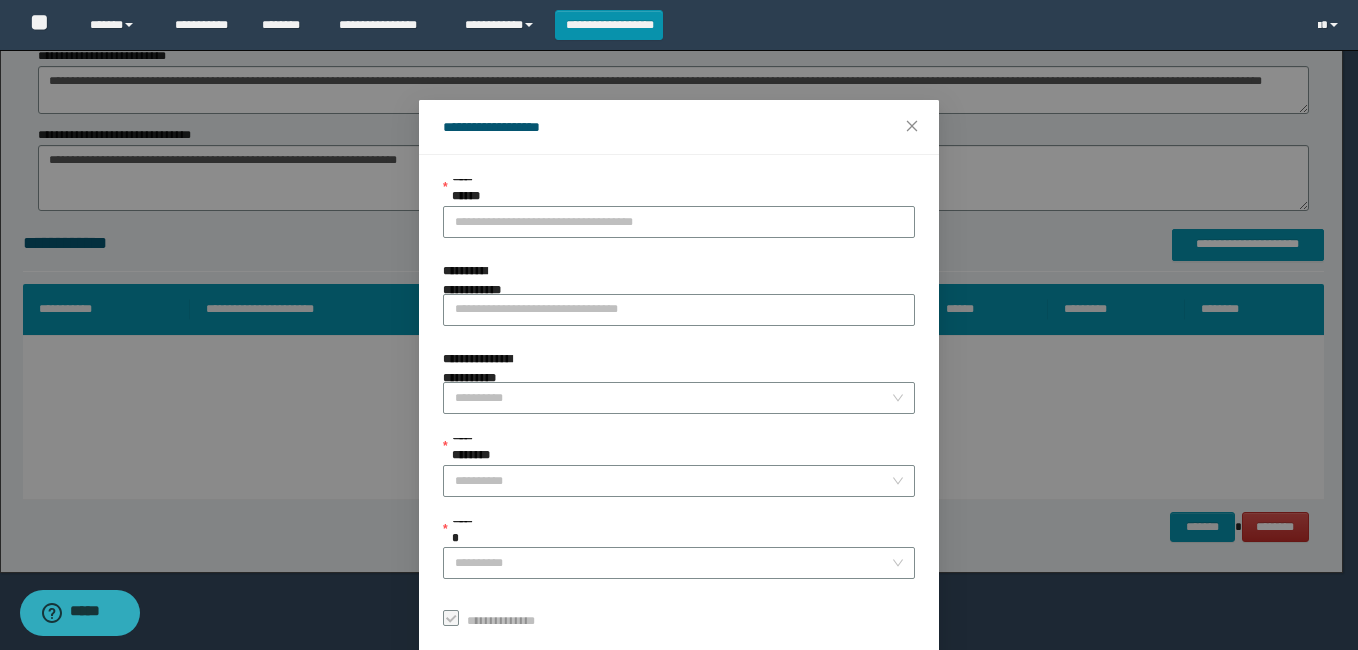 drag, startPoint x: 499, startPoint y: 219, endPoint x: 549, endPoint y: 197, distance: 54.626 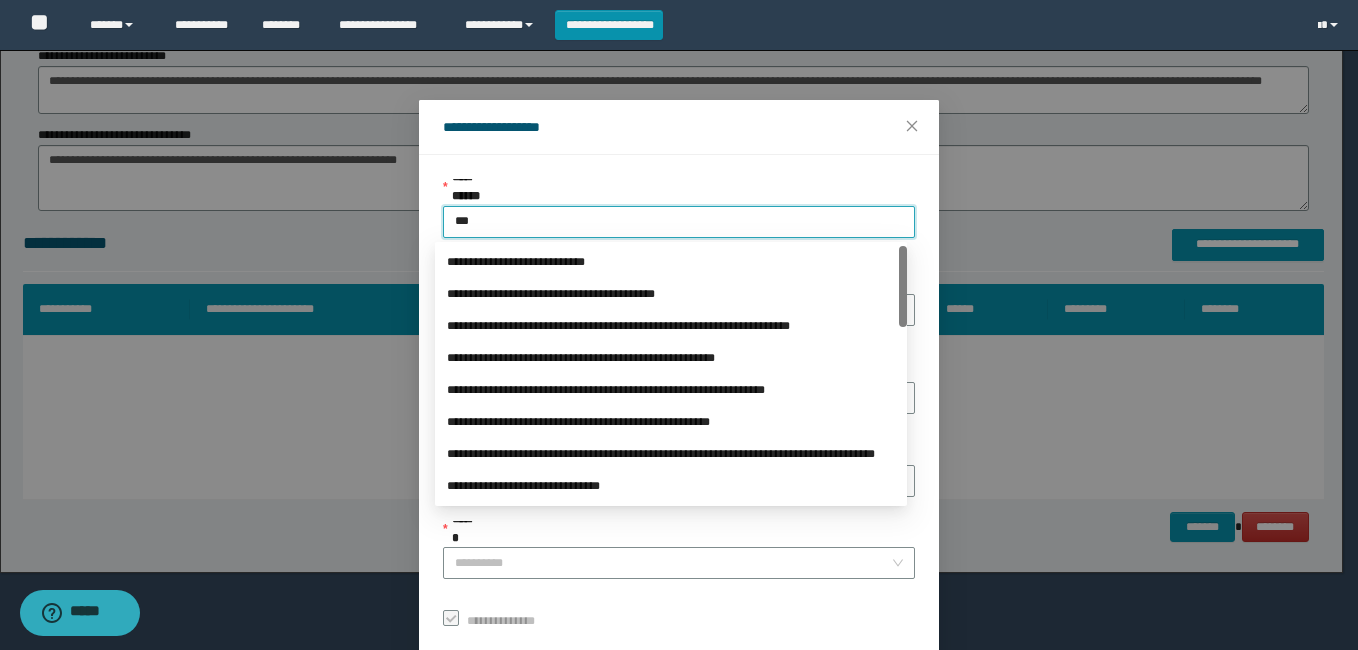 type on "****" 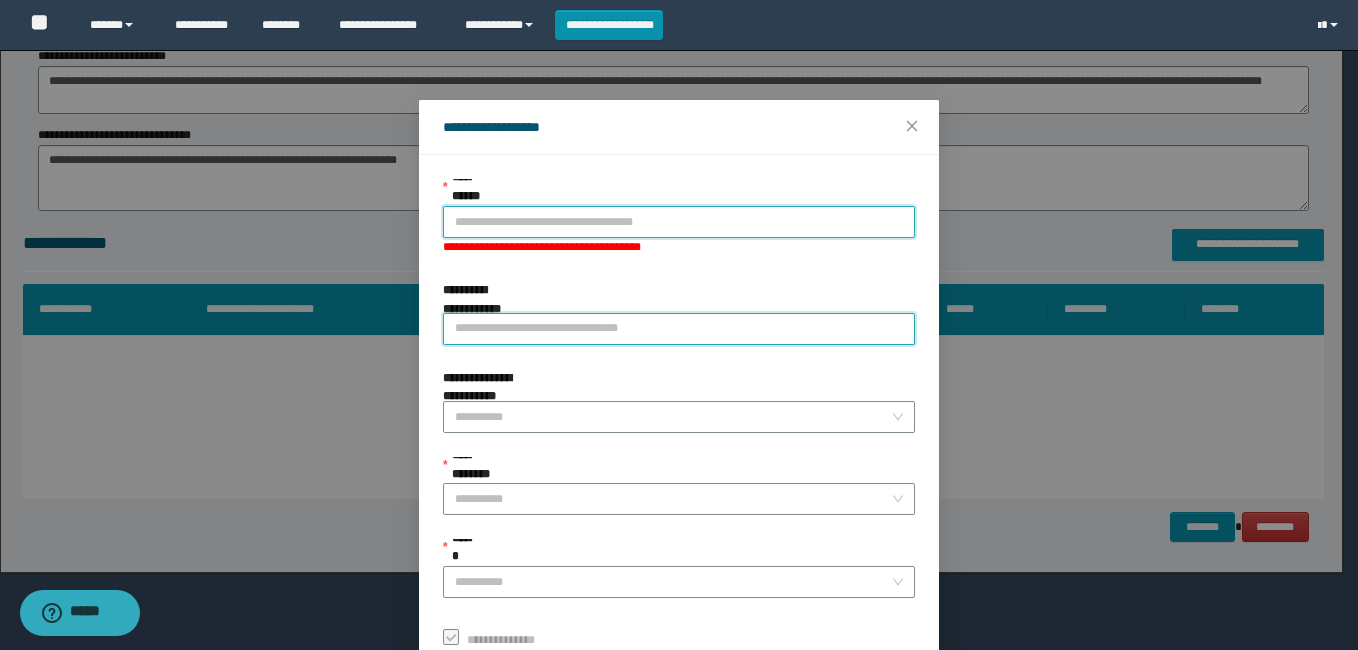 click on "**********" at bounding box center [679, 329] 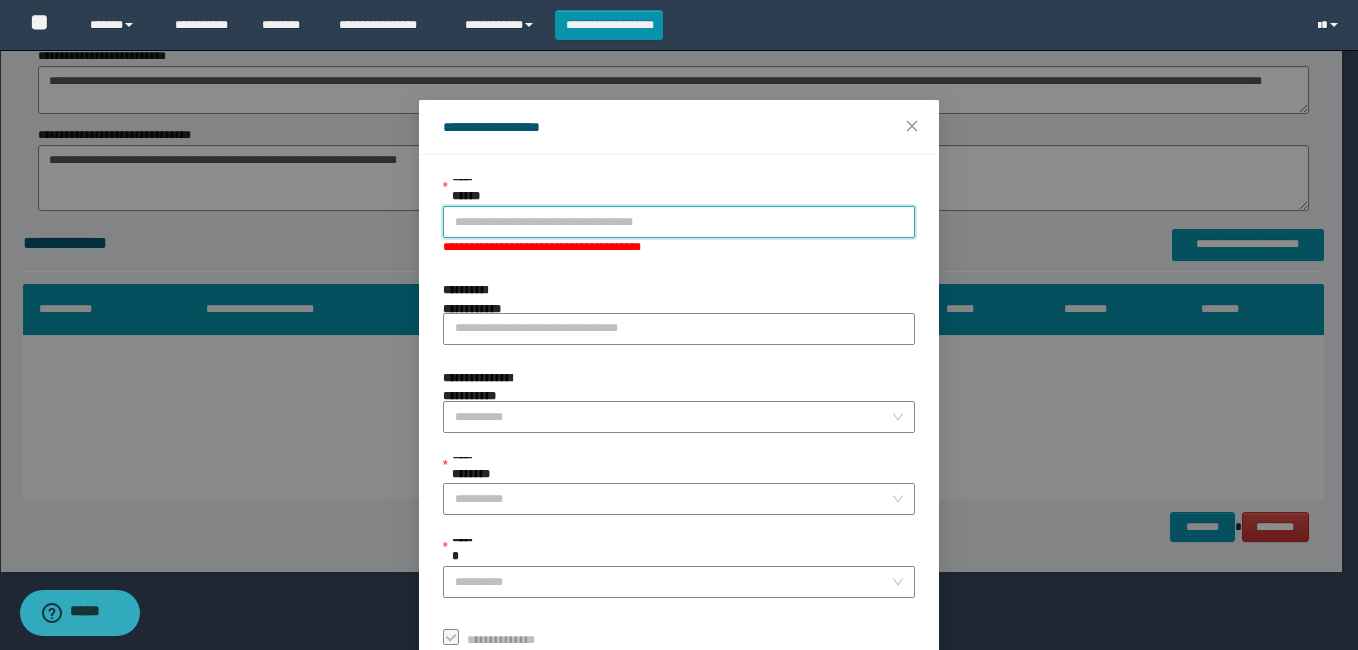 click on "**********" at bounding box center (679, 222) 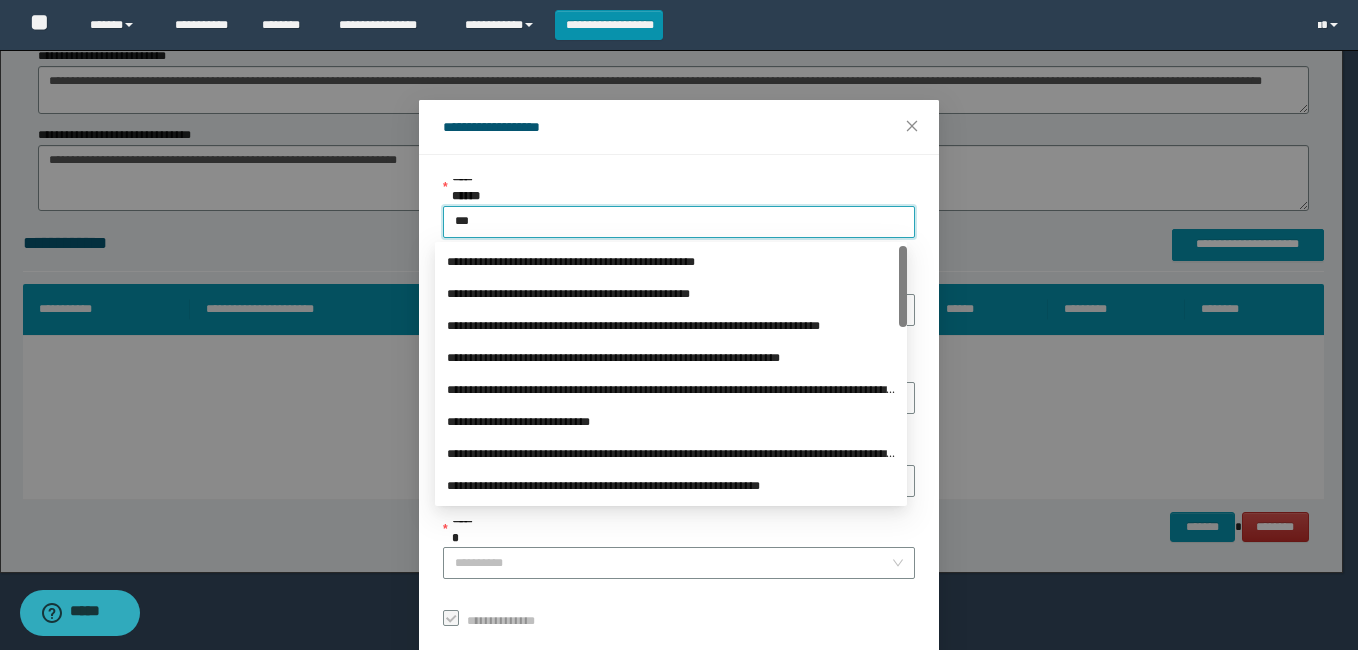 type on "****" 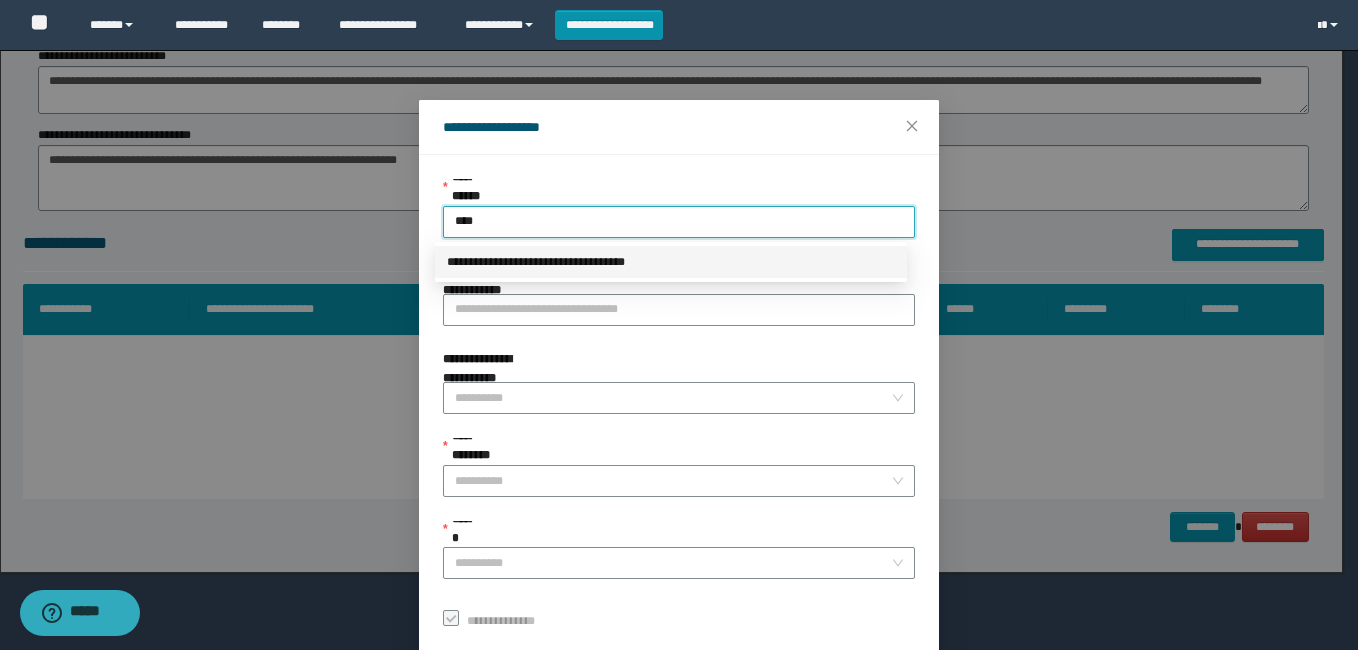 click on "**********" at bounding box center (671, 262) 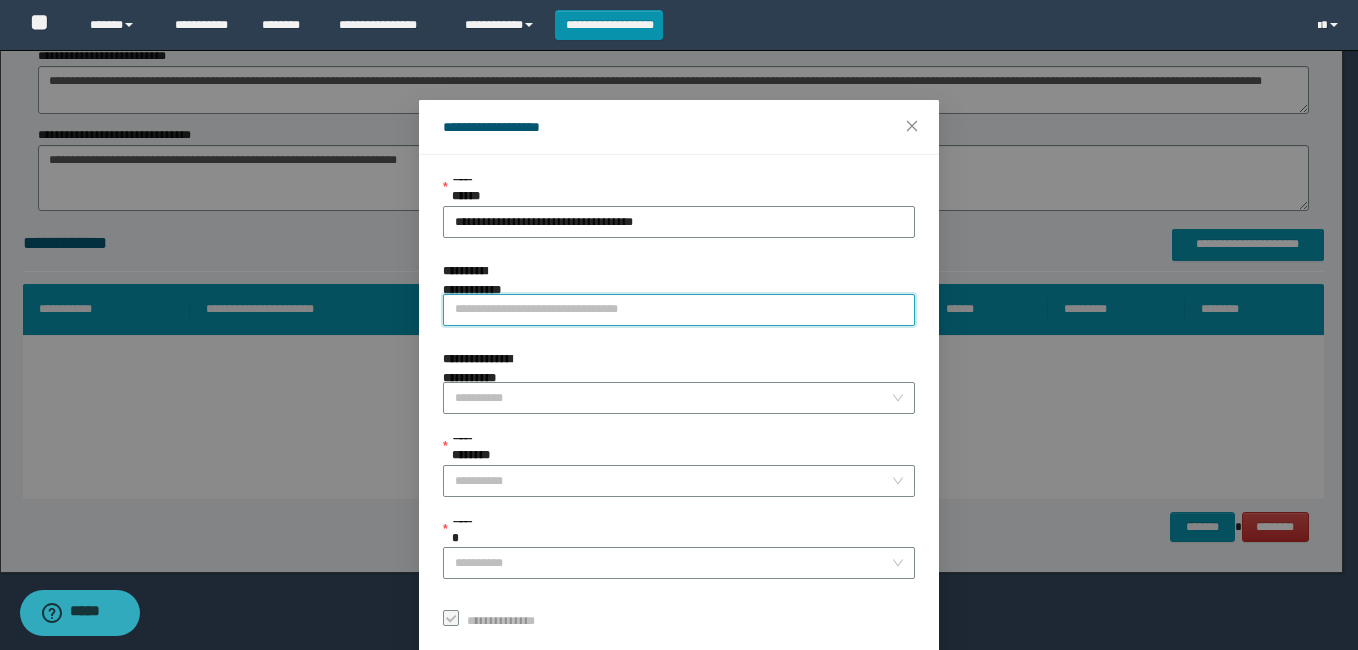 click on "**********" at bounding box center (679, 310) 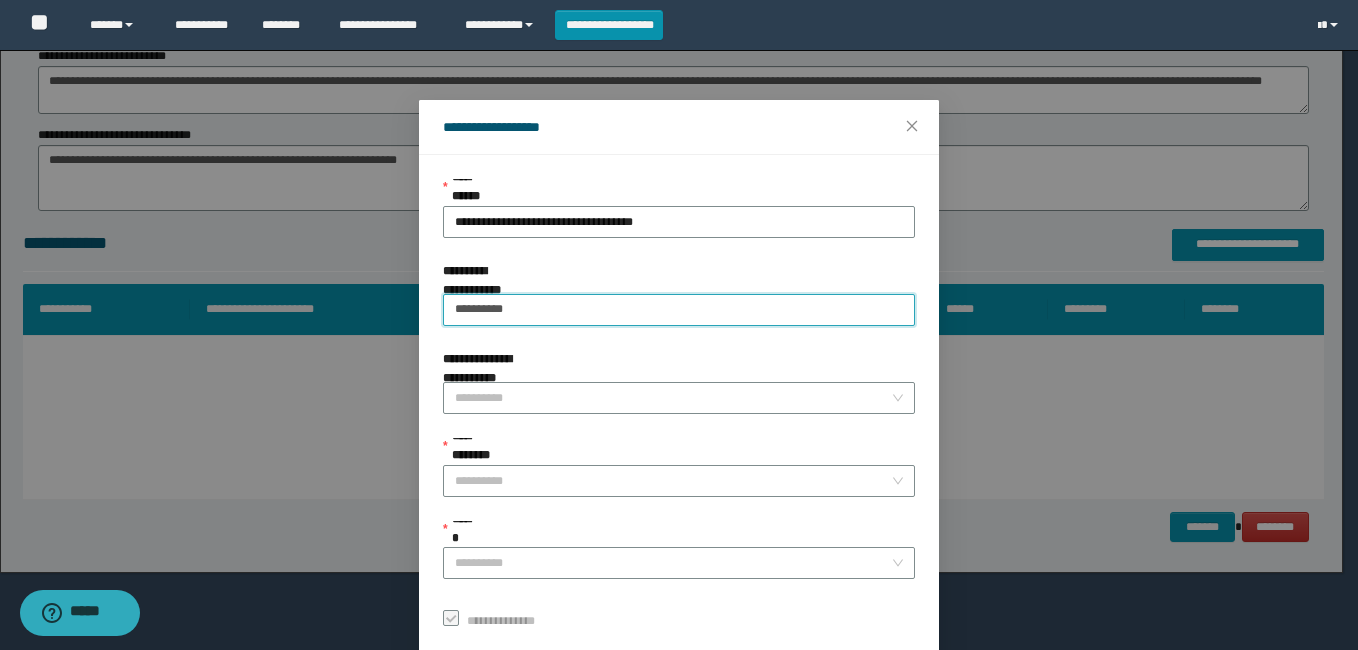click on "*********" at bounding box center [679, 310] 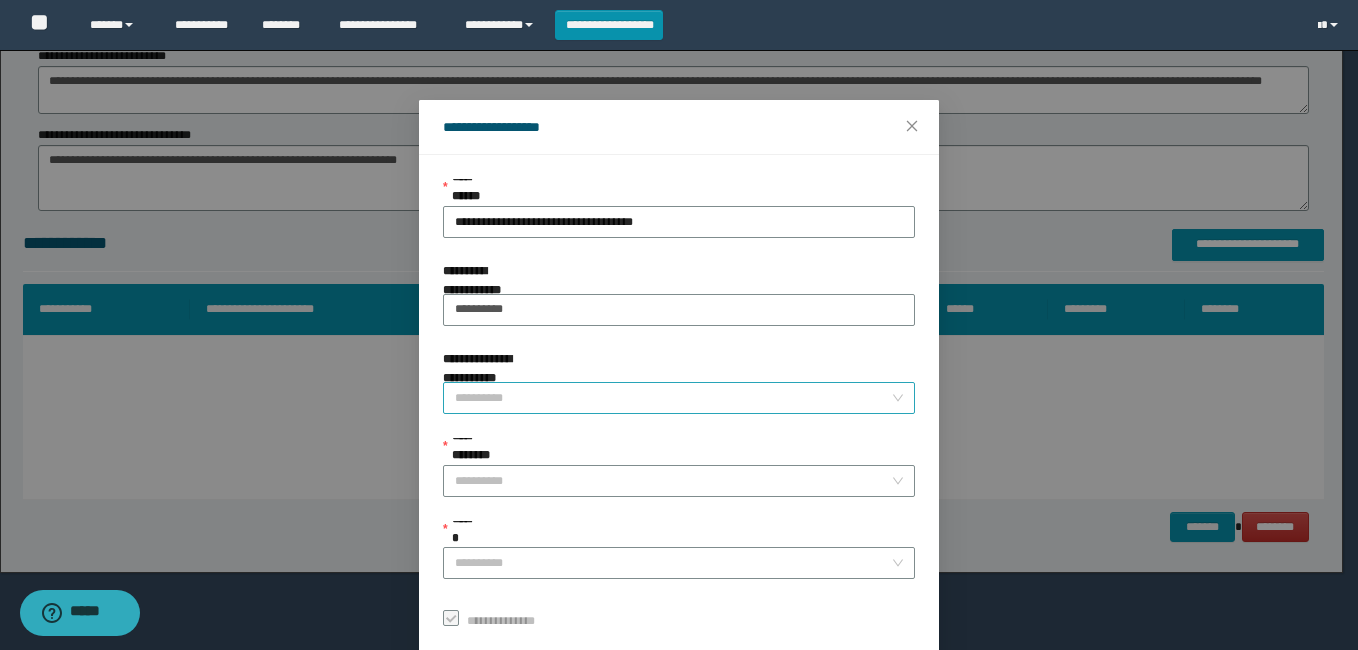 click on "**********" at bounding box center [673, 398] 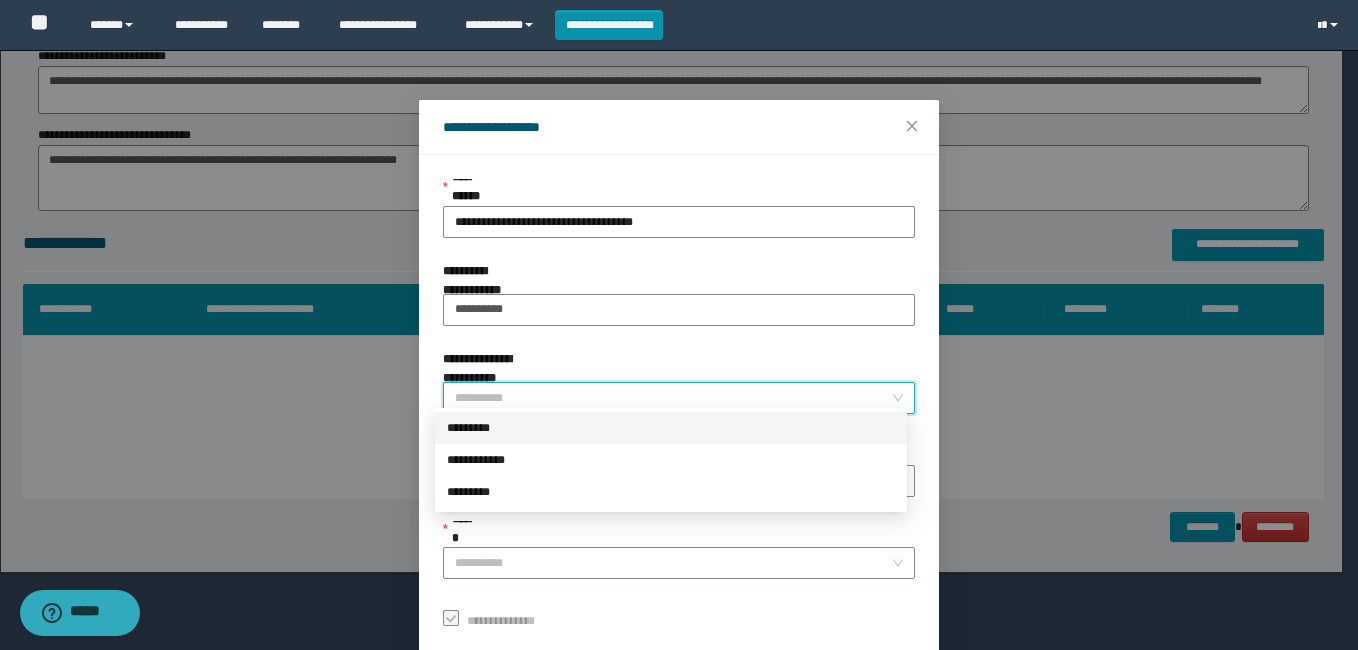 click on "*********" at bounding box center (671, 428) 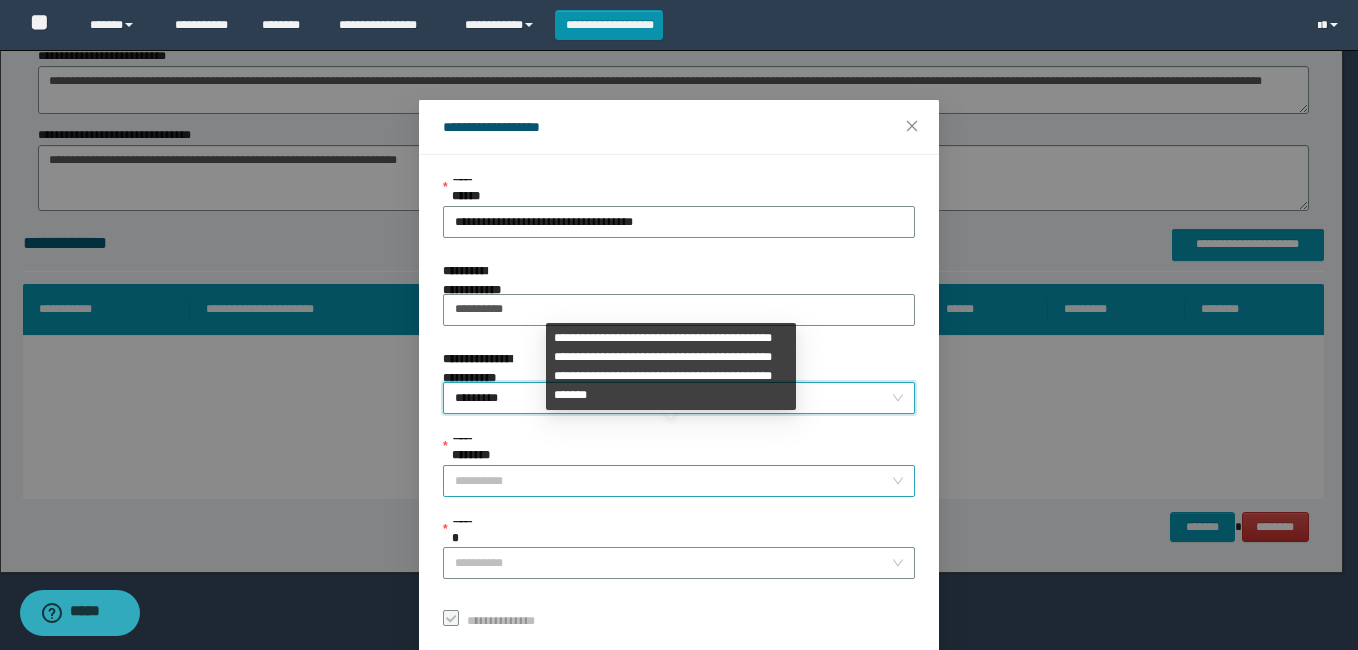 click on "**********" at bounding box center [673, 481] 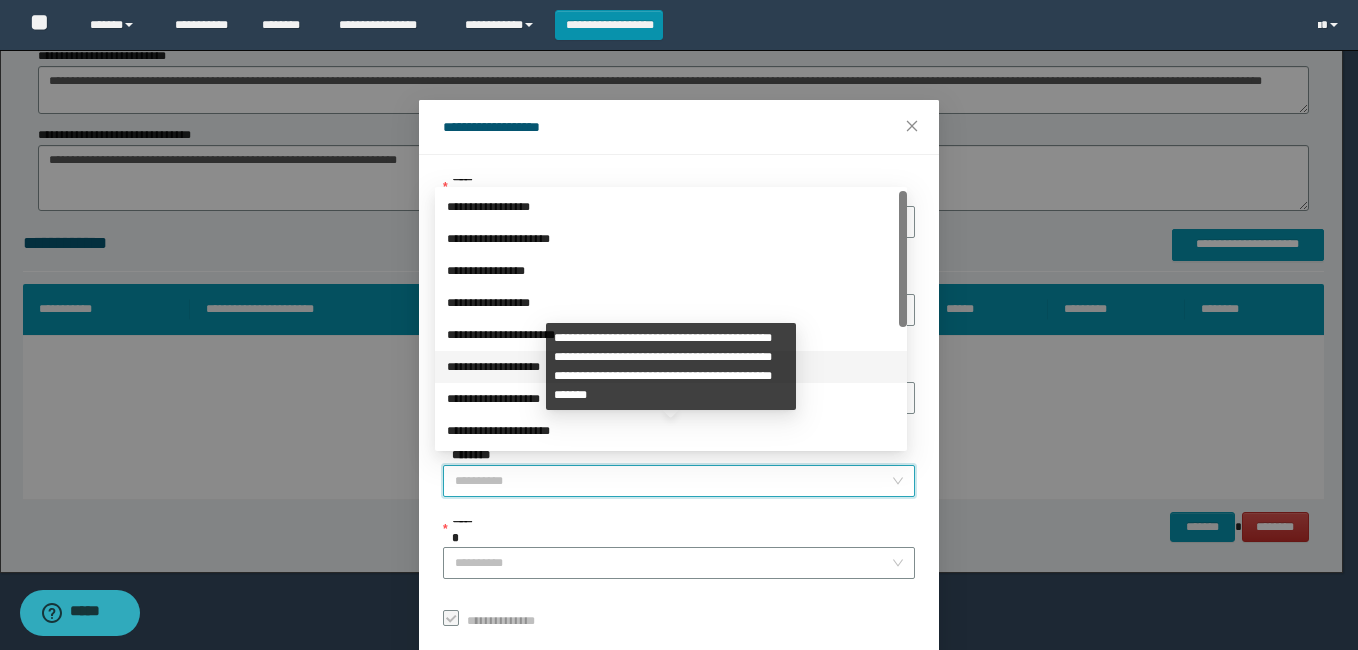 scroll, scrollTop: 224, scrollLeft: 0, axis: vertical 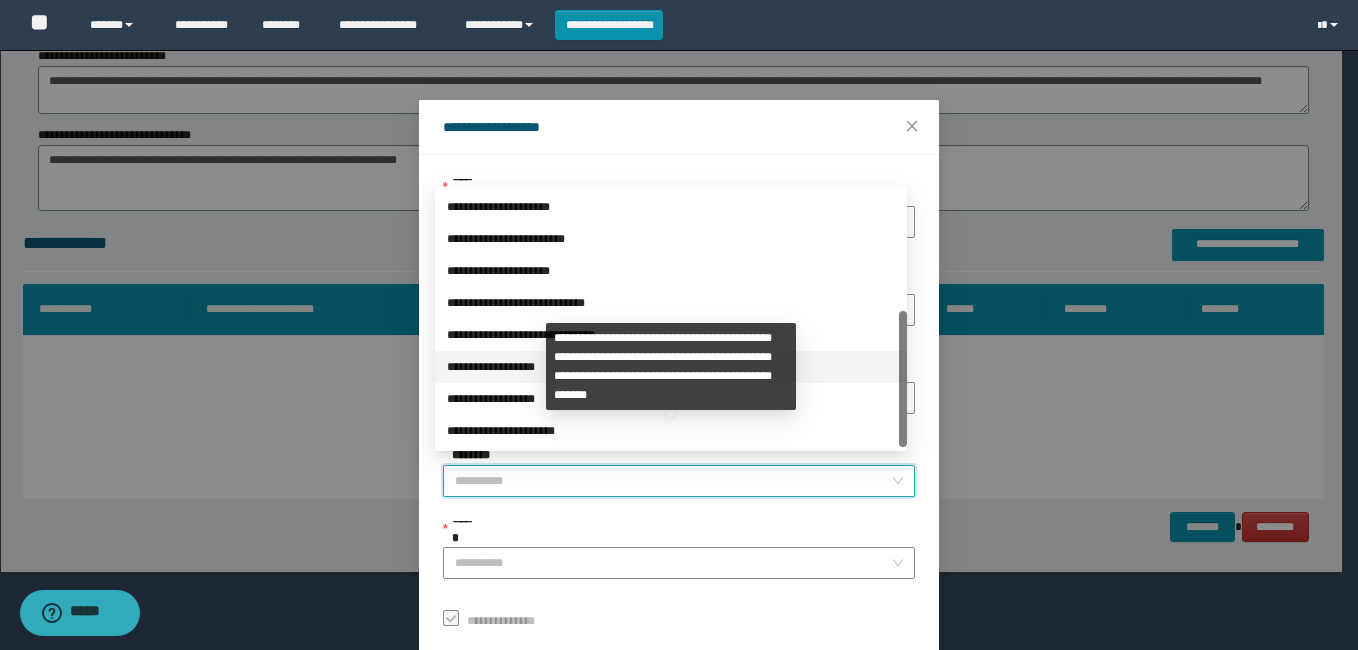 click on "**********" at bounding box center (671, 367) 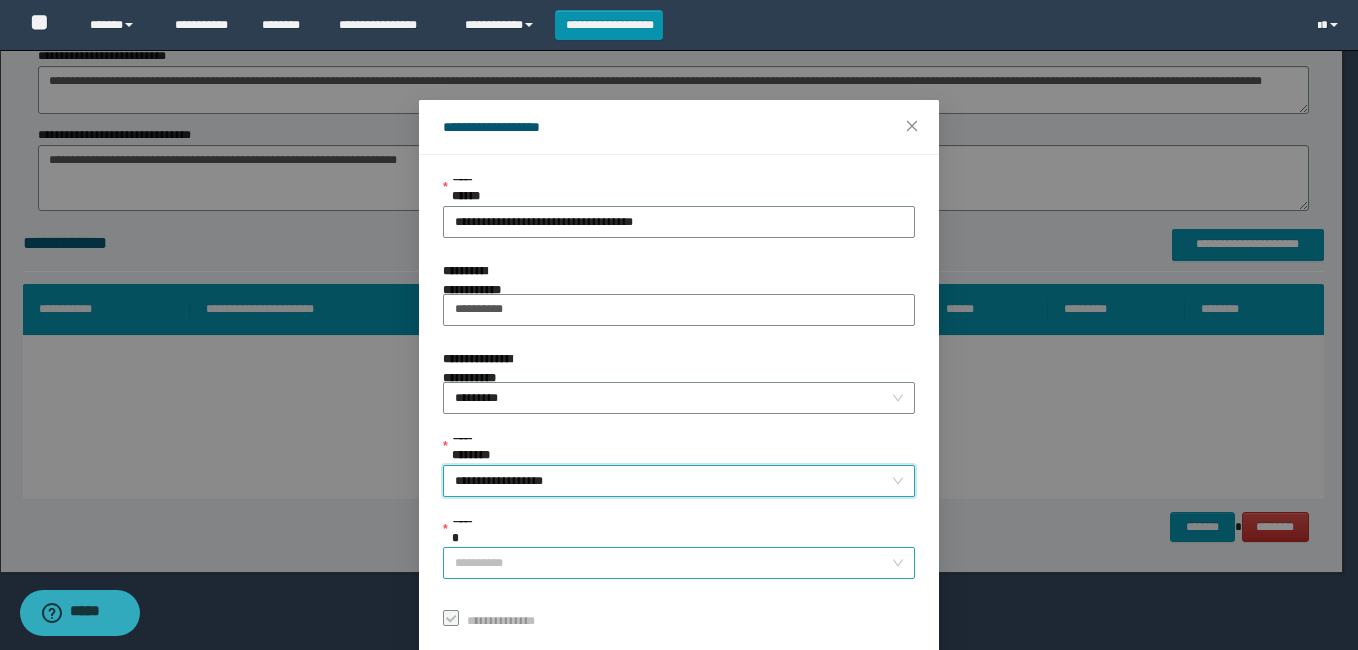click on "******" at bounding box center (673, 563) 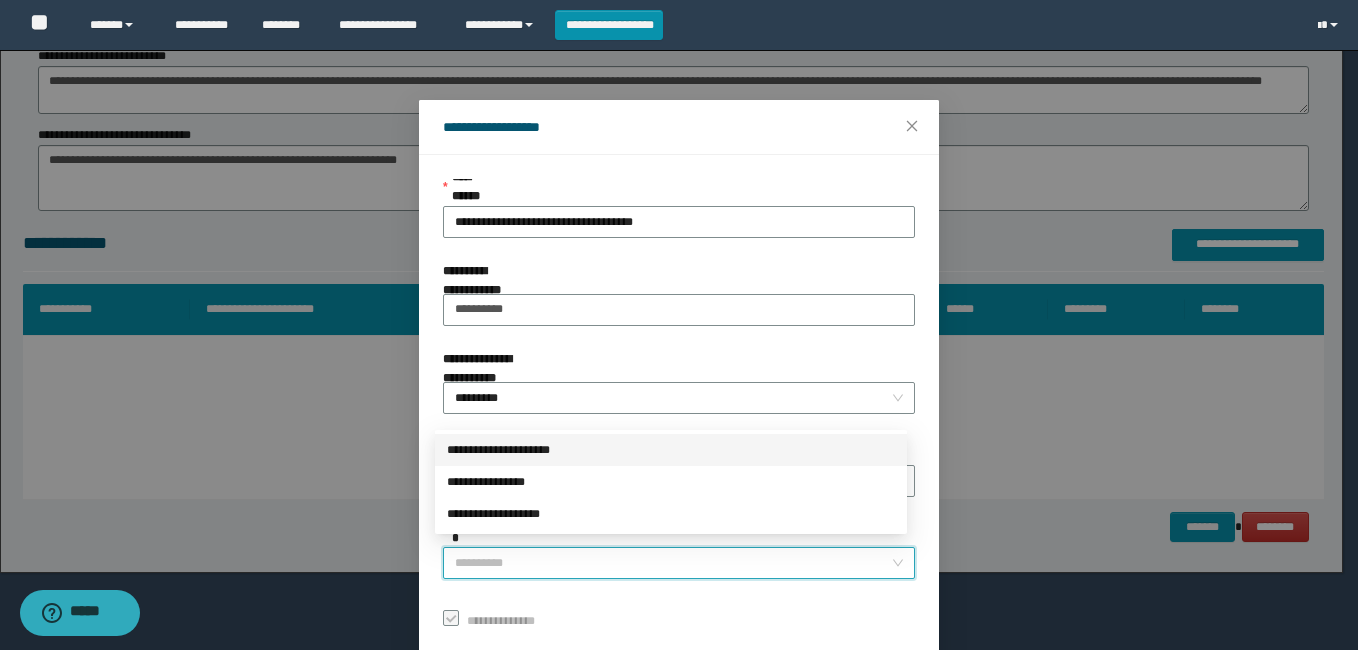click on "**********" at bounding box center (671, 450) 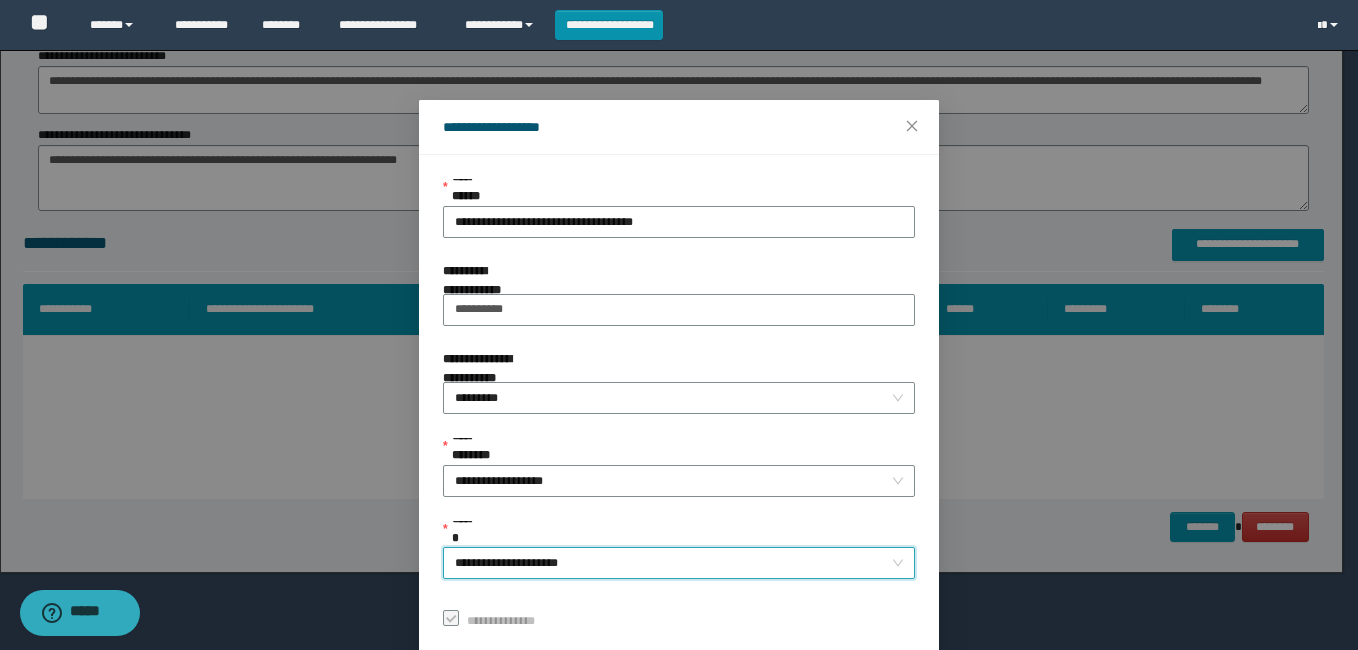 scroll, scrollTop: 102, scrollLeft: 0, axis: vertical 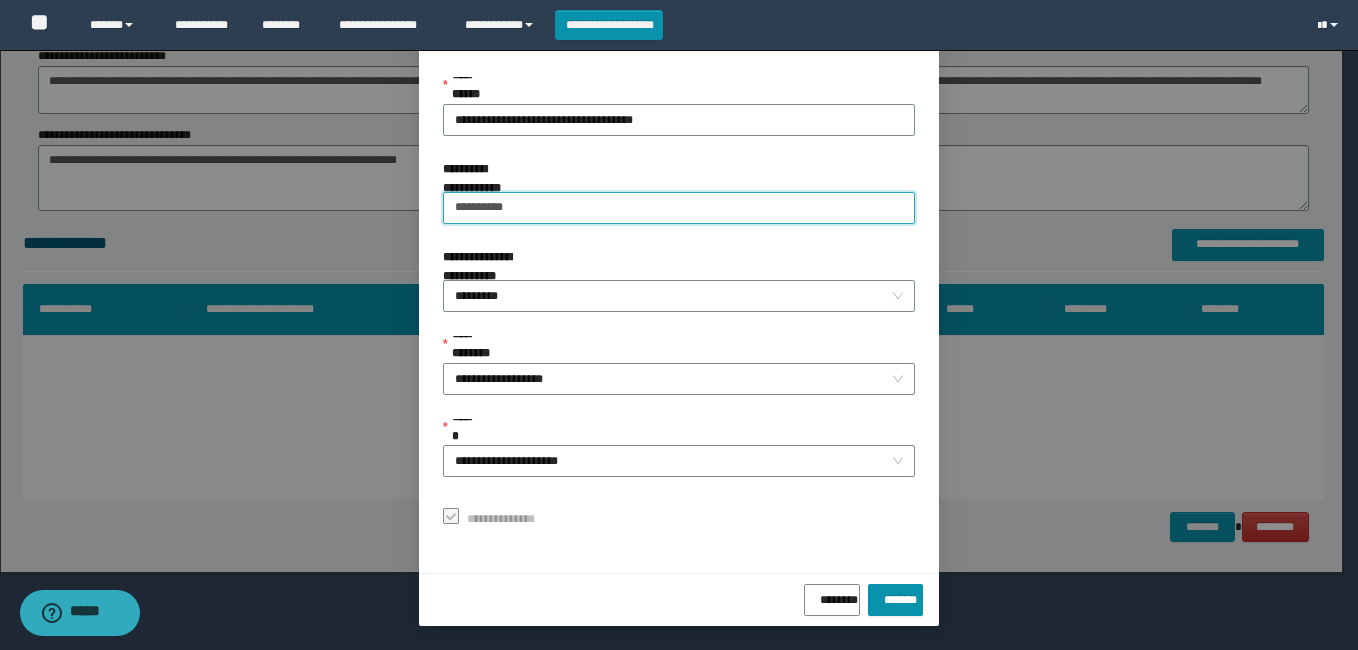 drag, startPoint x: 458, startPoint y: 198, endPoint x: 513, endPoint y: 209, distance: 56.089214 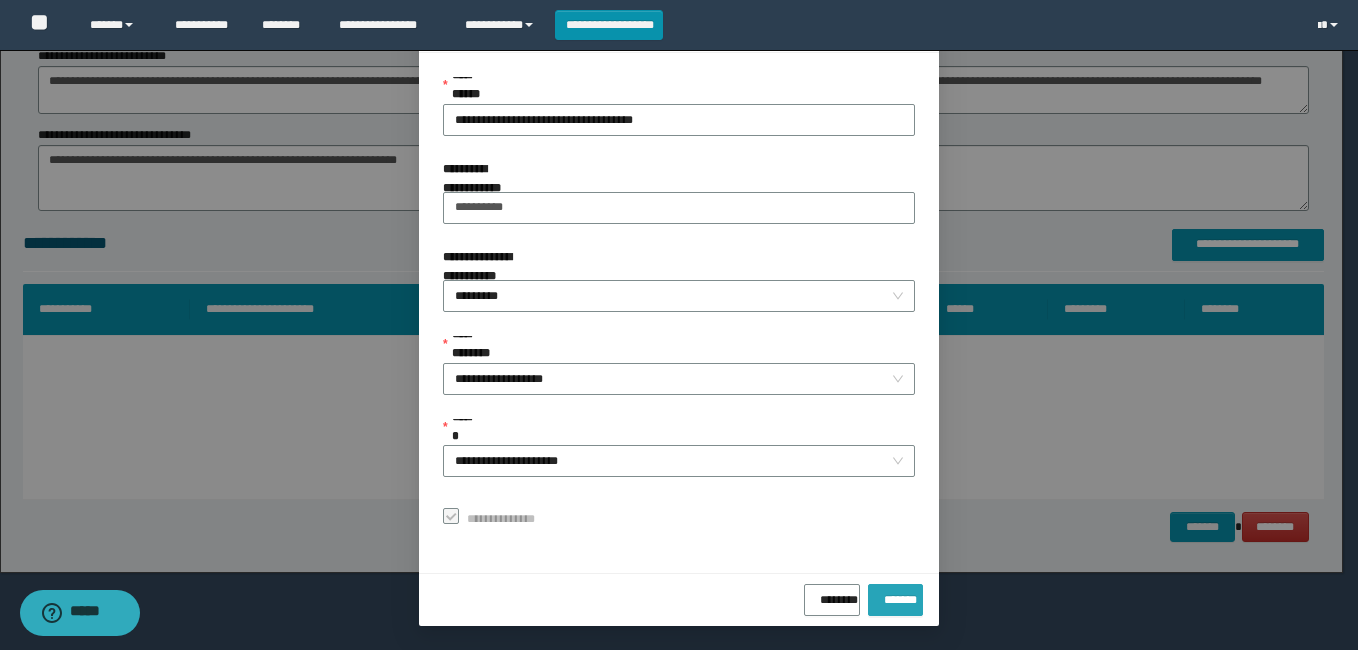 click on "*******" at bounding box center (895, 596) 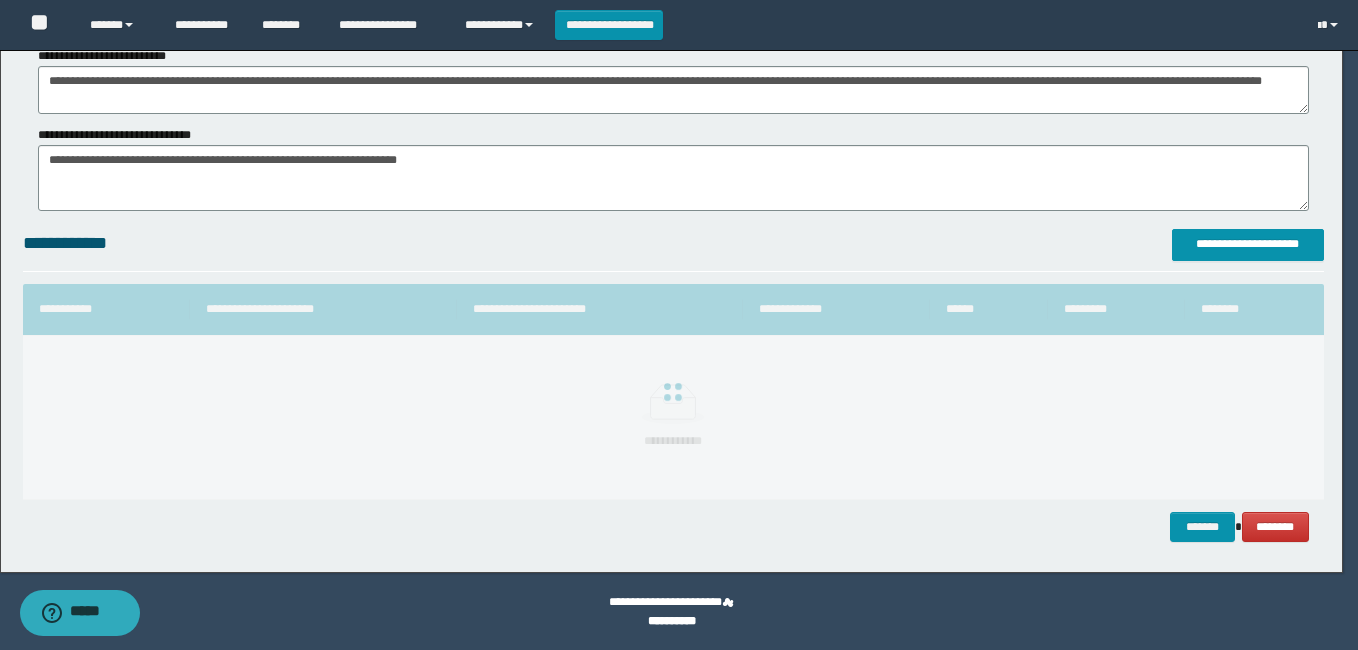 scroll, scrollTop: 55, scrollLeft: 0, axis: vertical 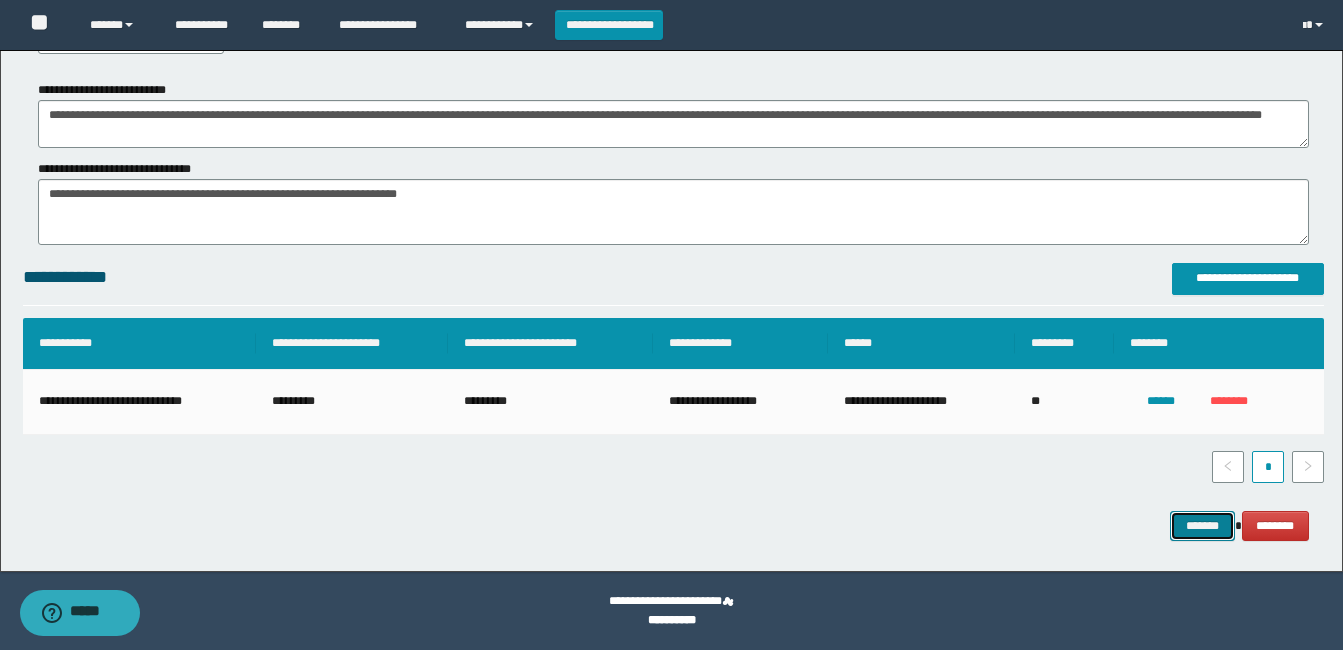 click on "*******" at bounding box center (1202, 526) 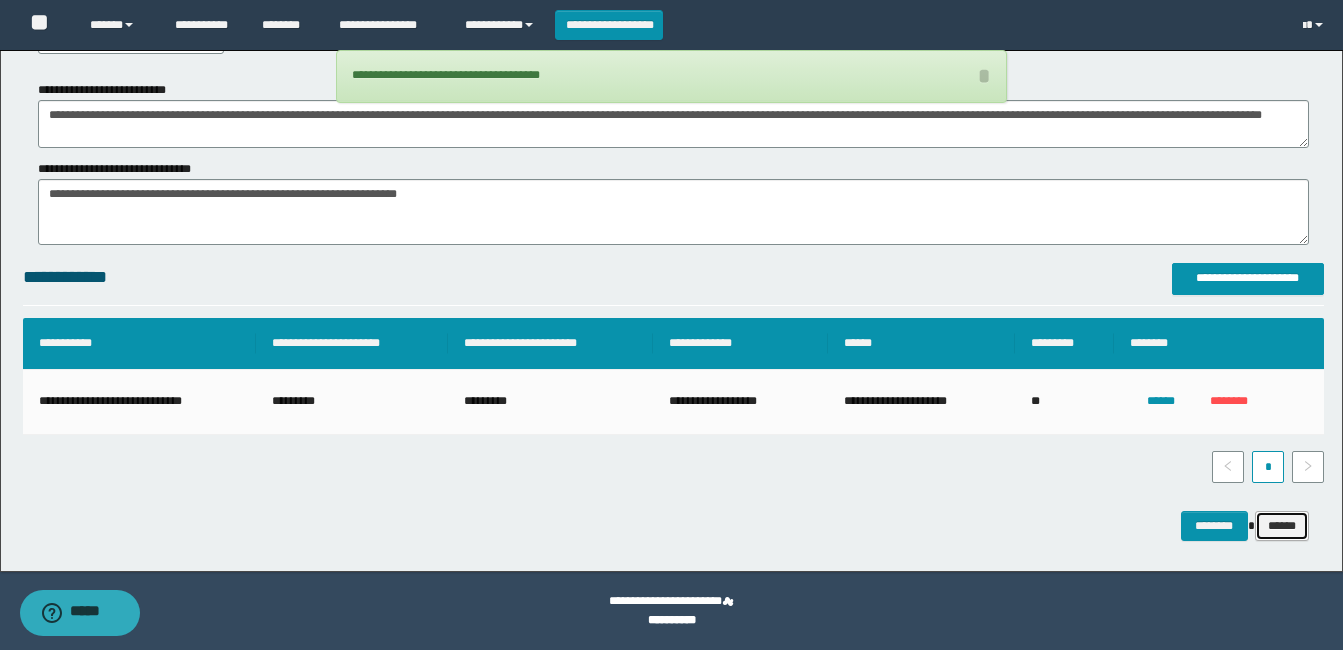 click on "******" at bounding box center (1282, 526) 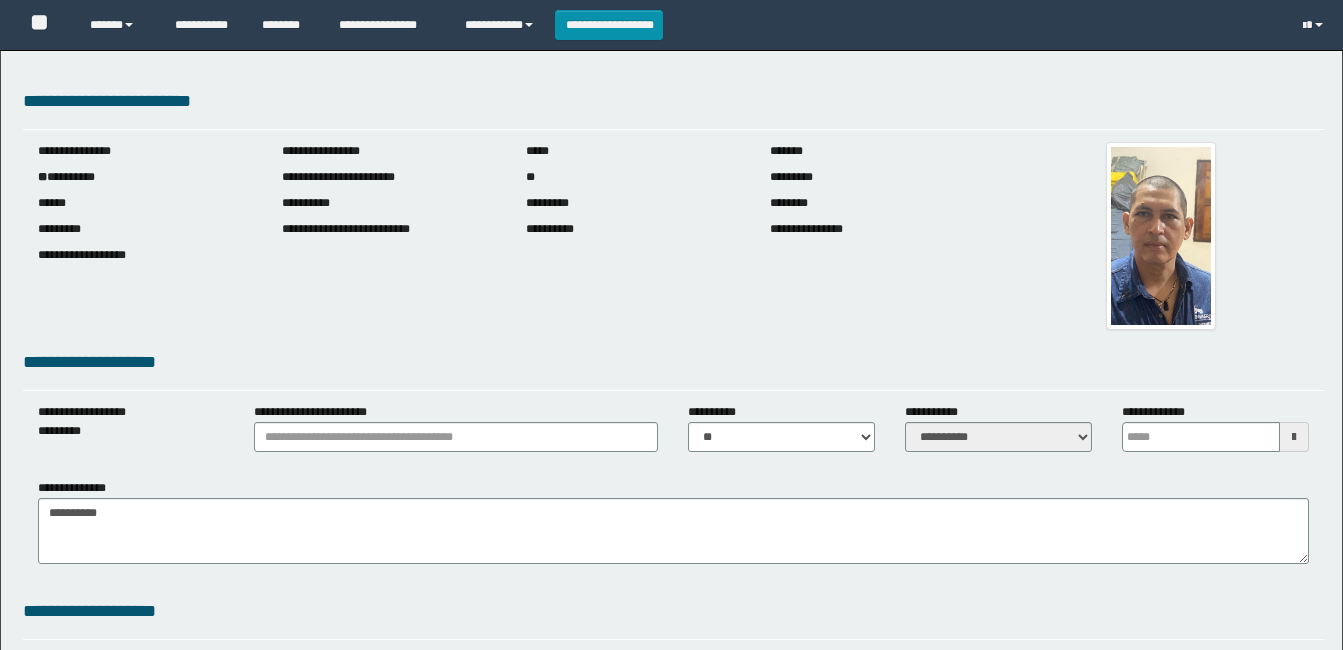 scroll, scrollTop: 0, scrollLeft: 0, axis: both 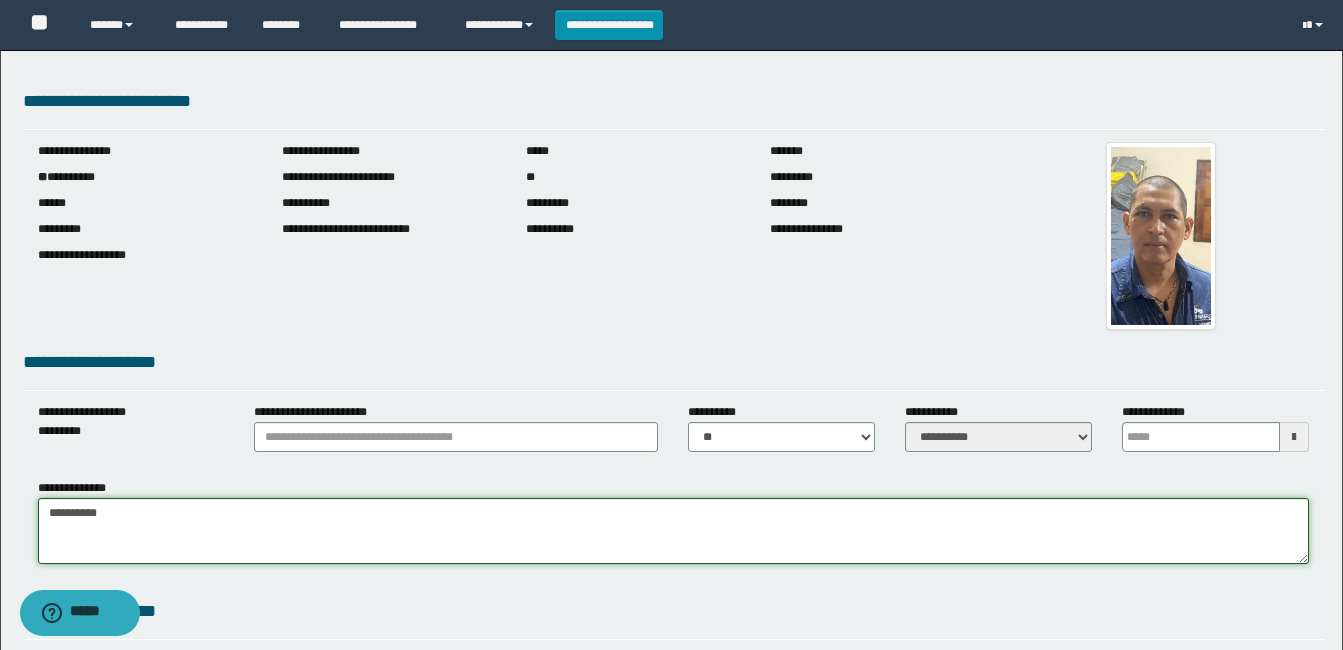 drag, startPoint x: 47, startPoint y: 509, endPoint x: 195, endPoint y: 511, distance: 148.01352 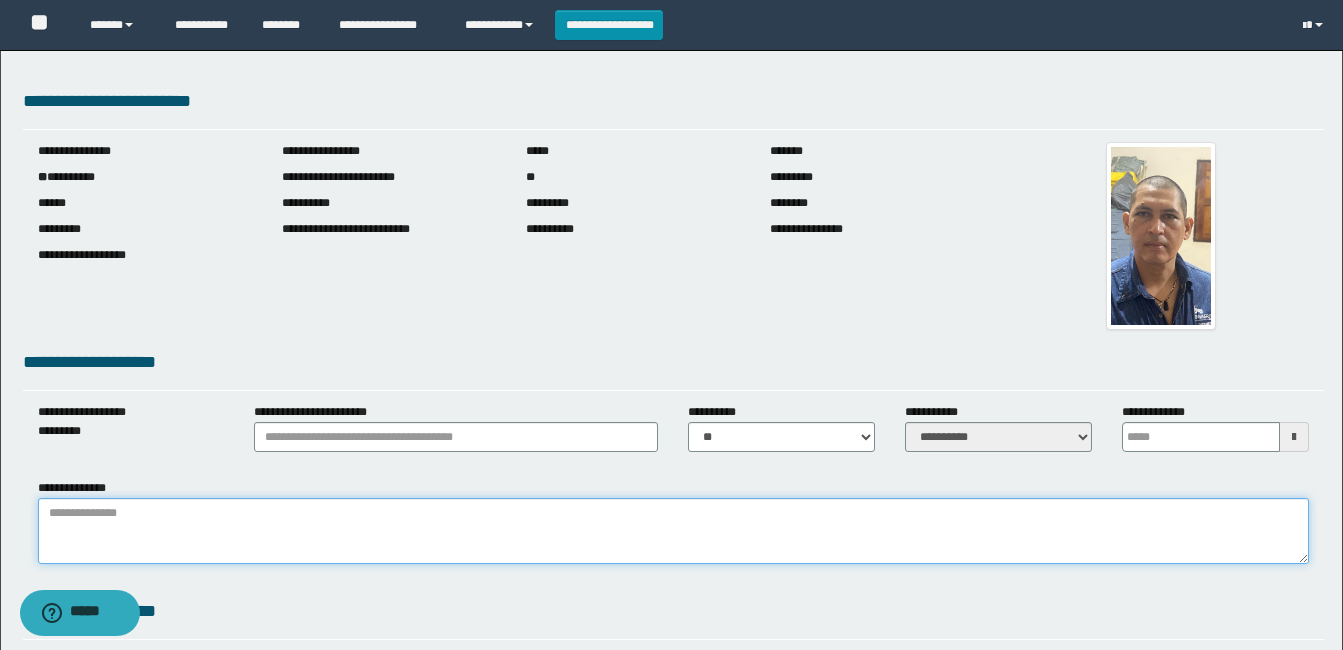 type on "*" 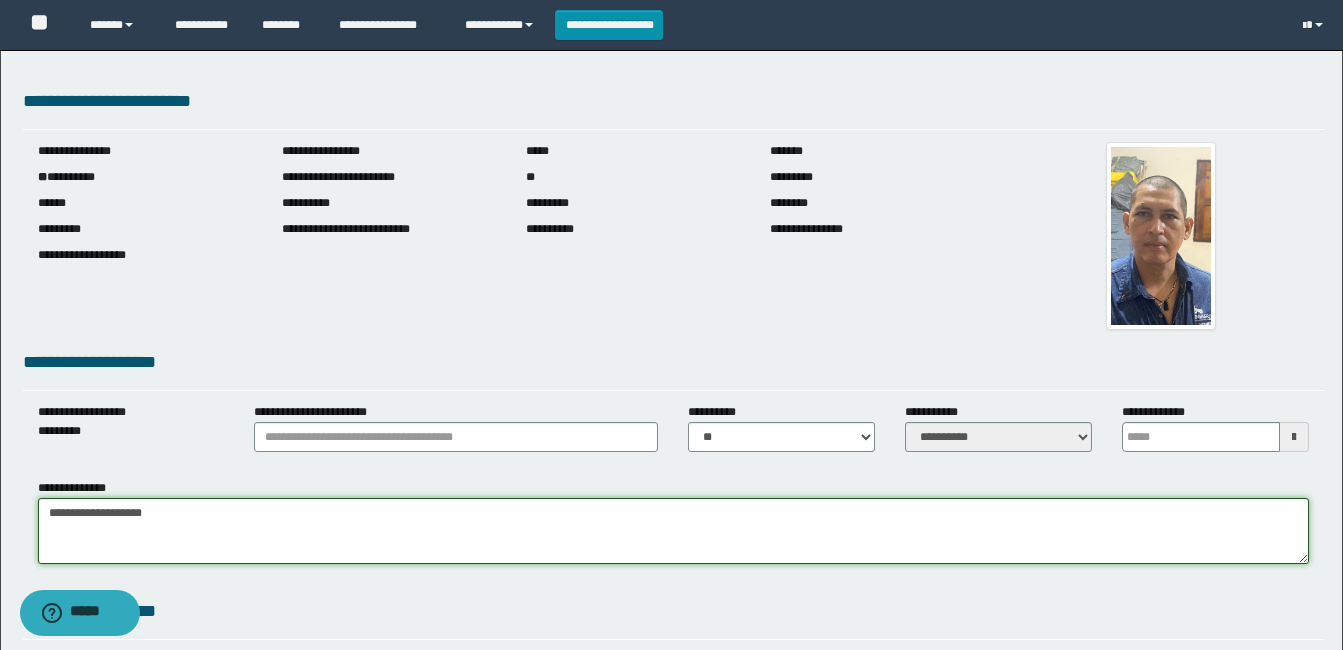 click on "**********" at bounding box center (673, 531) 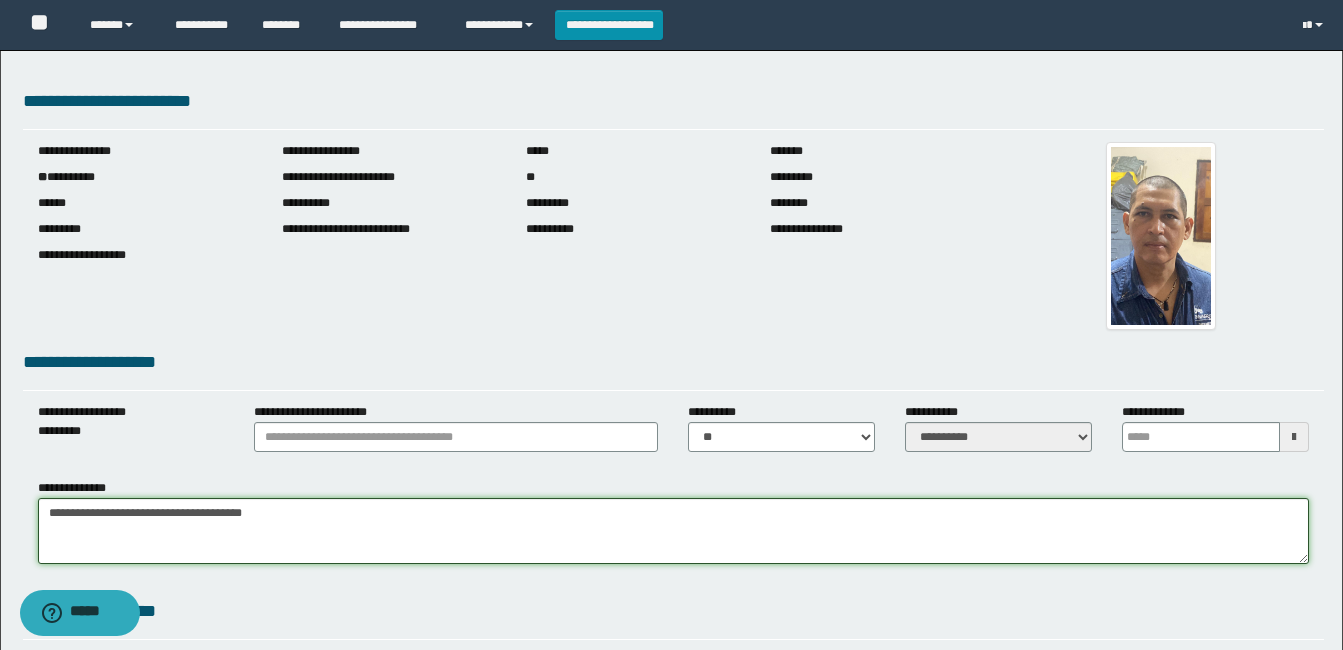 click on "**********" at bounding box center [673, 531] 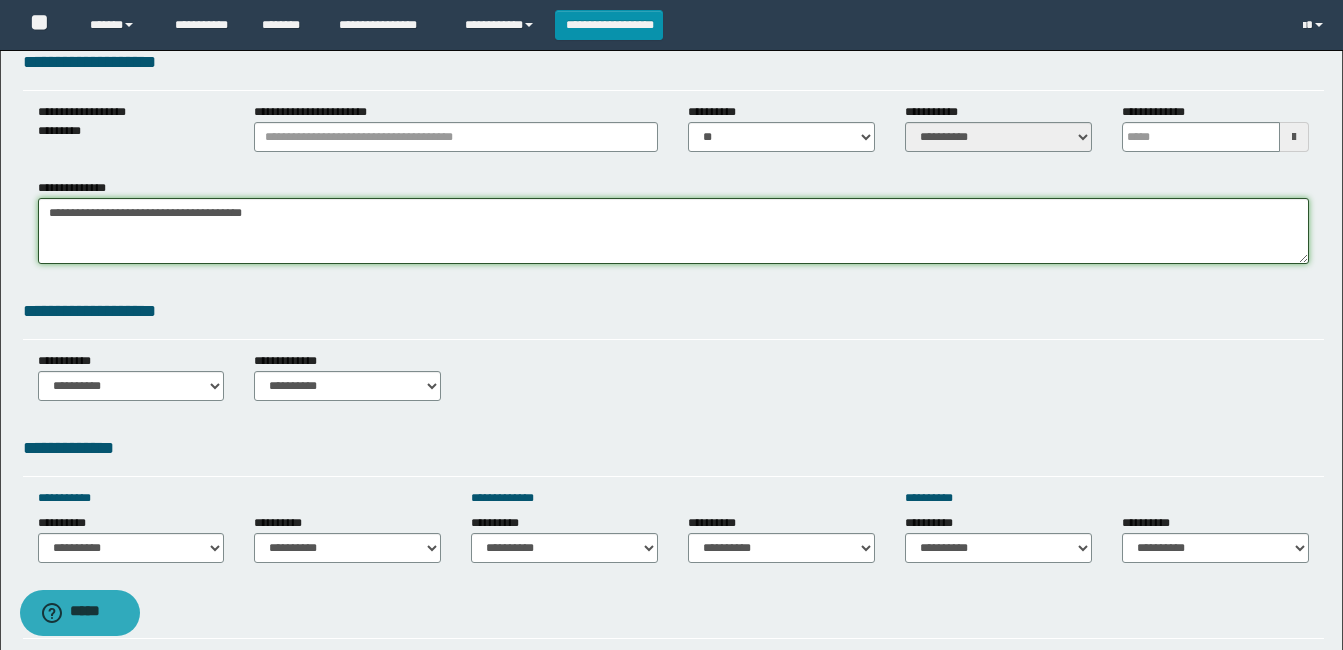 scroll, scrollTop: 600, scrollLeft: 0, axis: vertical 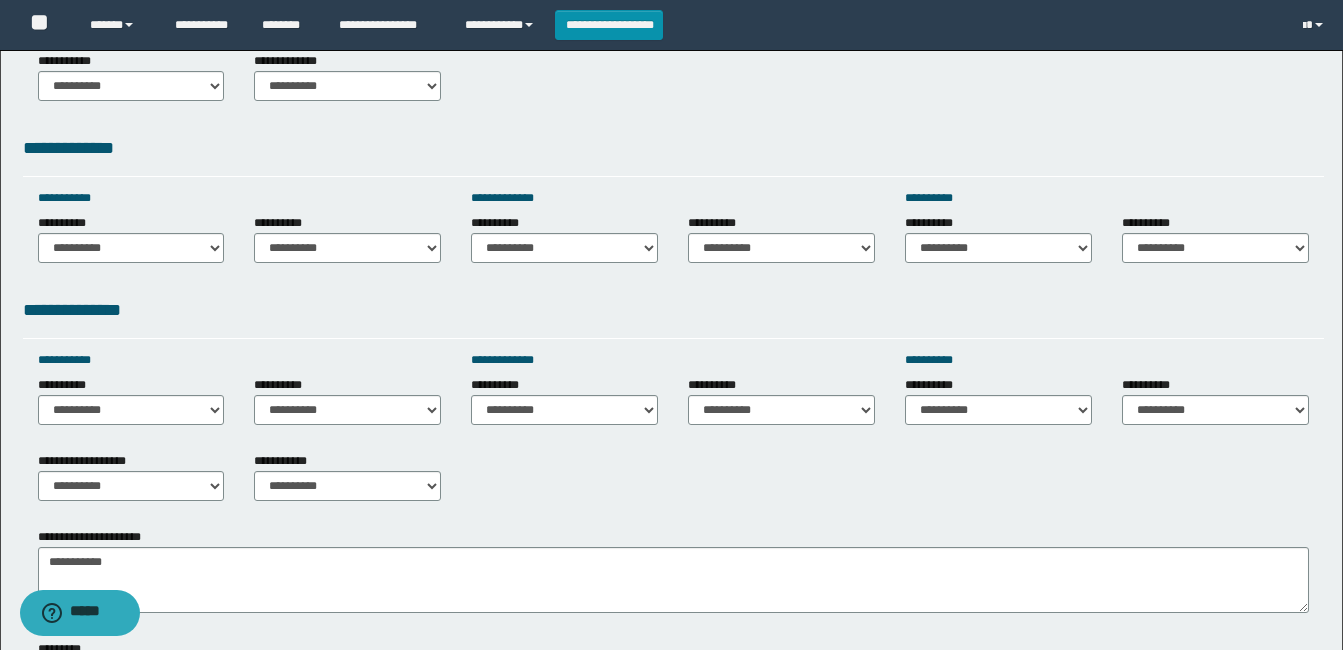 type on "**********" 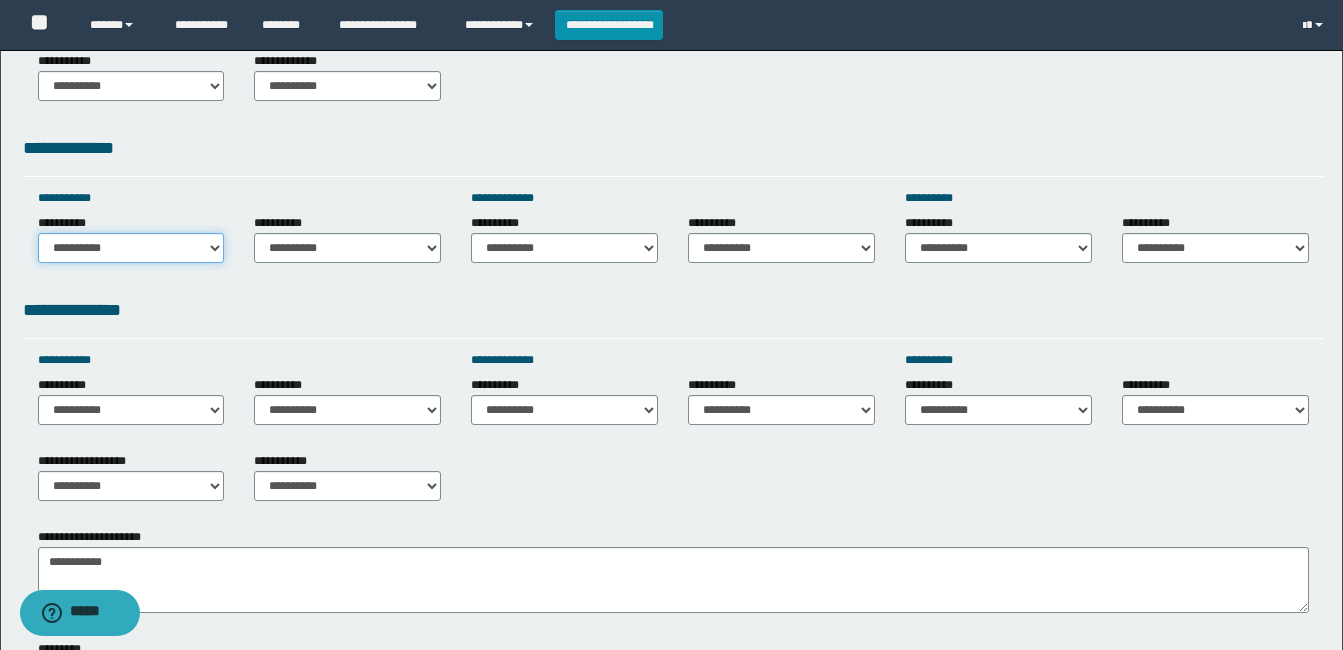 click on "**********" at bounding box center (131, 248) 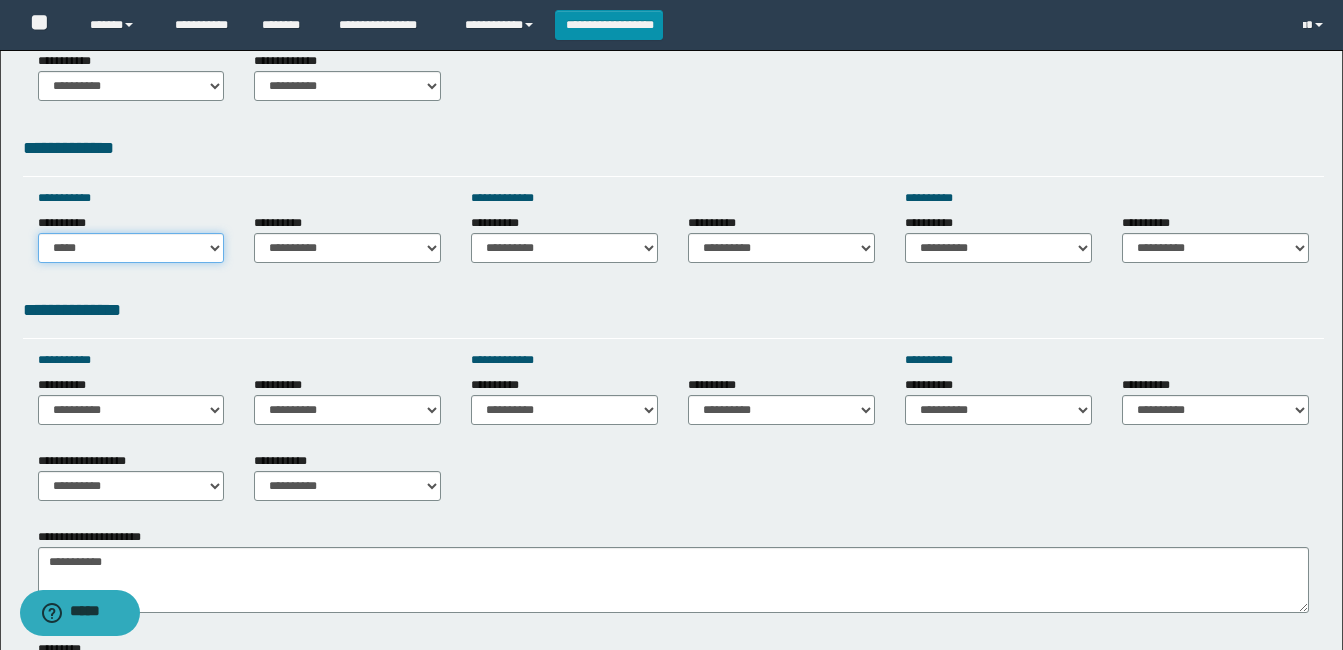 click on "**********" at bounding box center (131, 248) 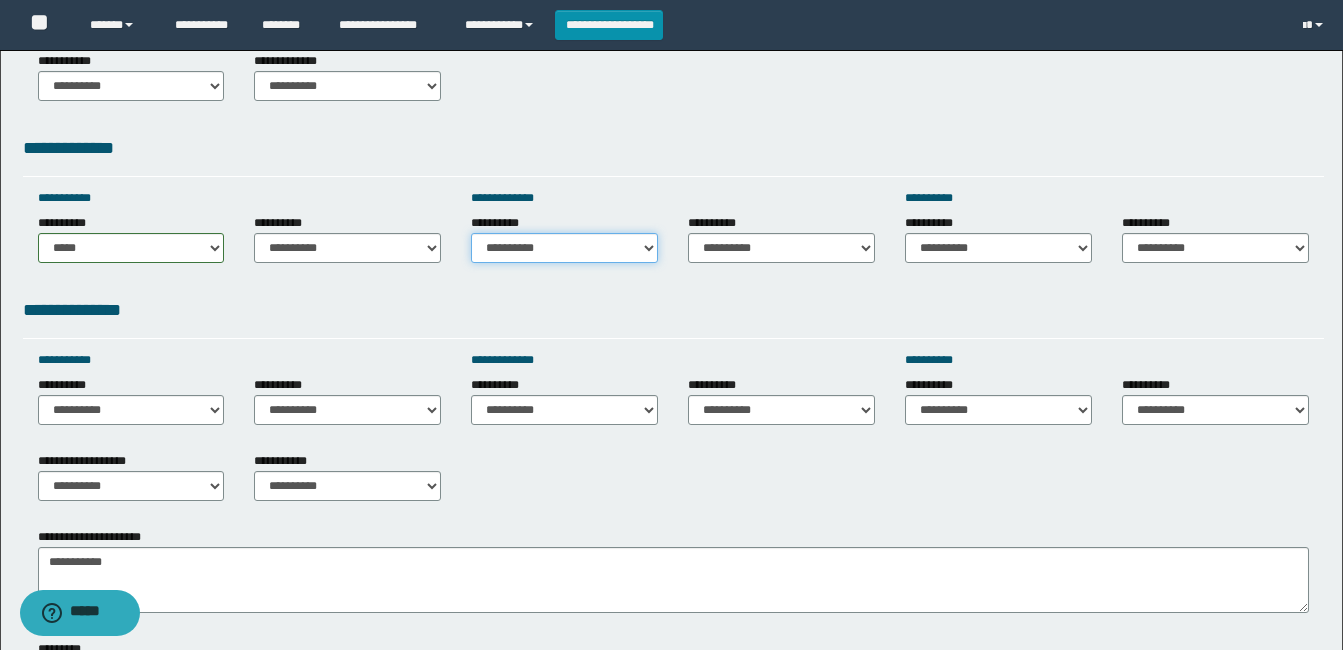 click on "**********" at bounding box center (564, 248) 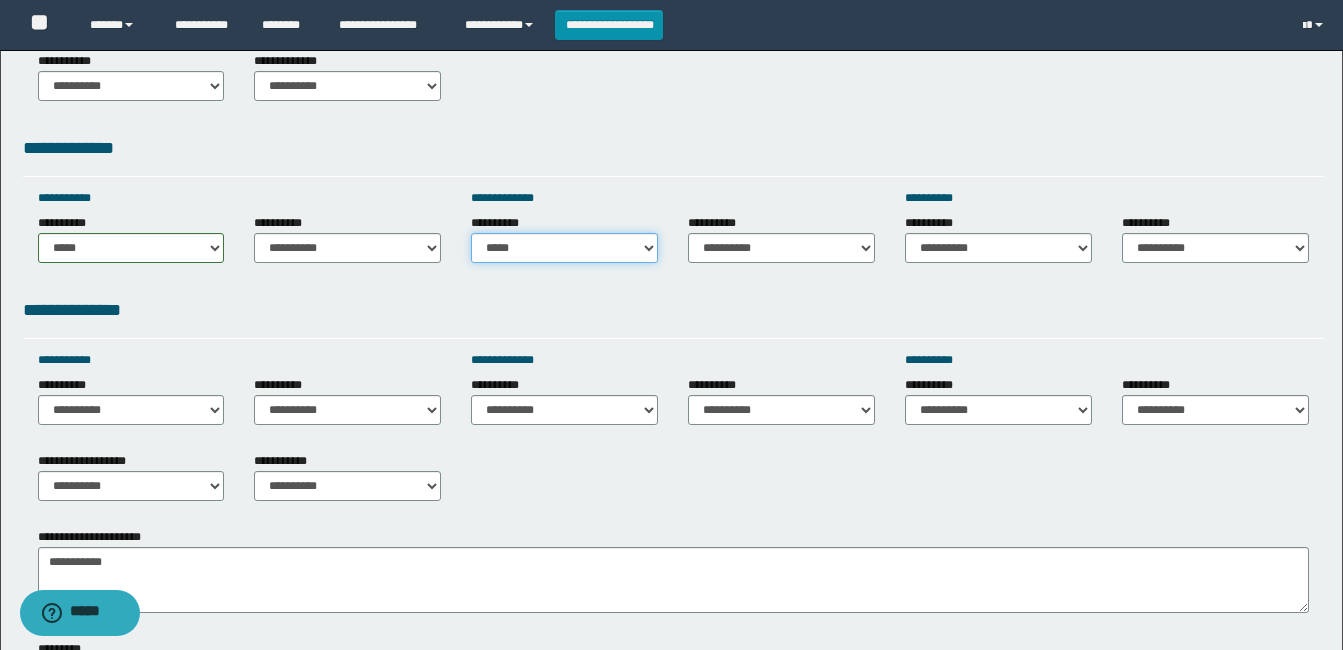 click on "**********" at bounding box center (564, 248) 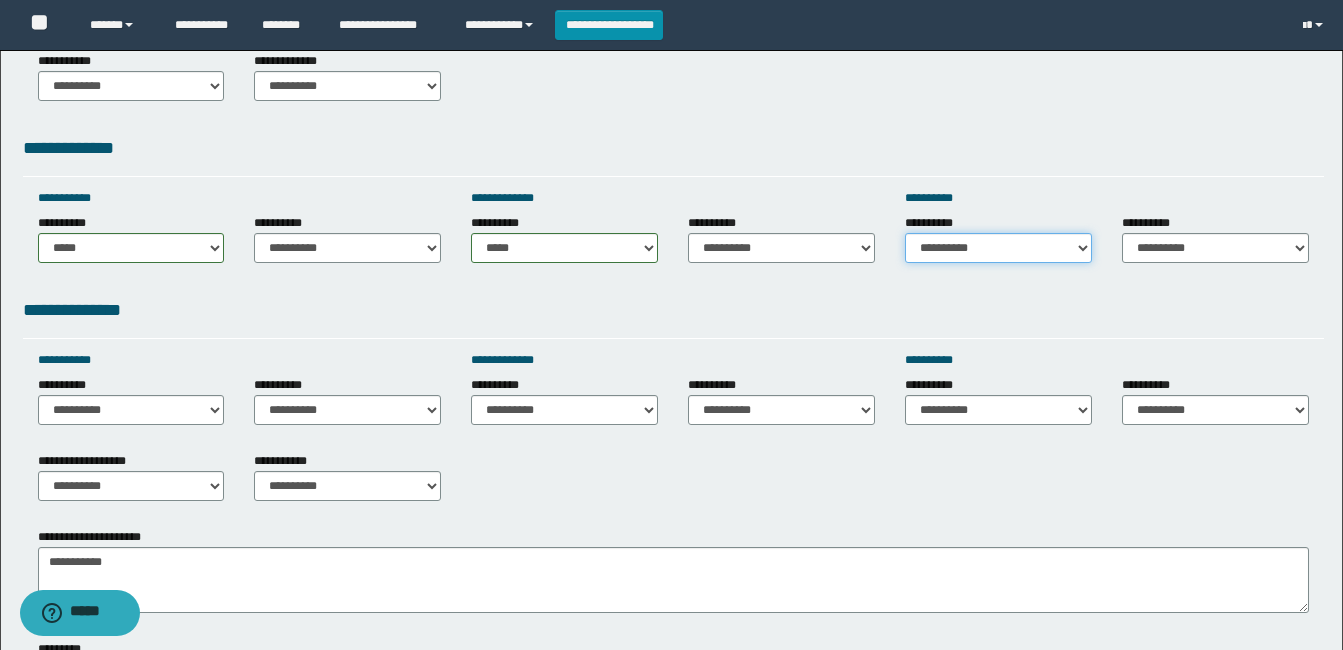 click on "**********" at bounding box center [998, 248] 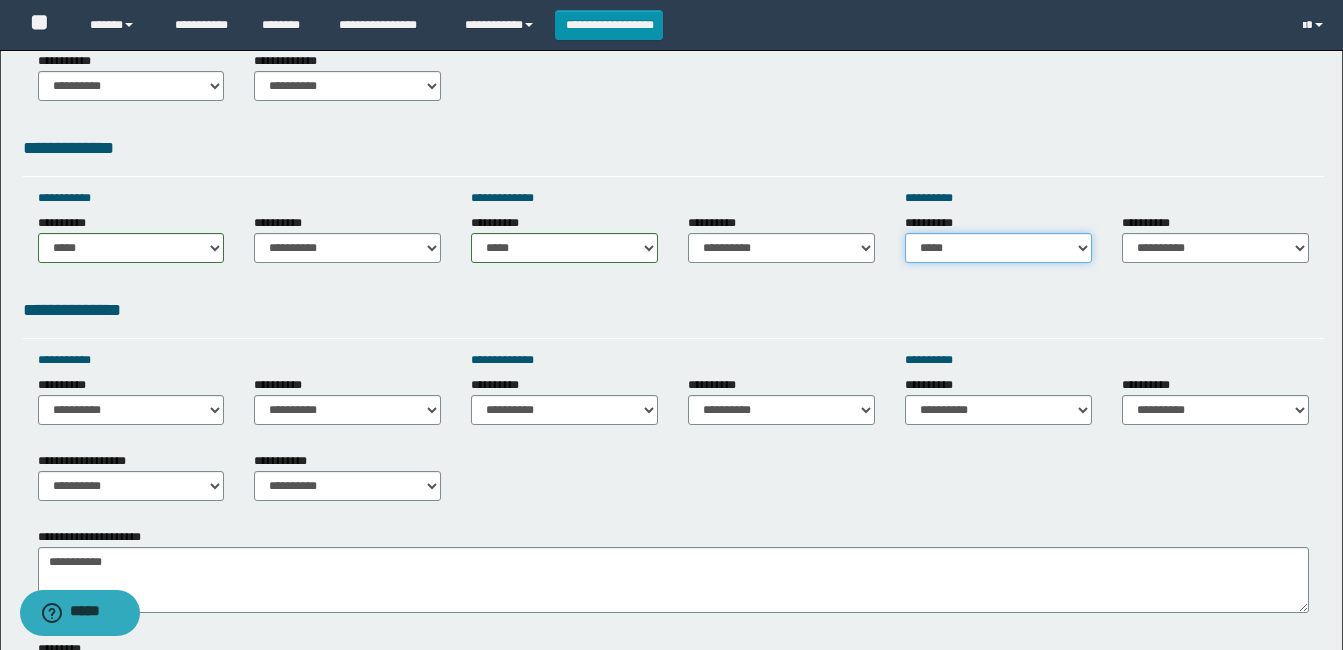 click on "**********" at bounding box center (998, 248) 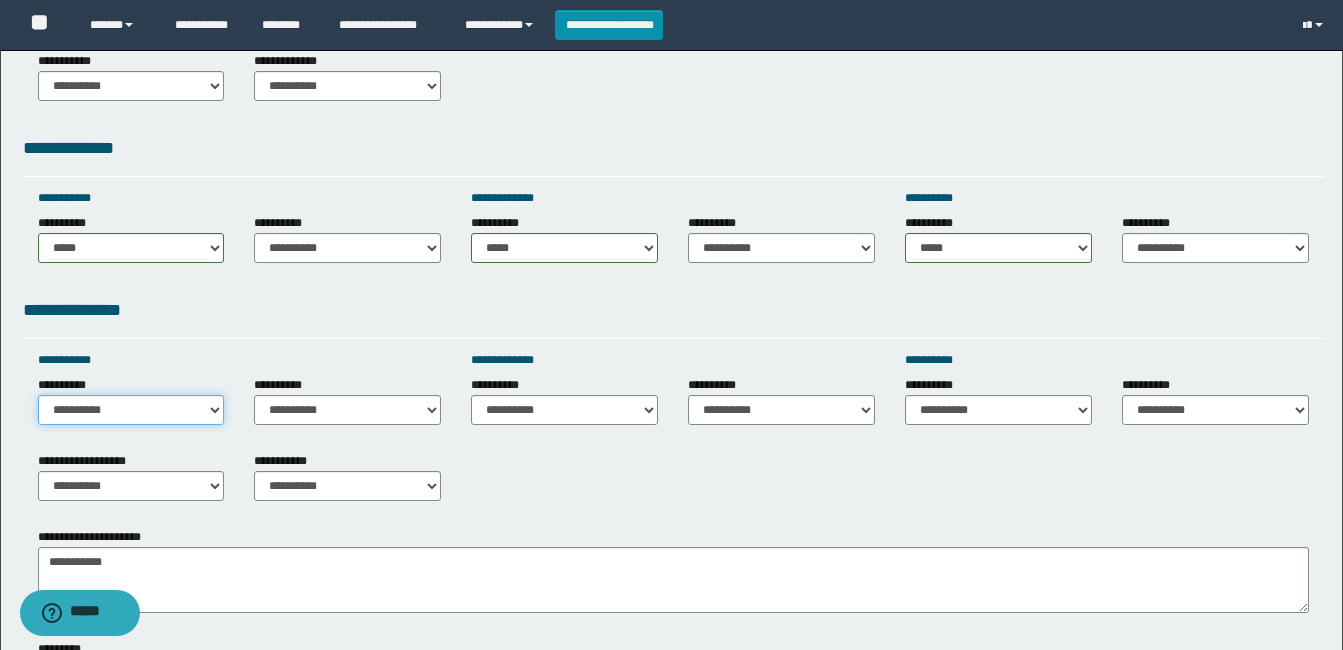 click on "**********" at bounding box center [131, 410] 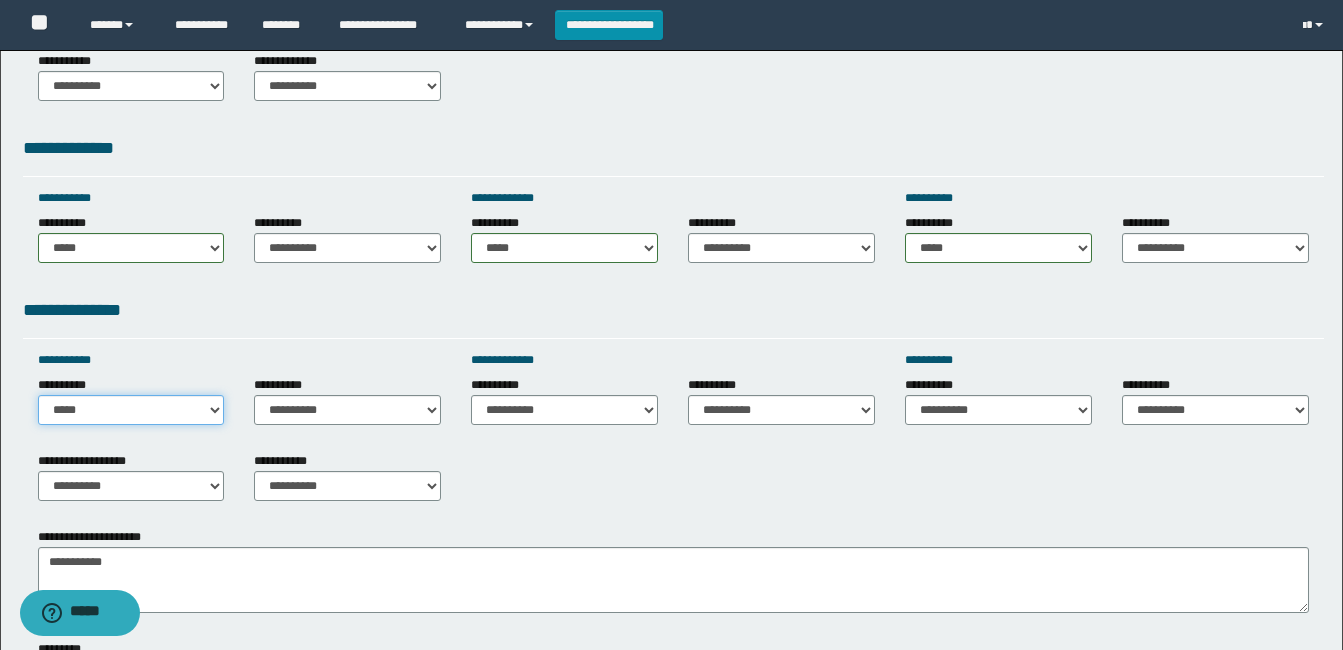 click on "**********" at bounding box center (131, 410) 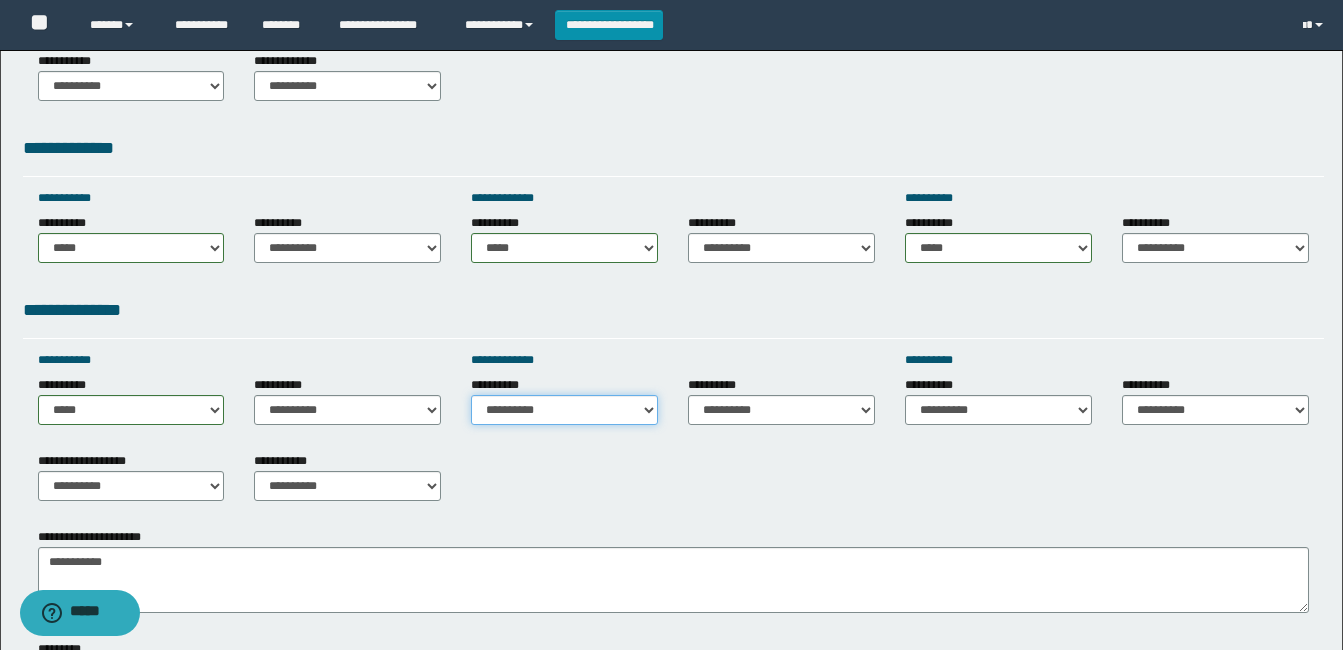 click on "**********" at bounding box center (564, 410) 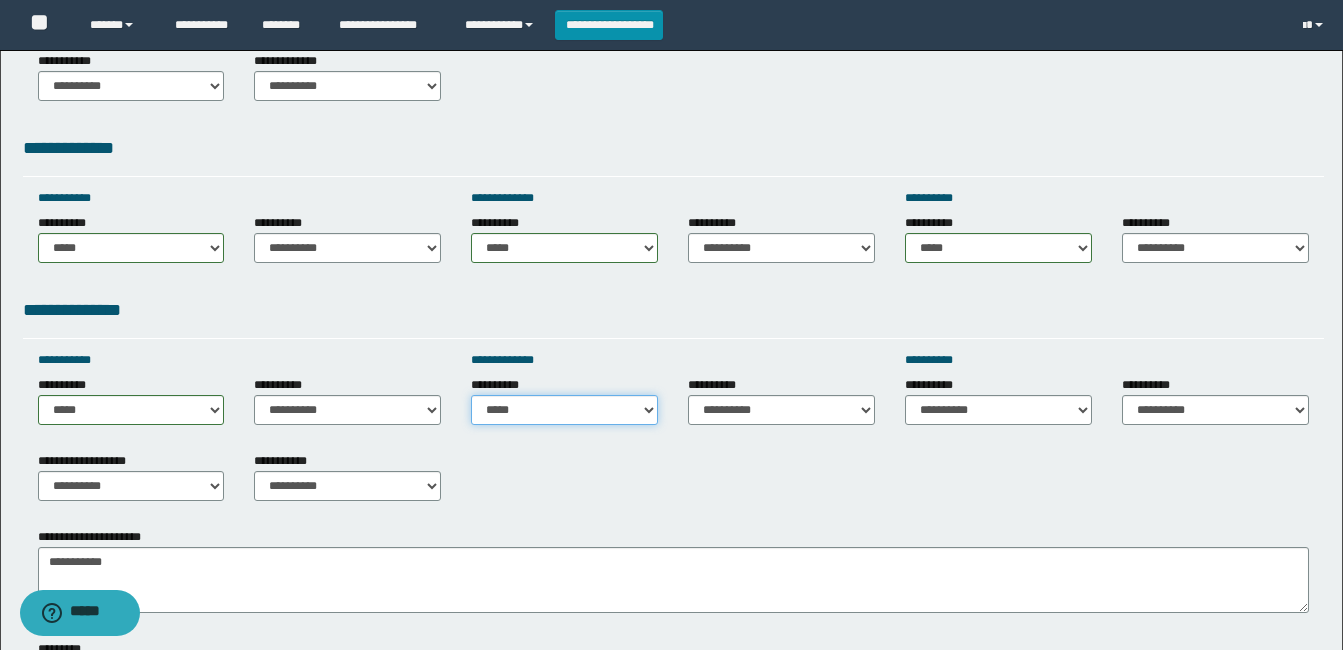 click on "**********" at bounding box center (564, 410) 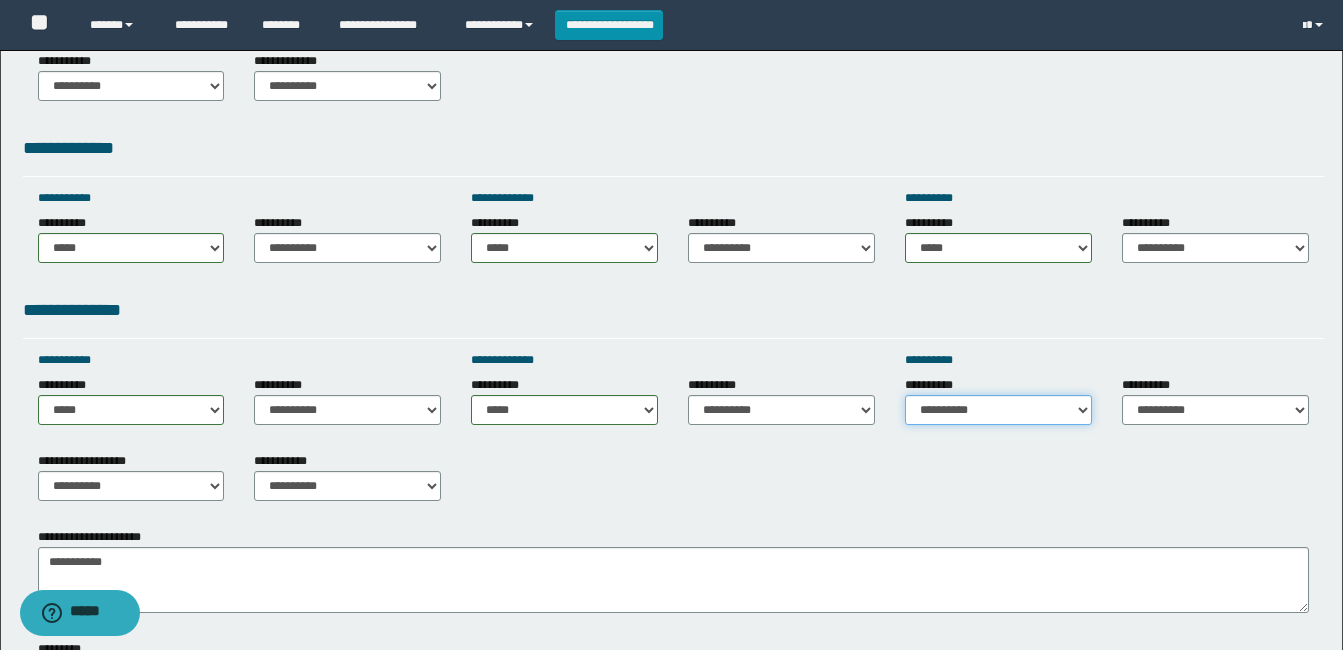 click on "**********" at bounding box center [998, 410] 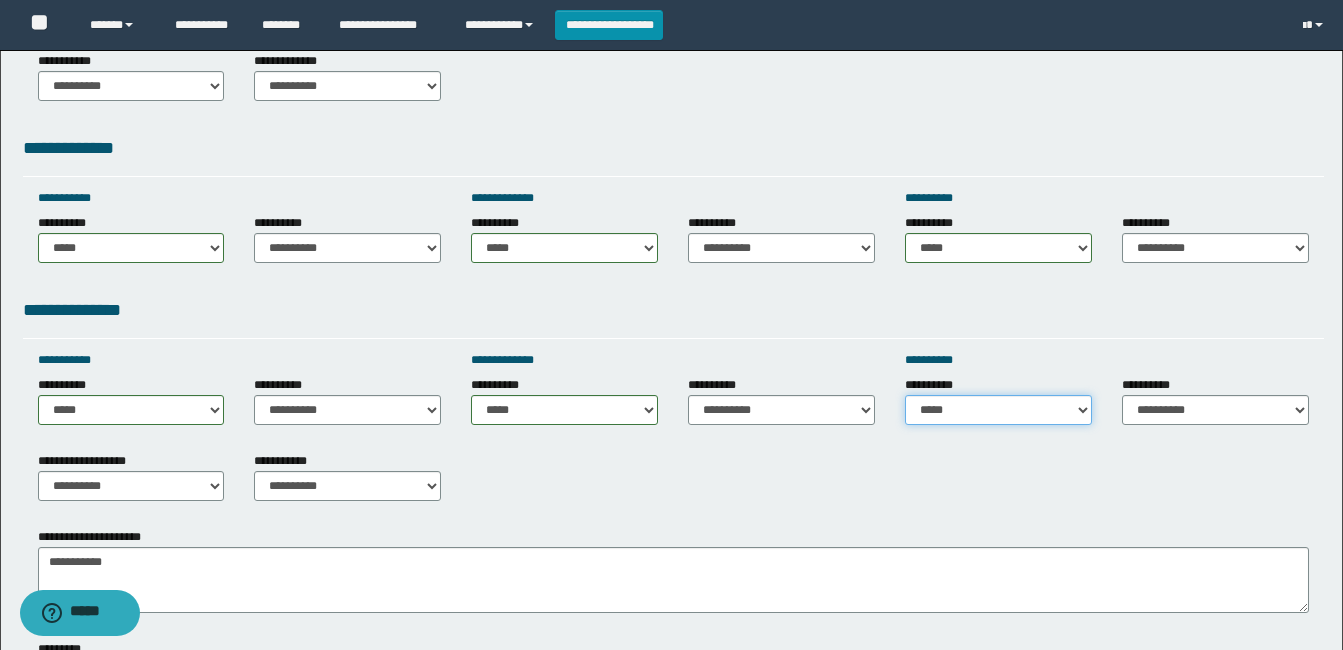 click on "**********" at bounding box center (998, 410) 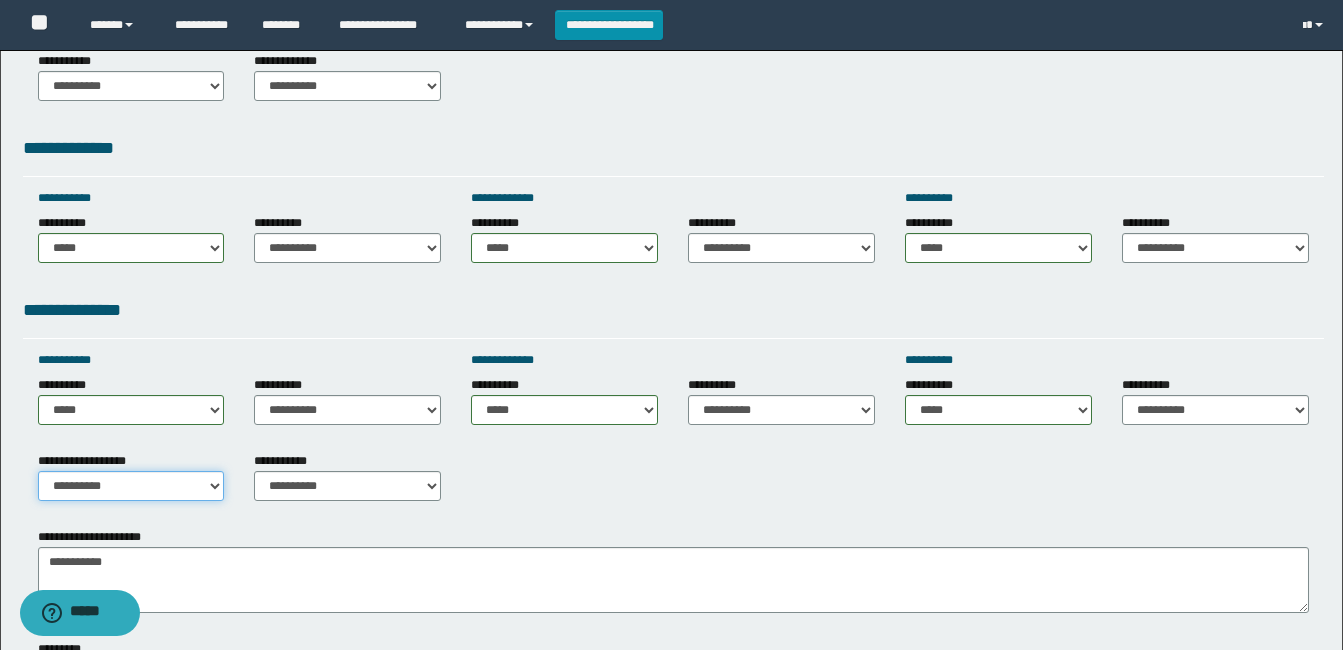 click on "**********" at bounding box center [131, 486] 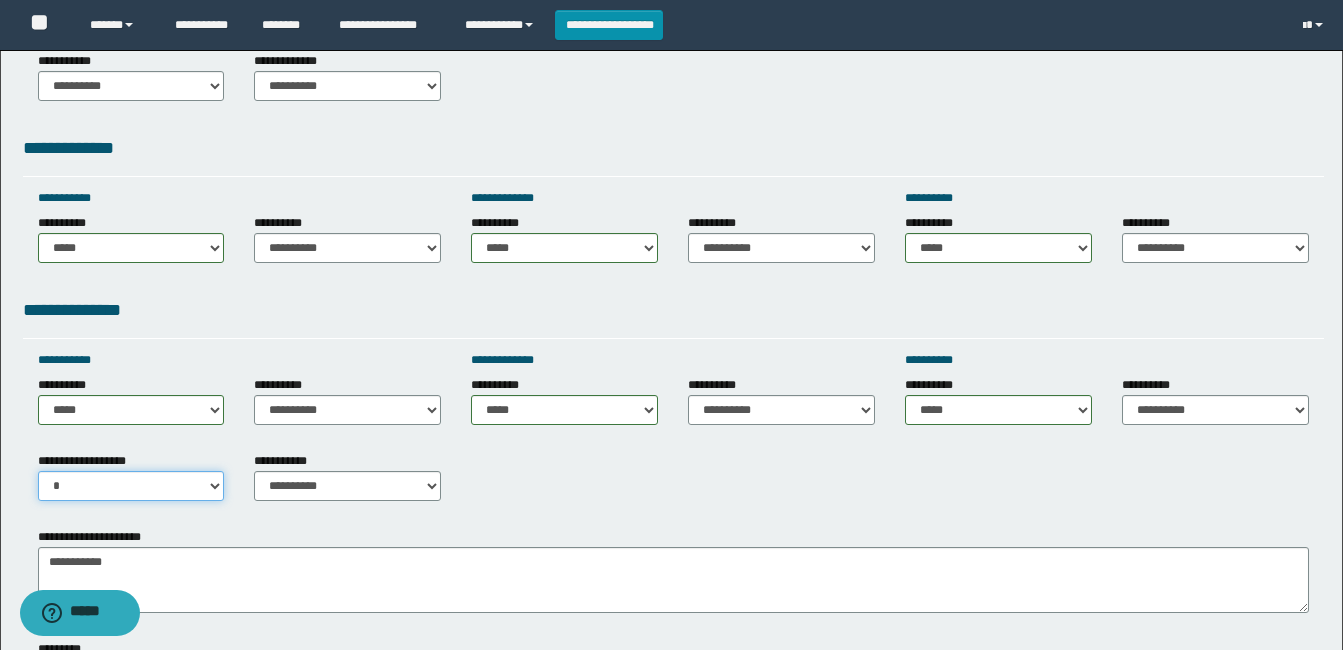 click on "**********" at bounding box center [131, 486] 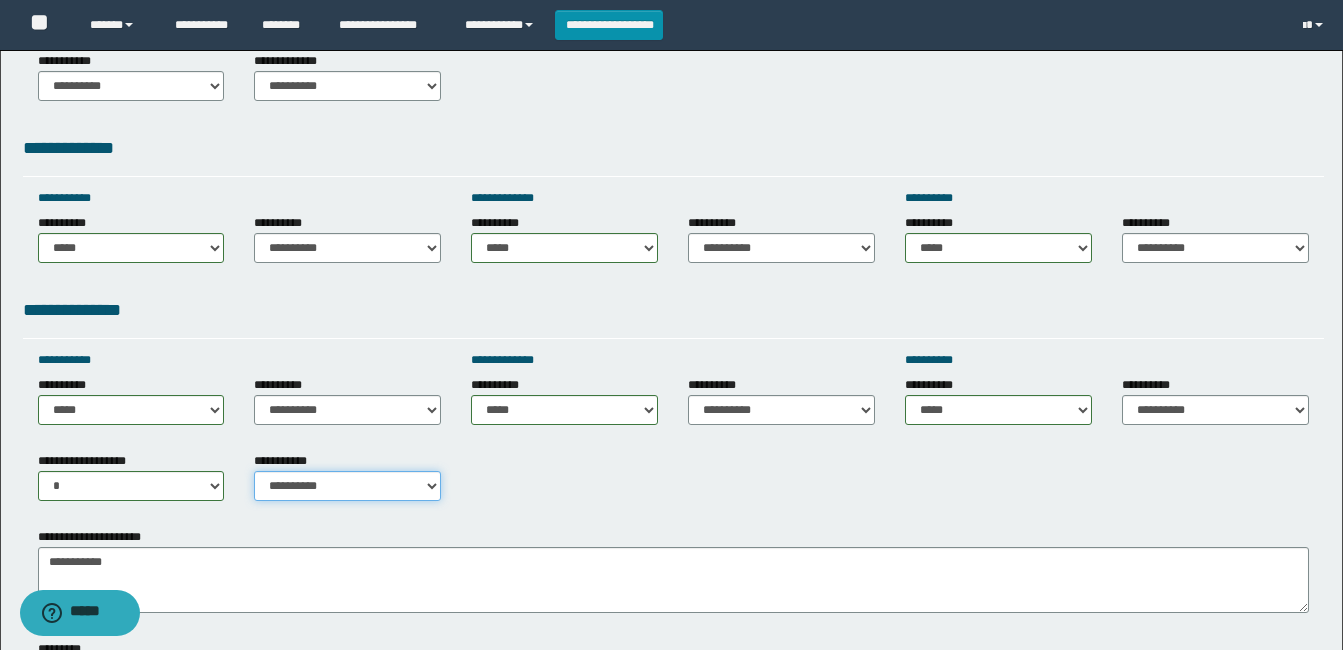 click on "**********" at bounding box center [347, 486] 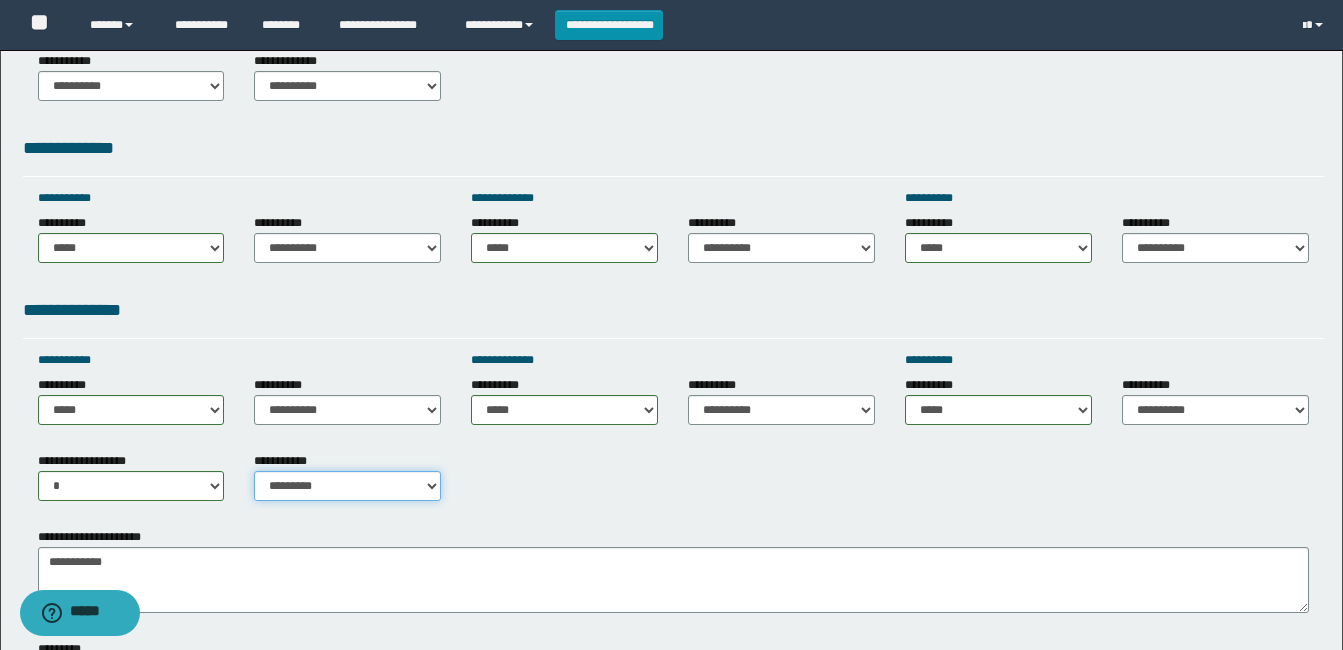 click on "**********" at bounding box center [347, 486] 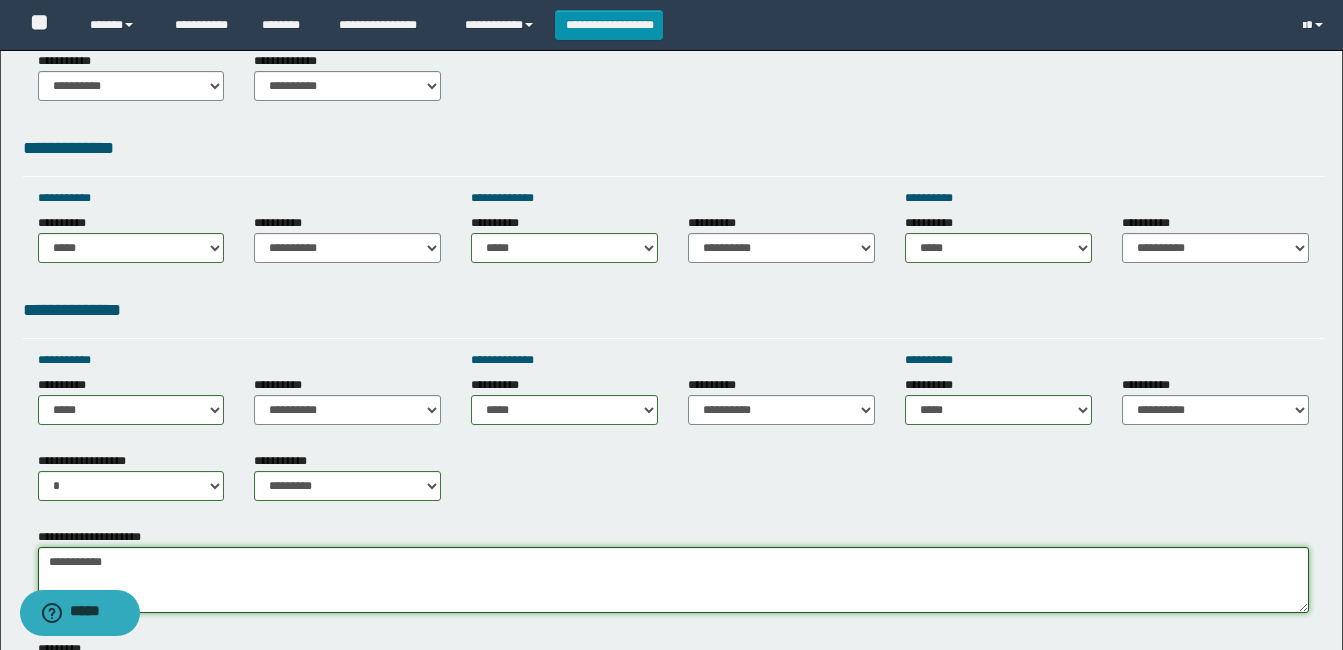 drag, startPoint x: 48, startPoint y: 564, endPoint x: 179, endPoint y: 595, distance: 134.61798 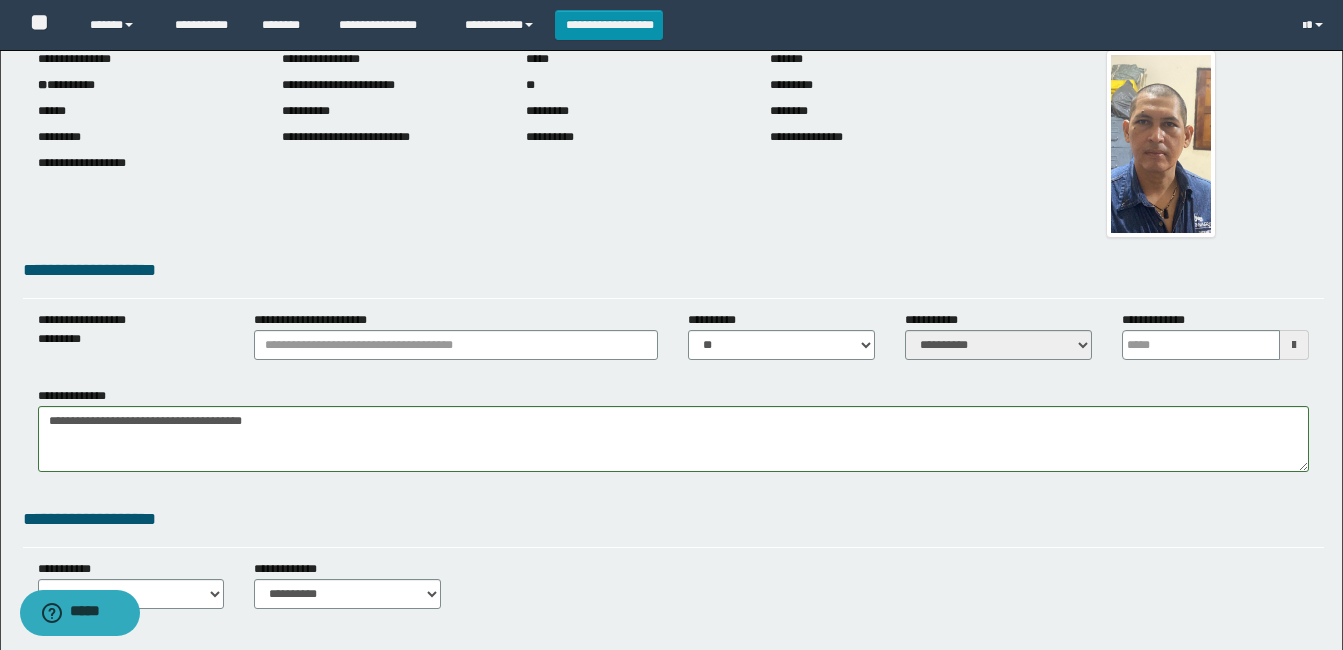 scroll, scrollTop: 0, scrollLeft: 0, axis: both 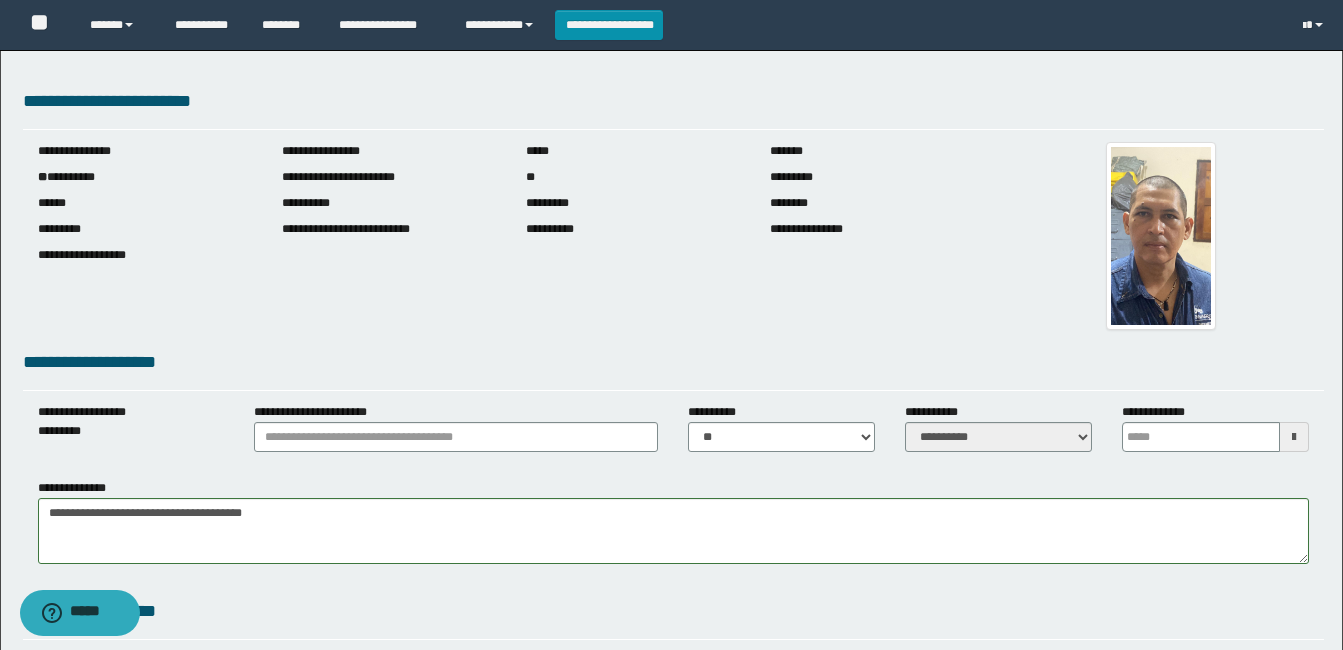 type on "**********" 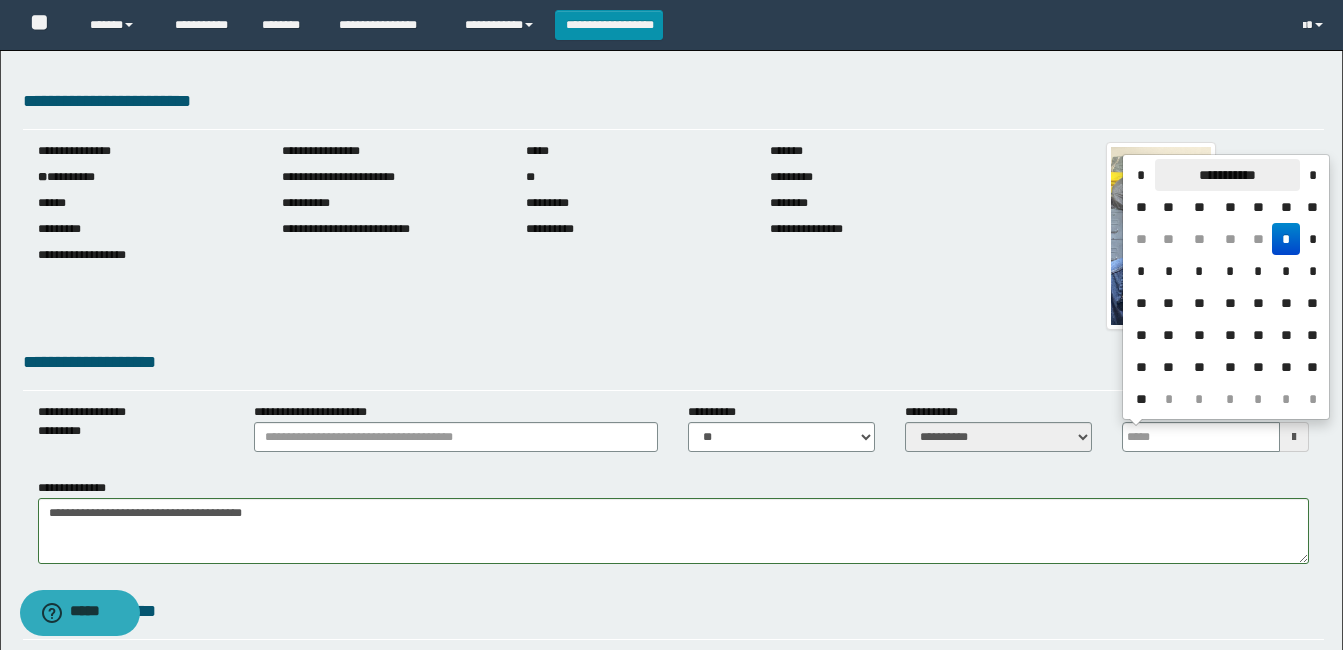click on "**********" at bounding box center [1227, 175] 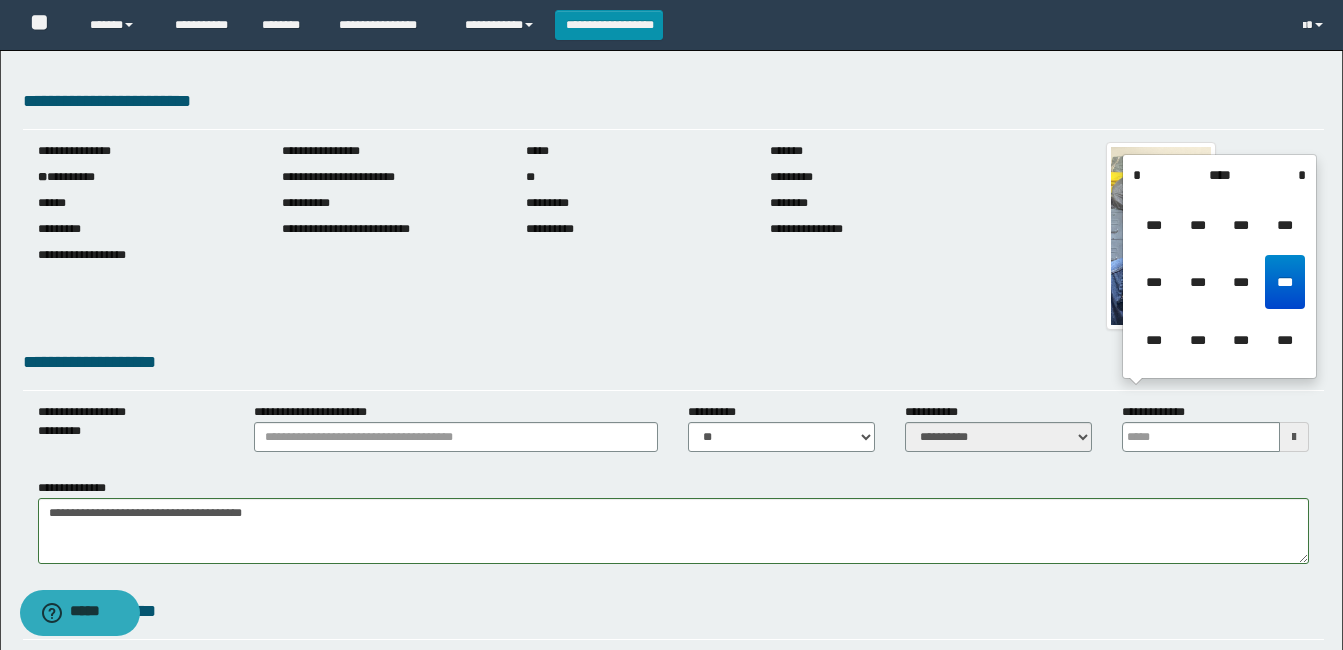 click on "****" at bounding box center (1219, 175) 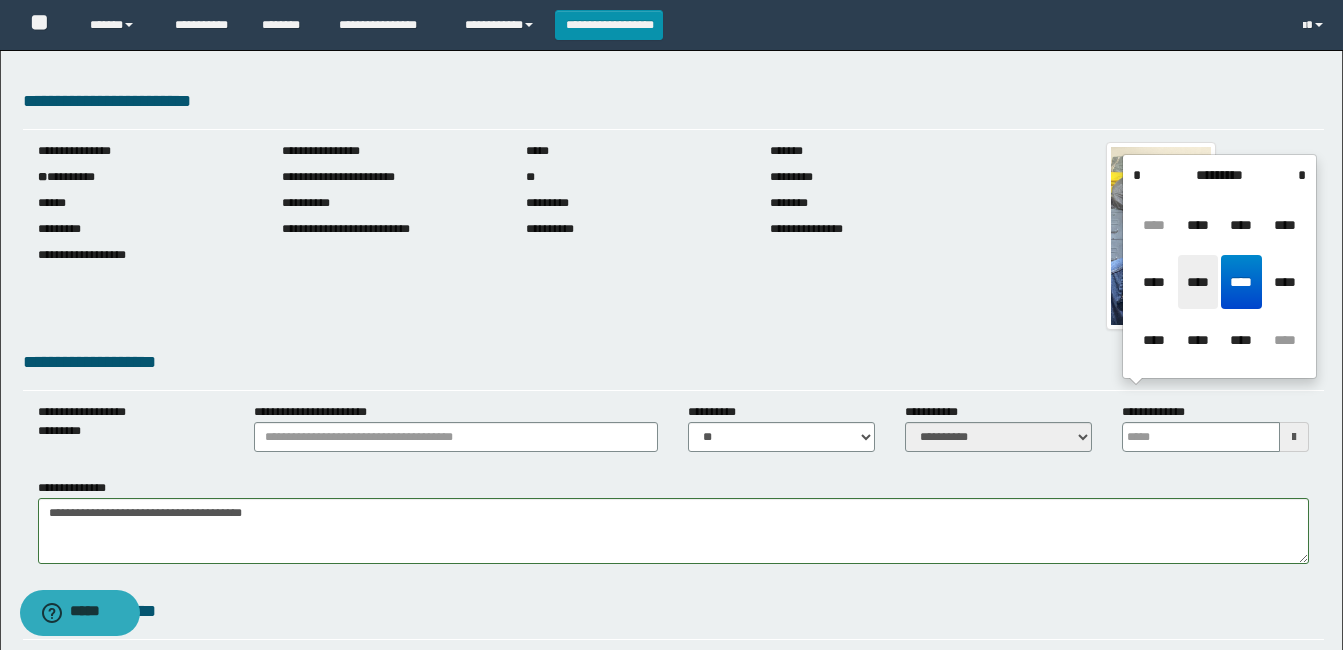 click on "****" at bounding box center [1198, 282] 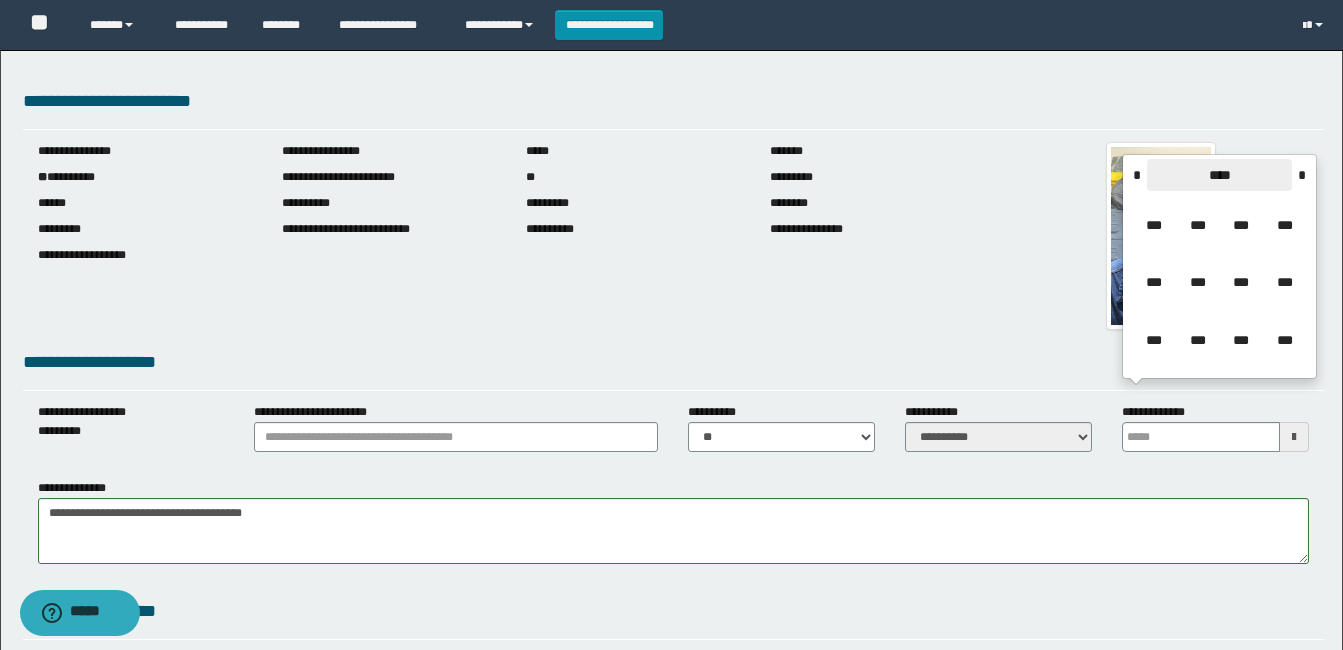 click on "****" at bounding box center (1219, 175) 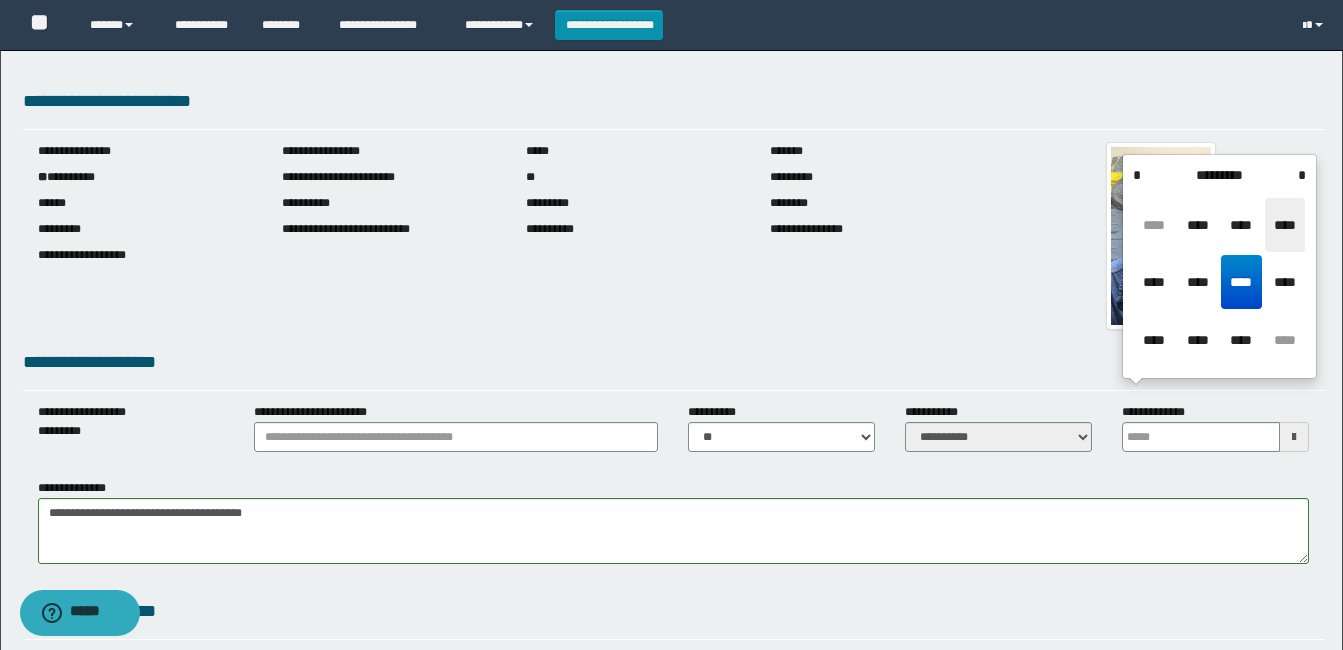 click on "****" at bounding box center [1285, 225] 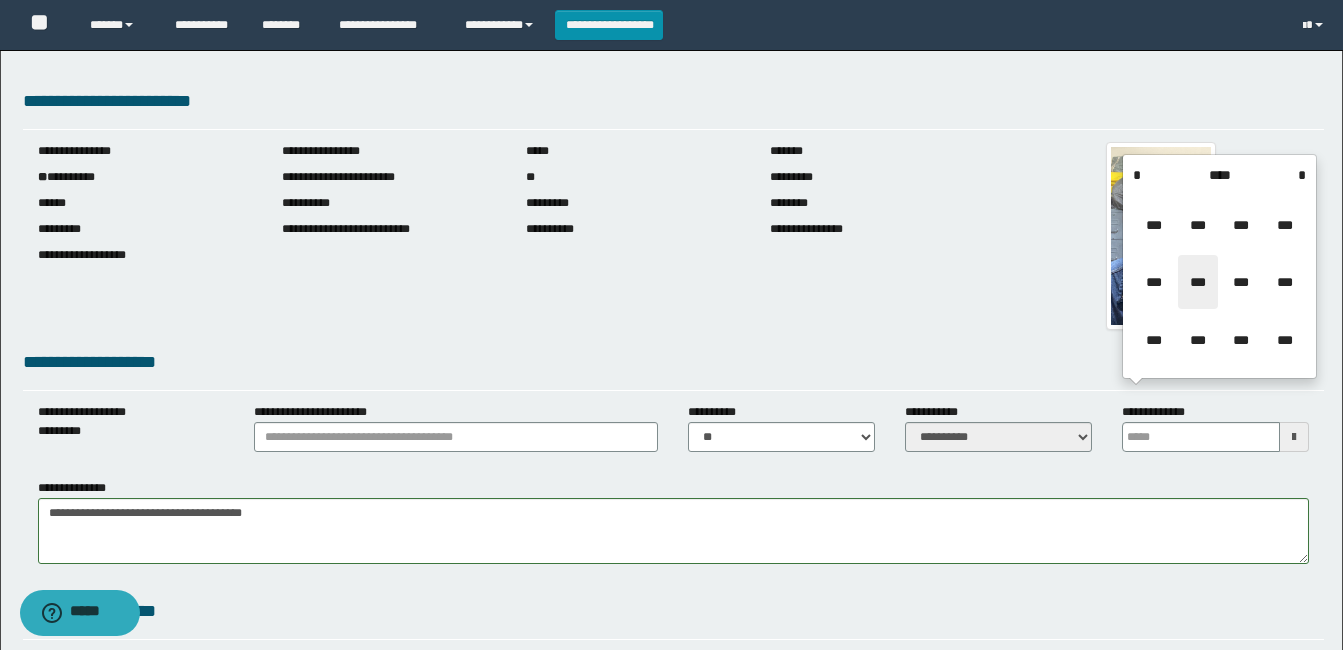 click on "***" at bounding box center [1198, 282] 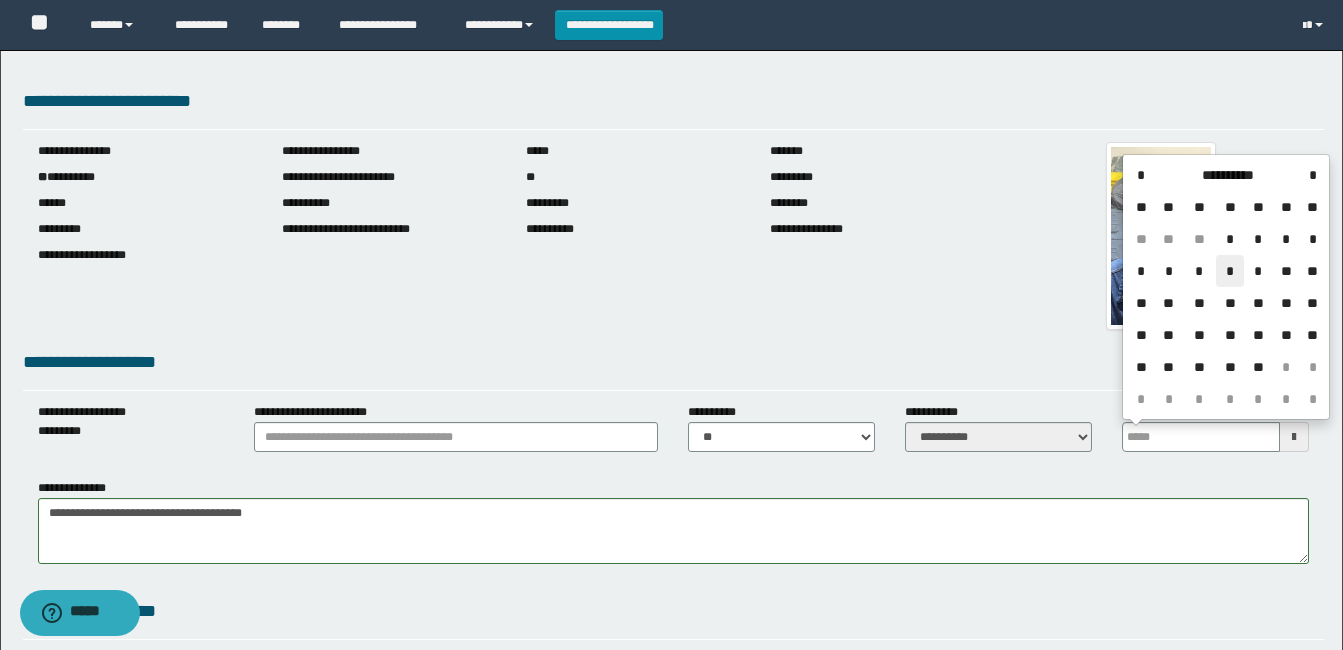 click on "*" at bounding box center [1230, 271] 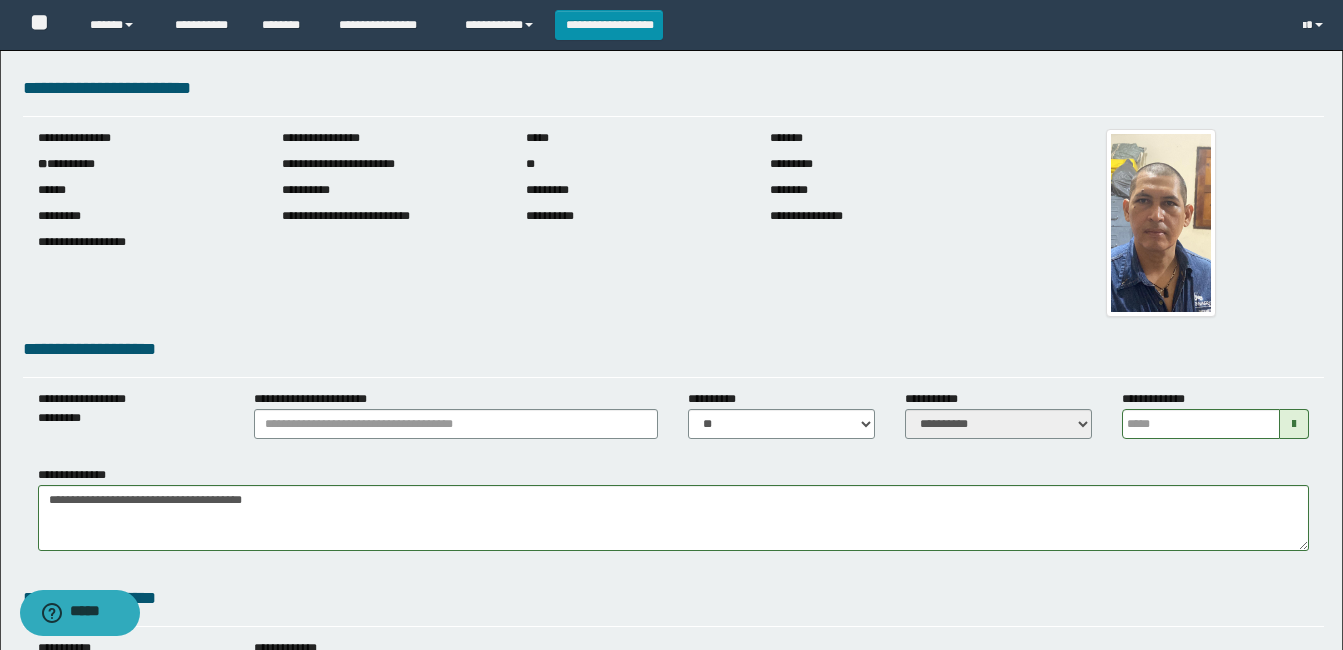 scroll, scrollTop: 0, scrollLeft: 0, axis: both 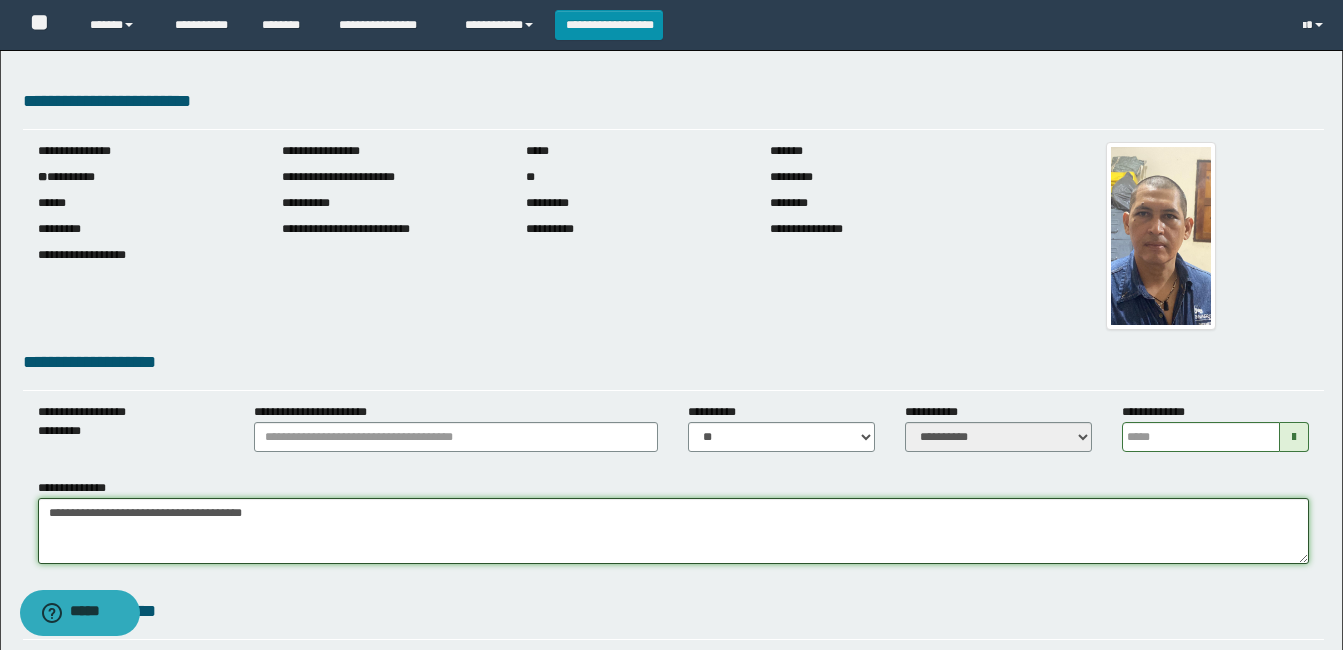 click on "**********" at bounding box center [673, 531] 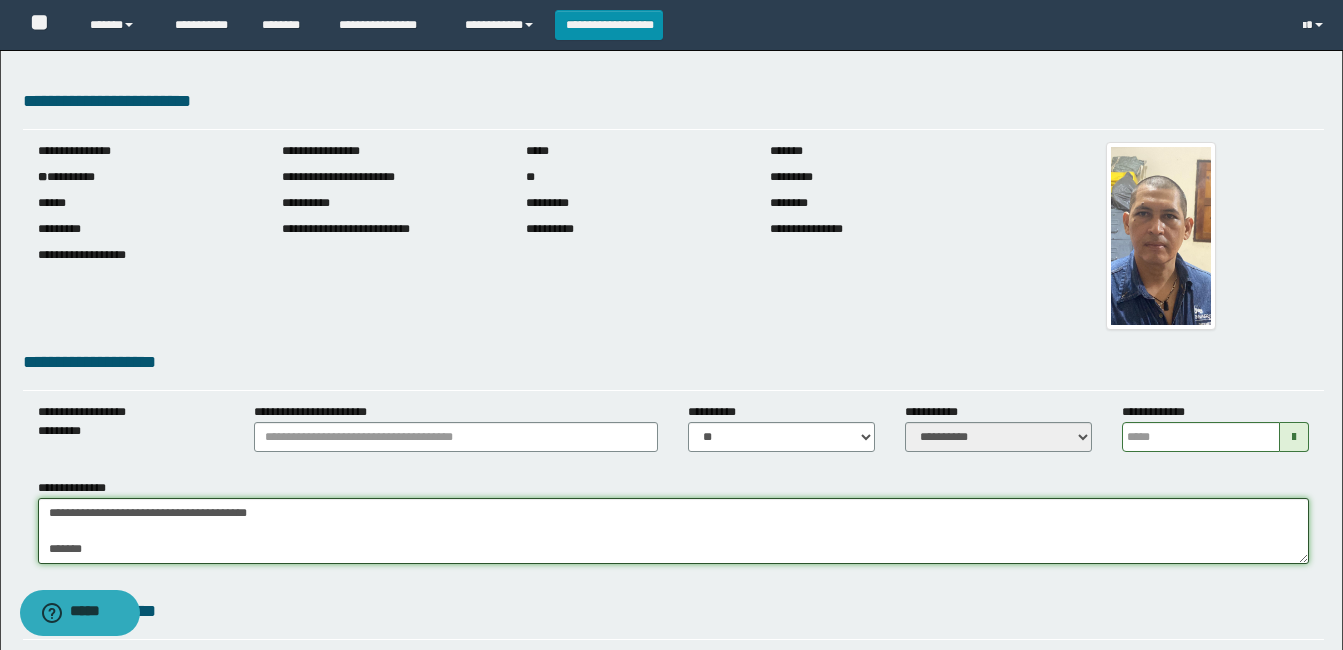 click on "**********" at bounding box center [673, 531] 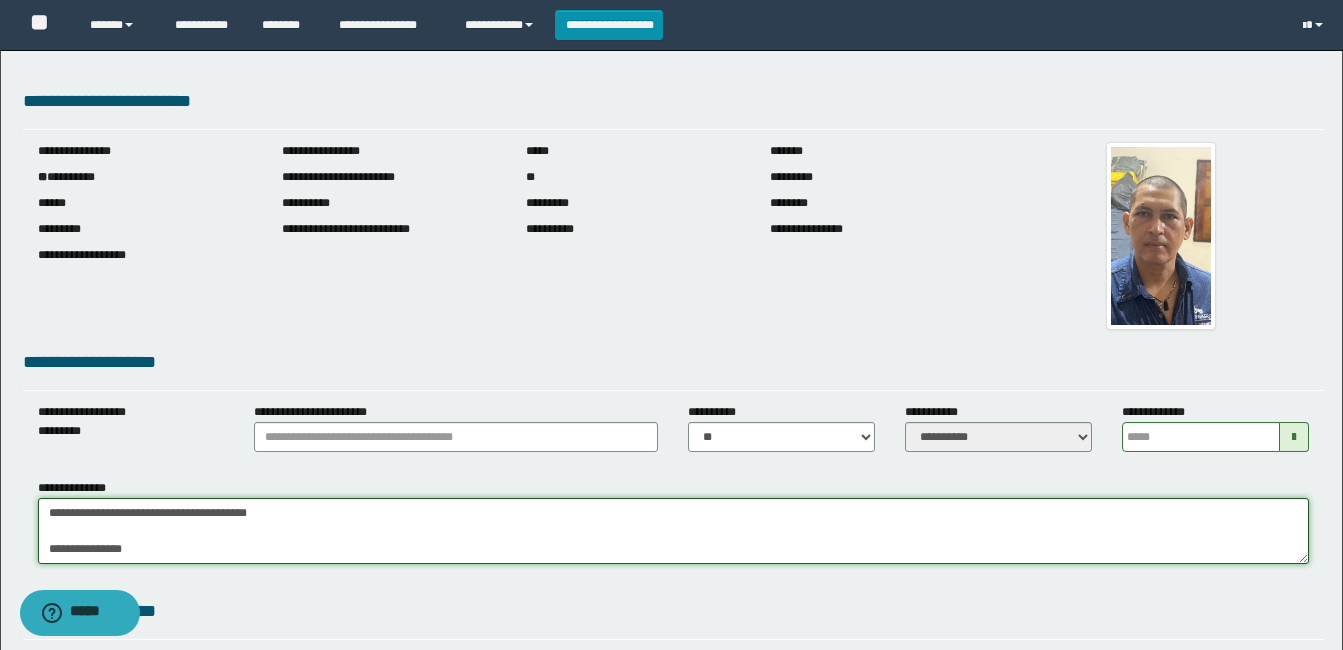 click on "**********" at bounding box center (673, 531) 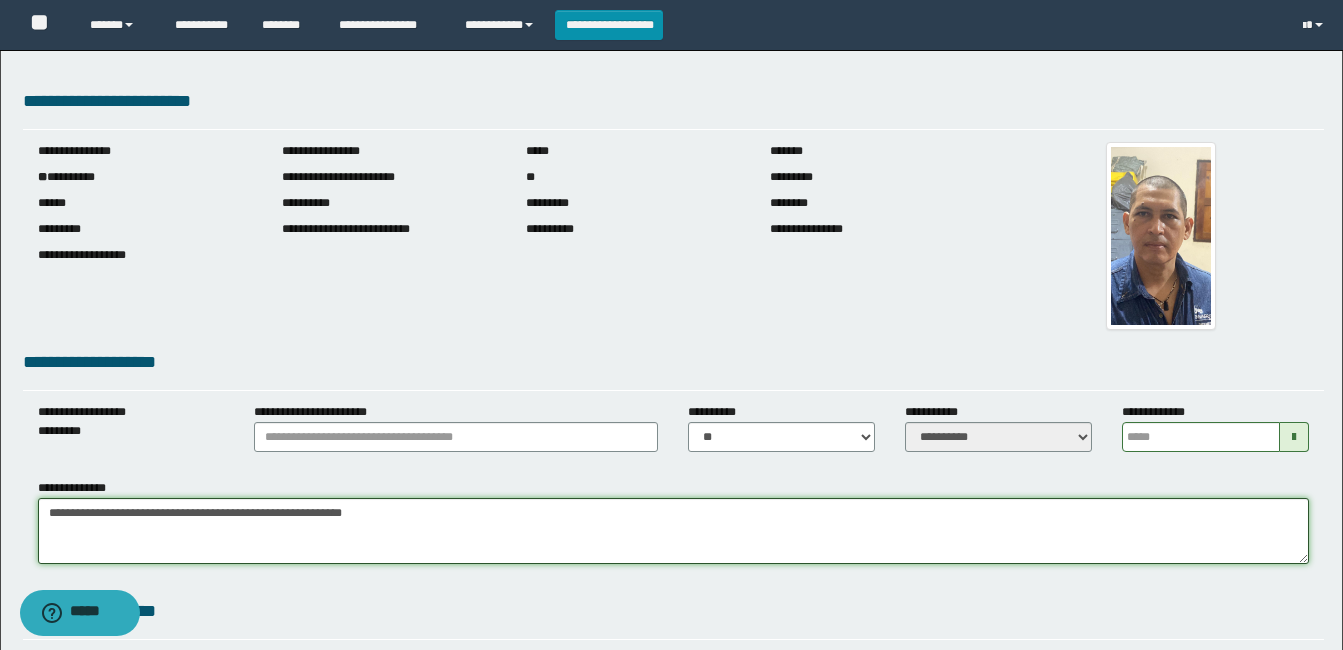 click on "**********" at bounding box center (673, 531) 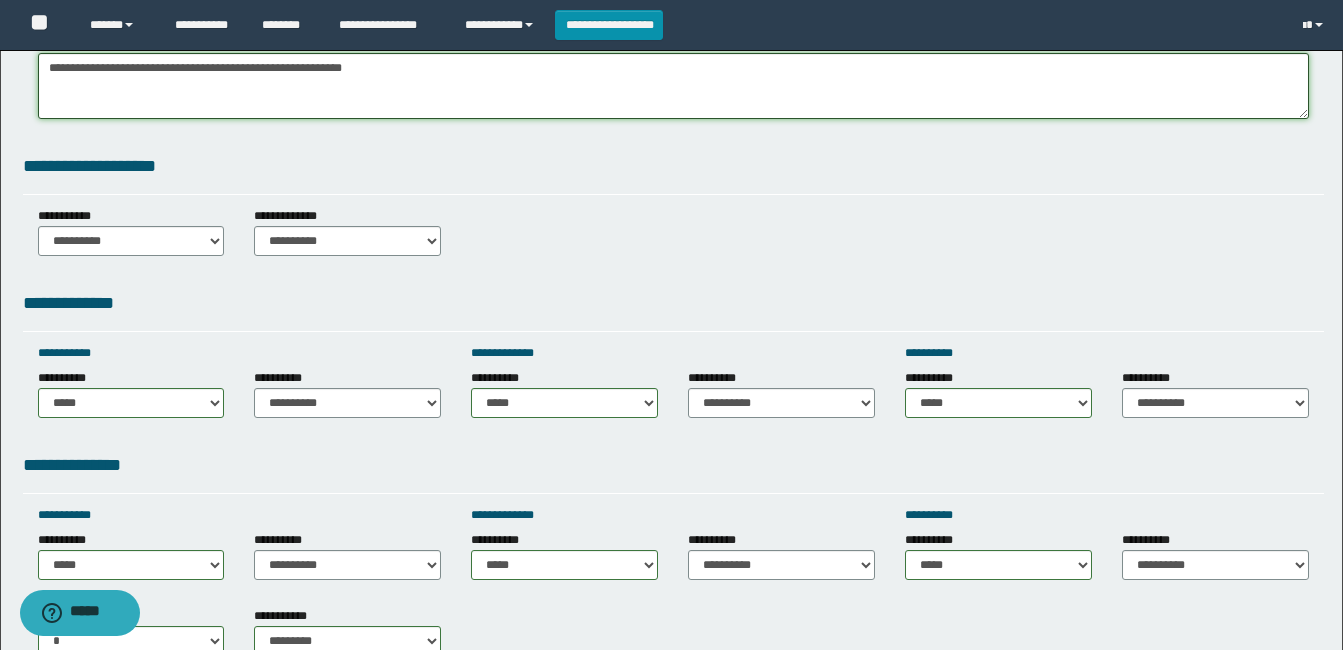 scroll, scrollTop: 900, scrollLeft: 0, axis: vertical 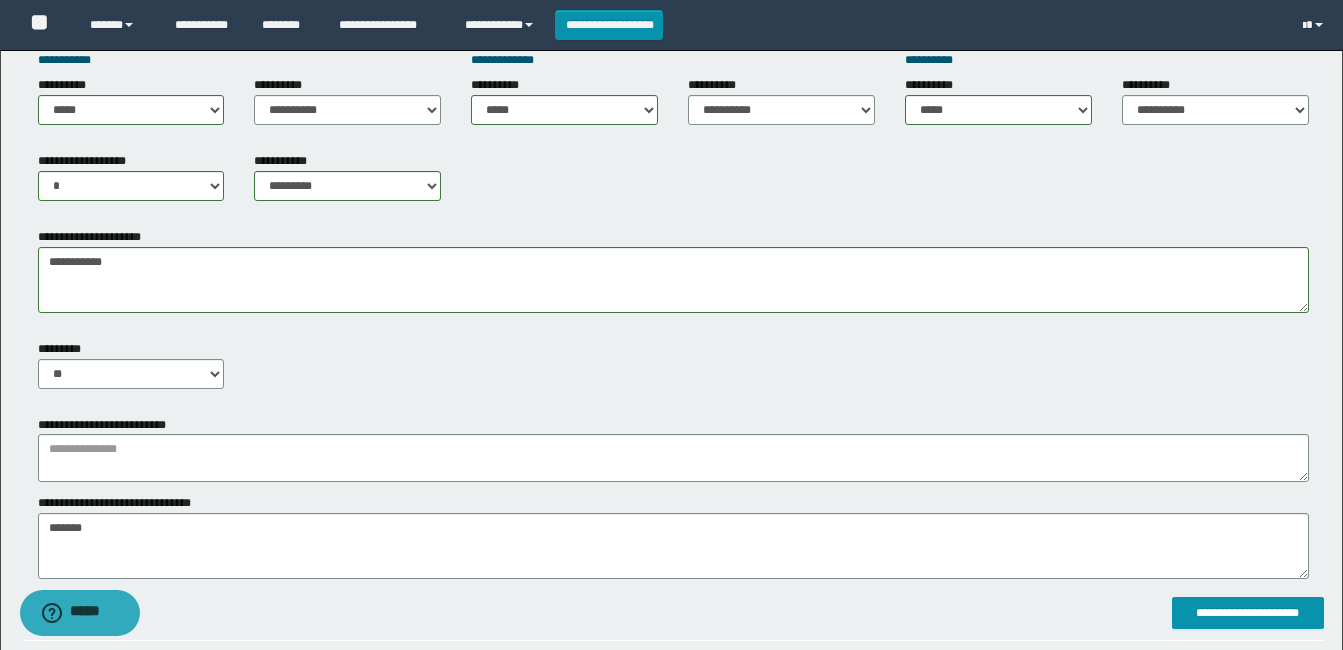 type on "**********" 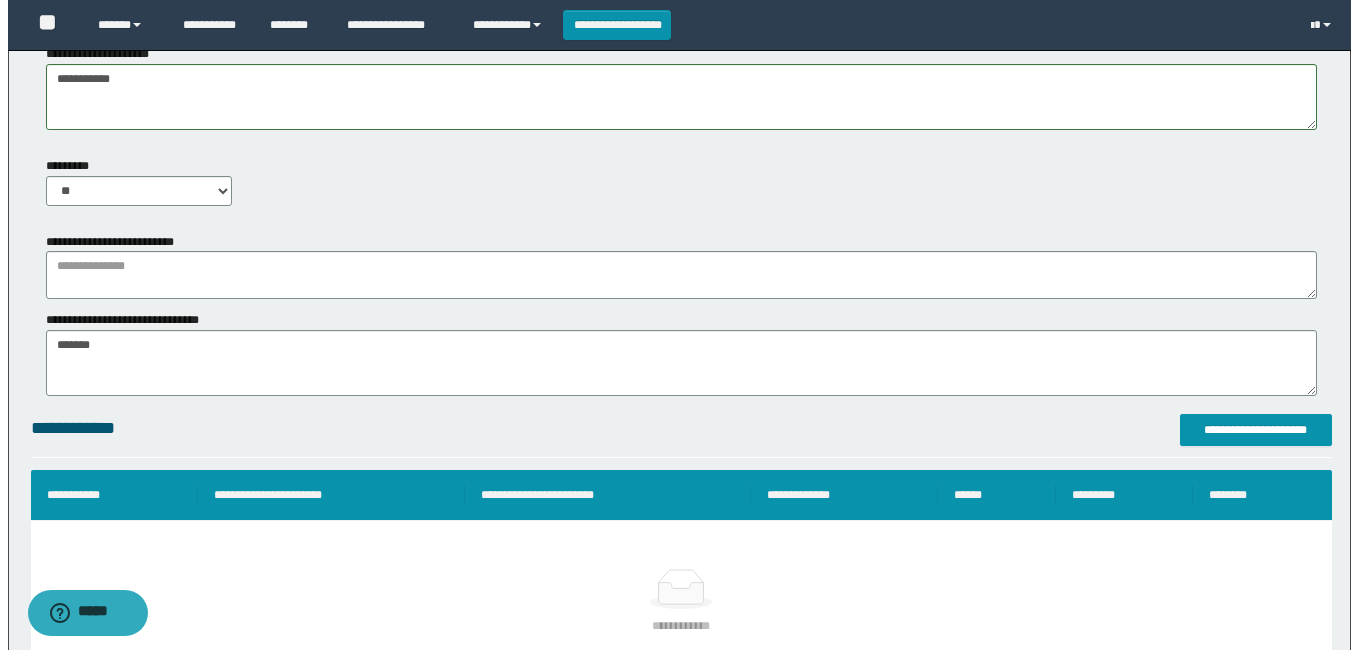 scroll, scrollTop: 1200, scrollLeft: 0, axis: vertical 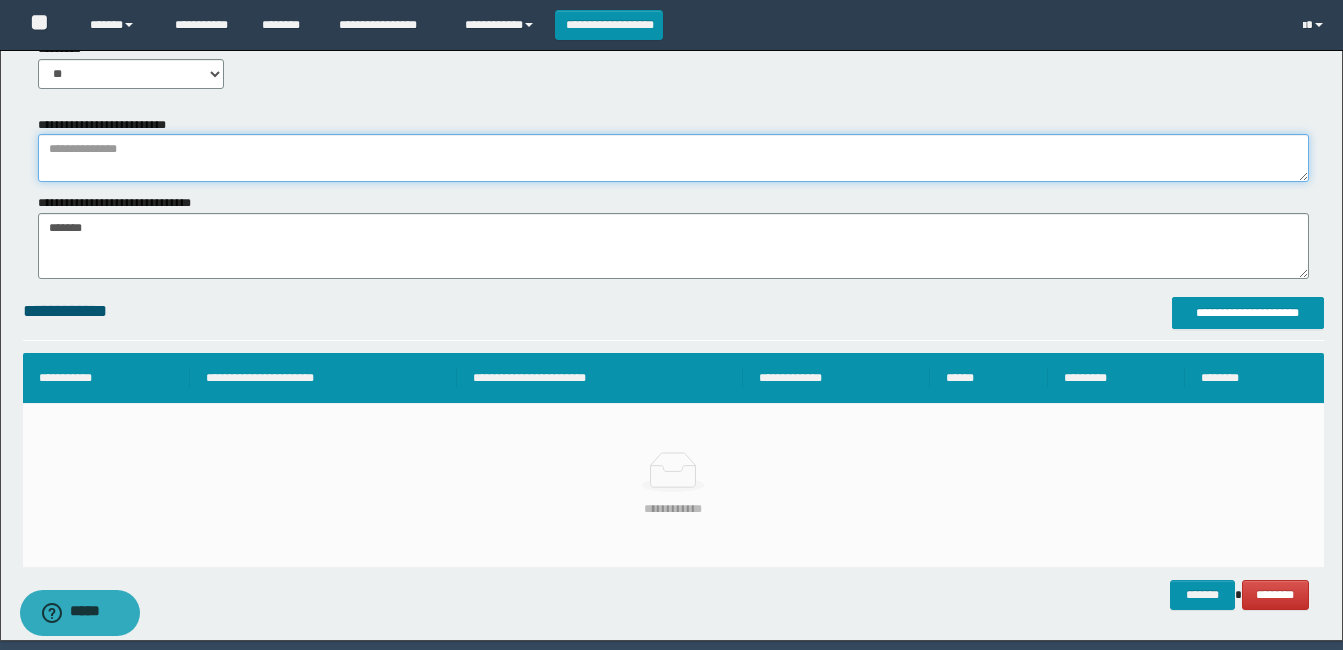 click at bounding box center [673, 158] 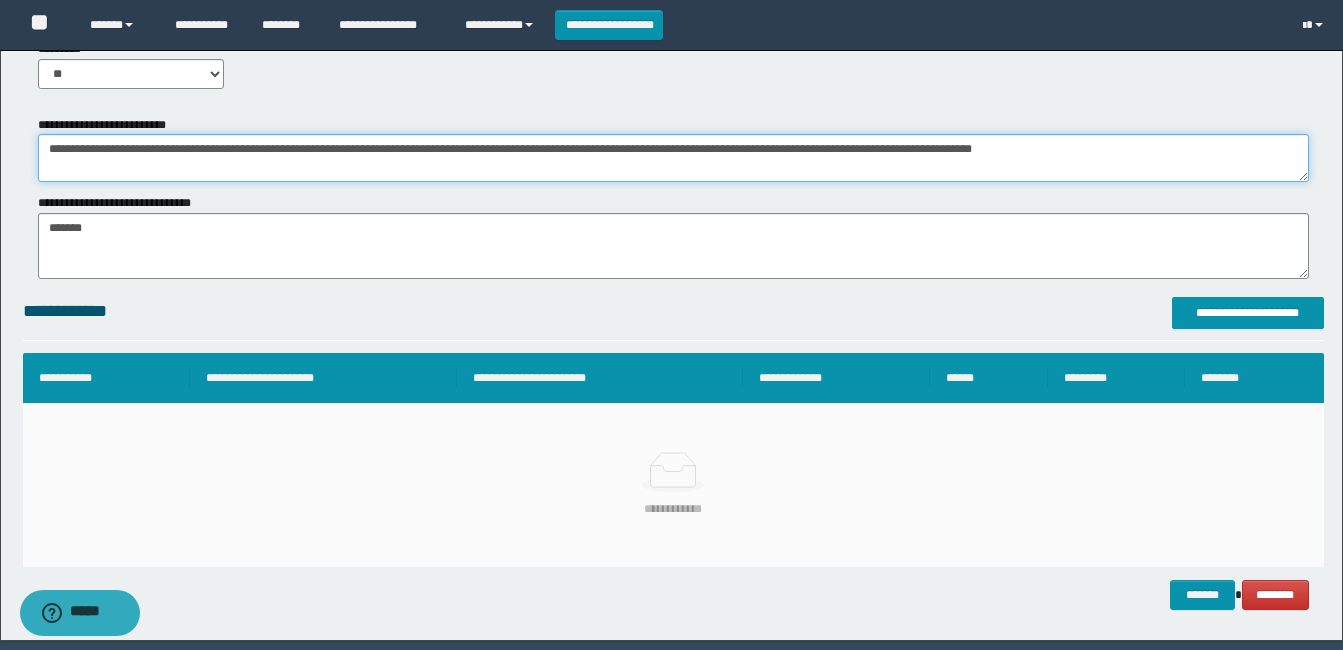 type on "**********" 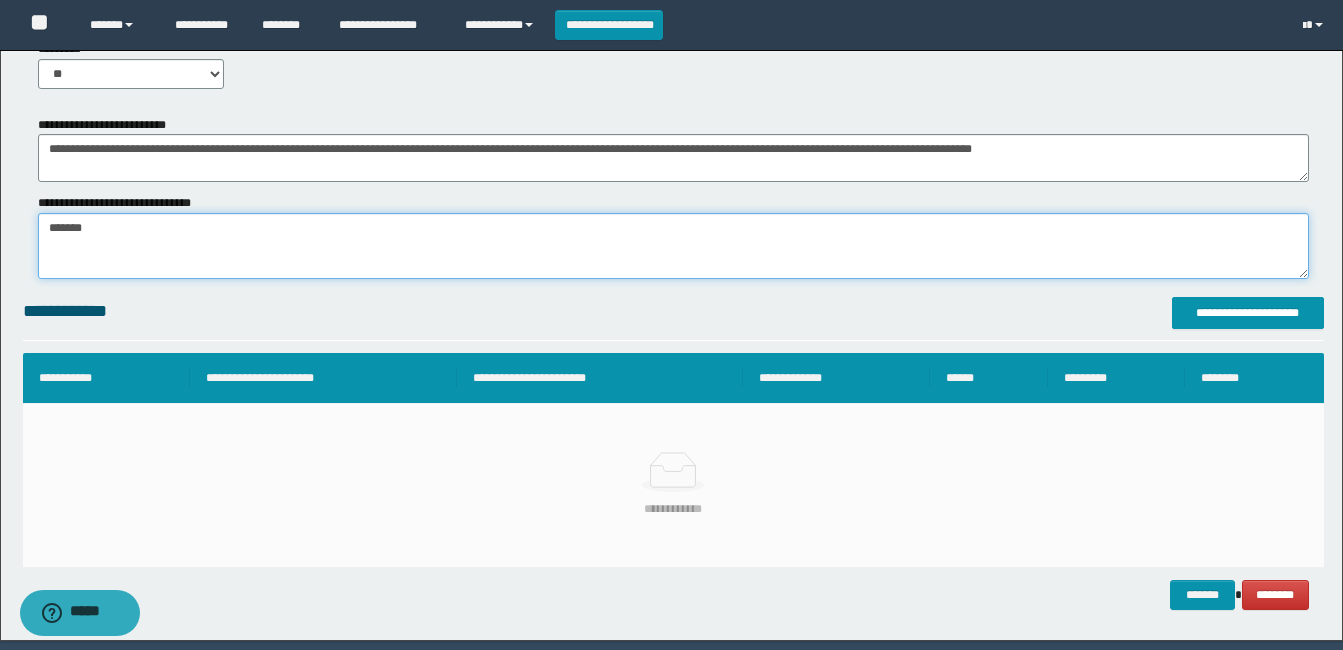drag, startPoint x: 45, startPoint y: 219, endPoint x: 146, endPoint y: 238, distance: 102.77159 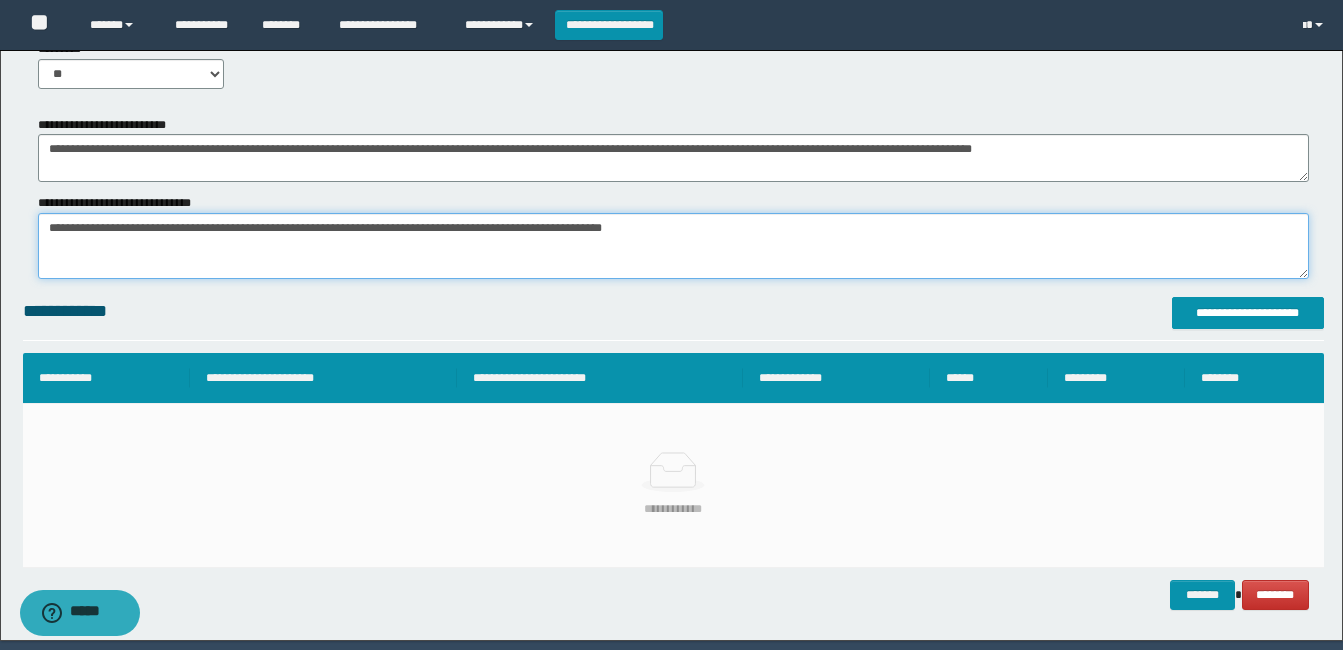 click on "*******" at bounding box center [673, 246] 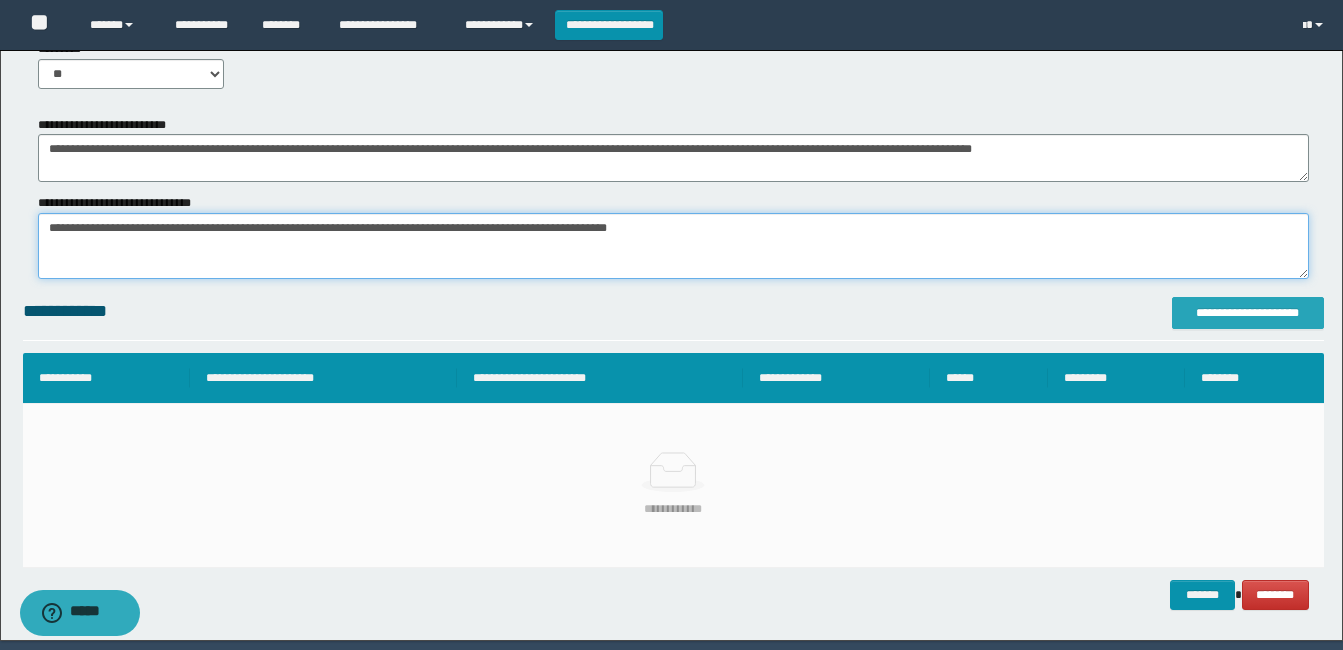 type on "**********" 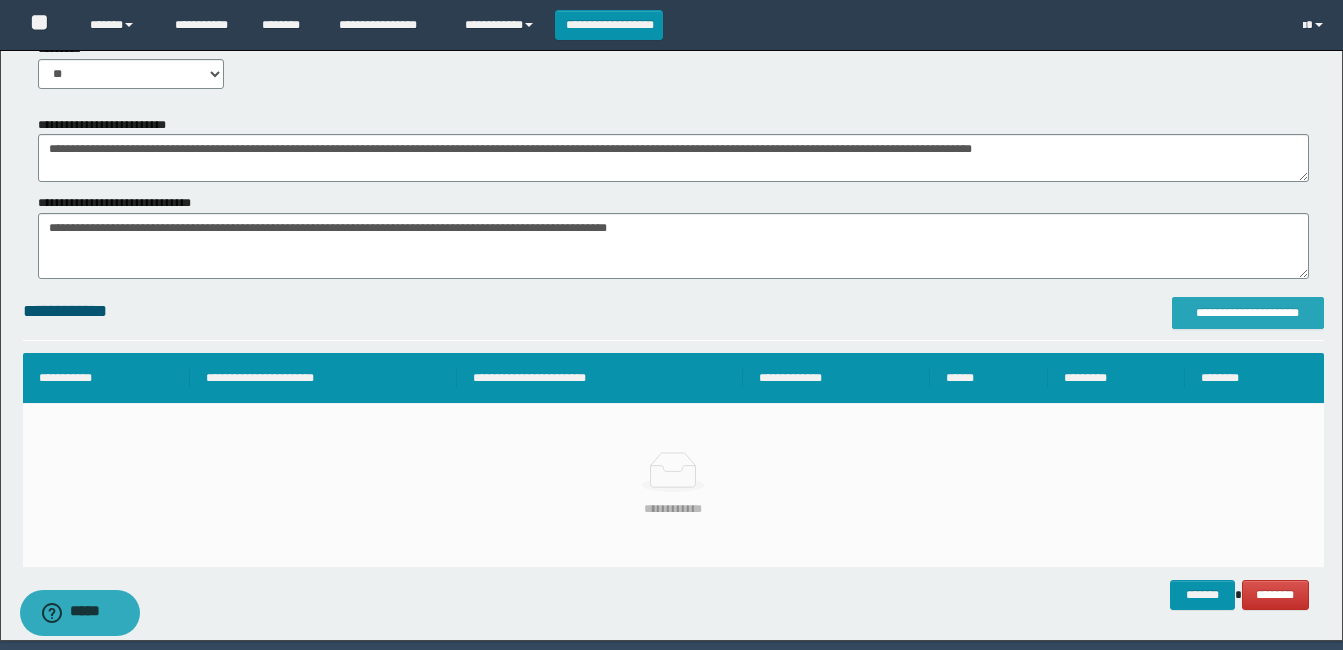 click on "**********" at bounding box center [1248, 313] 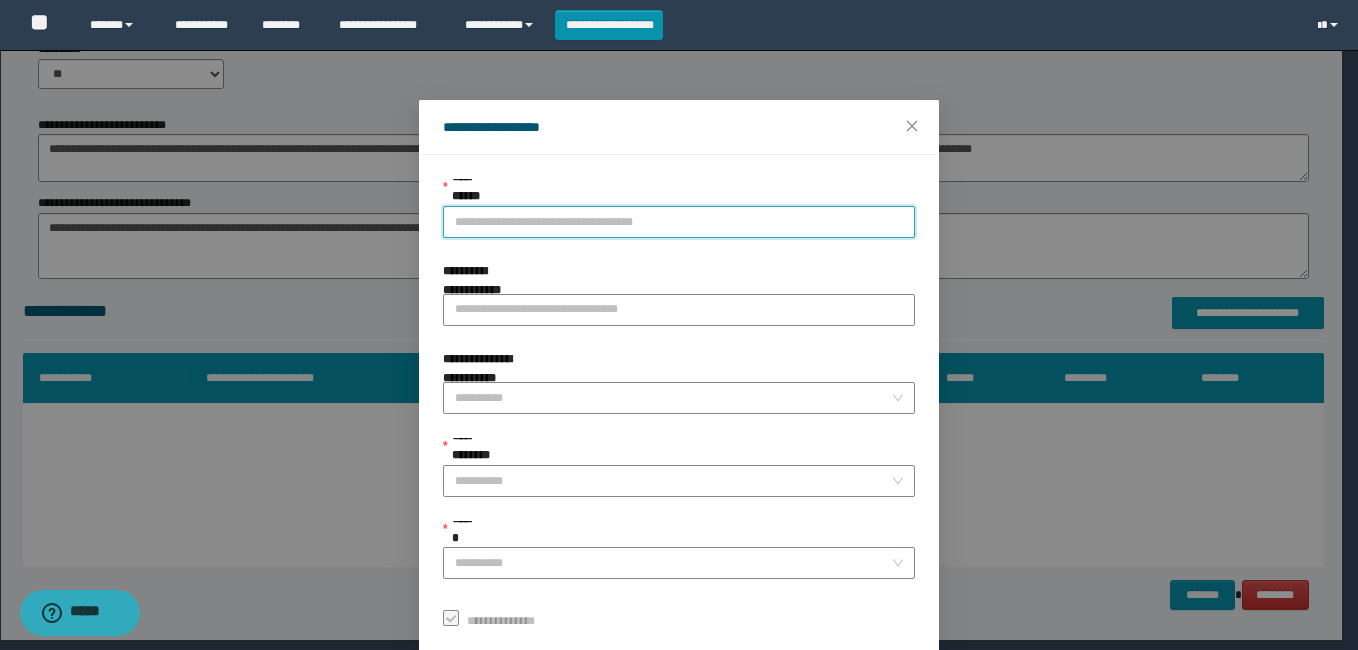 click on "**********" at bounding box center [679, 222] 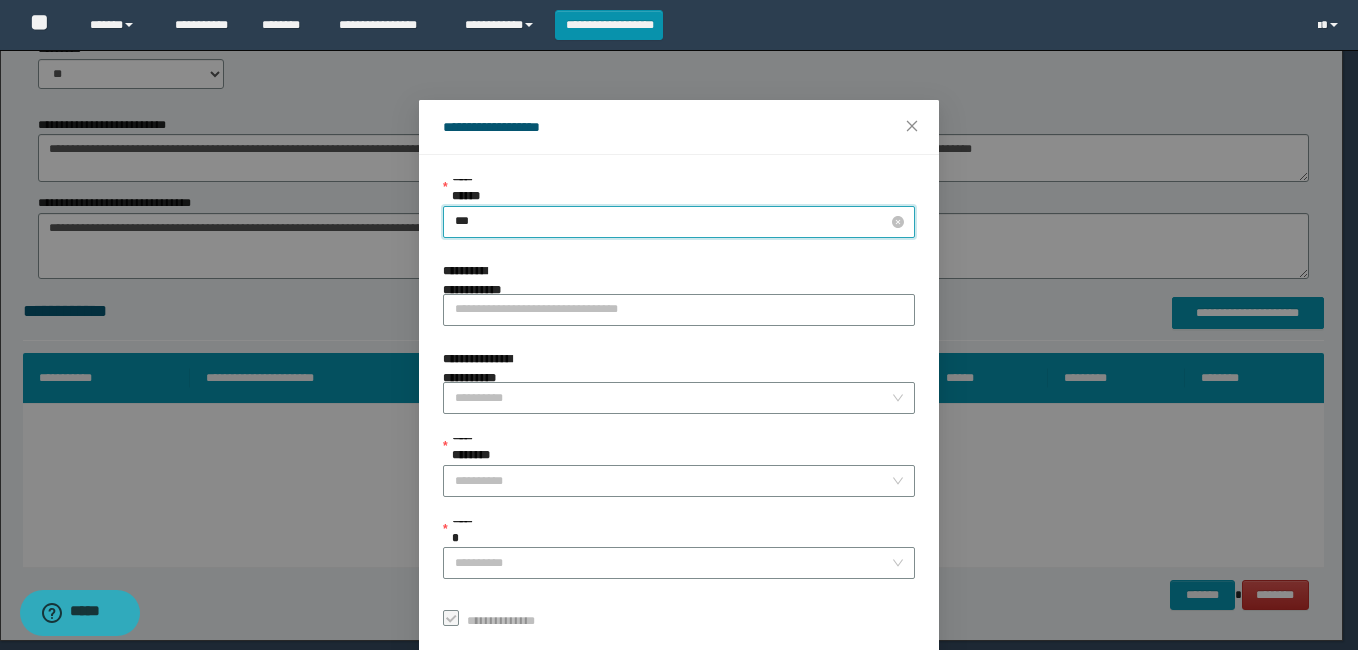 type on "****" 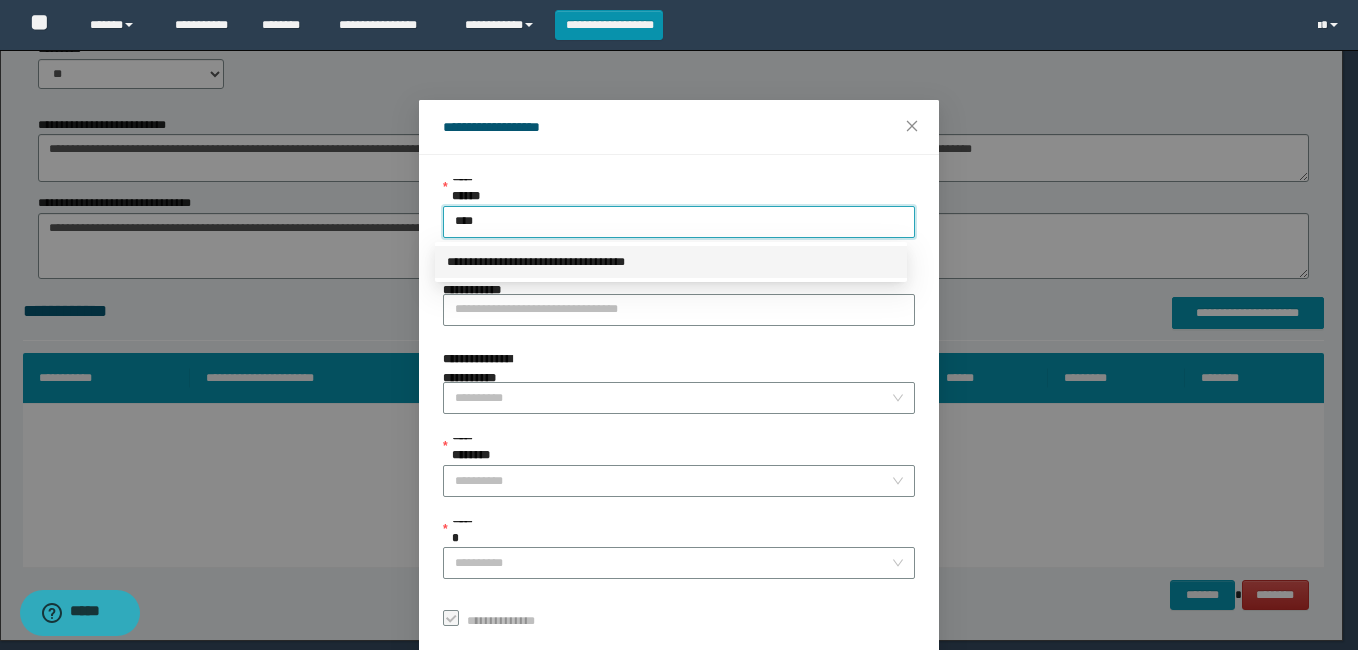 click on "**********" at bounding box center (671, 262) 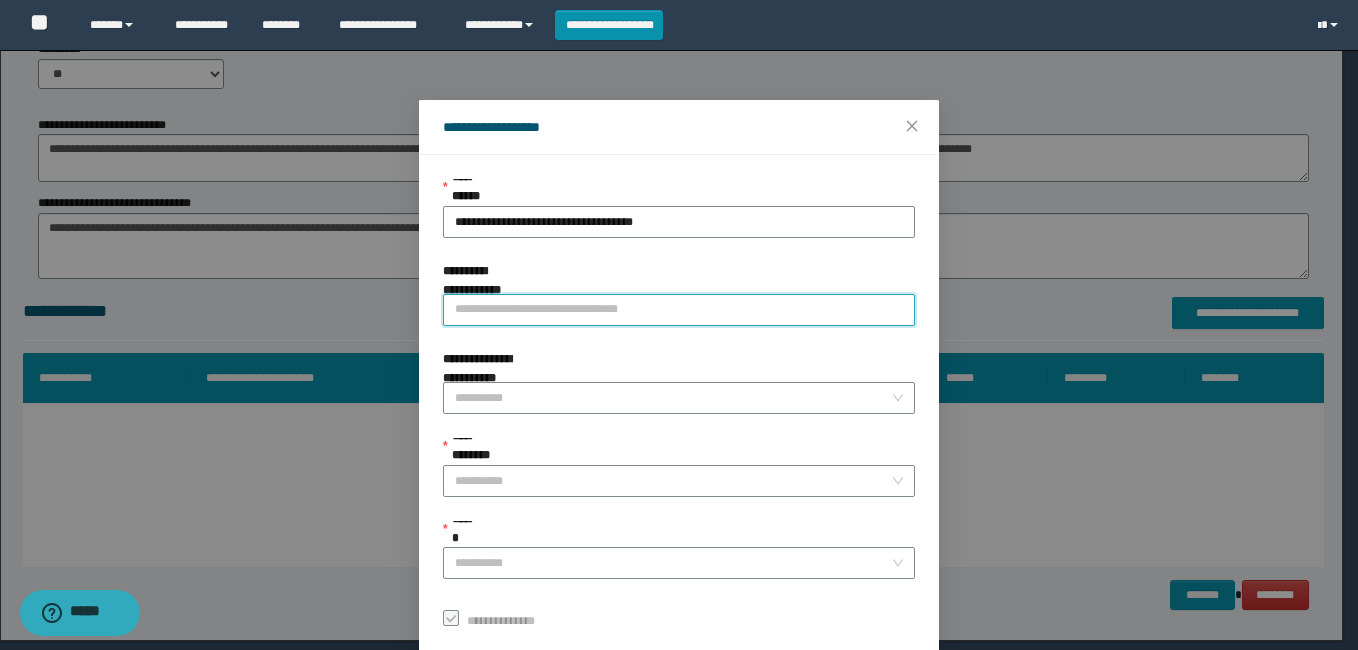 click on "**********" at bounding box center (679, 310) 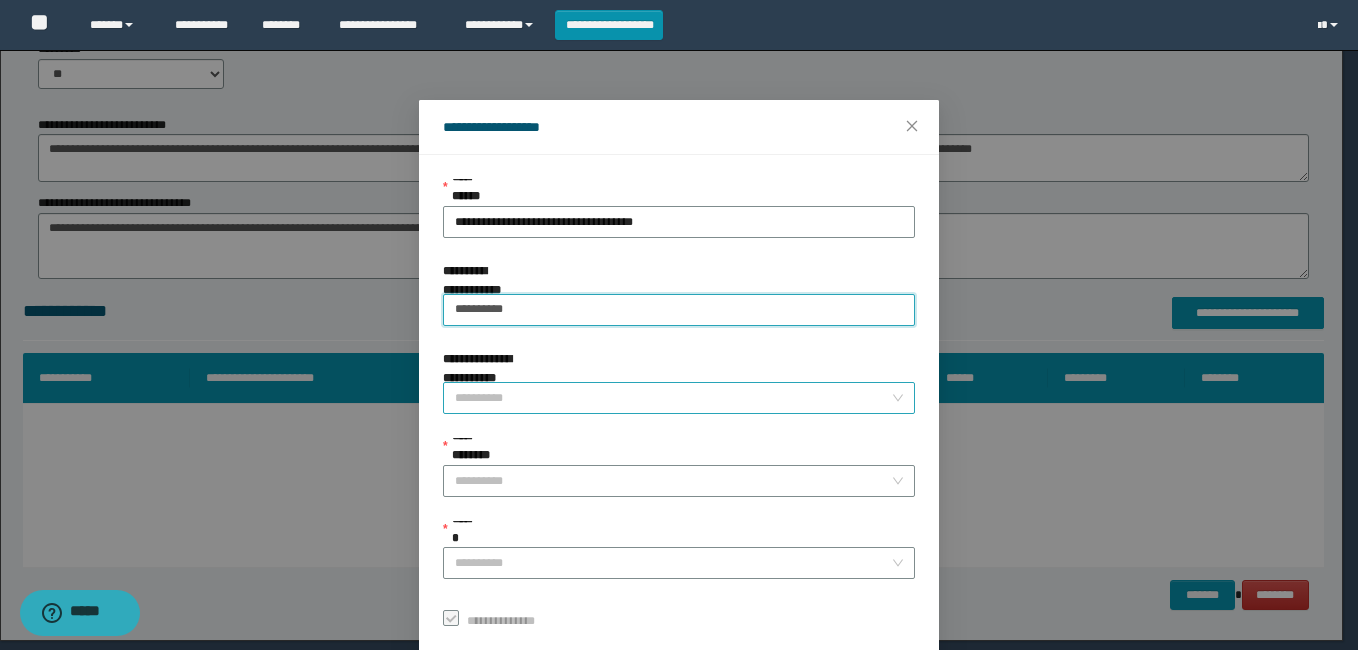 type on "*********" 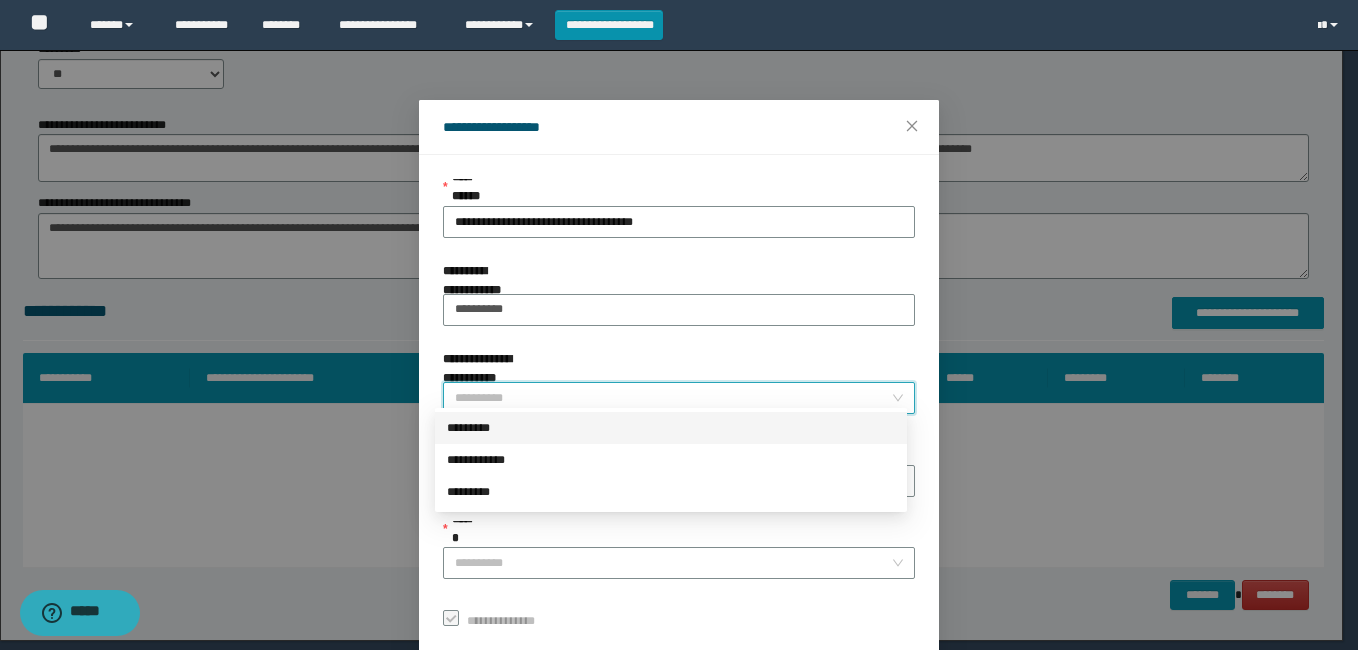 click on "**********" at bounding box center (673, 398) 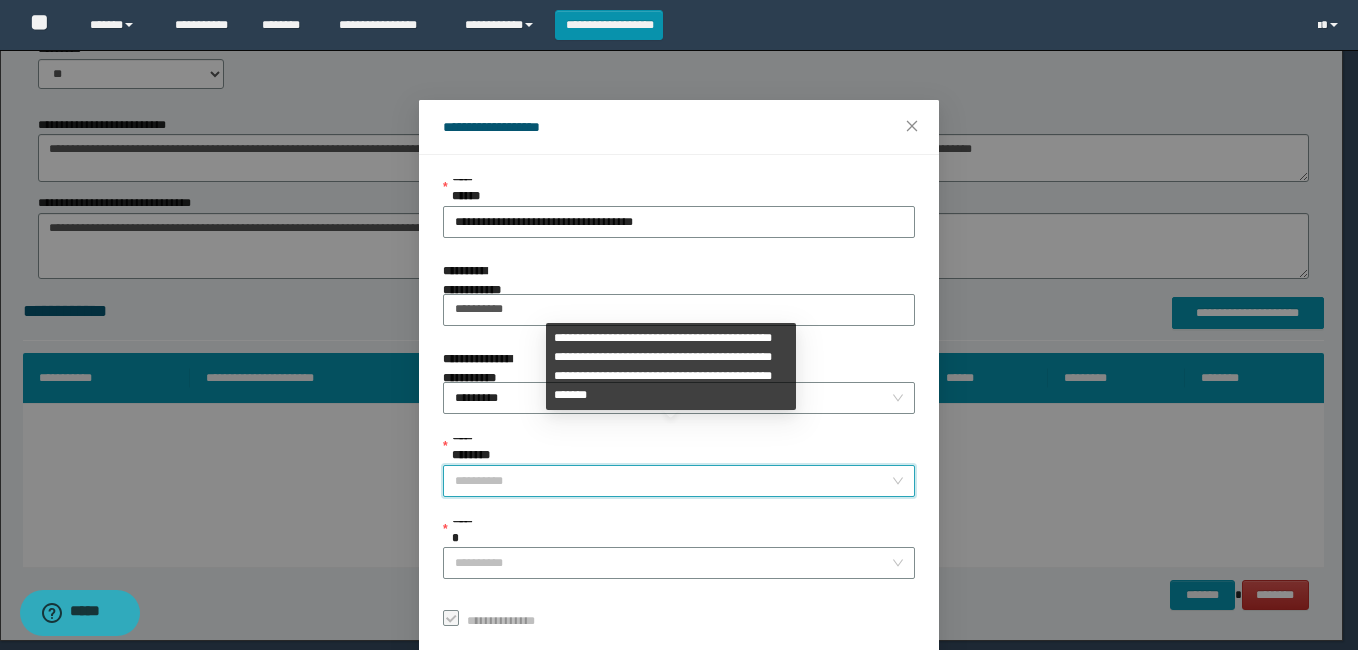 click on "**********" at bounding box center [673, 481] 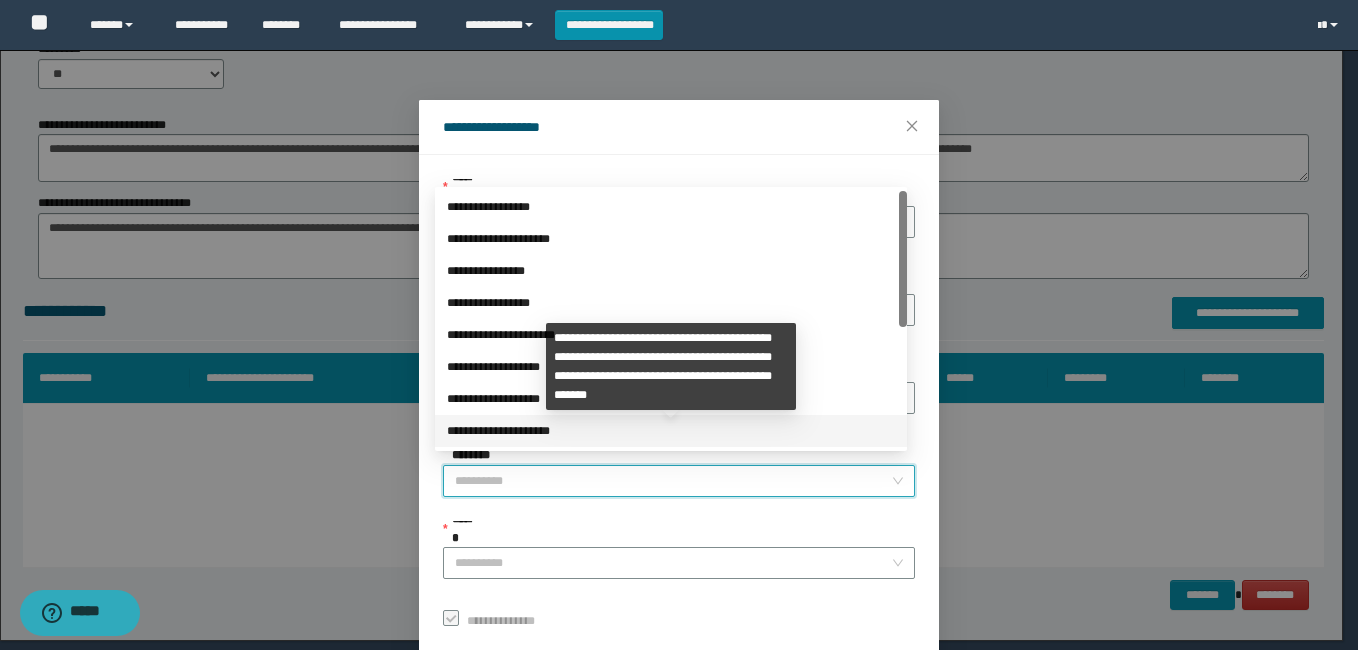 scroll, scrollTop: 224, scrollLeft: 0, axis: vertical 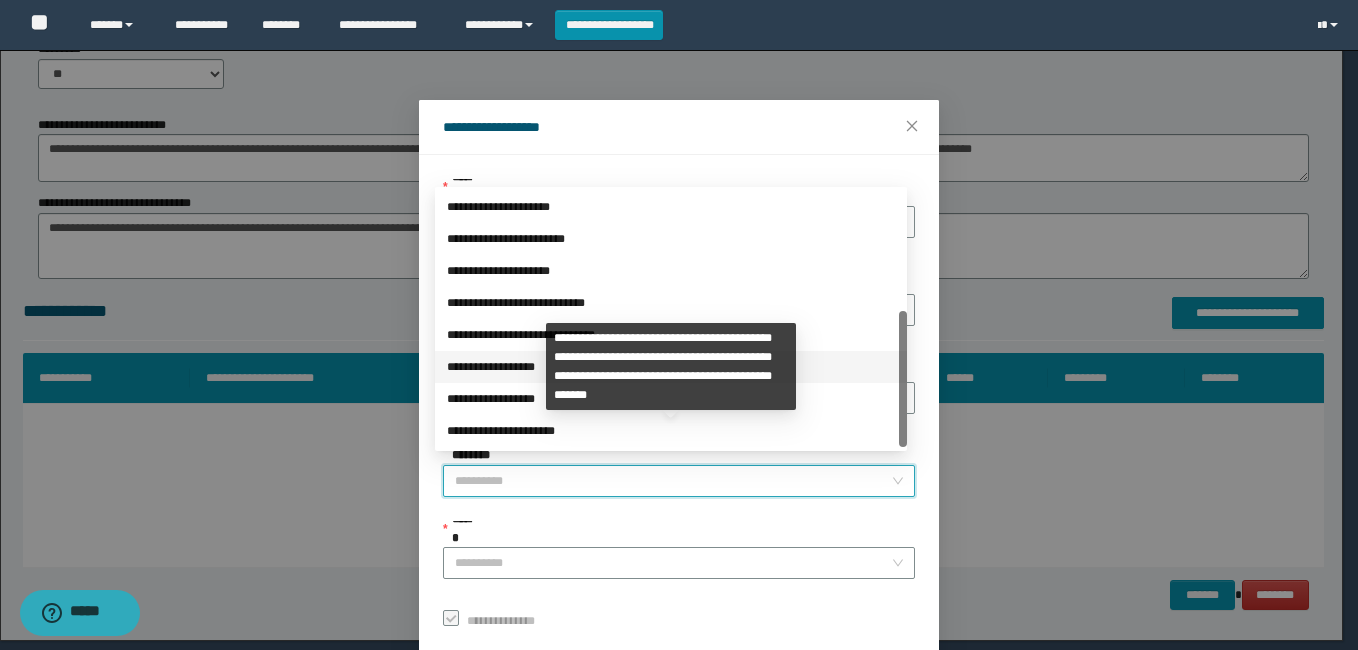 click on "**********" at bounding box center [671, 367] 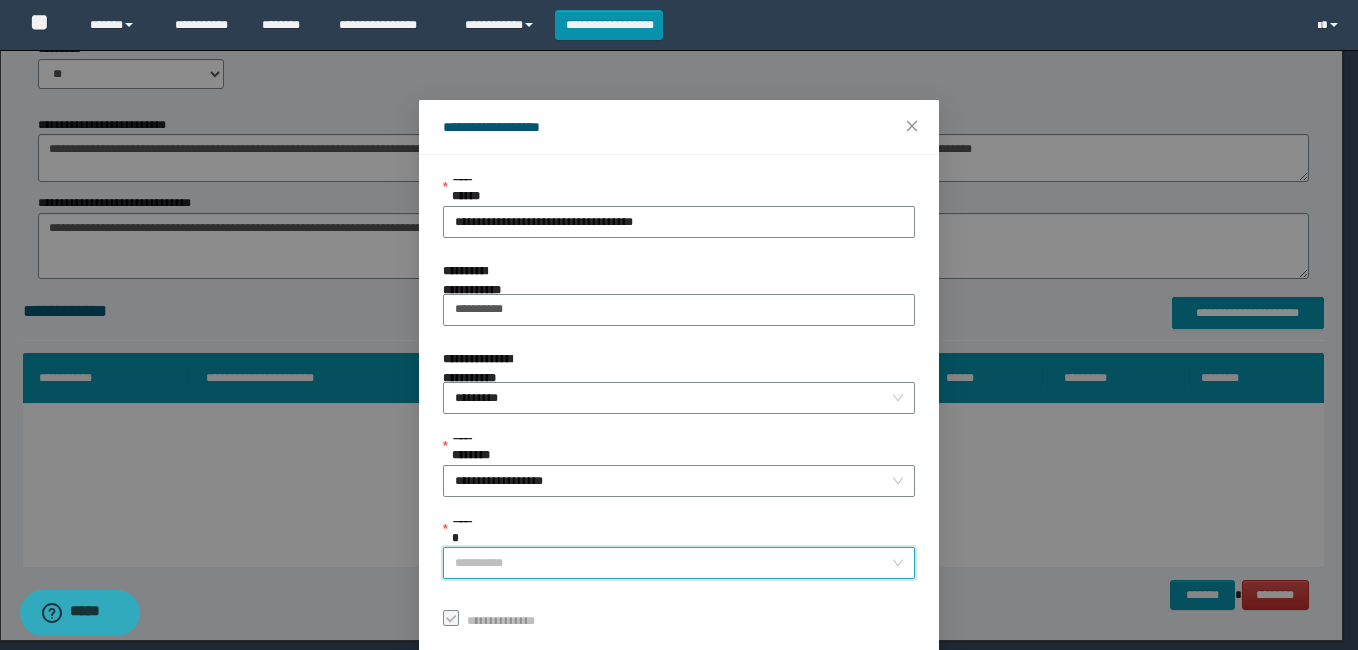 click on "******" at bounding box center [673, 563] 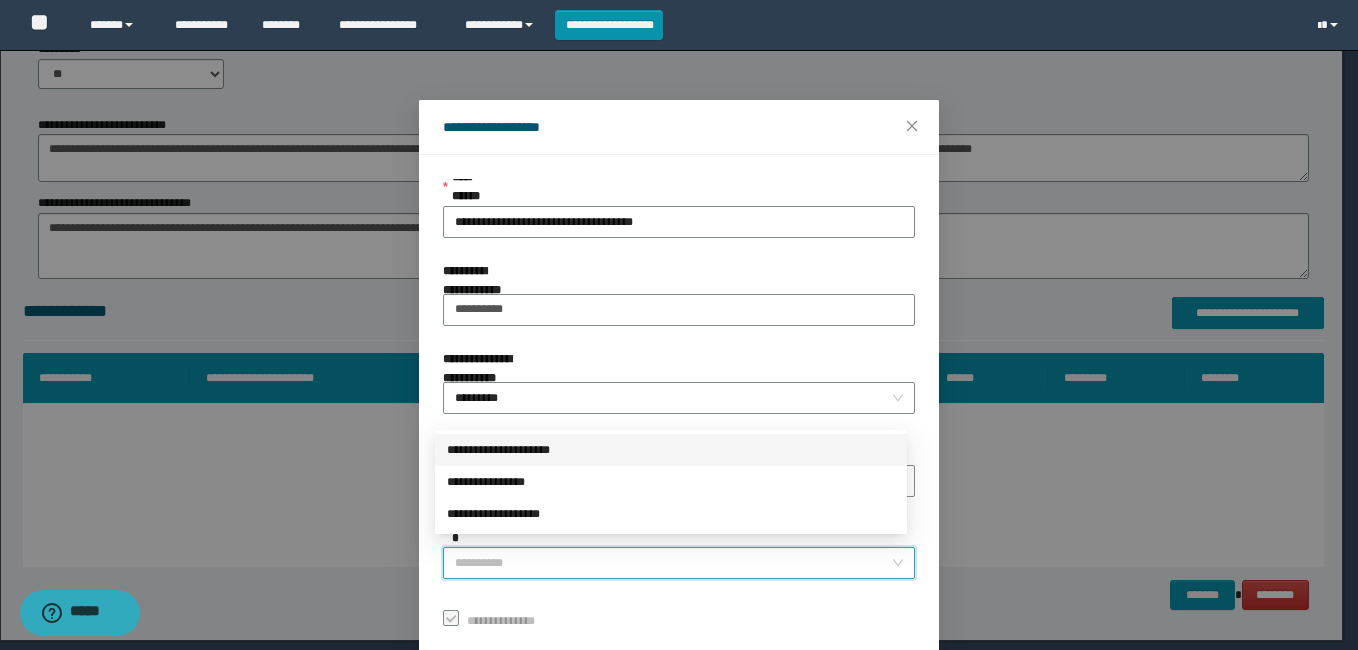 click on "**********" at bounding box center [671, 450] 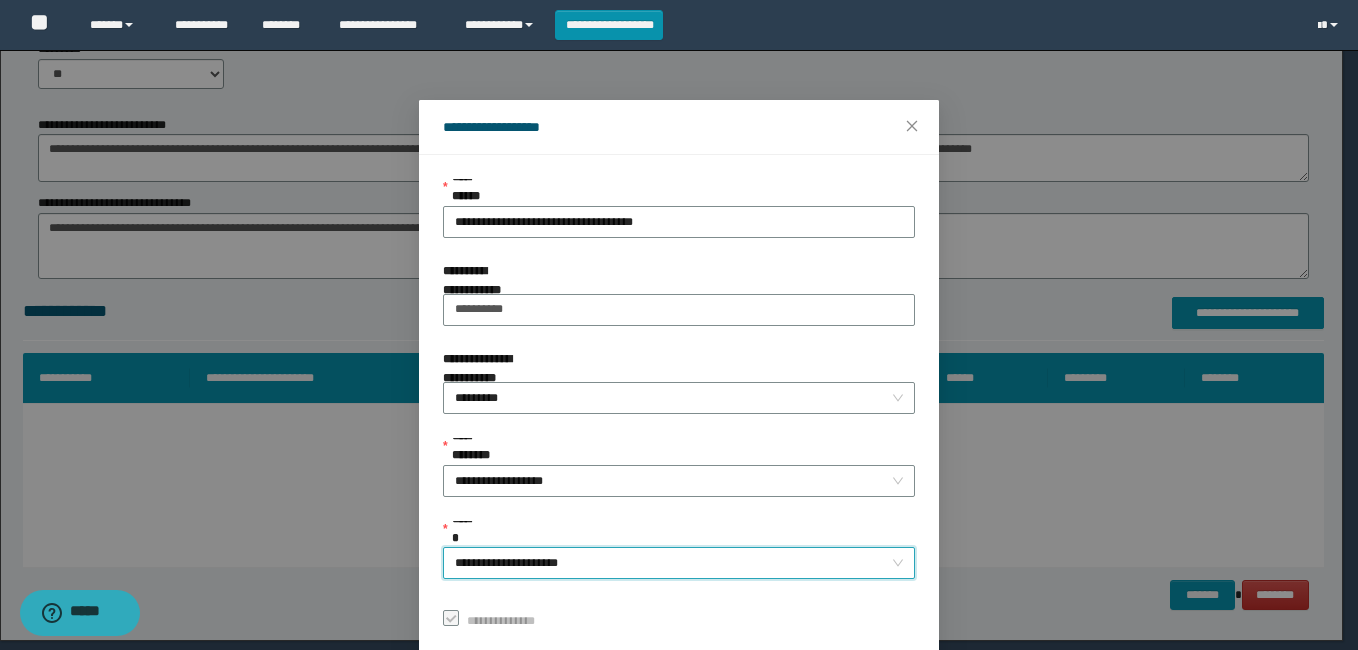 scroll, scrollTop: 102, scrollLeft: 0, axis: vertical 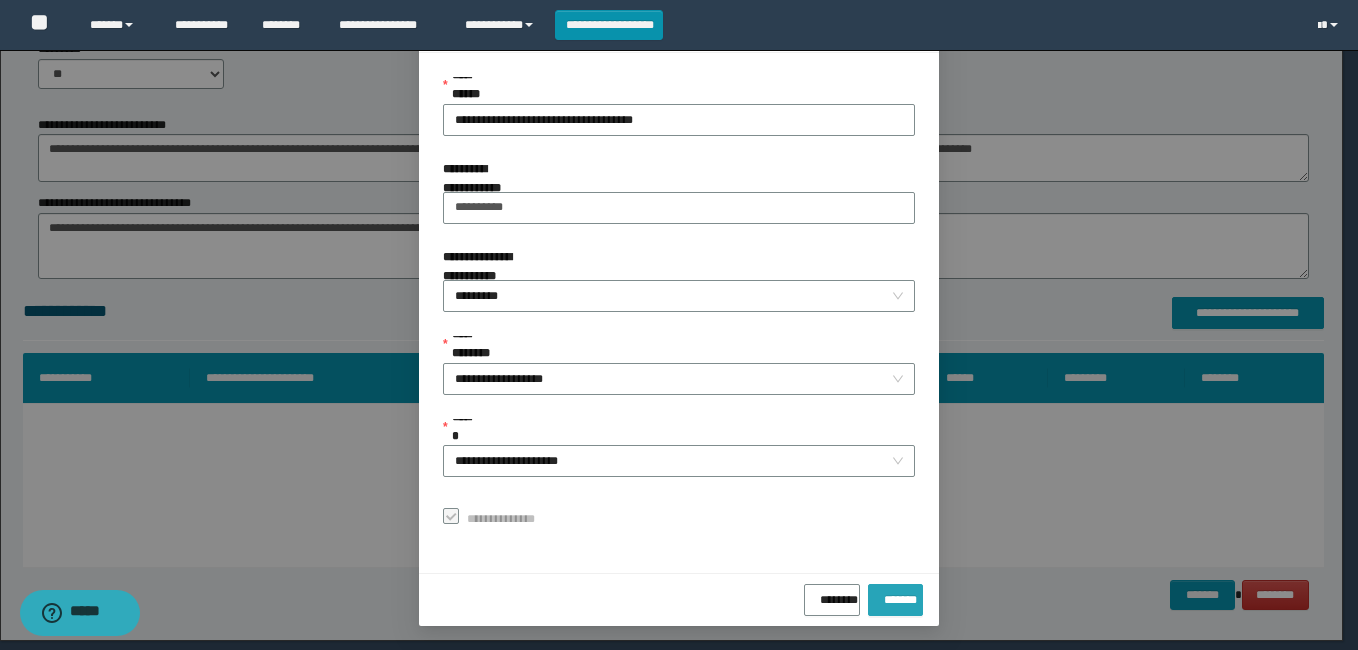 click on "*******" at bounding box center [895, 596] 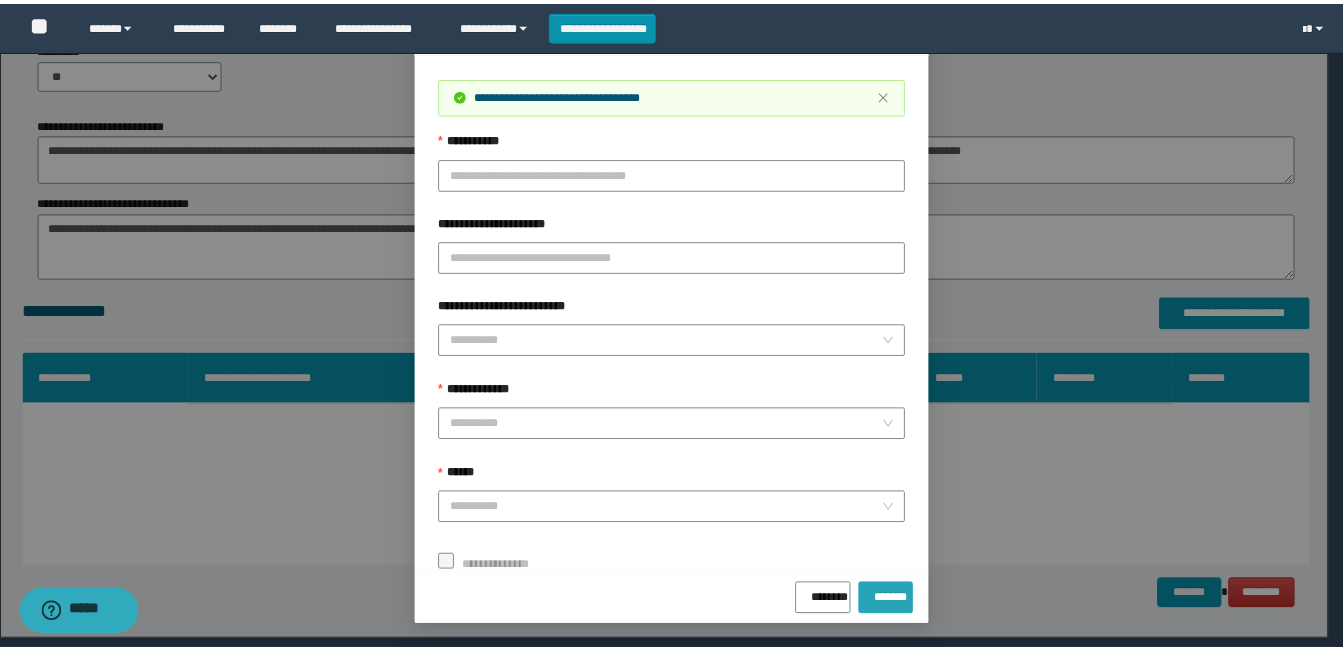 scroll, scrollTop: 55, scrollLeft: 0, axis: vertical 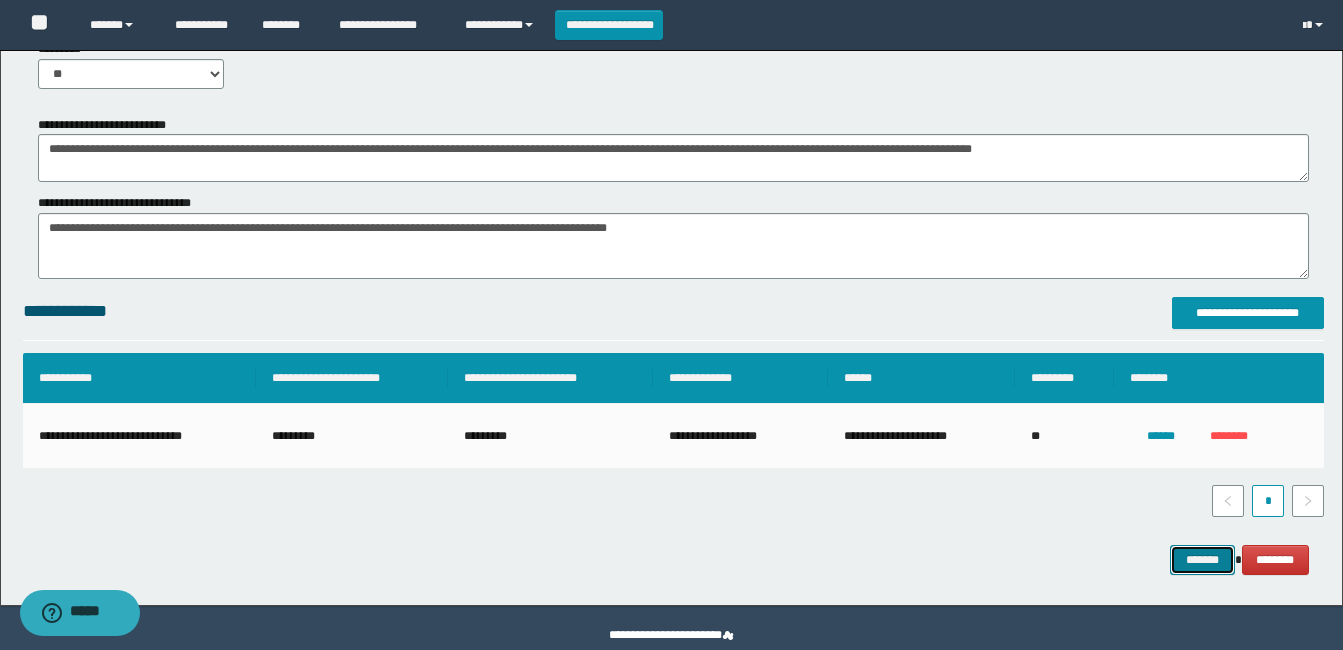 click on "*******" at bounding box center (1202, 560) 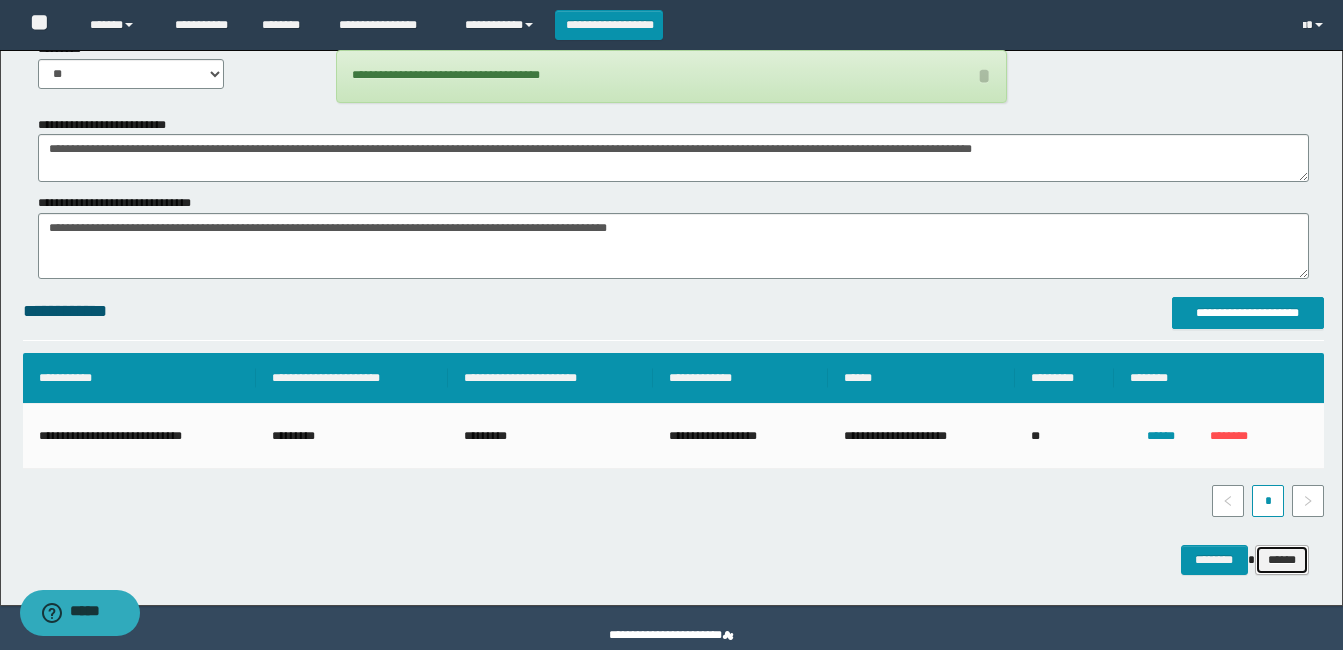 click on "******" at bounding box center (1282, 560) 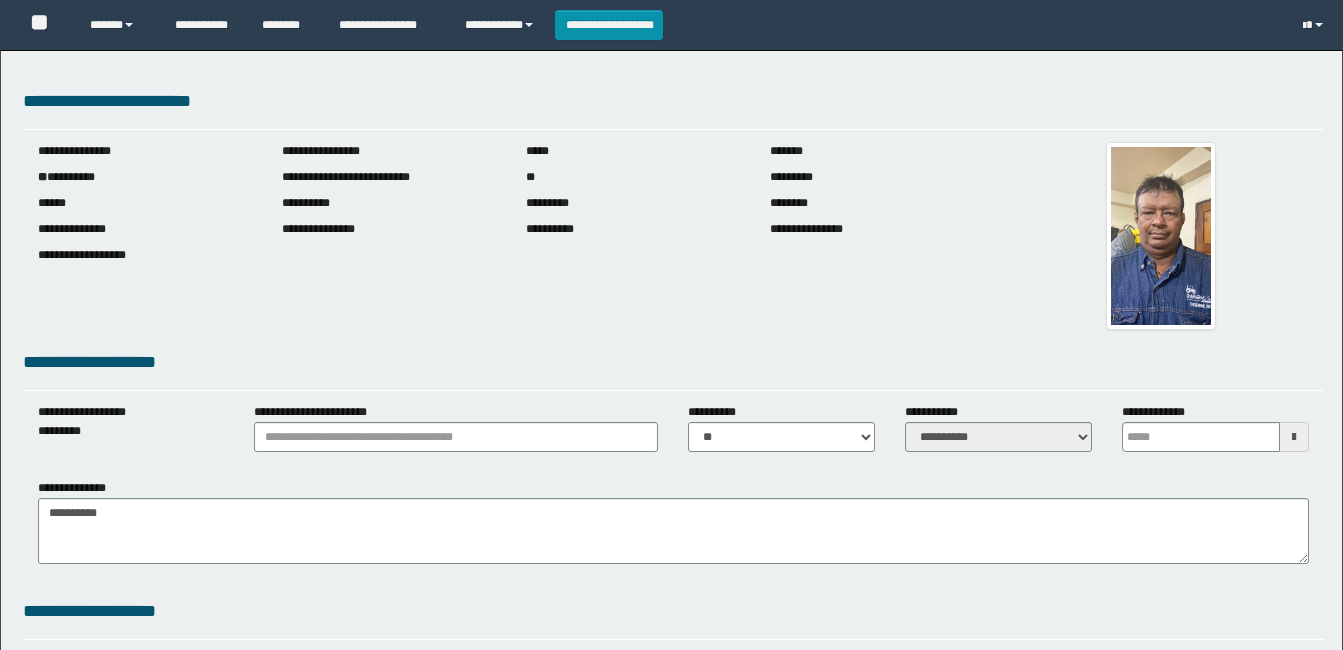 scroll, scrollTop: 0, scrollLeft: 0, axis: both 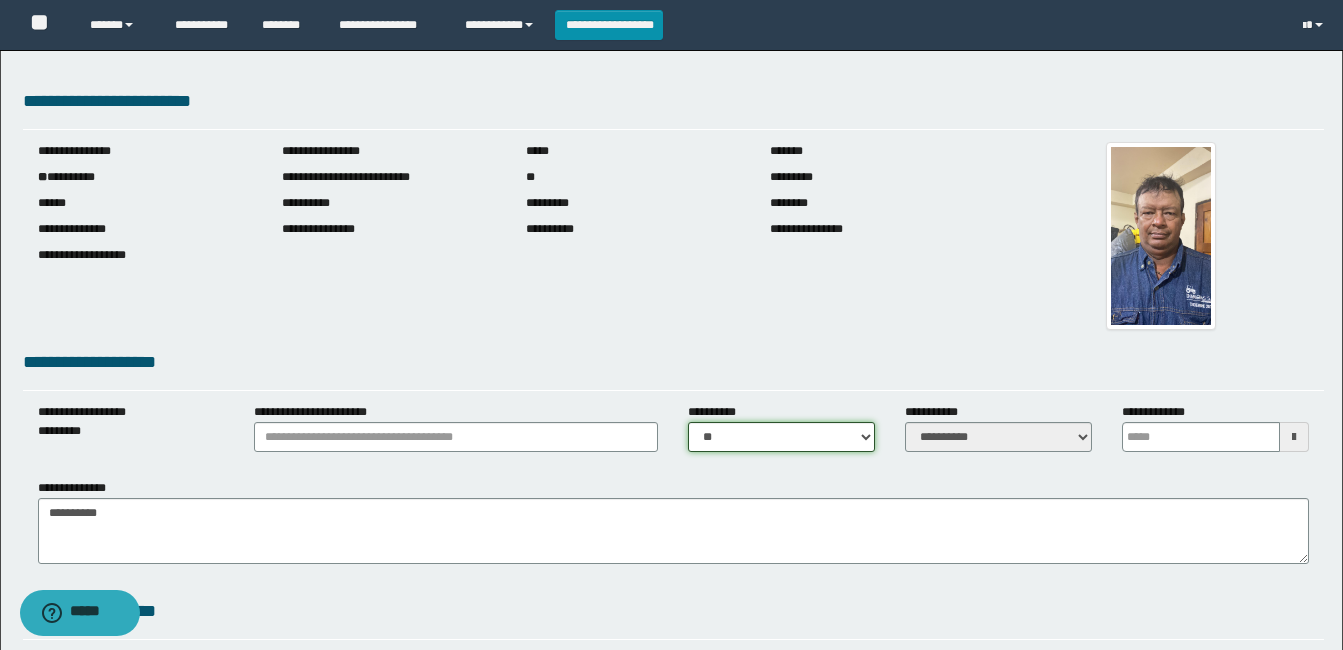 click on "**
**" at bounding box center [781, 437] 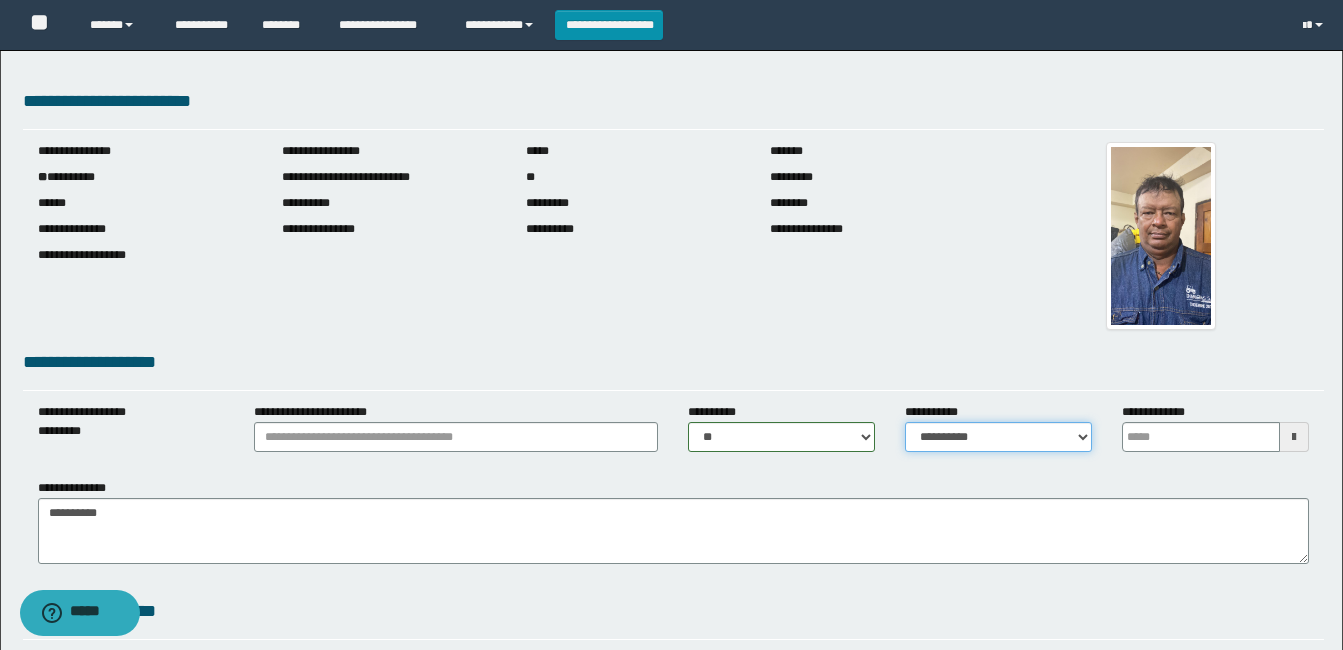 click on "**********" at bounding box center (998, 437) 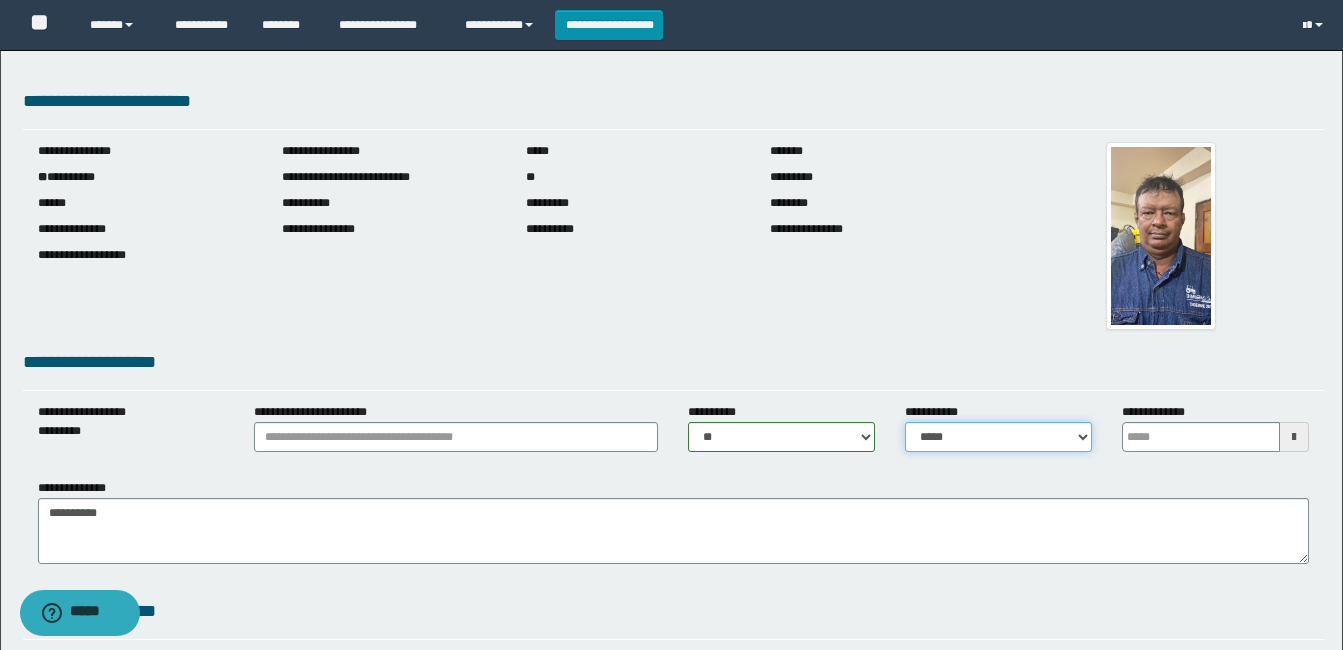 click on "**********" at bounding box center (998, 437) 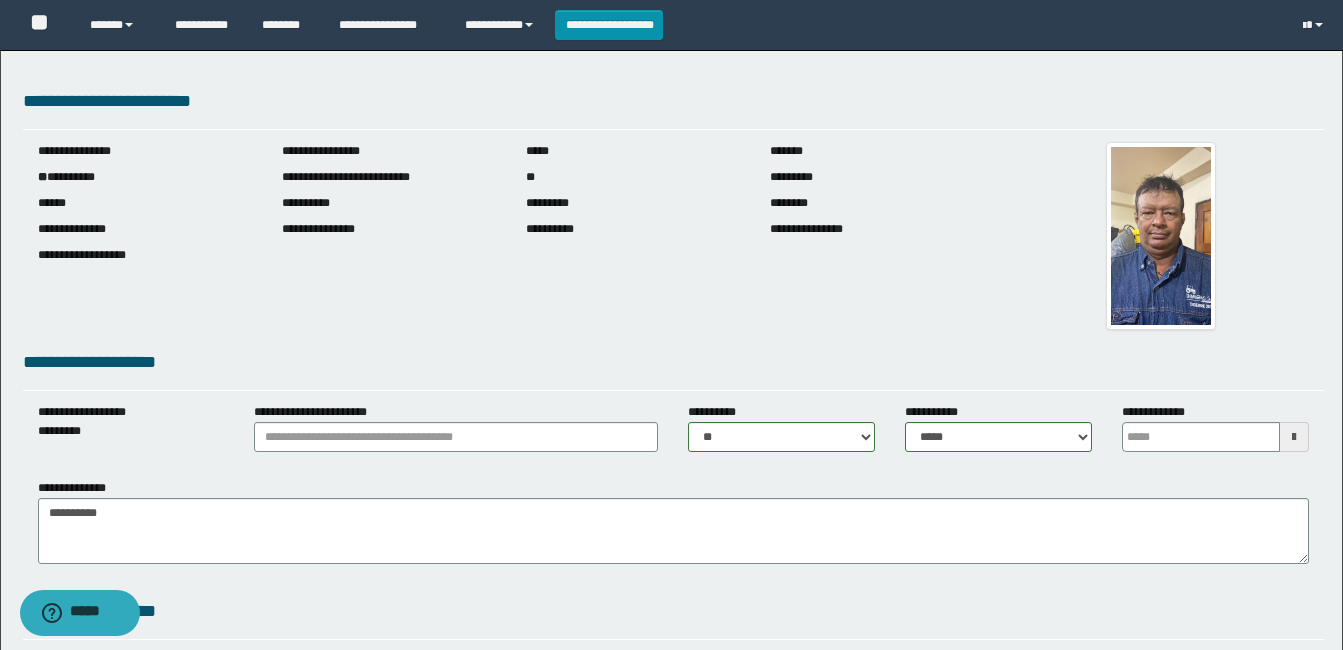 click at bounding box center (1294, 437) 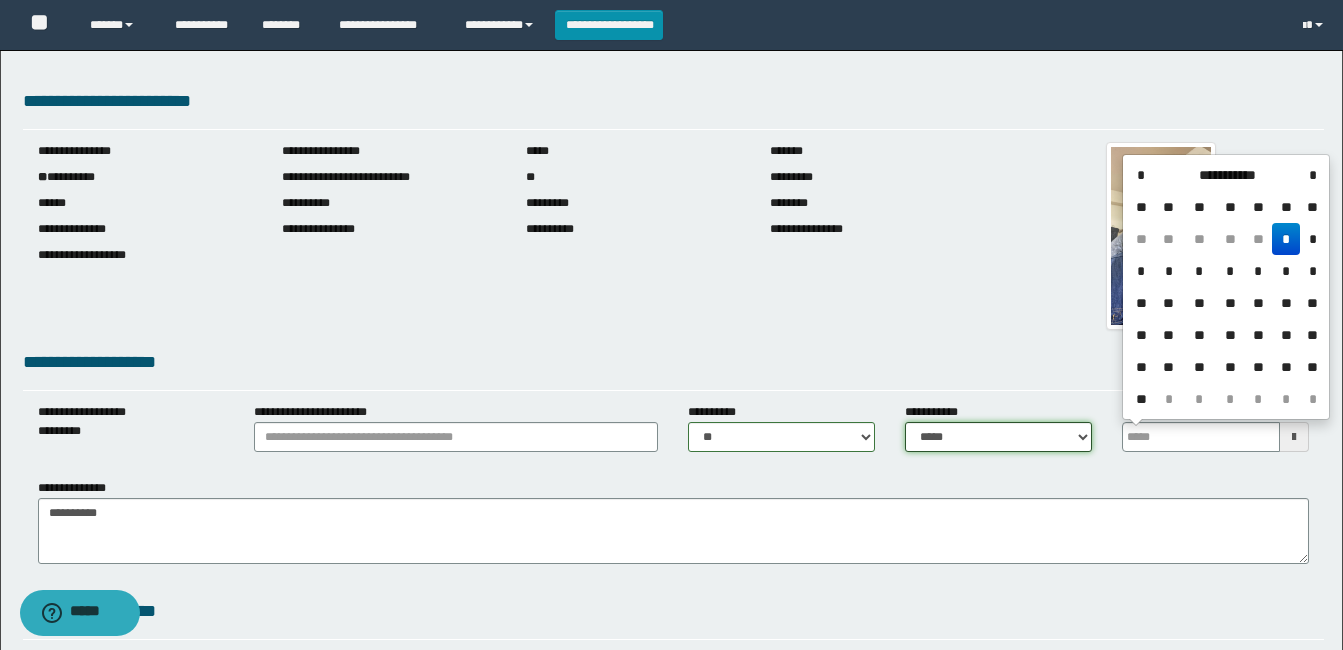 click on "**********" at bounding box center [998, 437] 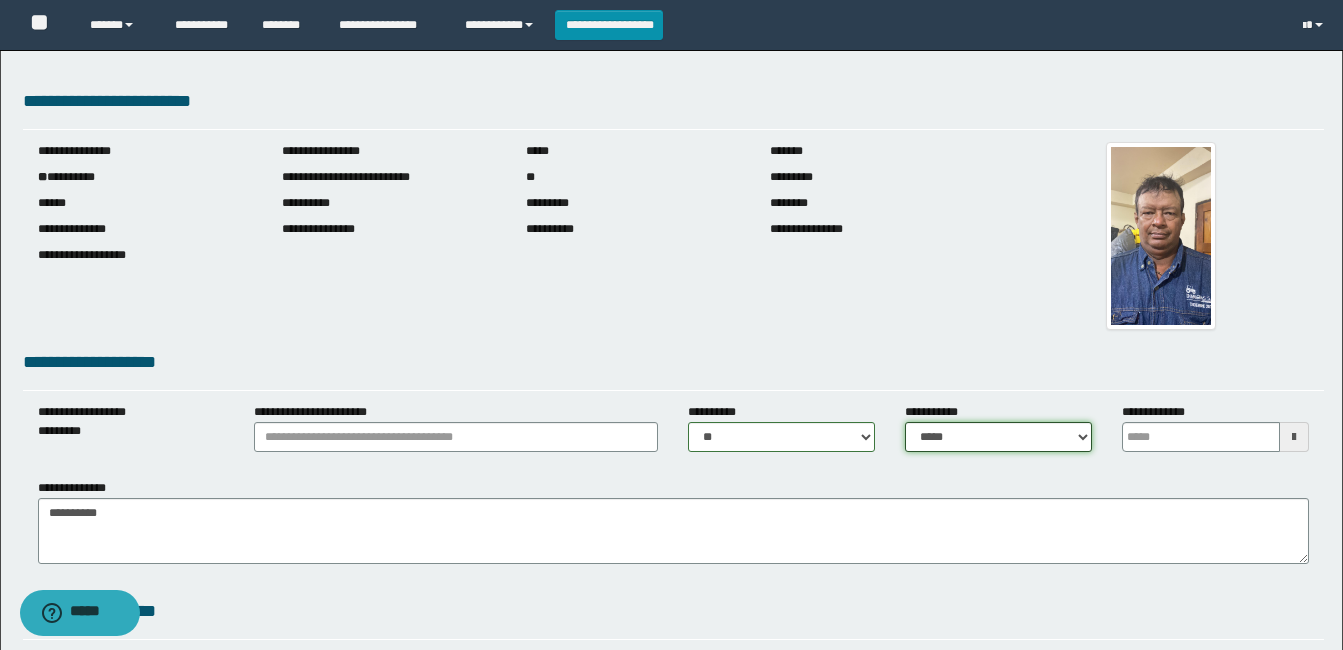 select on "*" 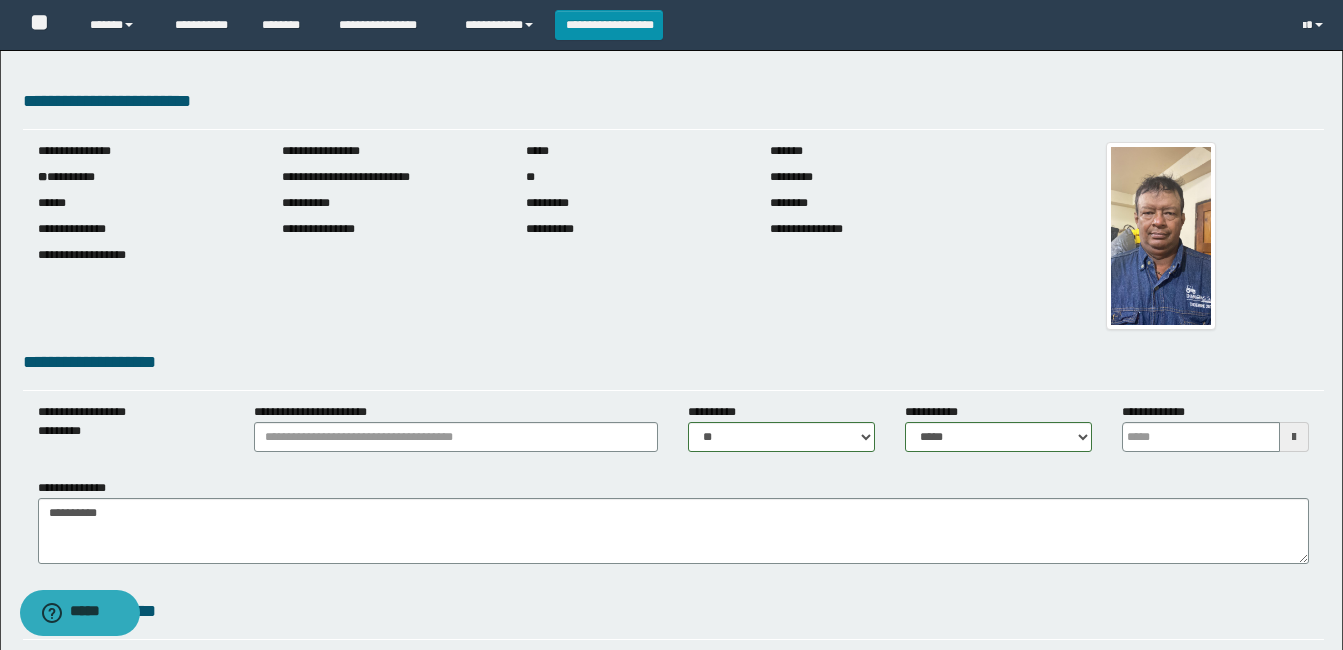 click at bounding box center [1294, 437] 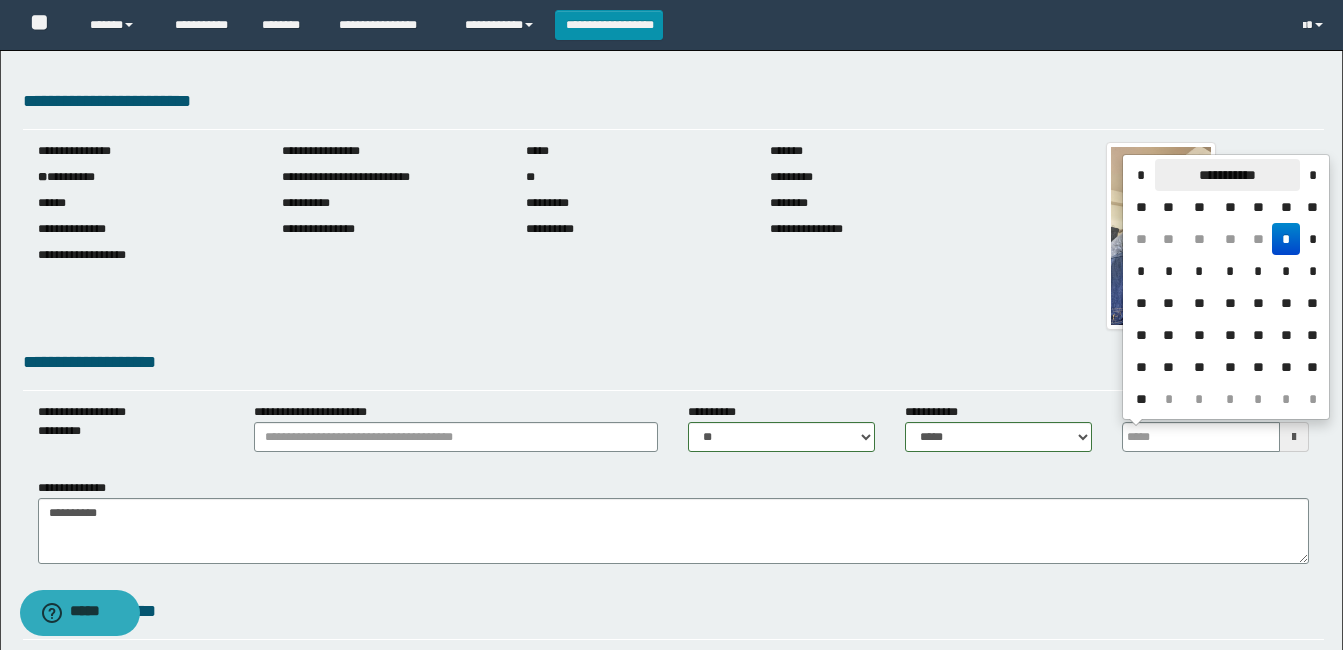 click on "**********" at bounding box center (1227, 175) 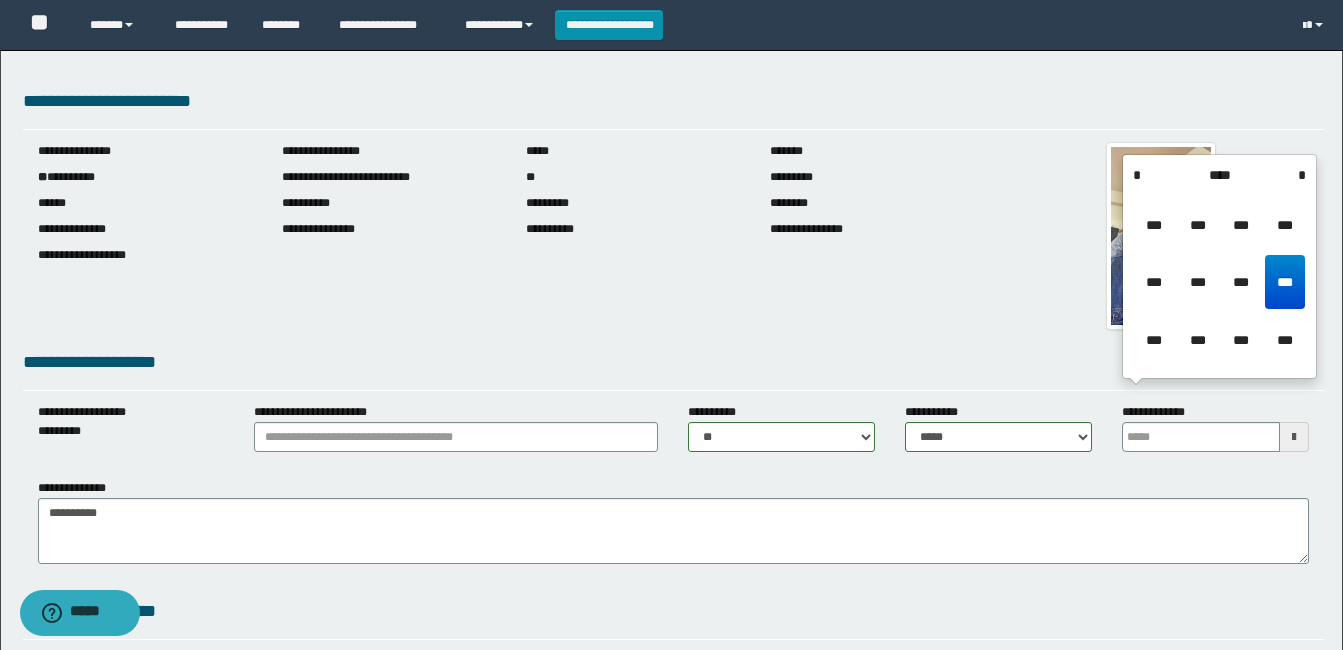 click on "****" at bounding box center (1219, 175) 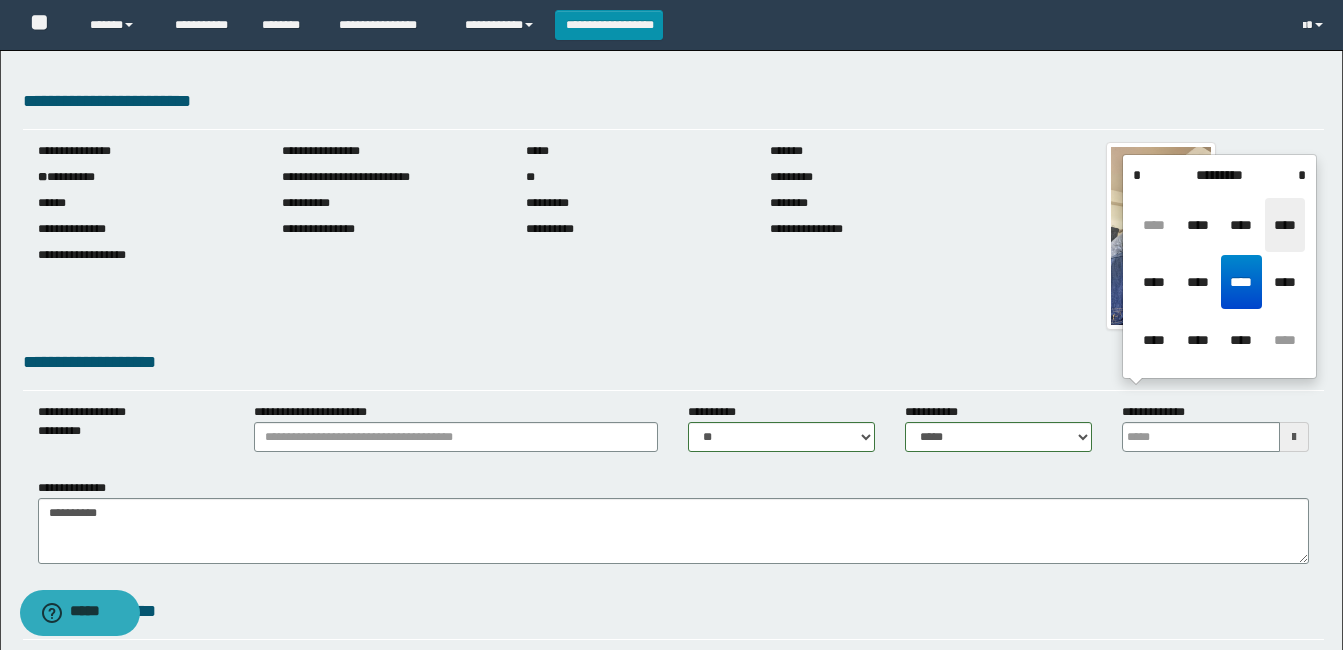 click on "****" at bounding box center (1285, 225) 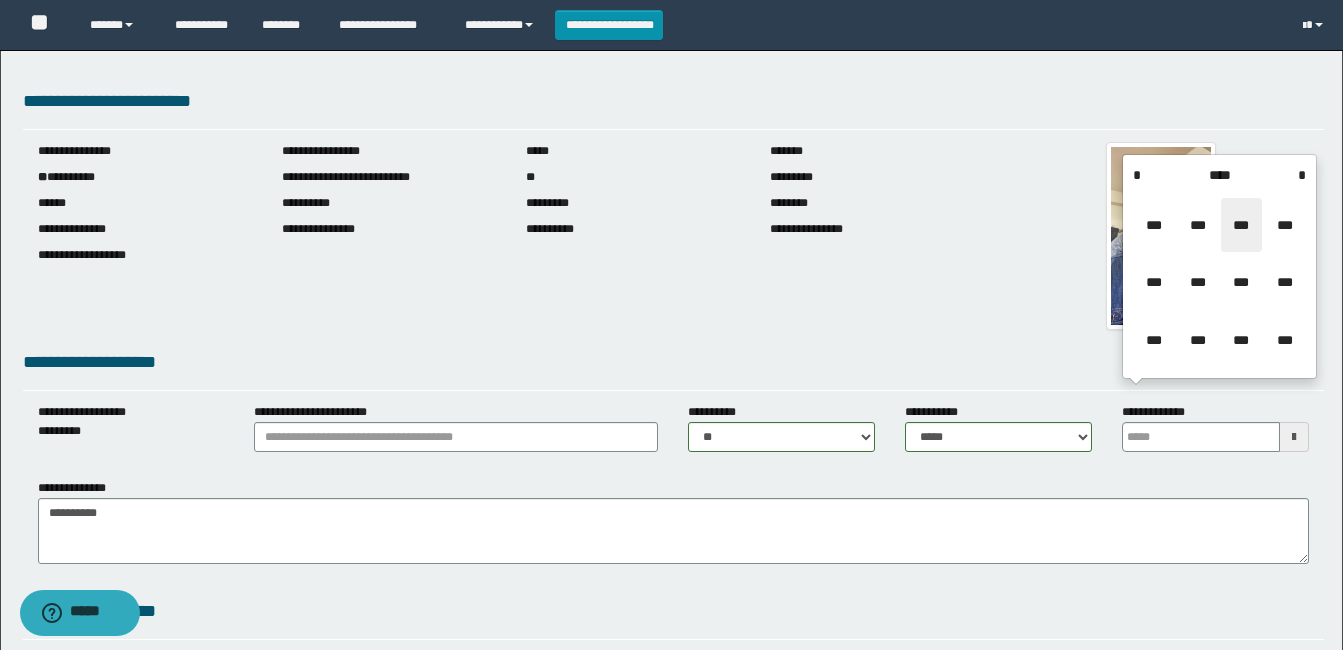 click on "***" at bounding box center (1241, 225) 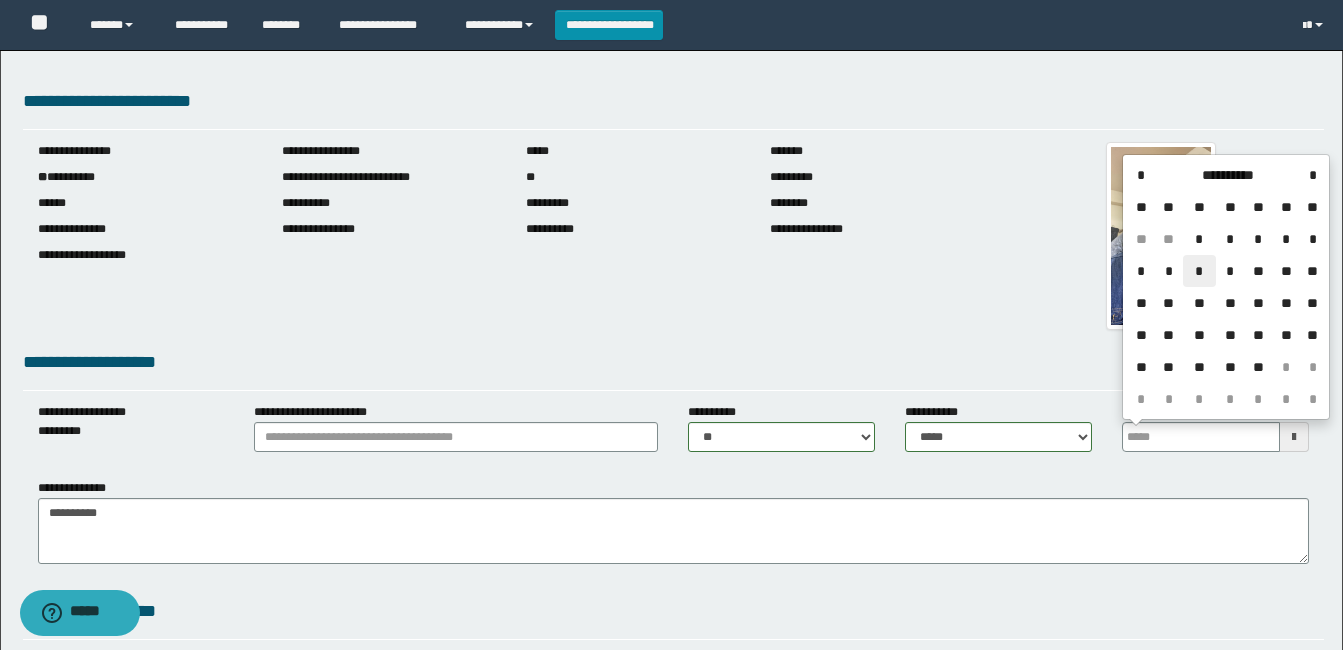click on "*" at bounding box center [1199, 271] 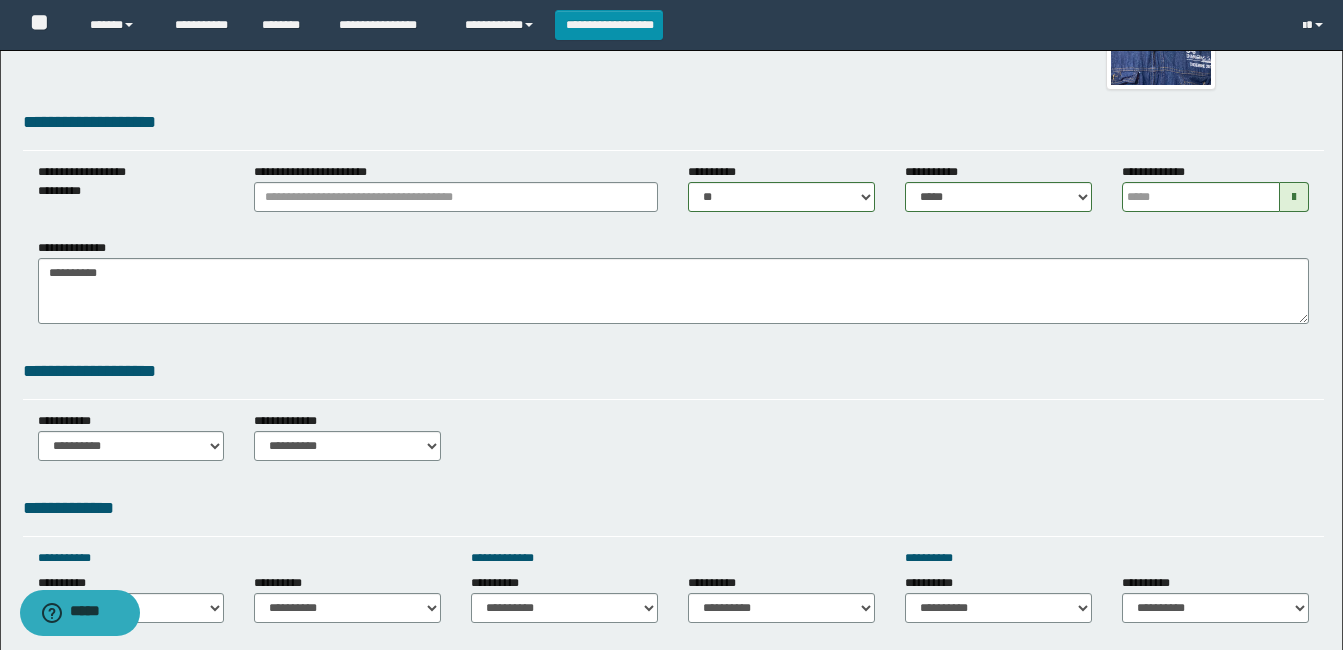 scroll, scrollTop: 300, scrollLeft: 0, axis: vertical 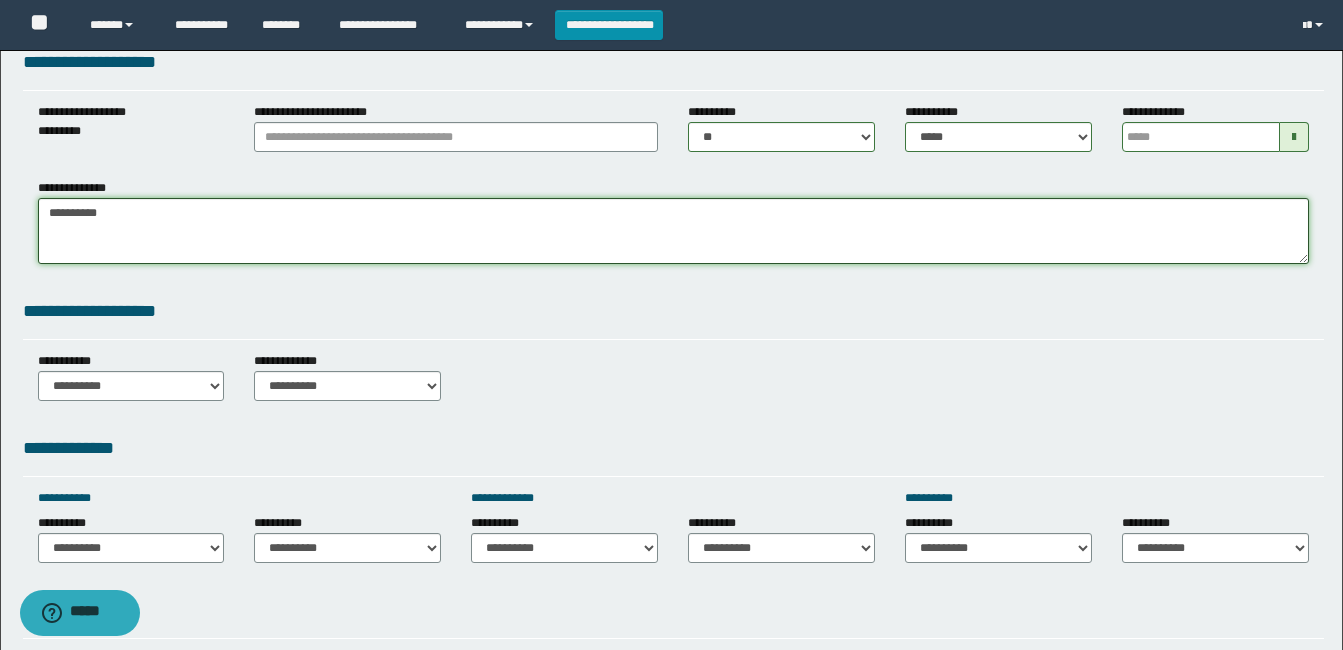 drag, startPoint x: 56, startPoint y: 213, endPoint x: 146, endPoint y: 219, distance: 90.199776 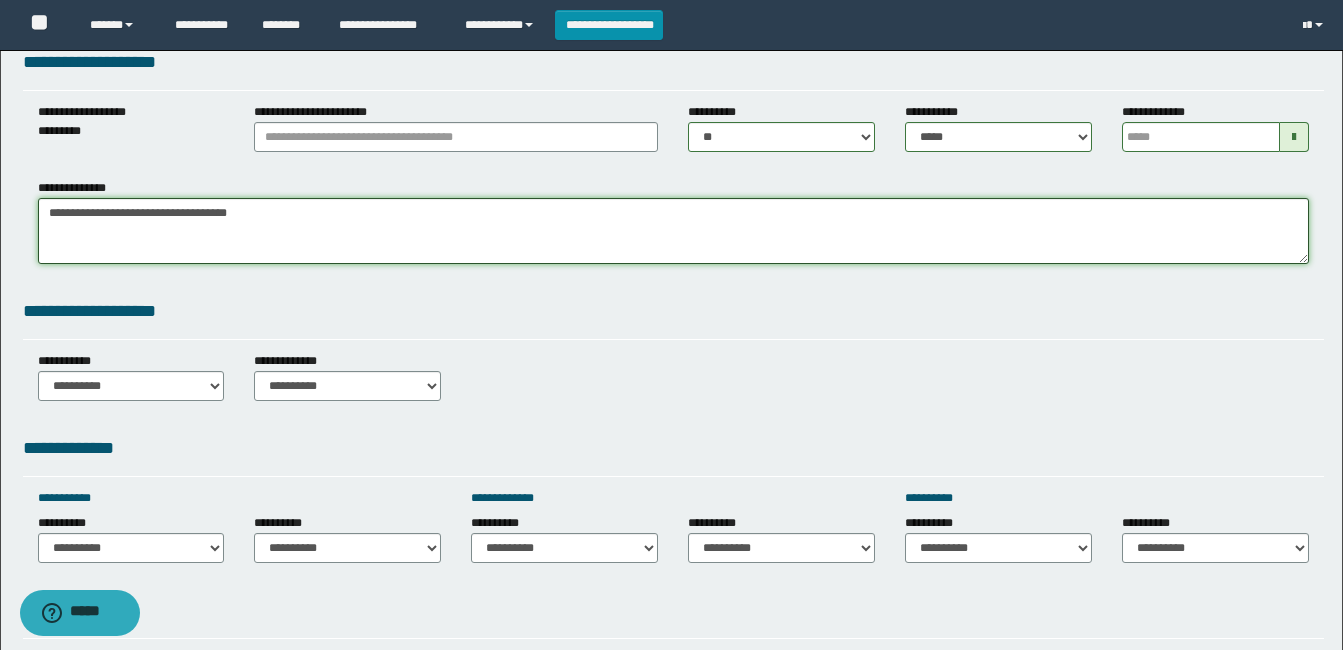 scroll, scrollTop: 600, scrollLeft: 0, axis: vertical 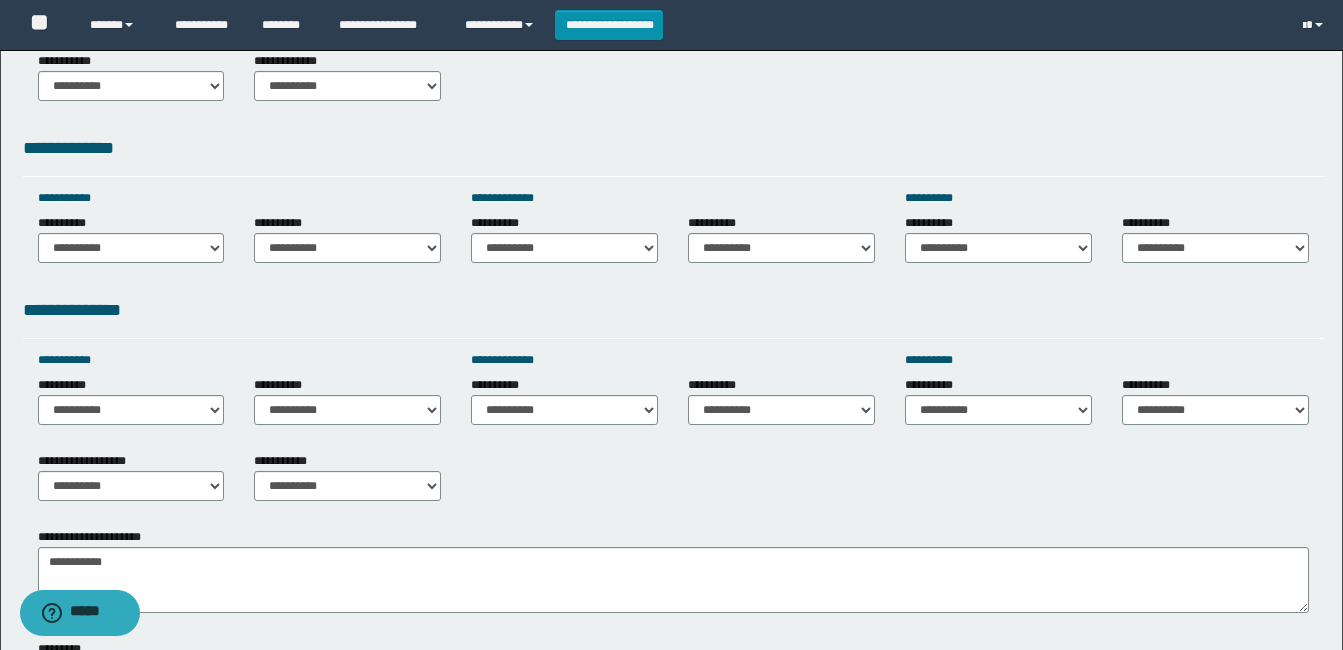 type on "**********" 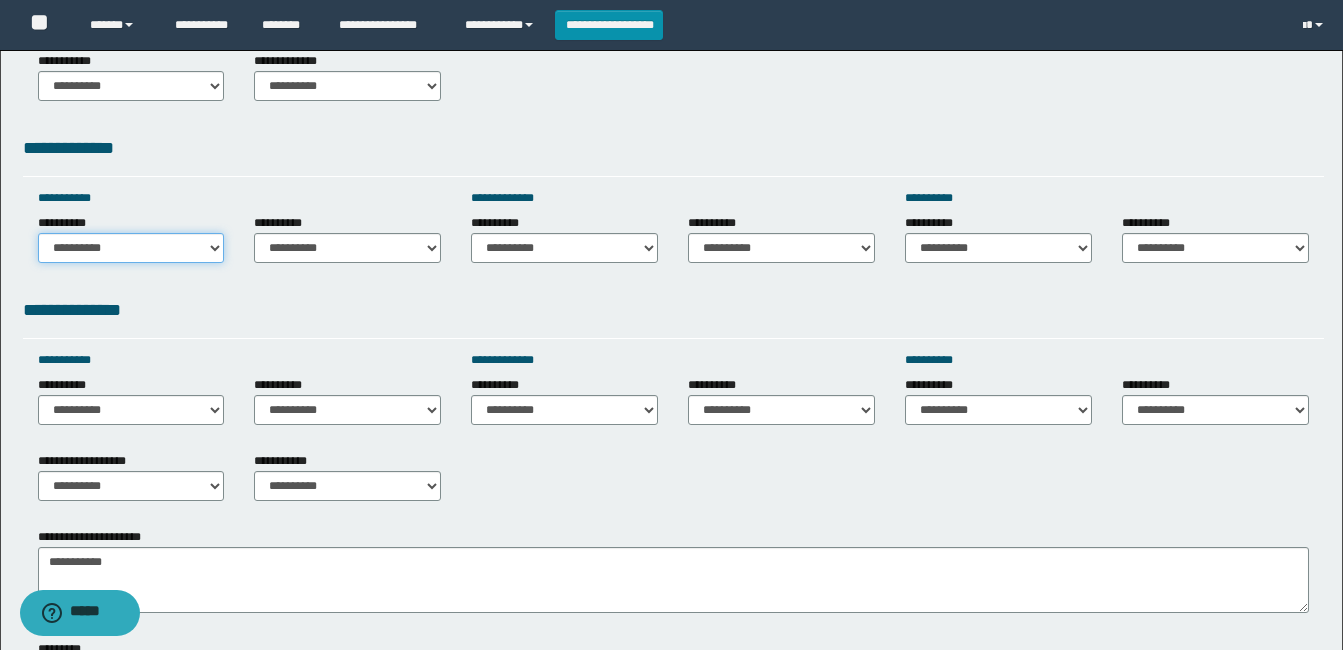 click on "**********" at bounding box center (131, 248) 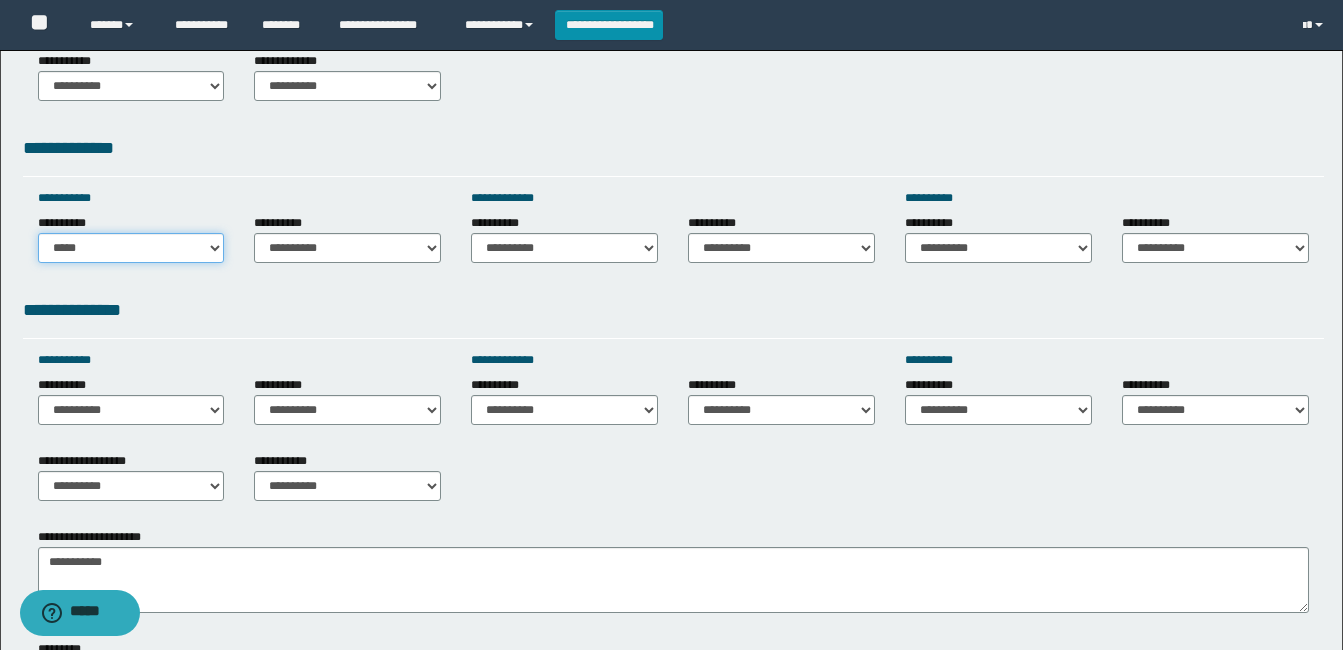 click on "**********" at bounding box center (131, 248) 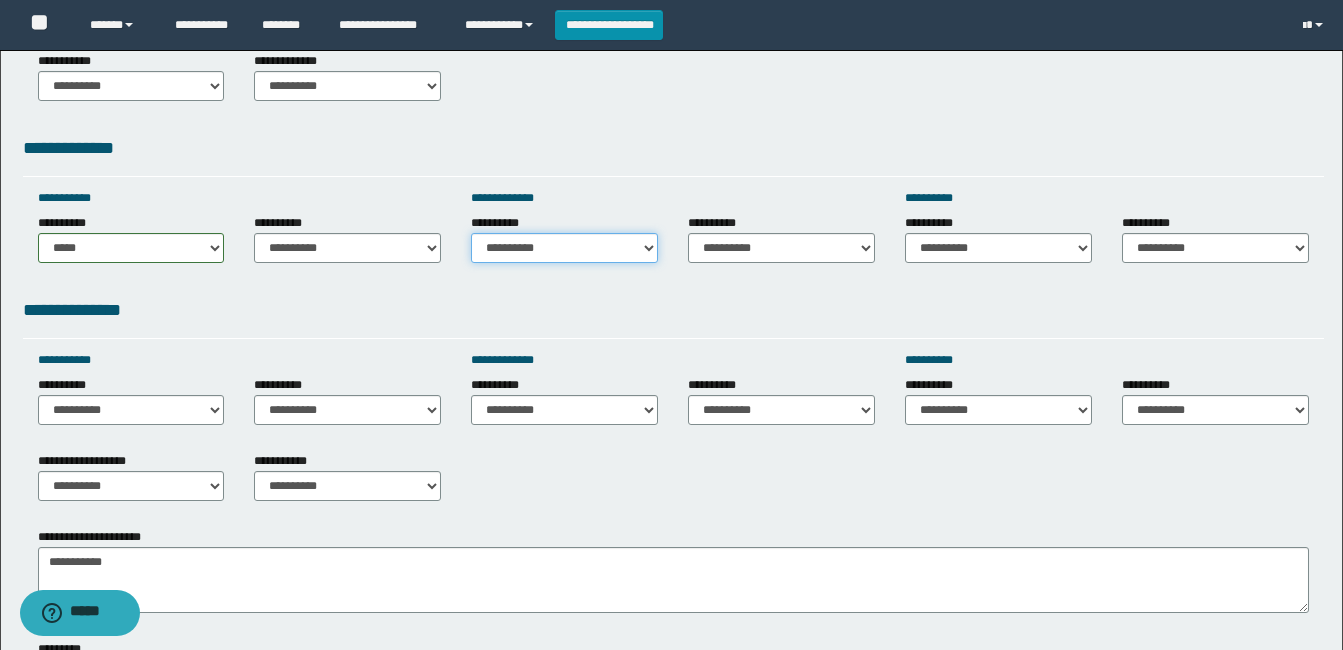 click on "**********" at bounding box center (564, 248) 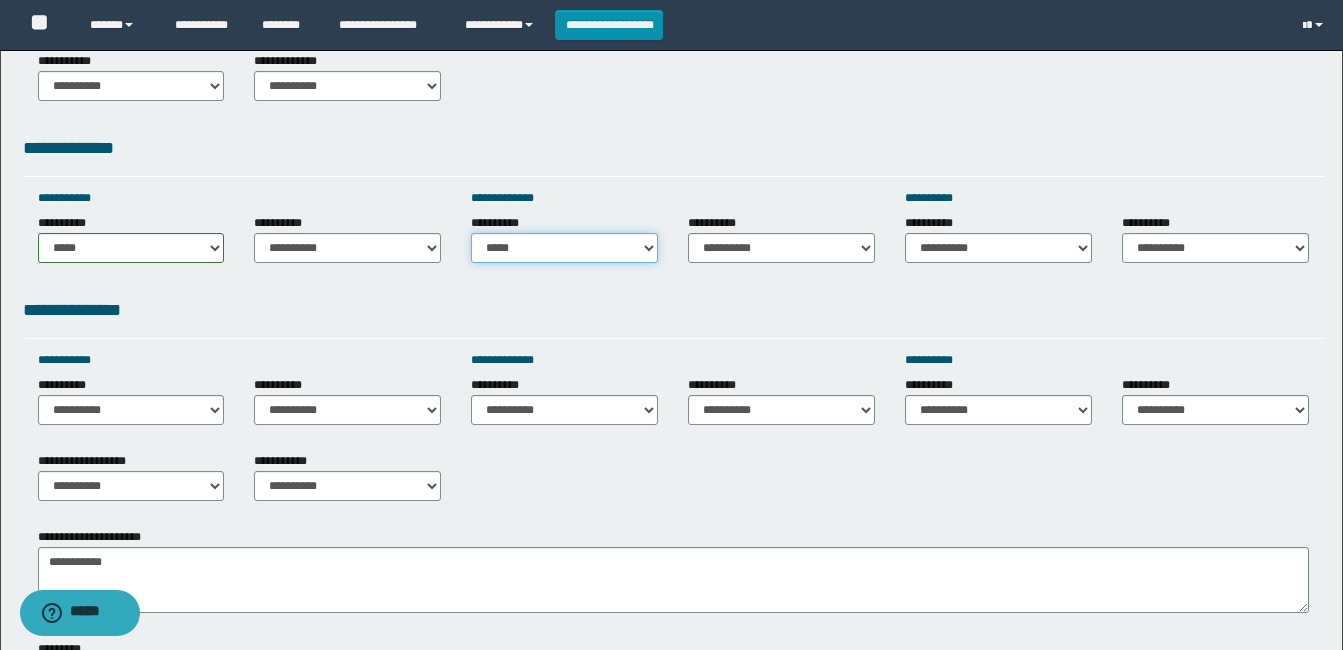 click on "**********" at bounding box center (564, 248) 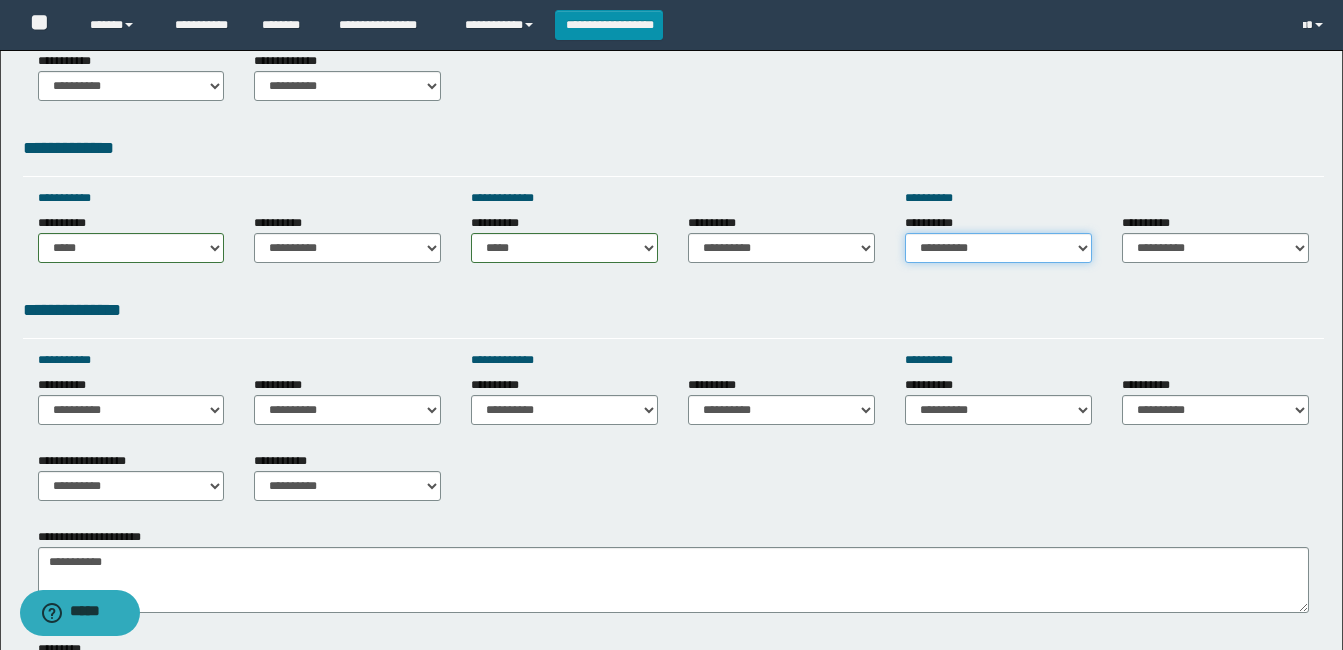 click on "**********" at bounding box center [998, 248] 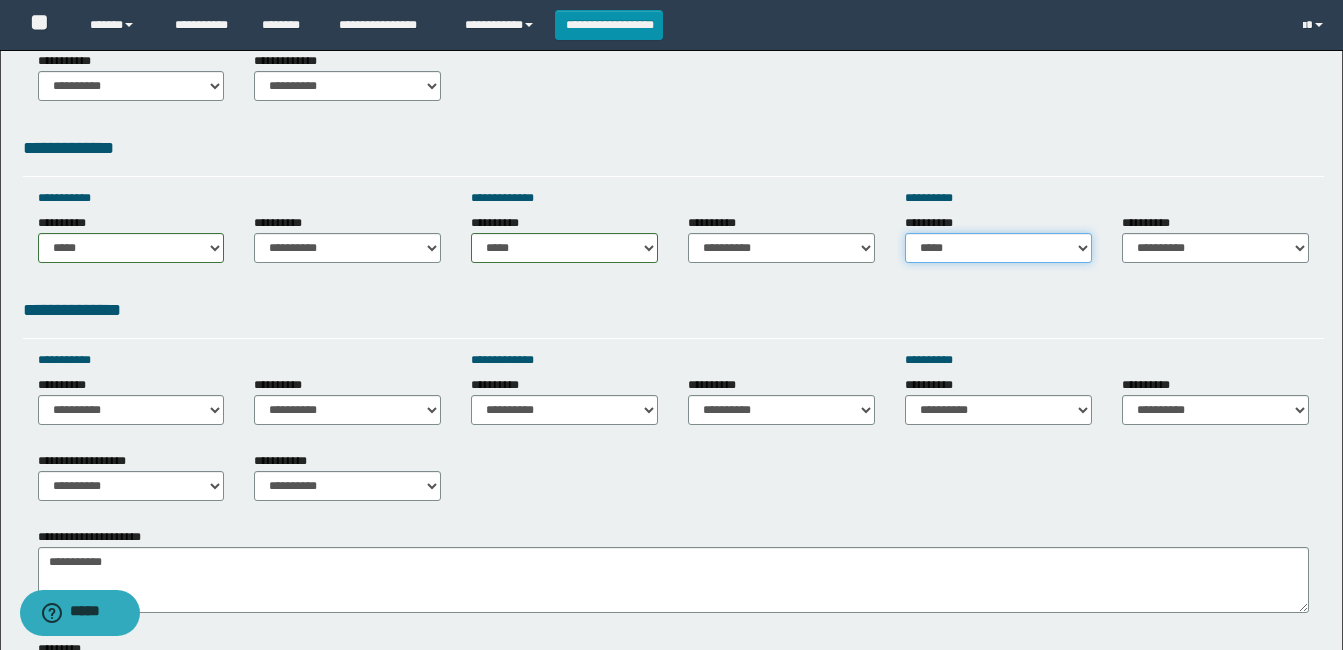 click on "**********" at bounding box center (998, 248) 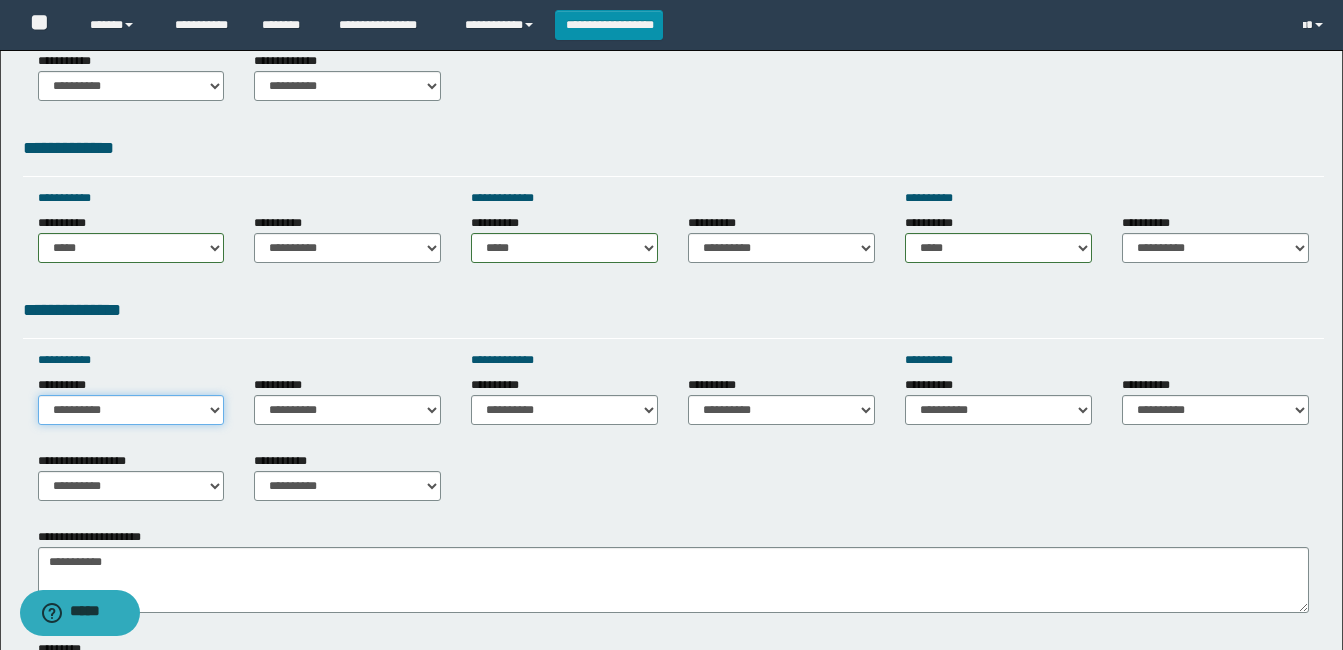 click on "**********" at bounding box center (131, 410) 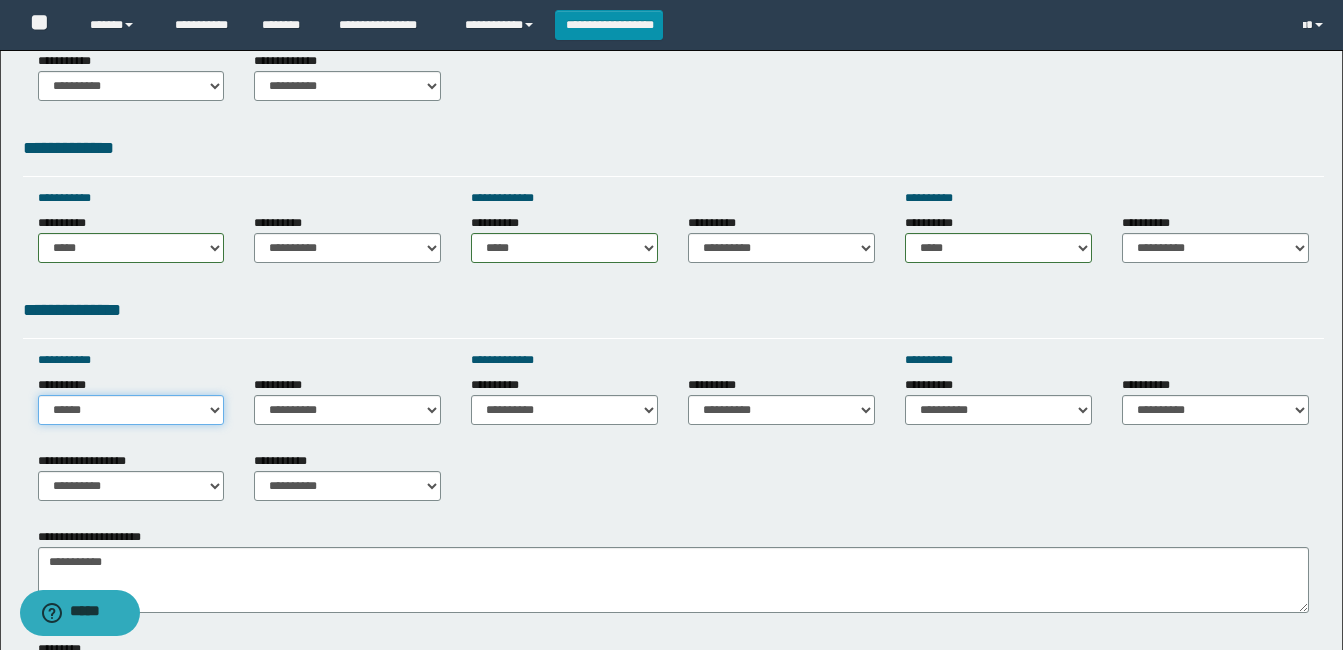 click on "**********" at bounding box center (131, 410) 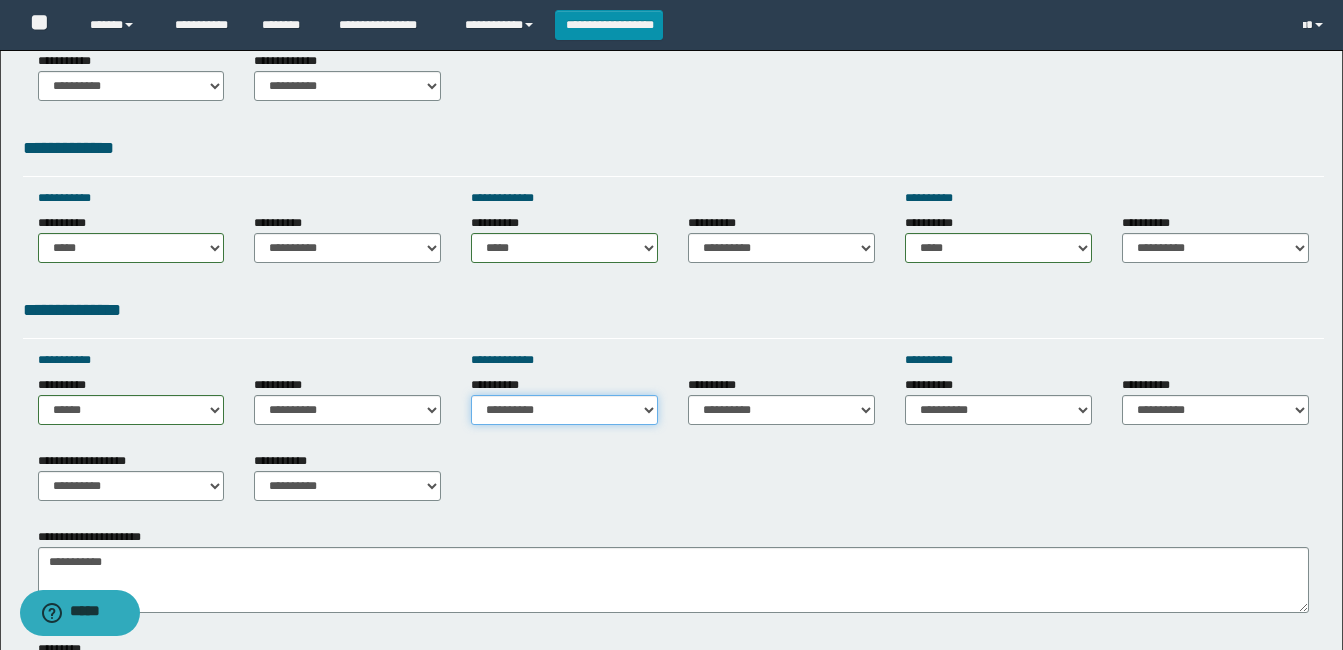 click on "**********" at bounding box center [564, 410] 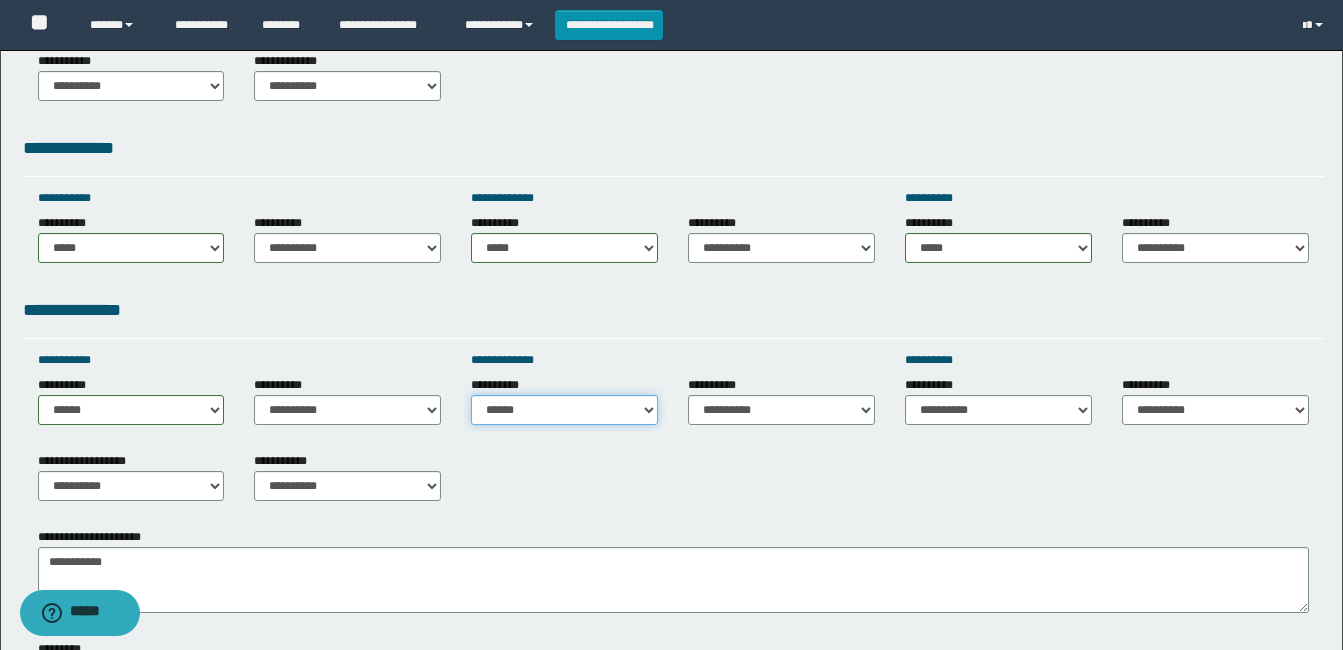 click on "**********" at bounding box center [564, 410] 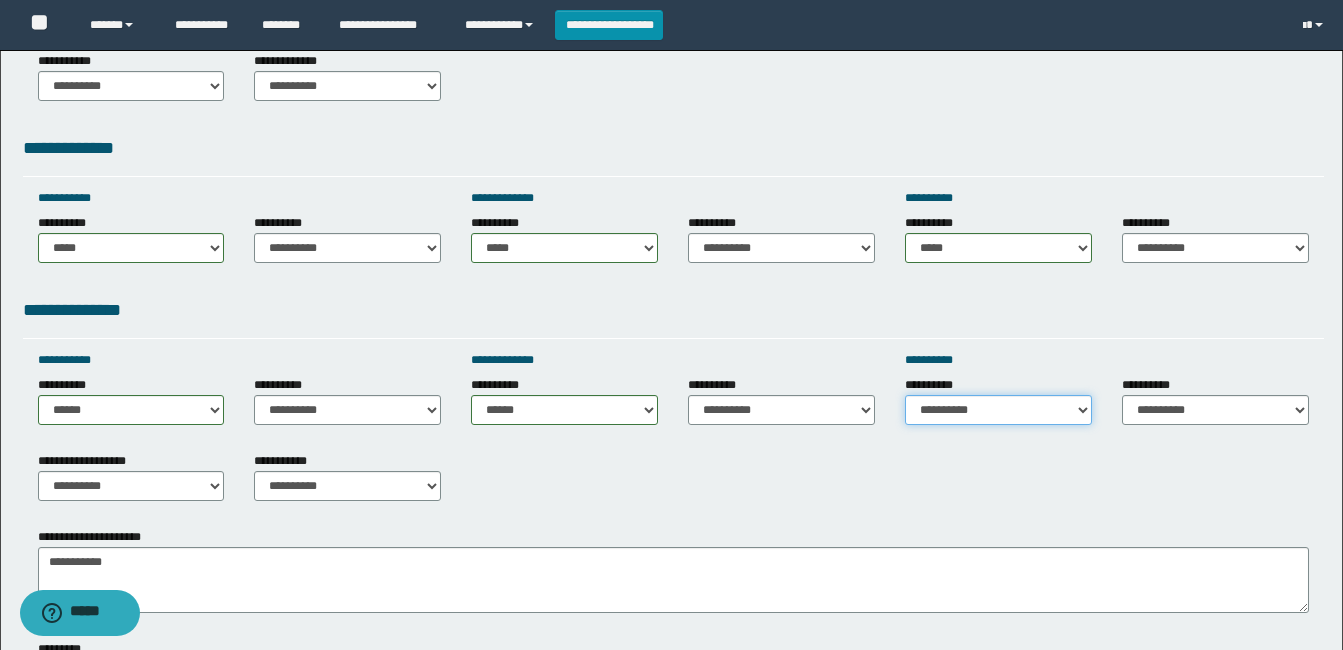 click on "**********" at bounding box center (998, 410) 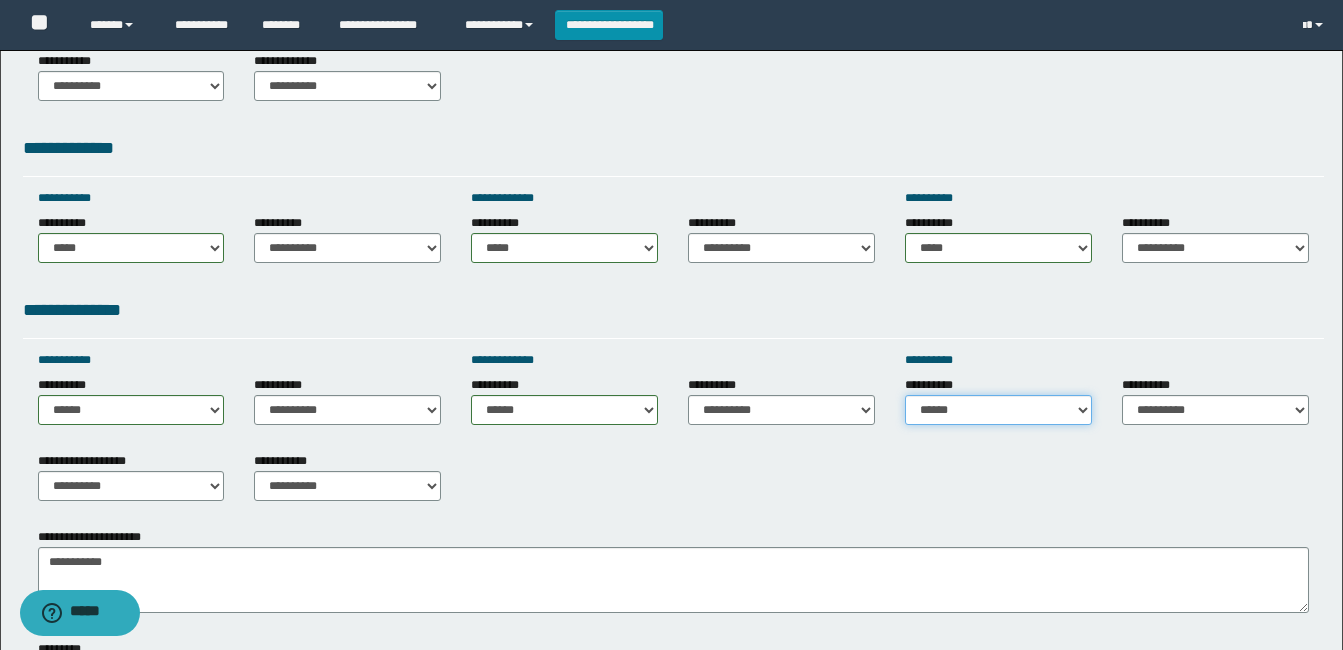 click on "**********" at bounding box center (998, 410) 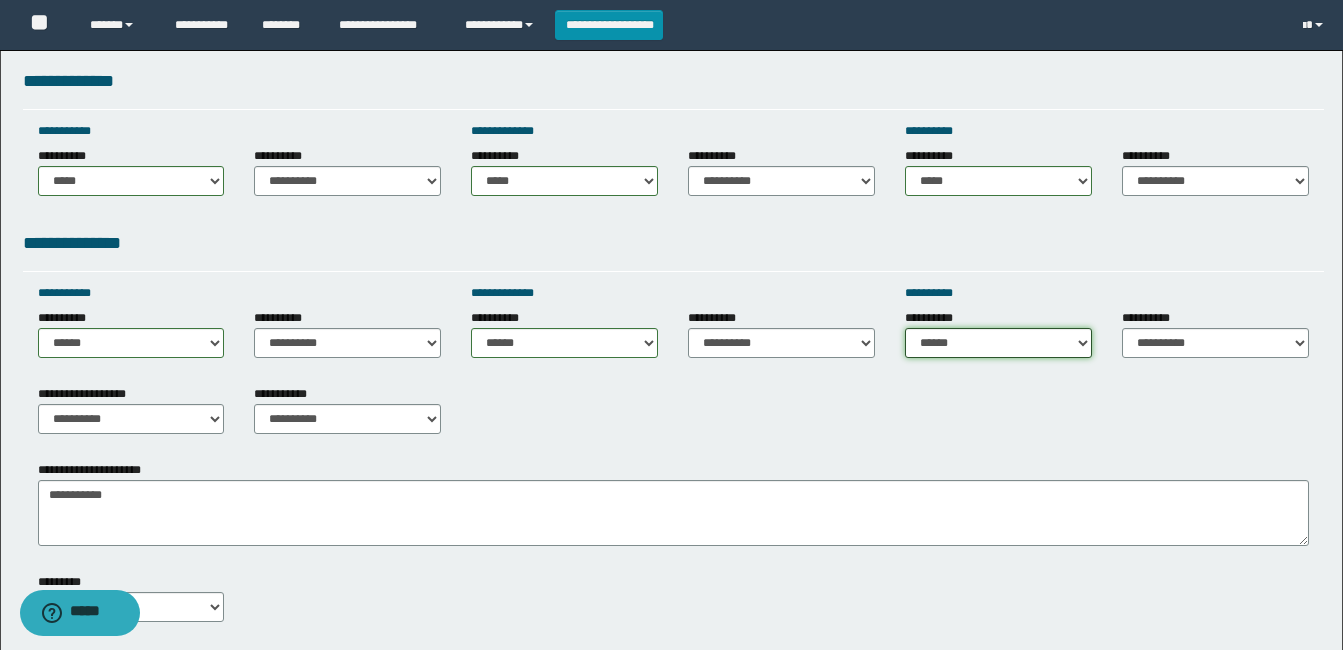 scroll, scrollTop: 600, scrollLeft: 0, axis: vertical 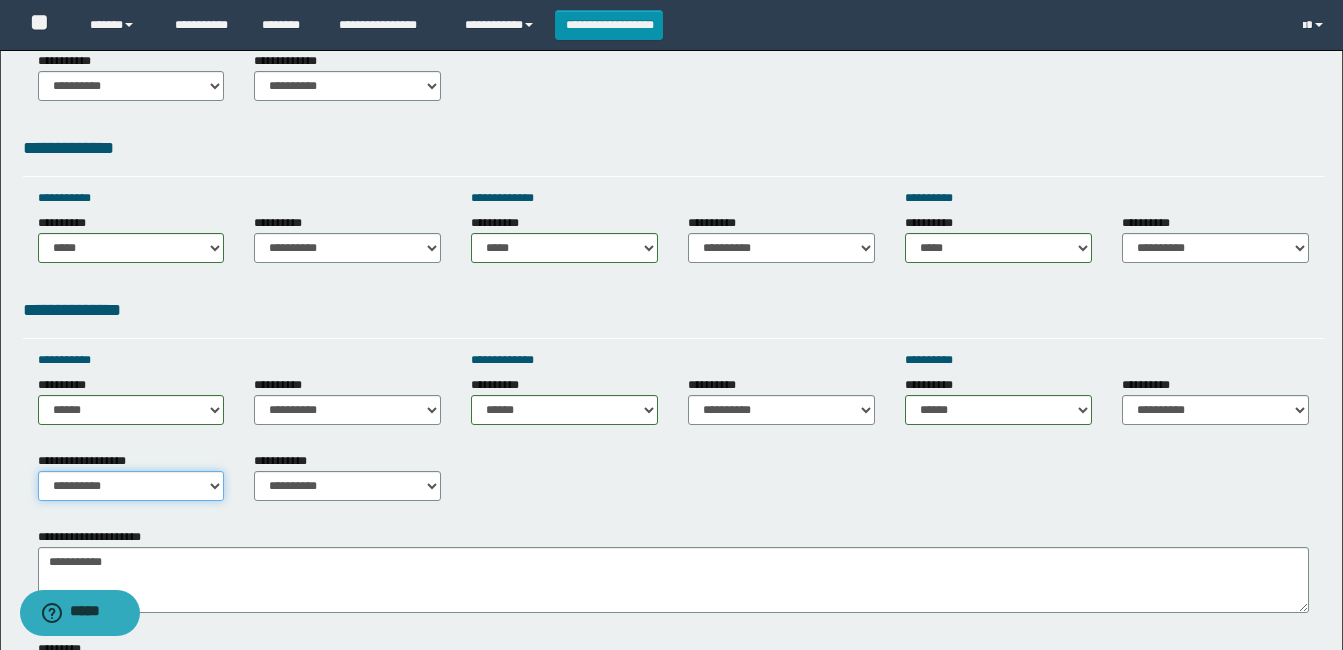 click on "**********" at bounding box center (131, 486) 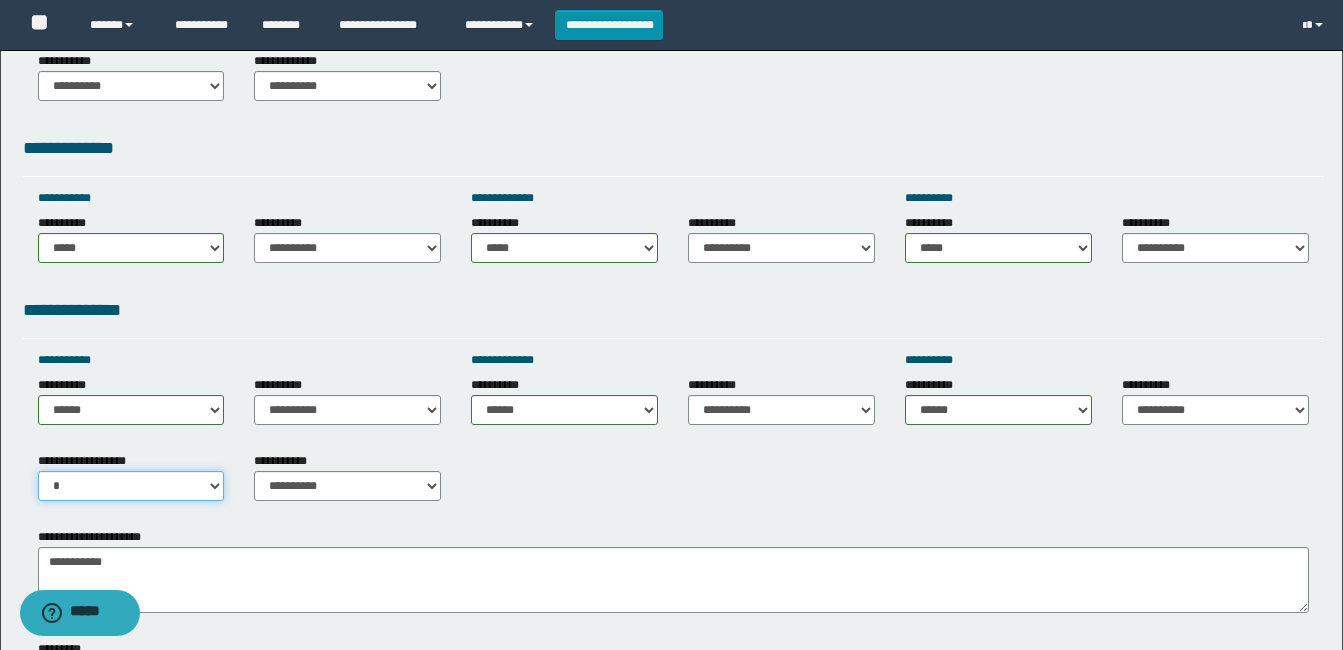 click on "**********" at bounding box center (131, 486) 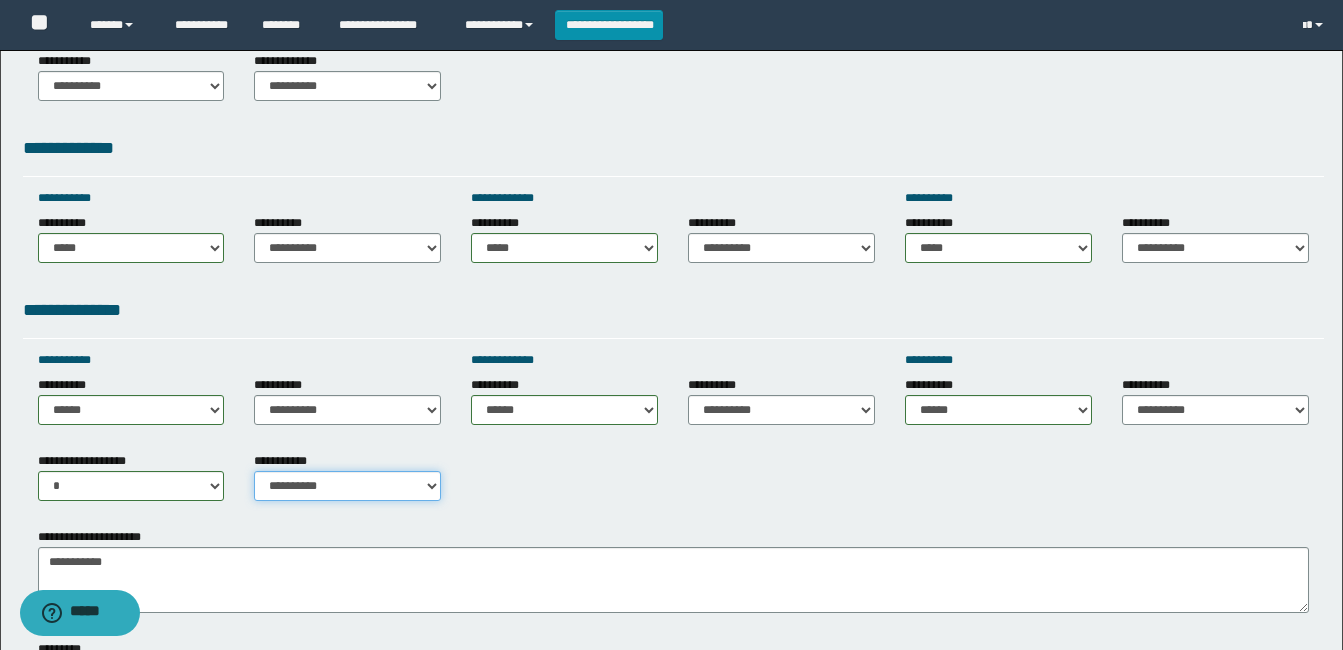 click on "**********" at bounding box center (347, 486) 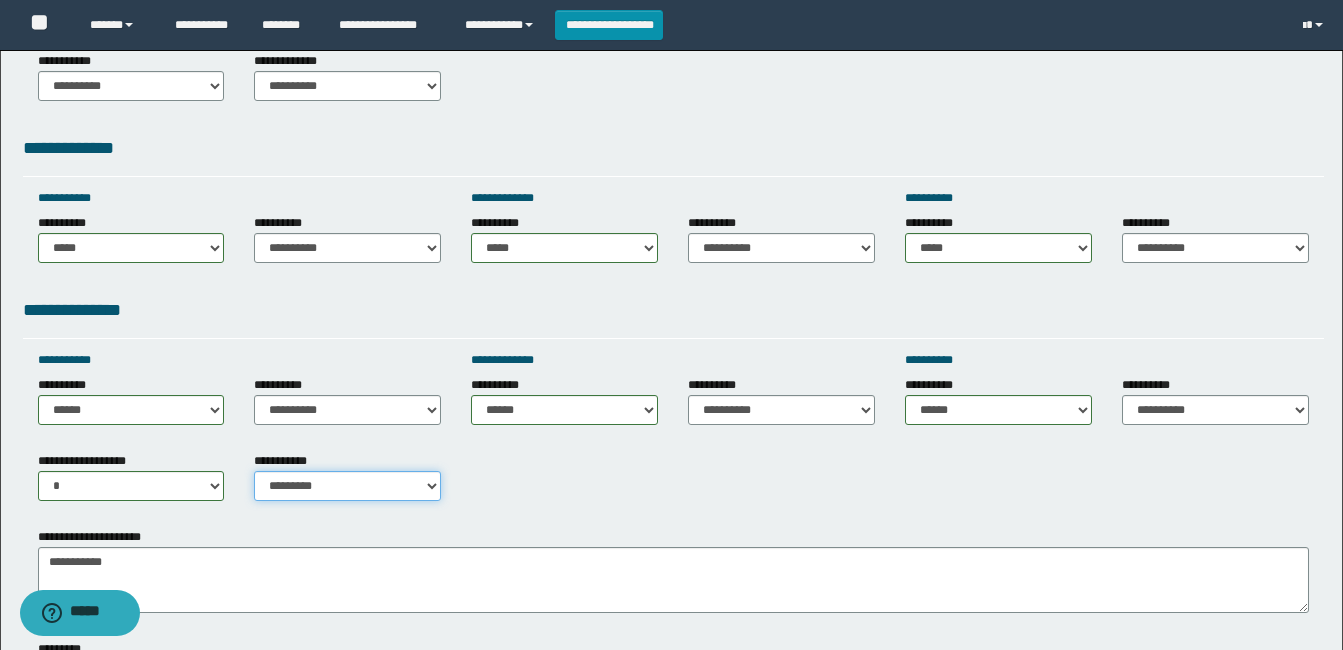 click on "**********" at bounding box center [347, 486] 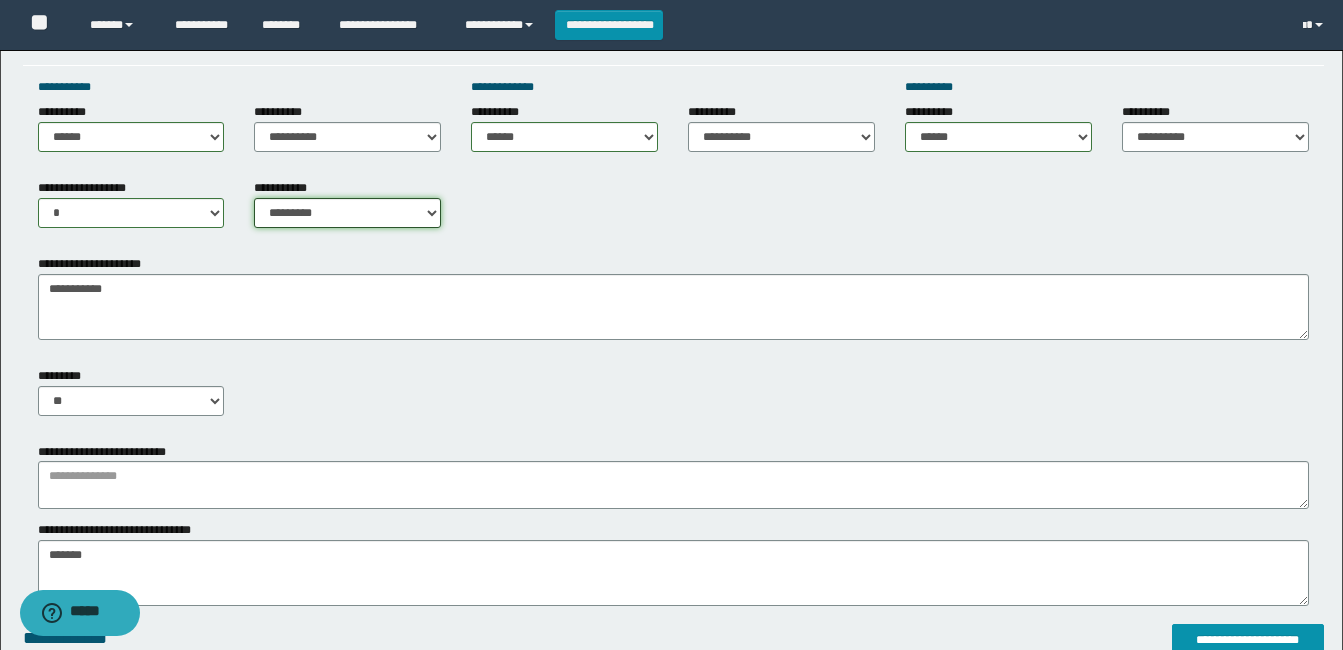 scroll, scrollTop: 900, scrollLeft: 0, axis: vertical 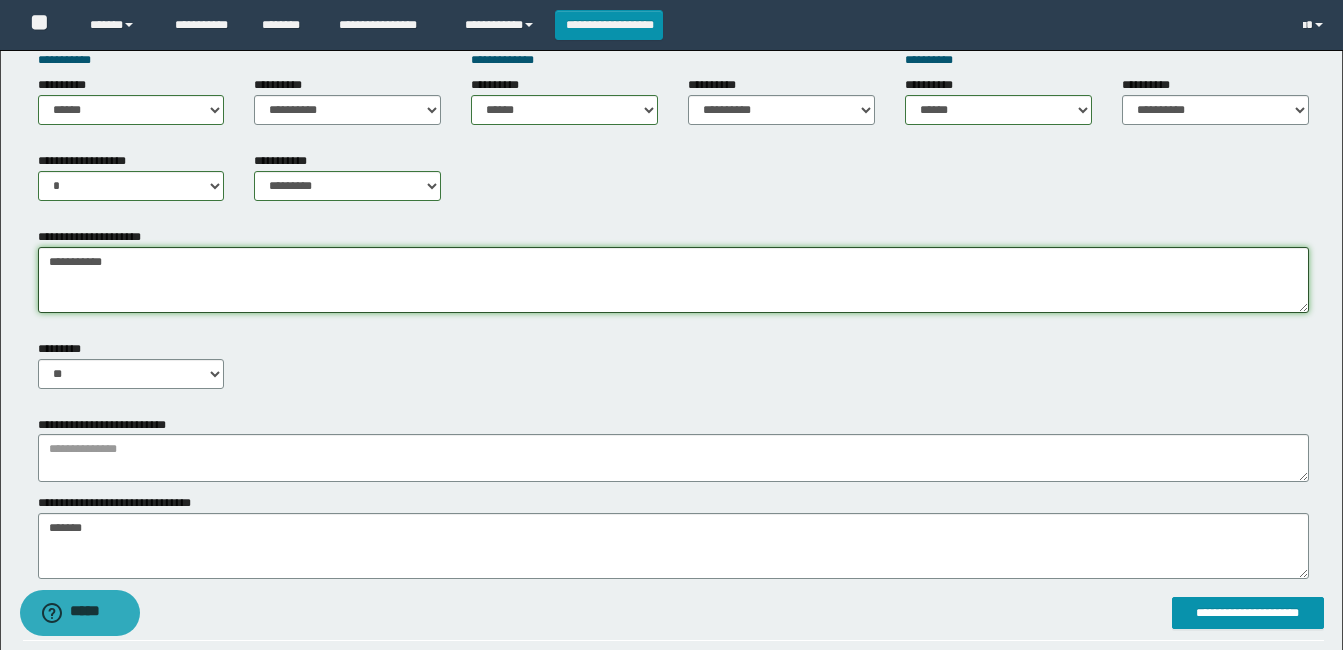 drag, startPoint x: 41, startPoint y: 263, endPoint x: 199, endPoint y: 273, distance: 158.31615 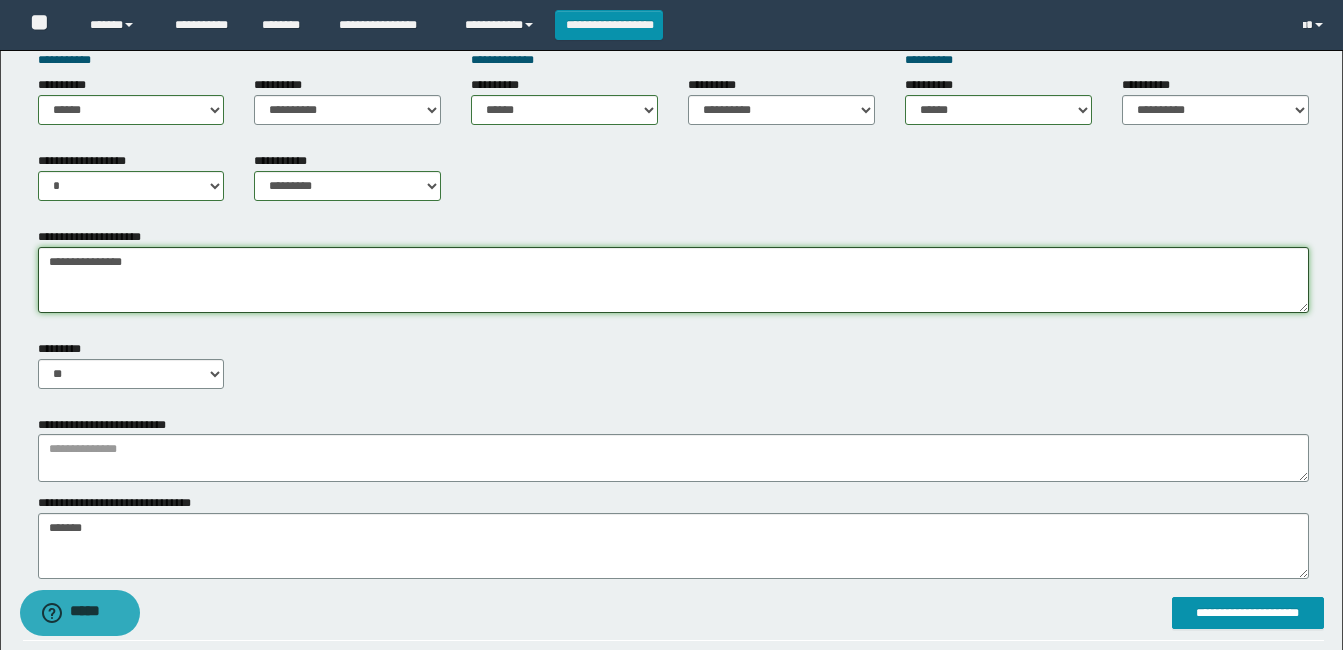 drag, startPoint x: 46, startPoint y: 260, endPoint x: 61, endPoint y: 260, distance: 15 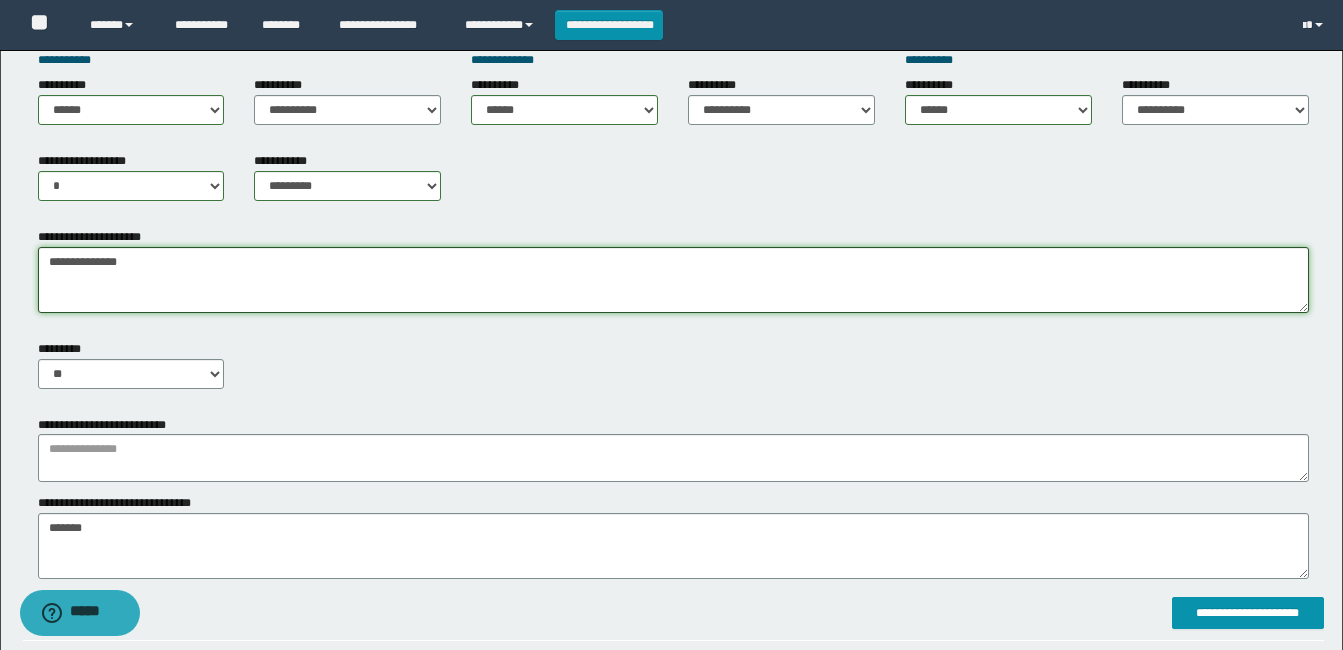 scroll, scrollTop: 600, scrollLeft: 0, axis: vertical 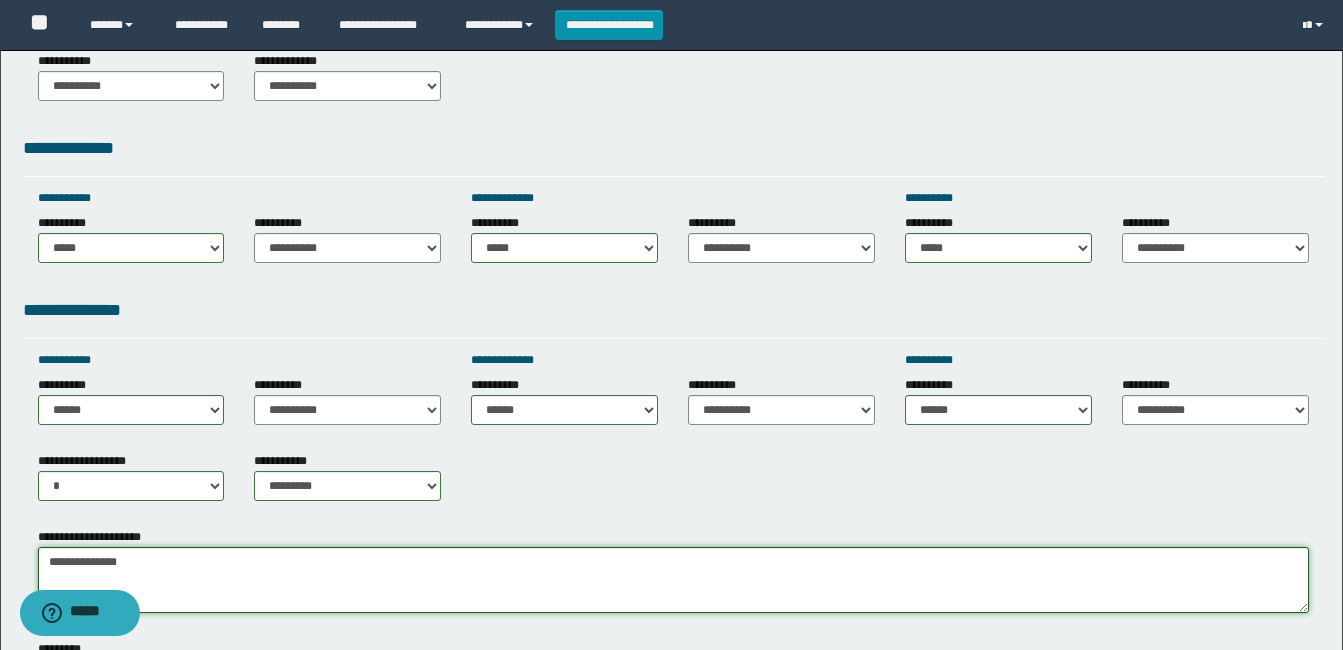 type on "**********" 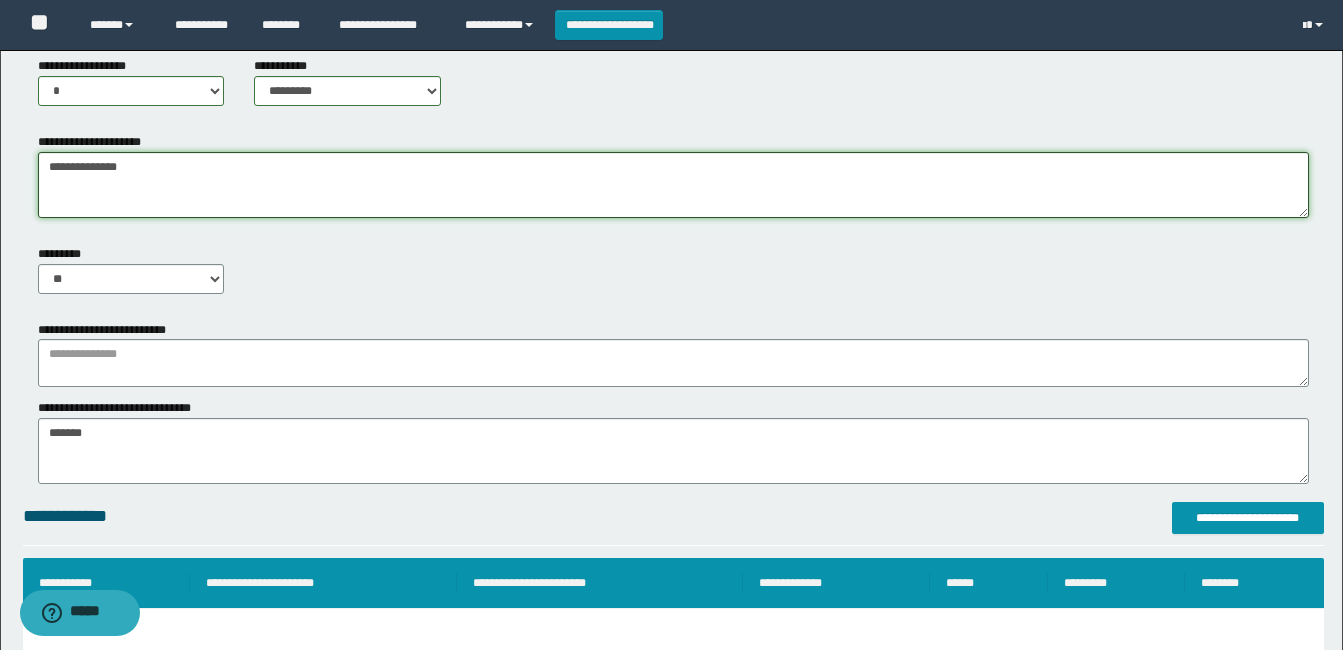 scroll, scrollTop: 1200, scrollLeft: 0, axis: vertical 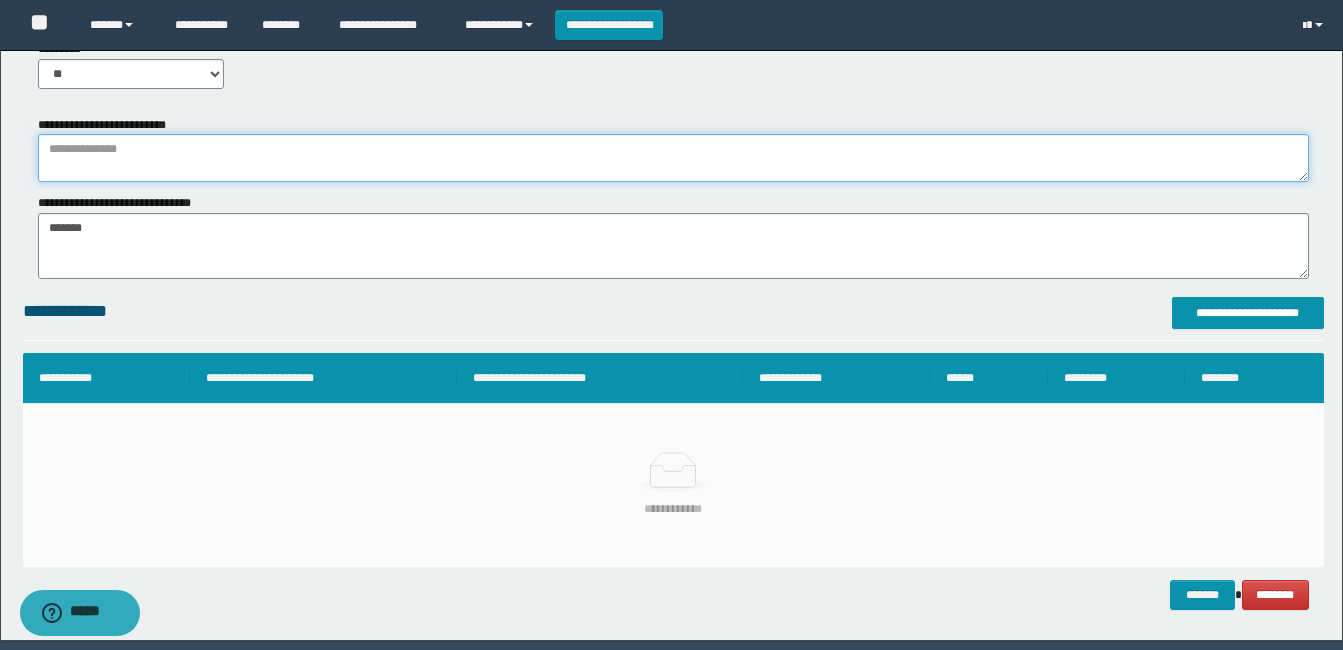 click at bounding box center [673, 158] 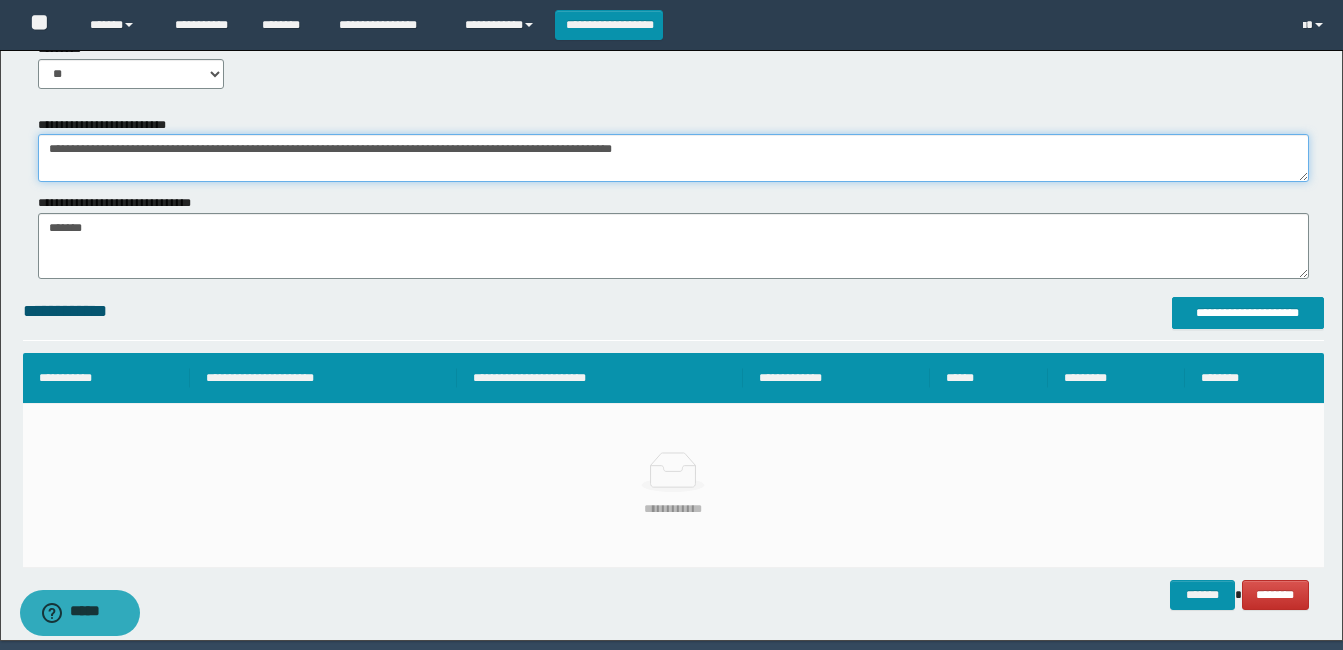 type on "**********" 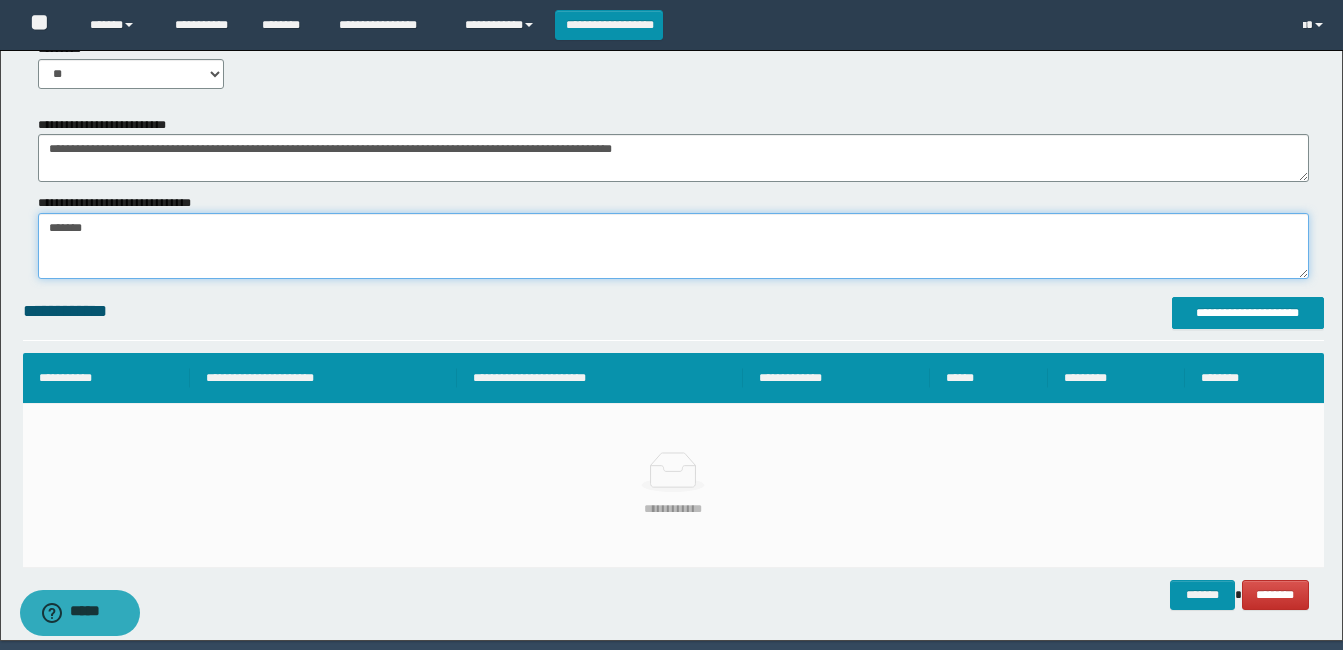 drag, startPoint x: 45, startPoint y: 226, endPoint x: 103, endPoint y: 237, distance: 59.03389 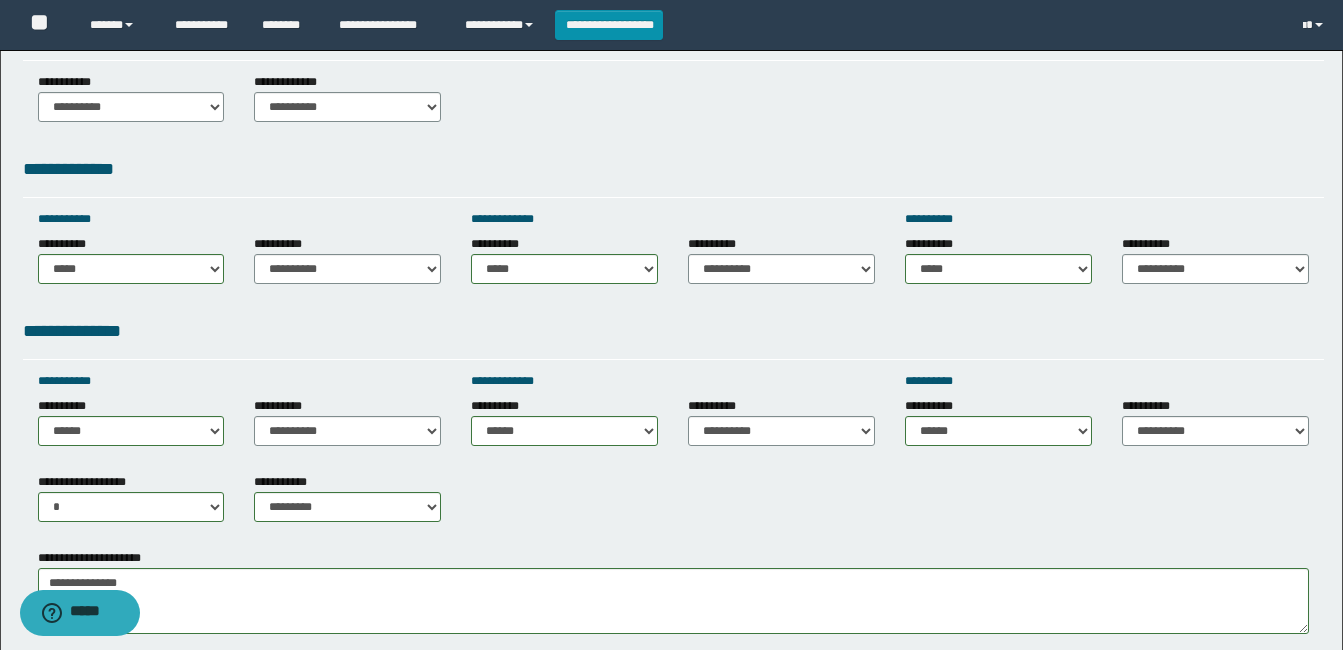 scroll, scrollTop: 300, scrollLeft: 0, axis: vertical 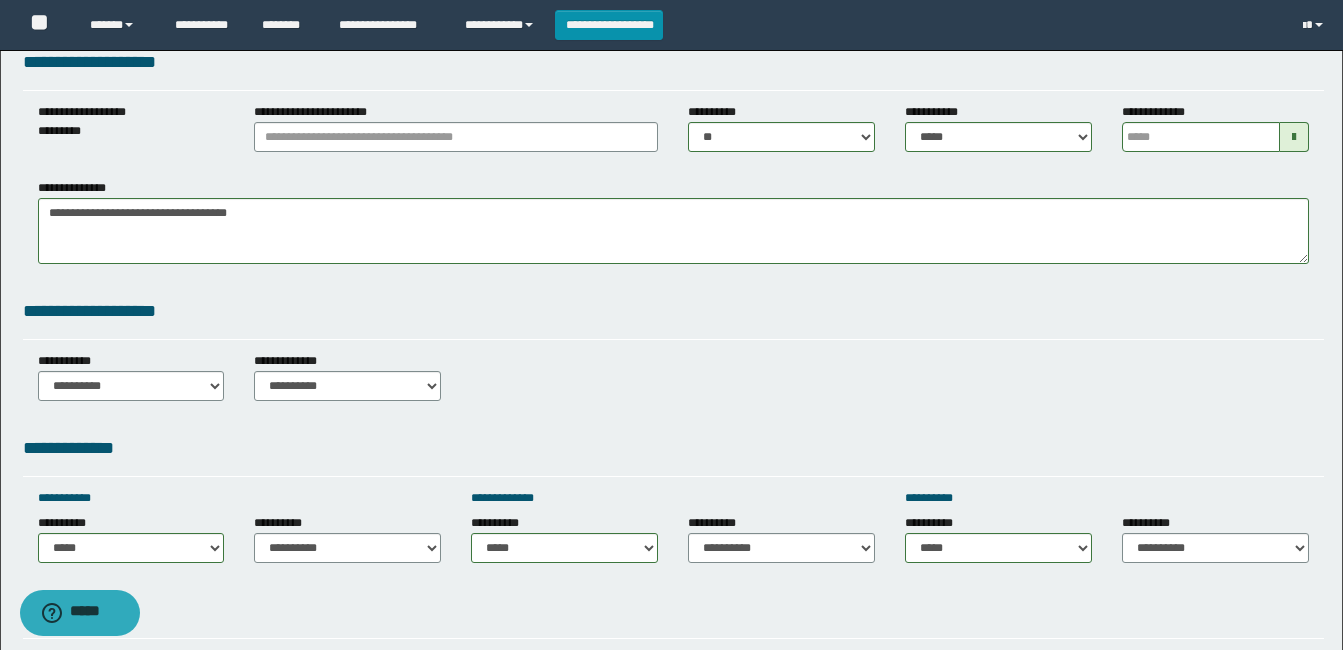type on "**********" 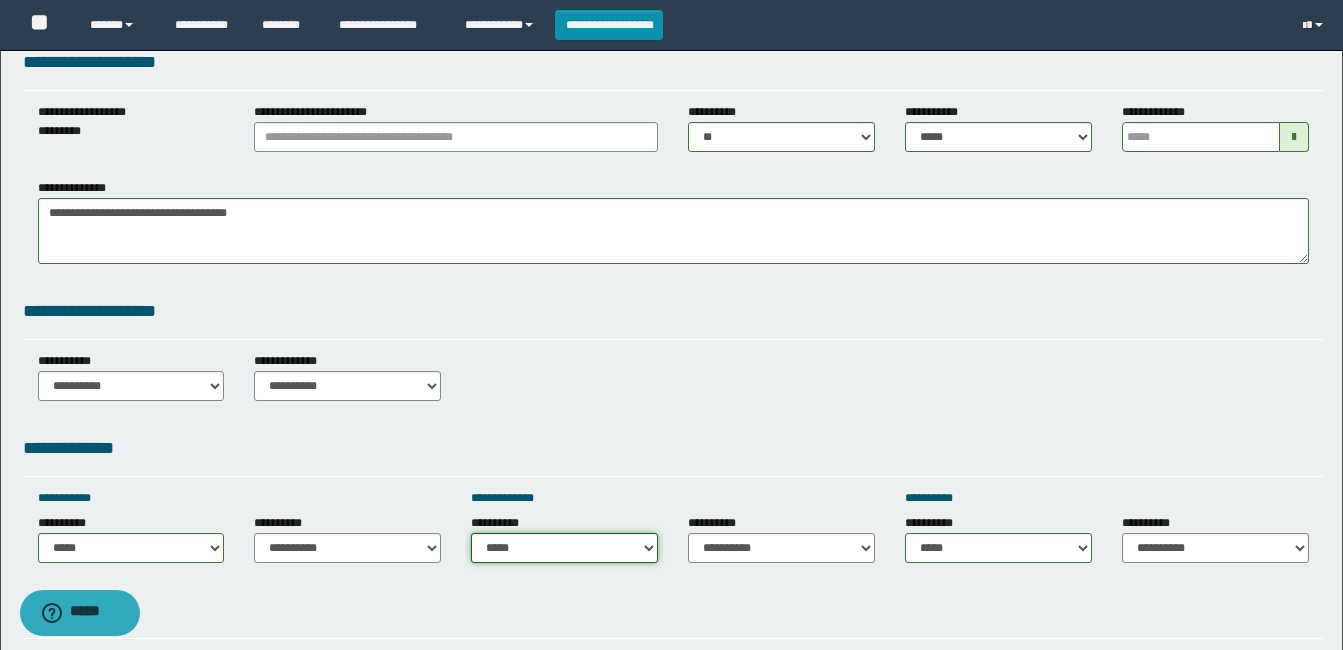 click on "**********" at bounding box center (564, 548) 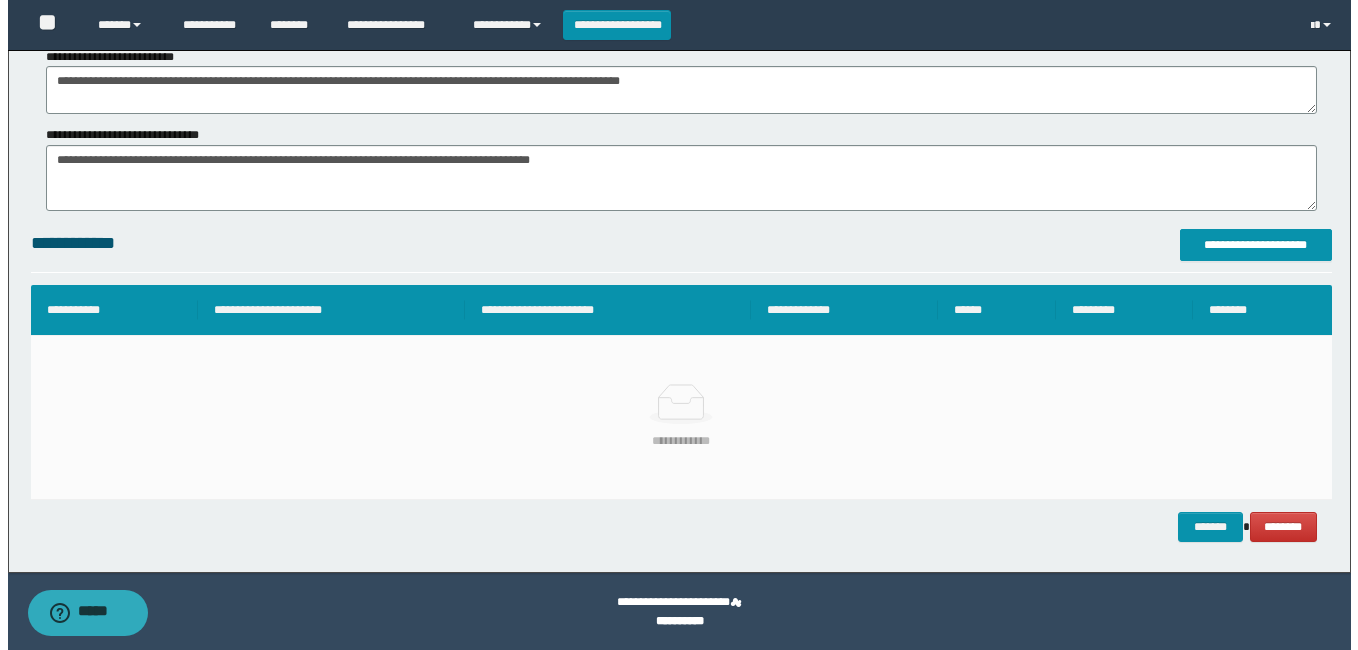 scroll, scrollTop: 1269, scrollLeft: 0, axis: vertical 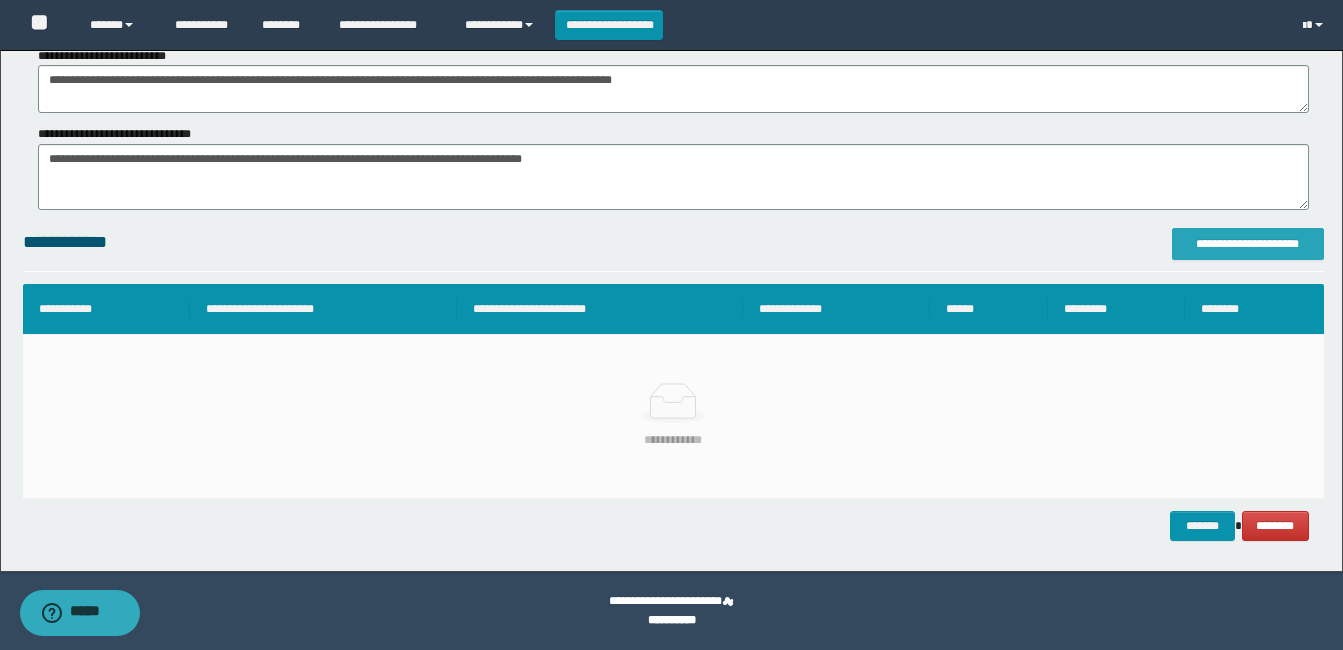 click on "**********" at bounding box center (1248, 244) 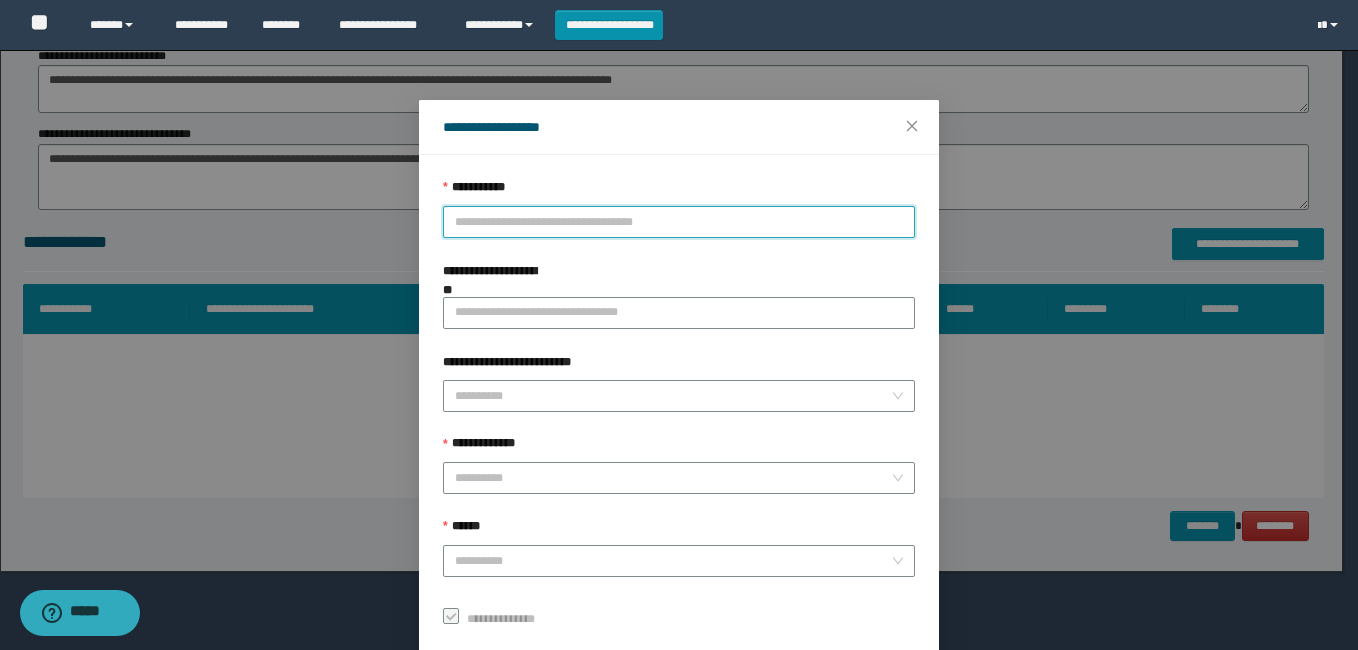 click on "**********" at bounding box center (679, 222) 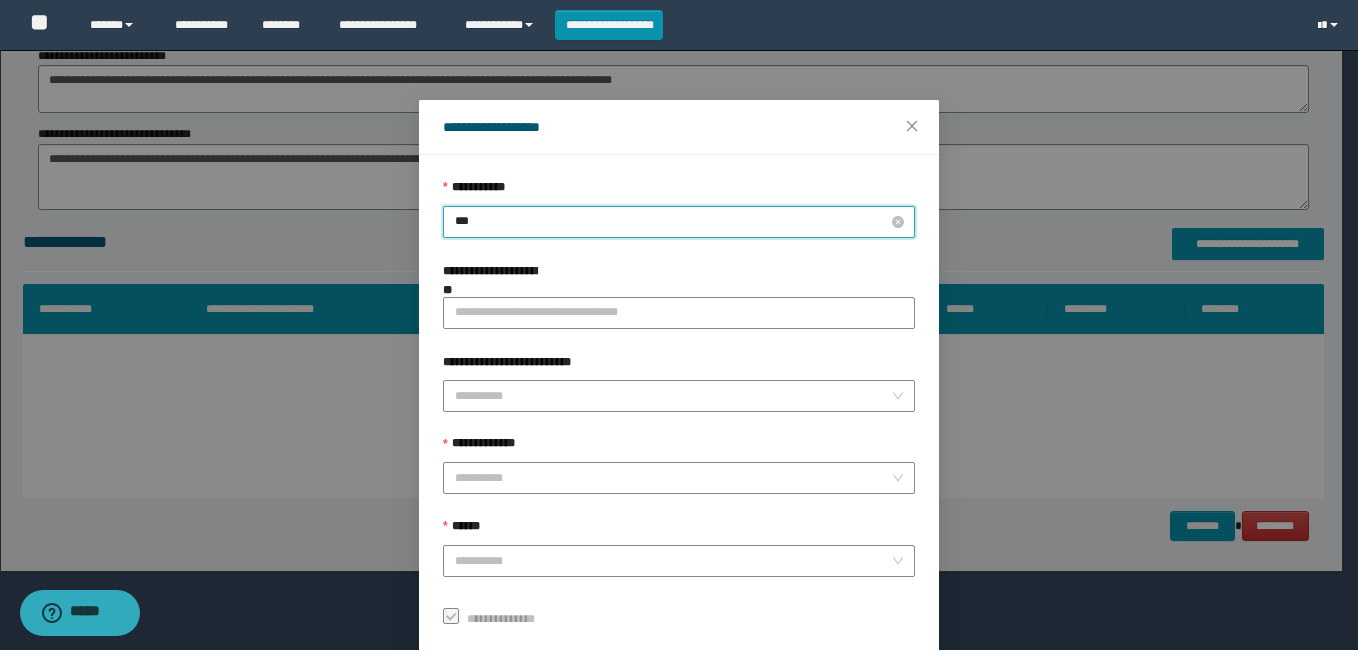 type on "****" 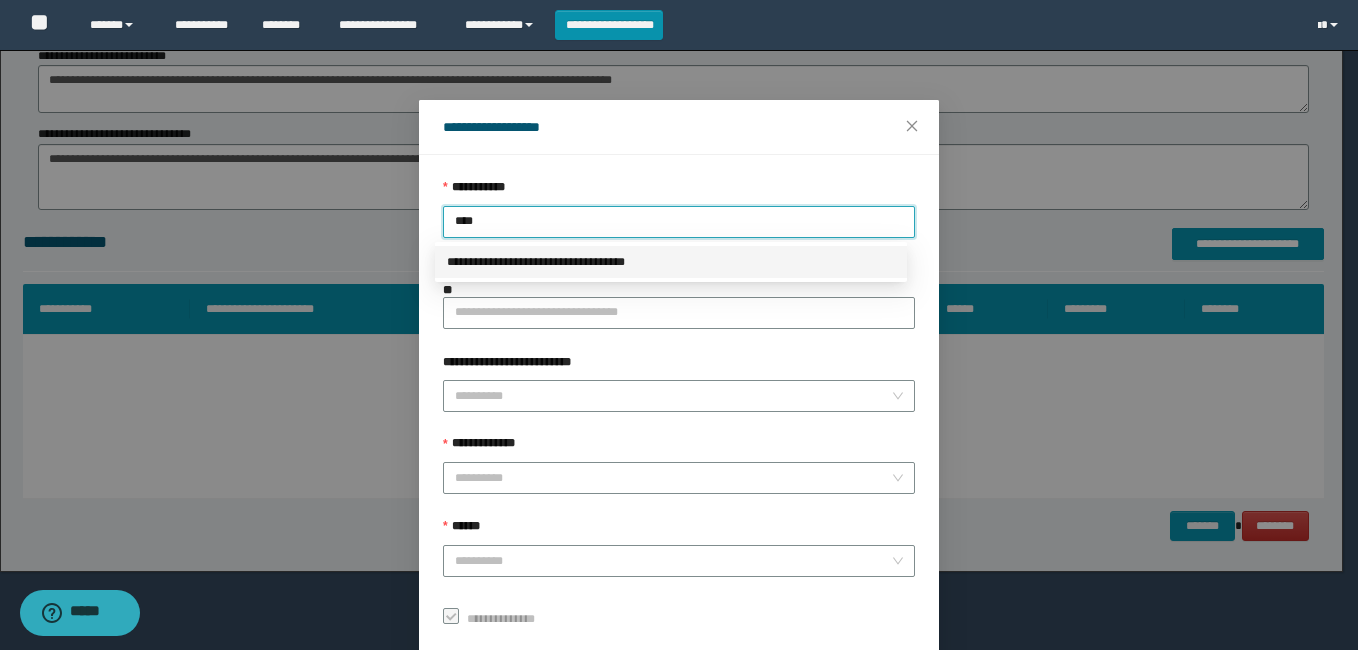 click on "**********" at bounding box center [671, 262] 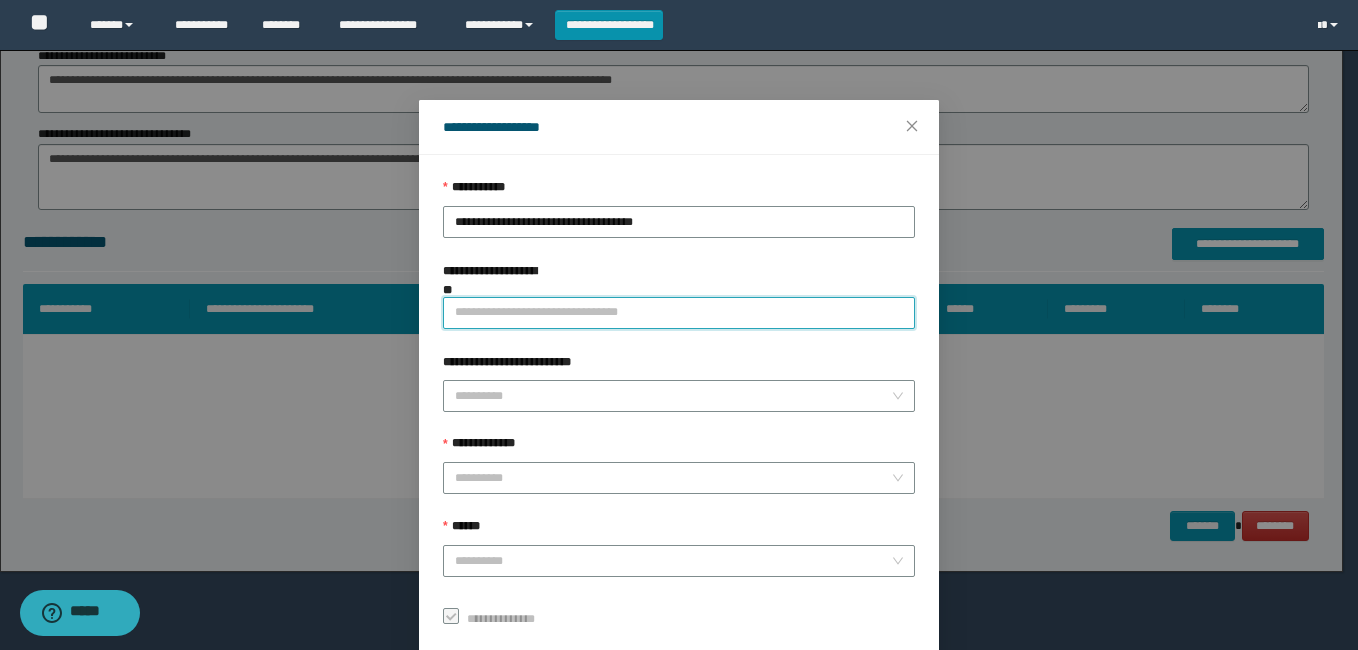 click on "**********" at bounding box center [679, 313] 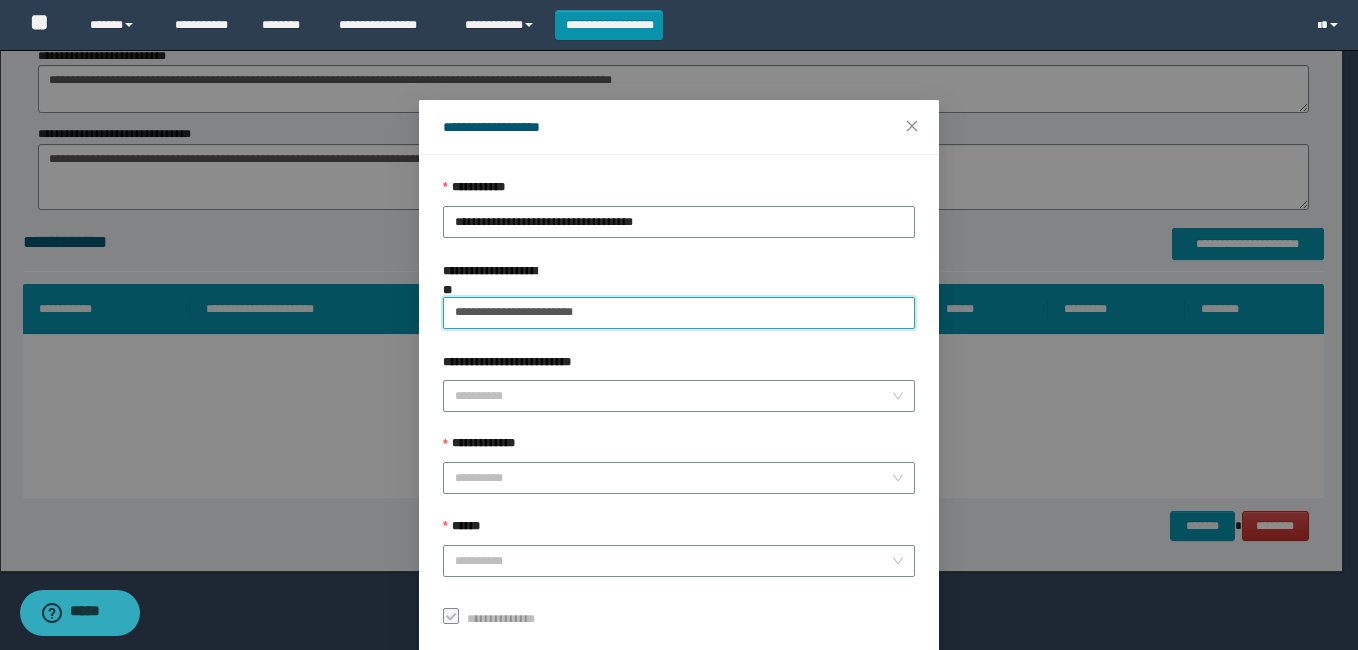 click on "**********" at bounding box center [679, 313] 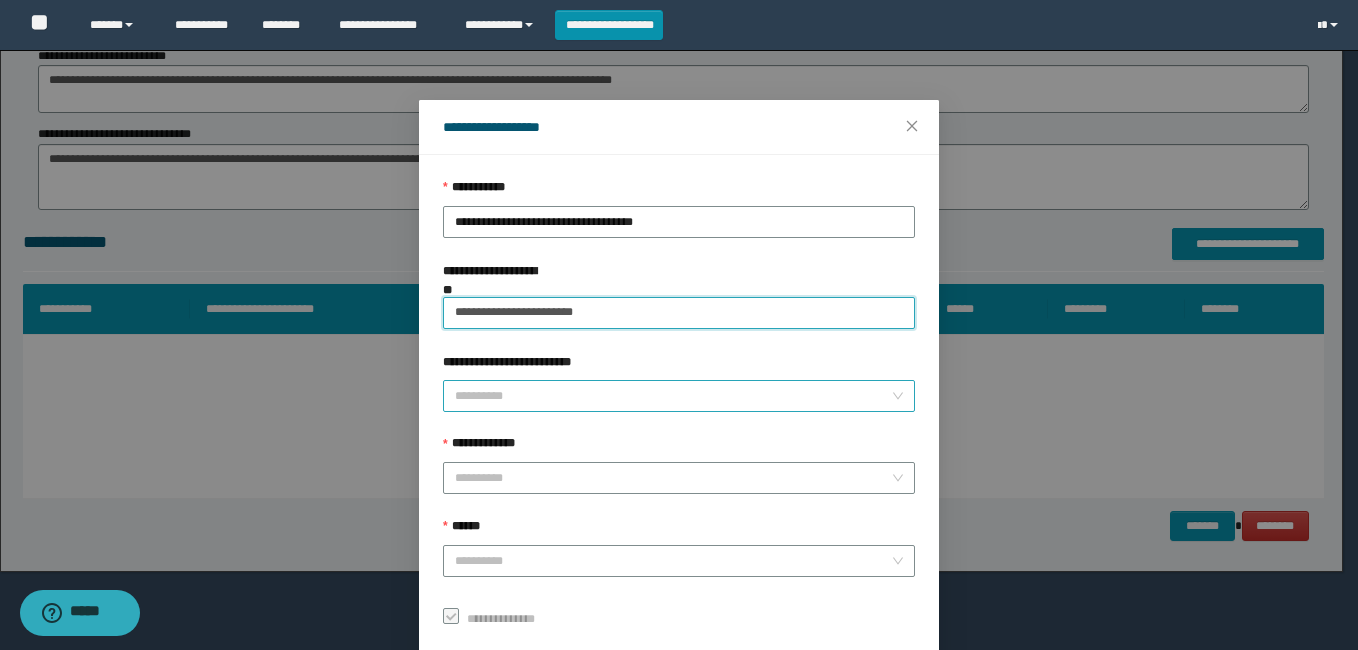 type on "**********" 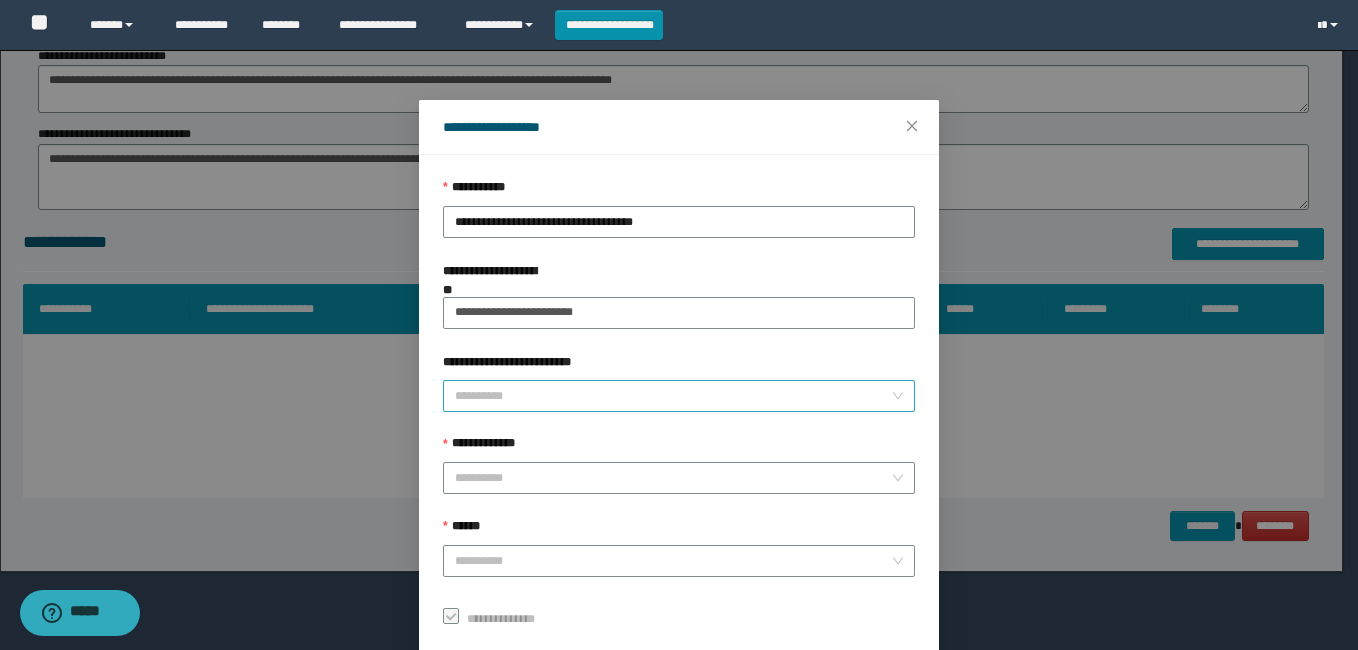 click on "**********" at bounding box center (673, 396) 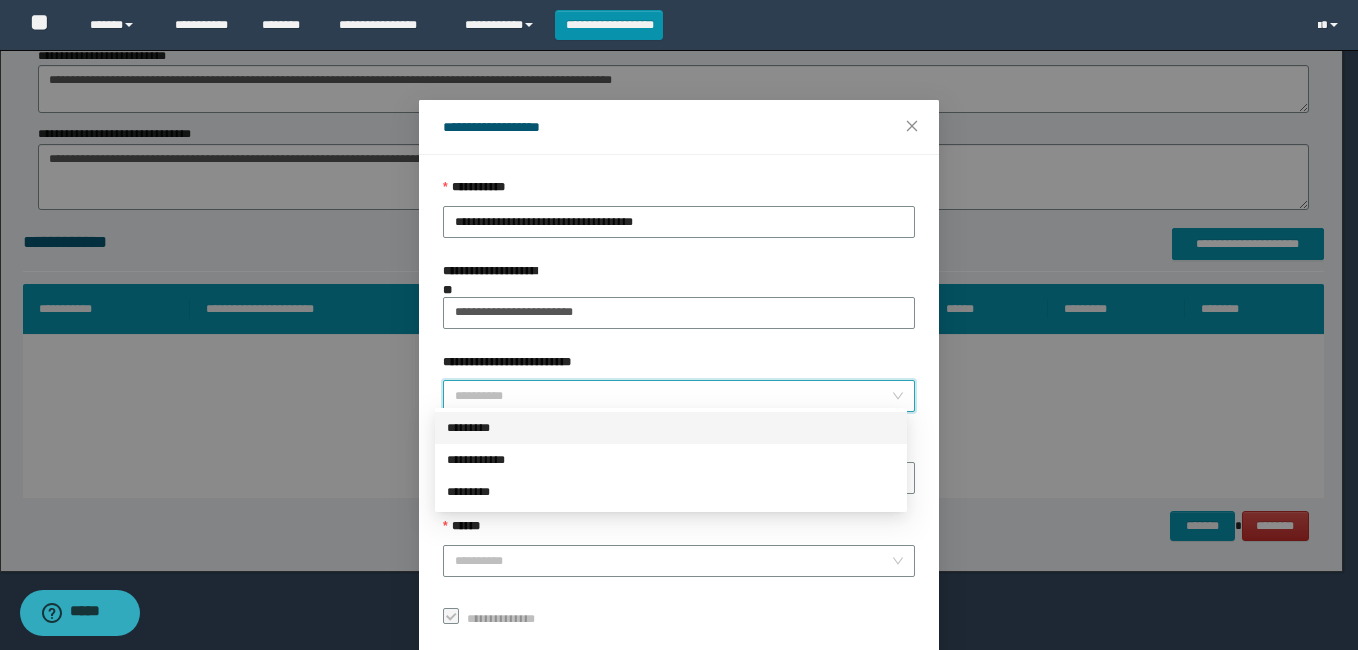 click on "*********" at bounding box center (671, 428) 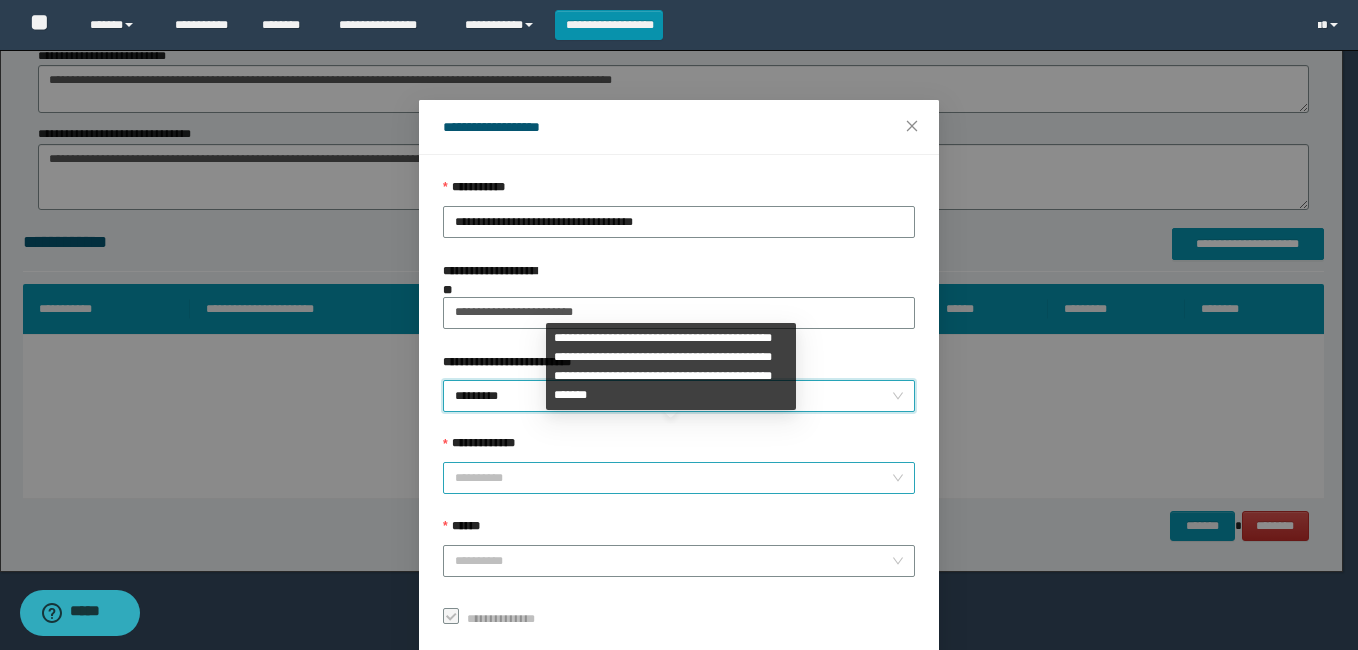 click on "**********" at bounding box center [673, 478] 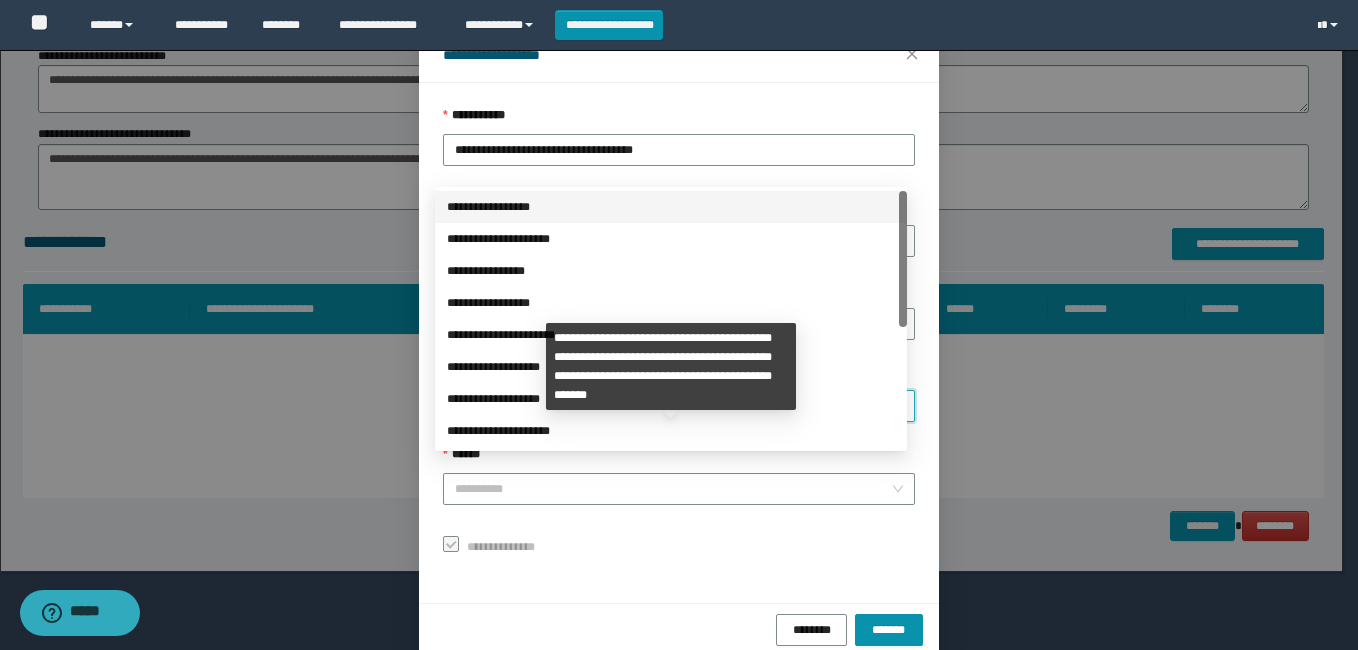 scroll, scrollTop: 102, scrollLeft: 0, axis: vertical 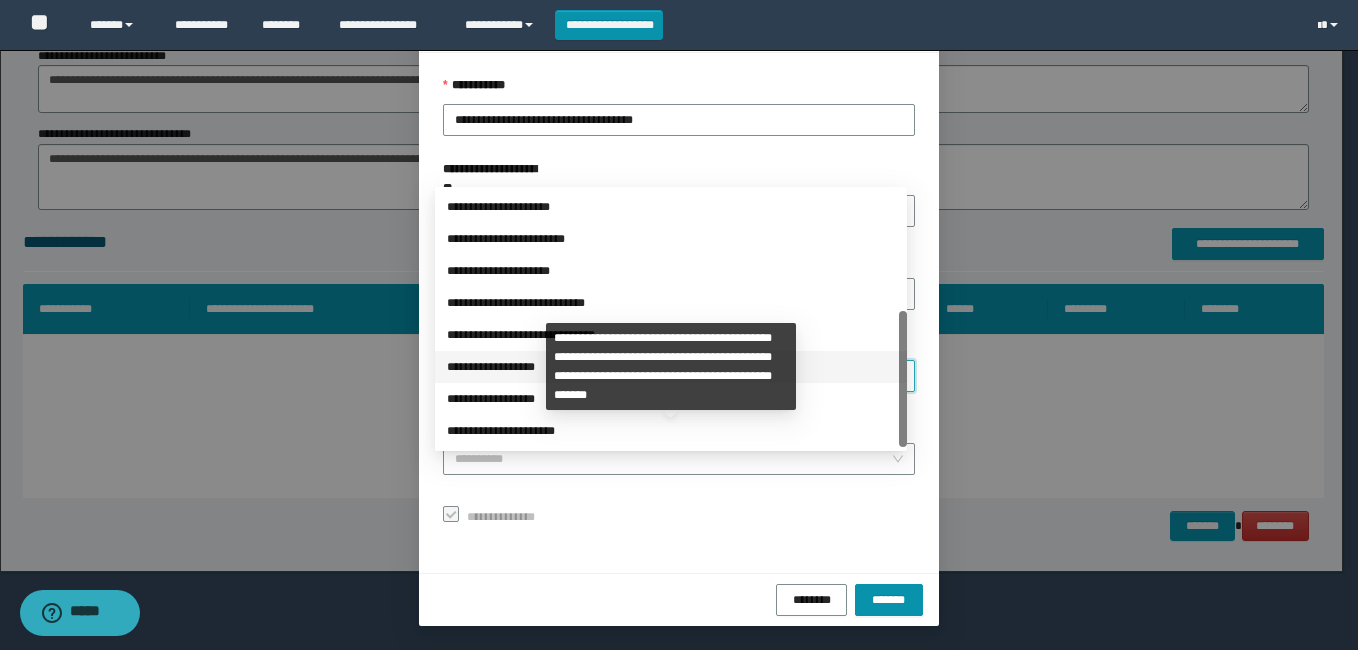 click on "**********" at bounding box center [671, 367] 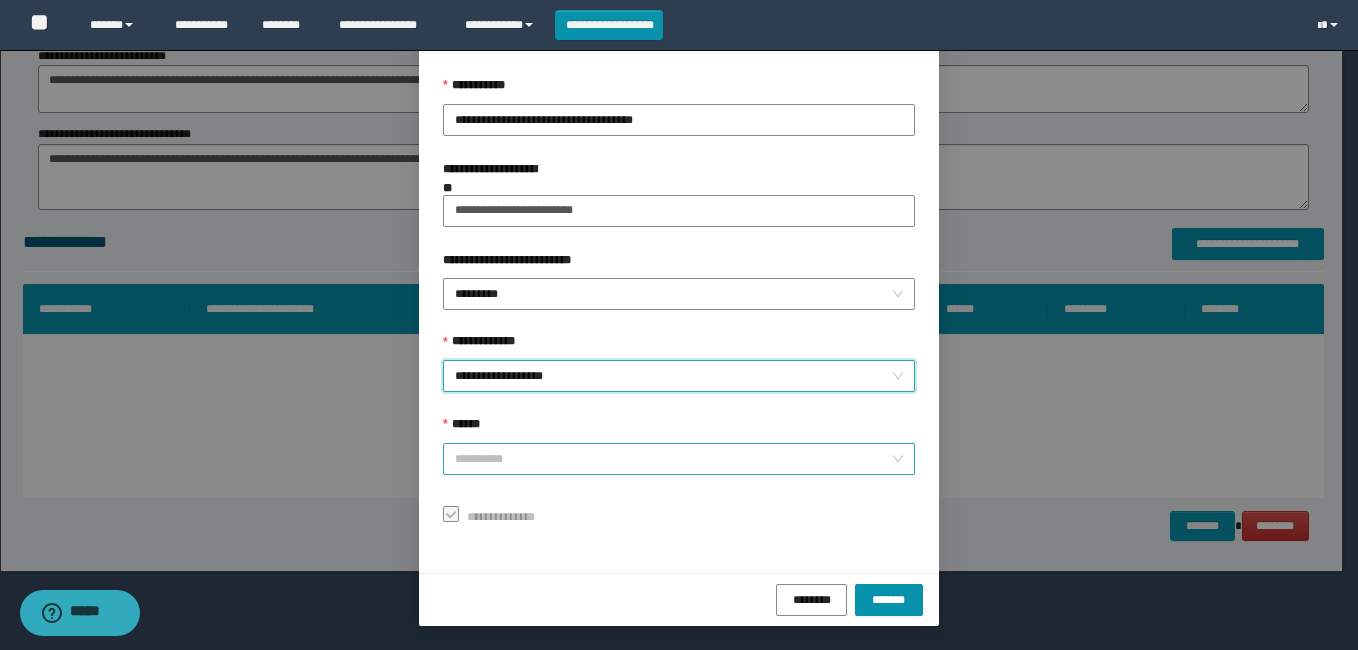 click on "******" at bounding box center [673, 459] 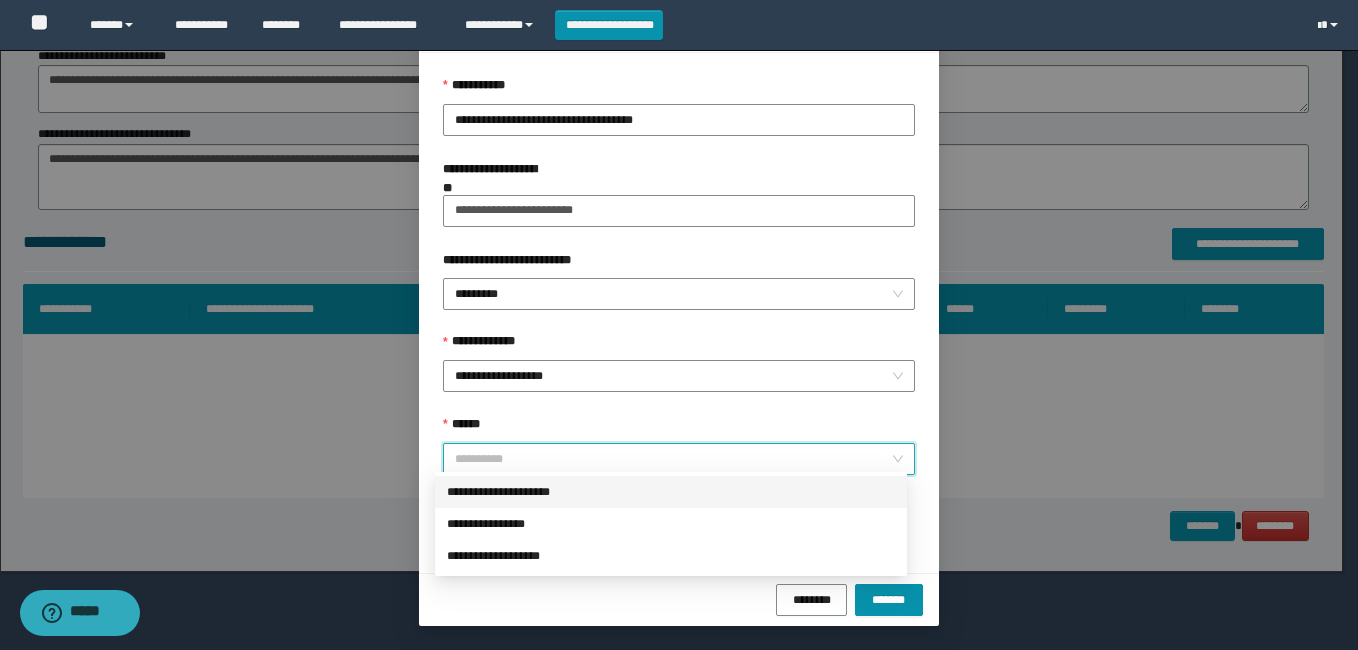 click on "**********" at bounding box center (671, 492) 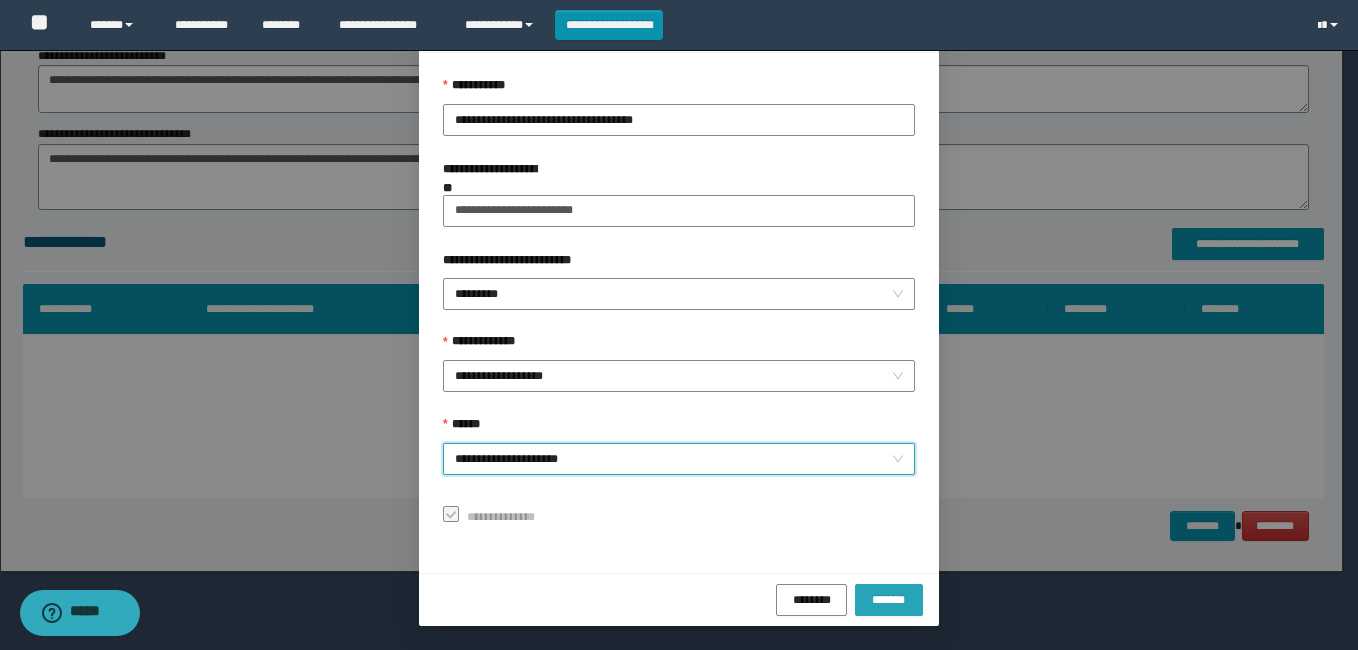click on "*******" at bounding box center [889, 599] 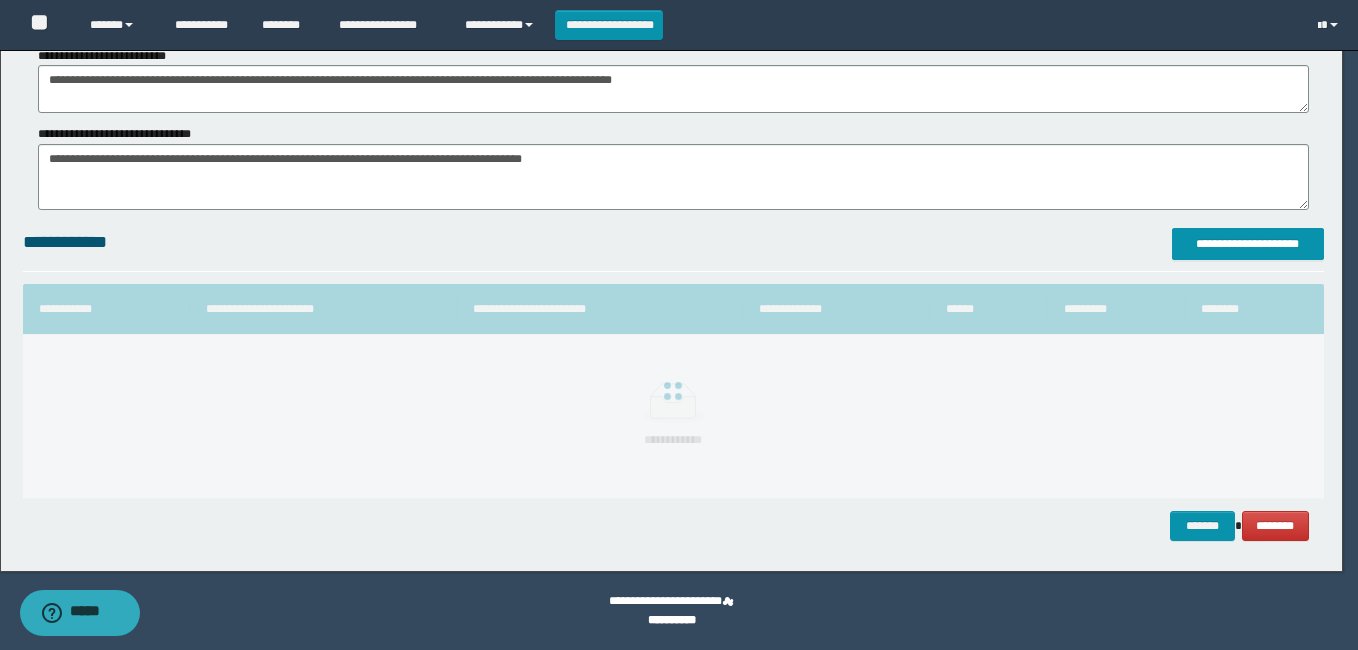 scroll, scrollTop: 55, scrollLeft: 0, axis: vertical 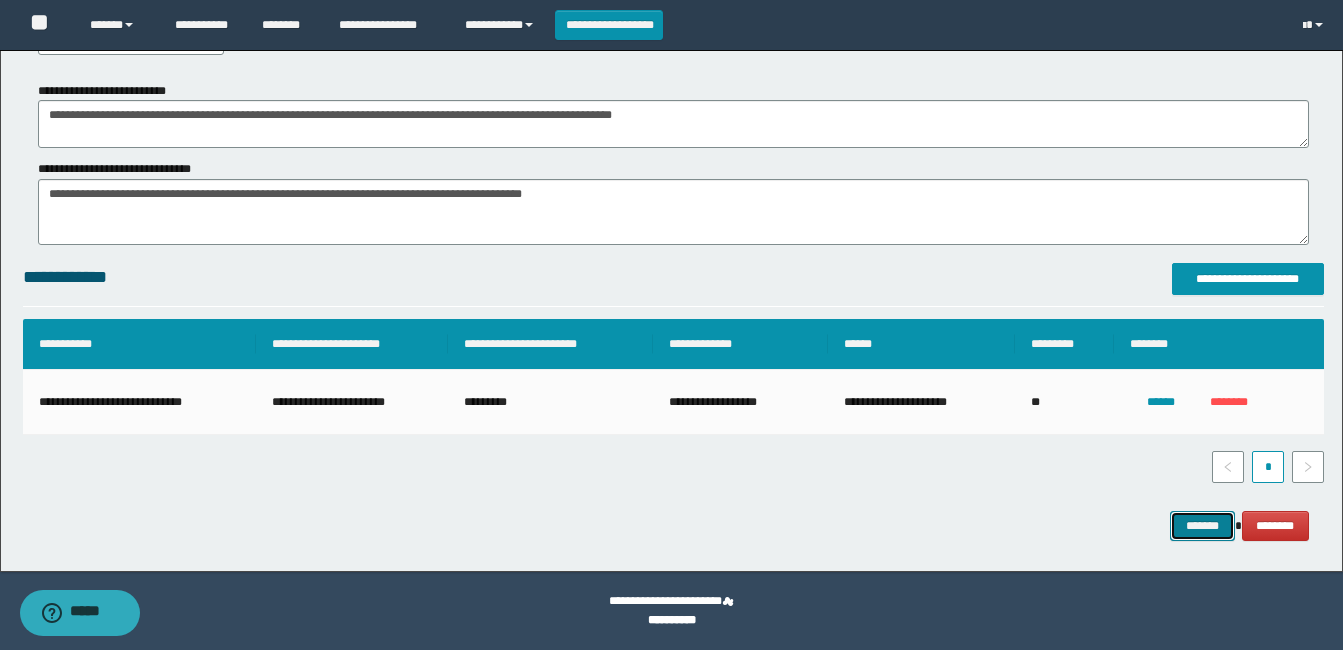 click on "*******" at bounding box center [1202, 526] 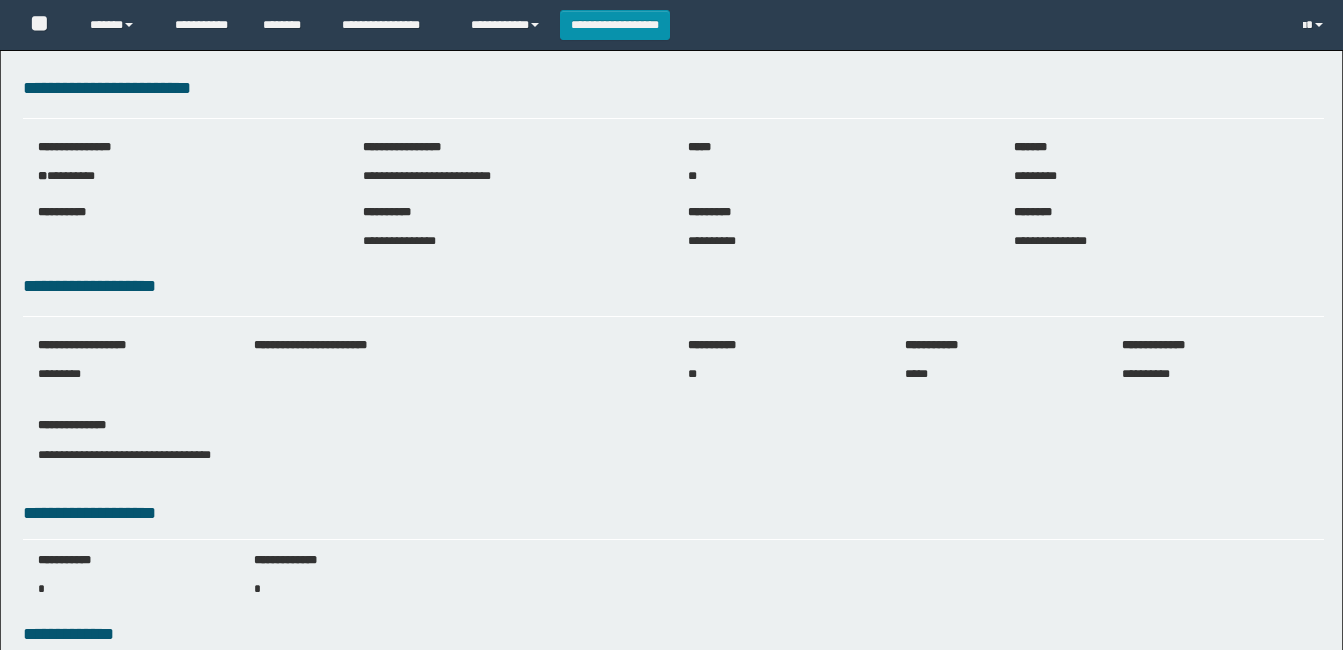 scroll, scrollTop: 0, scrollLeft: 0, axis: both 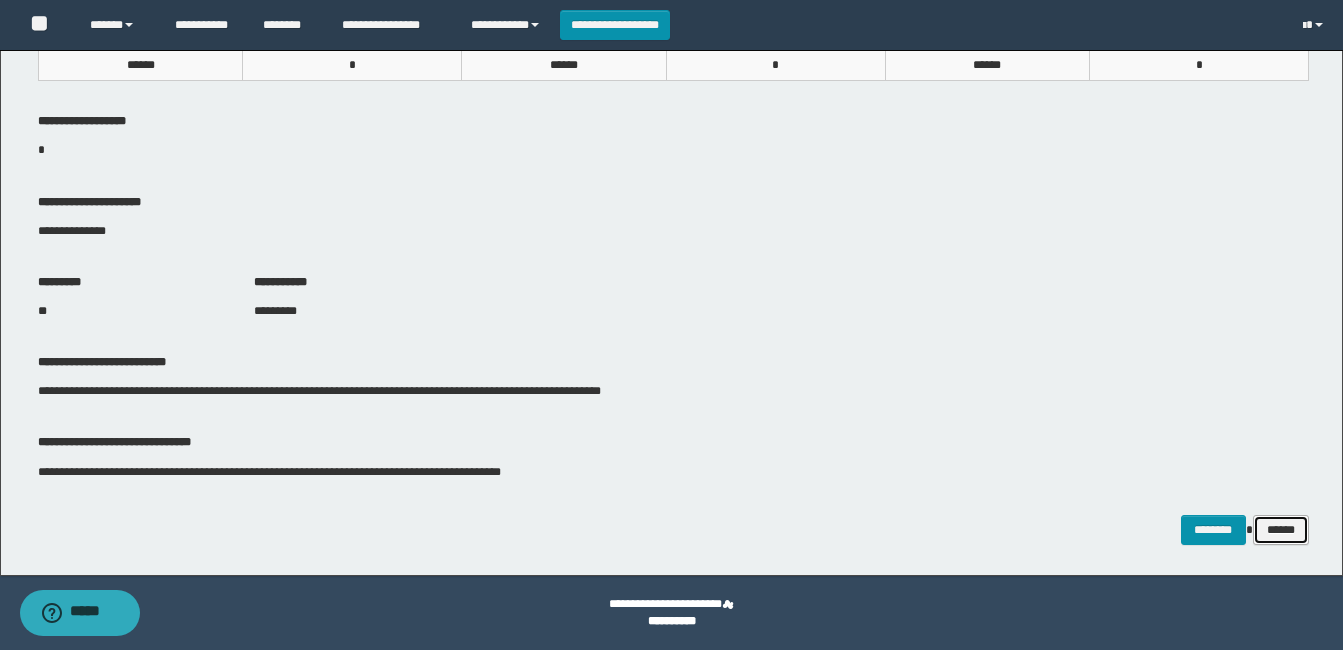 click on "******" at bounding box center [1281, 530] 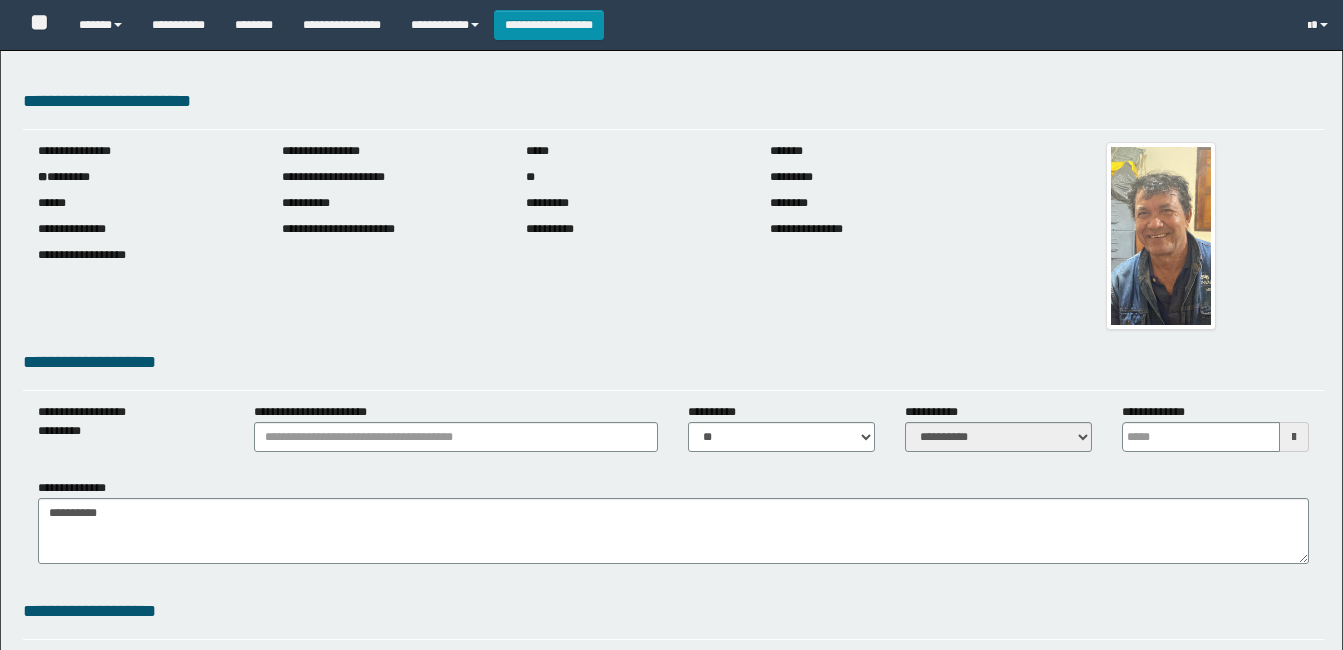 scroll, scrollTop: 0, scrollLeft: 0, axis: both 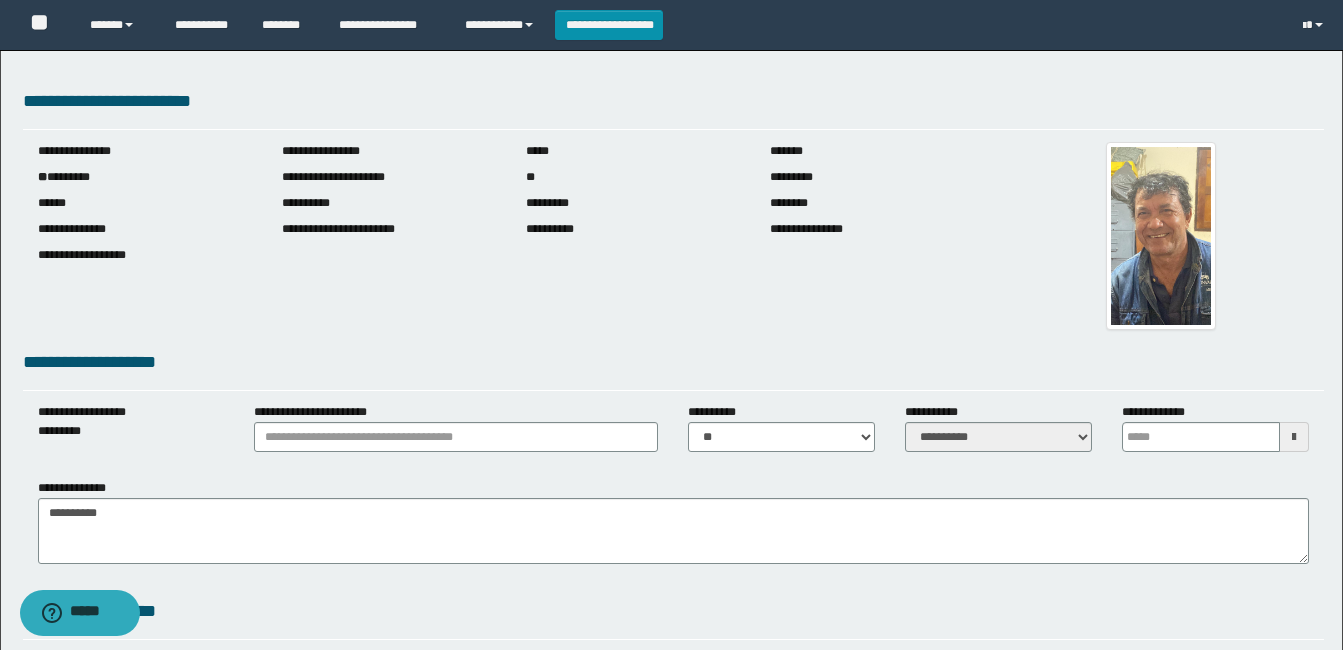 click on "**********" at bounding box center (1215, 435) 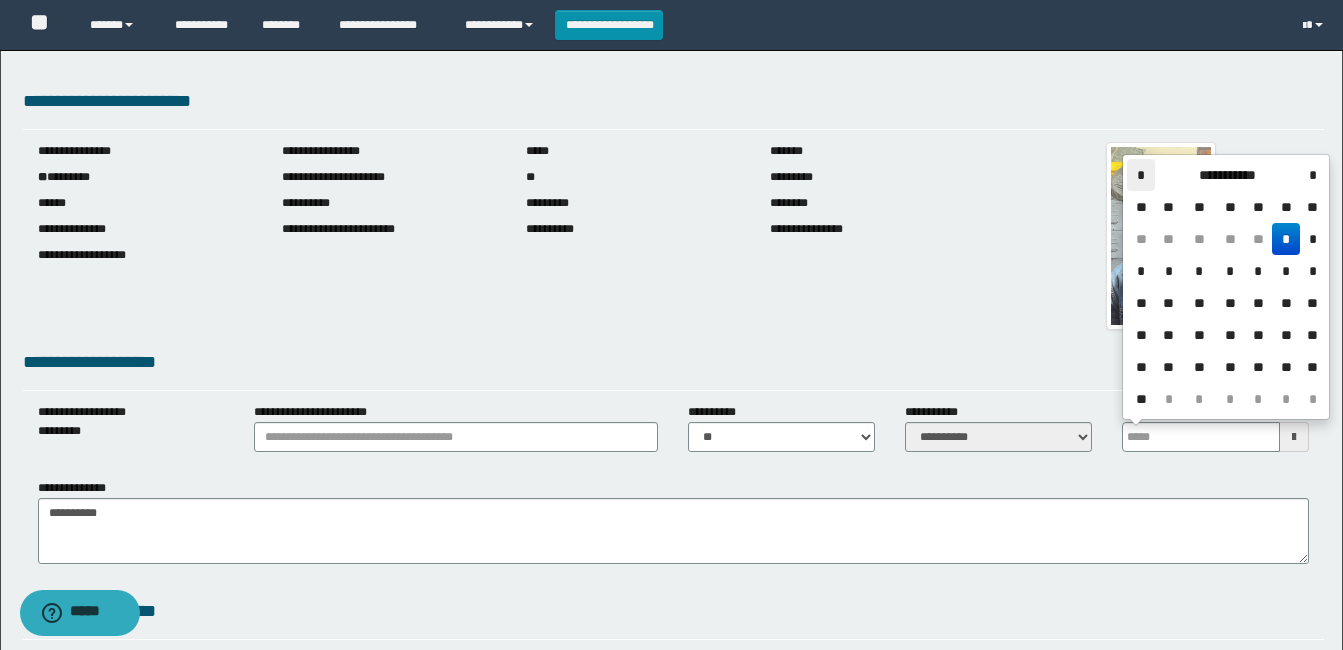 click on "*" at bounding box center [1141, 175] 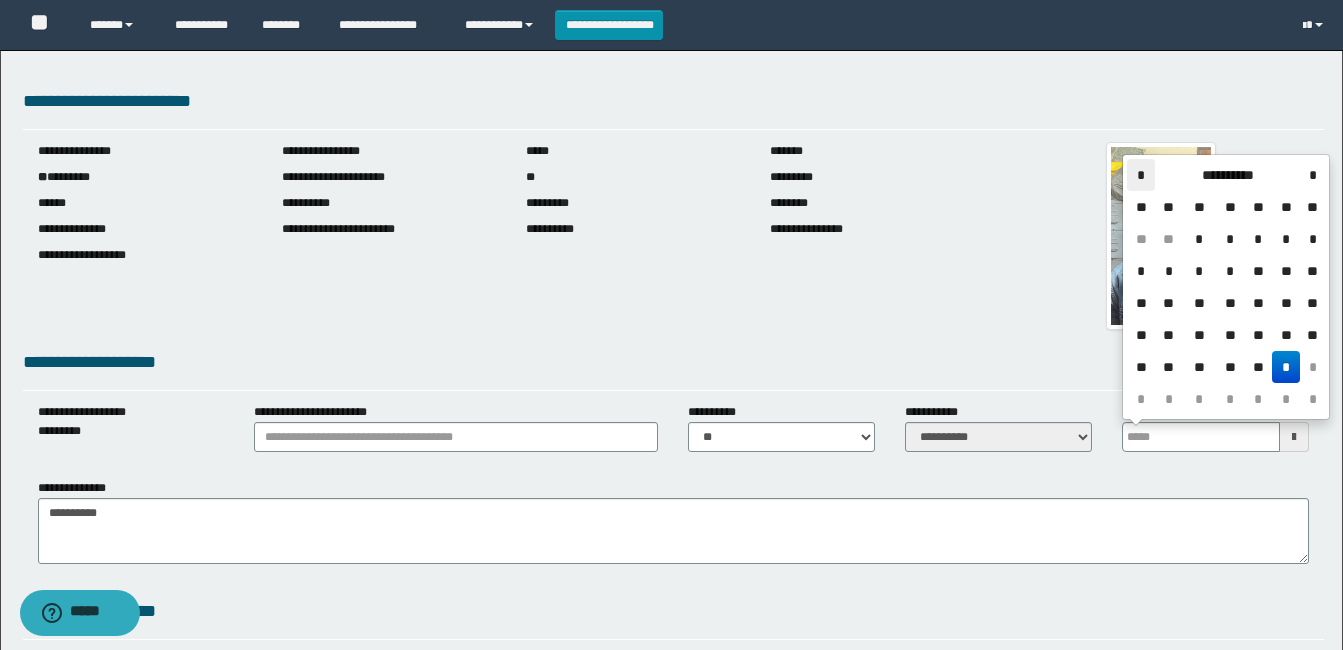 click on "*" at bounding box center [1141, 175] 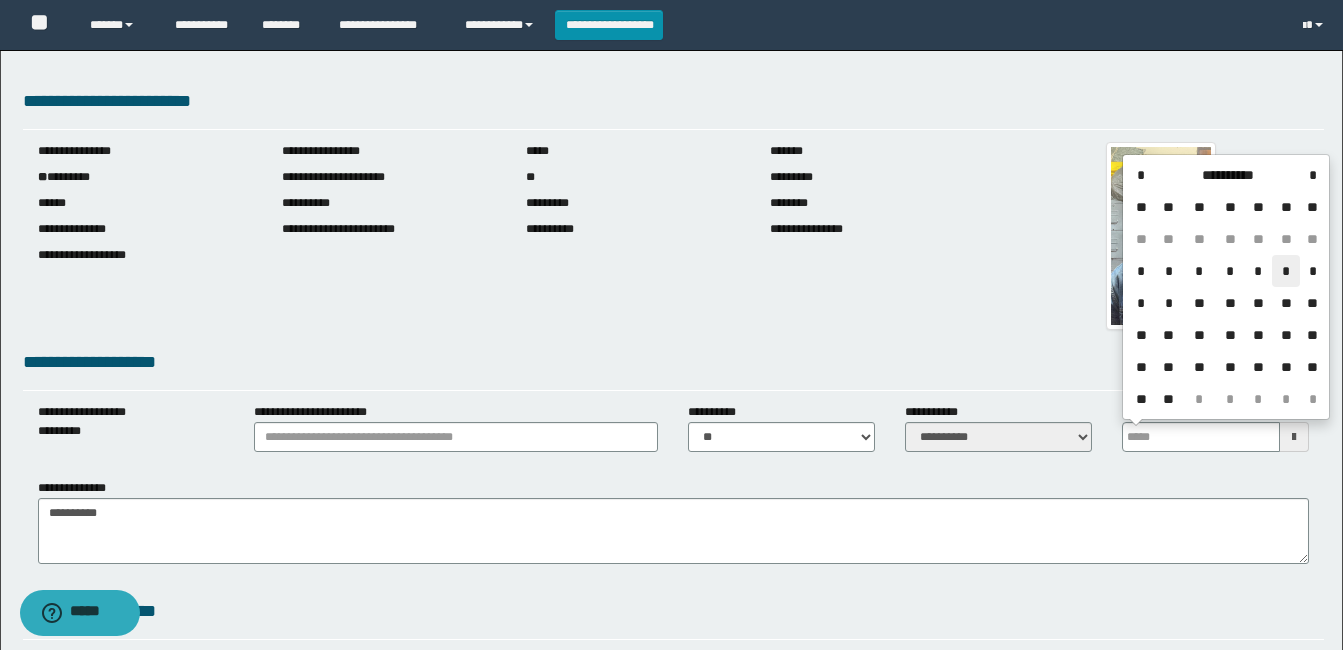 click on "*" at bounding box center (1286, 271) 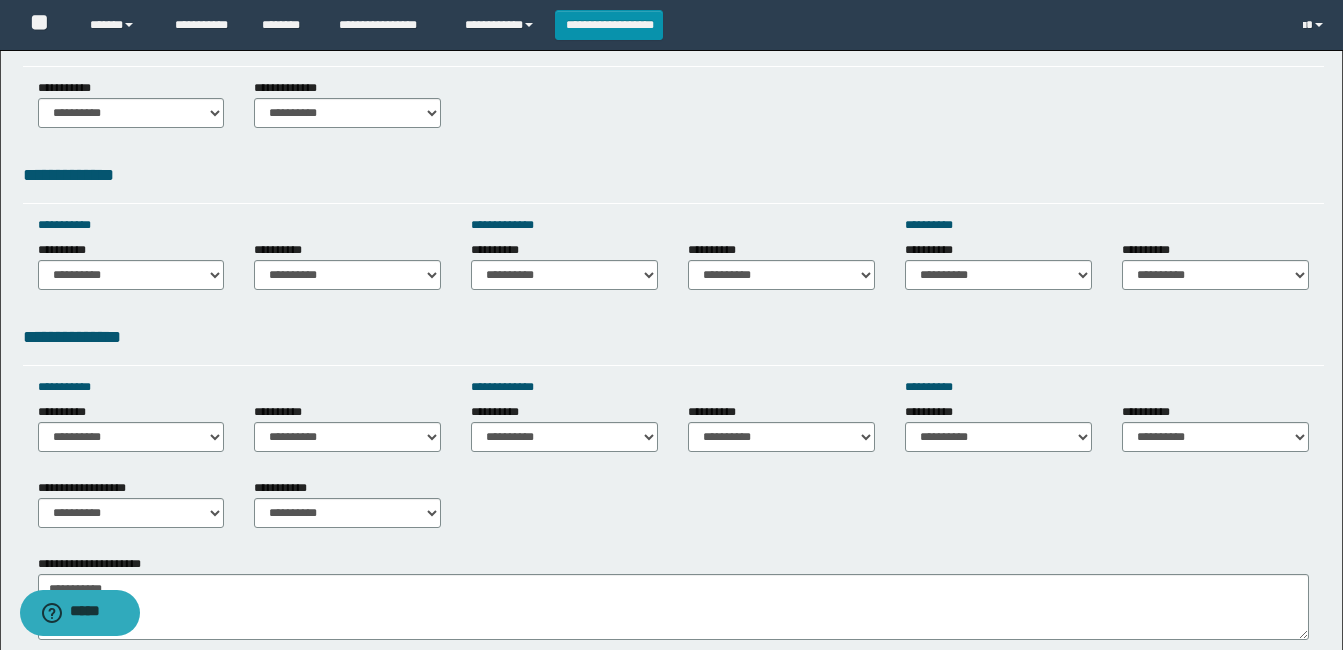 scroll, scrollTop: 600, scrollLeft: 0, axis: vertical 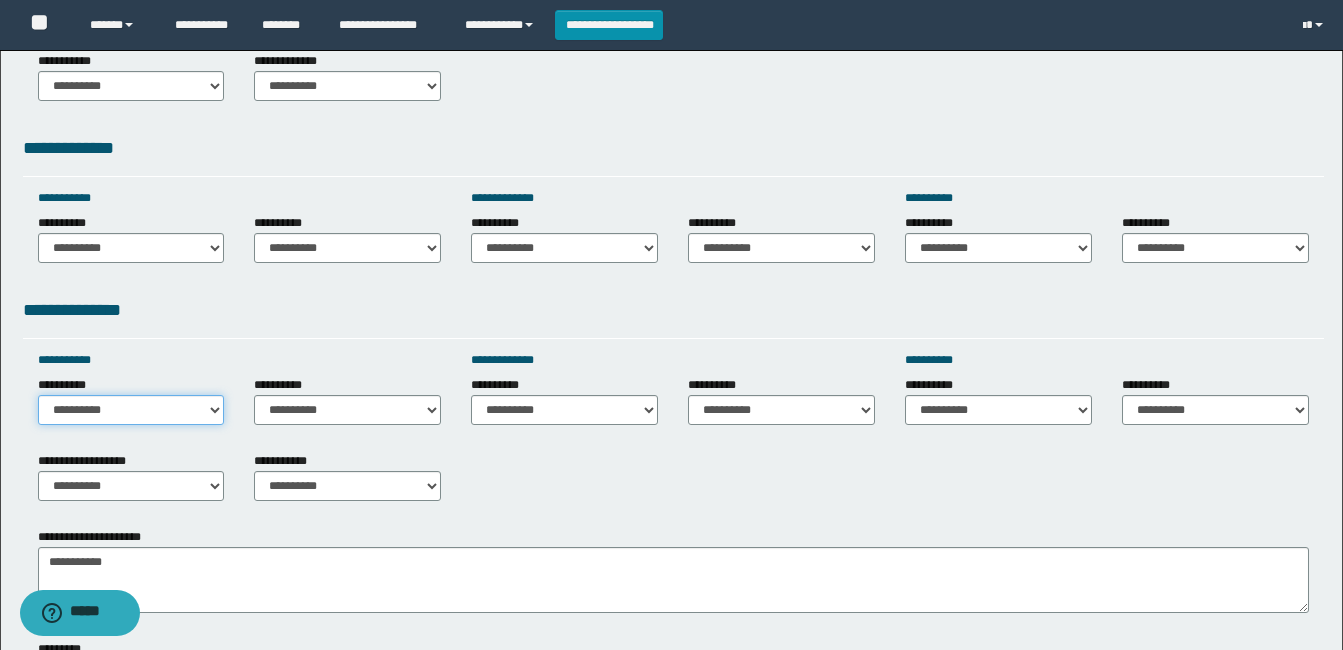 click on "**********" at bounding box center (131, 410) 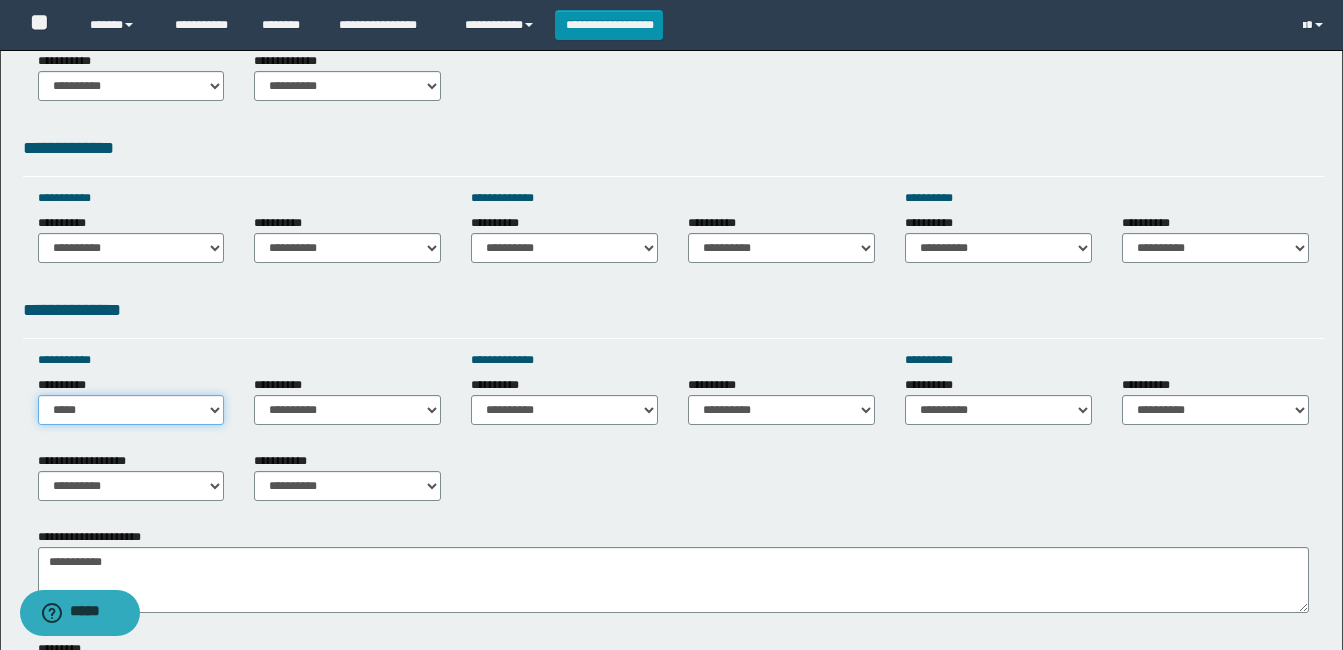 click on "**********" at bounding box center [131, 410] 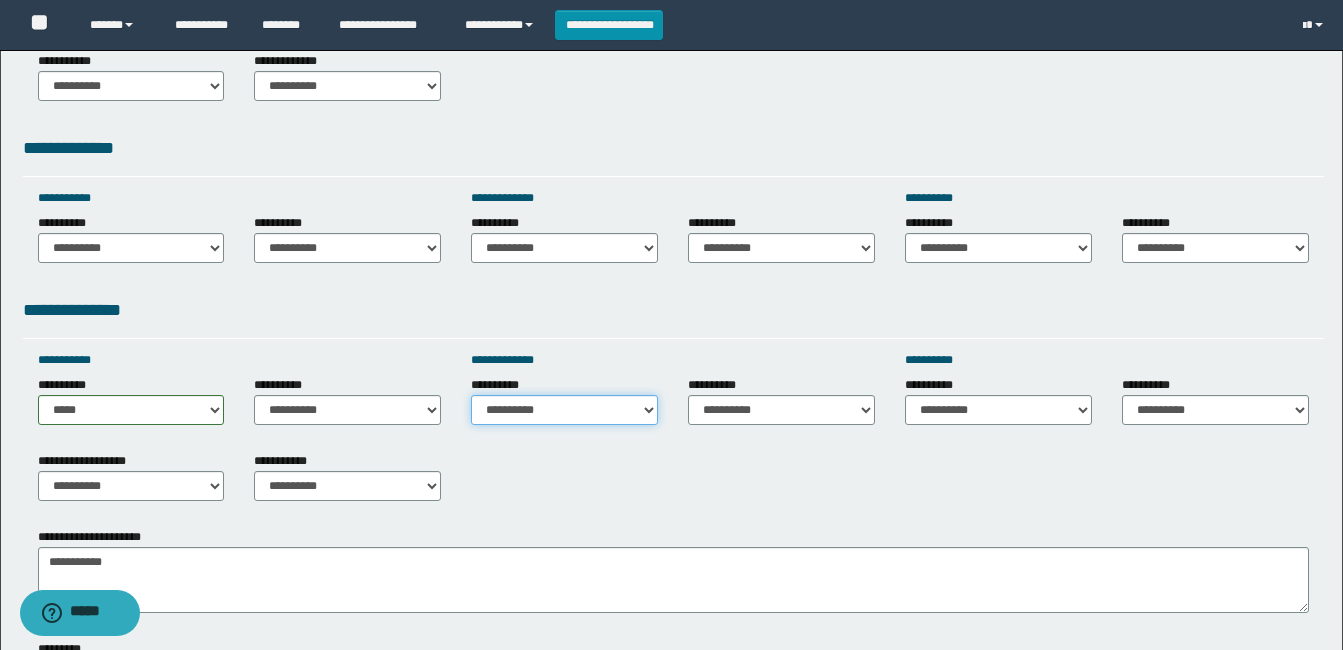 click on "**********" at bounding box center (564, 410) 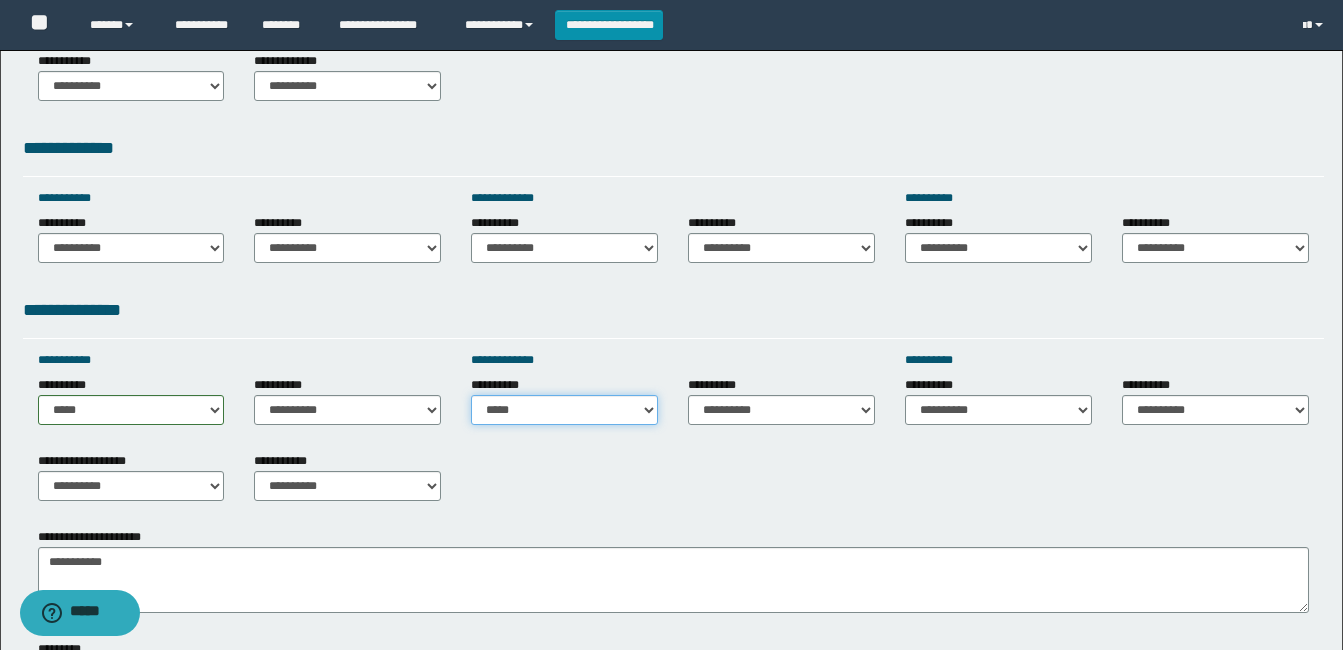 click on "**********" at bounding box center (564, 410) 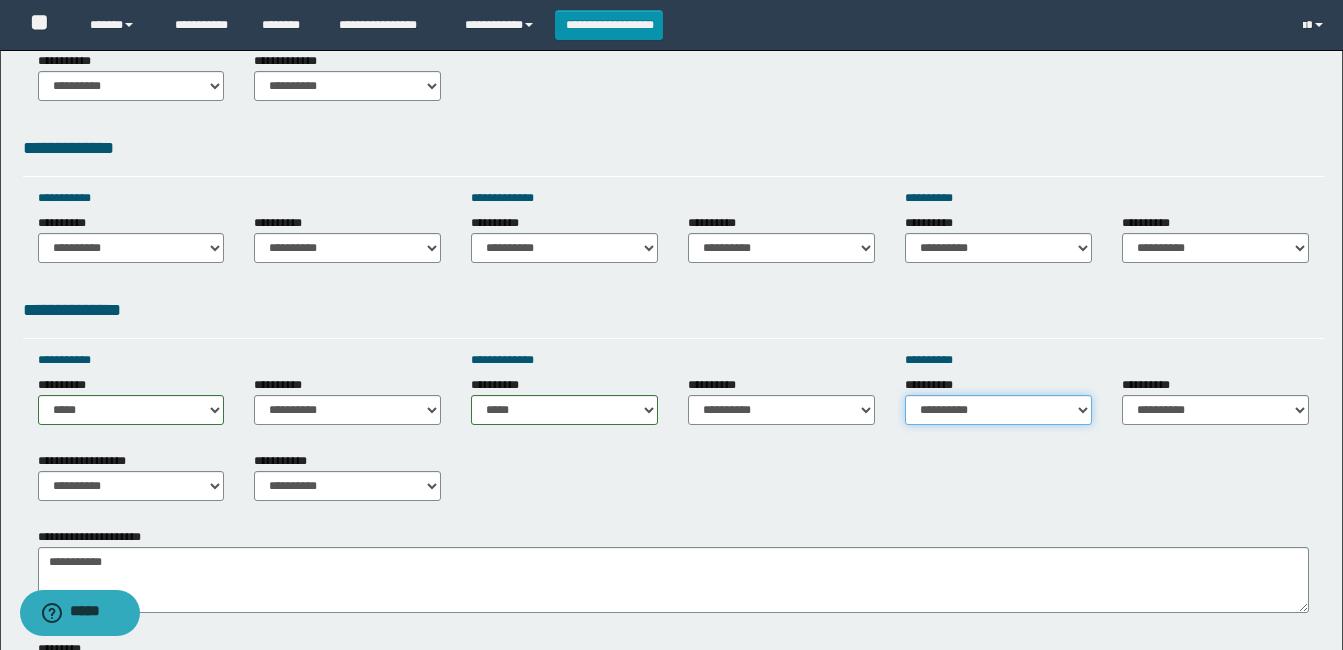 click on "**********" at bounding box center [998, 410] 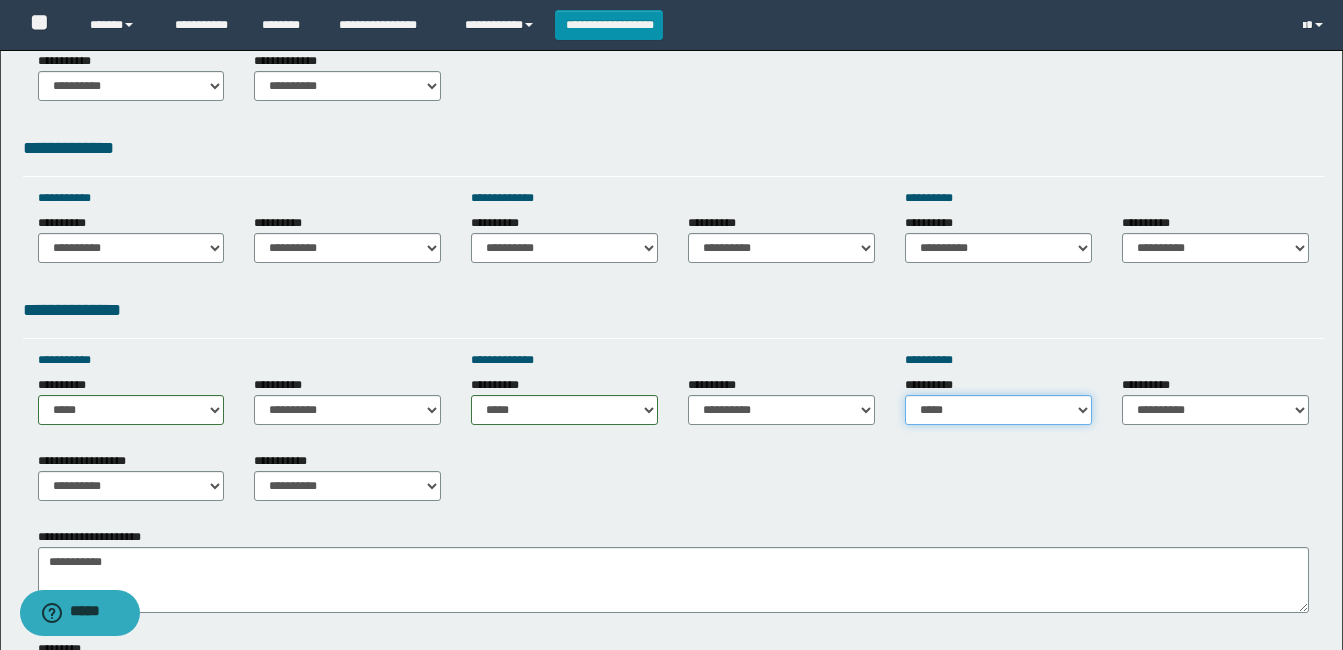 click on "**********" at bounding box center (998, 410) 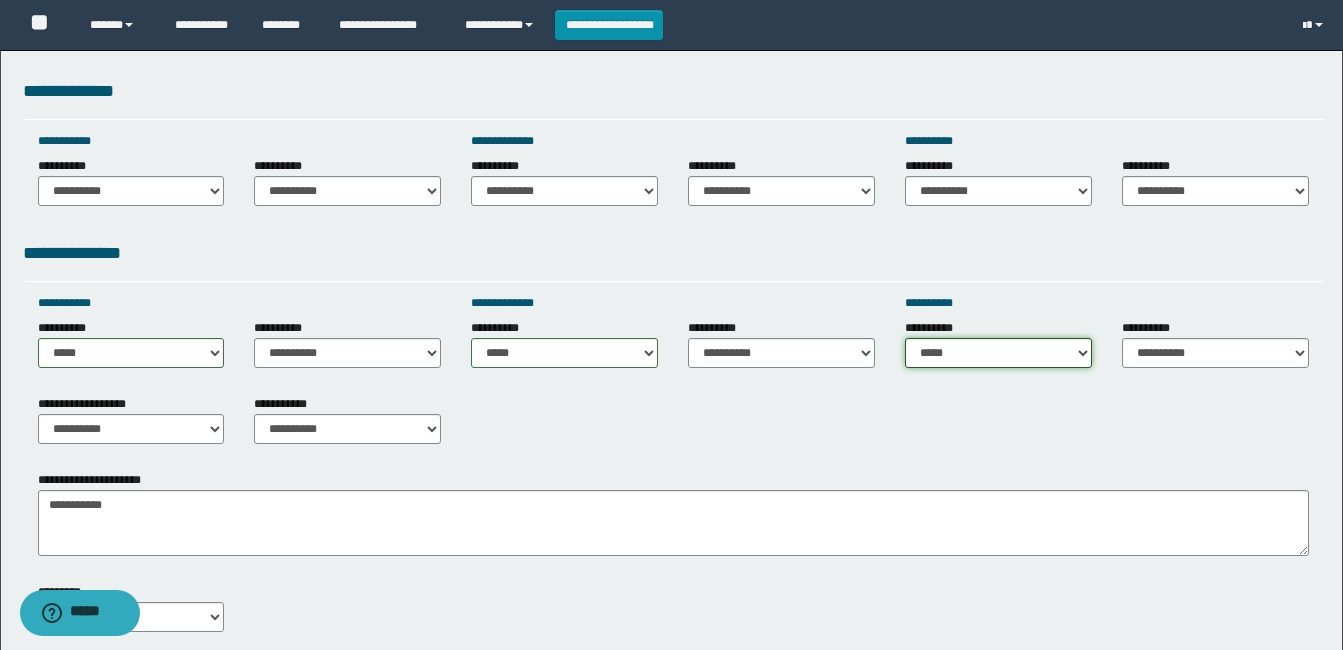 scroll, scrollTop: 600, scrollLeft: 0, axis: vertical 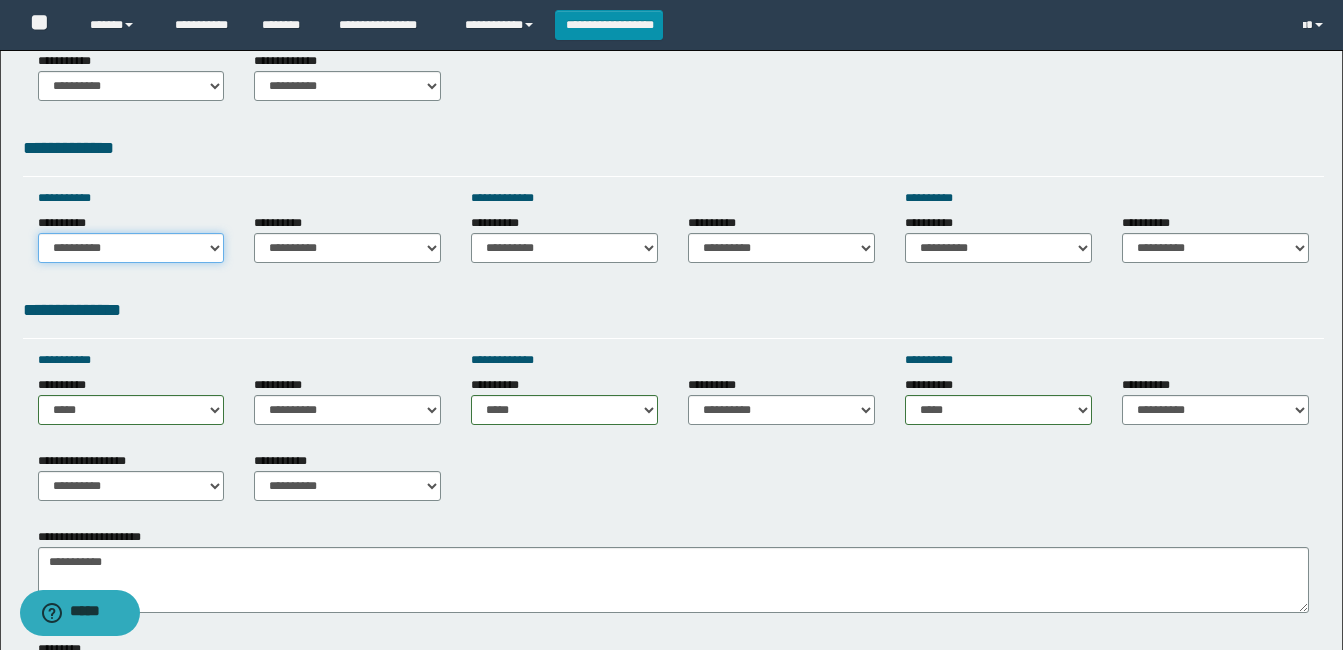 click on "**********" at bounding box center [131, 248] 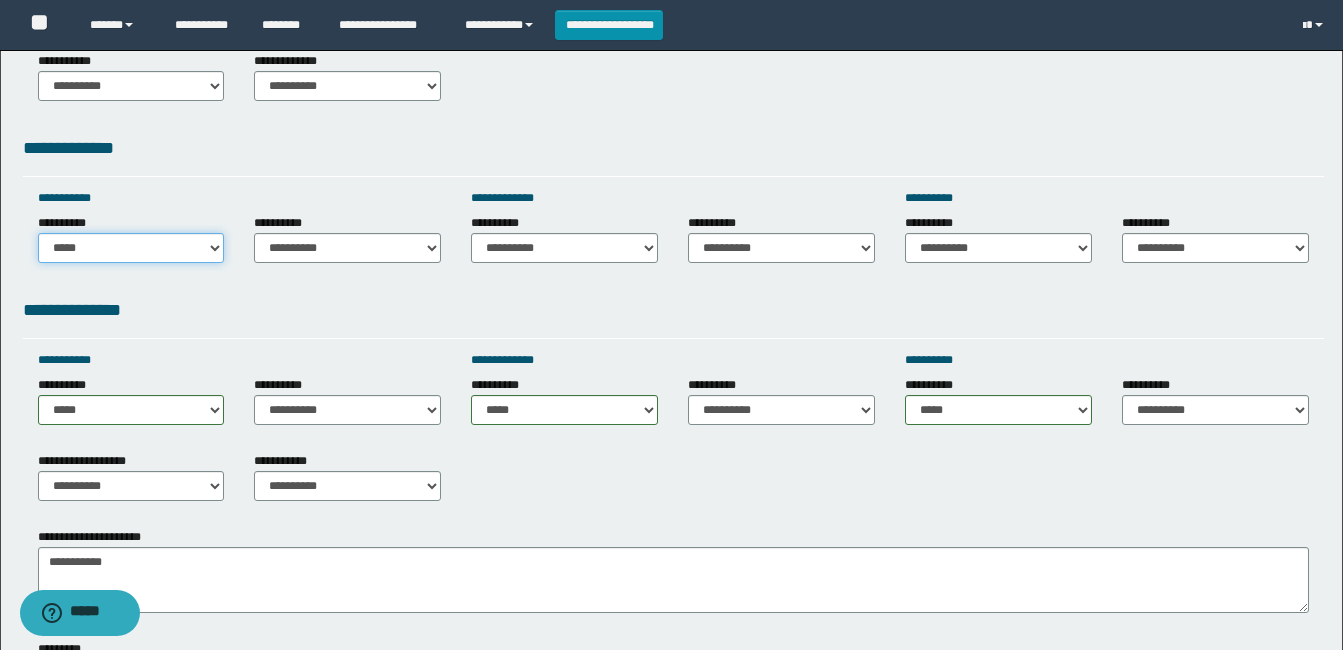 click on "**********" at bounding box center [131, 248] 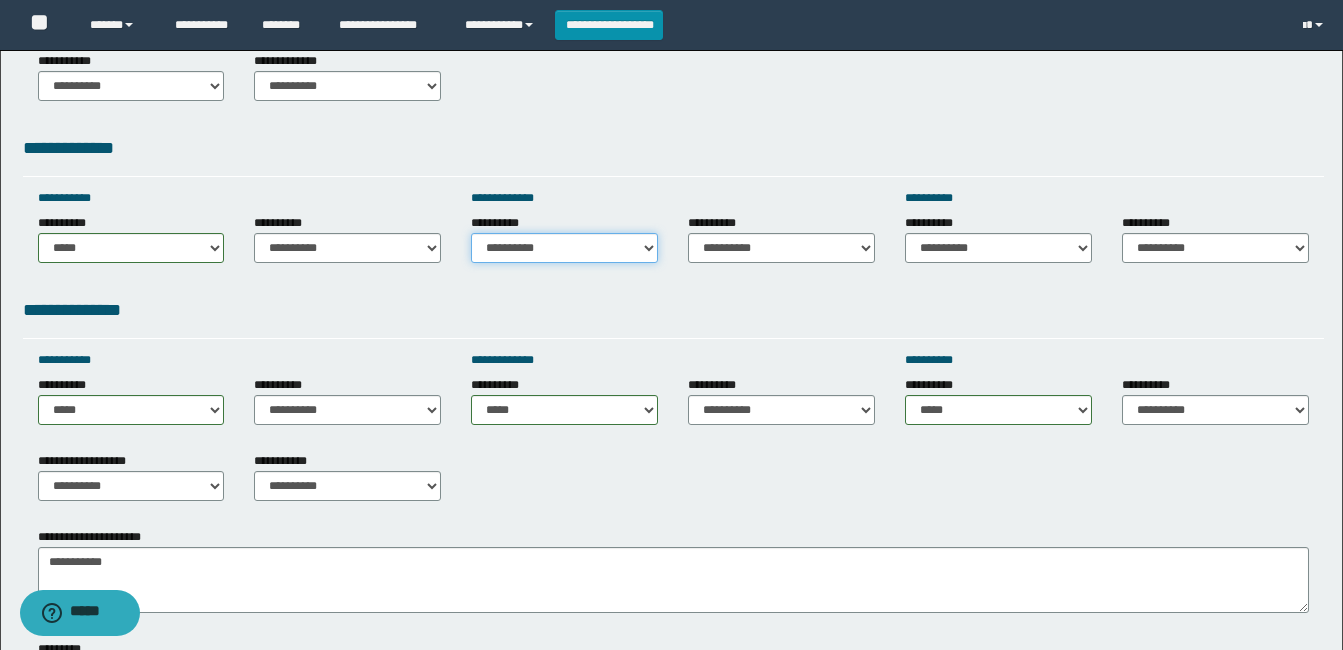 click on "**********" at bounding box center [564, 248] 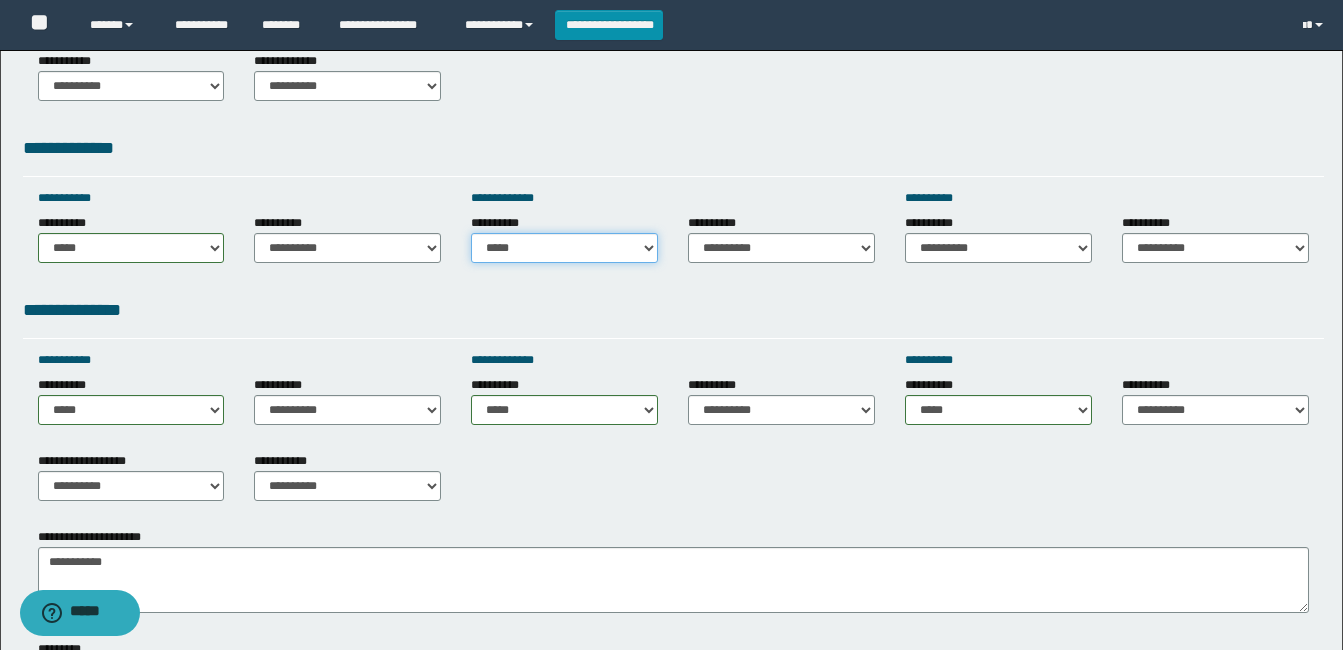 click on "**********" at bounding box center [564, 248] 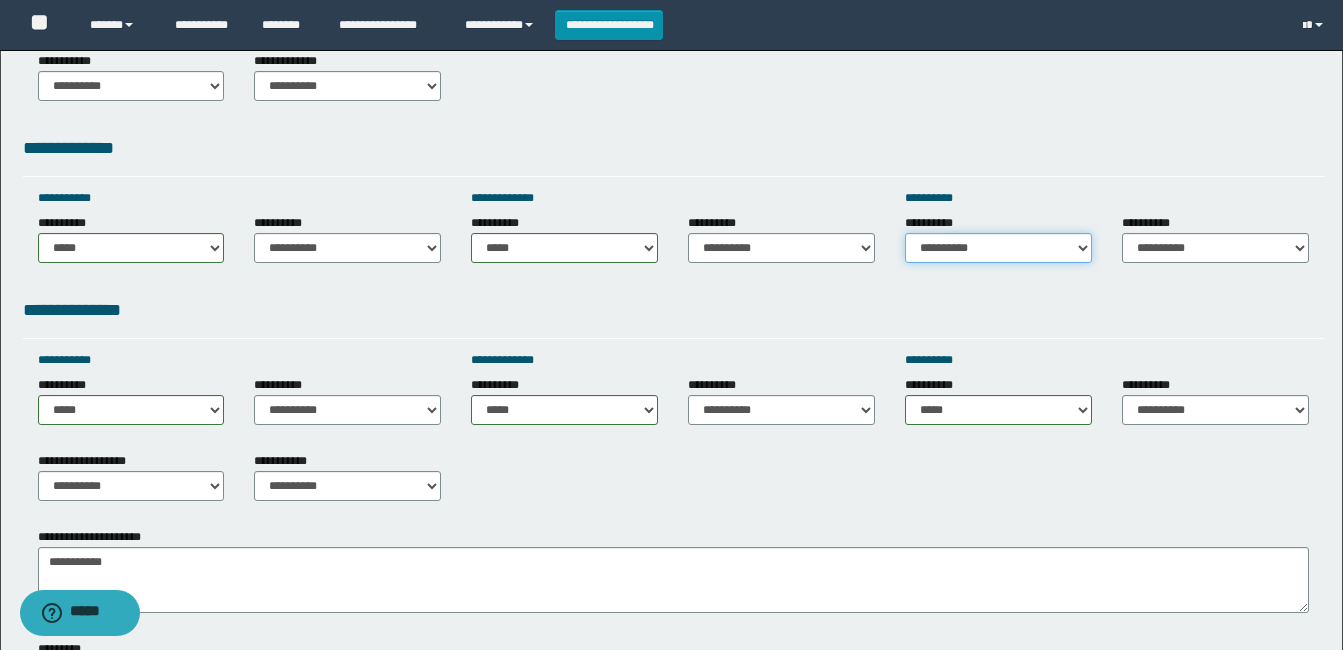 click on "**********" at bounding box center [998, 248] 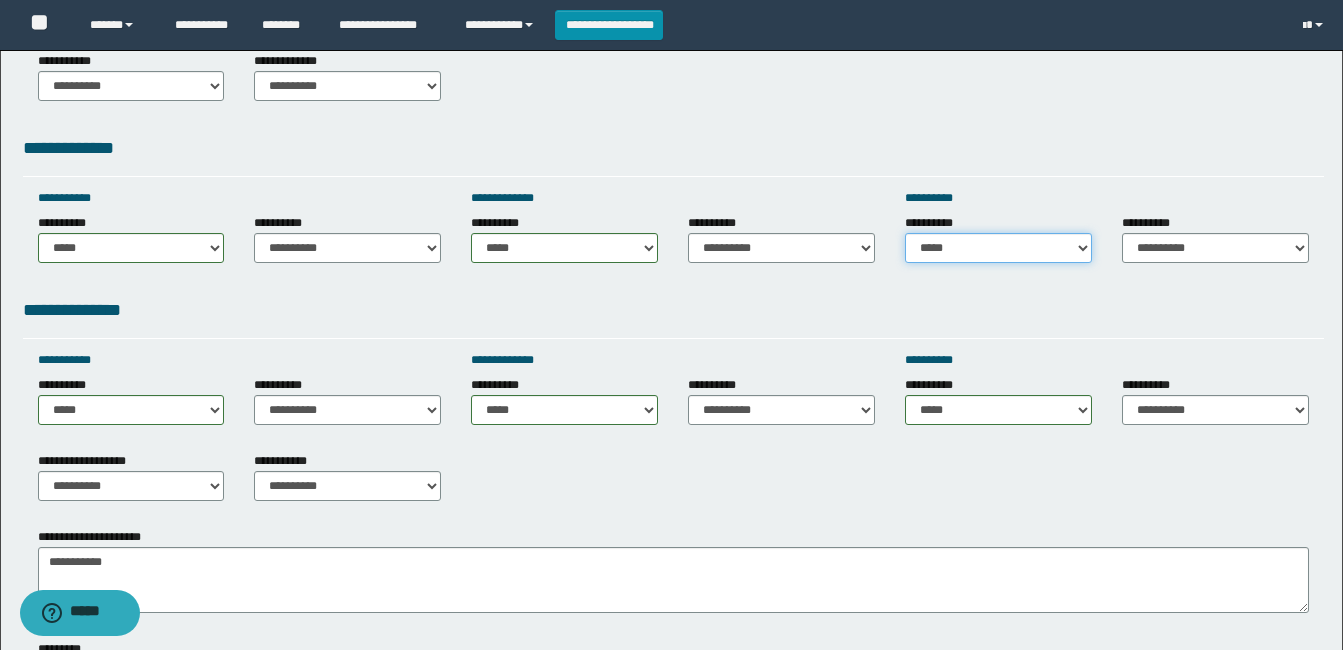 click on "**********" at bounding box center (998, 248) 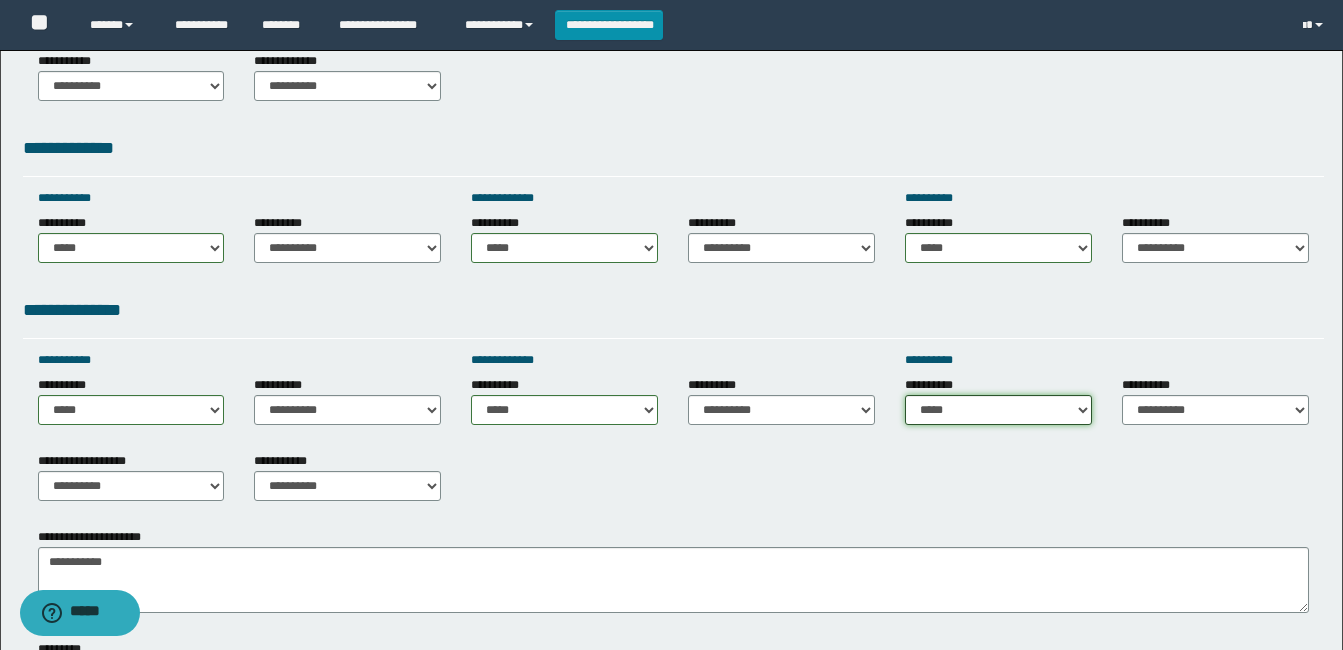 click on "**********" at bounding box center (998, 410) 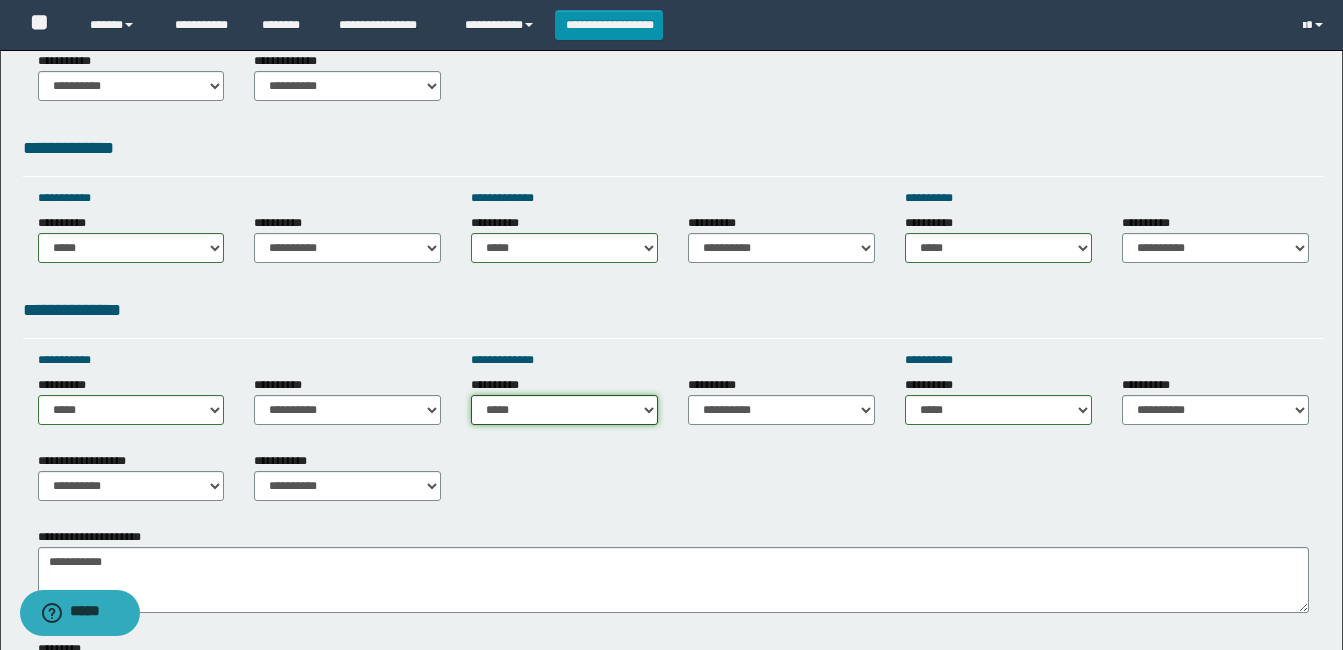 click on "**********" at bounding box center (564, 410) 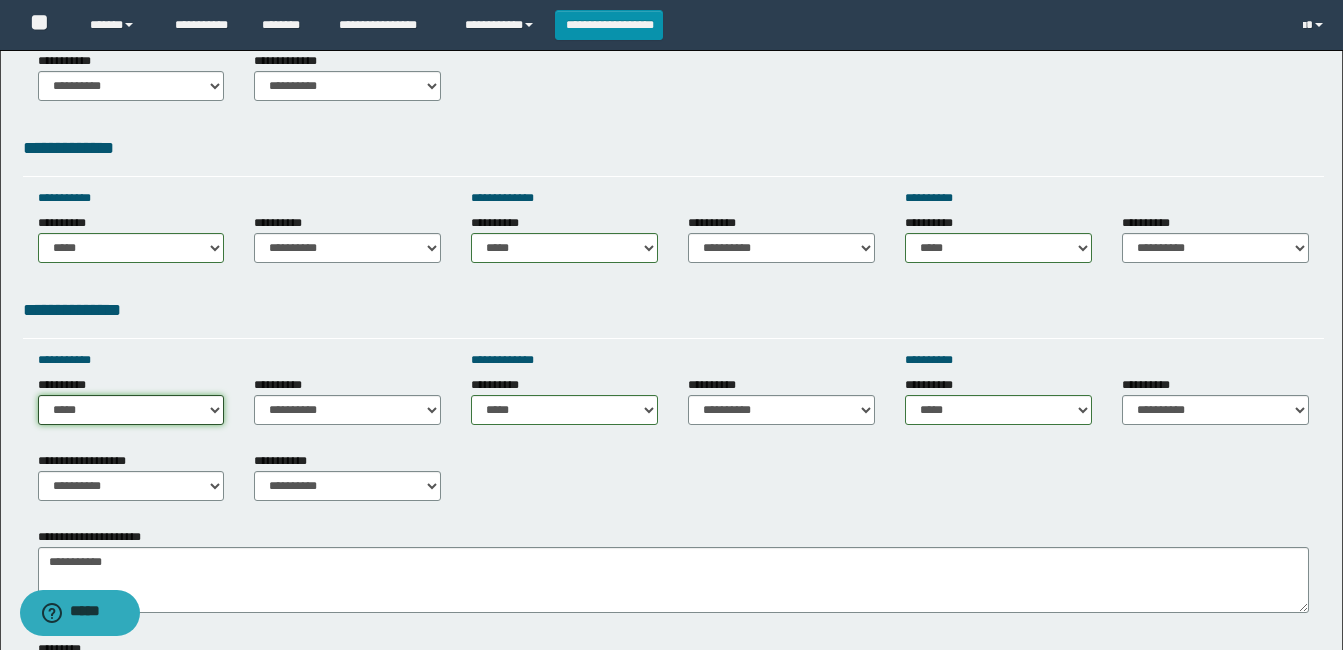 click on "**********" at bounding box center [131, 410] 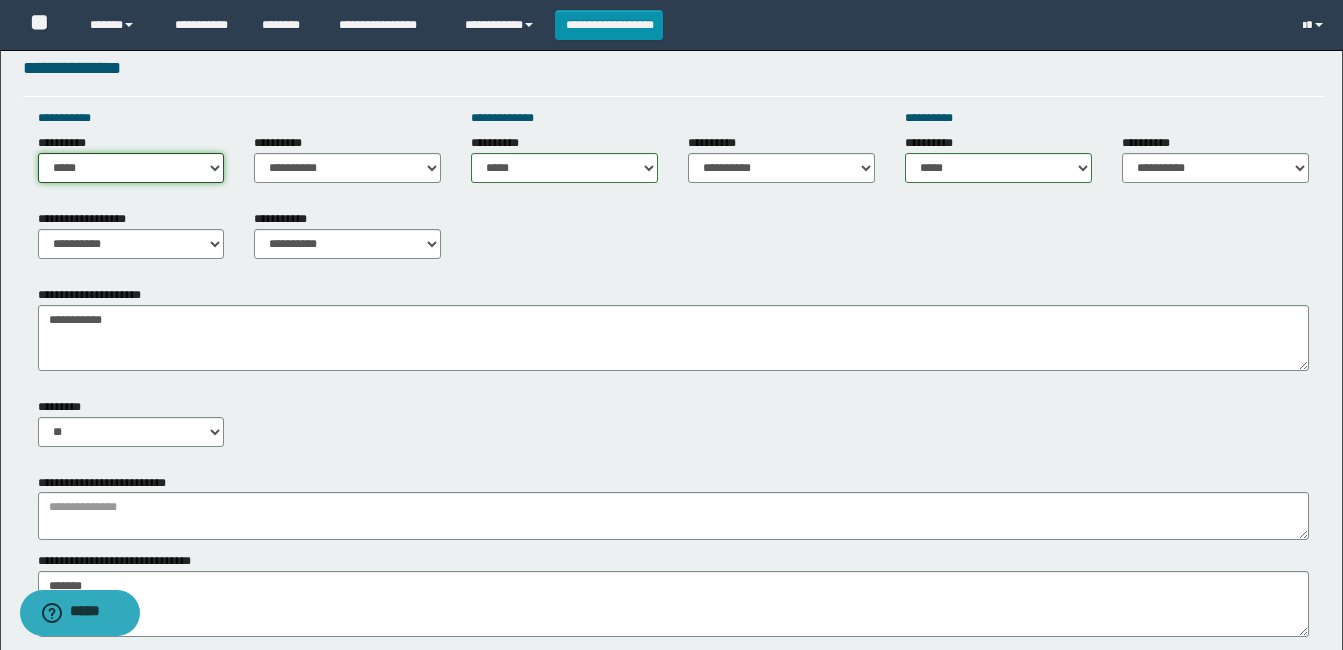 scroll, scrollTop: 900, scrollLeft: 0, axis: vertical 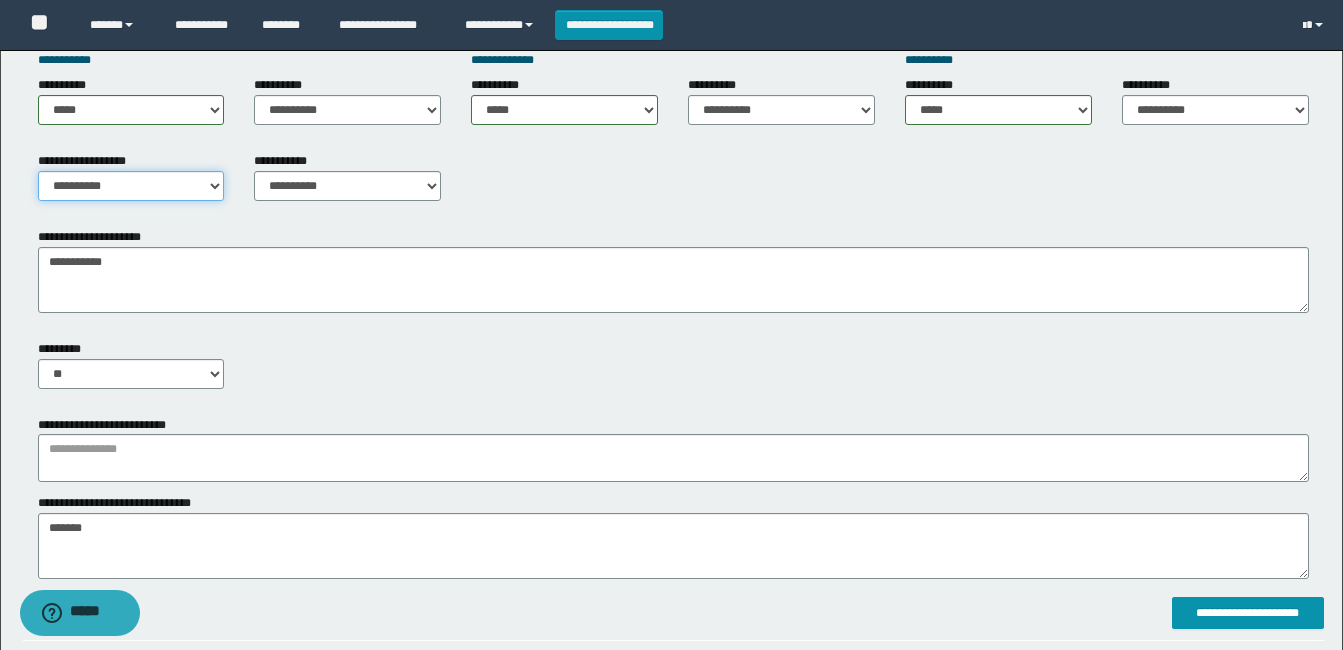 click on "**********" at bounding box center (131, 186) 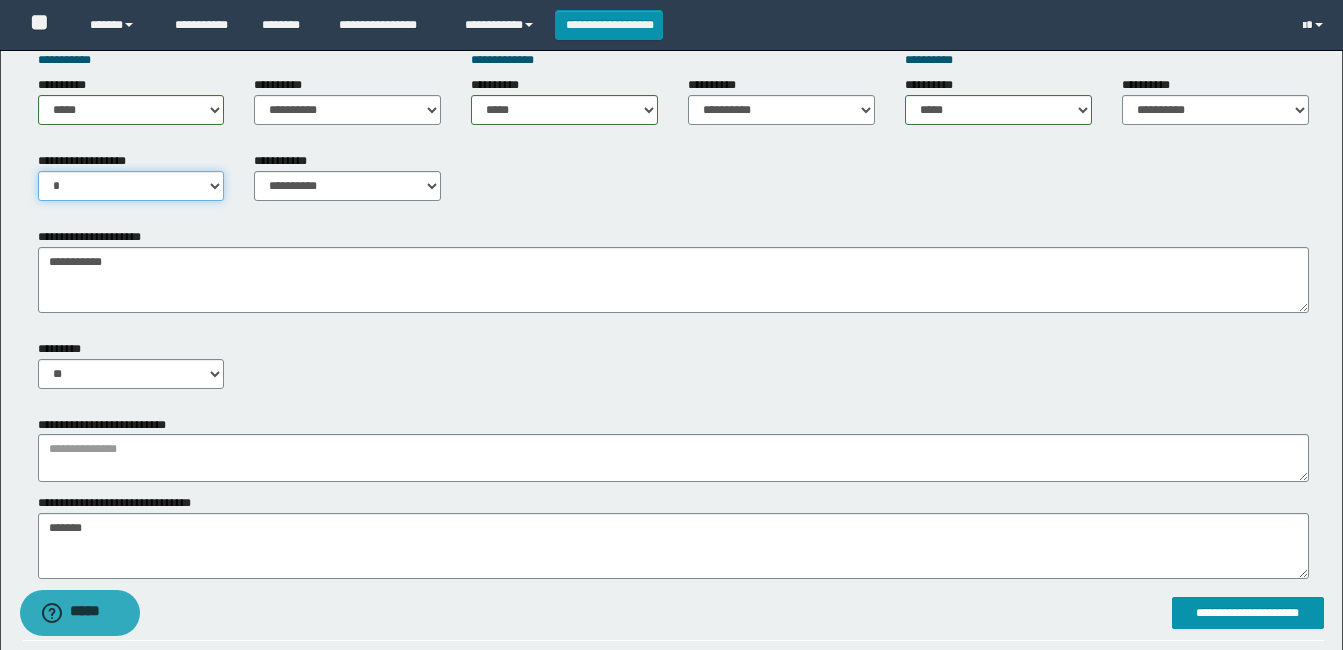 click on "**********" at bounding box center [131, 186] 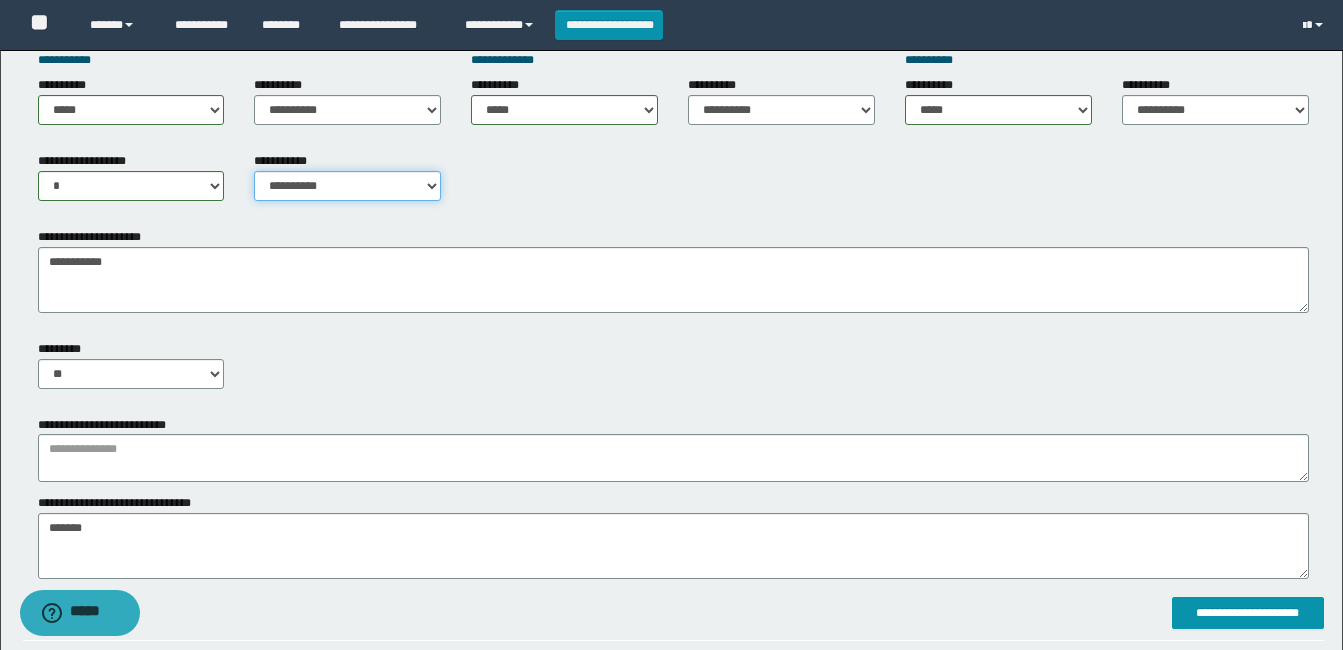 click on "**********" at bounding box center (347, 186) 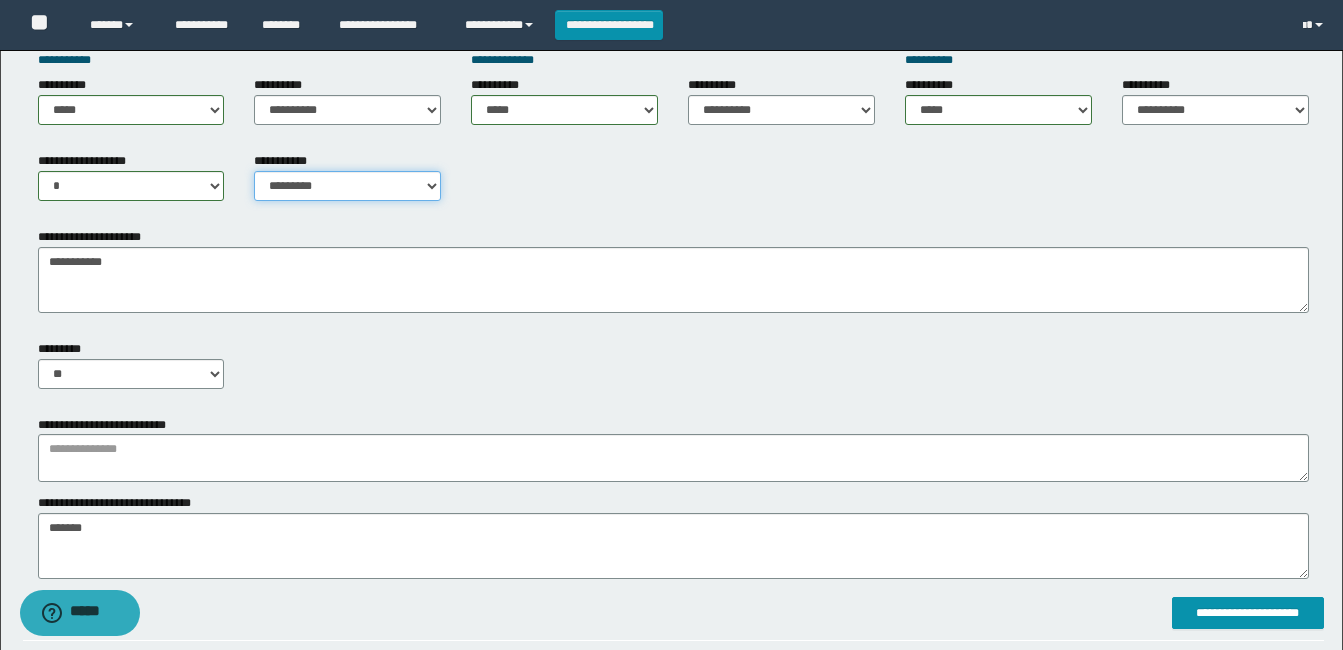 click on "**********" at bounding box center [347, 186] 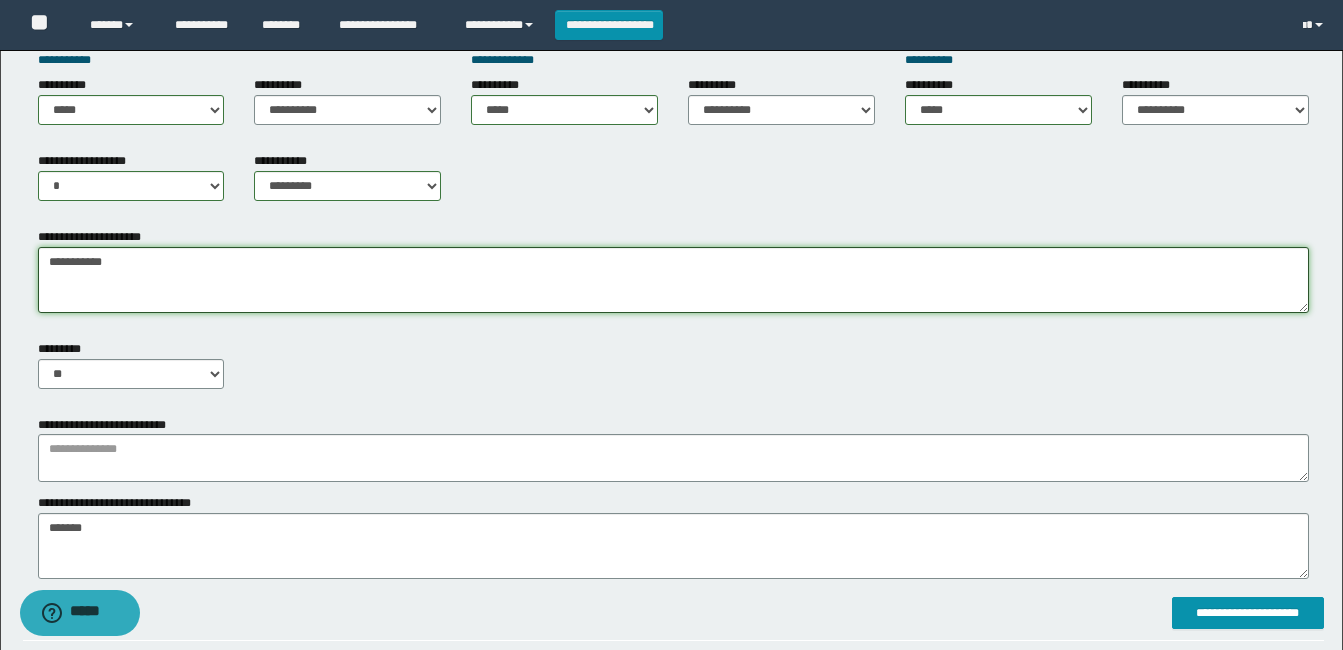 drag, startPoint x: 46, startPoint y: 264, endPoint x: 205, endPoint y: 256, distance: 159.20113 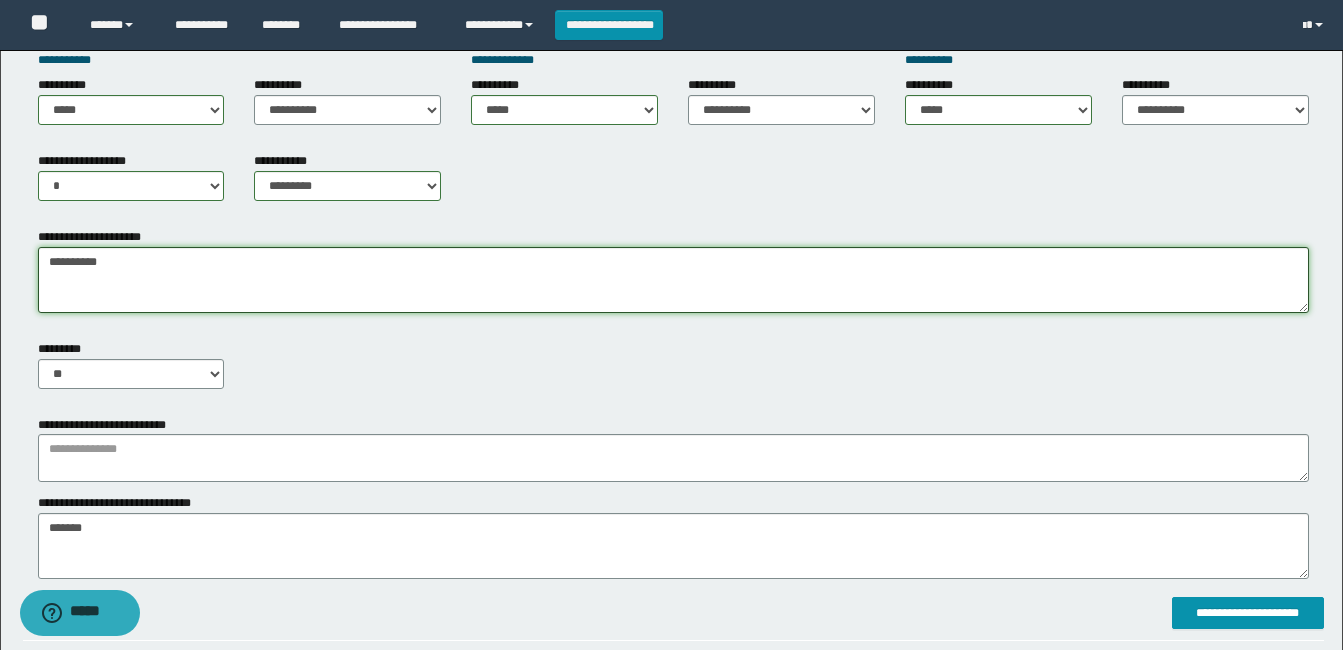 type on "**********" 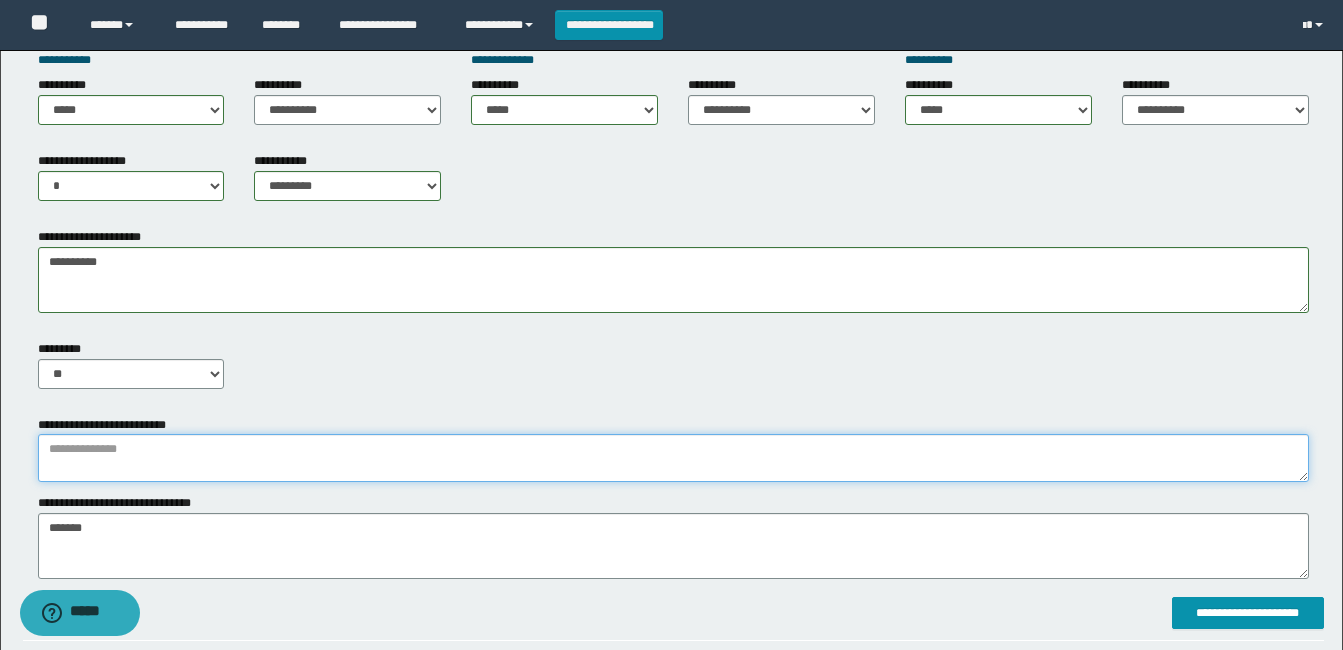 click at bounding box center [673, 458] 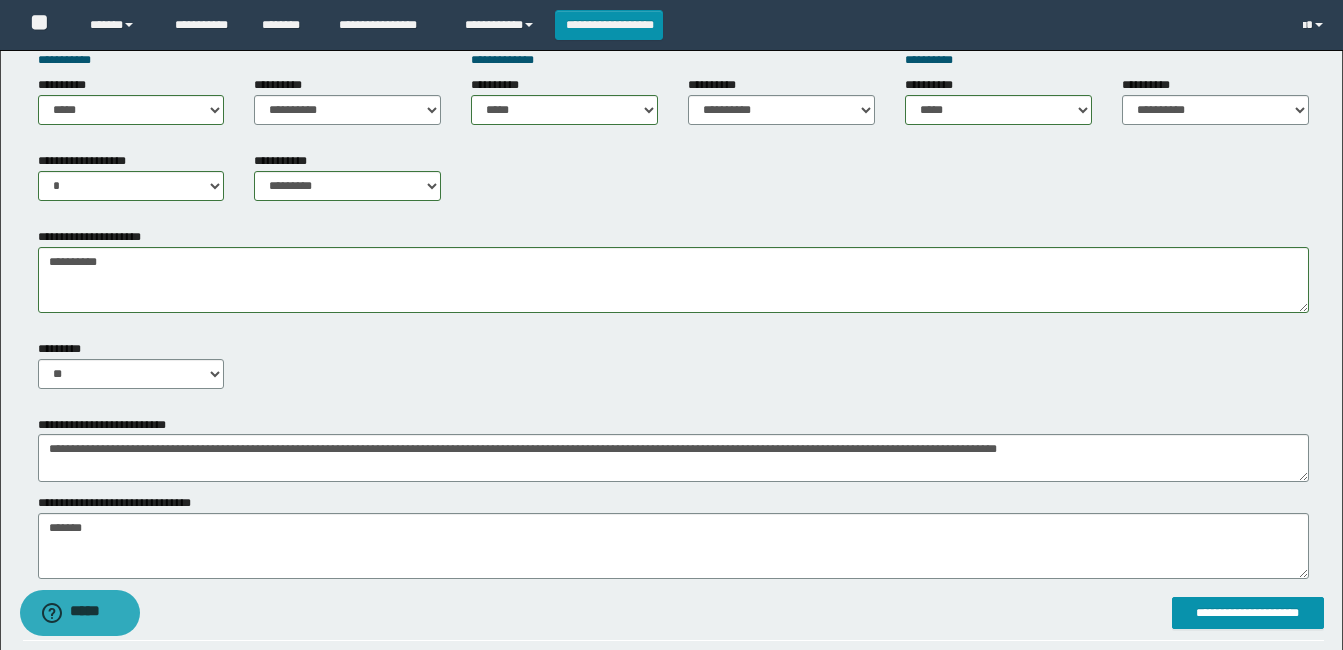 drag, startPoint x: 1104, startPoint y: 517, endPoint x: 813, endPoint y: 399, distance: 314.01434 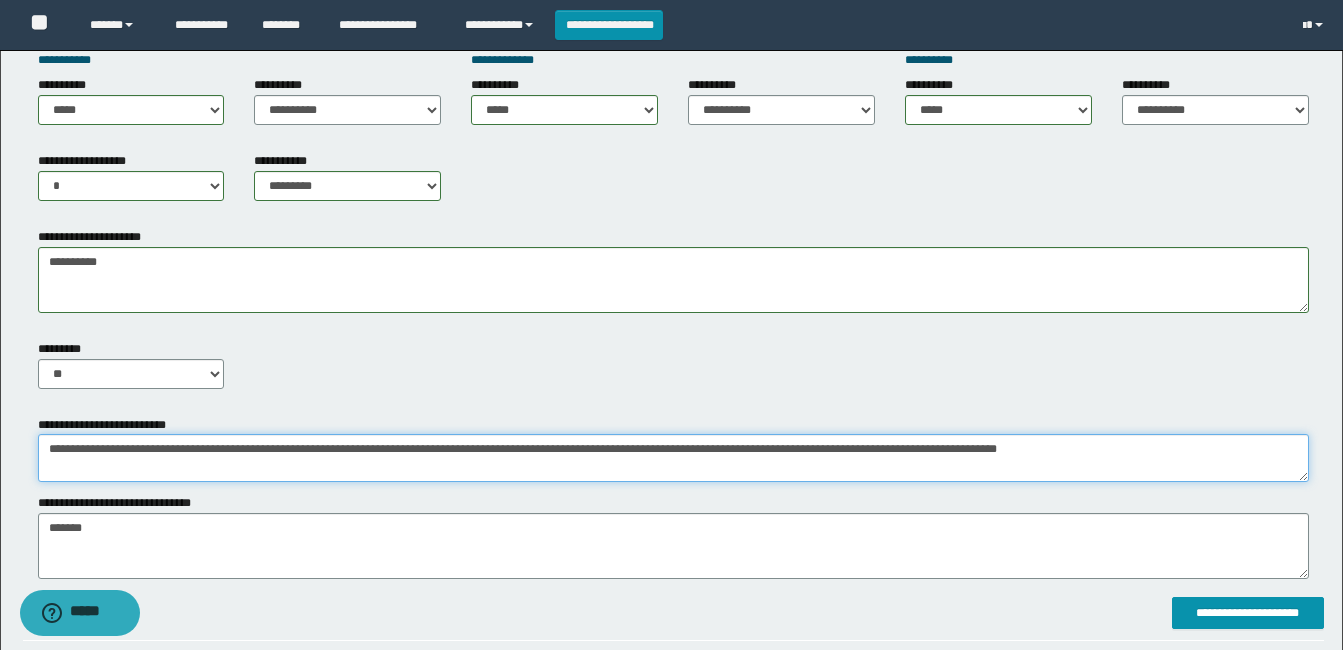 drag, startPoint x: 1053, startPoint y: 450, endPoint x: 1140, endPoint y: 479, distance: 91.706055 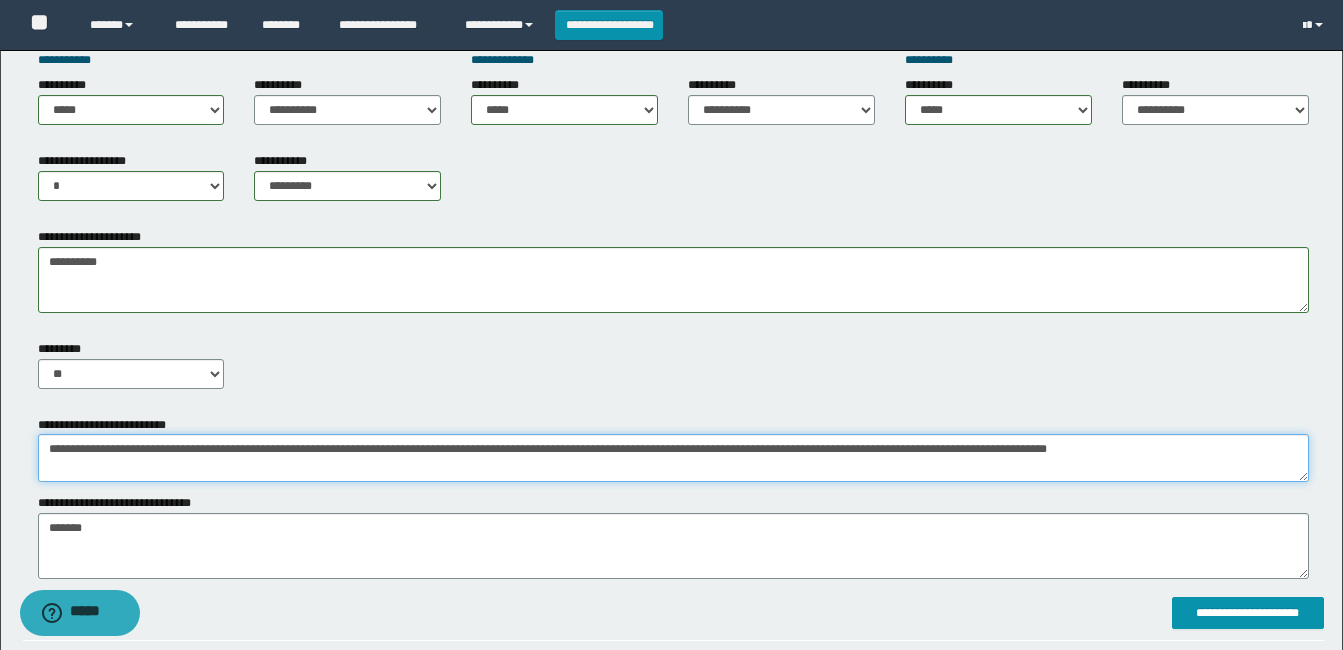 drag, startPoint x: 1096, startPoint y: 455, endPoint x: 1106, endPoint y: 478, distance: 25.079872 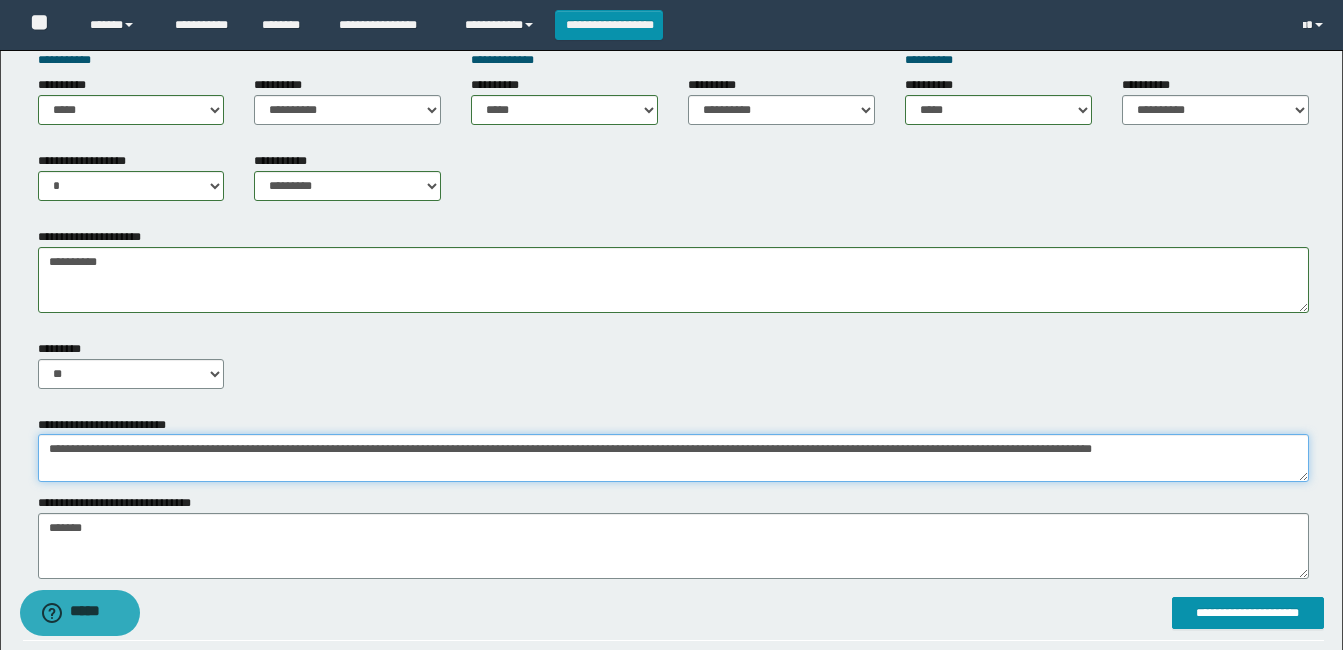 scroll, scrollTop: 1200, scrollLeft: 0, axis: vertical 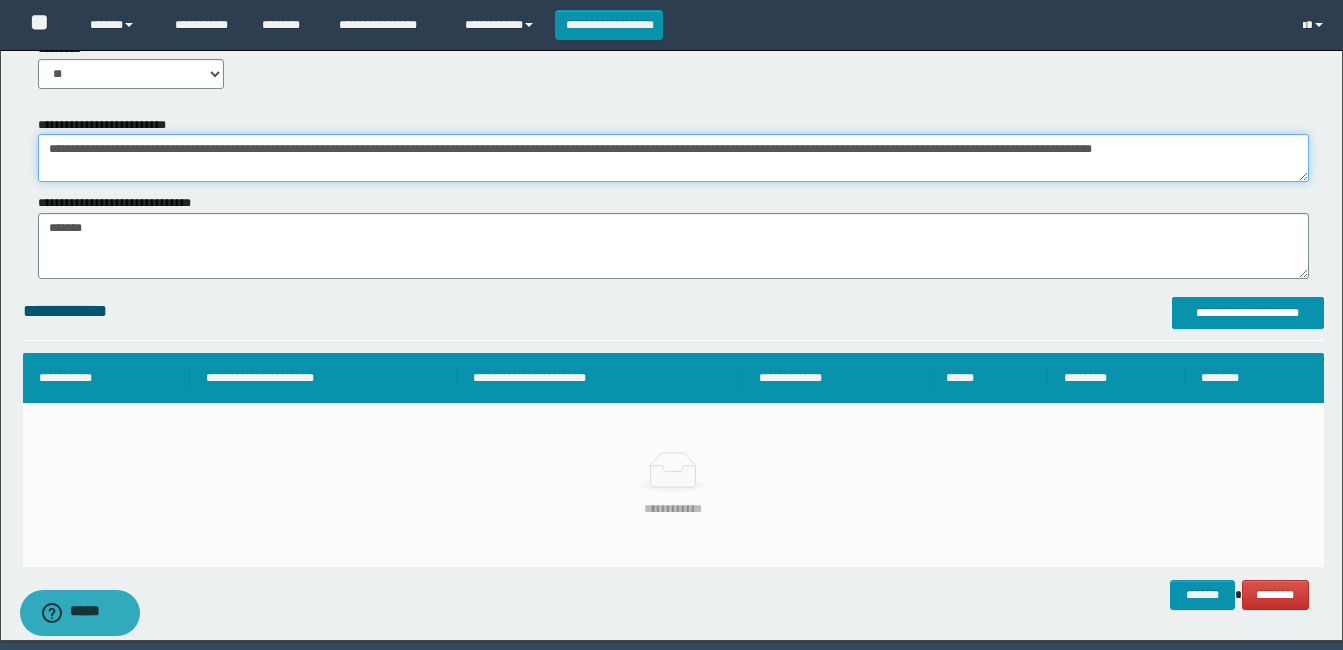 type on "**********" 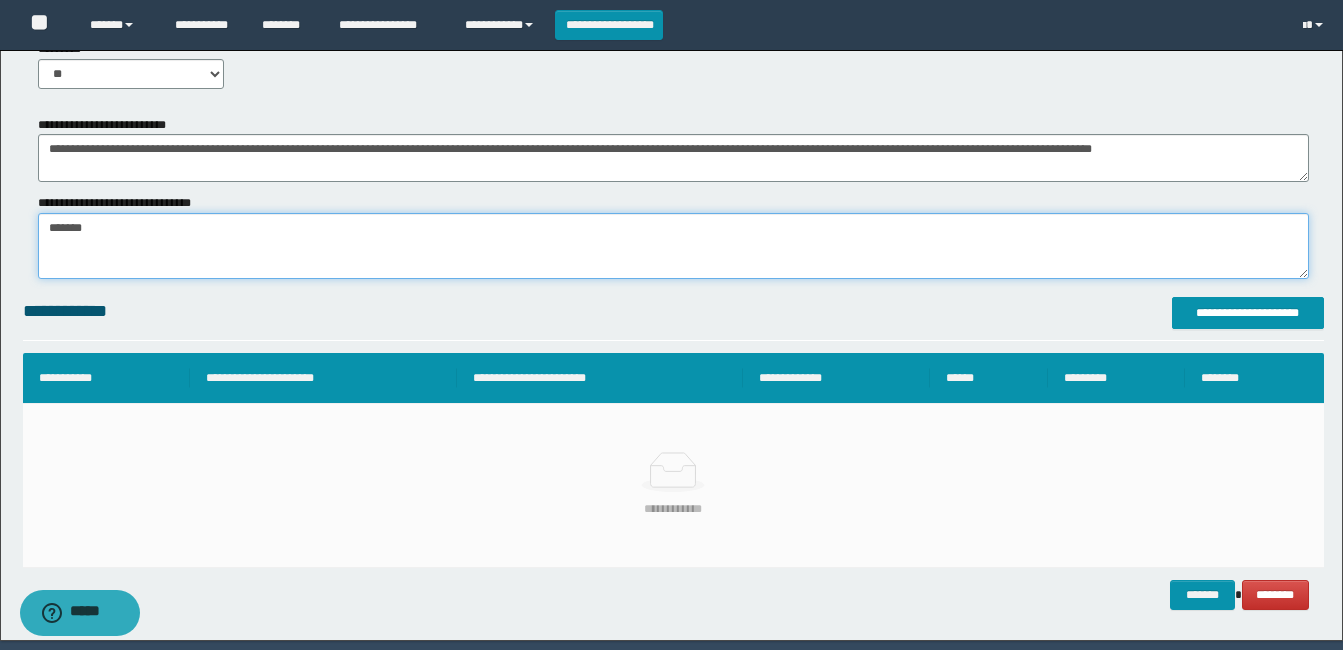 drag, startPoint x: 48, startPoint y: 230, endPoint x: 121, endPoint y: 230, distance: 73 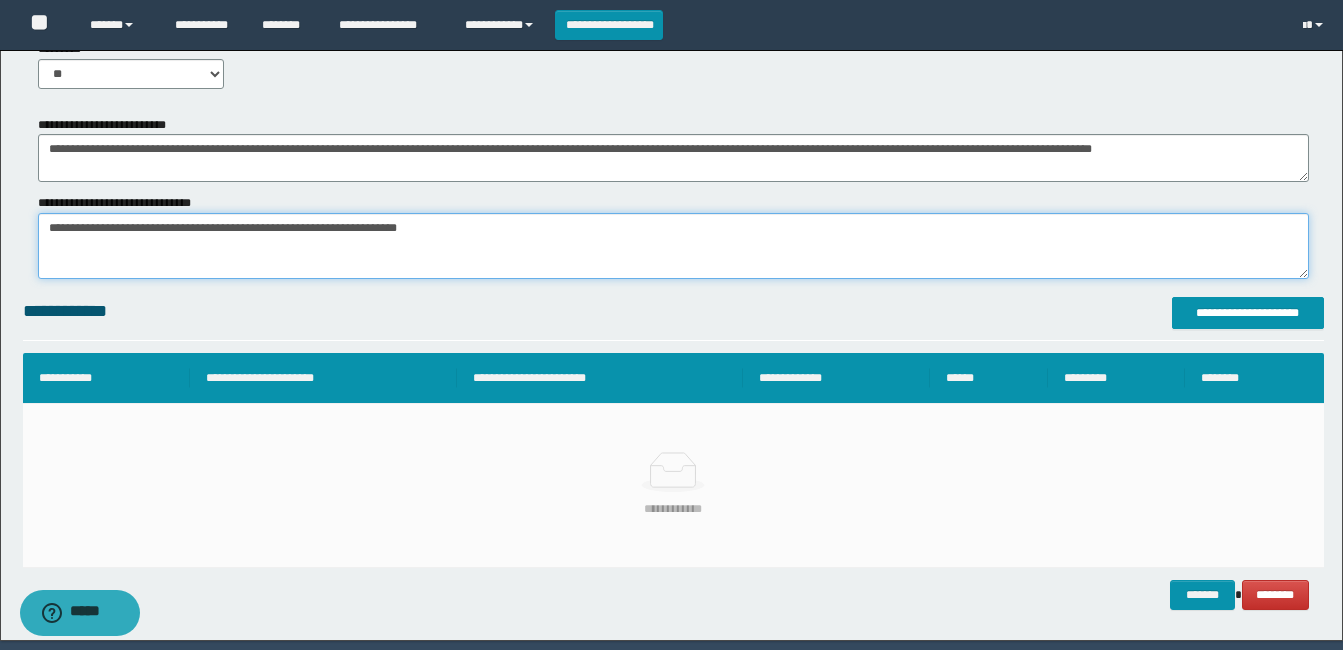 click on "*******" at bounding box center (673, 246) 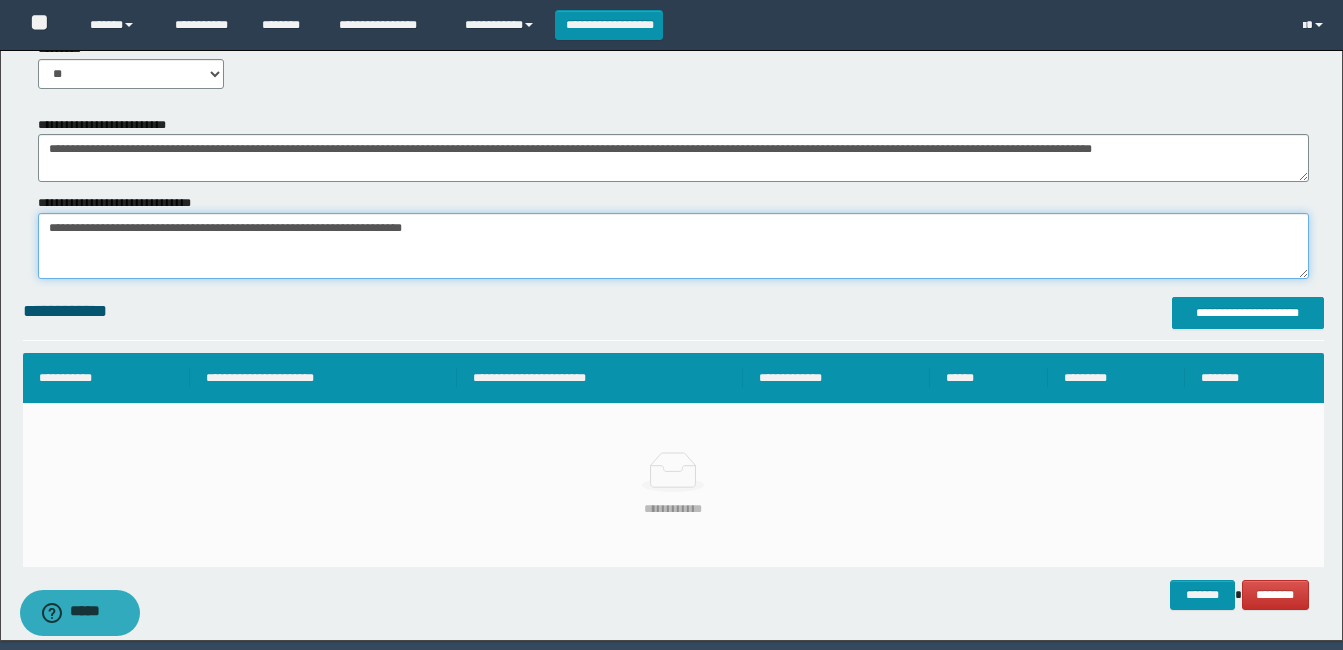 click on "*******" at bounding box center [673, 246] 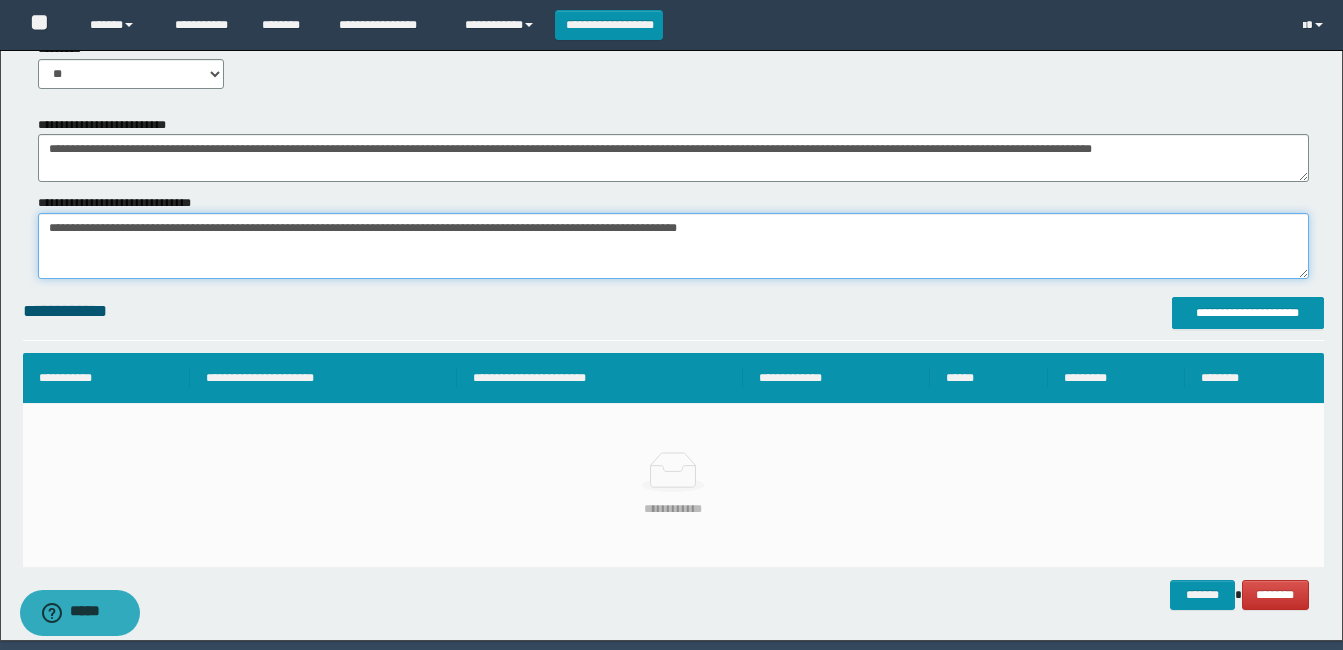click on "*******" at bounding box center [673, 246] 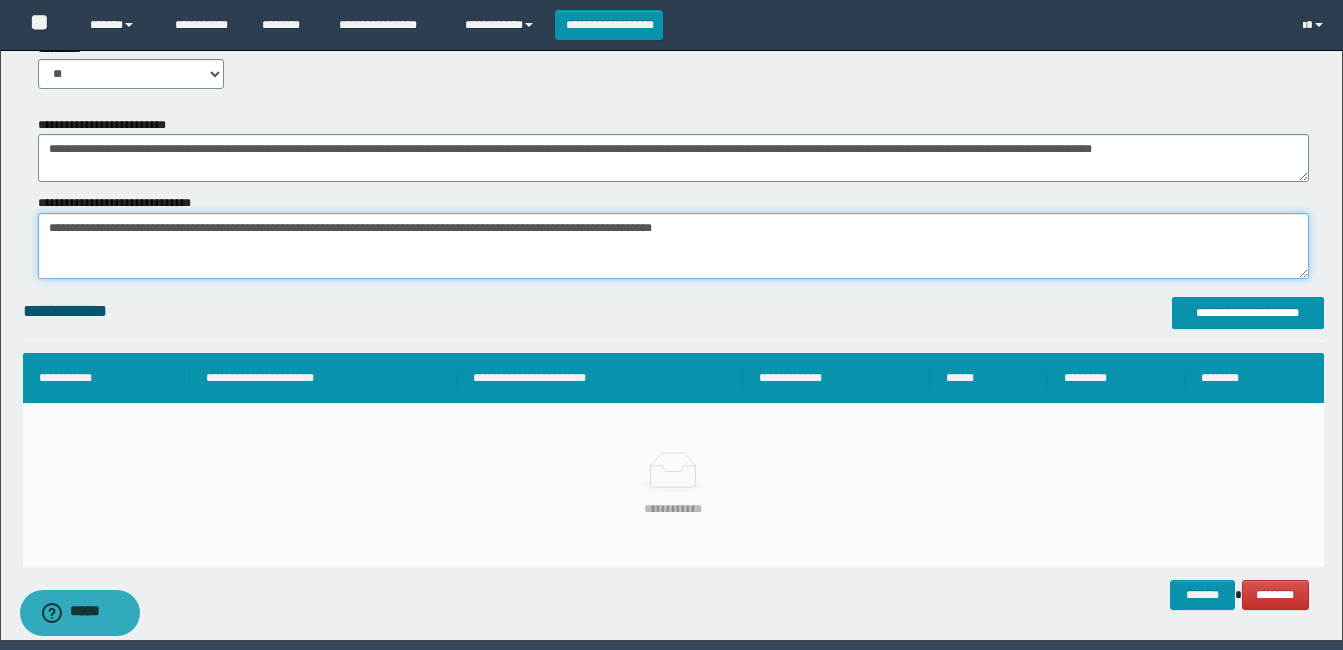 click on "*******" at bounding box center (673, 246) 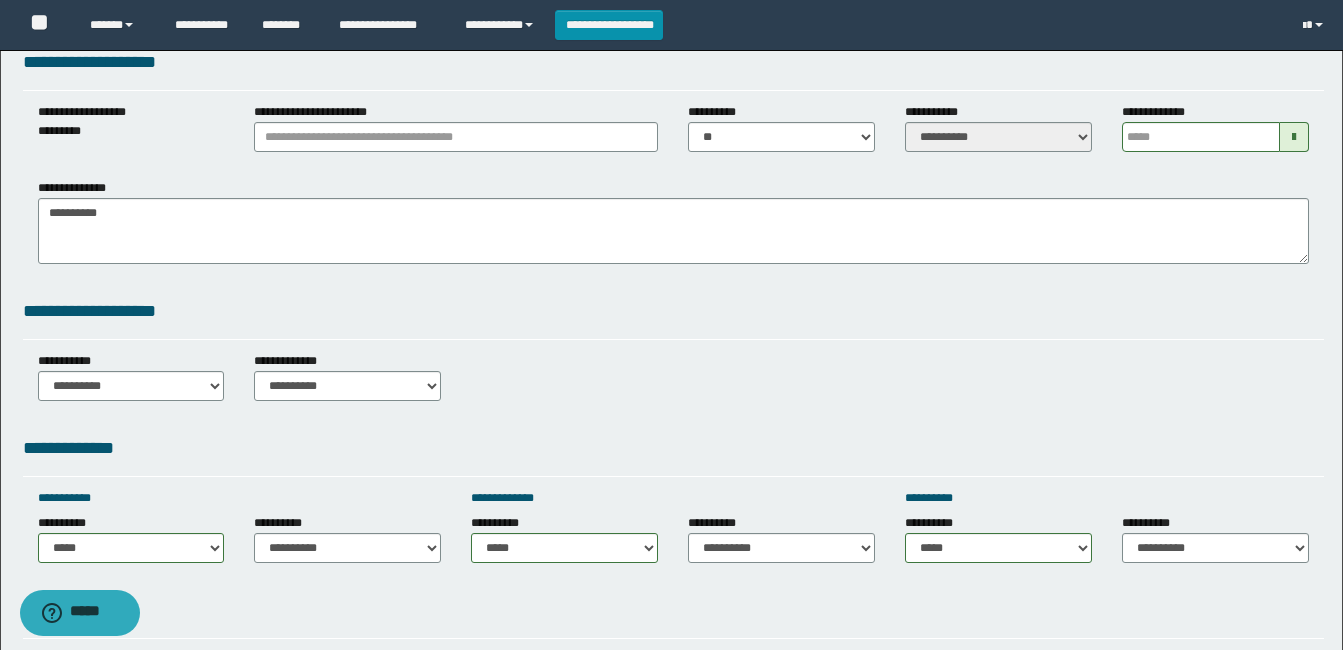 scroll, scrollTop: 600, scrollLeft: 0, axis: vertical 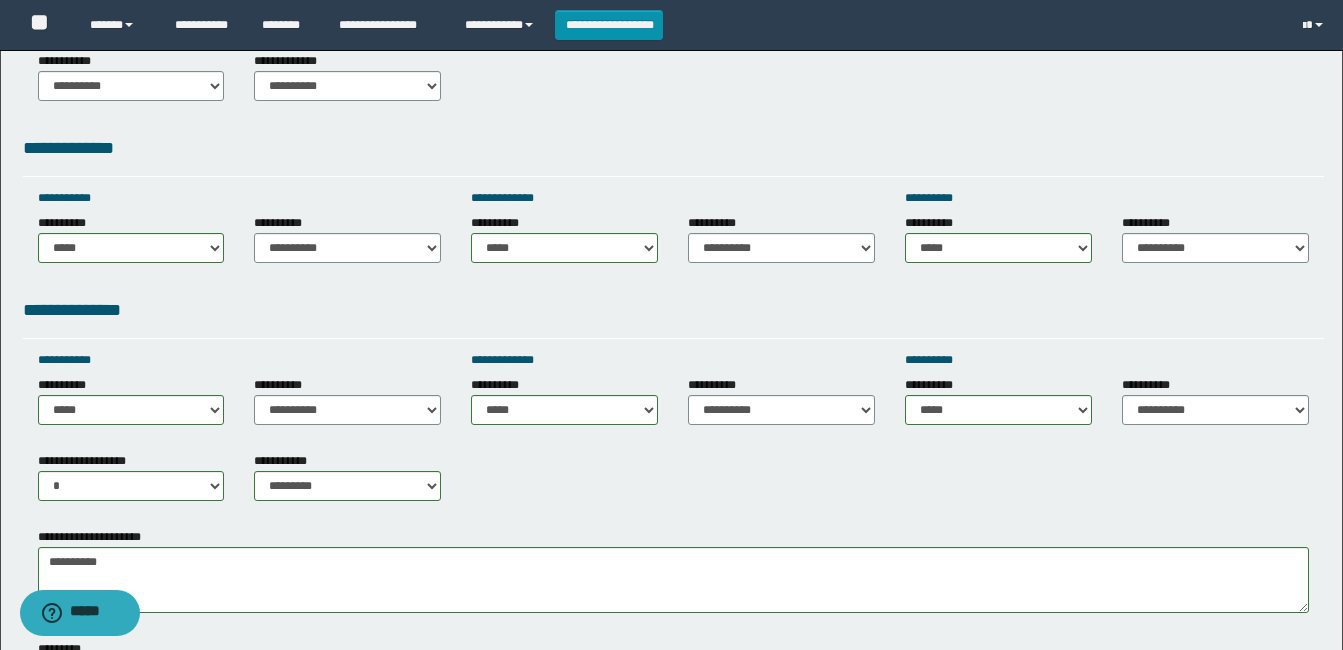 type on "**********" 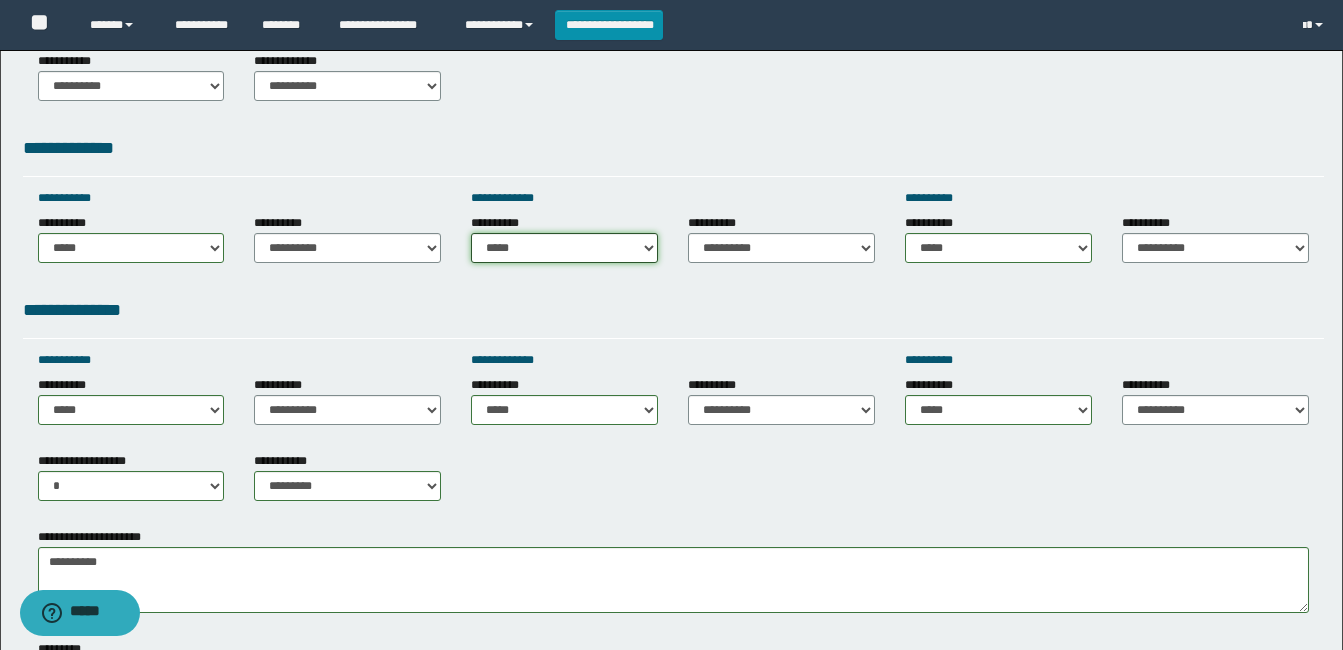 click on "**********" at bounding box center (564, 248) 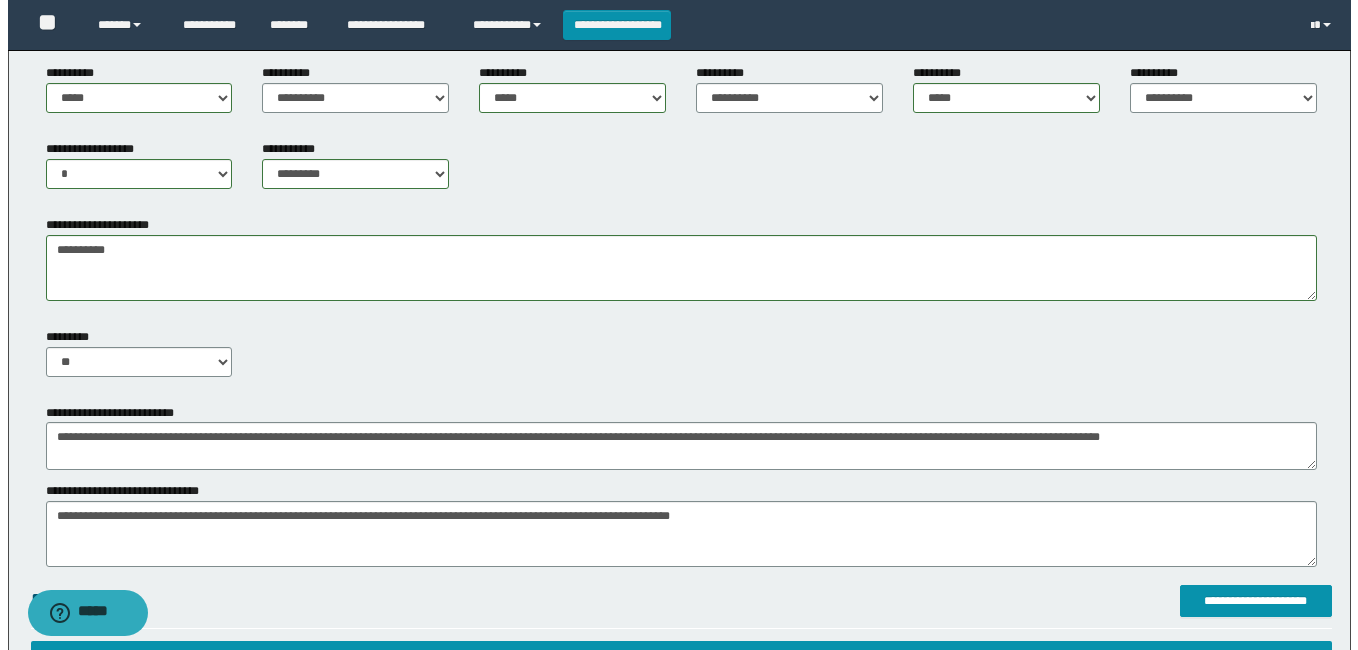 scroll, scrollTop: 1200, scrollLeft: 0, axis: vertical 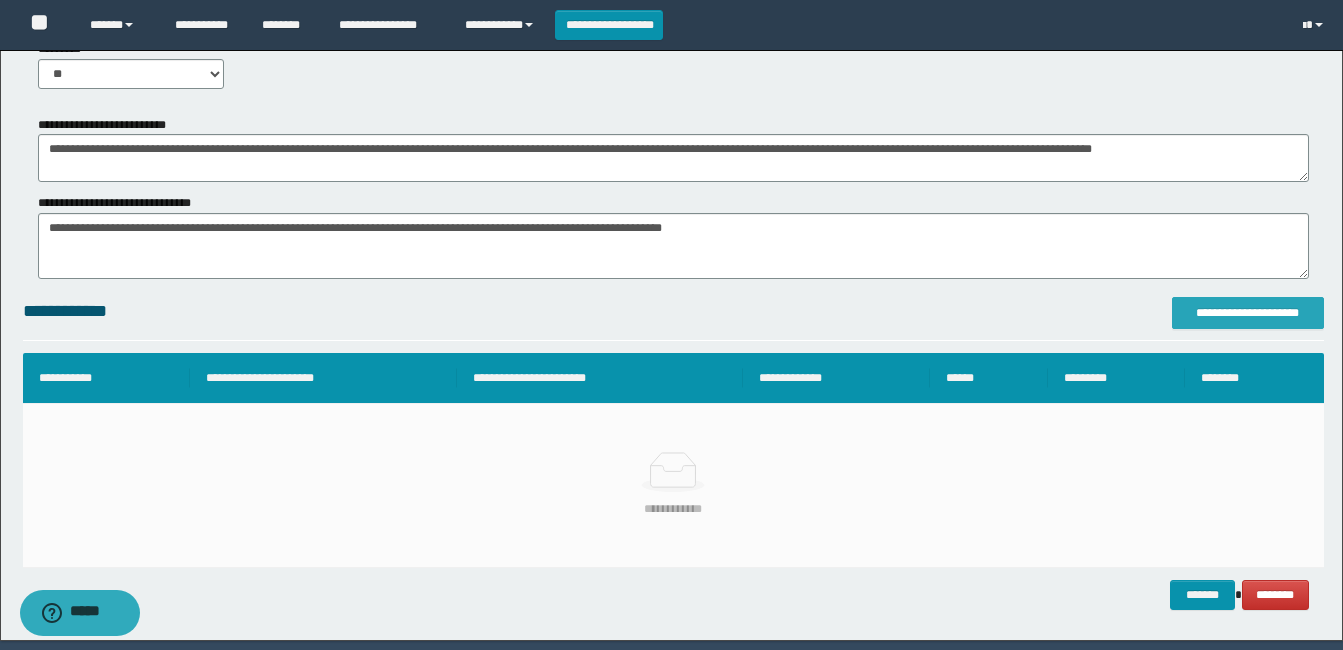 click on "**********" at bounding box center [1248, 313] 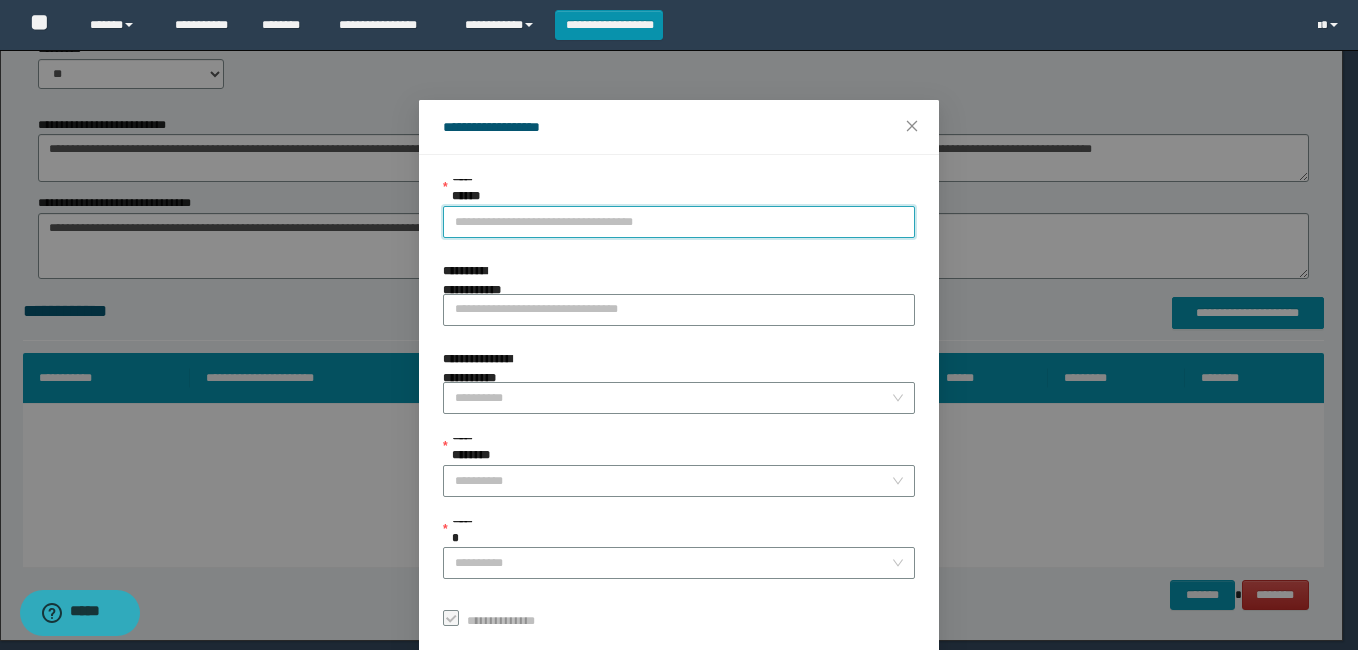 drag, startPoint x: 527, startPoint y: 210, endPoint x: 561, endPoint y: 188, distance: 40.496914 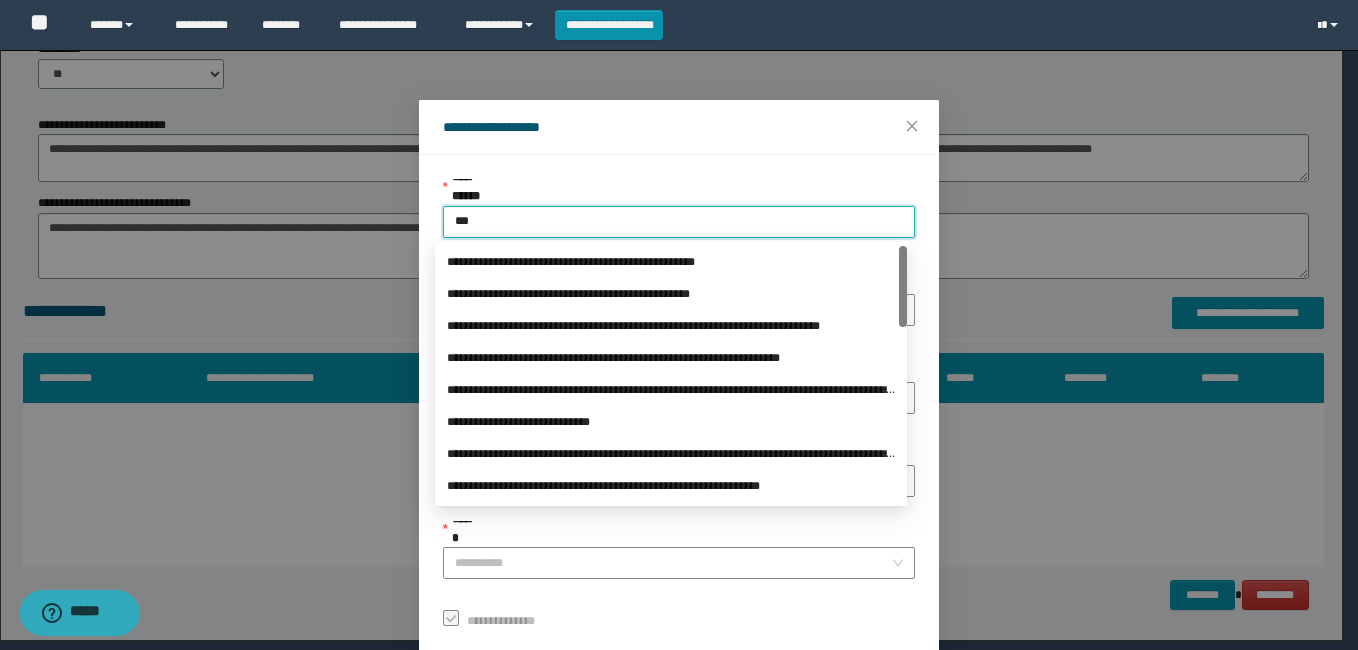 type on "****" 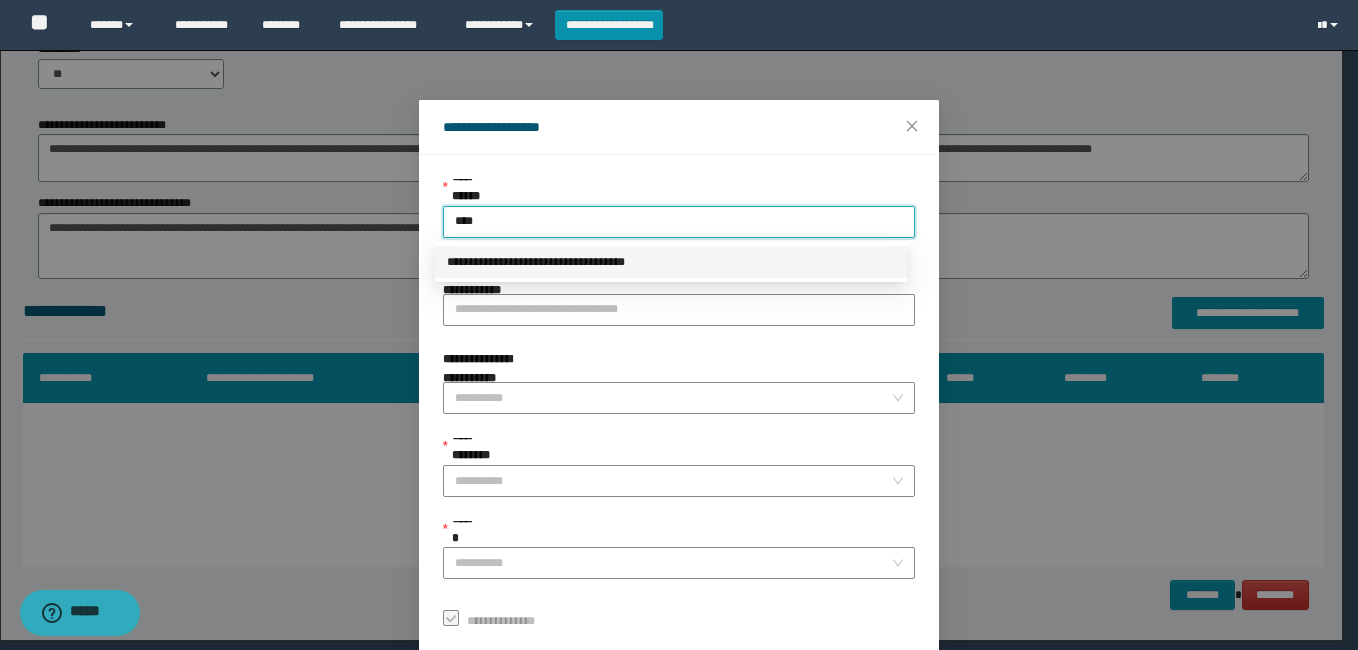 click on "**********" at bounding box center (671, 262) 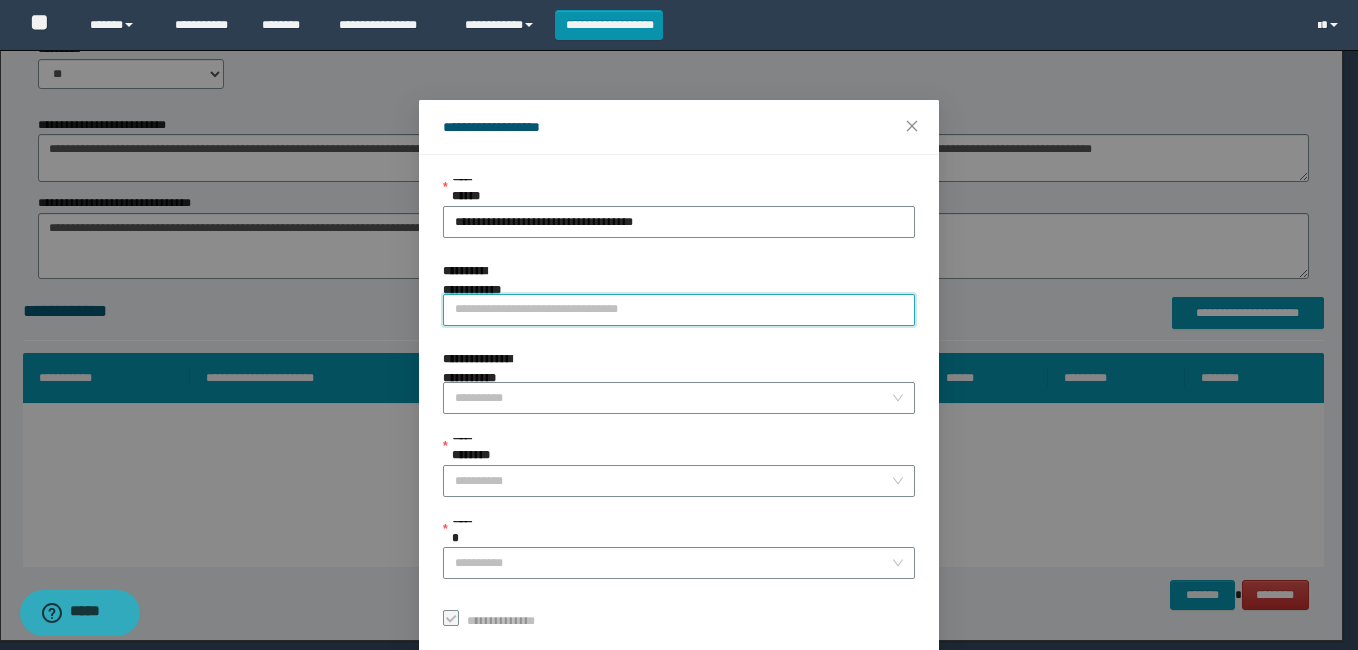 click on "**********" at bounding box center [679, 310] 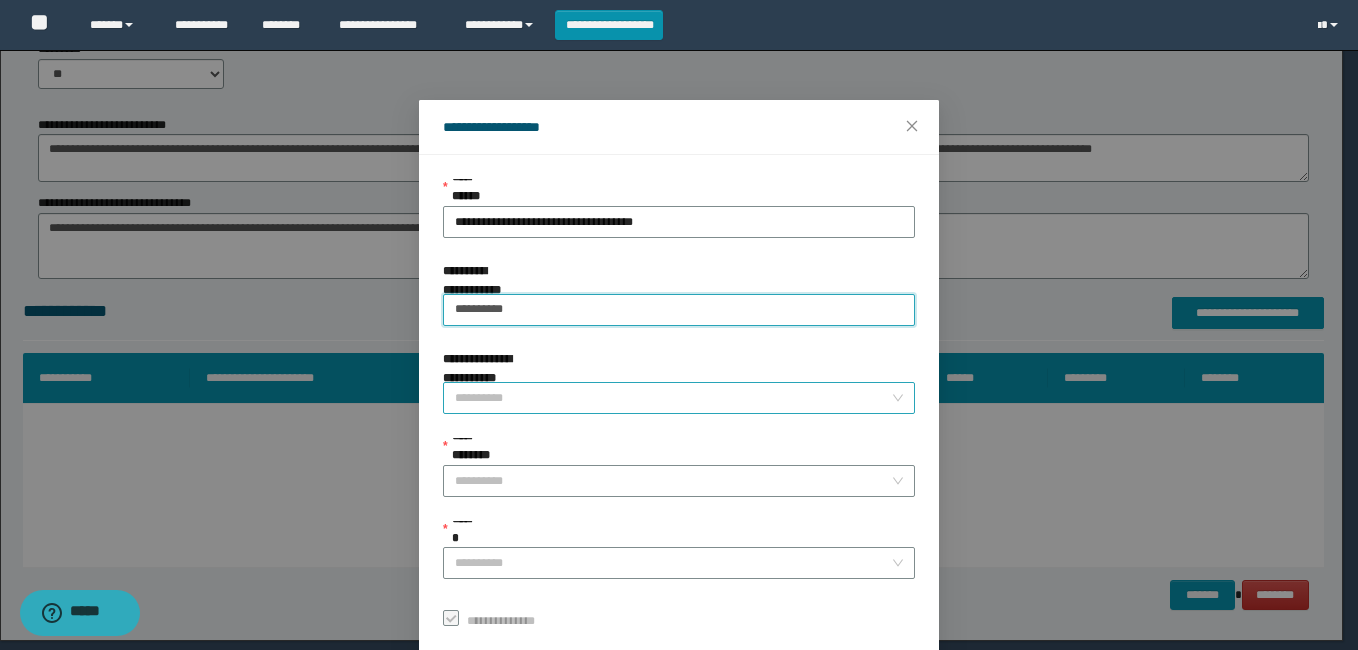 type on "*********" 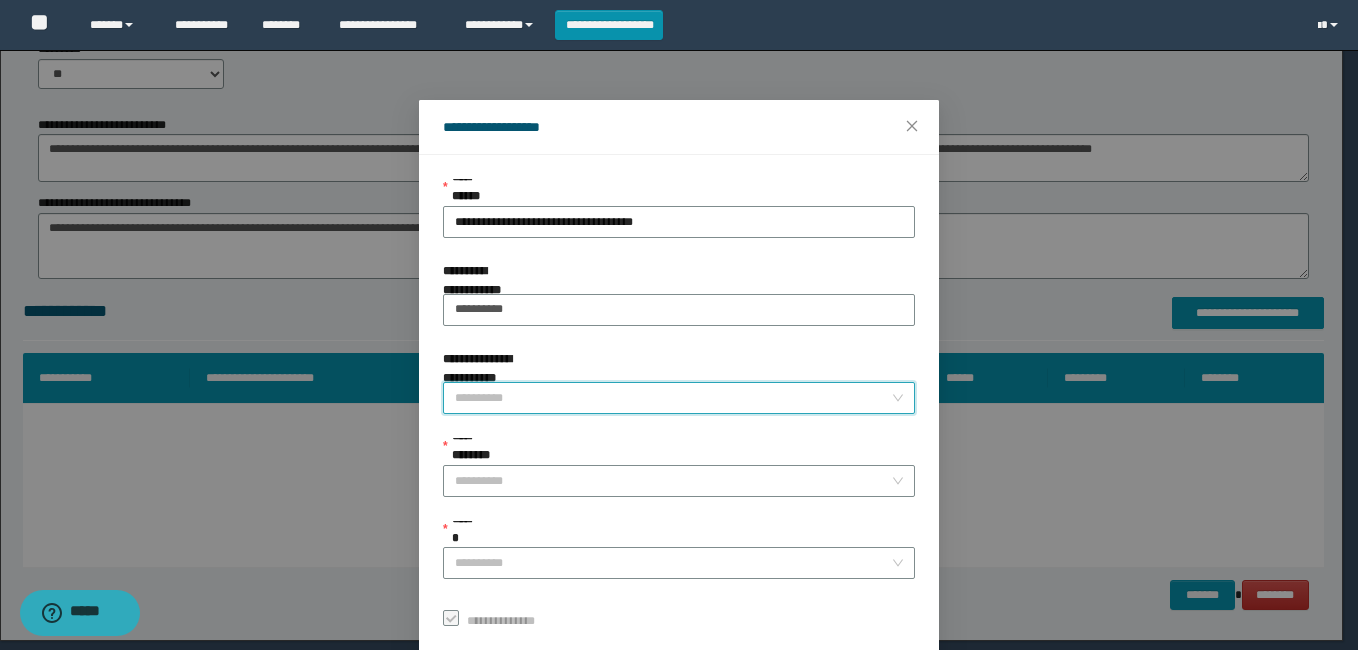 click on "**********" at bounding box center (673, 398) 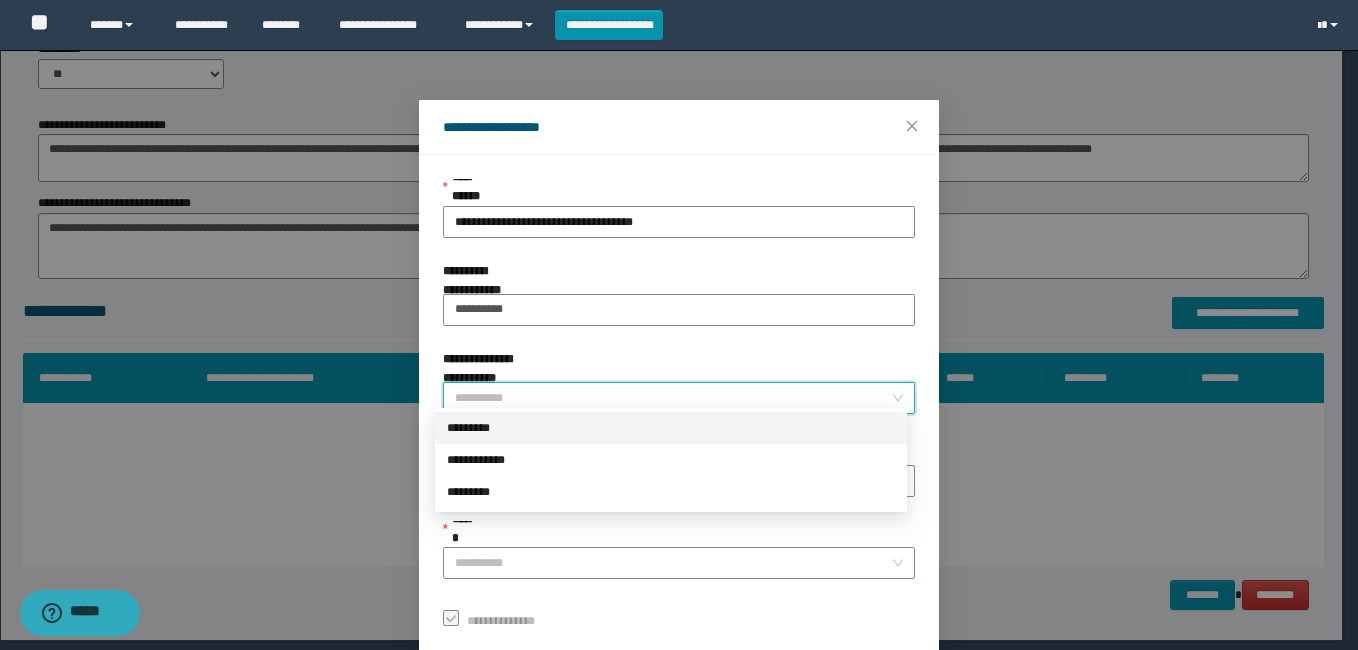 click on "*********" at bounding box center (671, 428) 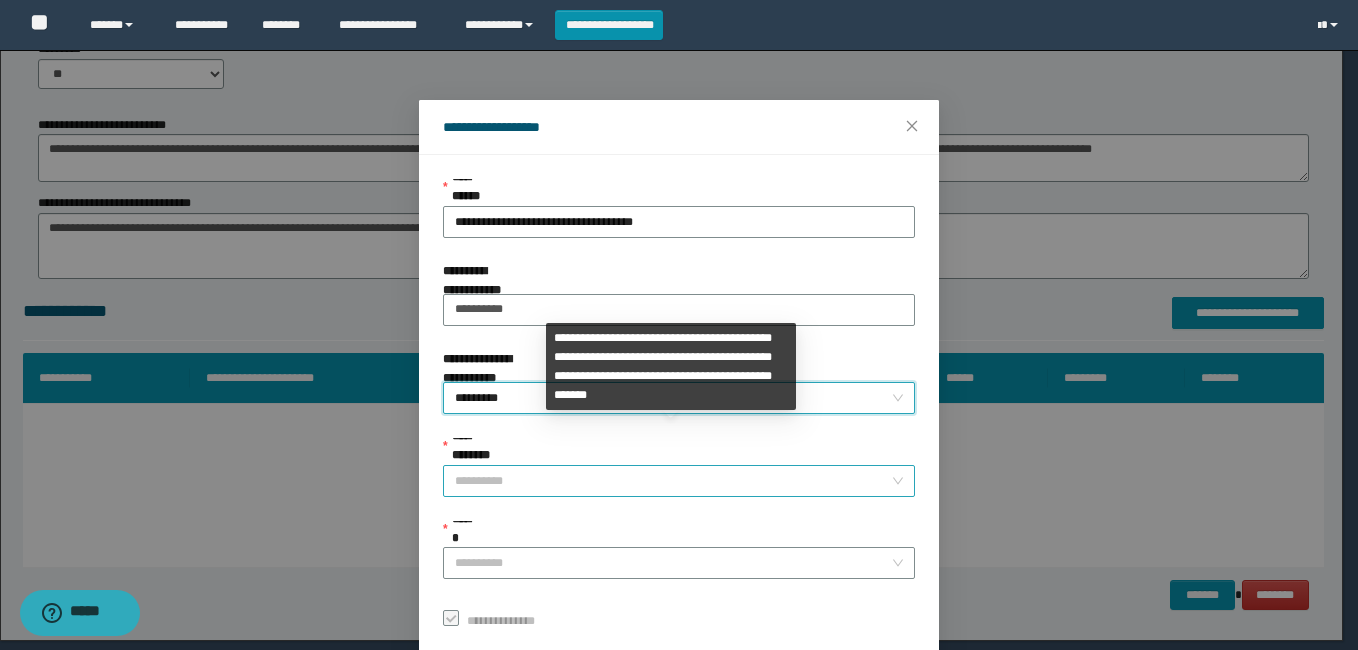click on "**********" at bounding box center [673, 481] 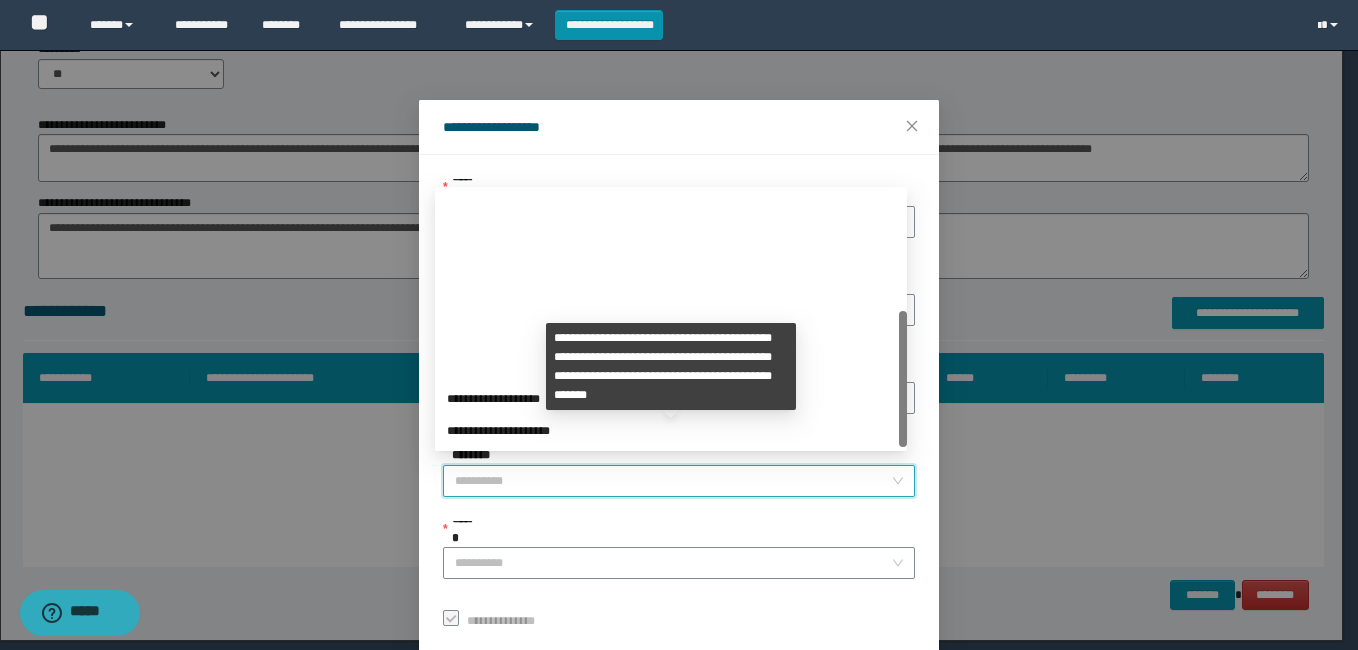 scroll, scrollTop: 224, scrollLeft: 0, axis: vertical 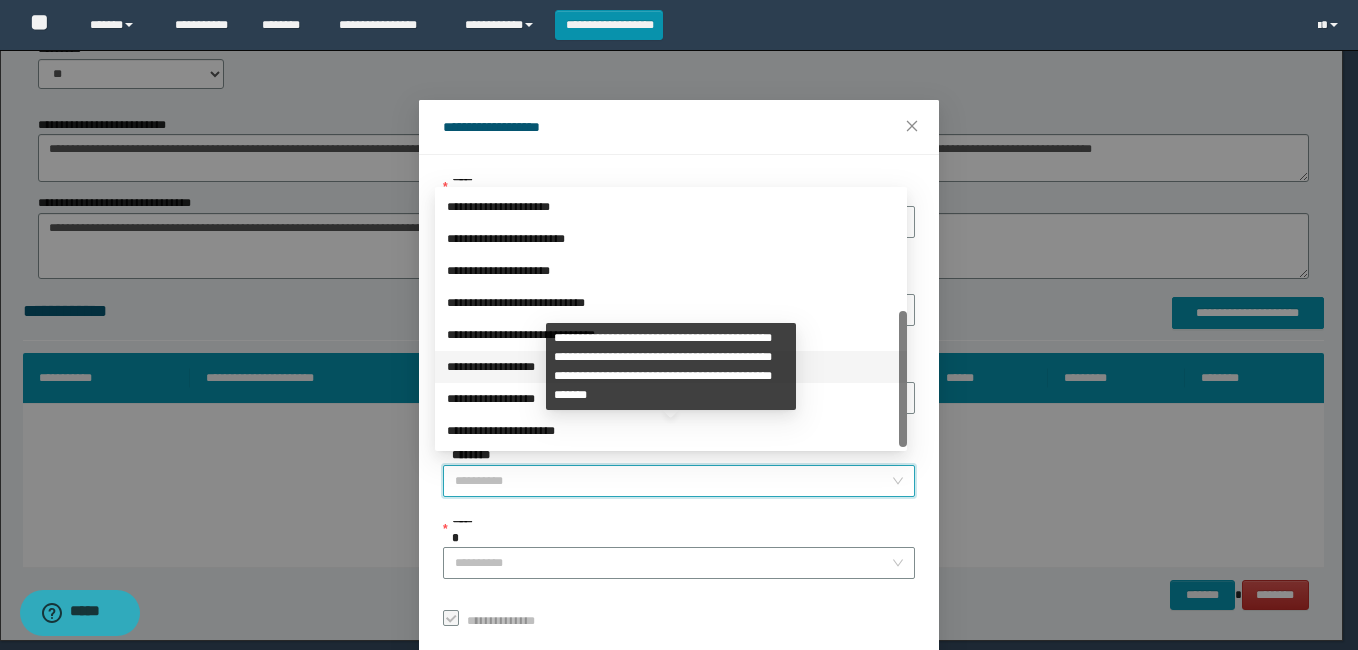 click on "**********" at bounding box center (671, 367) 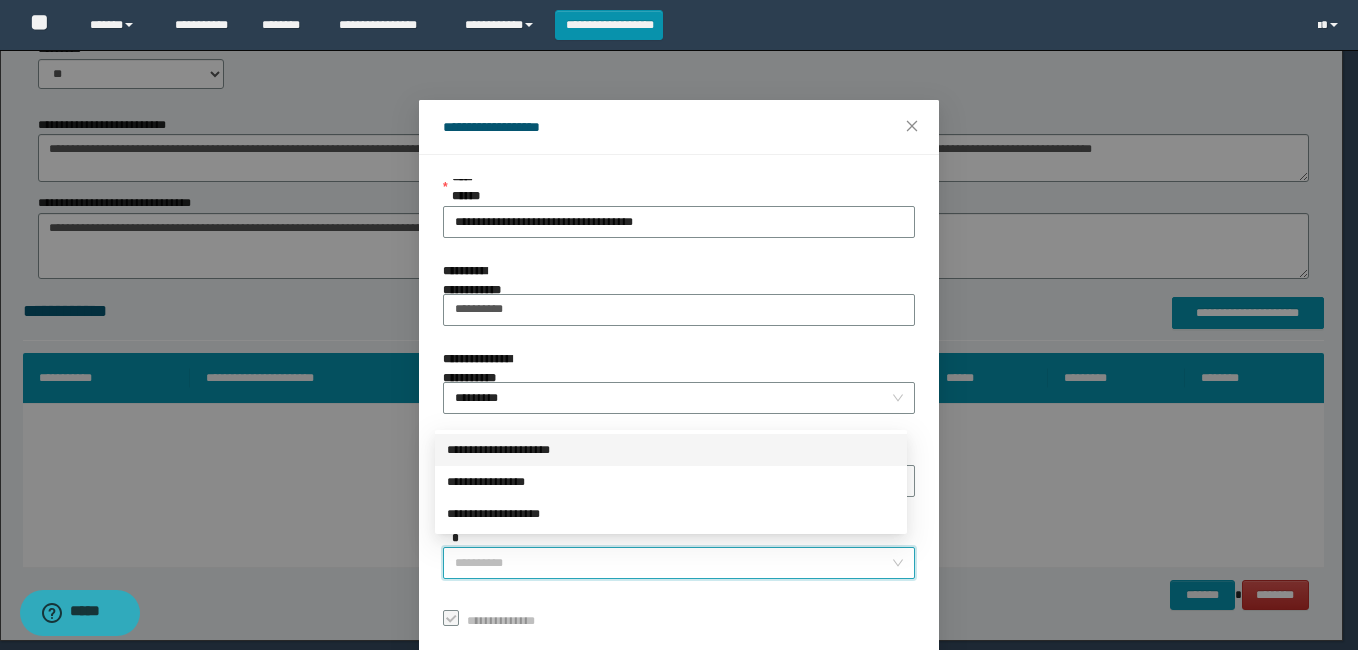click on "******" at bounding box center [673, 563] 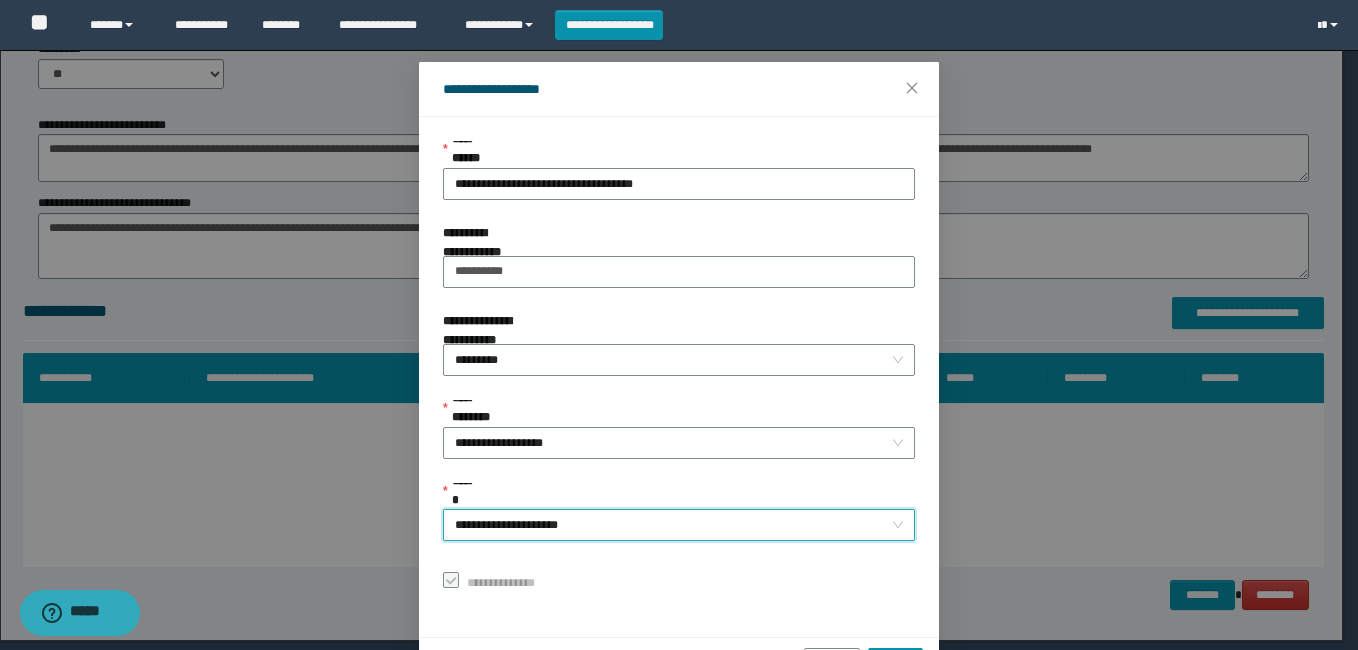 scroll, scrollTop: 102, scrollLeft: 0, axis: vertical 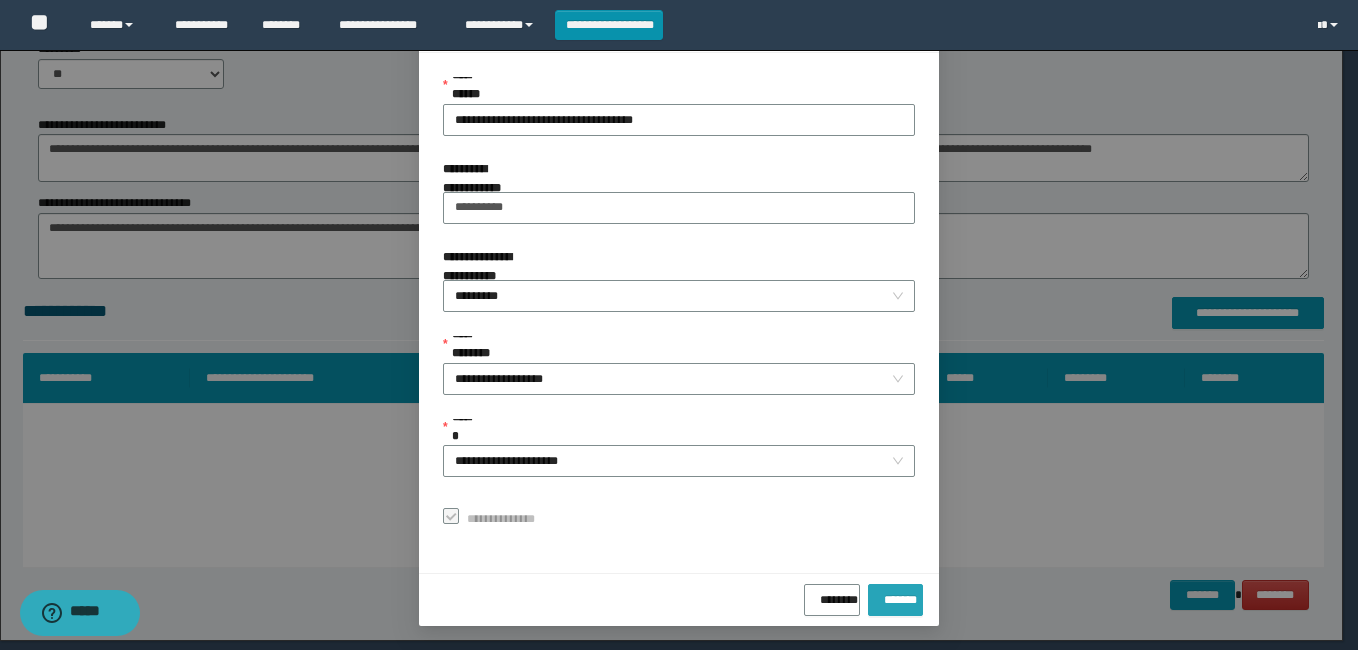 click on "*******" at bounding box center (895, 596) 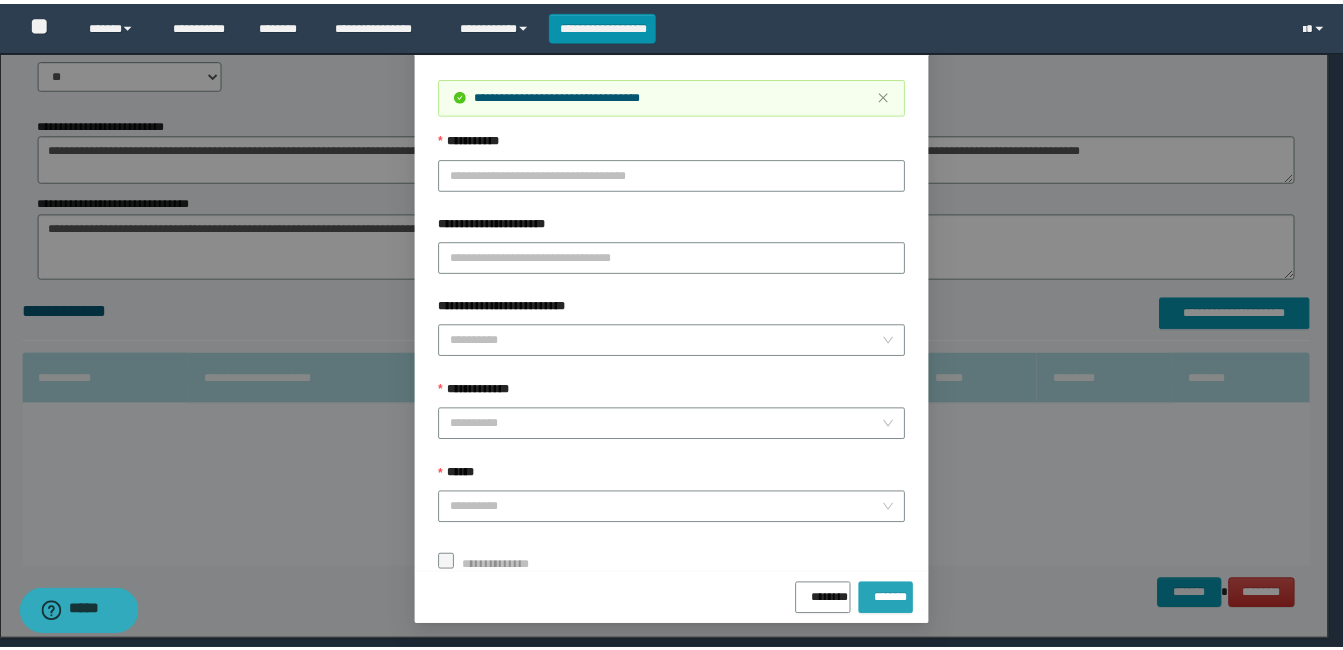 scroll, scrollTop: 55, scrollLeft: 0, axis: vertical 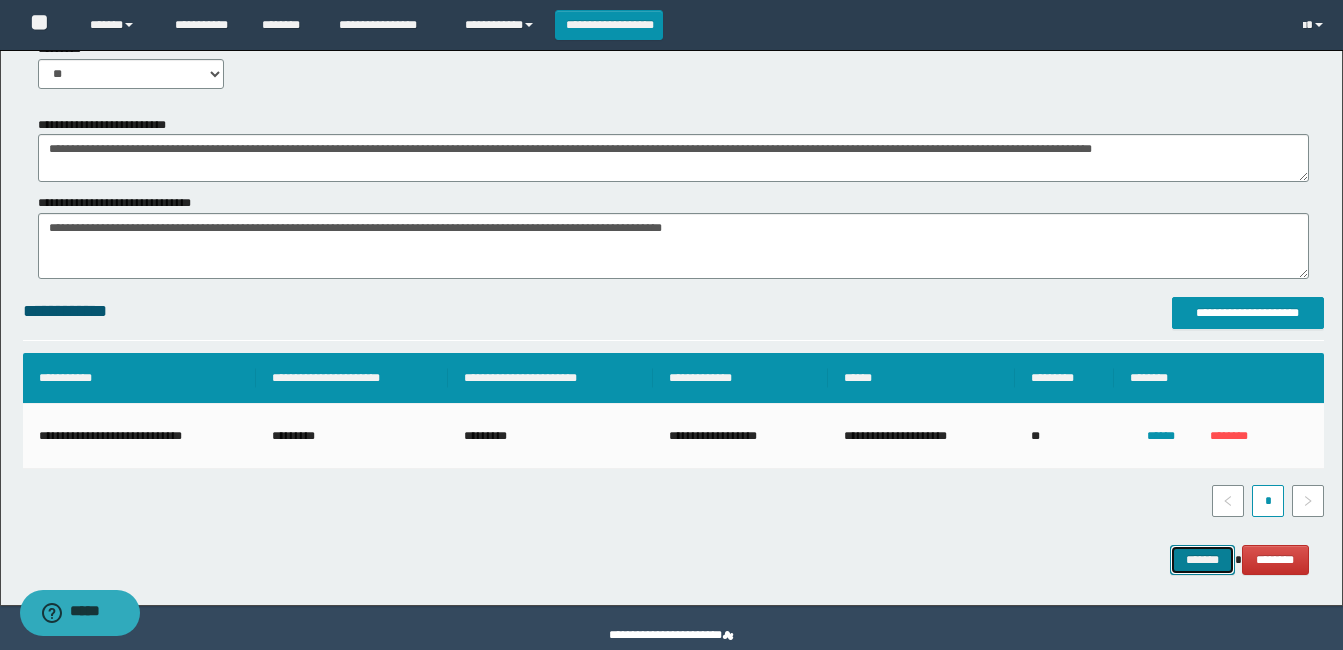 click on "*******" at bounding box center (1202, 560) 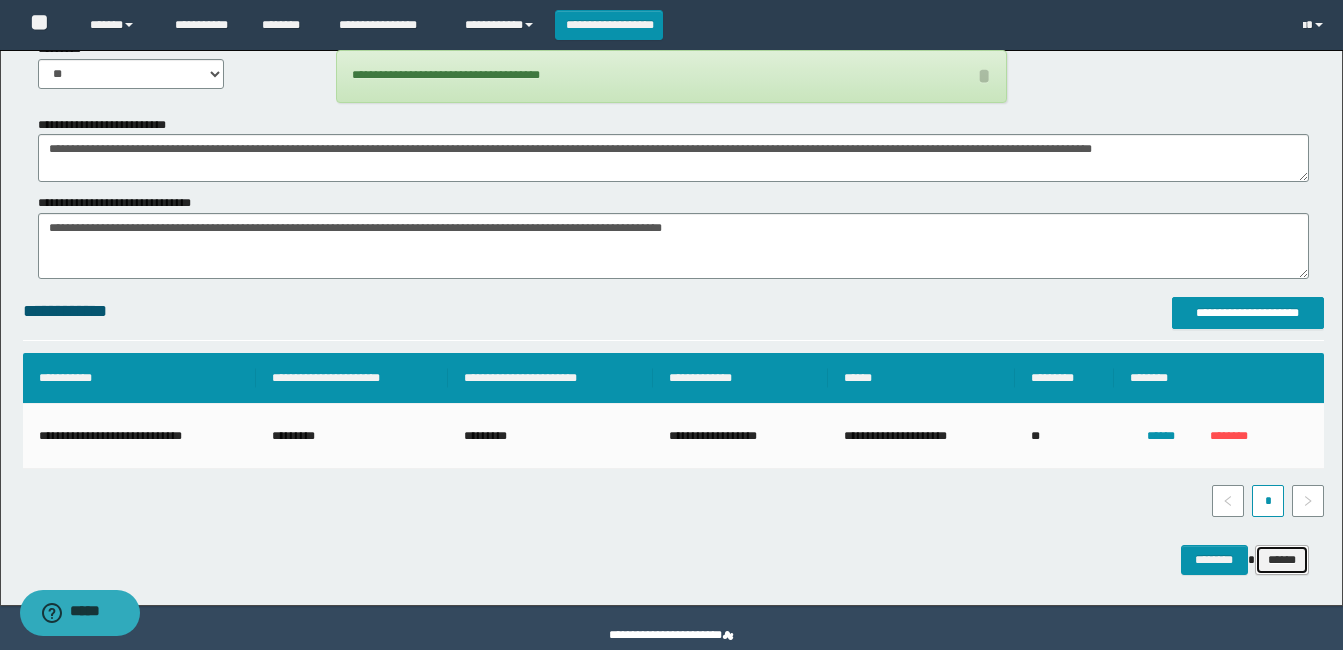click on "******" at bounding box center [1282, 560] 